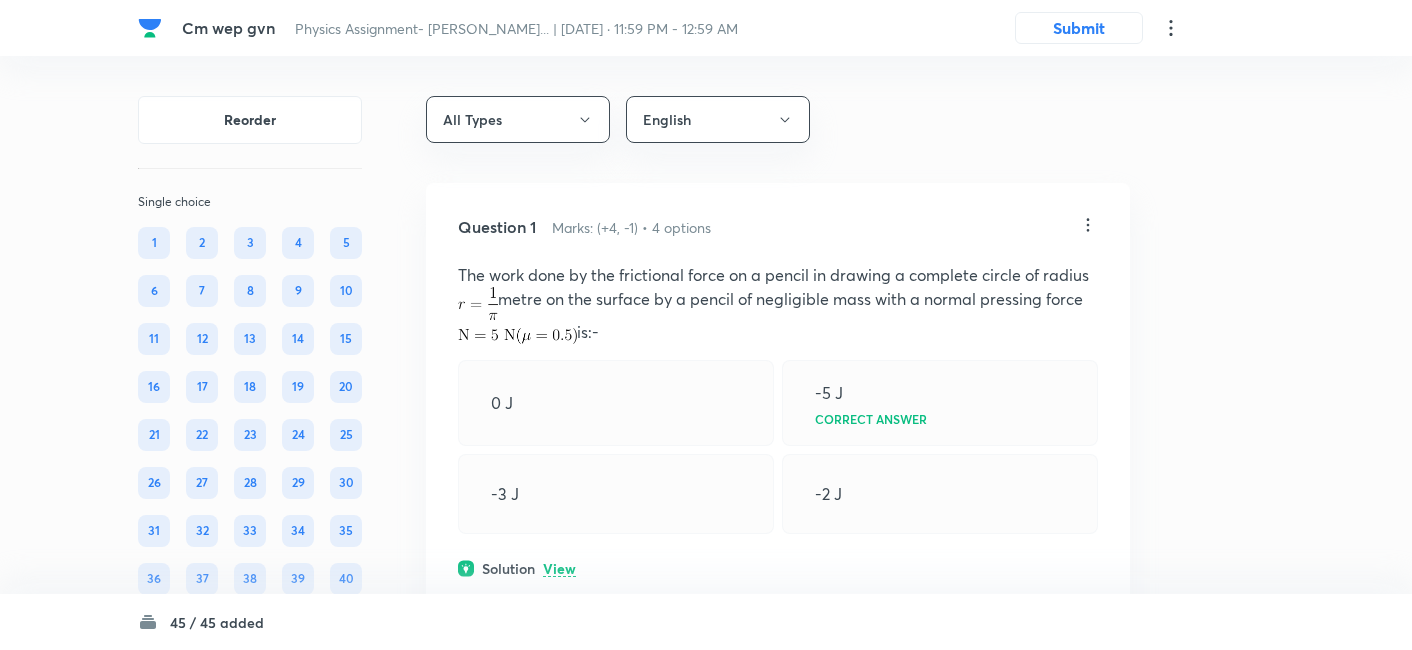 scroll, scrollTop: 9691, scrollLeft: 0, axis: vertical 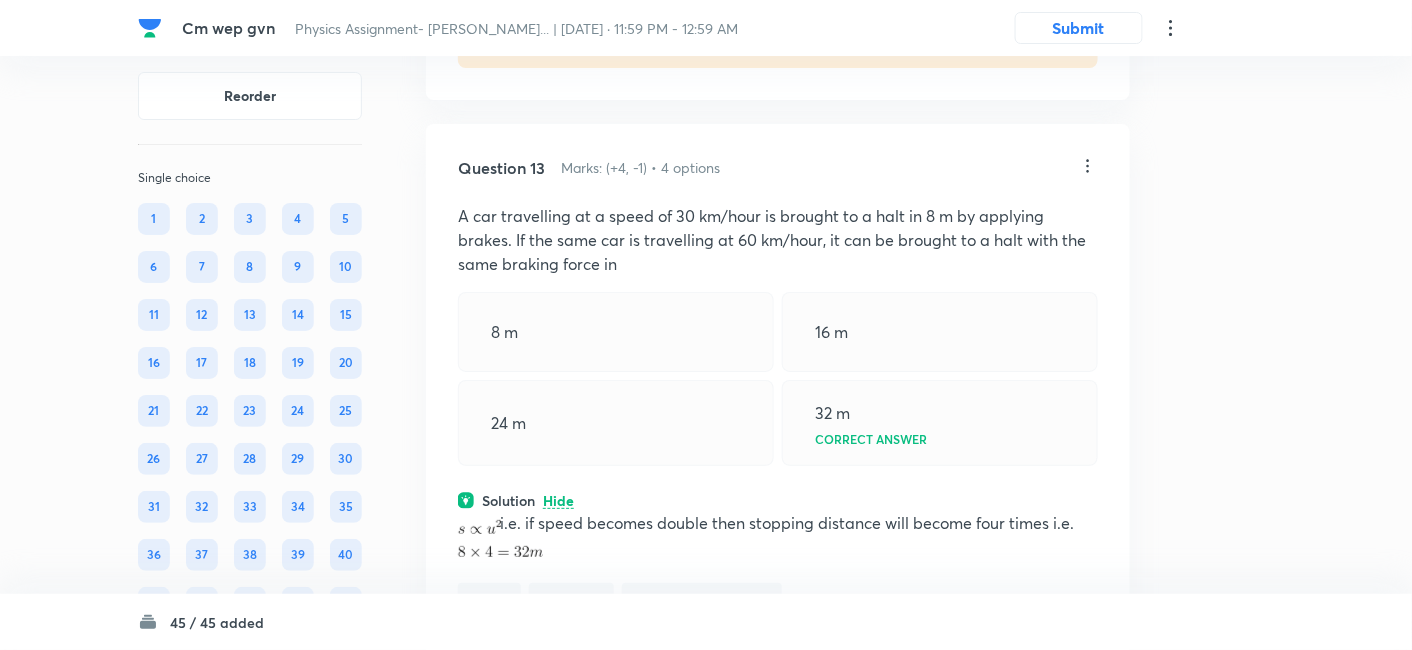 click 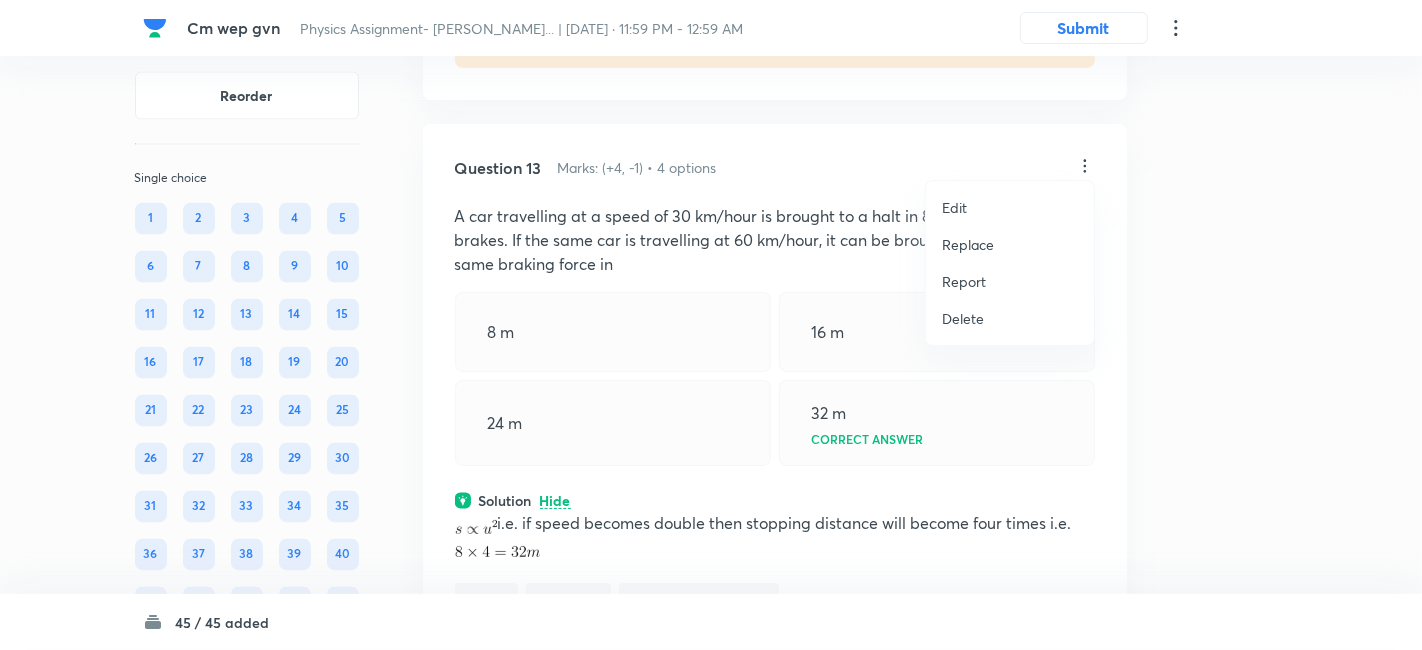 click on "Replace" at bounding box center (968, 244) 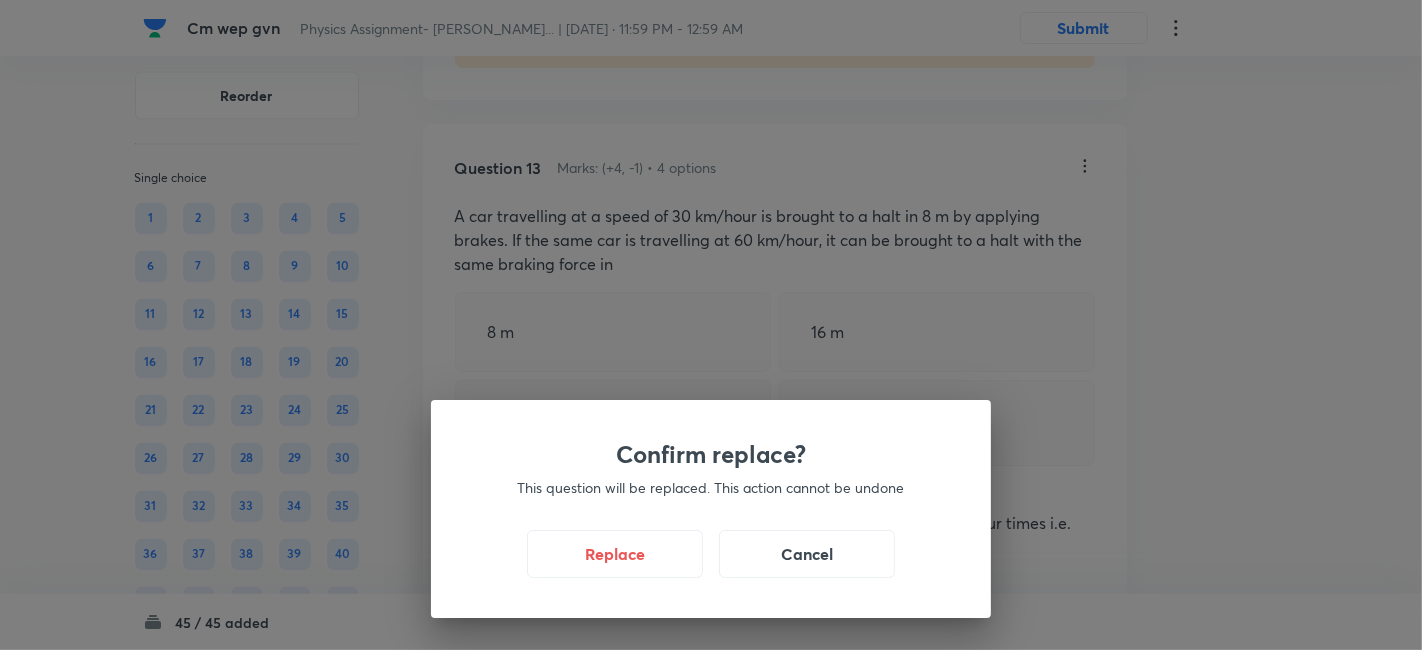 click on "This question will be replaced. This action cannot be undone" at bounding box center (711, 487) 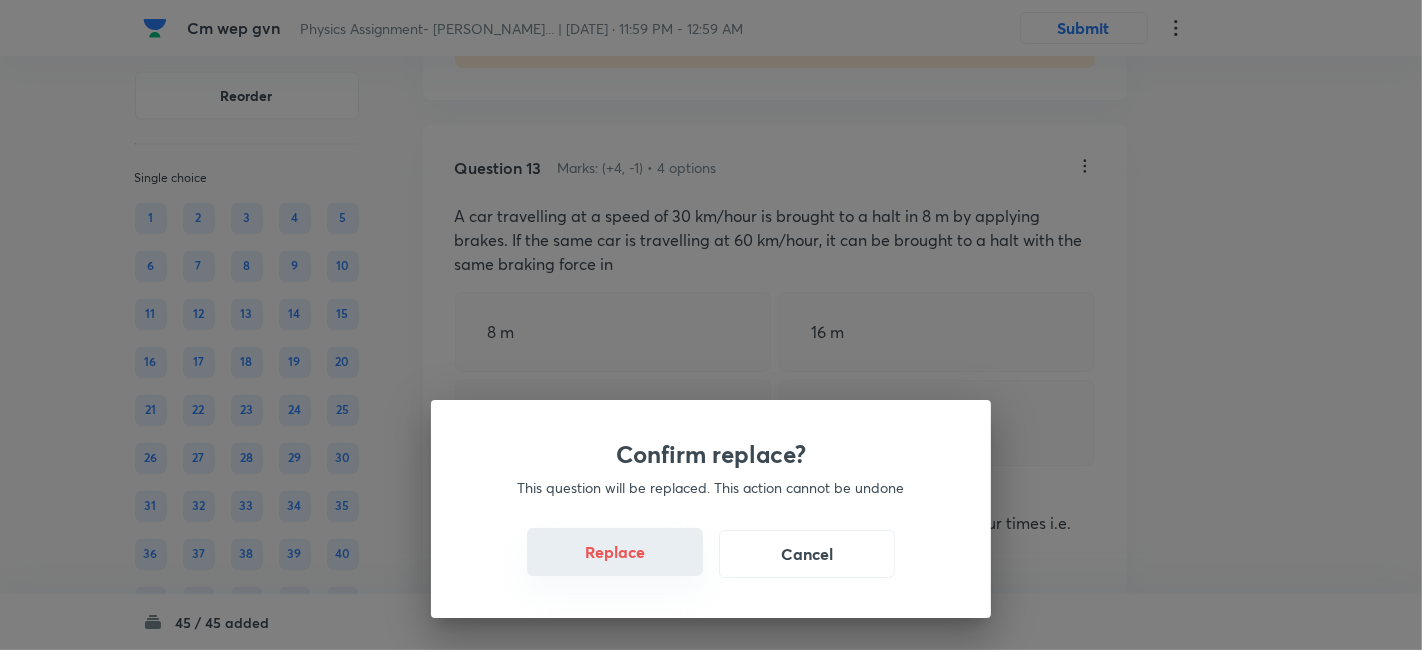 click on "Replace" at bounding box center (615, 552) 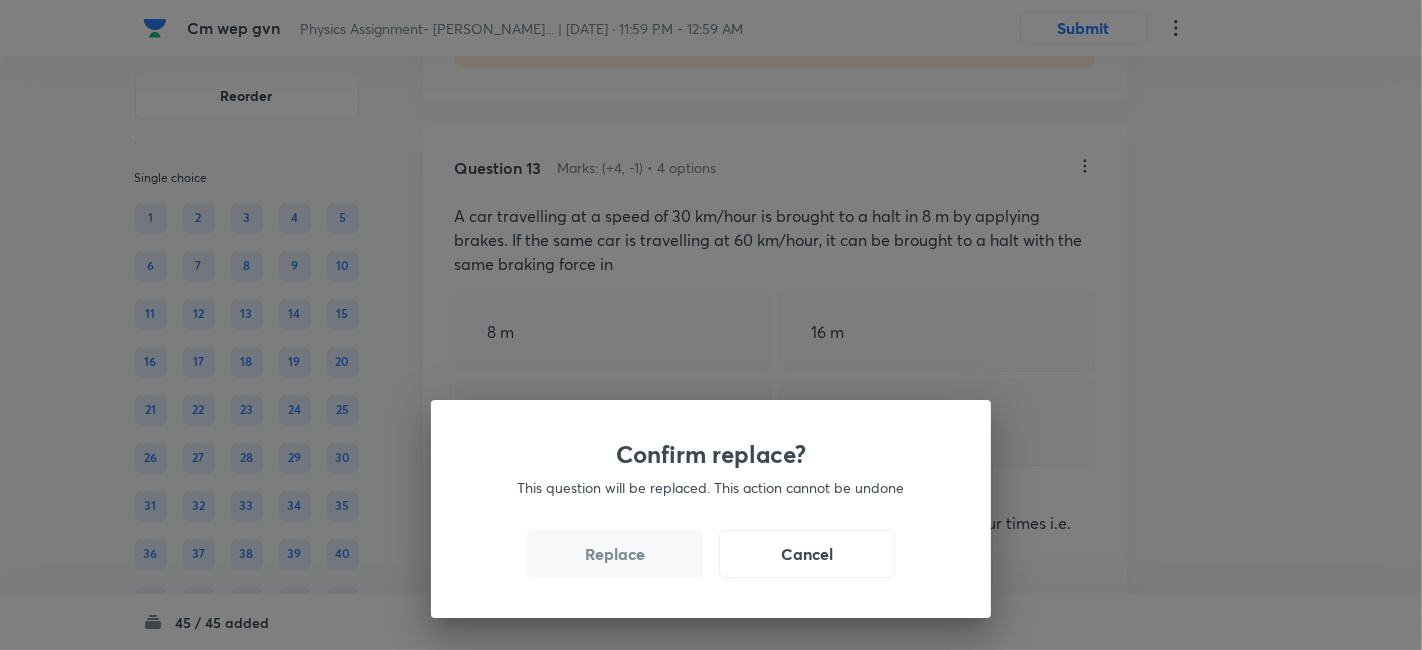 click on "Replace" at bounding box center [615, 554] 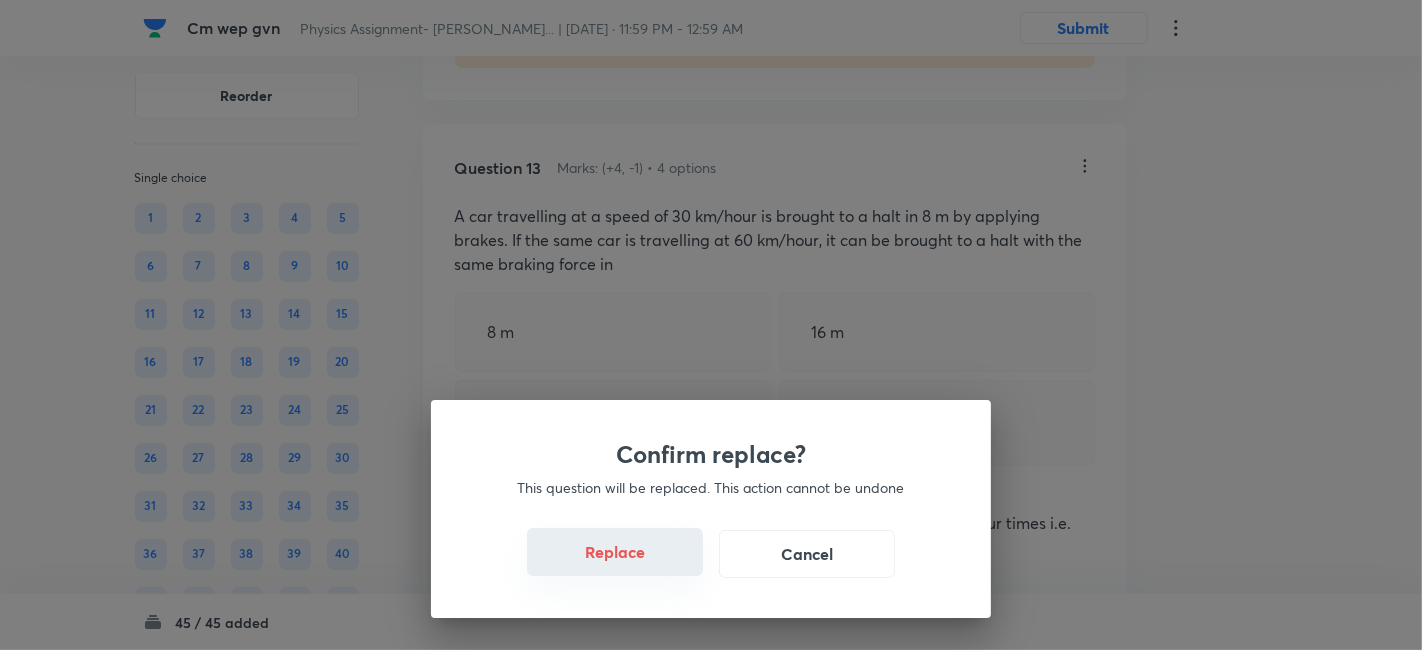 click on "Replace" at bounding box center (615, 552) 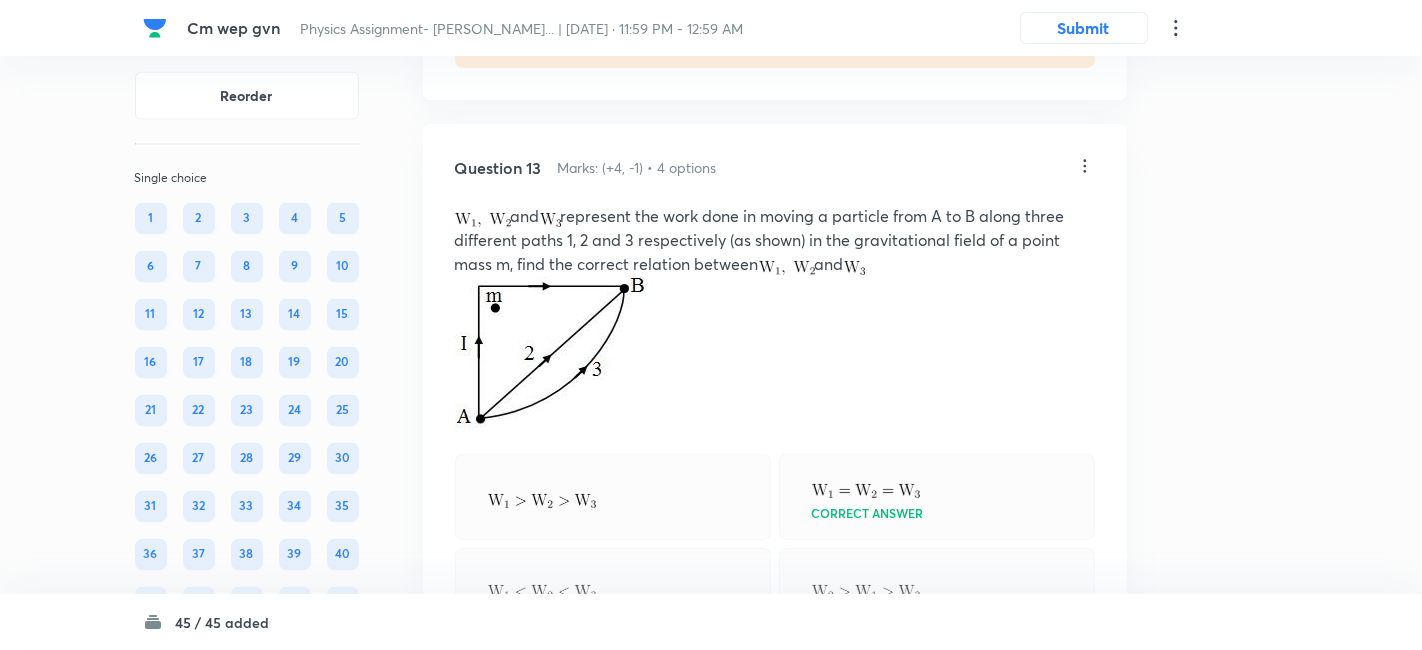 click on "Replace" at bounding box center [615, 1204] 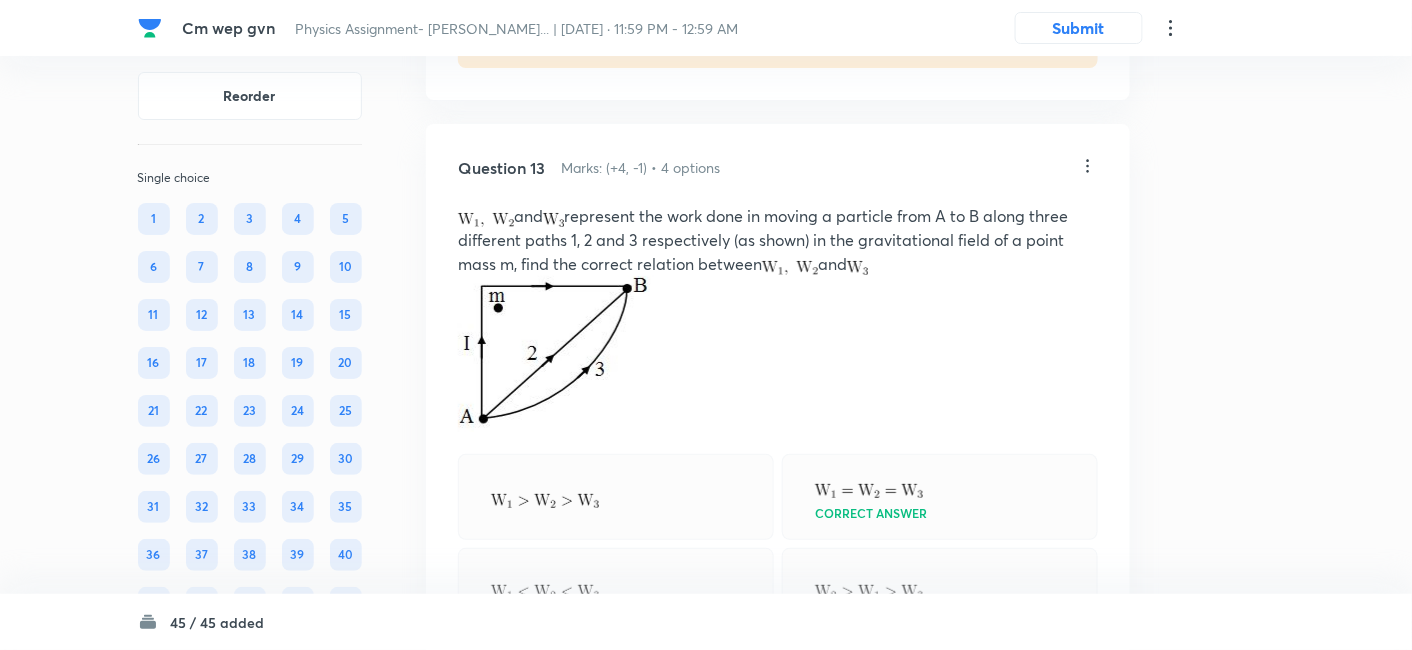 click on "Physics Mechanics Work, Energy & Power" at bounding box center [778, 715] 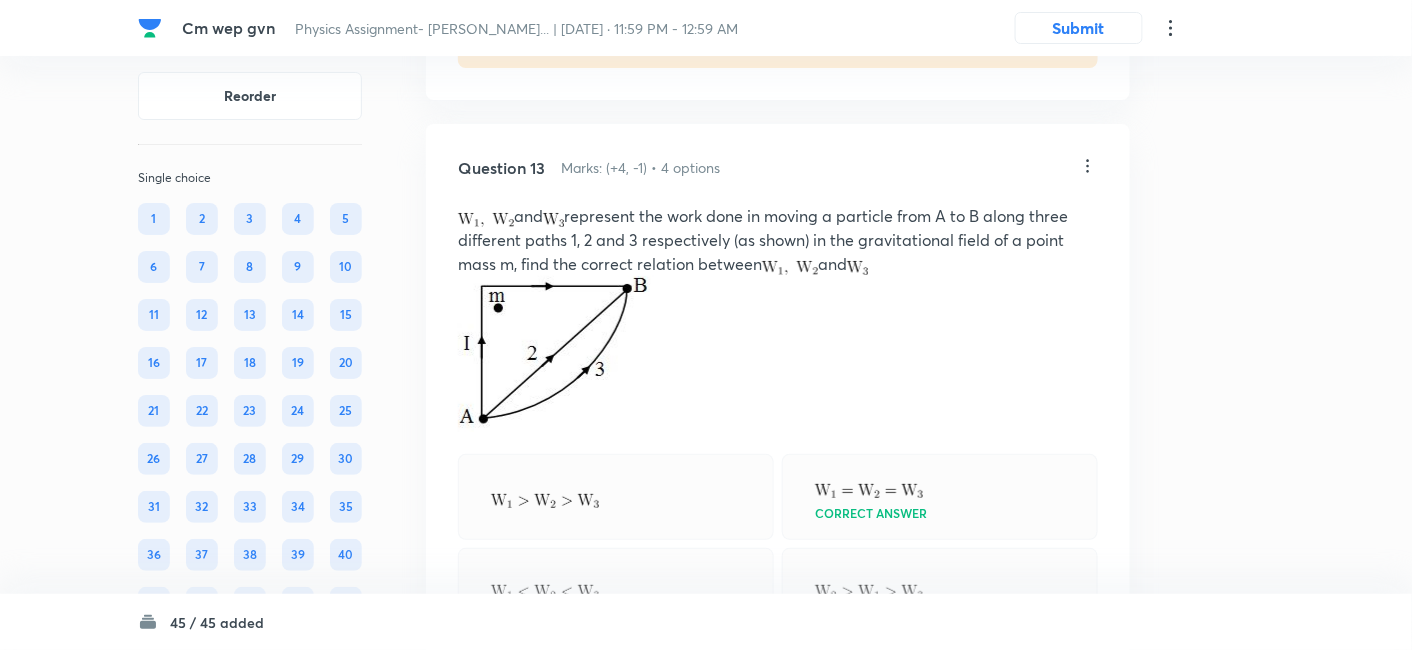 scroll, scrollTop: 9391, scrollLeft: 0, axis: vertical 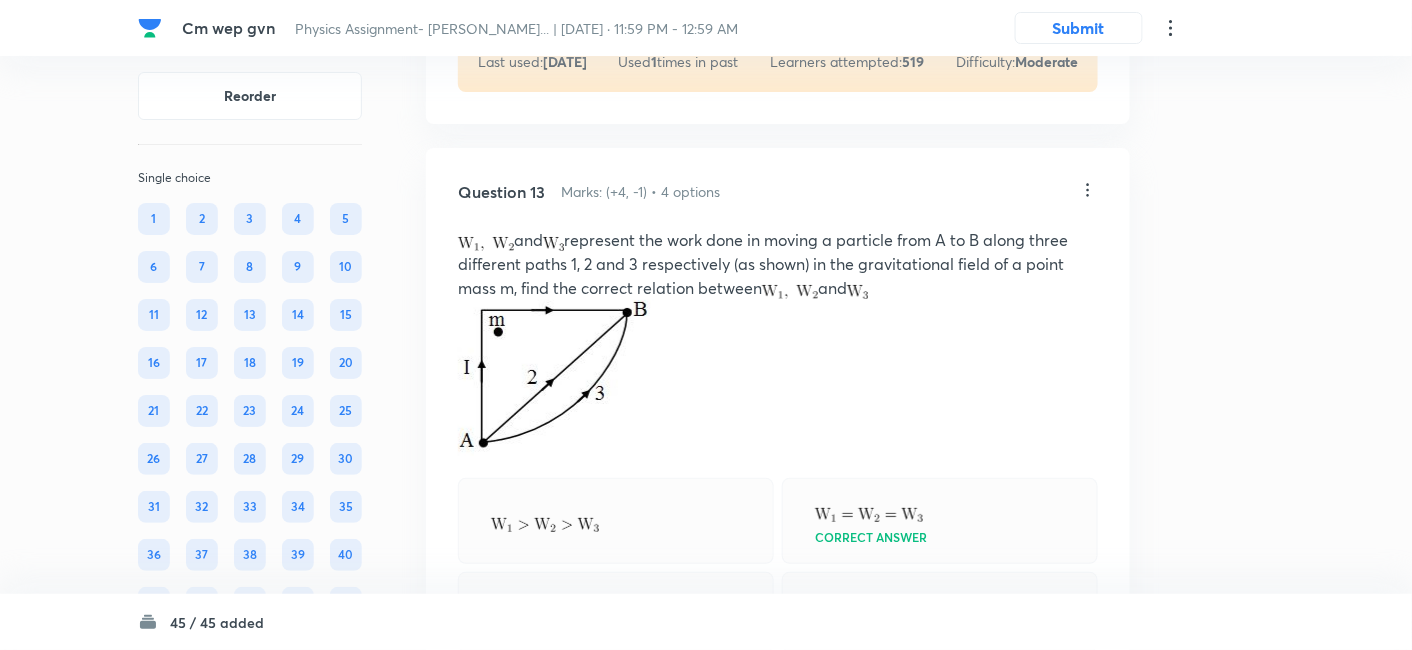click 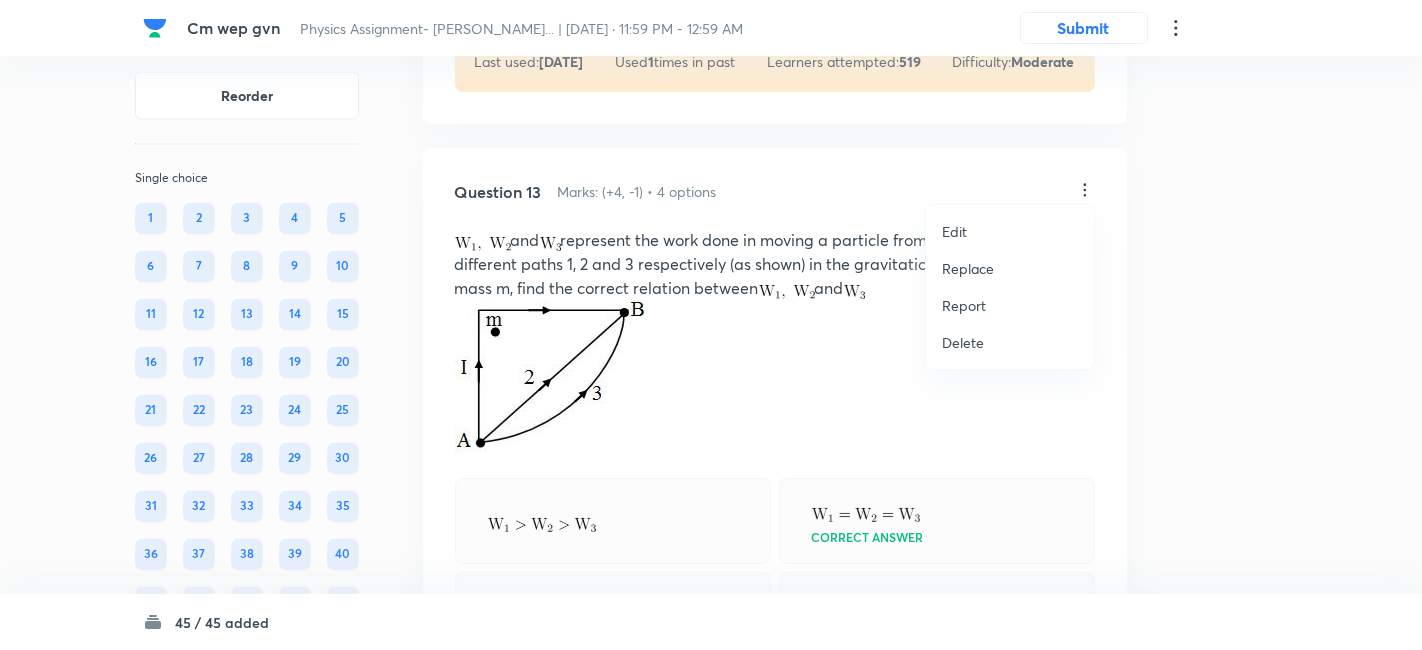 click on "Replace" at bounding box center (968, 268) 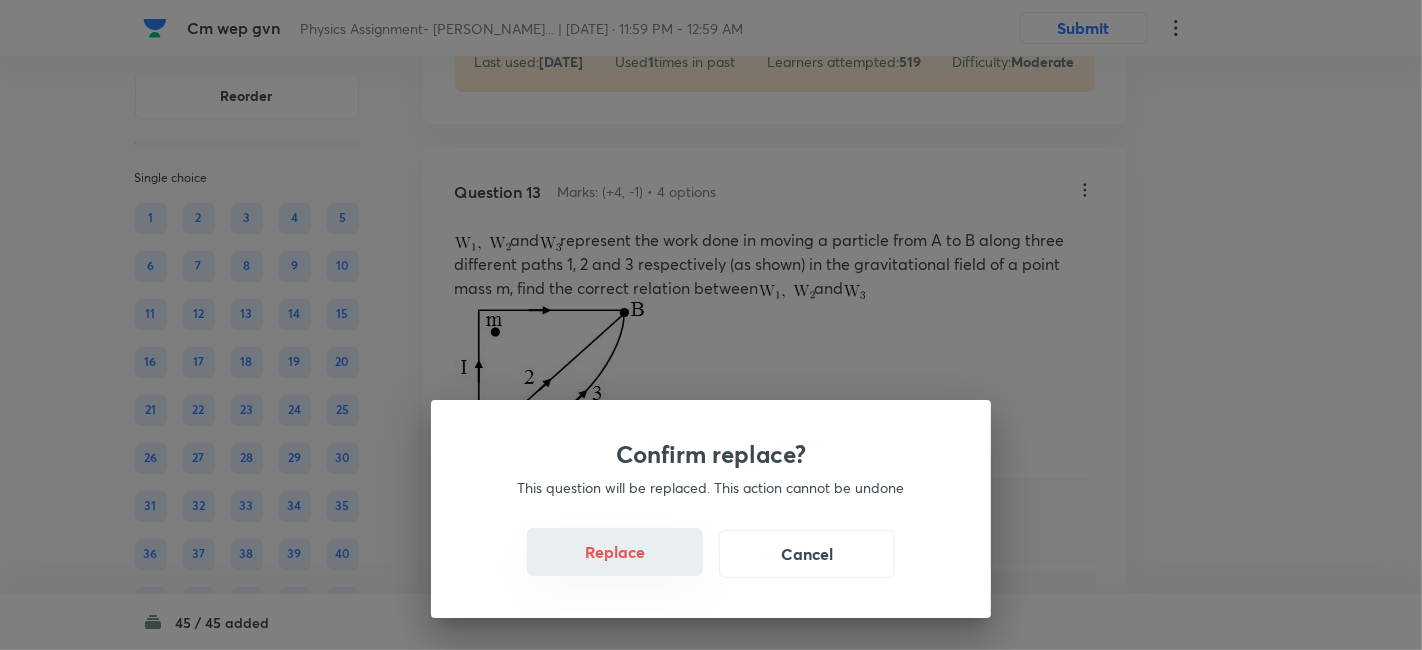 click on "Replace" at bounding box center (615, 552) 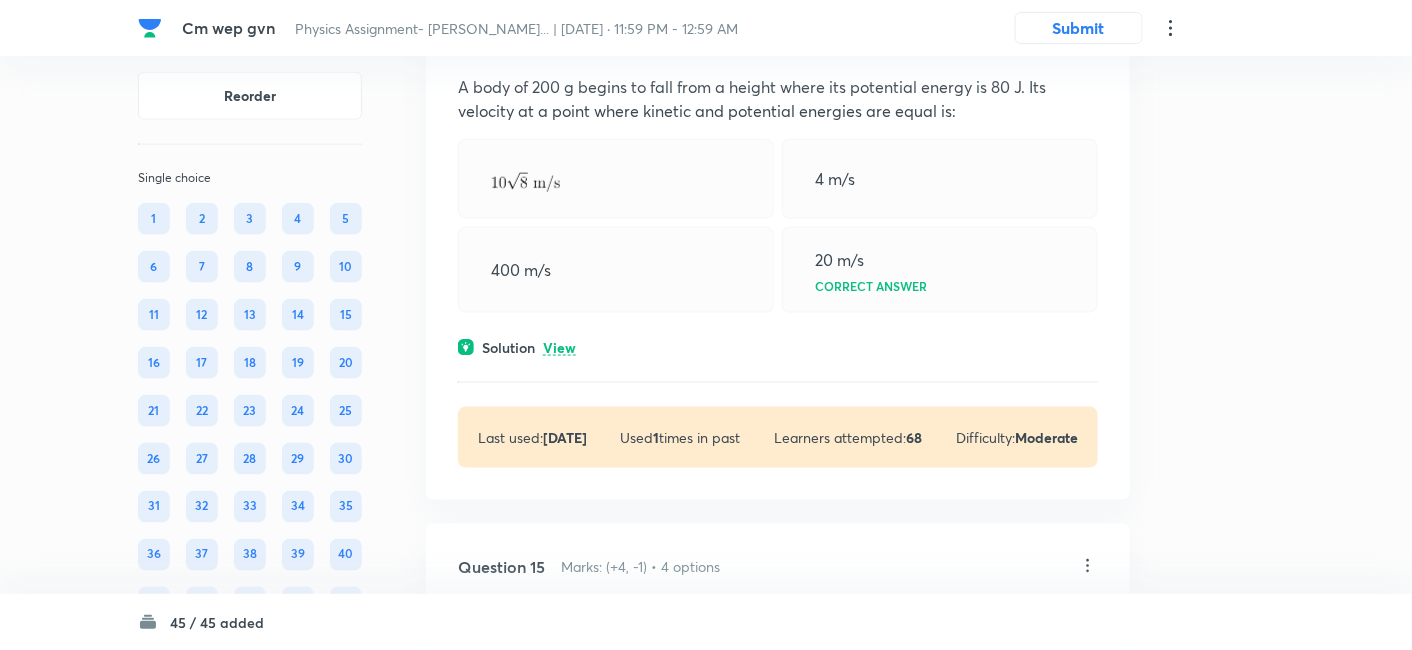 scroll, scrollTop: 10225, scrollLeft: 0, axis: vertical 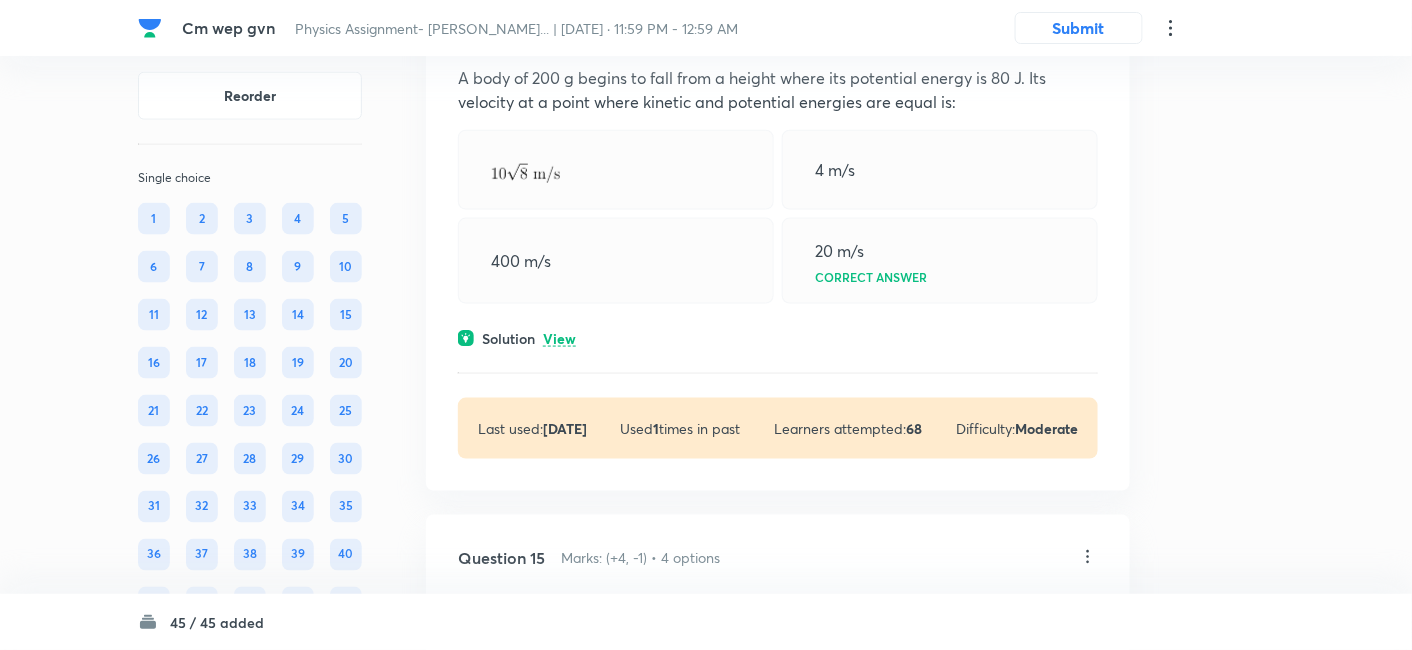 click on "View" at bounding box center (559, 339) 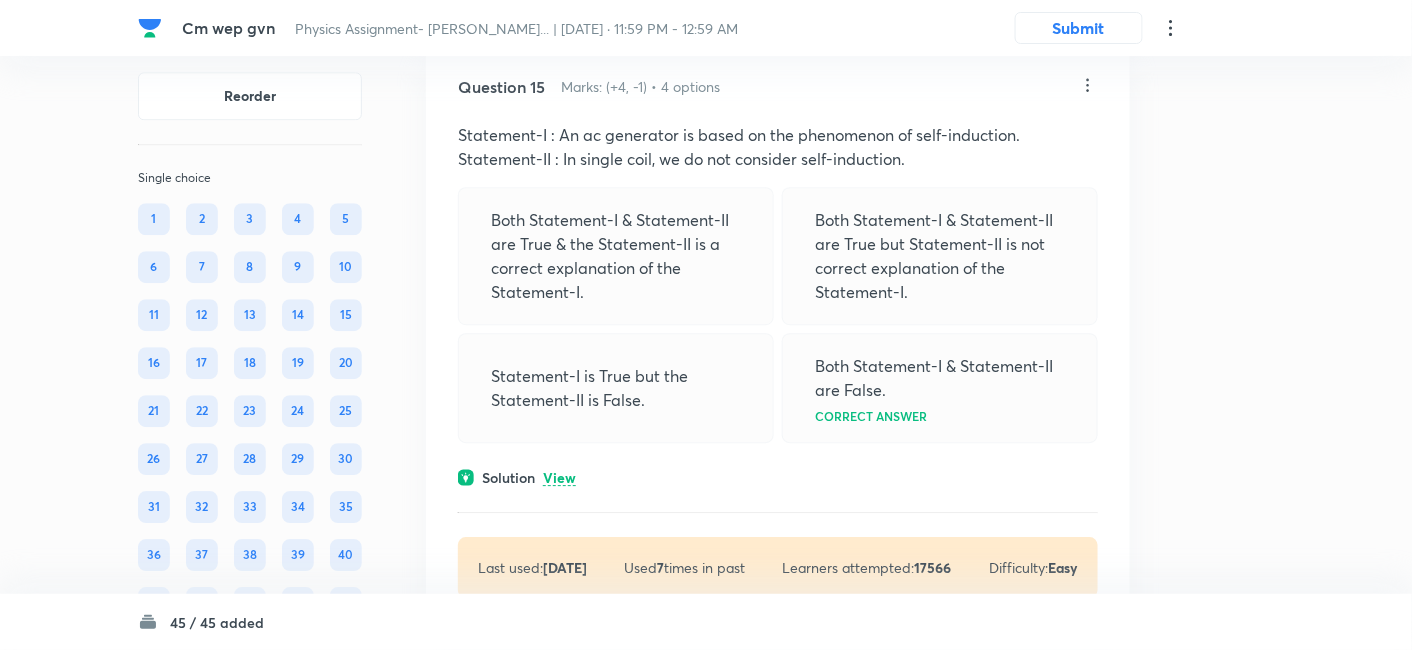 scroll, scrollTop: 11166, scrollLeft: 0, axis: vertical 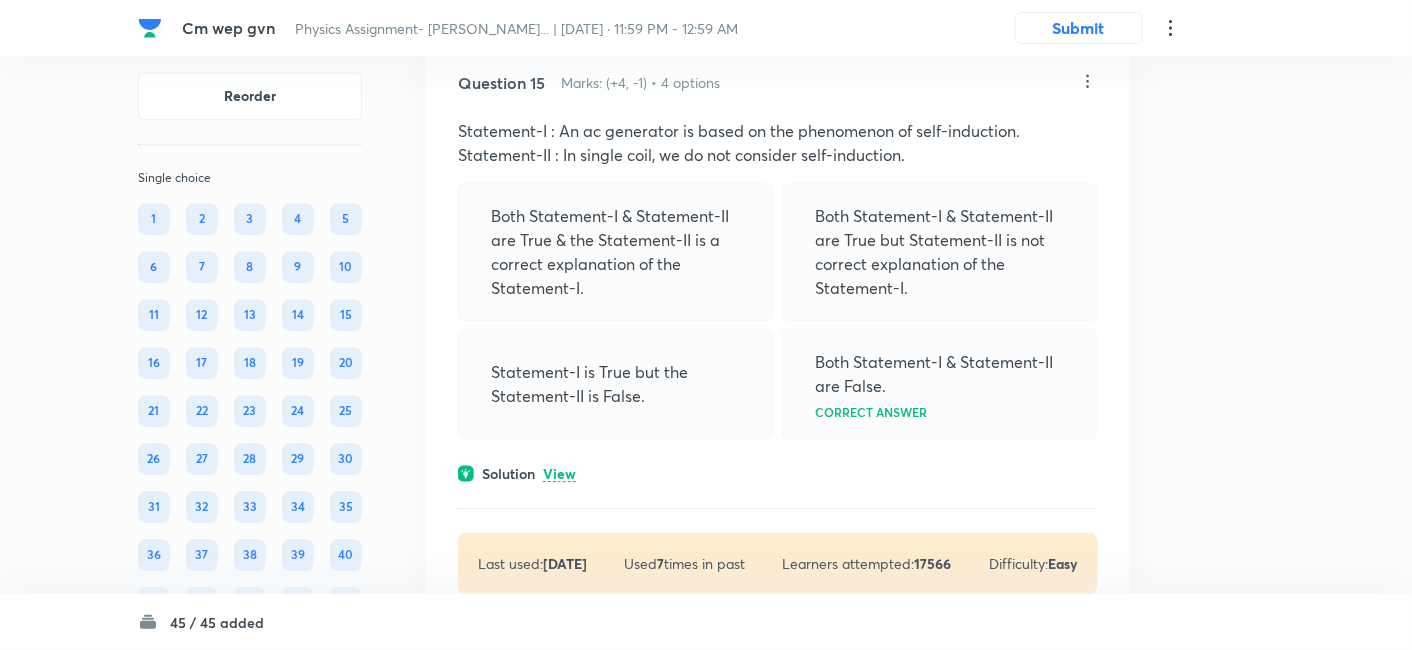 click on "View" at bounding box center [559, 474] 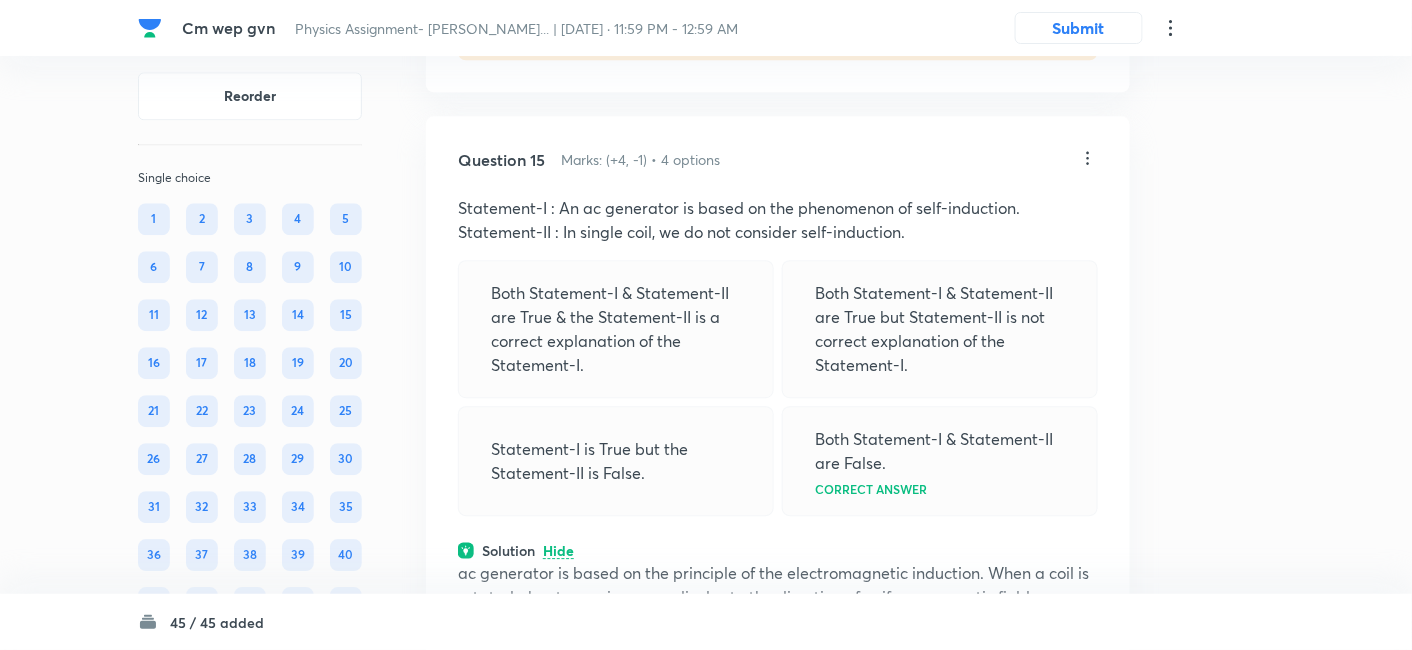 scroll, scrollTop: 11082, scrollLeft: 0, axis: vertical 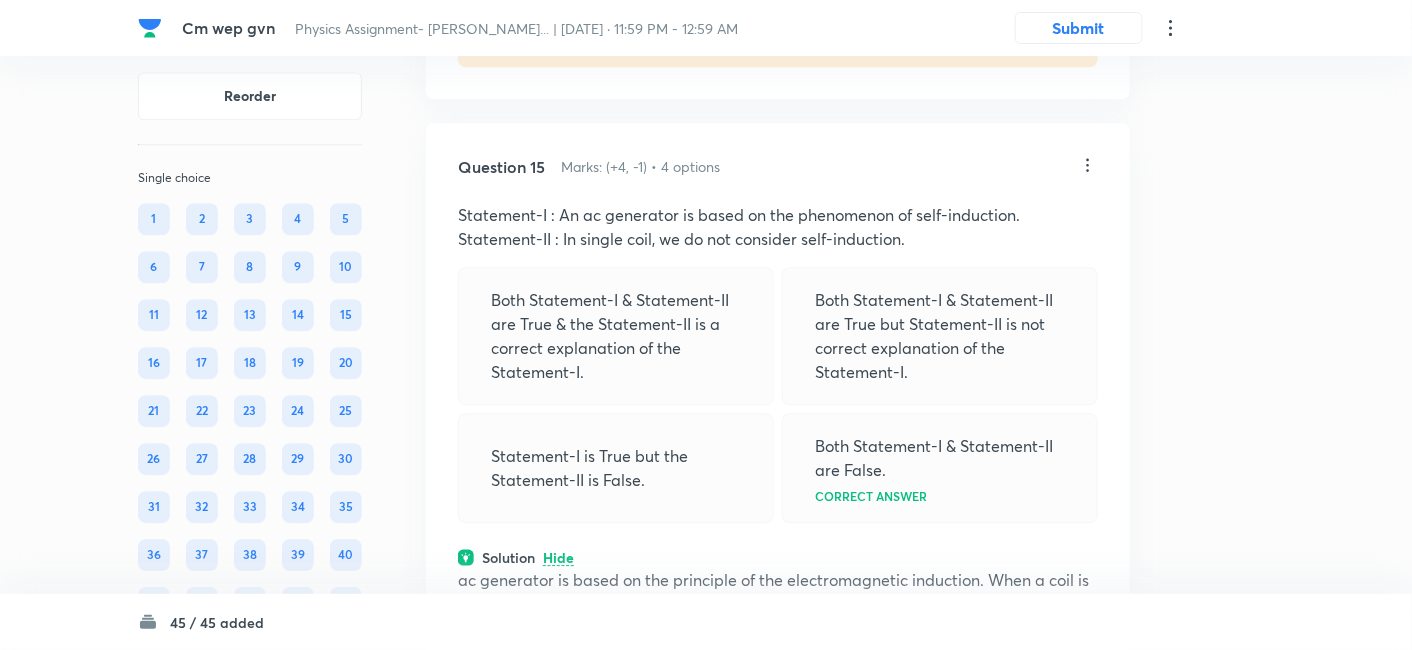click 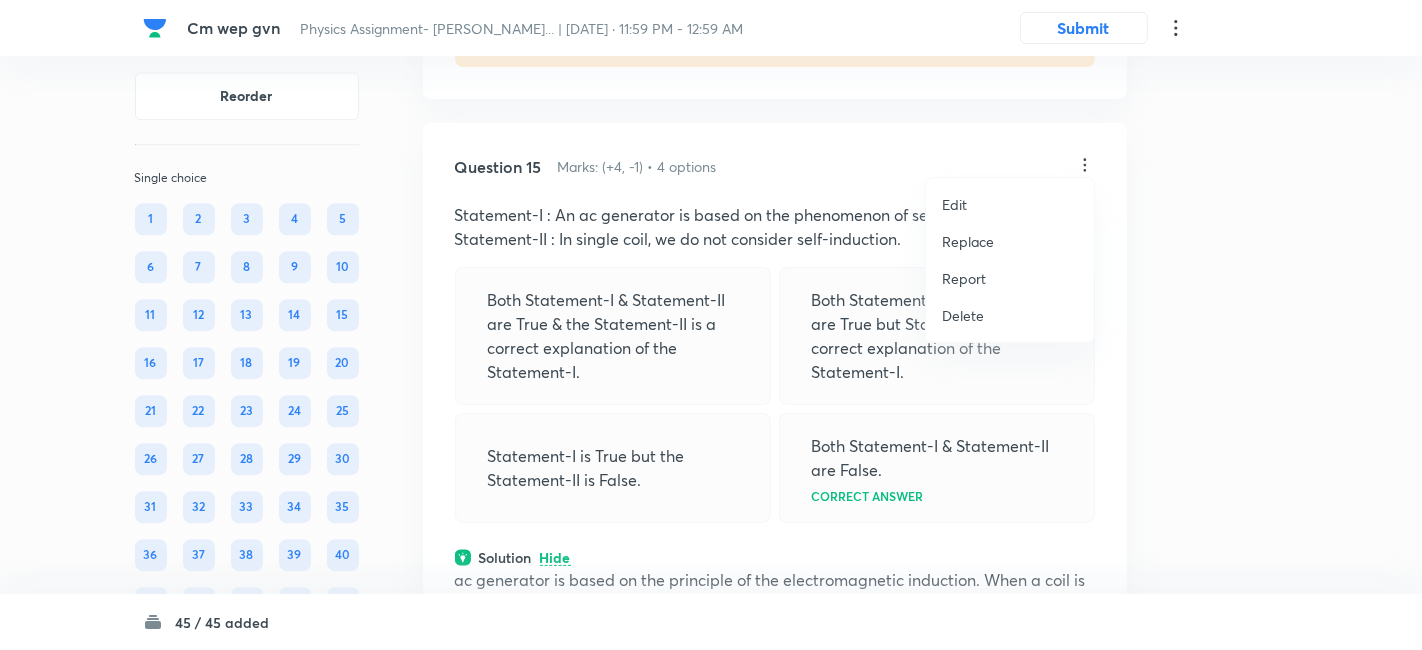 click on "Replace" at bounding box center (968, 241) 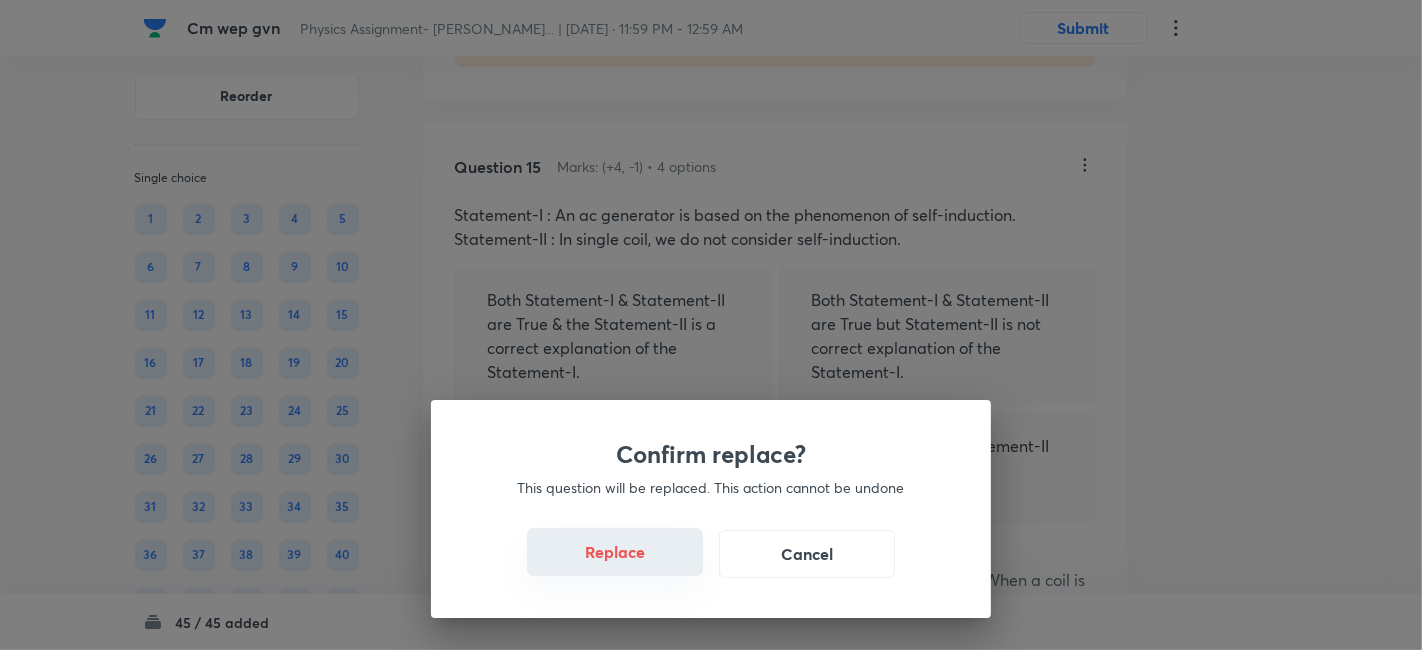 click on "Replace" at bounding box center (615, 552) 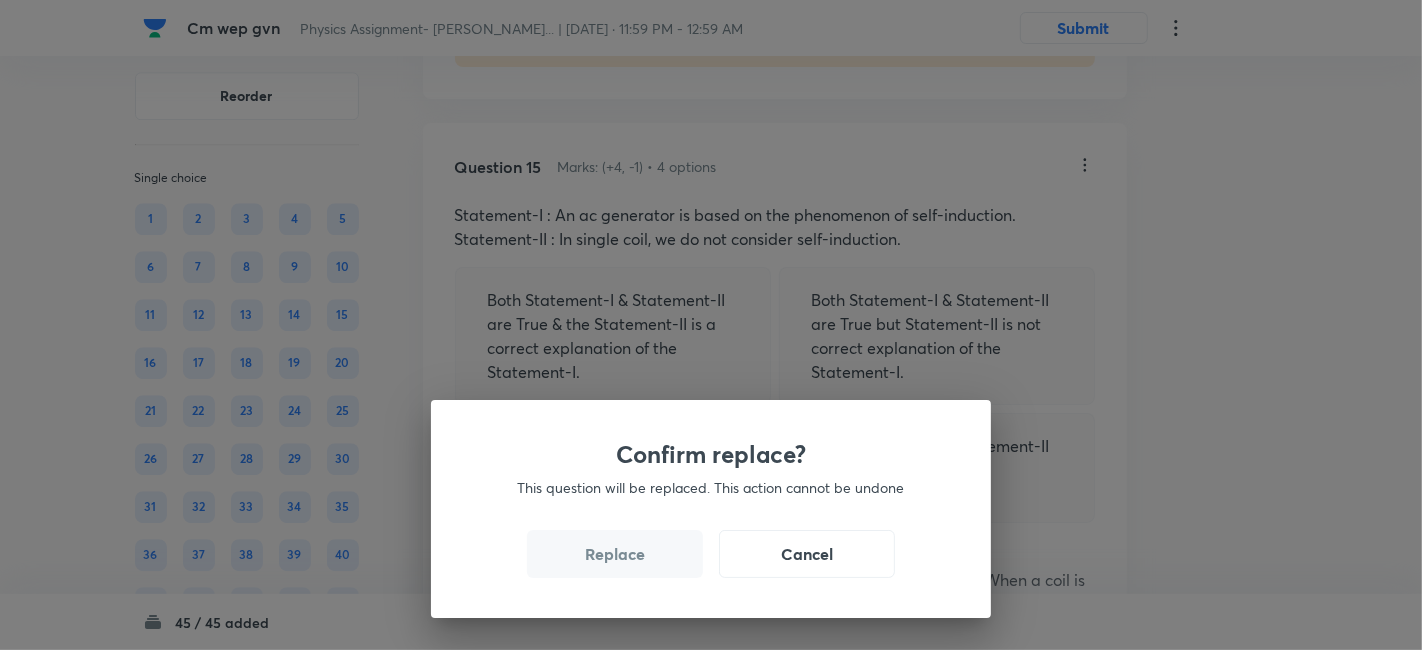 click on "Replace" at bounding box center (615, 554) 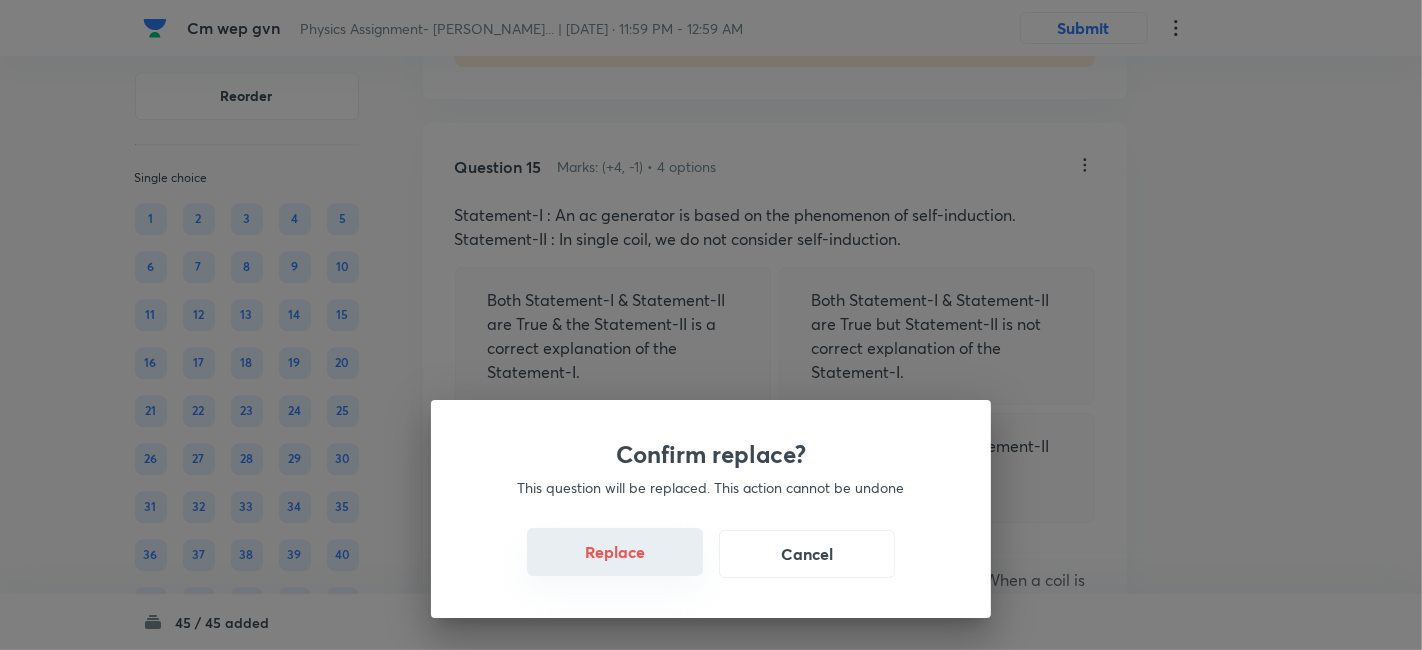 click on "Replace" at bounding box center (615, 552) 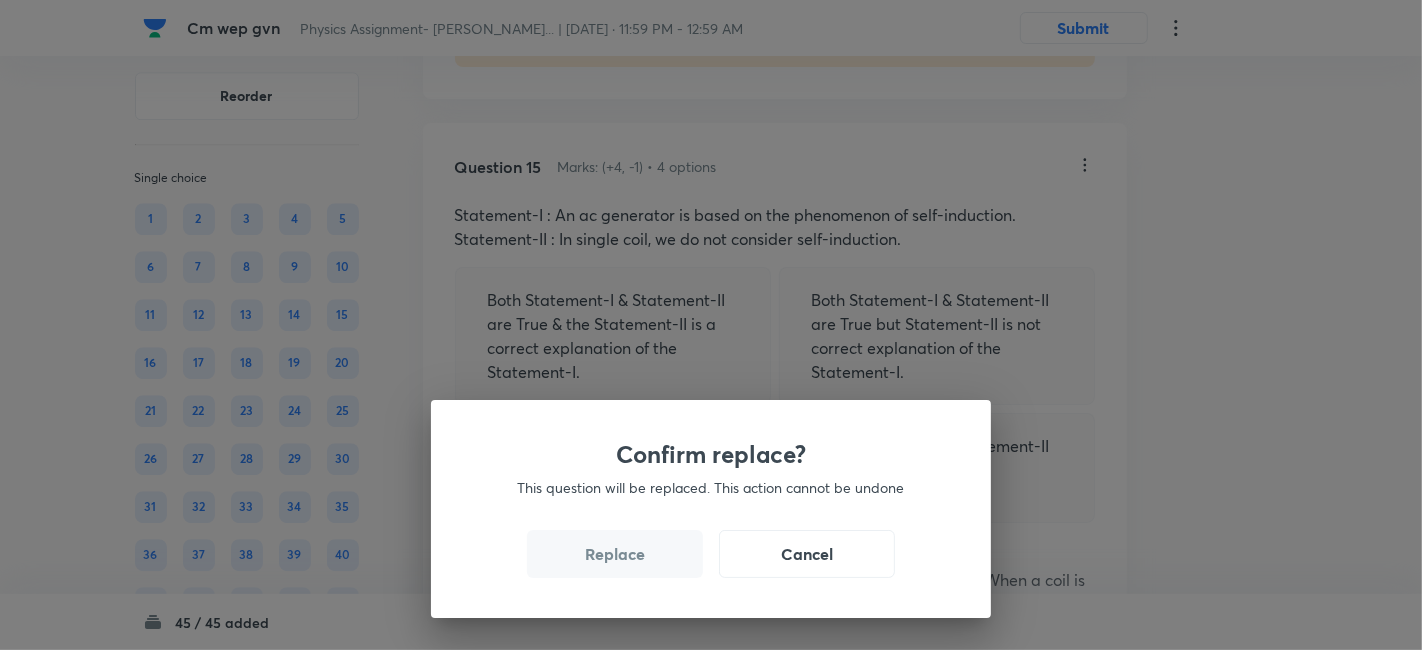 click on "Replace" at bounding box center (615, 554) 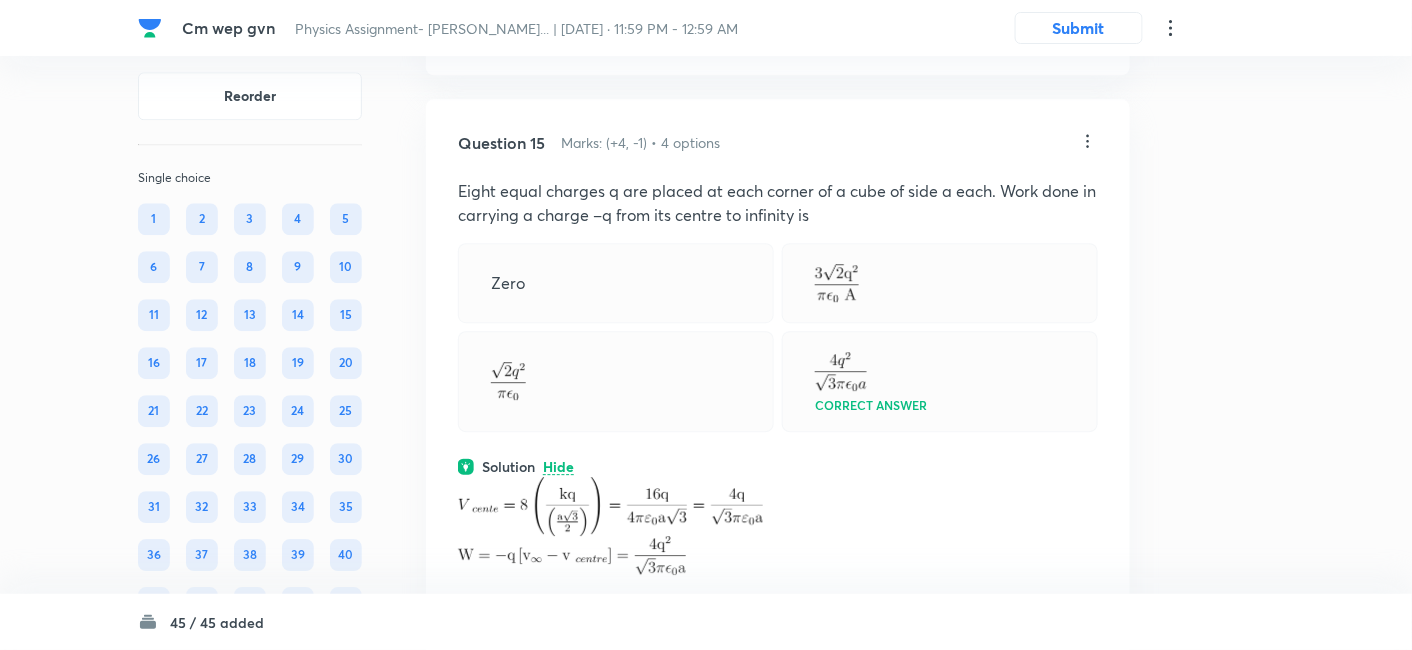 scroll, scrollTop: 11102, scrollLeft: 0, axis: vertical 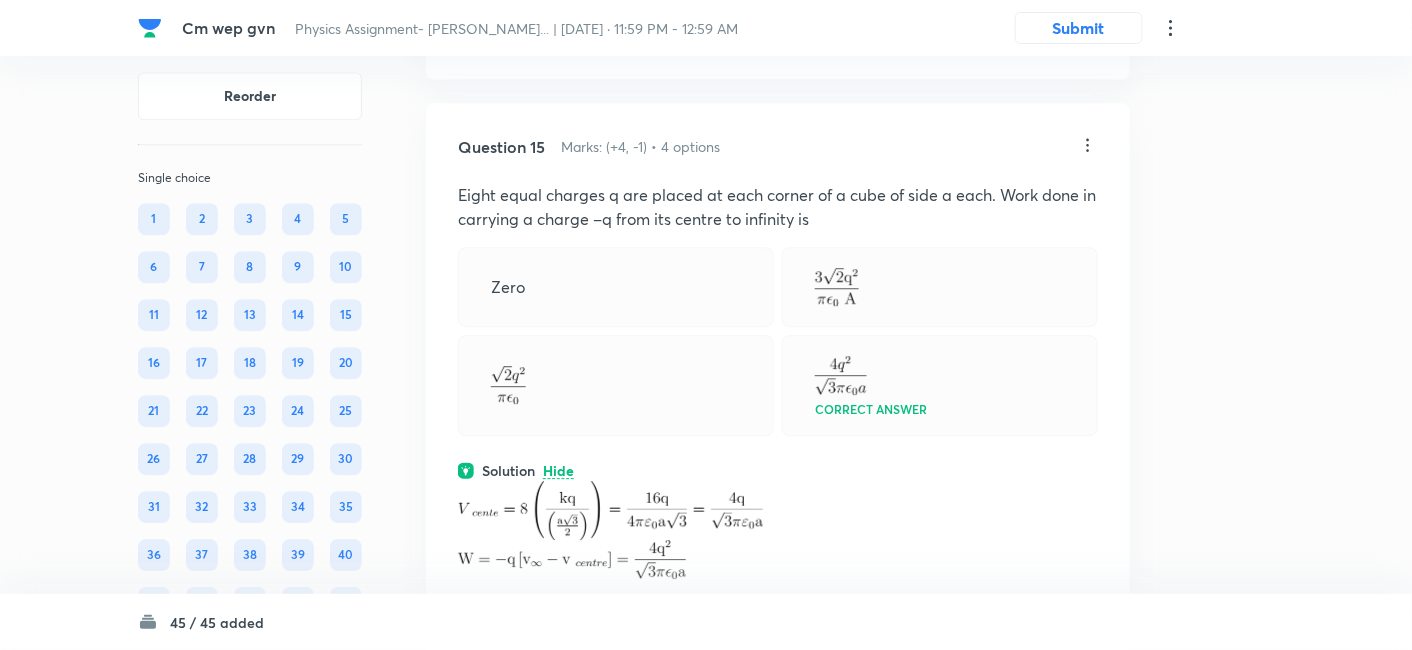 click 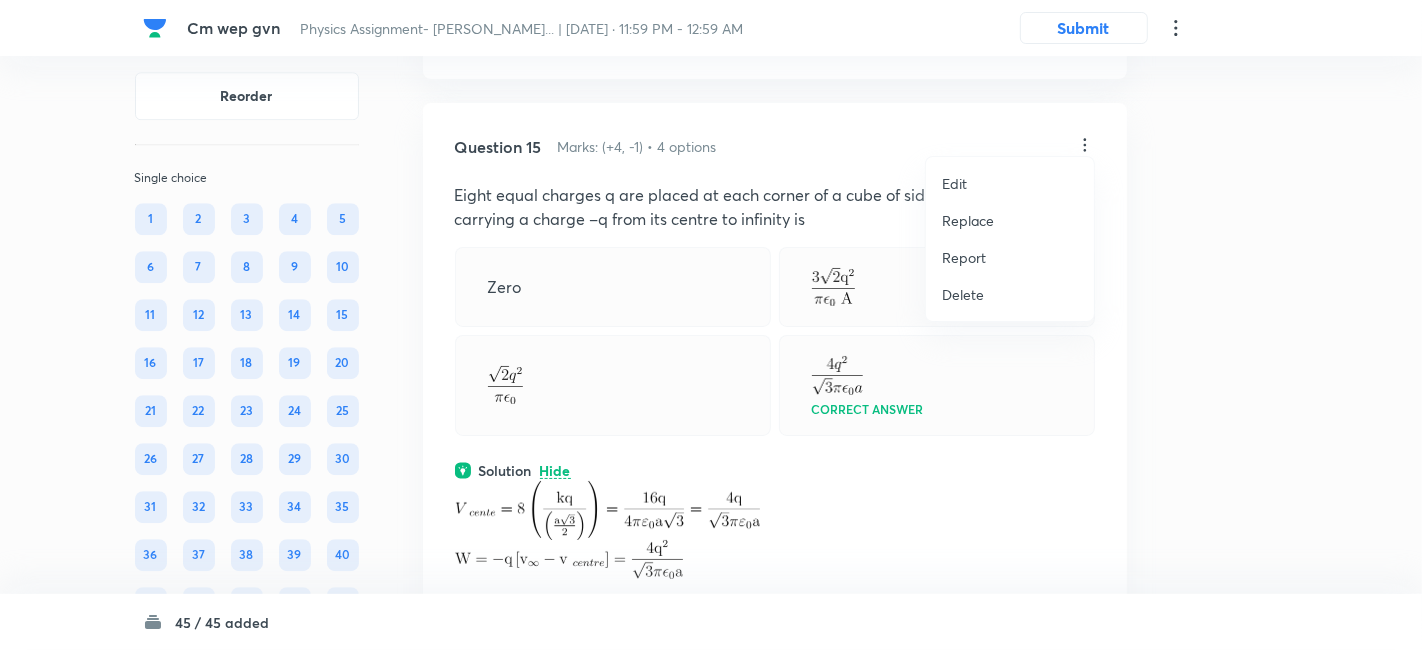 click on "Replace" at bounding box center [968, 220] 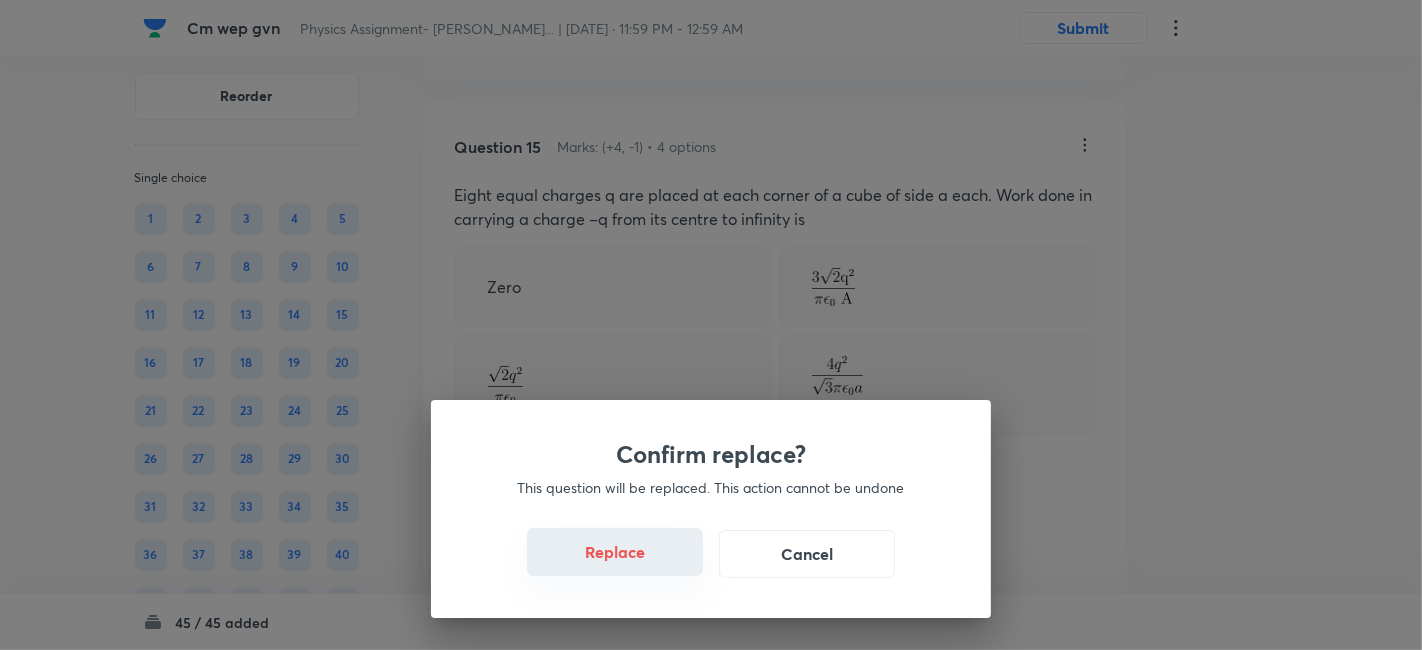 click on "Replace" at bounding box center [615, 552] 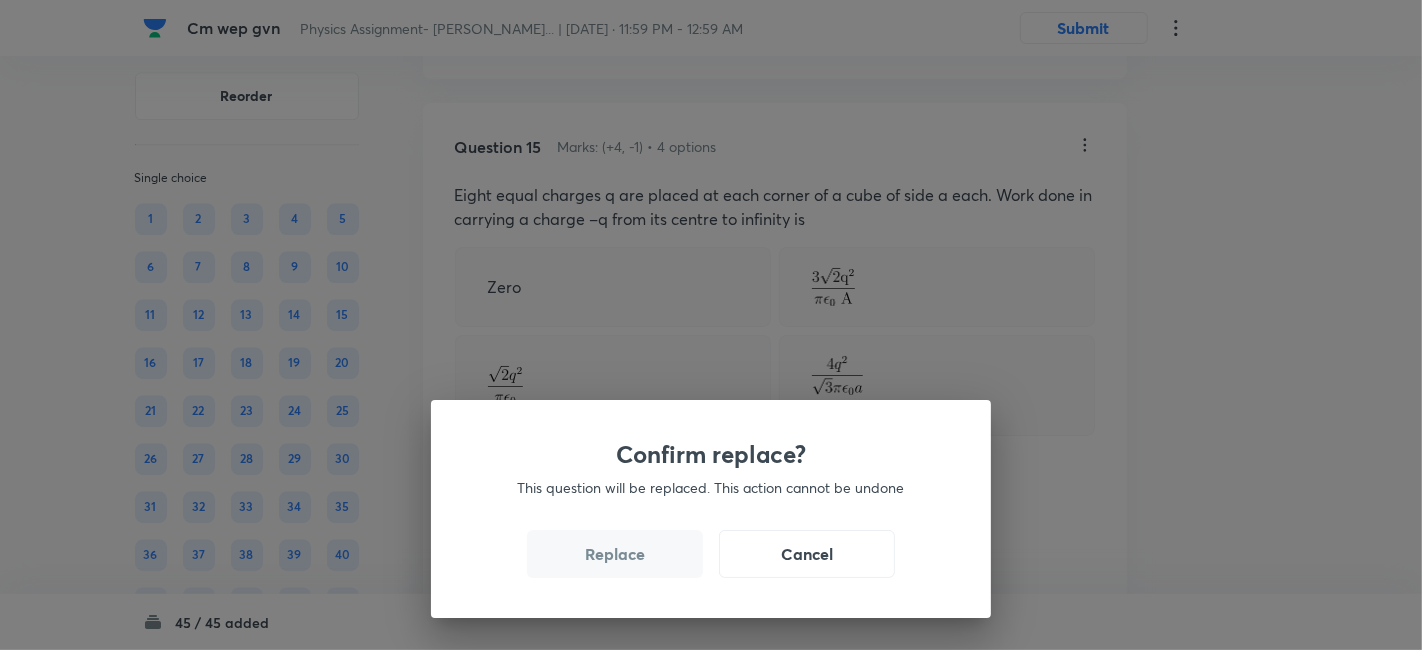 click on "Replace" at bounding box center (615, 554) 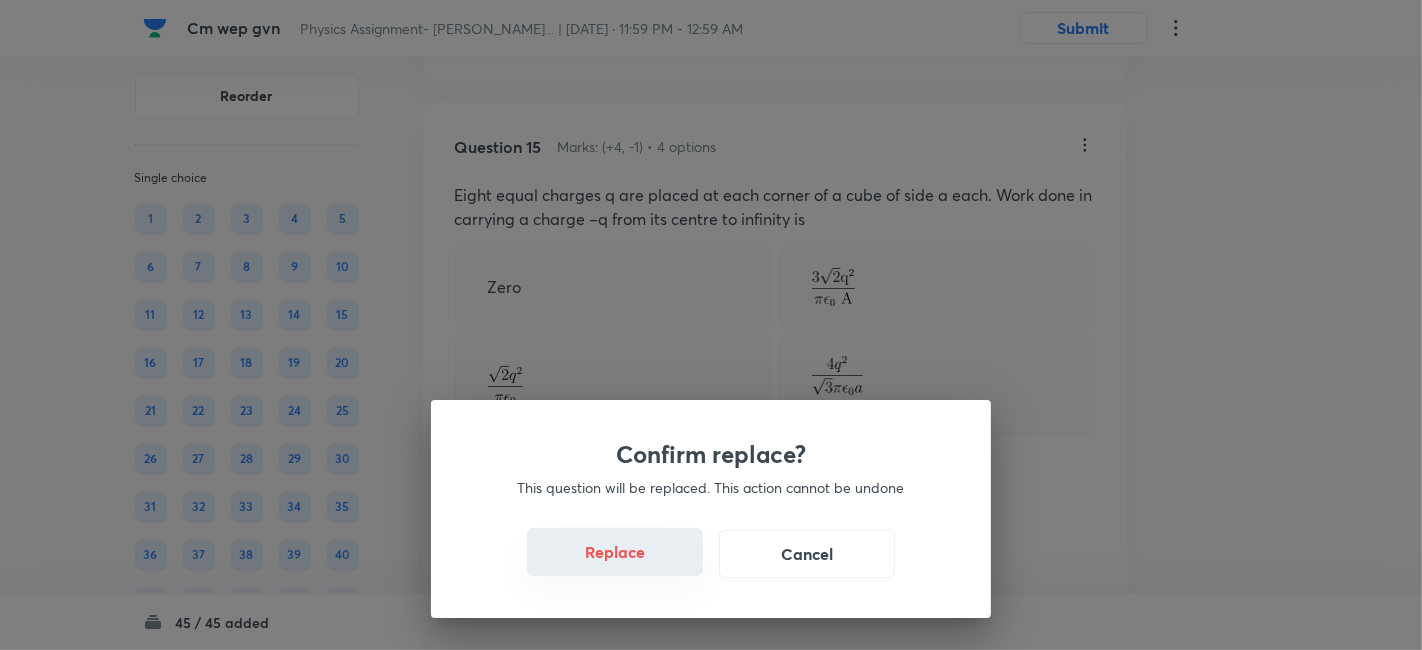 click on "Replace" at bounding box center (615, 552) 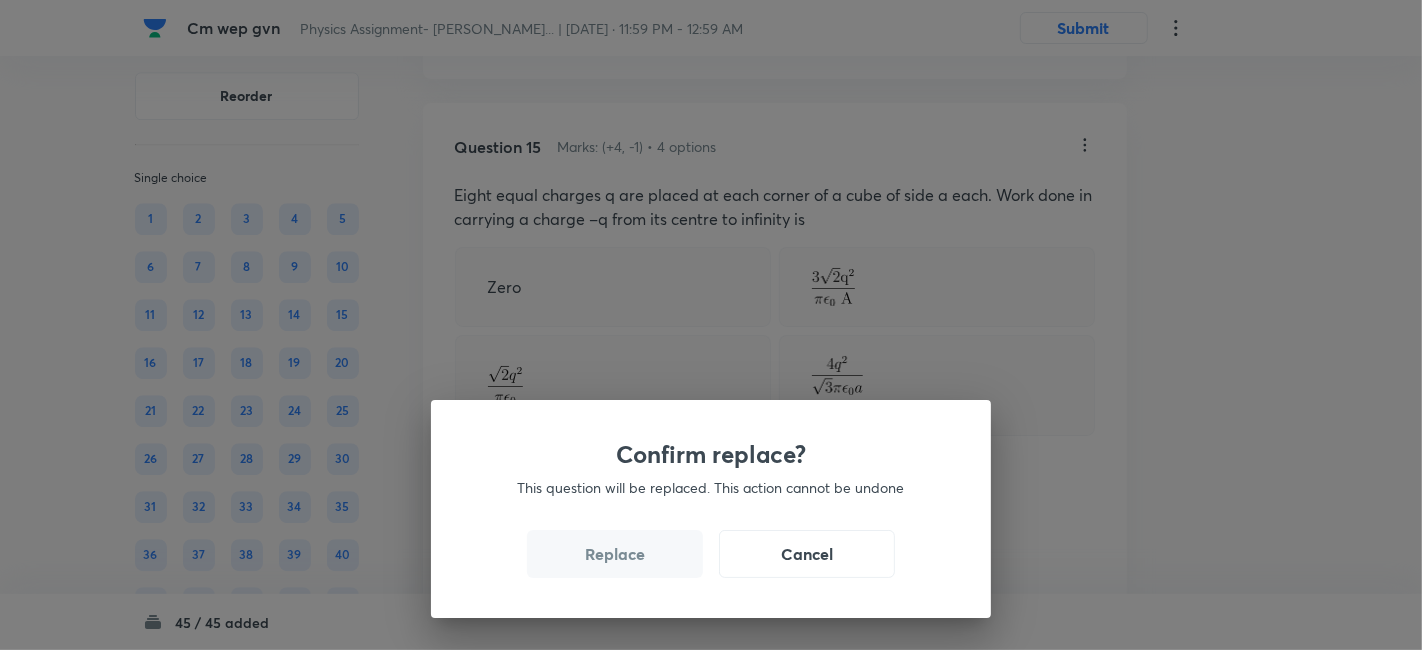 click on "Replace" at bounding box center [615, 554] 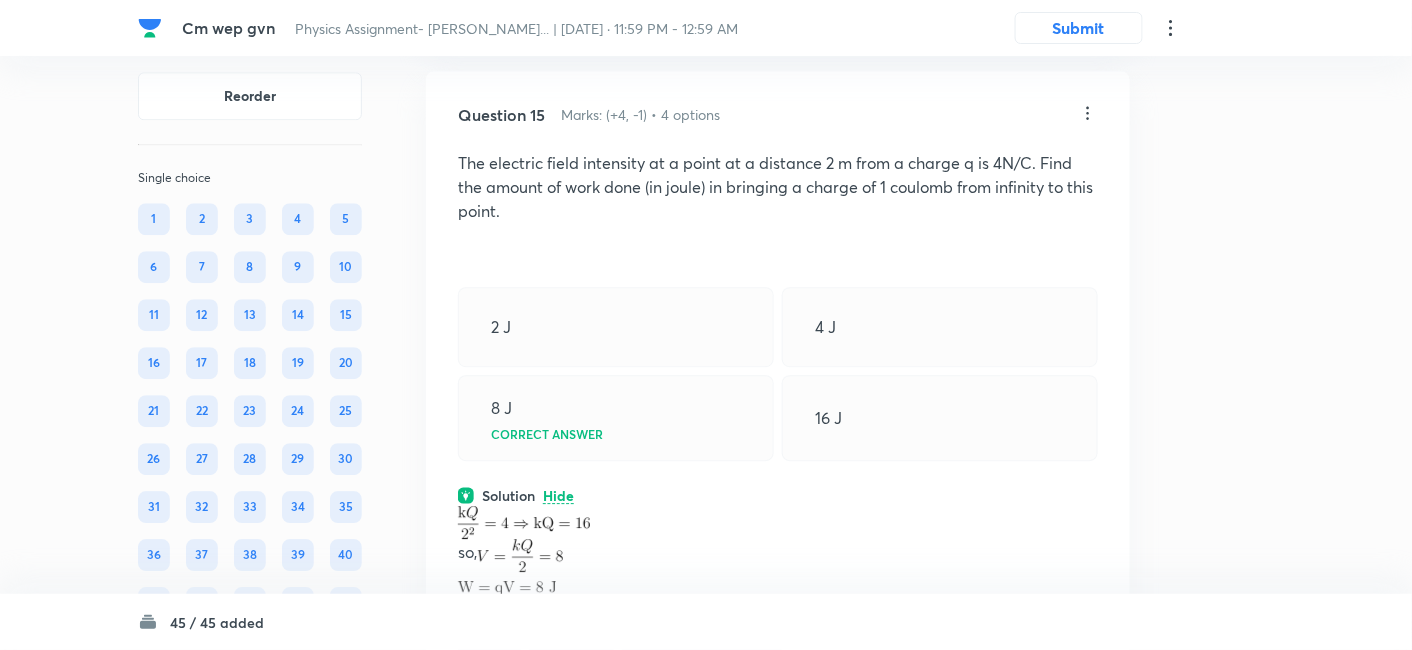 scroll, scrollTop: 11133, scrollLeft: 0, axis: vertical 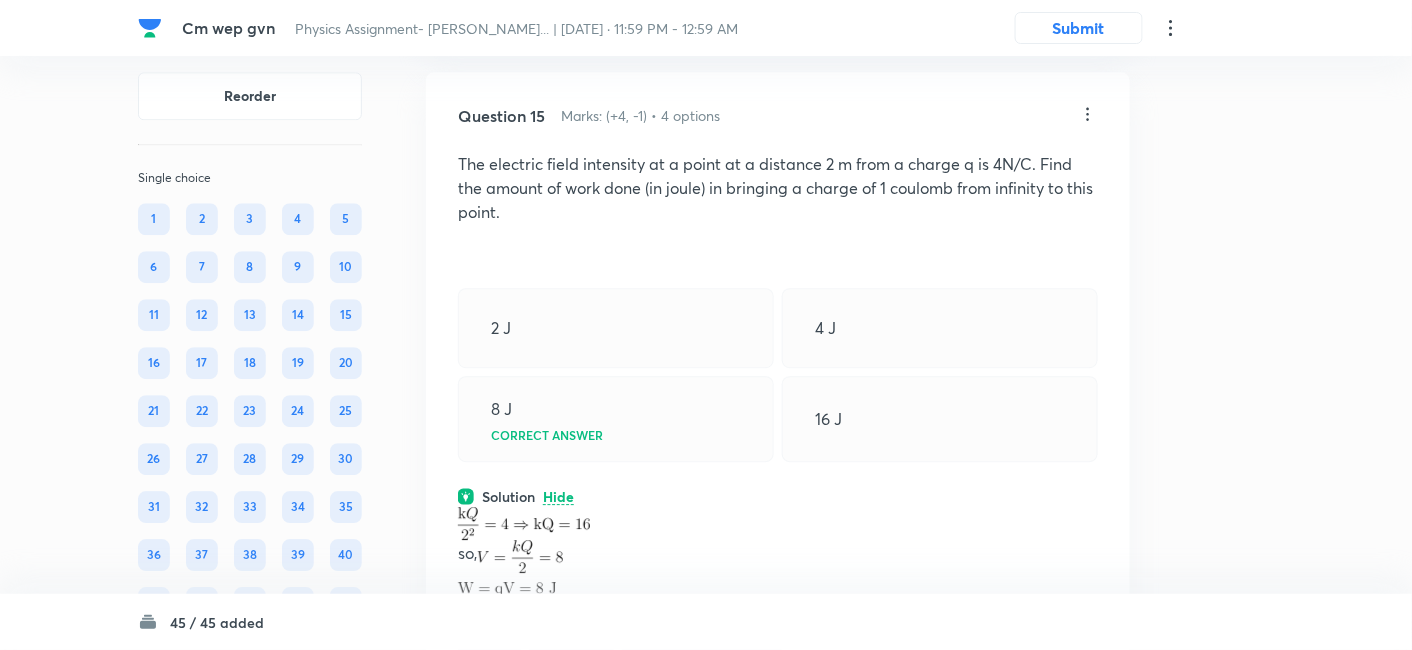 click 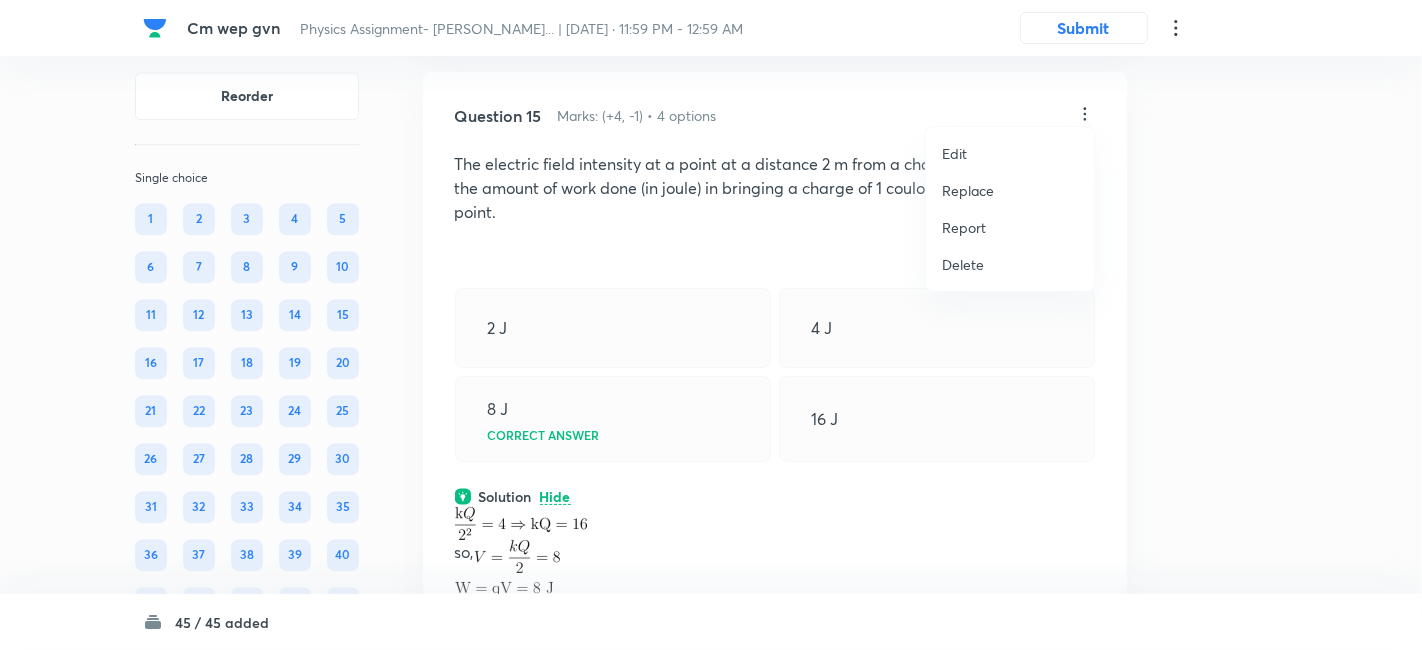 click on "Replace" at bounding box center [968, 190] 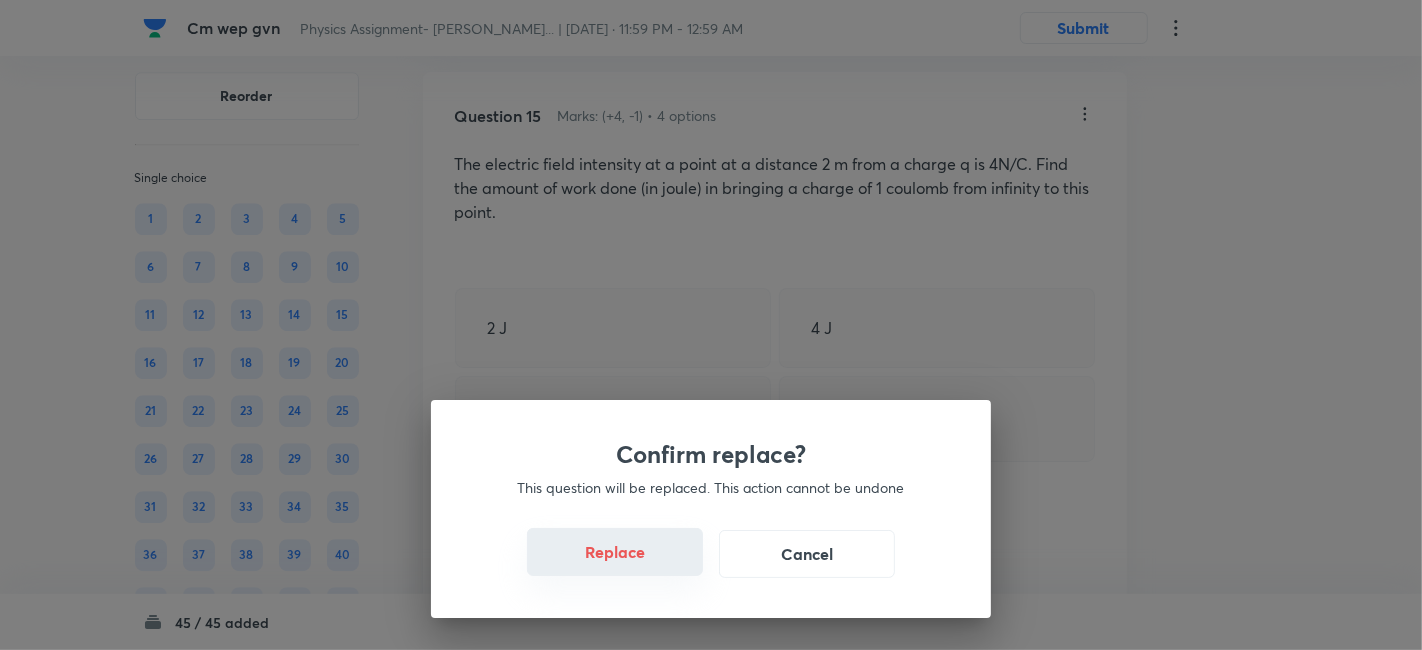 click on "Replace" at bounding box center (615, 552) 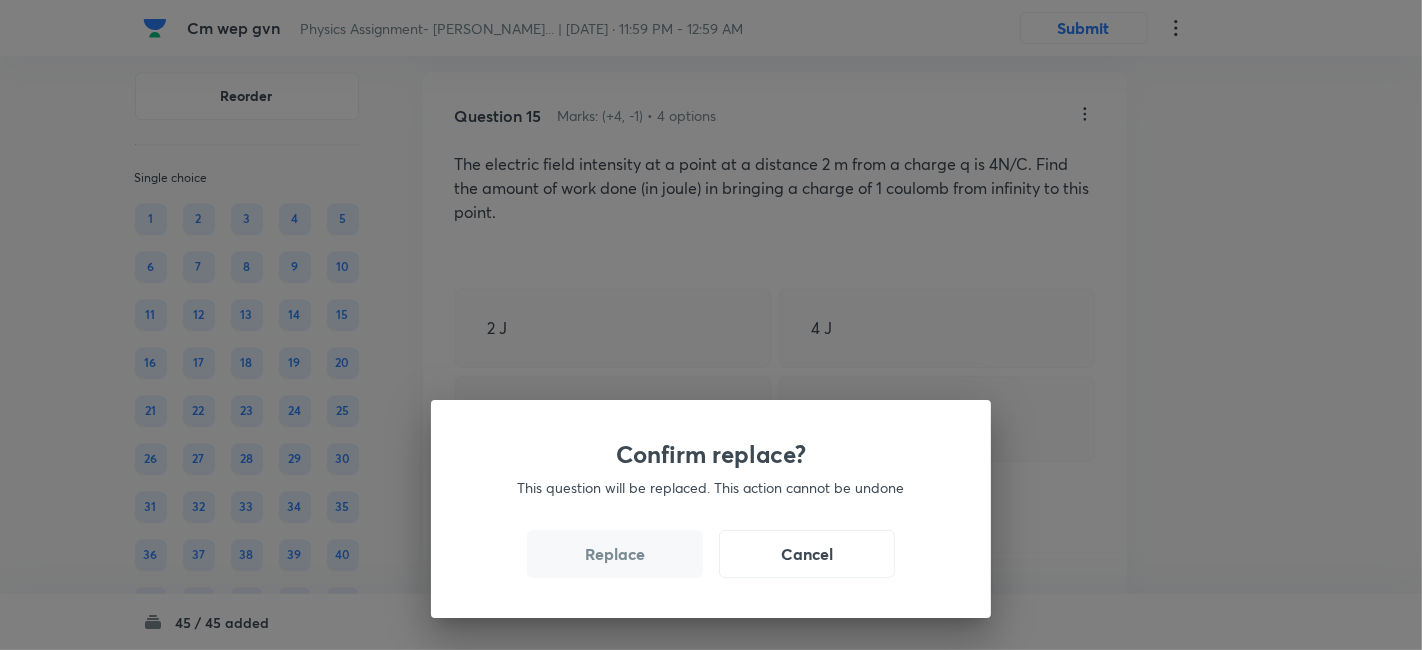 click on "Replace" at bounding box center [615, 554] 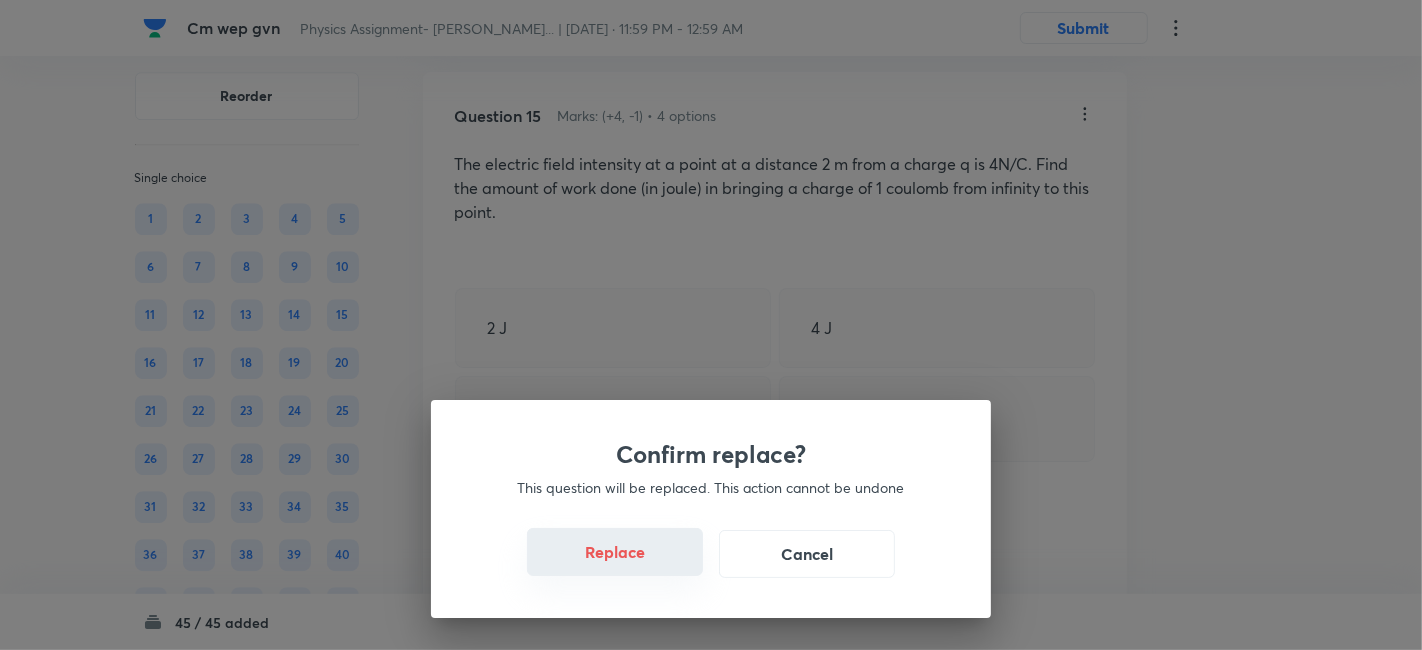 click on "Replace" at bounding box center (615, 552) 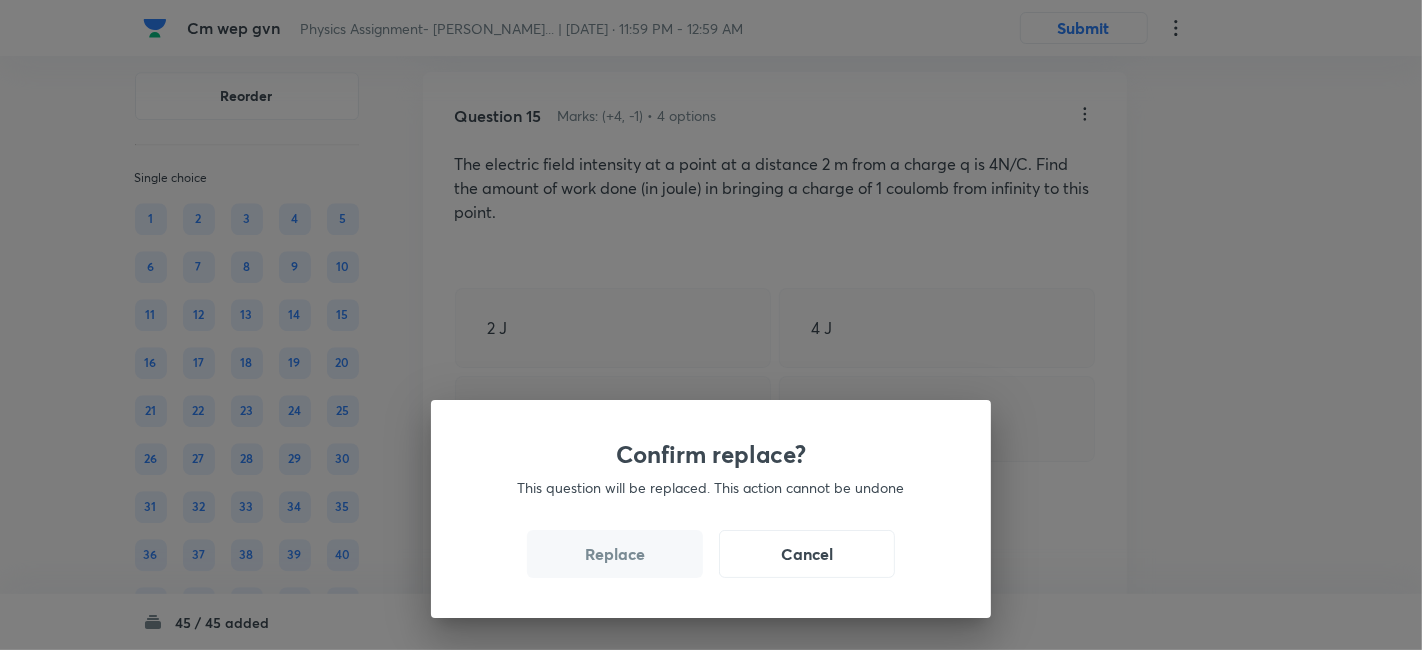 click on "Replace" at bounding box center [615, 554] 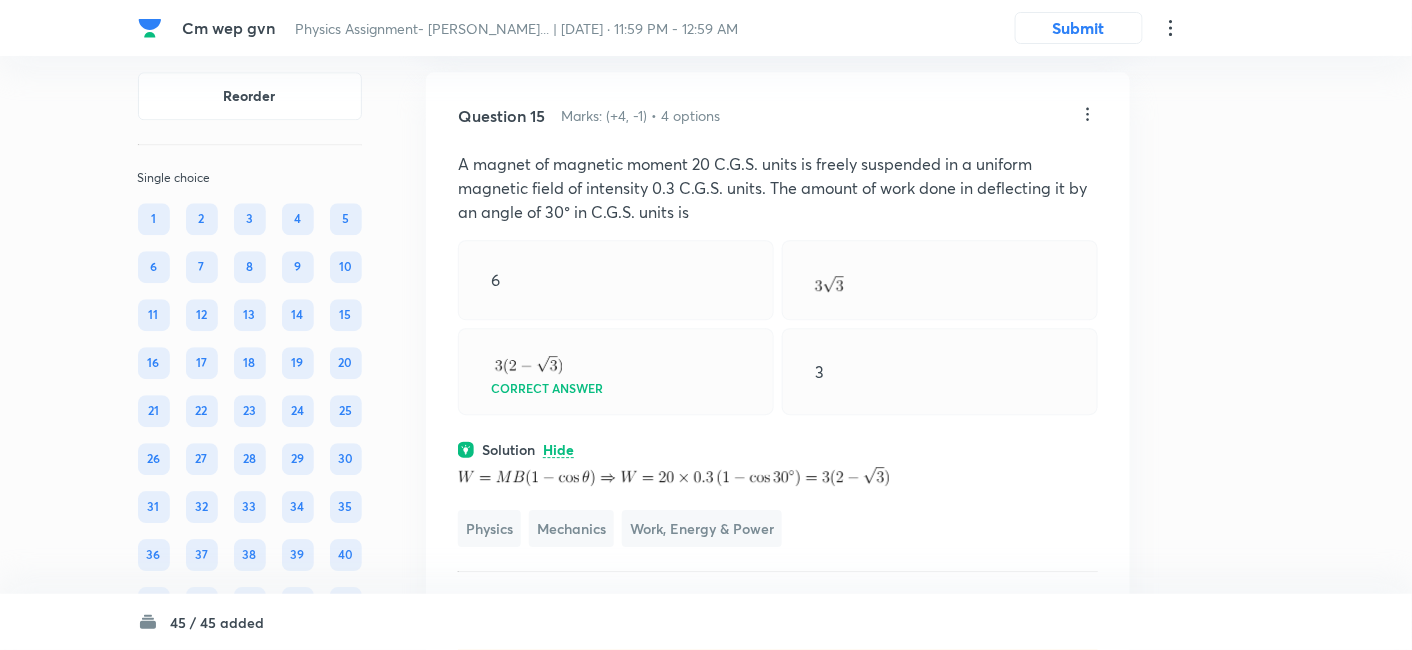 click on "Question 15 Marks: (+4, -1) • 4 options A magnet of magnetic moment 20 C.G.S. units is freely suspended in a uniform magnetic field of intensity 0.3 C.G.S. units. The amount of work done in deflecting it by an angle of 30° in C.G.S. units is  6                      Correct answer 3   Solution Hide Physics Mechanics Work, Energy & Power Last used:  4 years ago Used  1  times in past Learners attempted:  815 Difficulty: Easy" at bounding box center [778, 380] 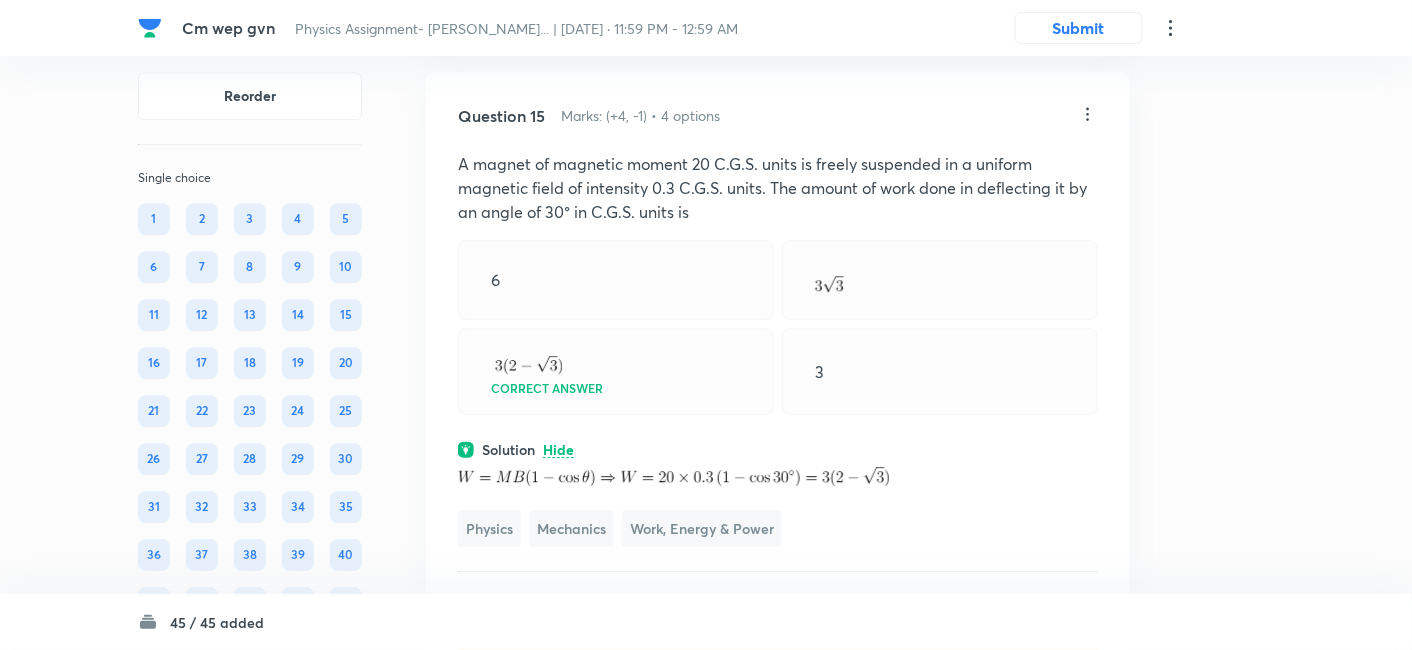 click 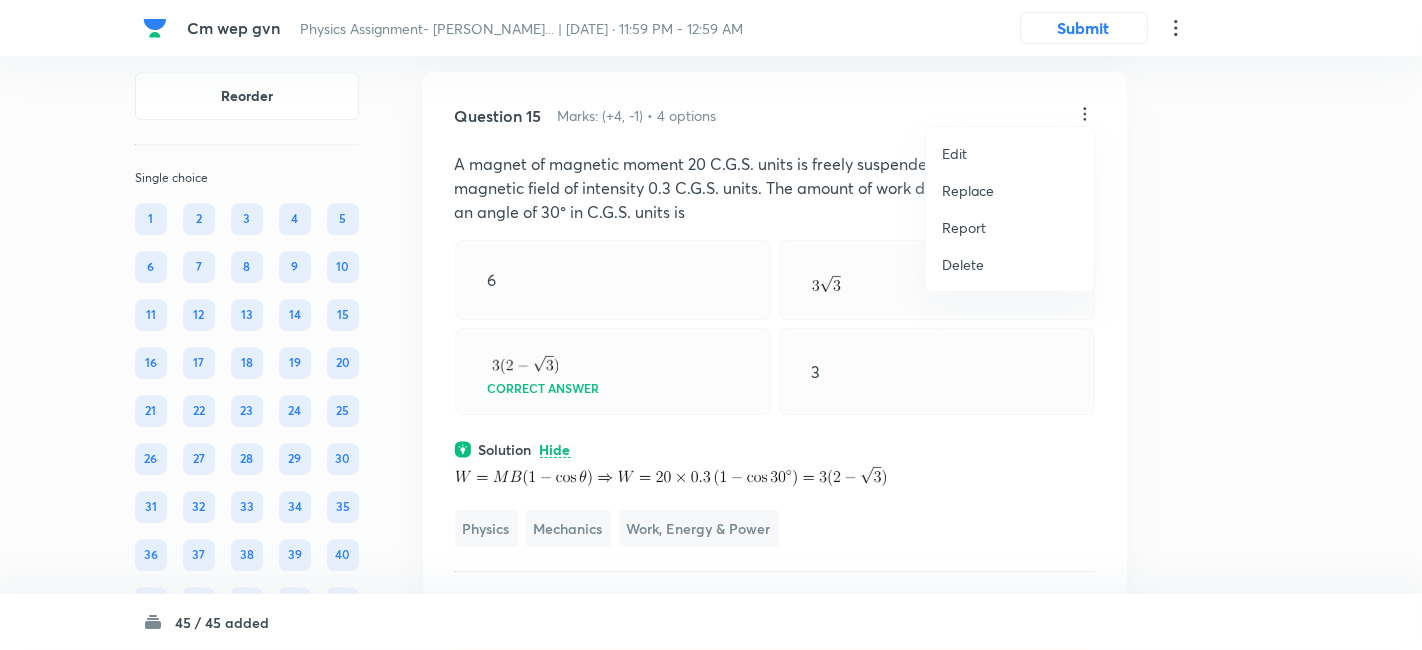 click on "Replace" at bounding box center (968, 190) 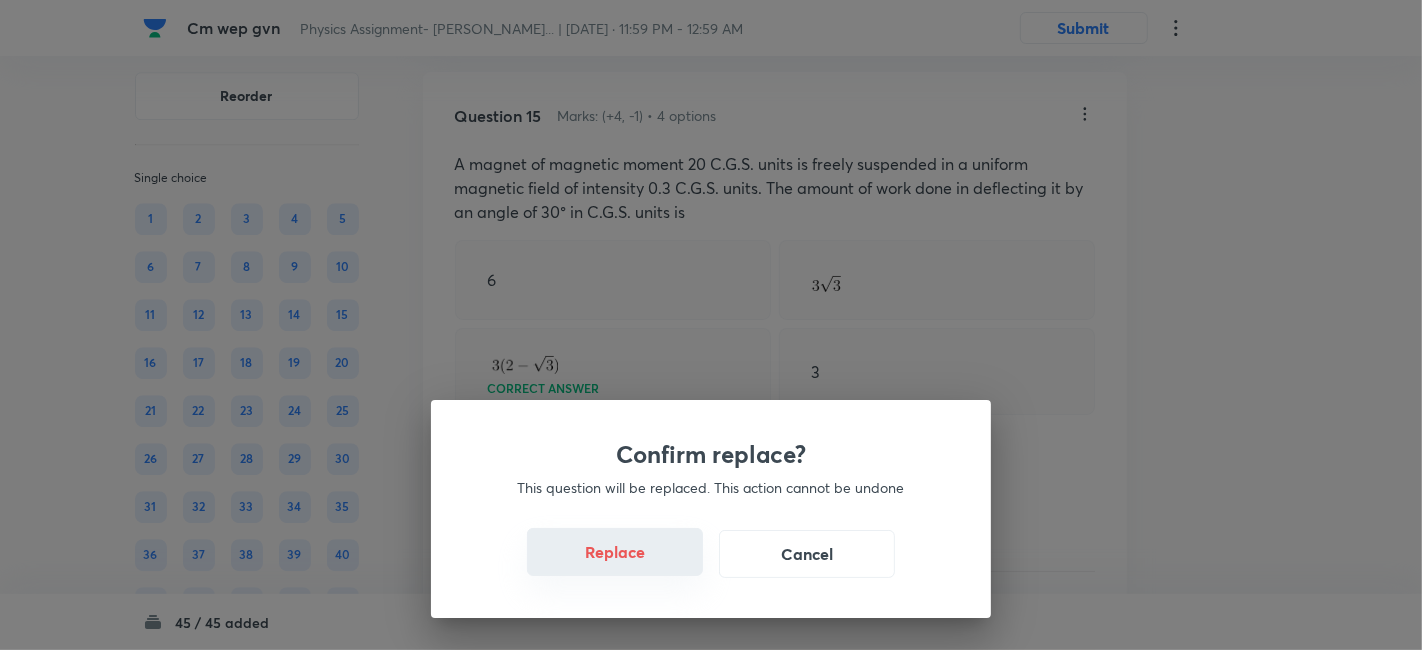 click on "Replace" at bounding box center (615, 552) 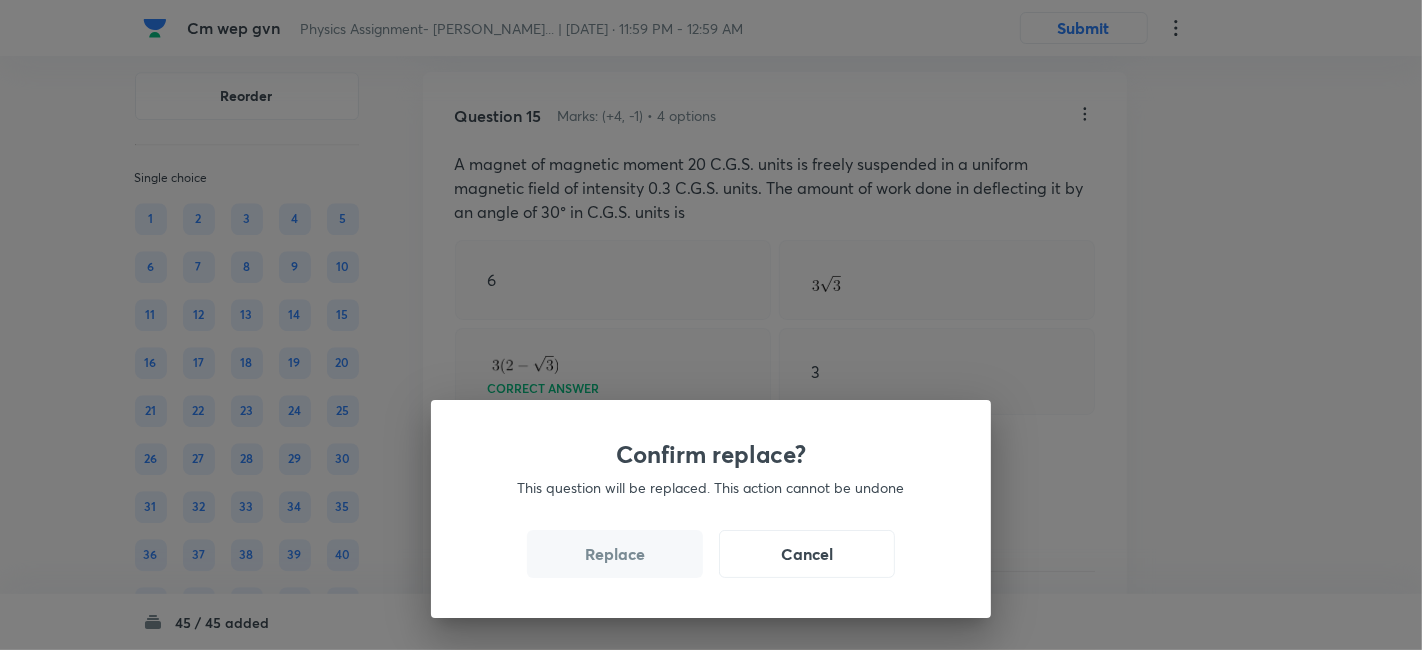 click on "Replace" at bounding box center (615, 554) 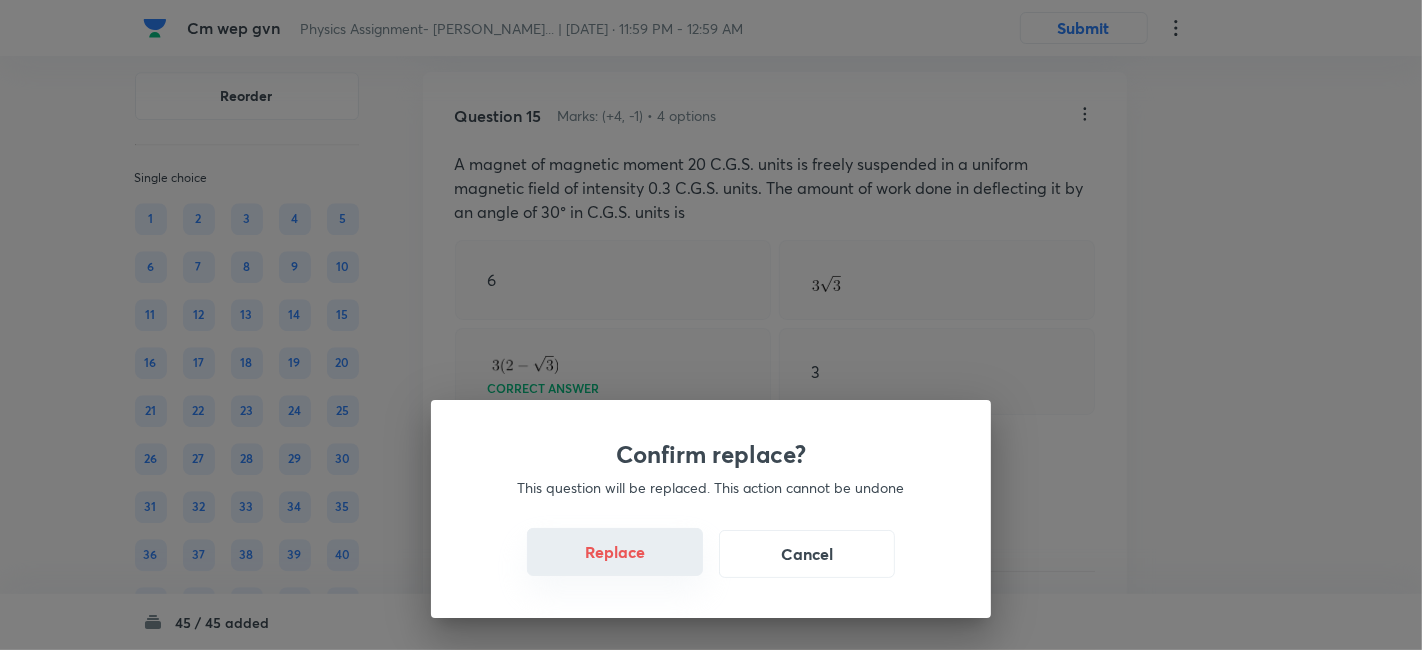 click on "Replace" at bounding box center [615, 552] 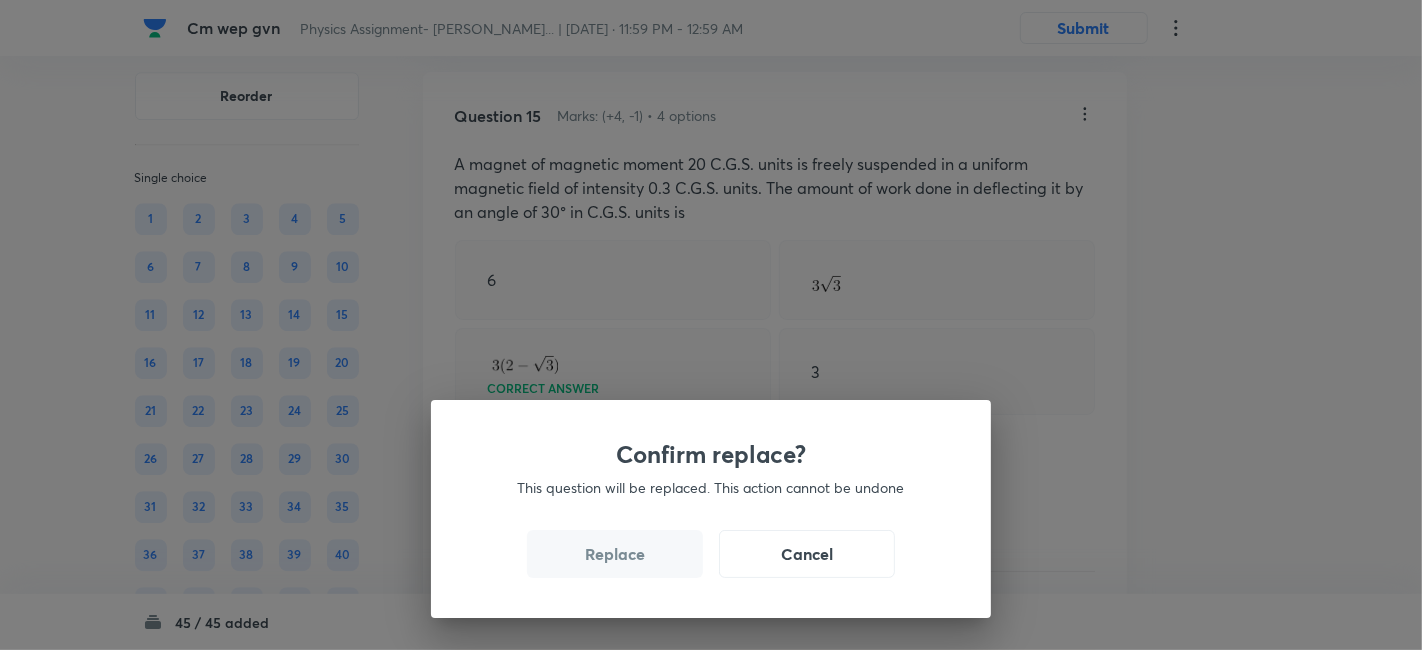 click on "Replace" at bounding box center (615, 554) 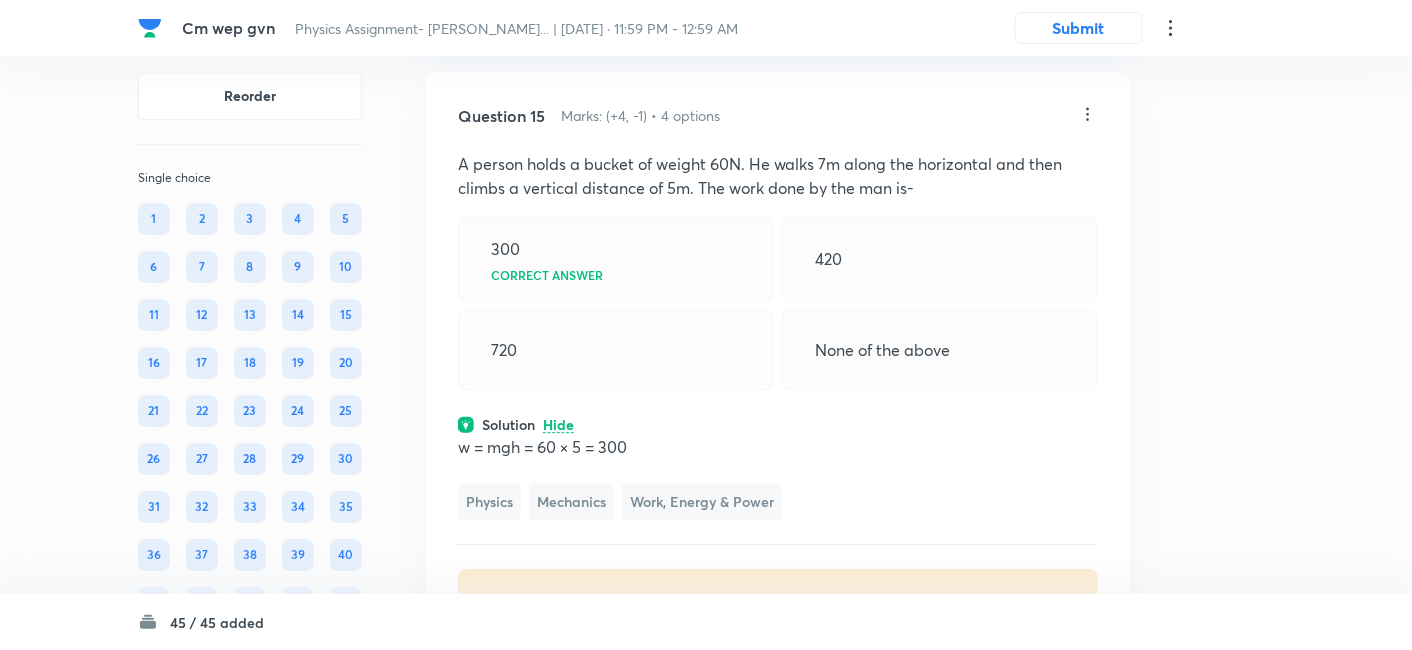 click 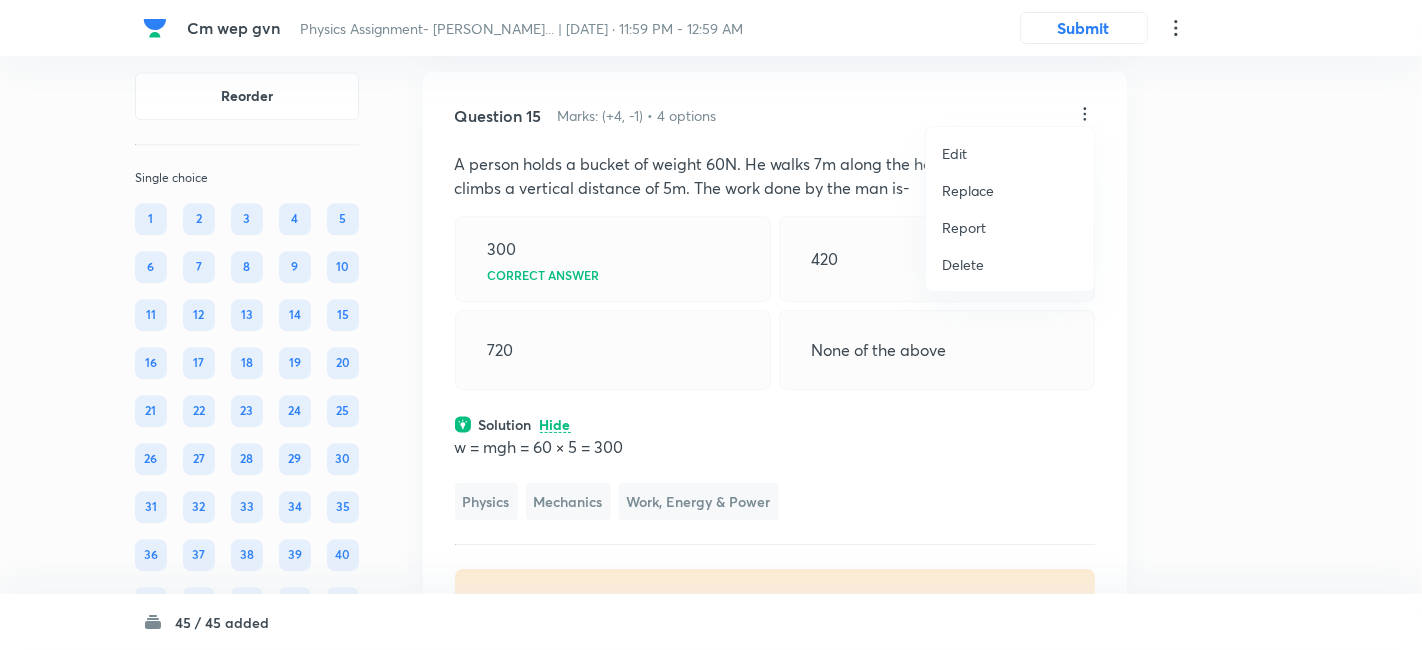 click on "Replace" at bounding box center [968, 190] 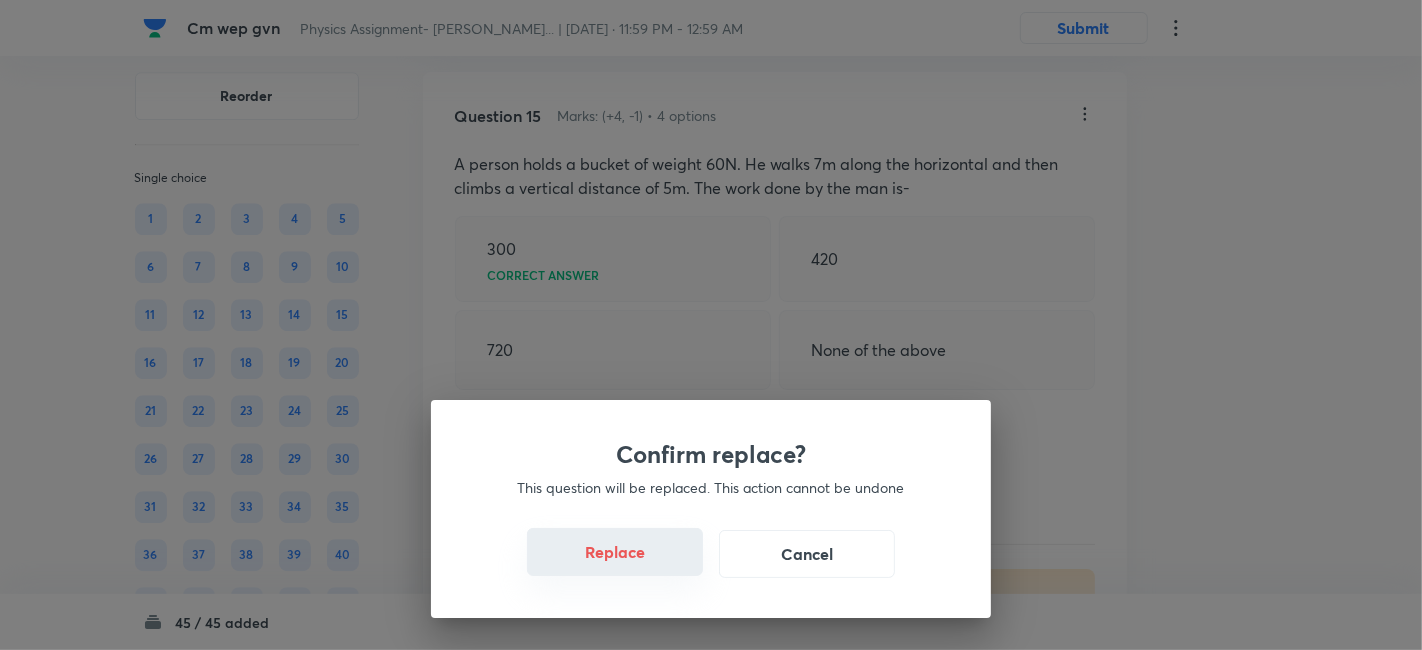click on "Replace" at bounding box center (615, 552) 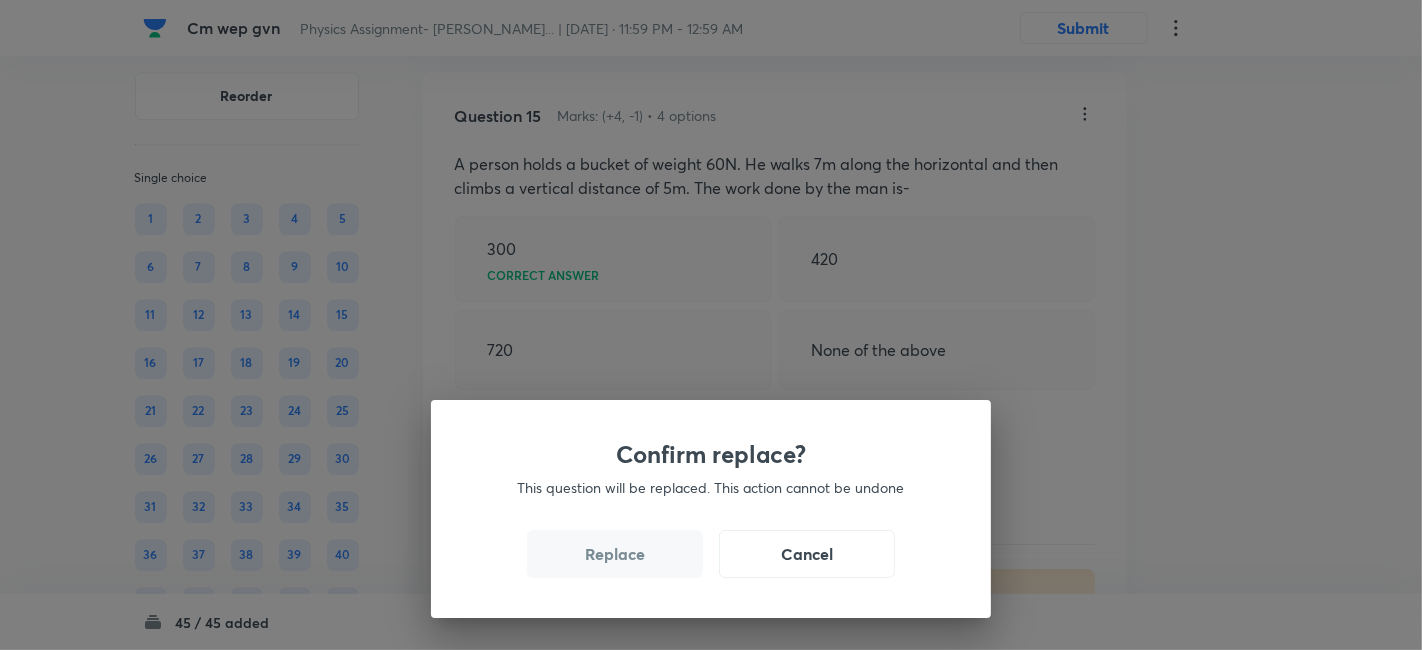 click on "Replace" at bounding box center (615, 554) 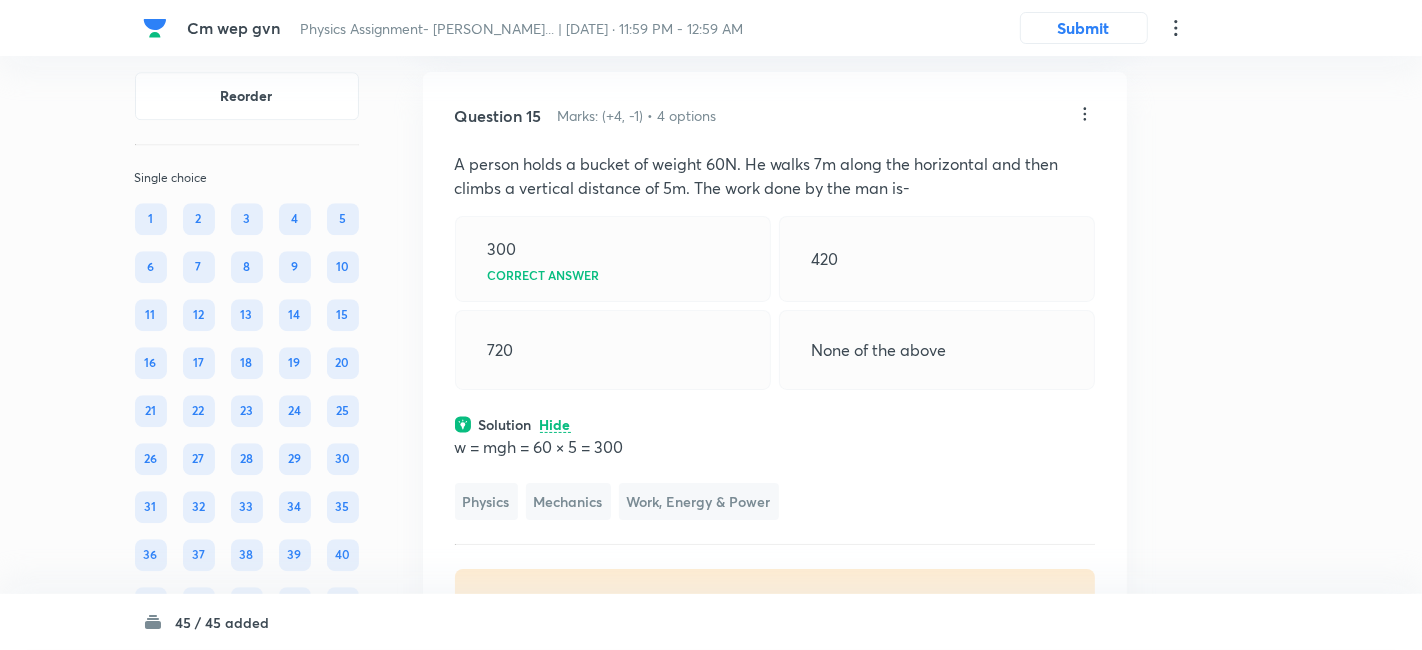 click on "Confirm replace? This question will be replaced. This action cannot be undone Replace Cancel" at bounding box center [711, 325] 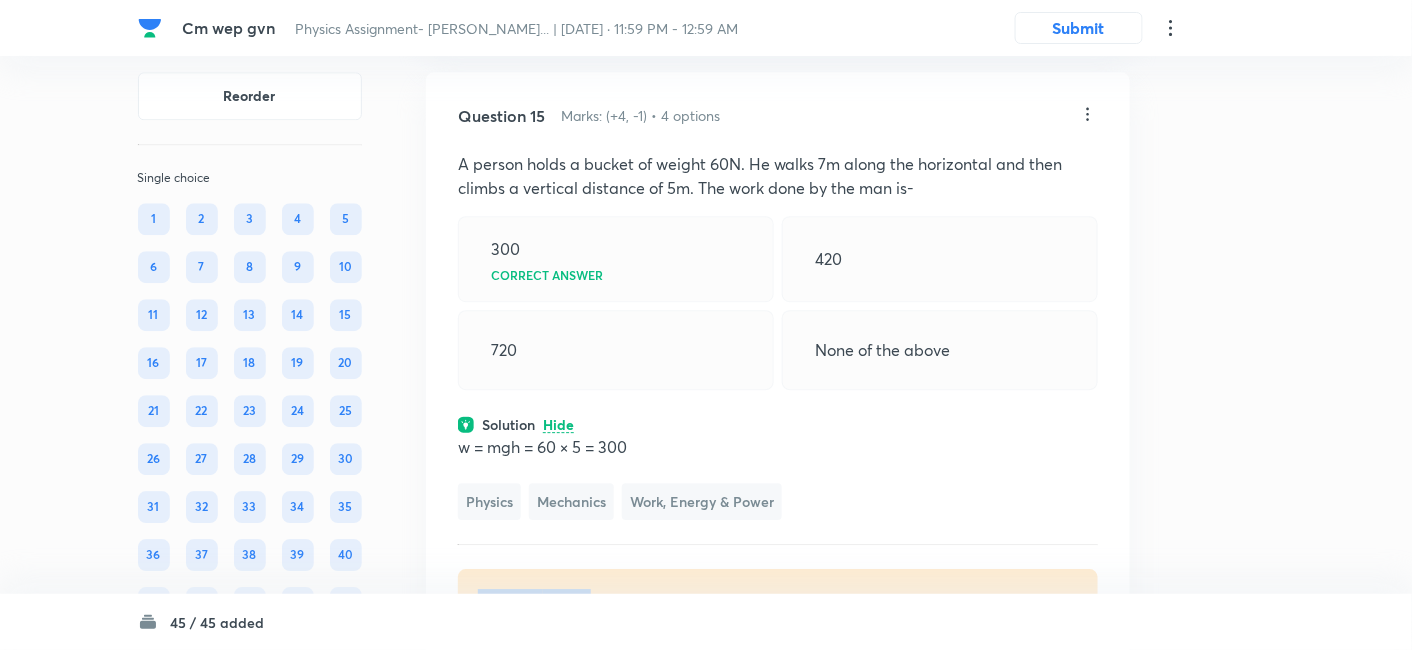 click on "Question 15 Marks: (+4, -1) • 4 options A person holds a bucket of weight 60N. He walks 7m along the horizontal and then climbs a vertical distance of 5m. The work done by the man is- 300 Correct answer 420 720 None of the above Solution Hide w = mgh = 60 × 5 = 300 Physics Mechanics Work, Energy & Power Last used:  2 years ago Used  3  times in past Learners attempted:  211 Difficulty: Easy" at bounding box center [778, 367] 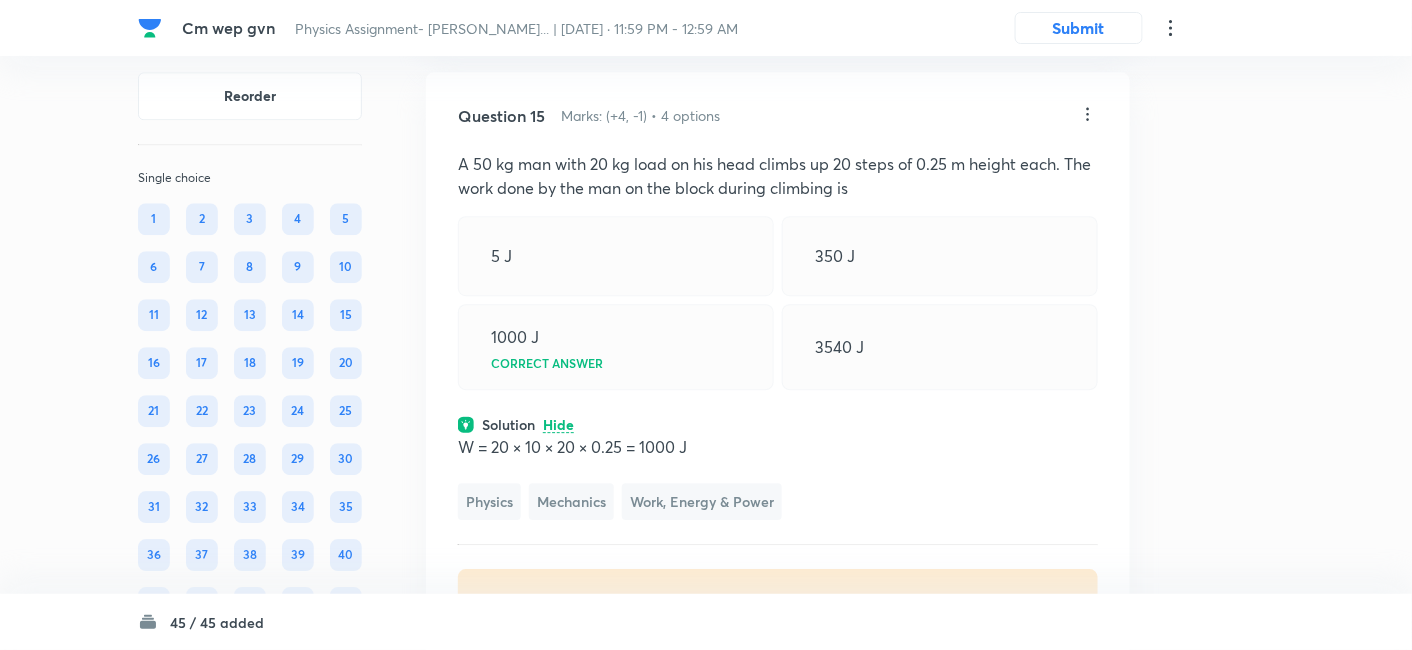 click 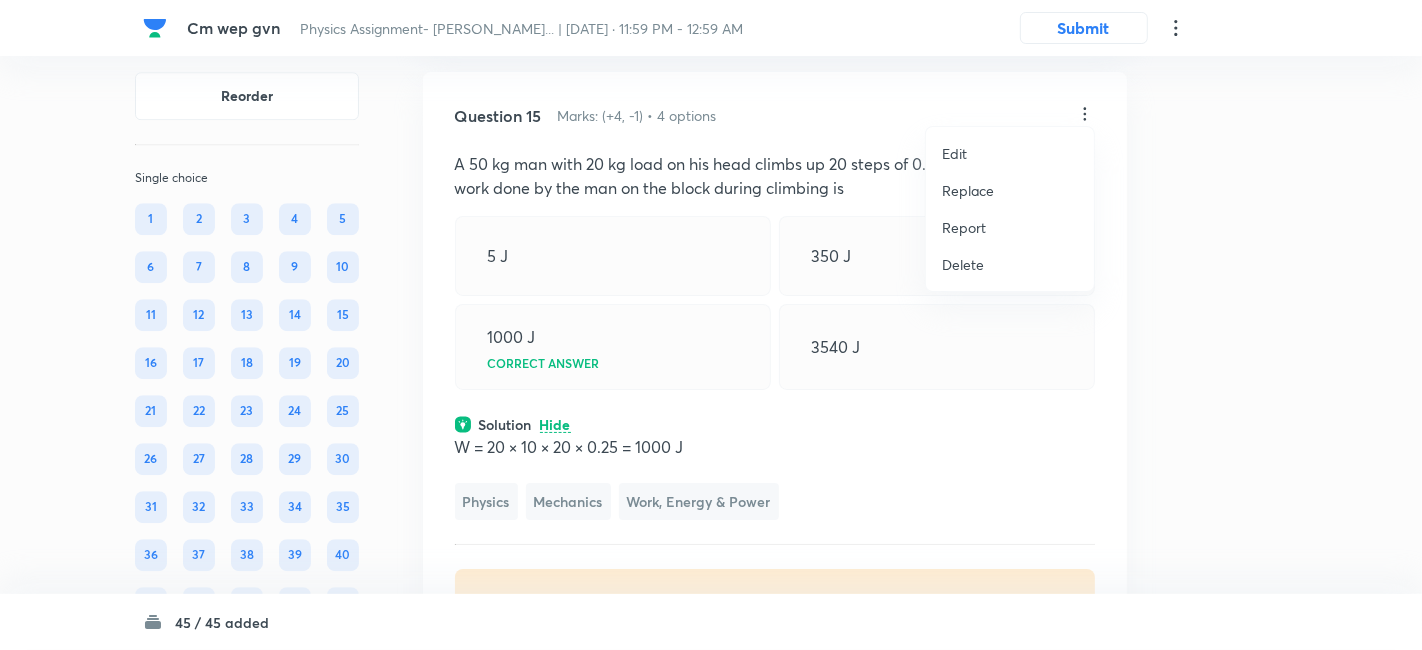 click on "Replace" at bounding box center [968, 190] 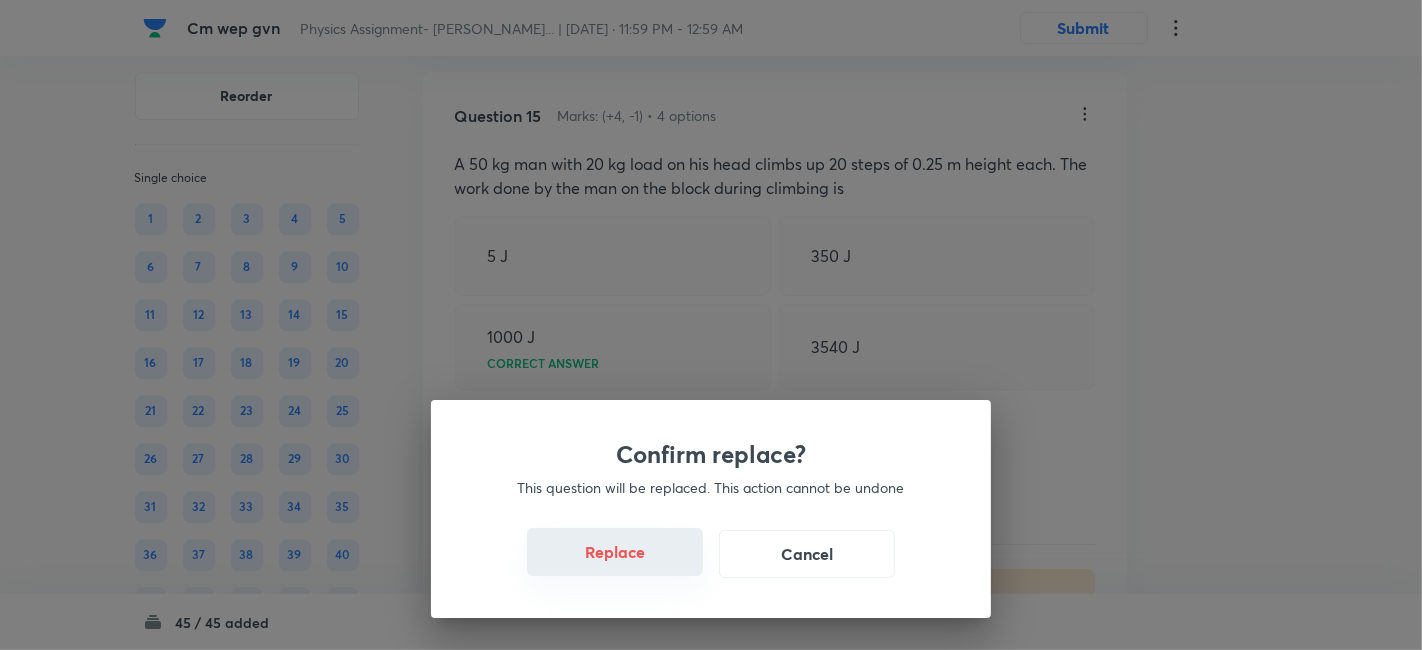 click on "Replace" at bounding box center (615, 552) 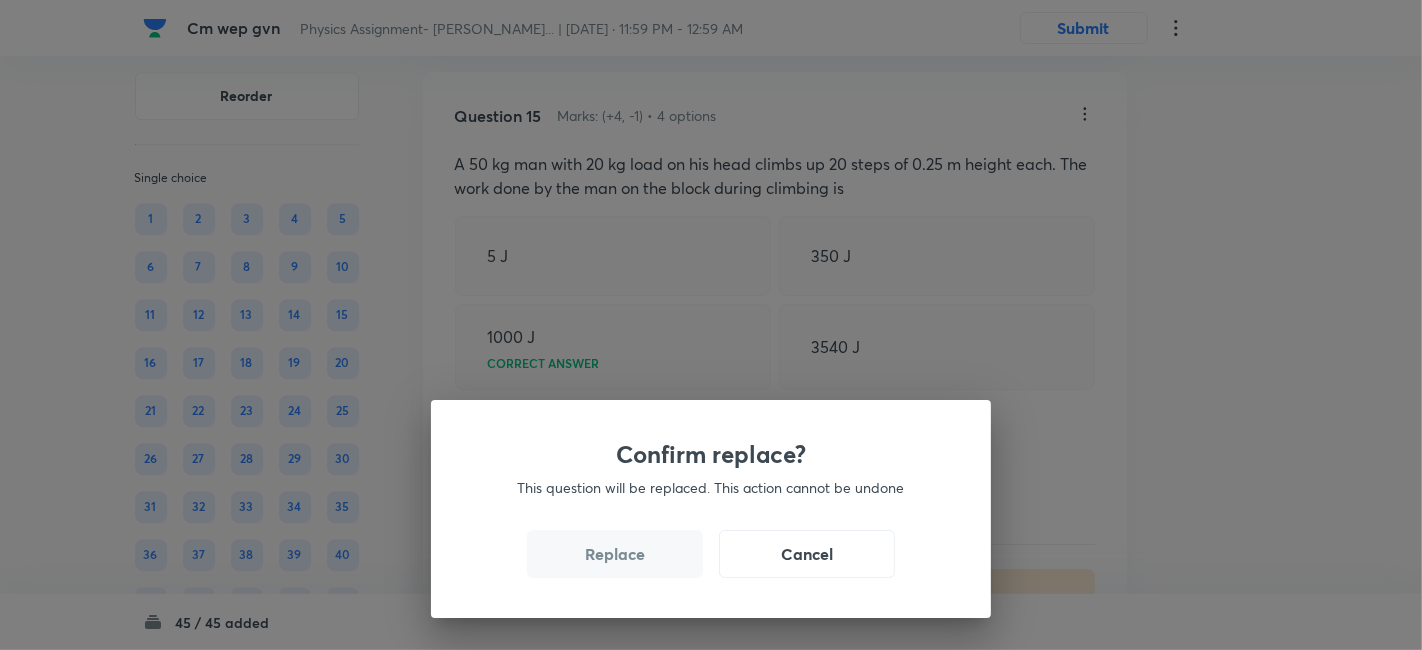 click on "Replace" at bounding box center [615, 554] 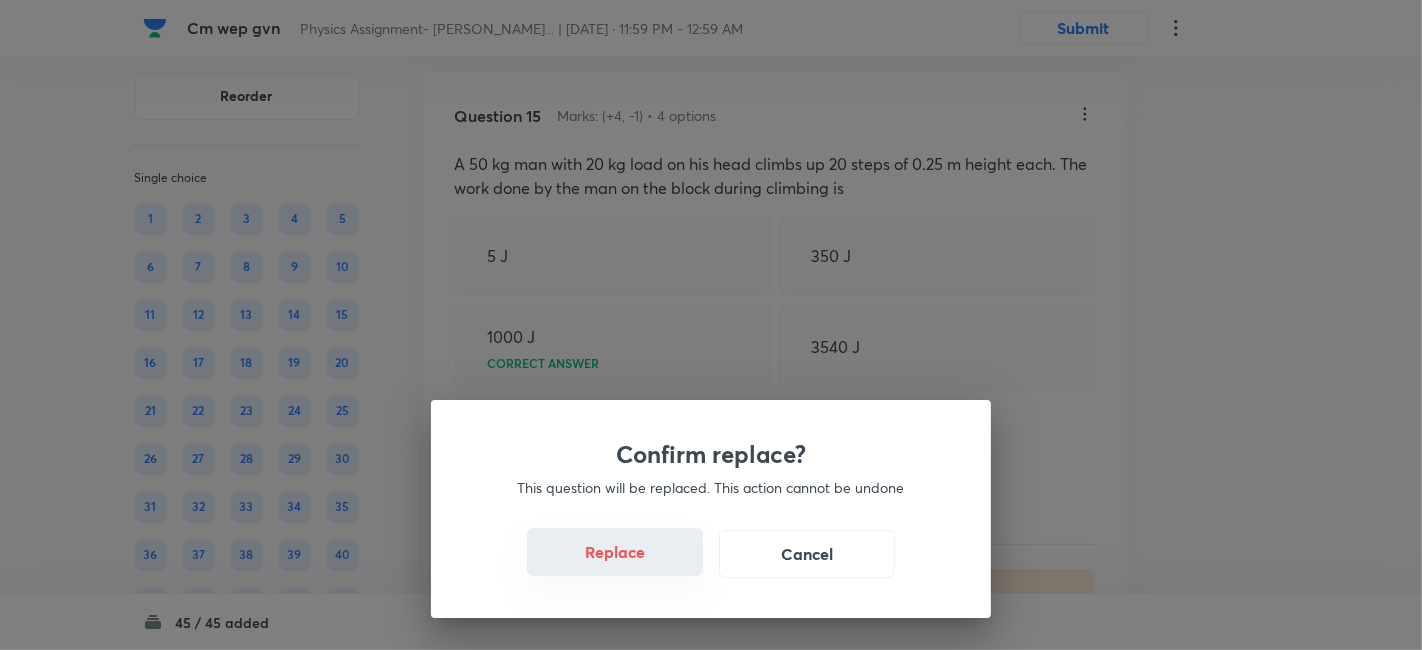 click on "Replace" at bounding box center [615, 552] 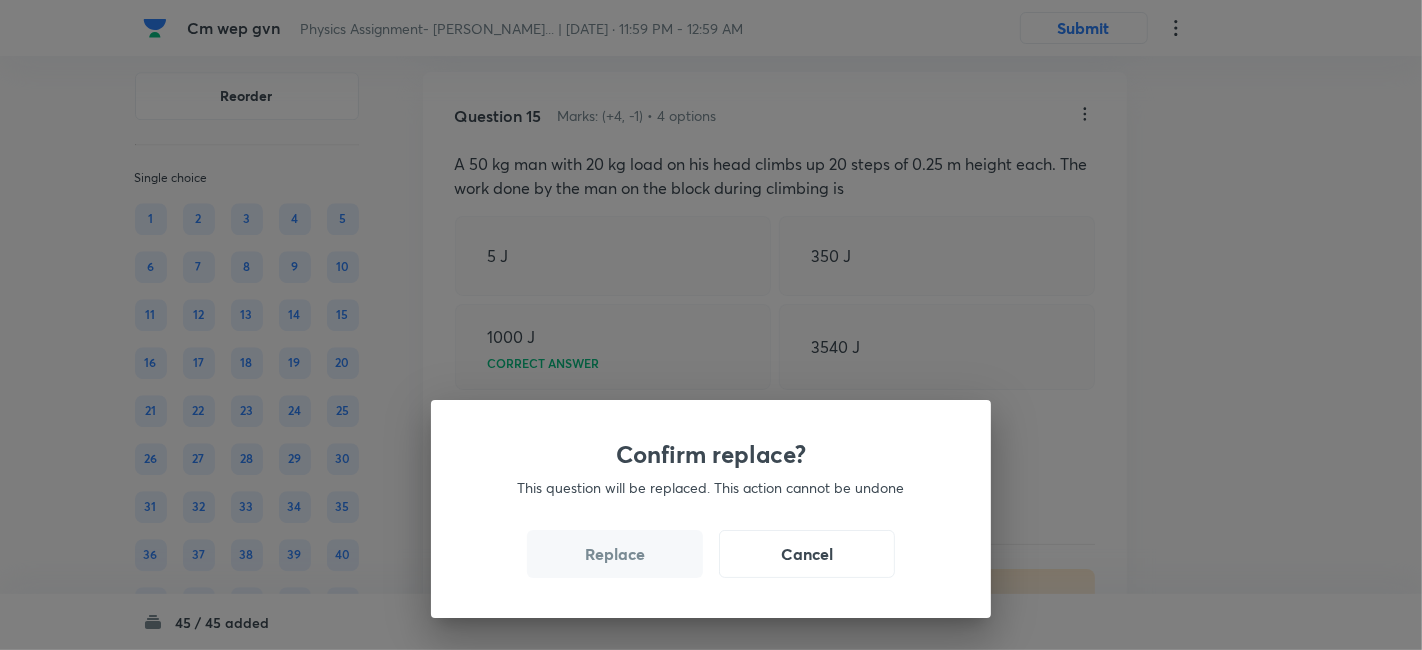 click on "Replace" at bounding box center [615, 554] 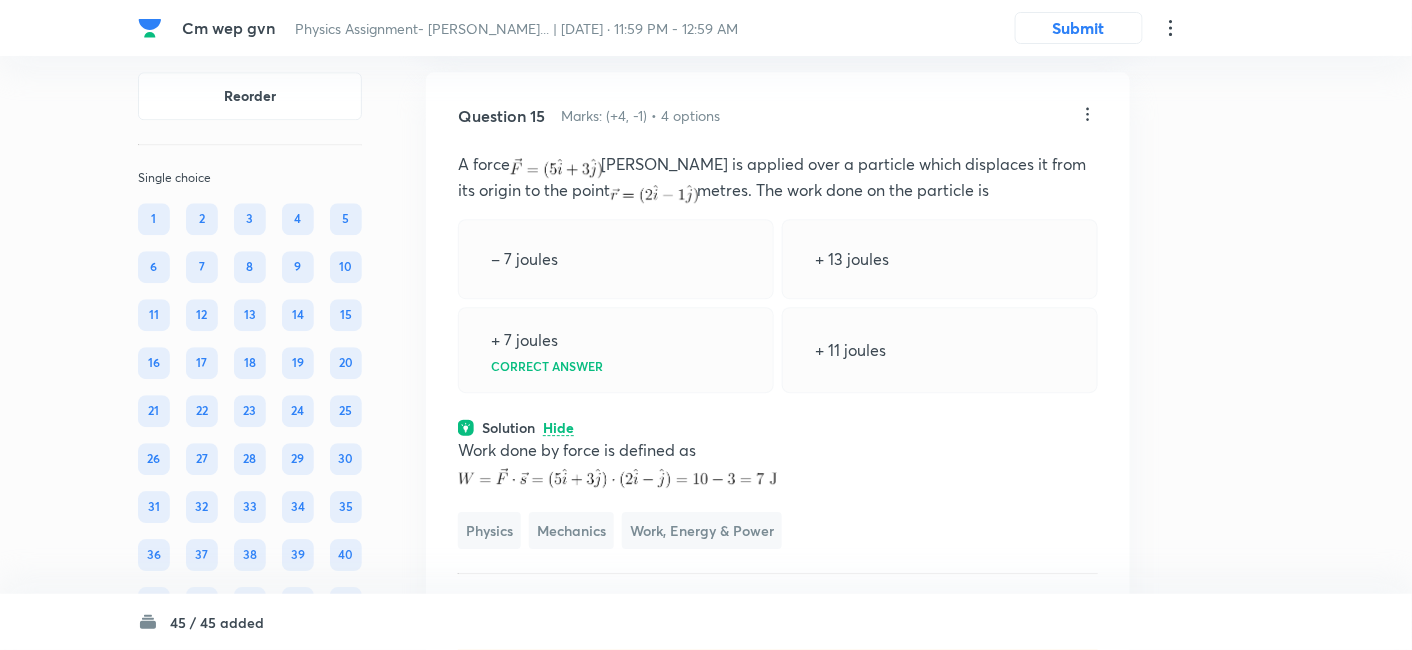 click 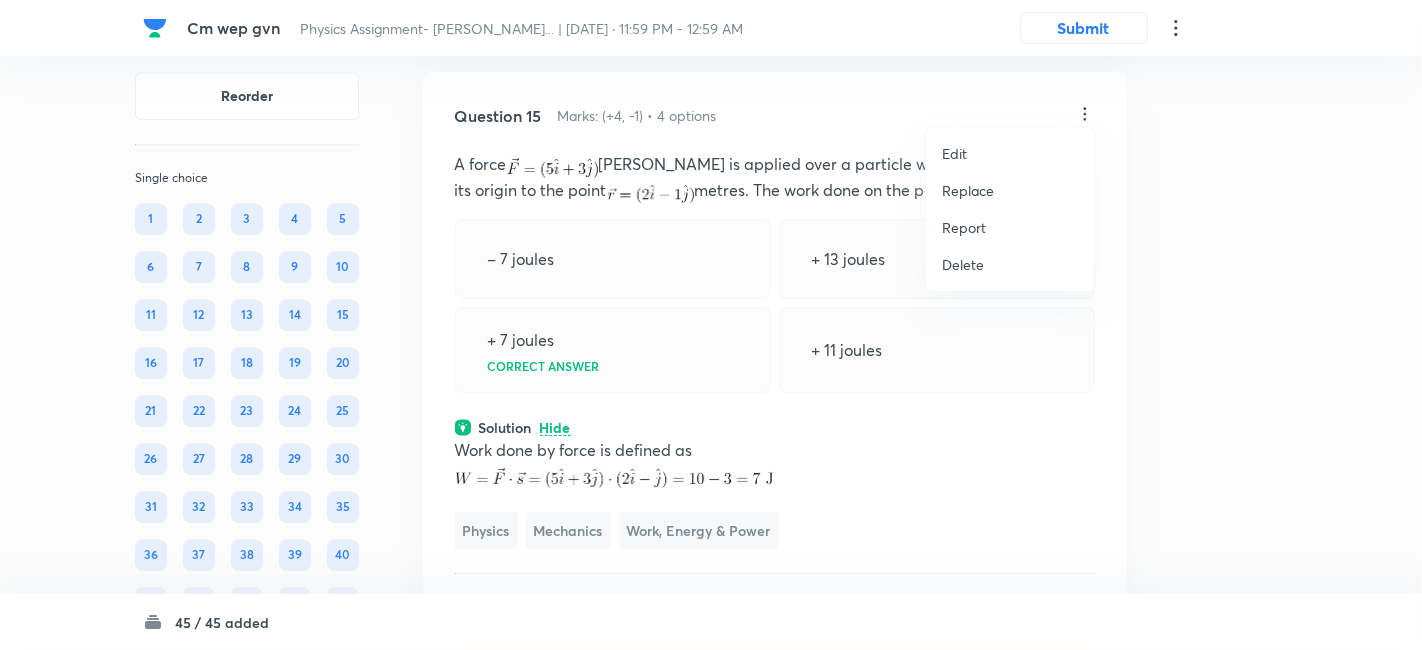 click on "Replace" at bounding box center (968, 190) 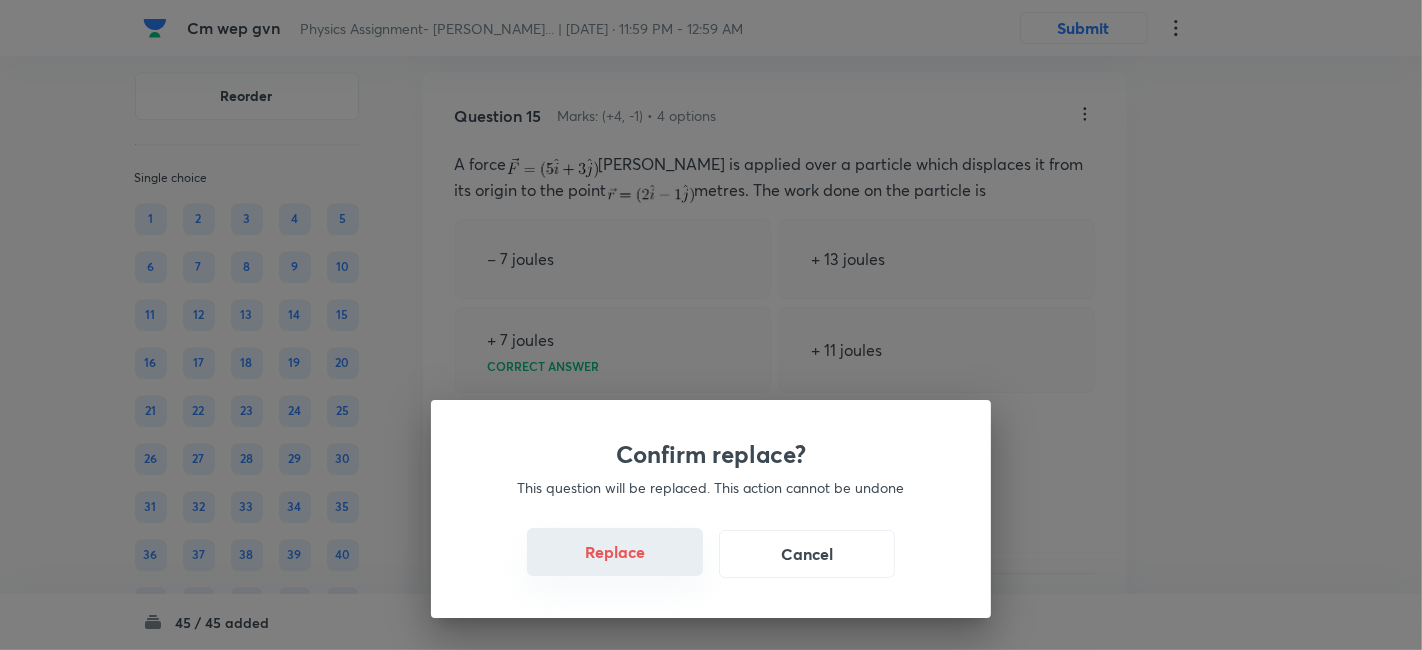 click on "Replace" at bounding box center [615, 552] 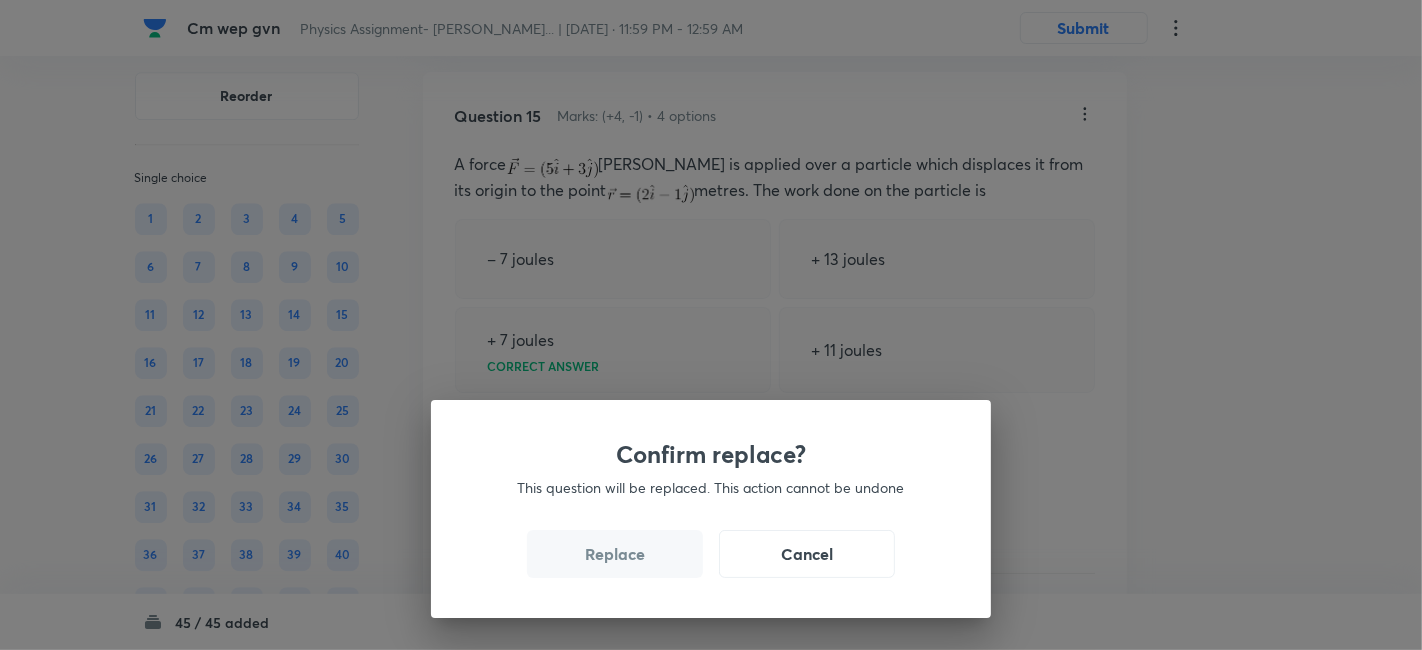 click on "Replace" at bounding box center (615, 554) 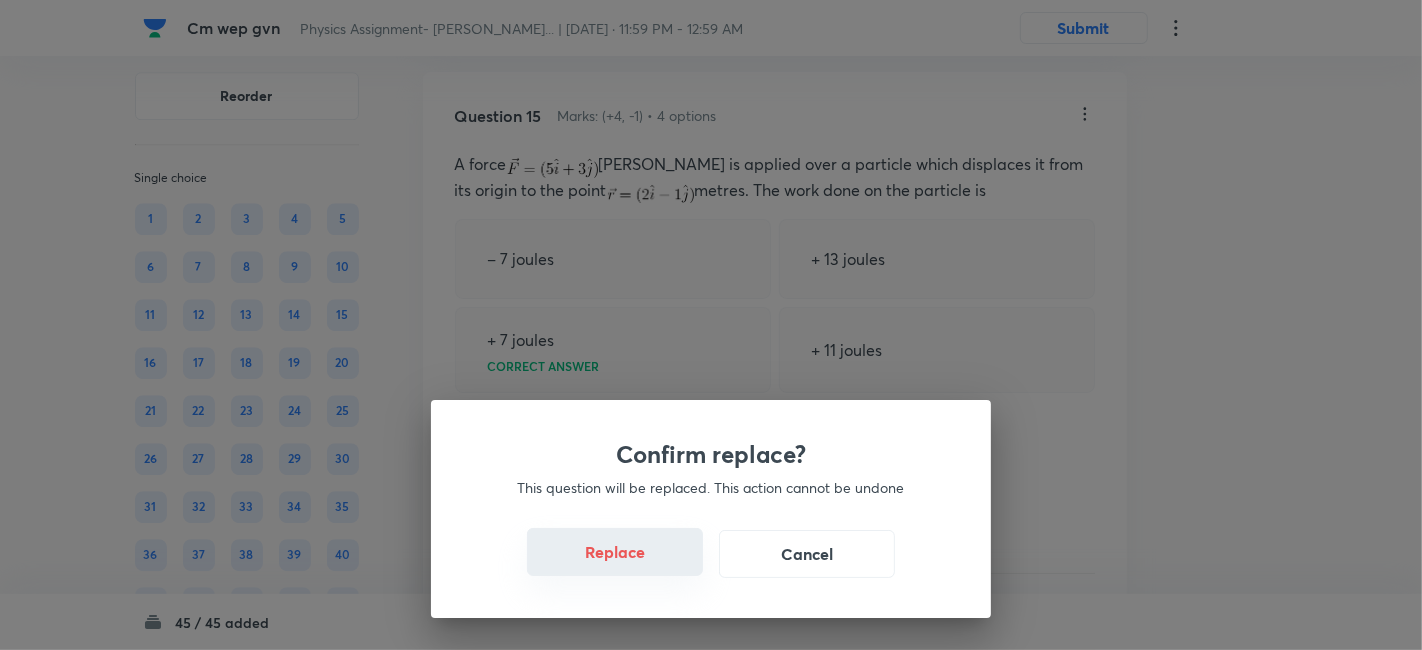 click on "Replace" at bounding box center [615, 552] 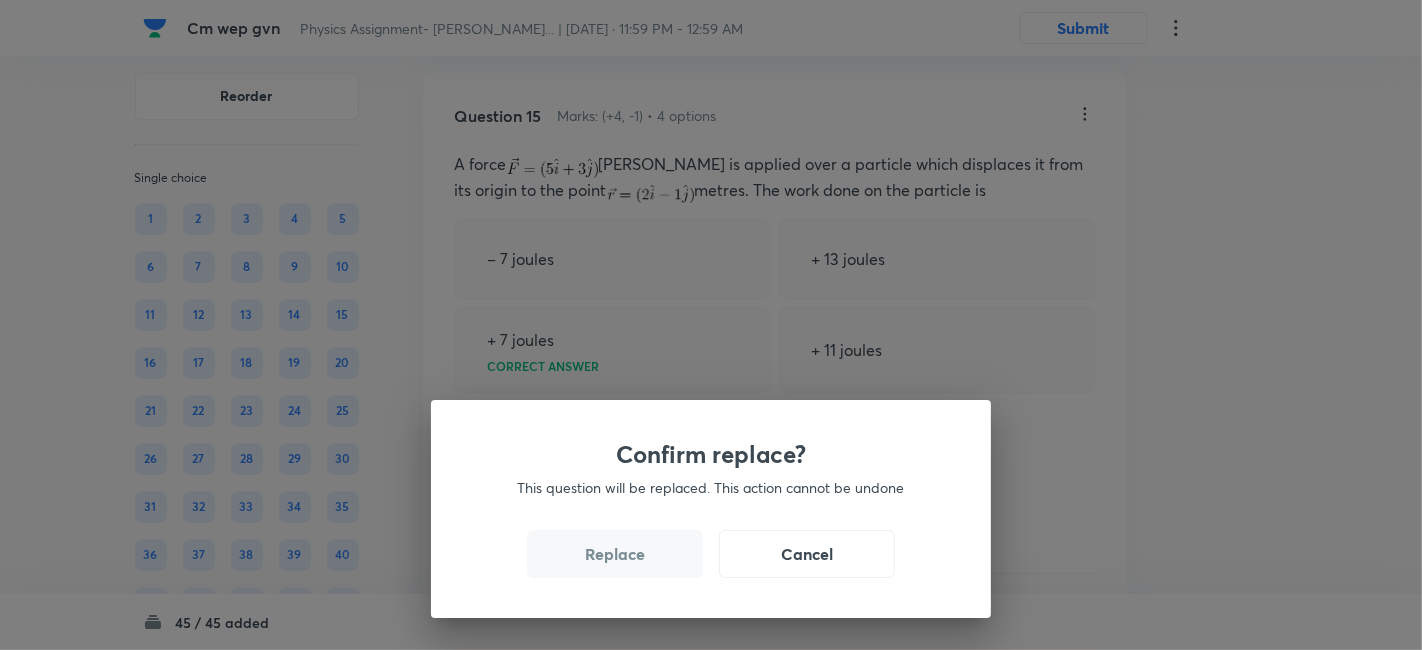 click on "Replace" at bounding box center (615, 554) 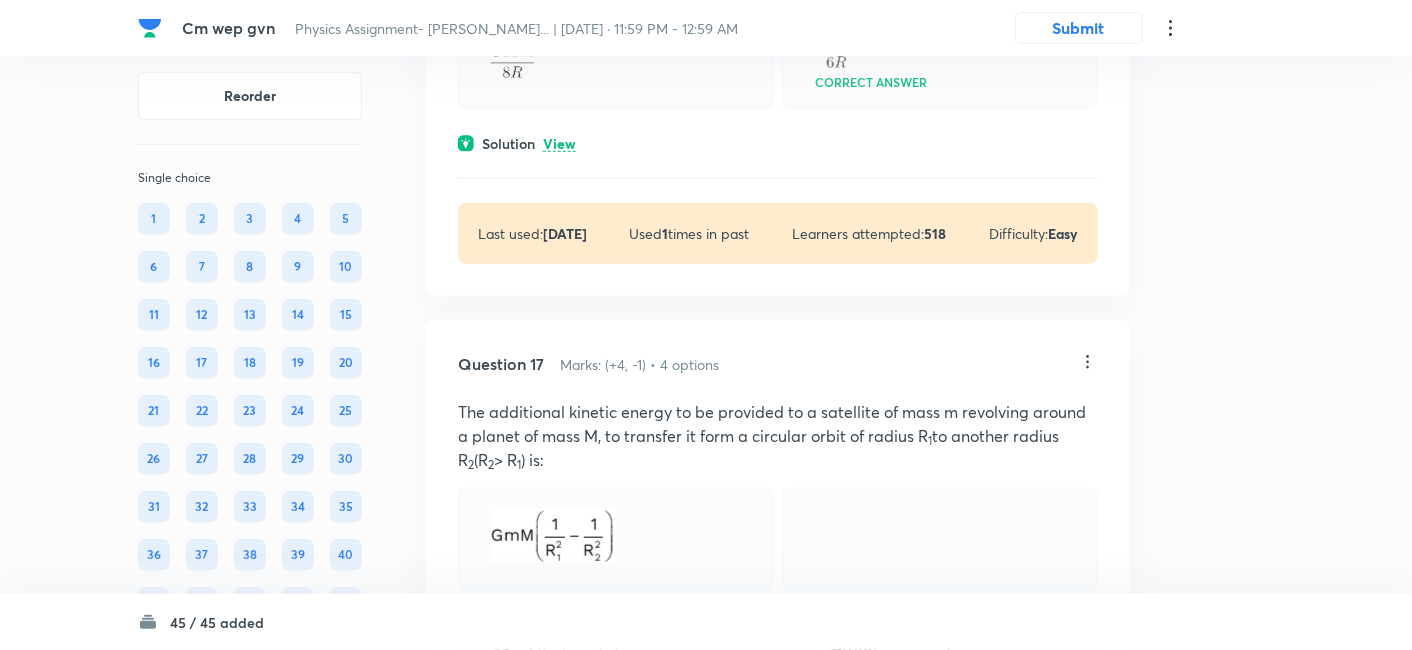 scroll, scrollTop: 12235, scrollLeft: 0, axis: vertical 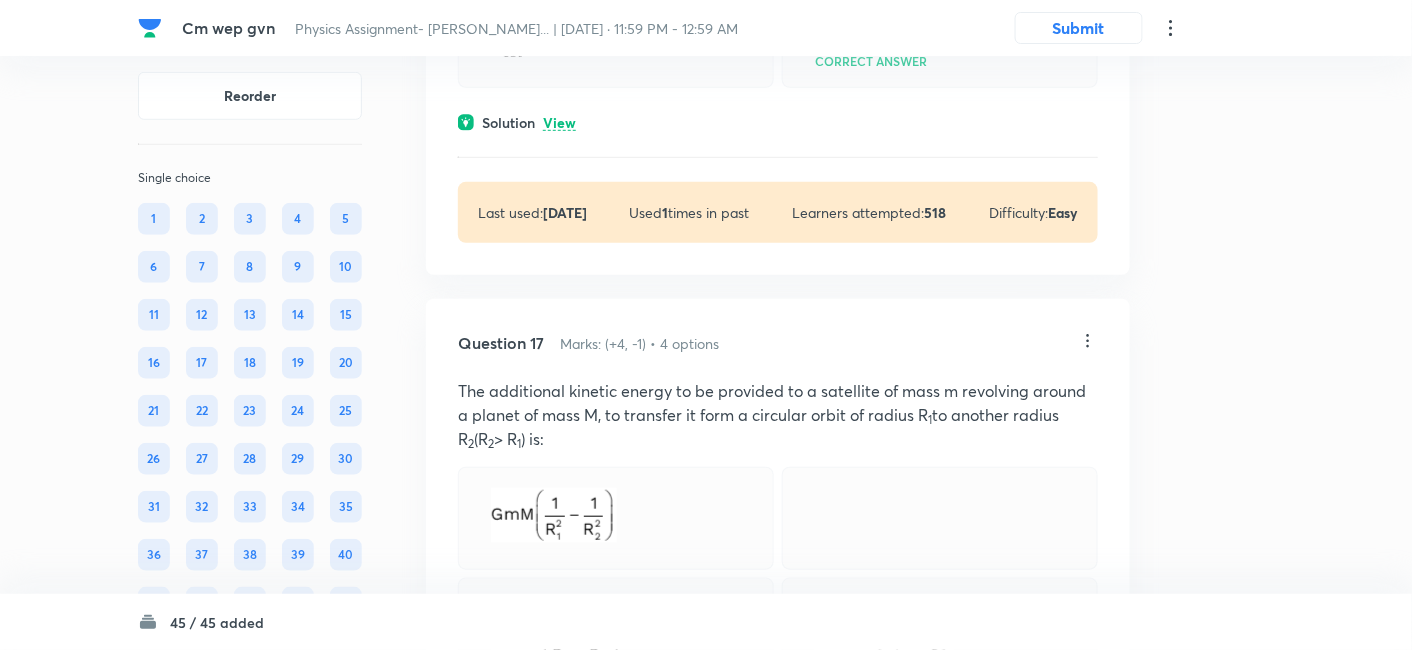 click on "View" at bounding box center (559, 123) 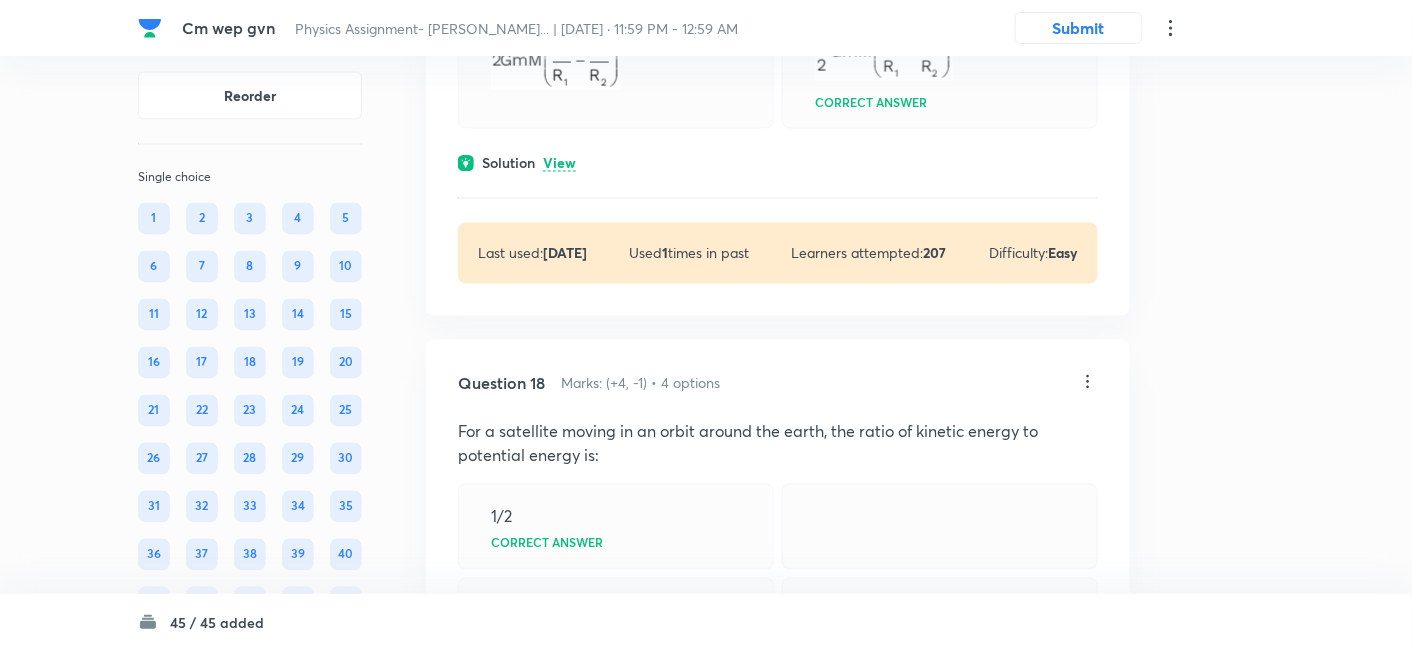 scroll, scrollTop: 12980, scrollLeft: 0, axis: vertical 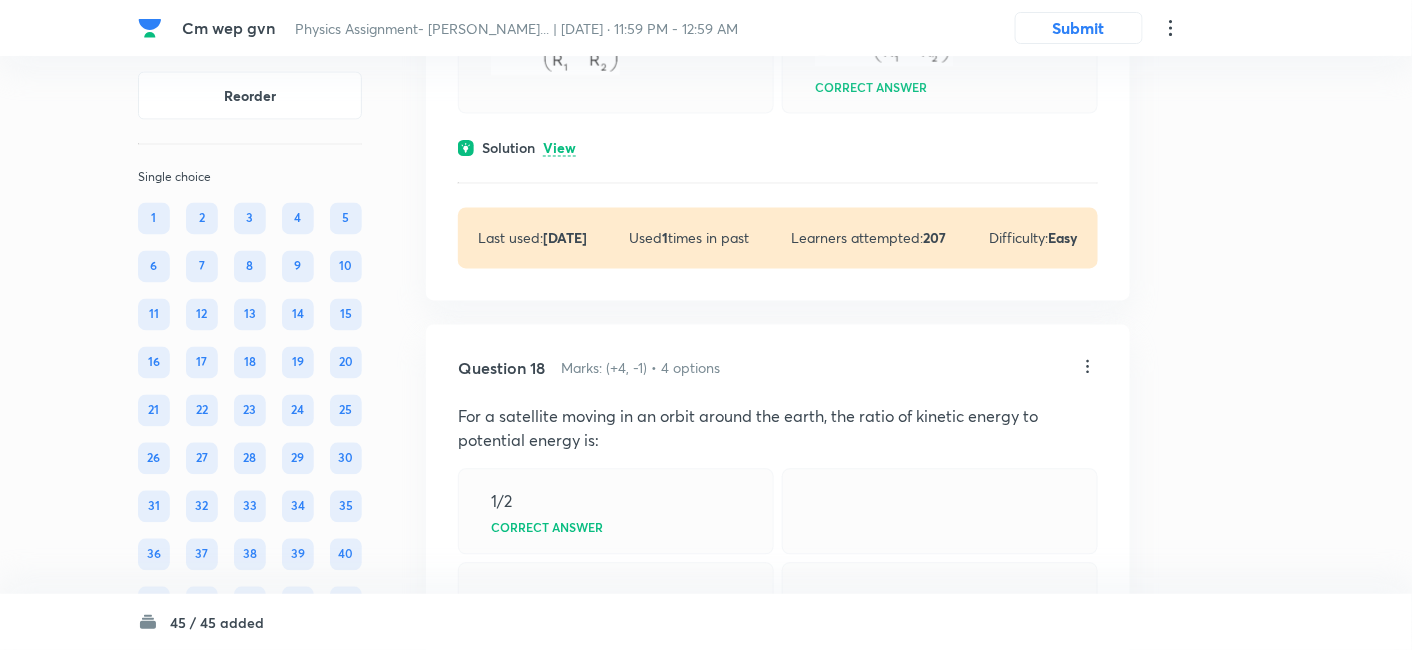 click on "View" at bounding box center [559, 149] 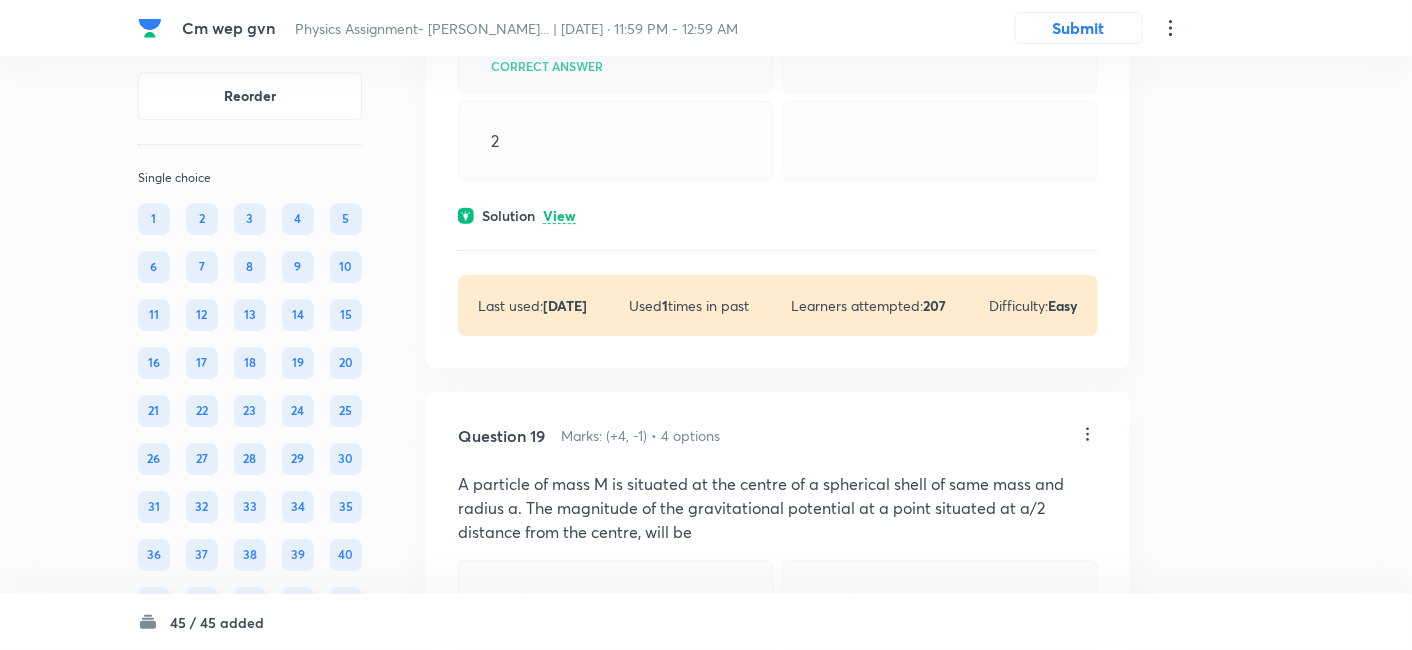 scroll, scrollTop: 13756, scrollLeft: 0, axis: vertical 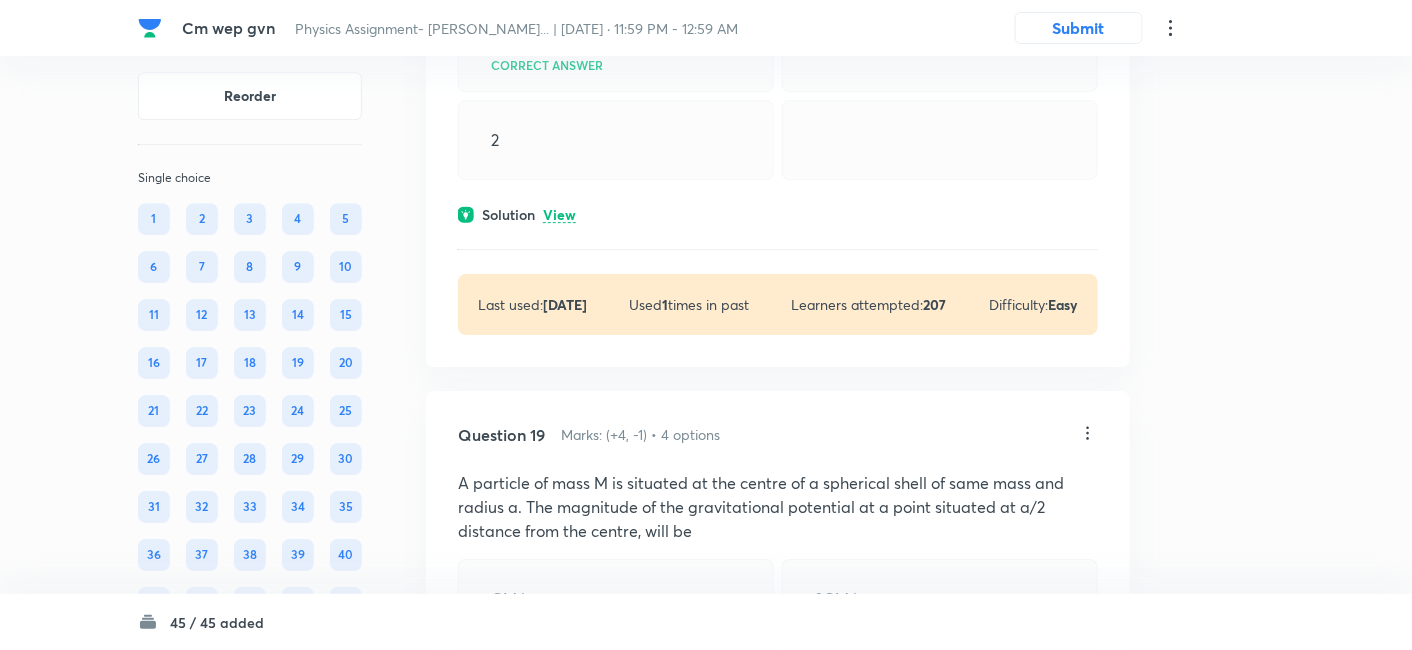 click on "View" at bounding box center (559, 215) 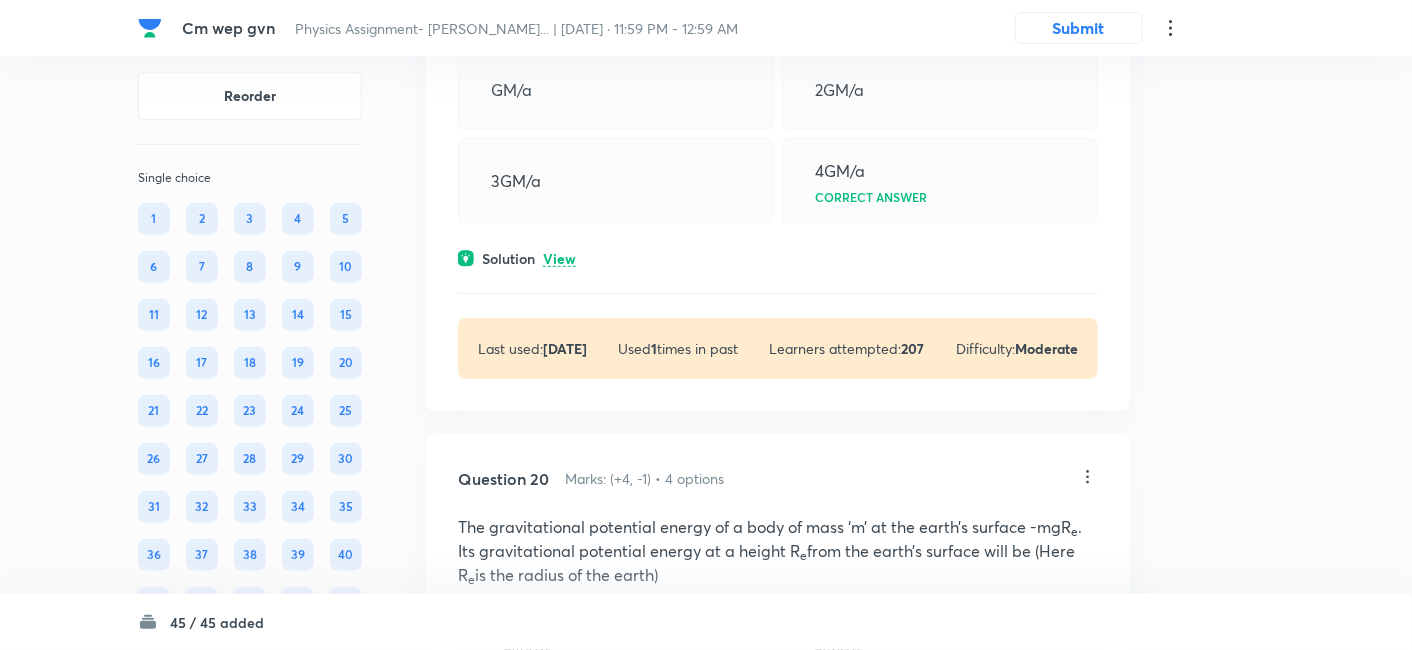 scroll, scrollTop: 14514, scrollLeft: 0, axis: vertical 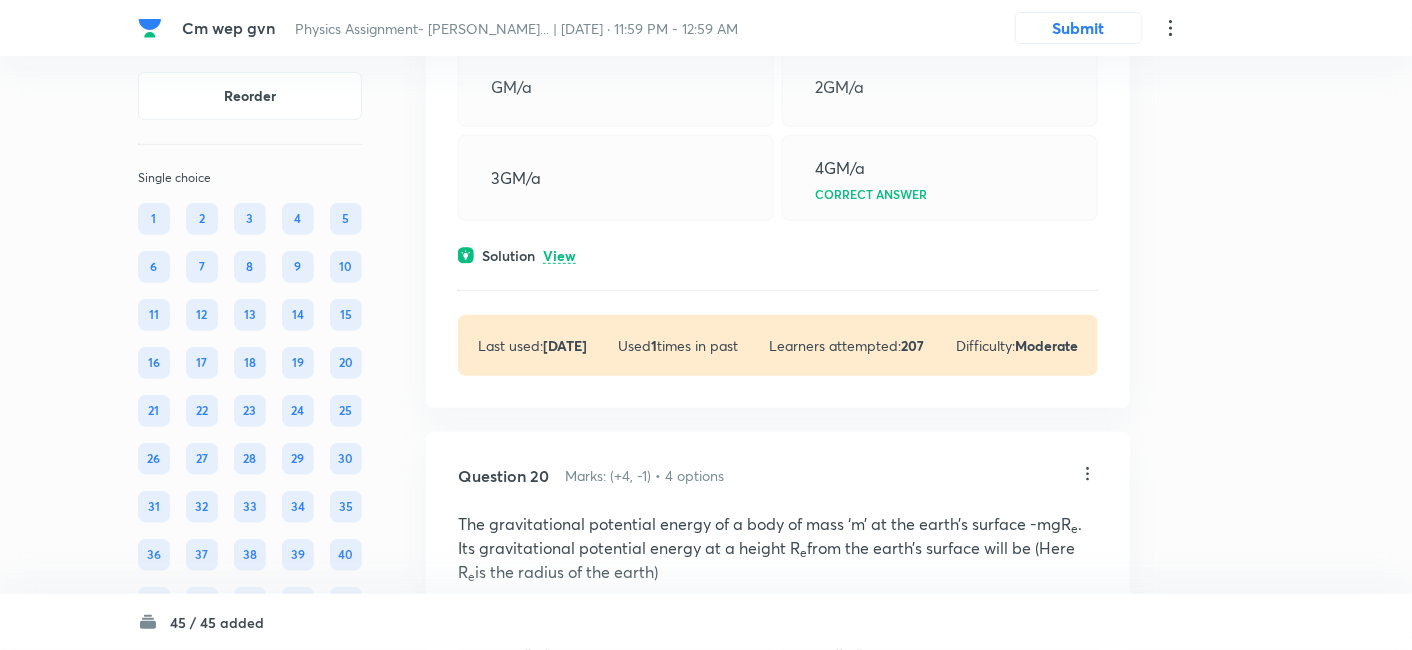 click on "View" at bounding box center (559, 256) 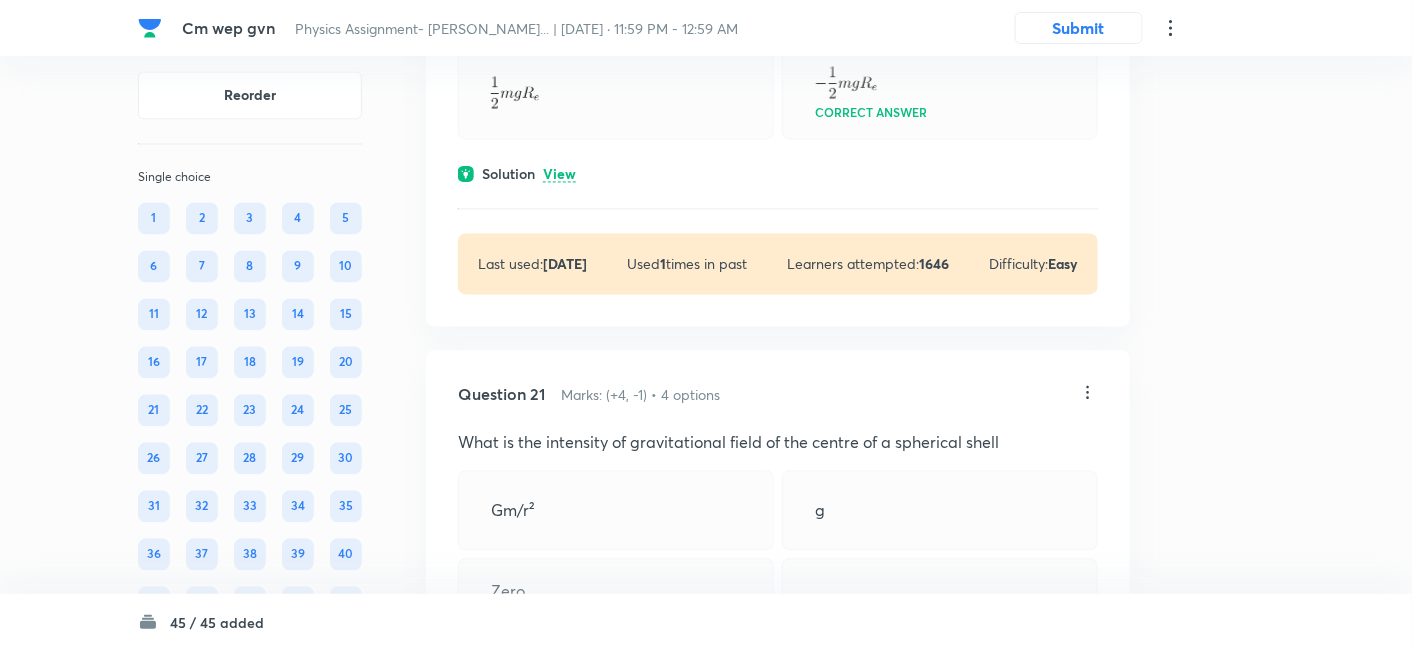scroll, scrollTop: 15468, scrollLeft: 0, axis: vertical 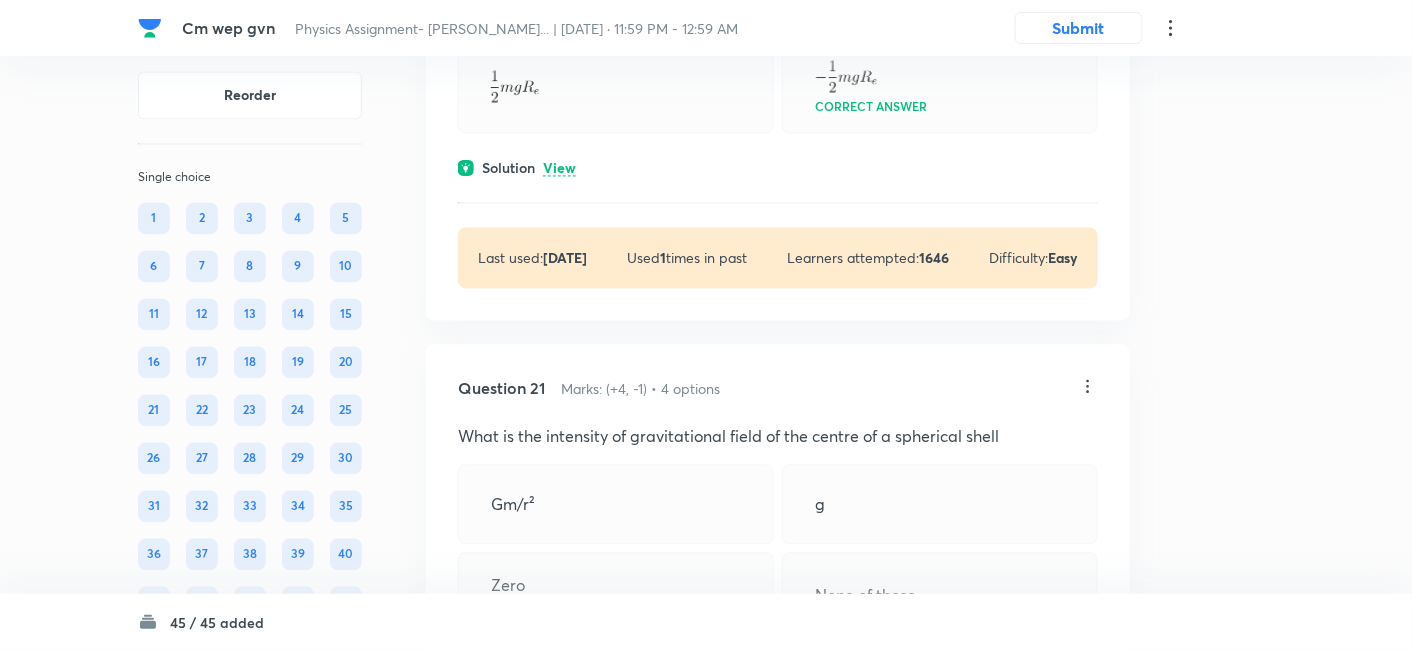 click on "View" at bounding box center [559, 169] 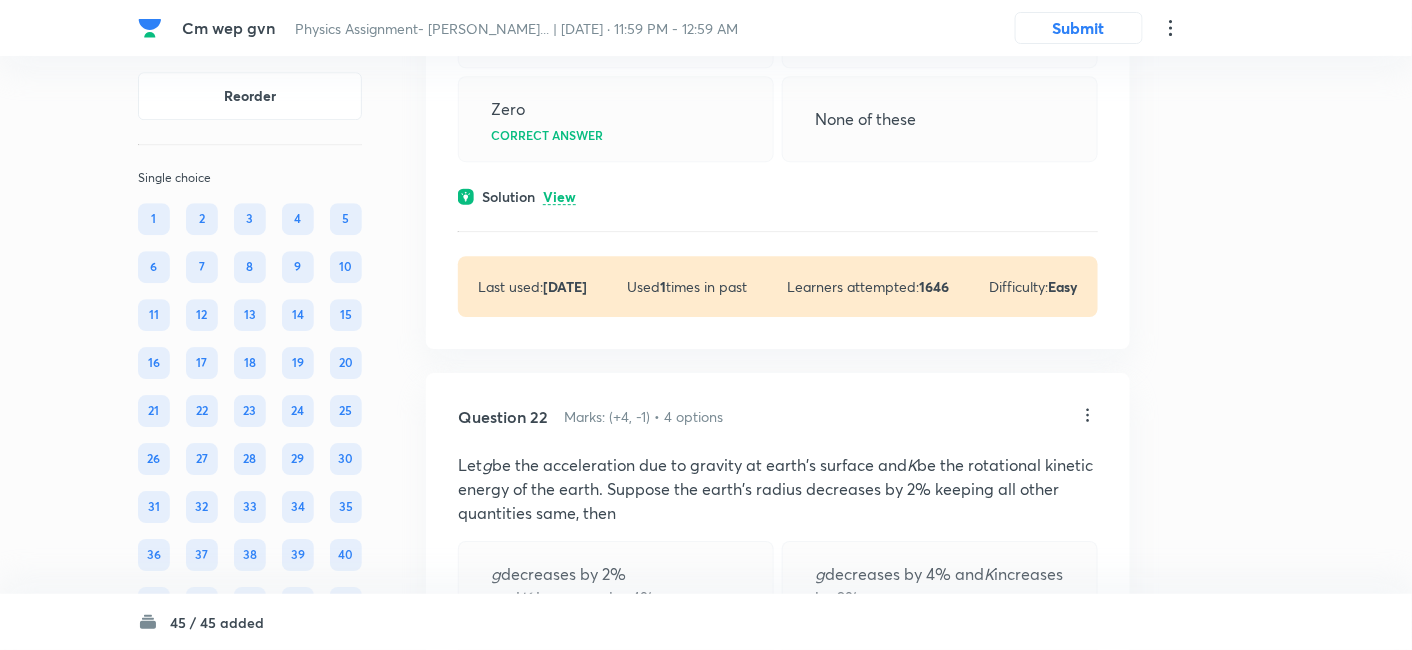 scroll, scrollTop: 16093, scrollLeft: 0, axis: vertical 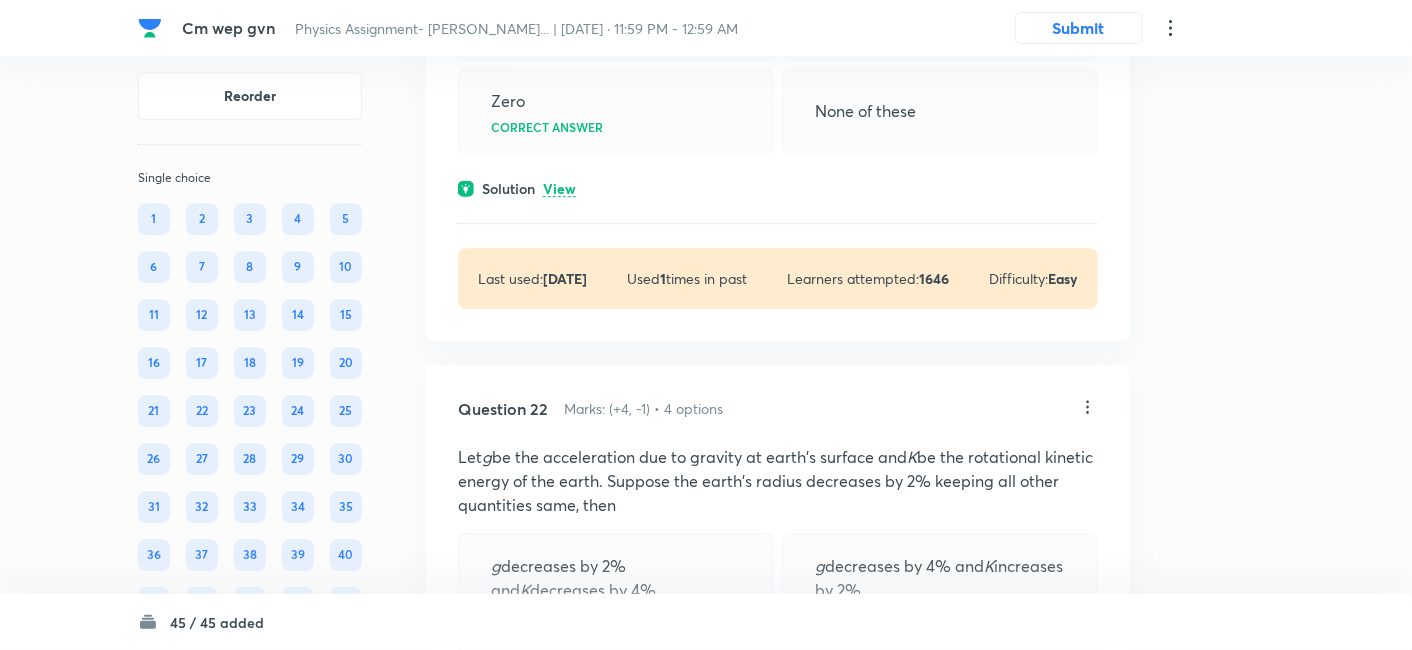 click on "View" at bounding box center [559, 189] 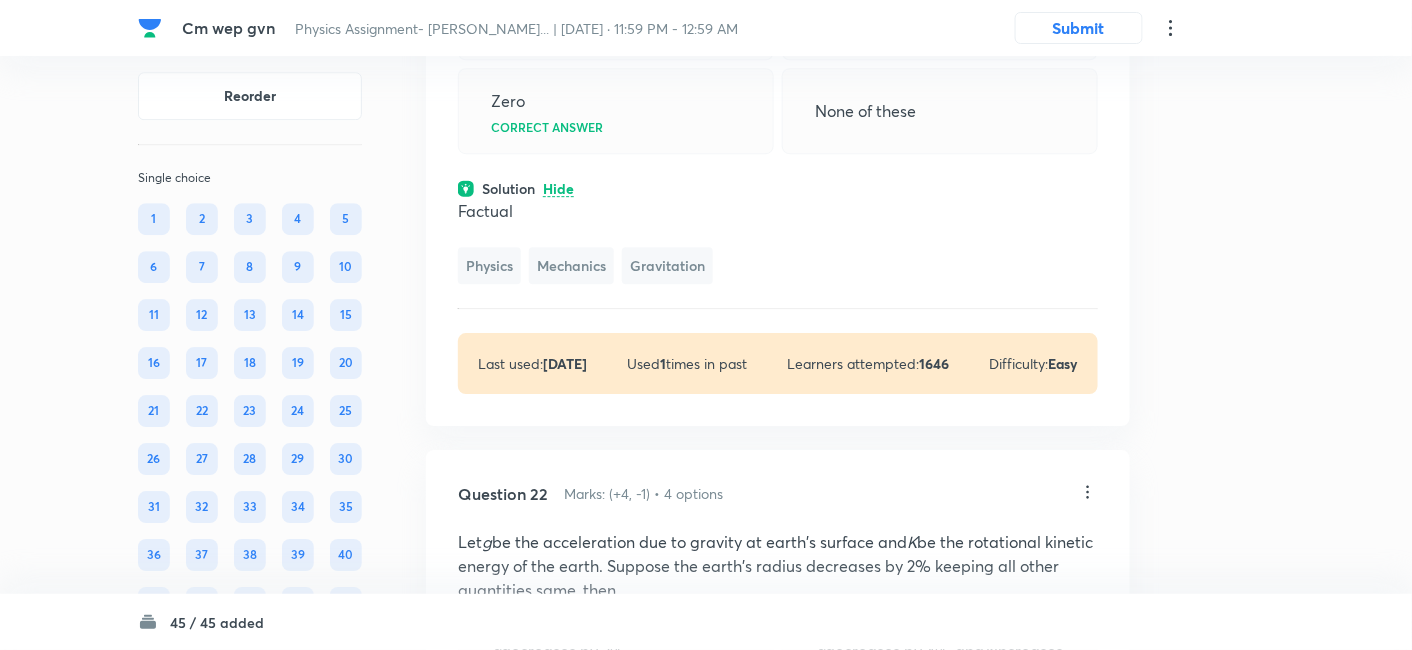 click 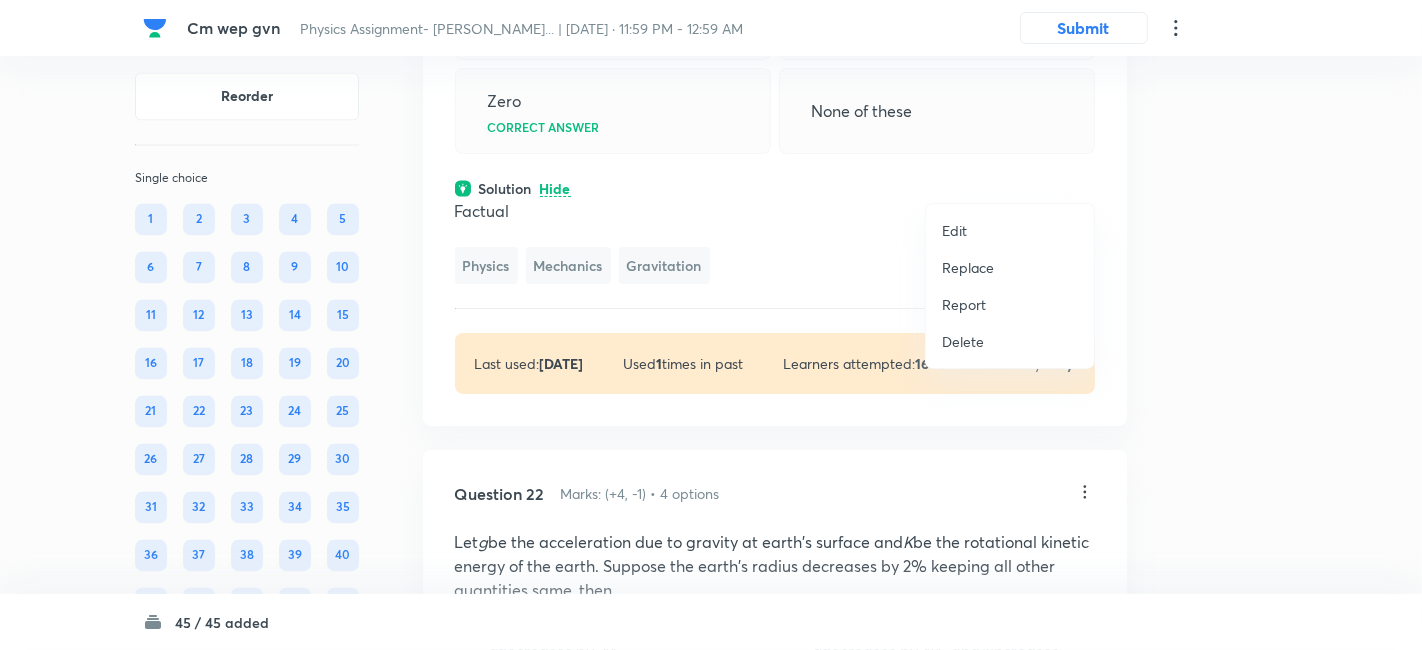 click on "Replace" at bounding box center [968, 267] 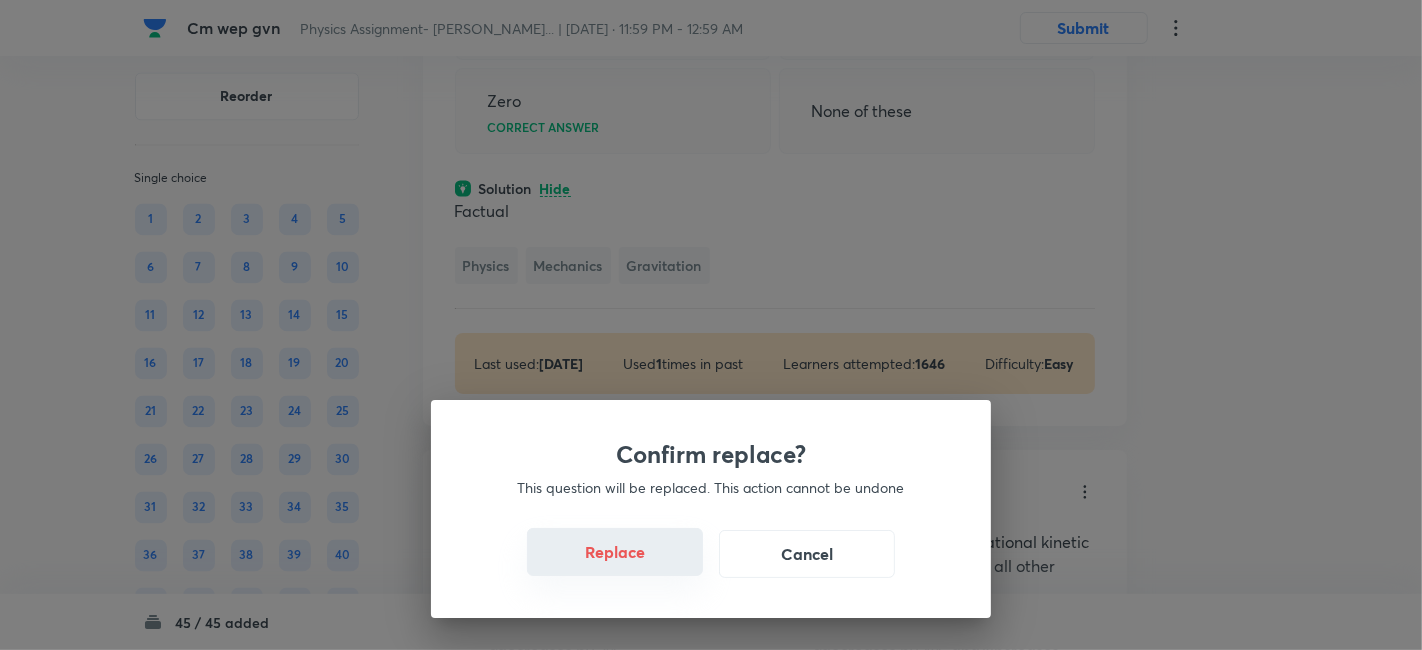 click on "Replace" at bounding box center (615, 552) 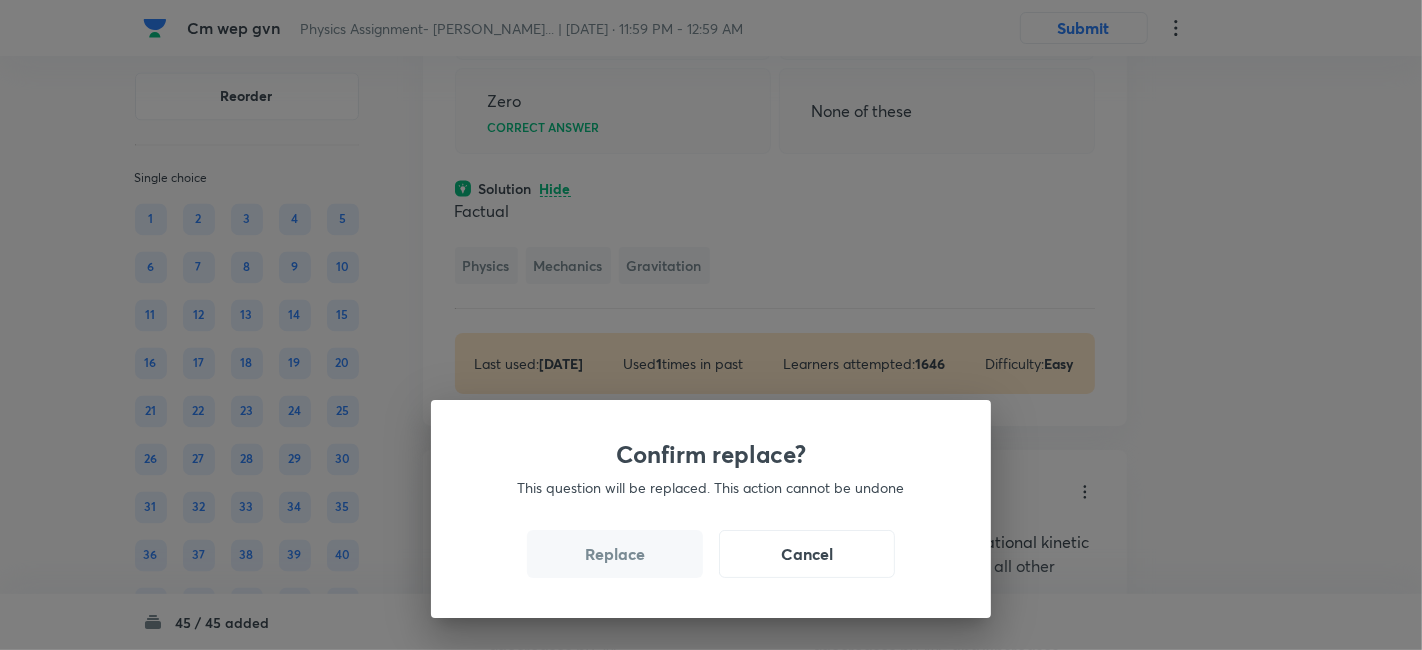 click on "Replace" at bounding box center (615, 554) 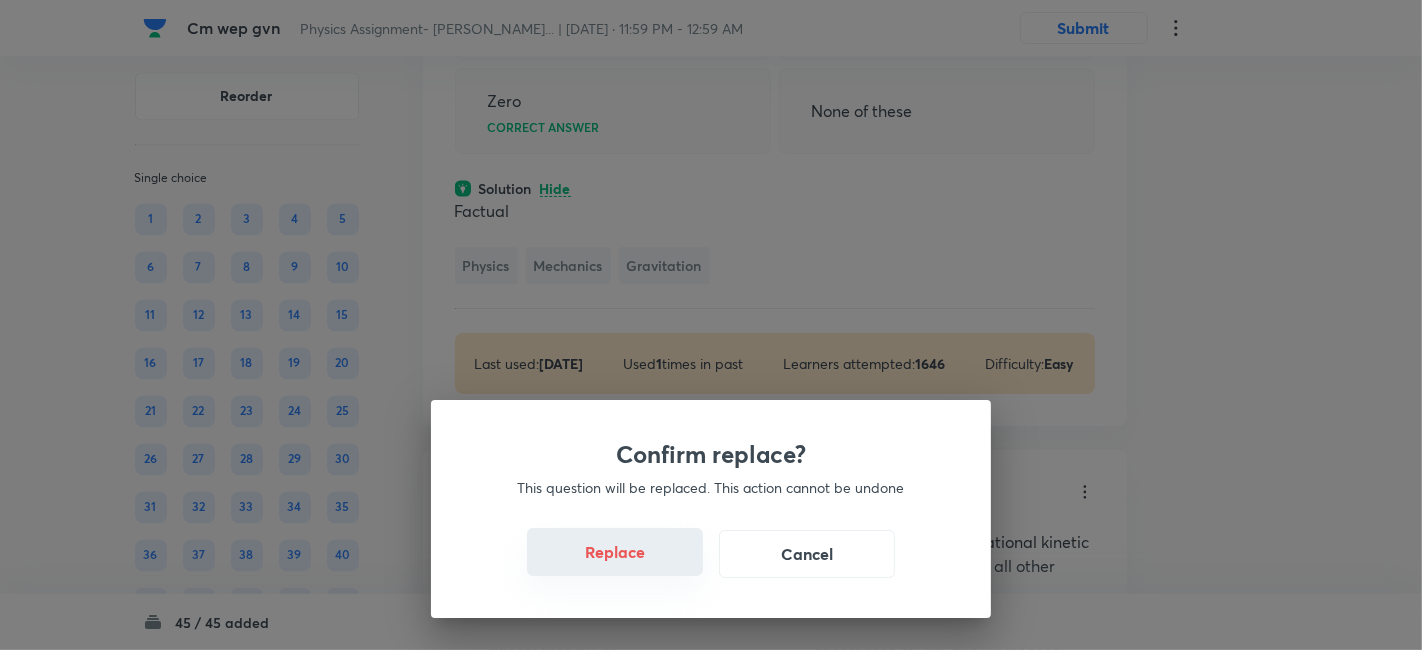 click on "Replace" at bounding box center (615, 552) 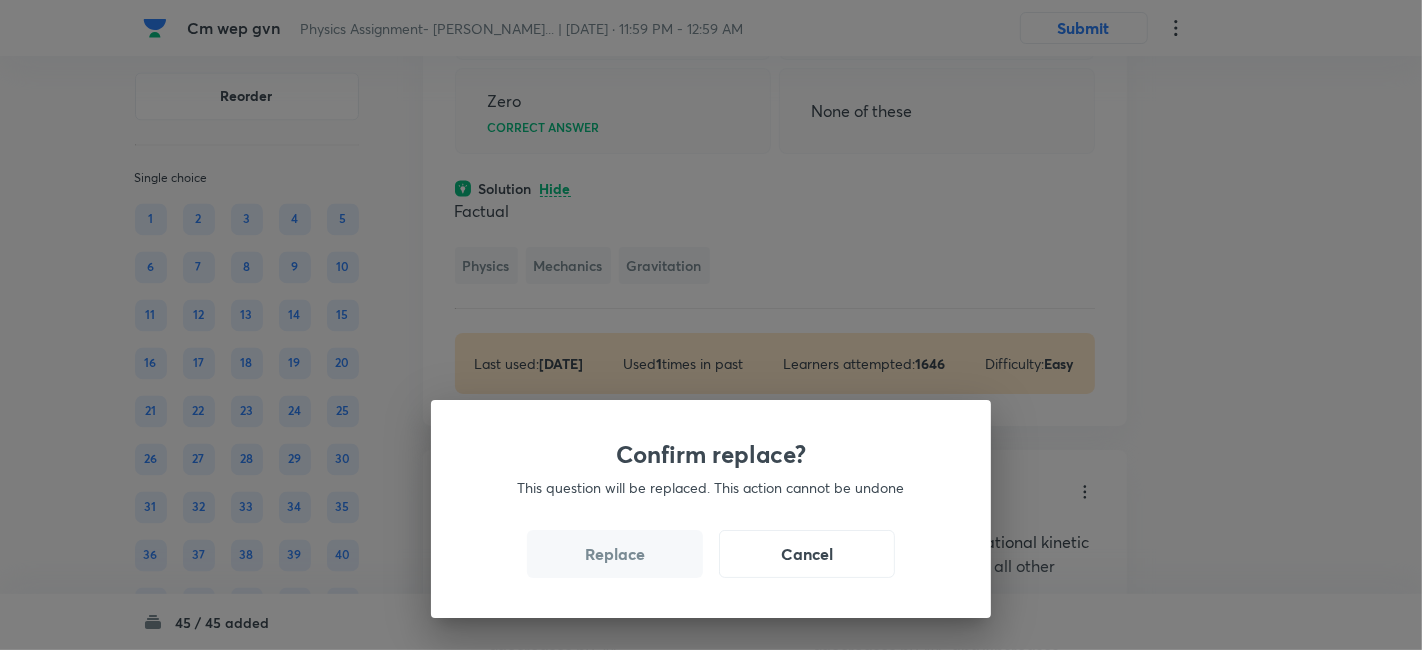 click on "Replace" at bounding box center [615, 554] 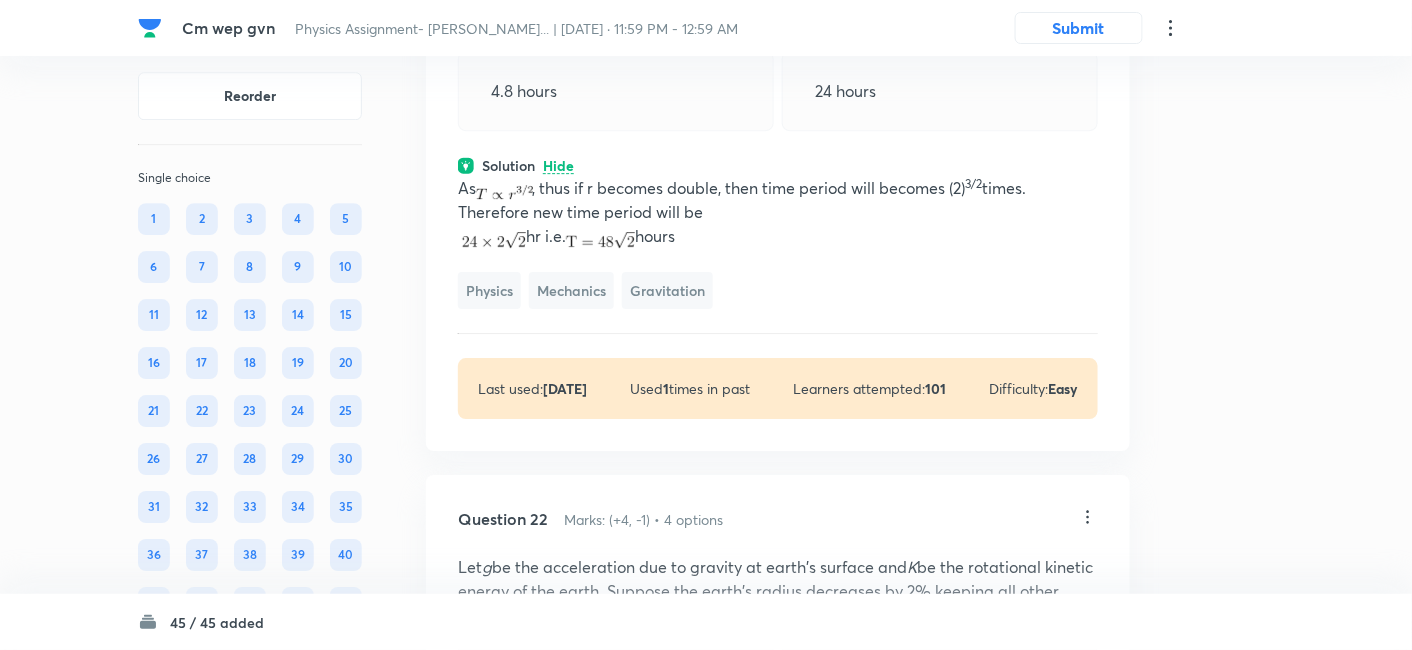 scroll, scrollTop: 16128, scrollLeft: 0, axis: vertical 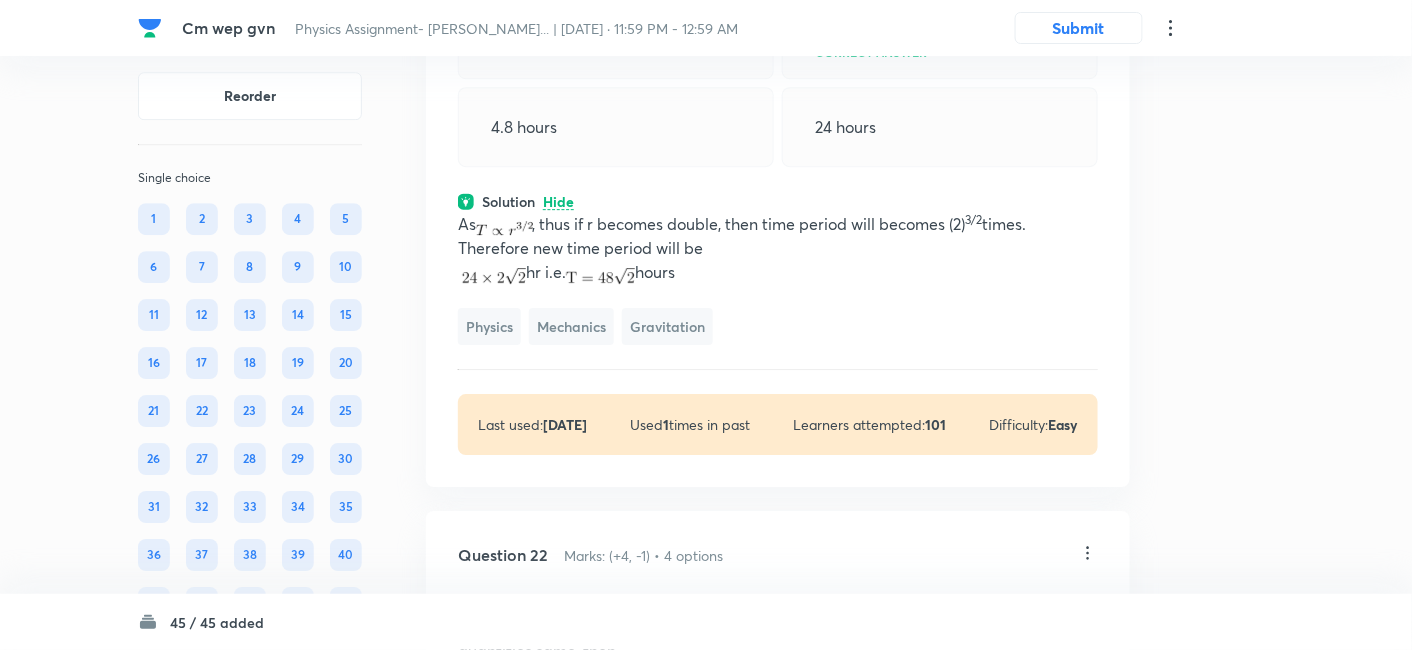 click 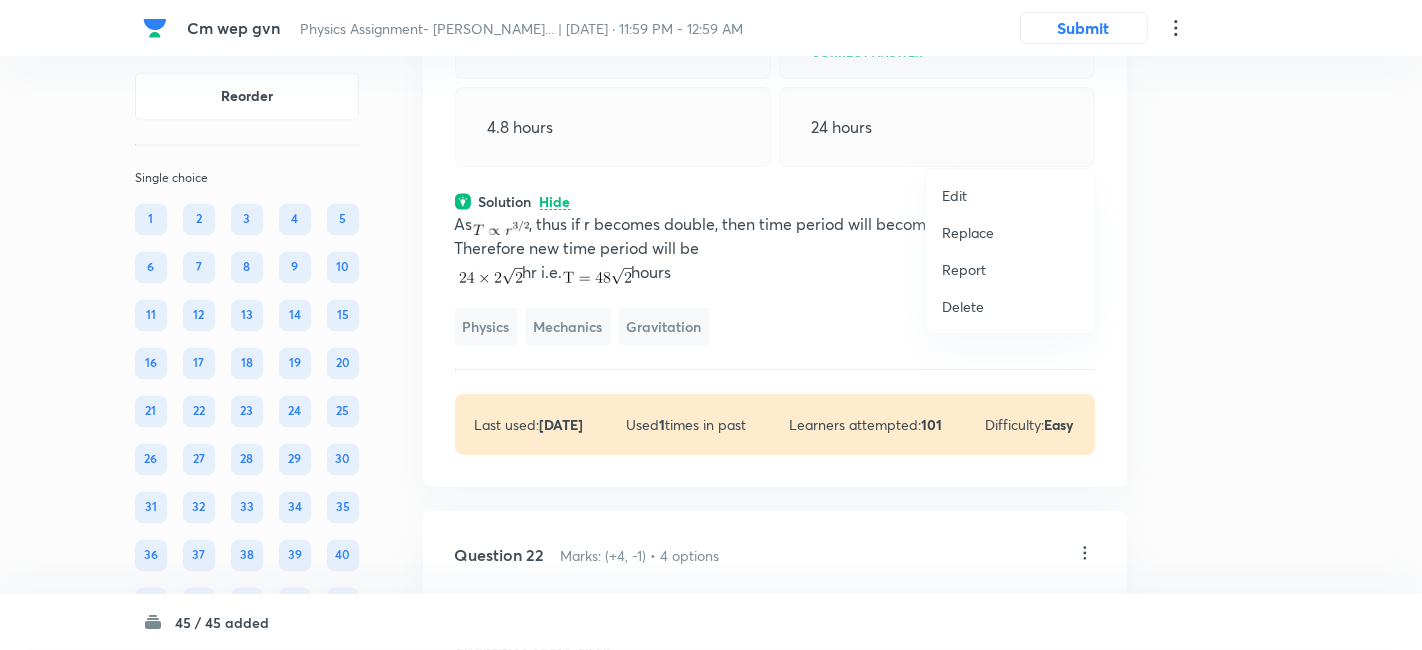 click on "Replace" at bounding box center (968, 232) 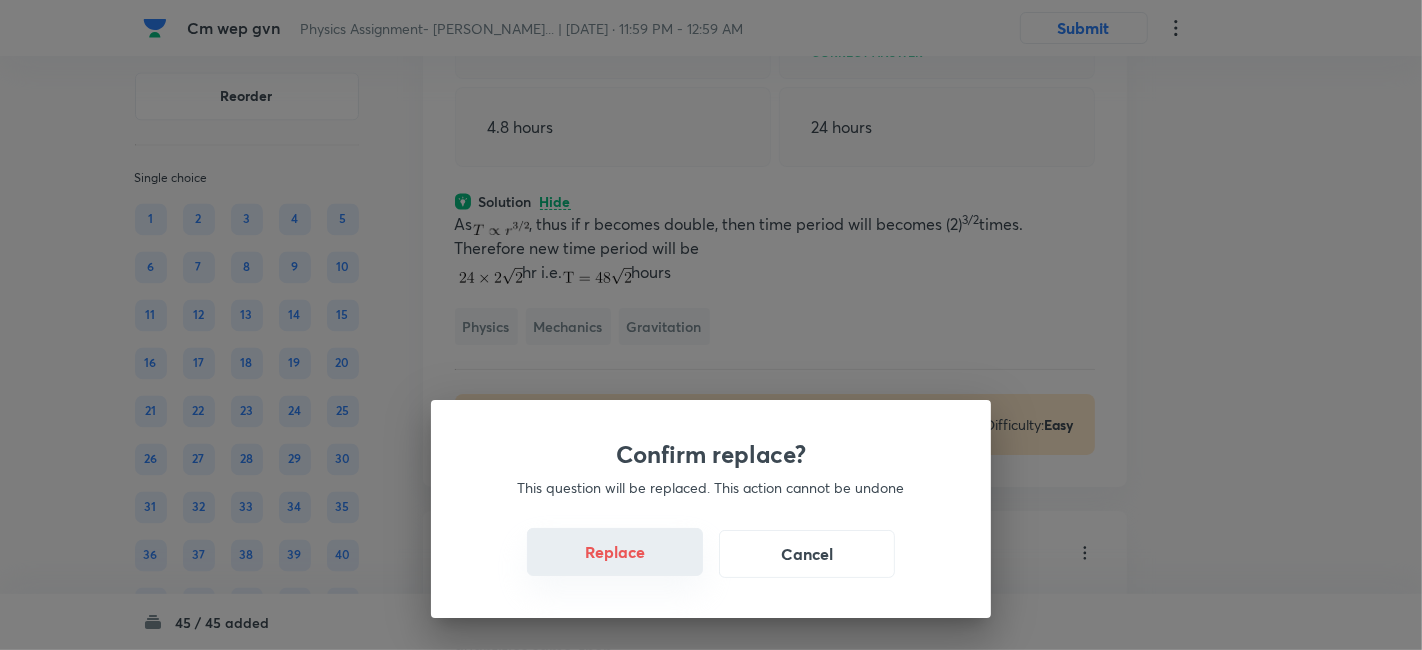 click on "Replace" at bounding box center [615, 552] 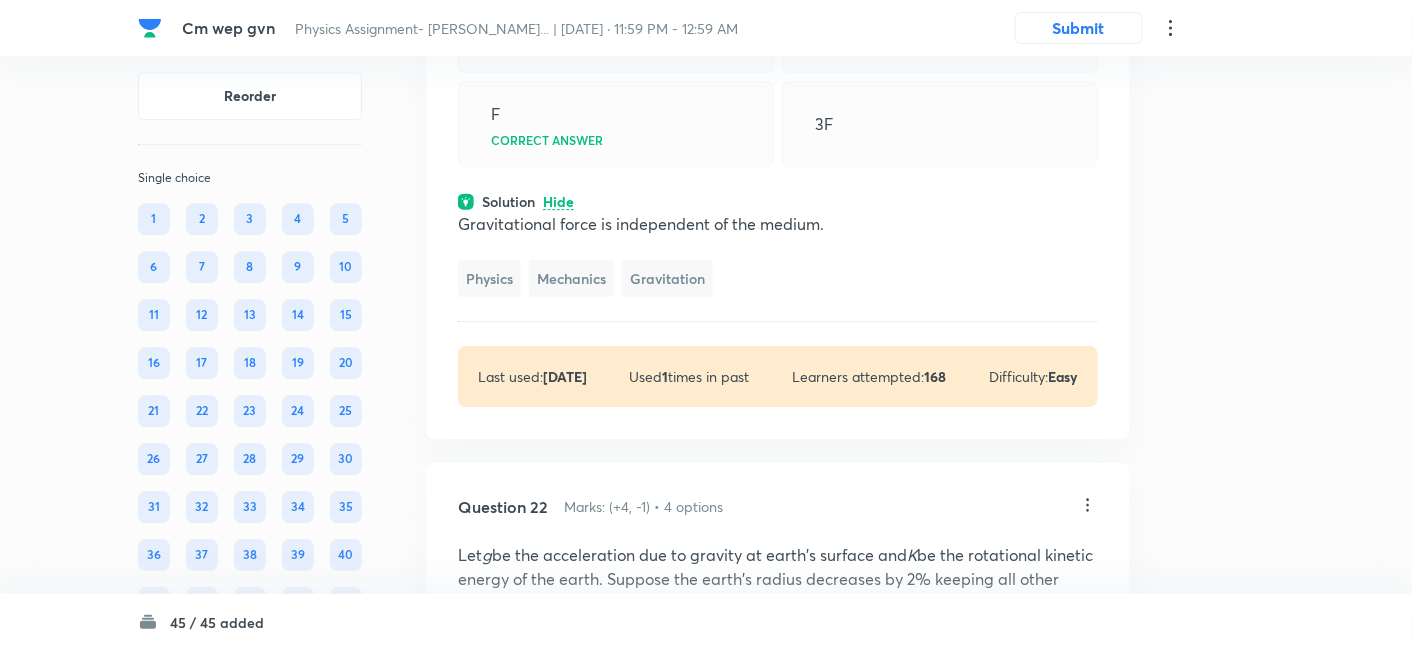 click 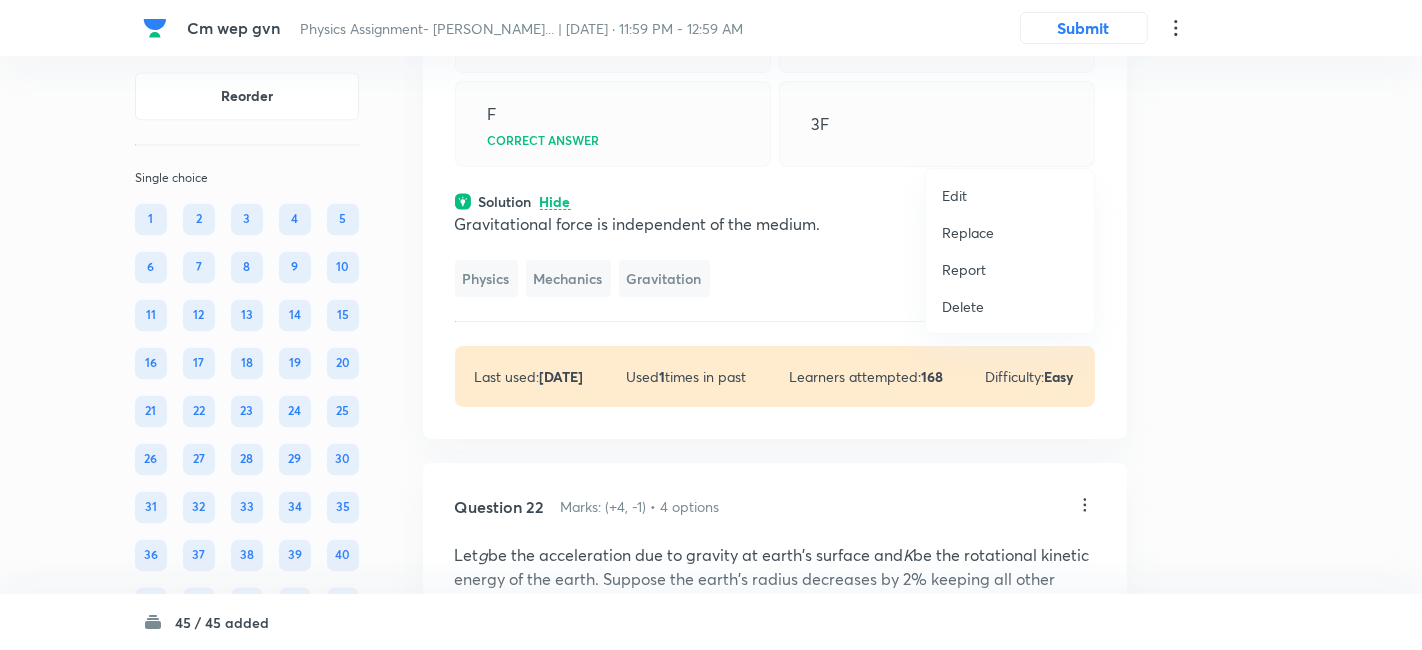 click on "Replace" at bounding box center [968, 232] 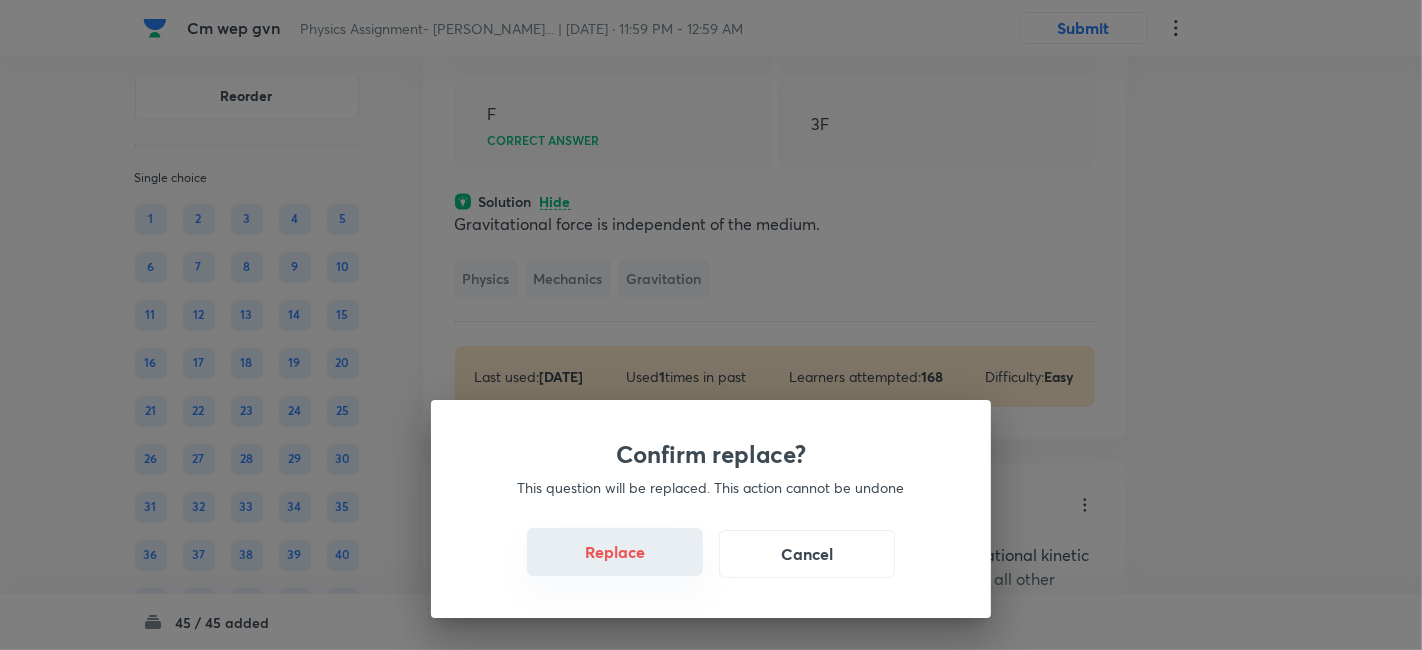 click on "Replace" at bounding box center [615, 552] 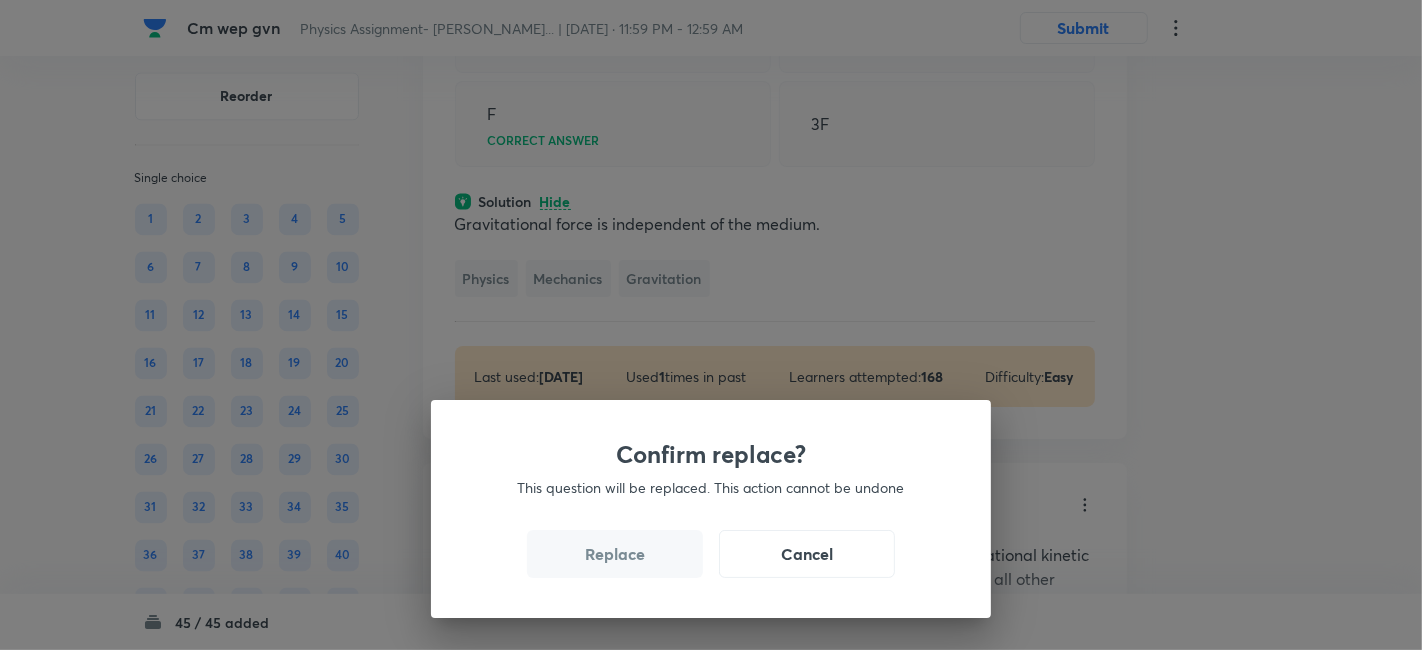 click on "Replace" at bounding box center [615, 554] 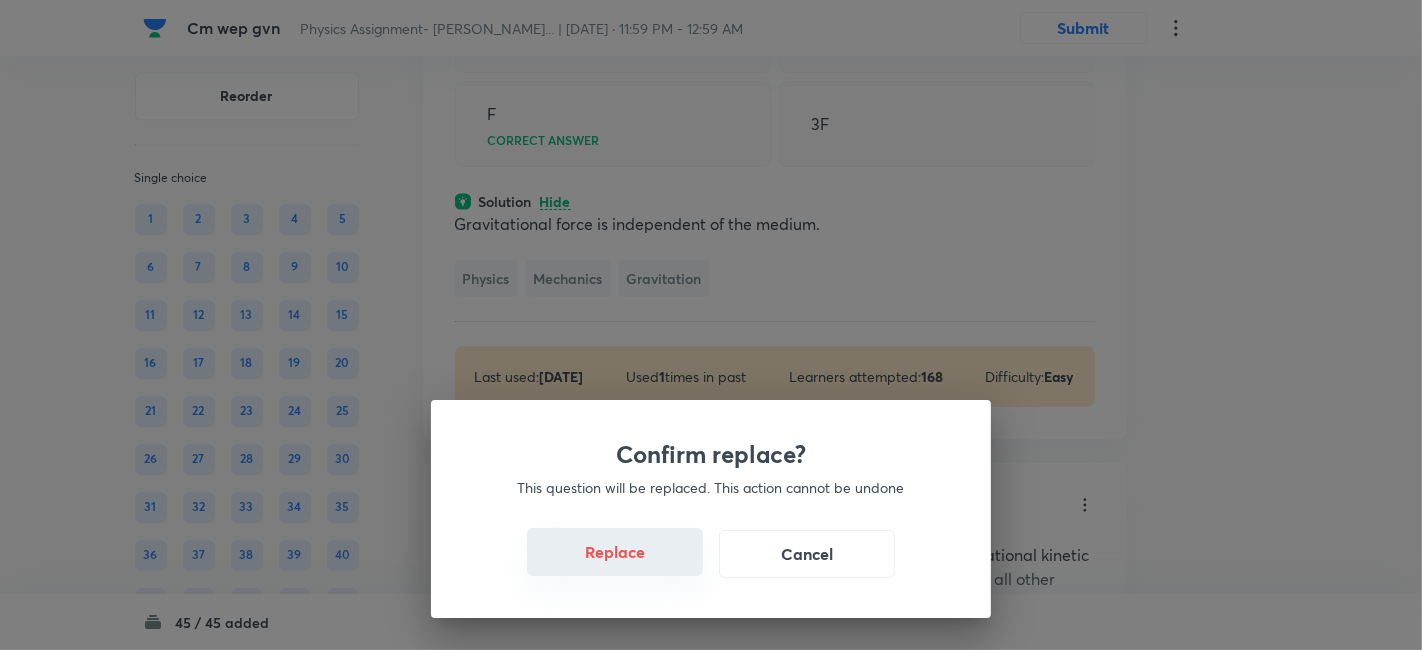 click on "Replace" at bounding box center (615, 552) 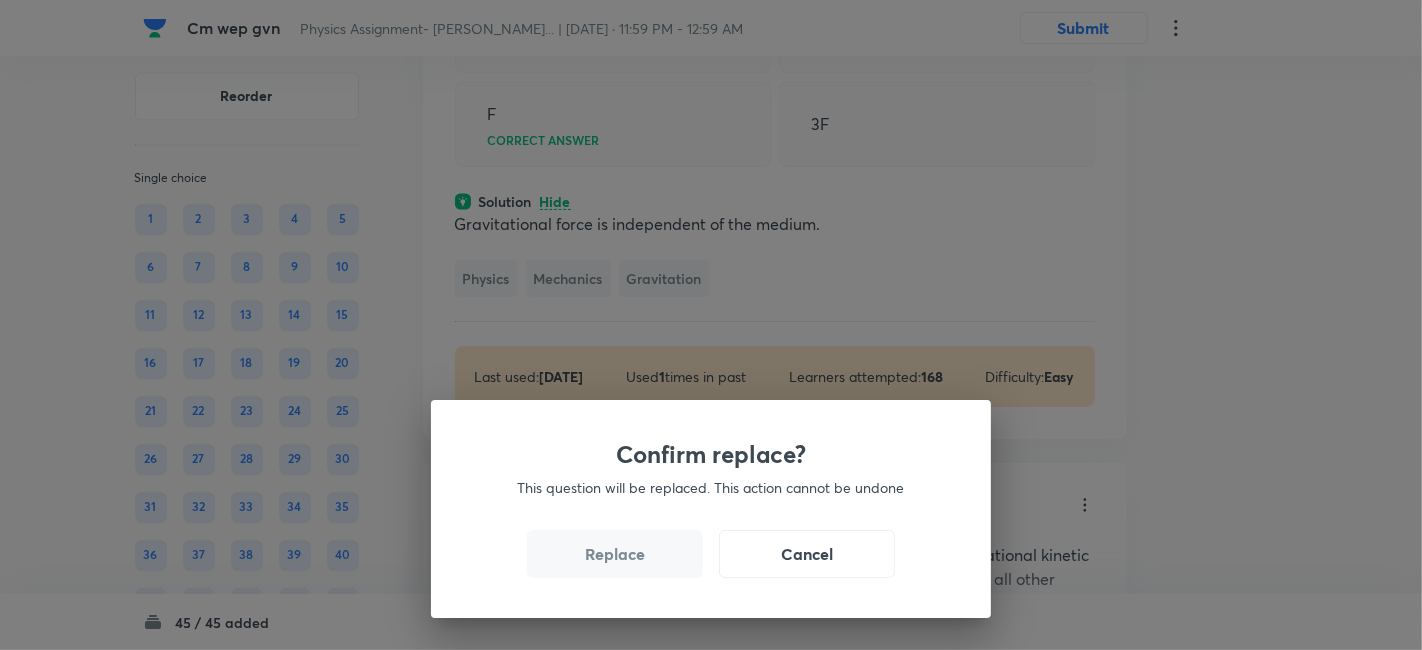 click on "Replace" at bounding box center (615, 554) 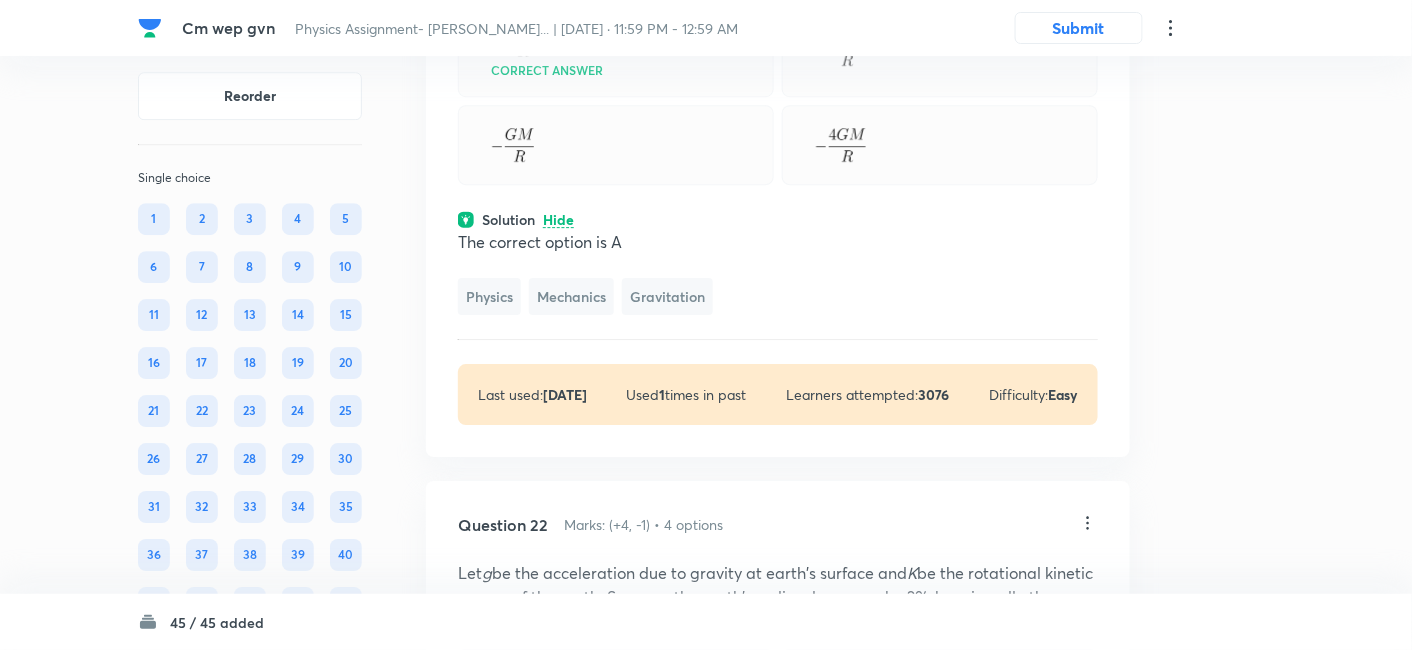 click on "A particle of mass M is situated at the centre of a spherical shell of same mass and radius R. The gravitational potential at a point situated at   distance from the centre will be" at bounding box center (778, -55) 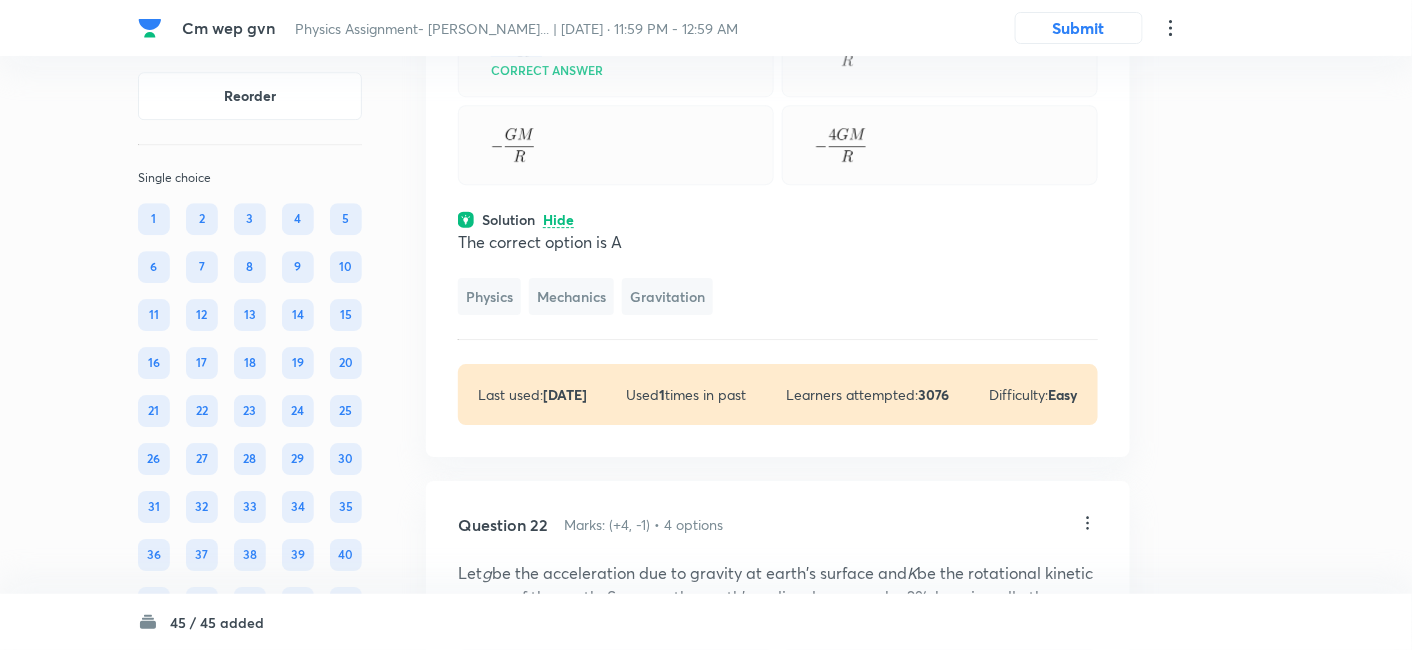 click on "A particle of mass M is situated at the centre of a spherical shell of same mass and radius R. The gravitational potential at a point situated at   distance from the centre will be" at bounding box center (778, -55) 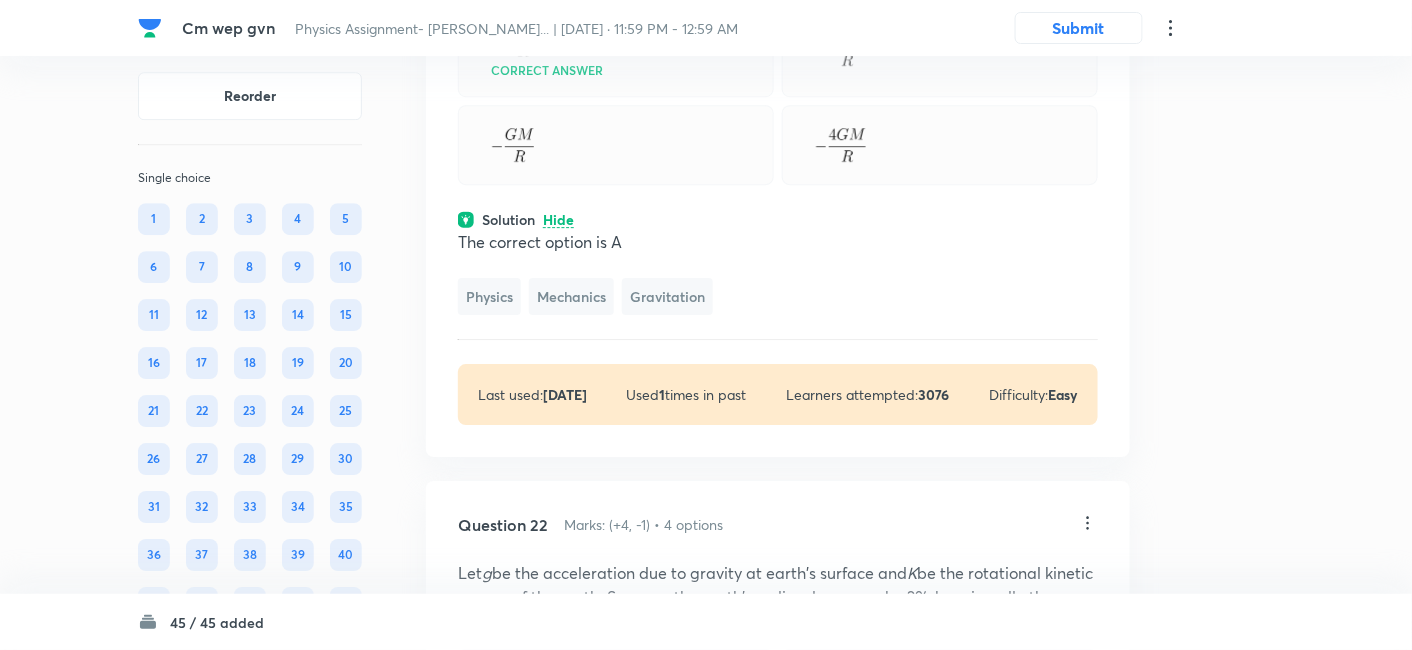 click 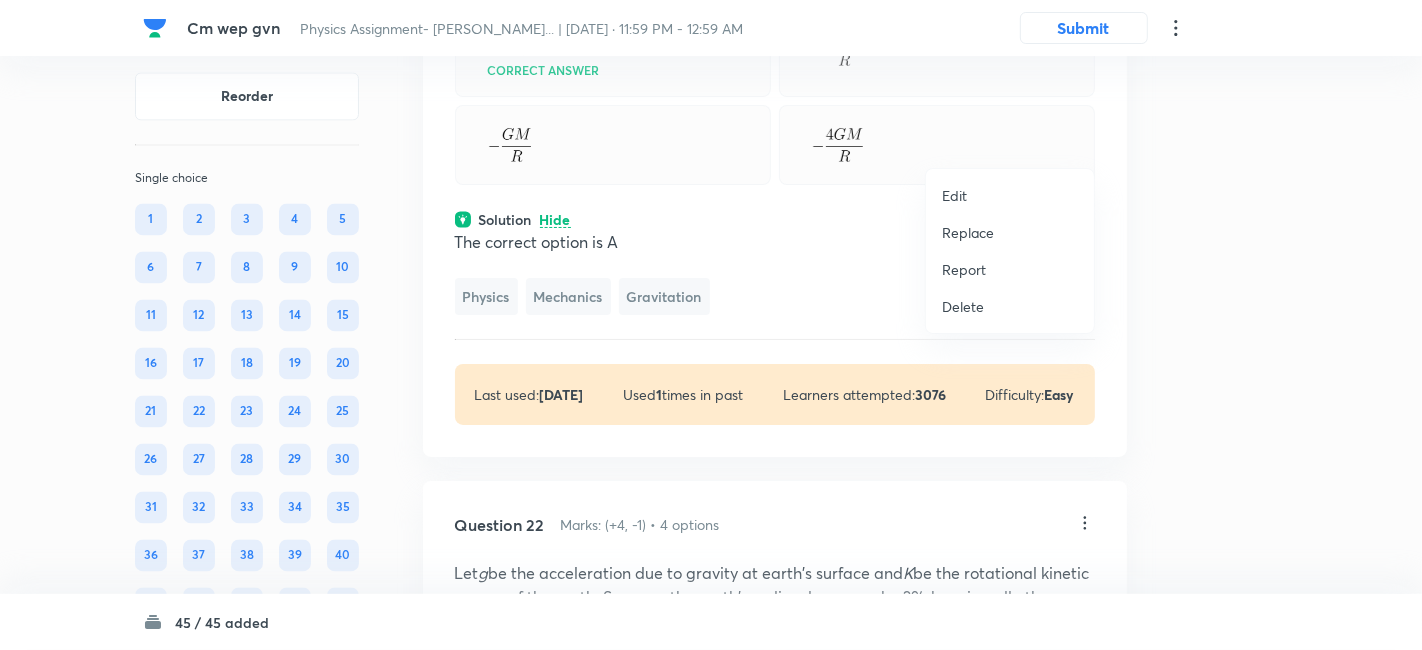 click on "Replace" at bounding box center [968, 232] 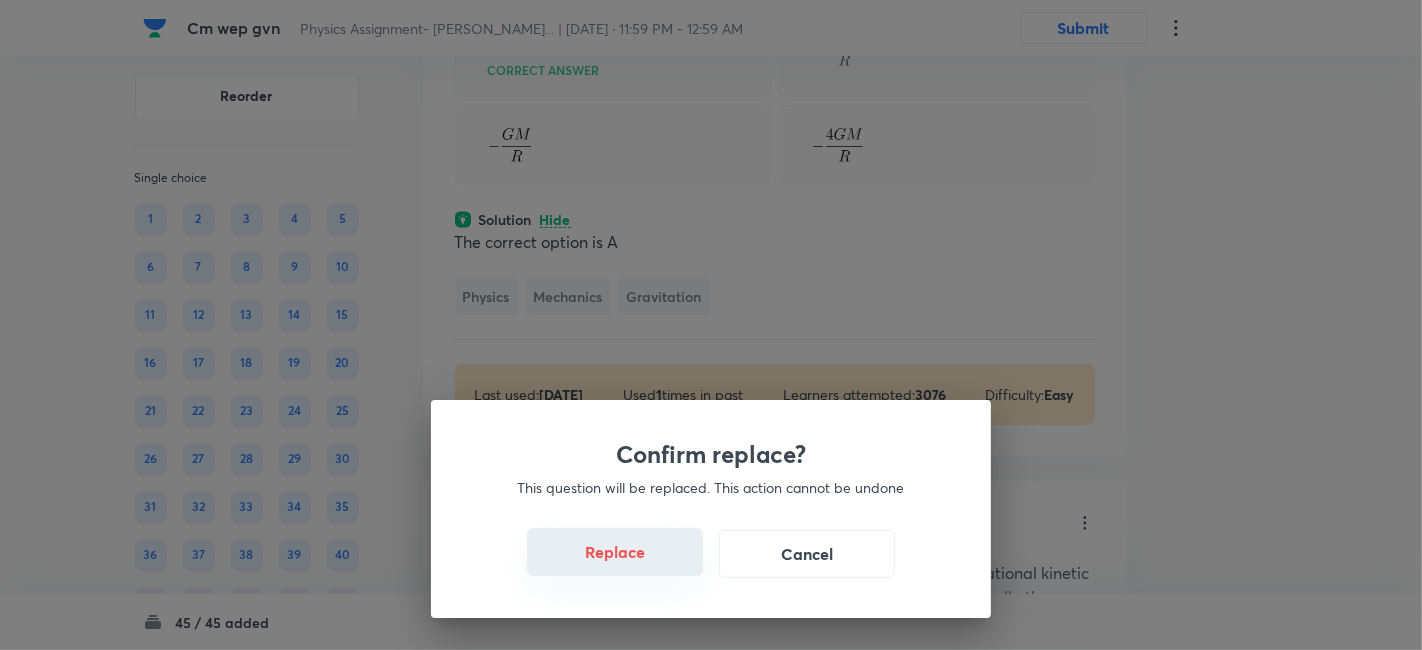 click on "Replace" at bounding box center (615, 552) 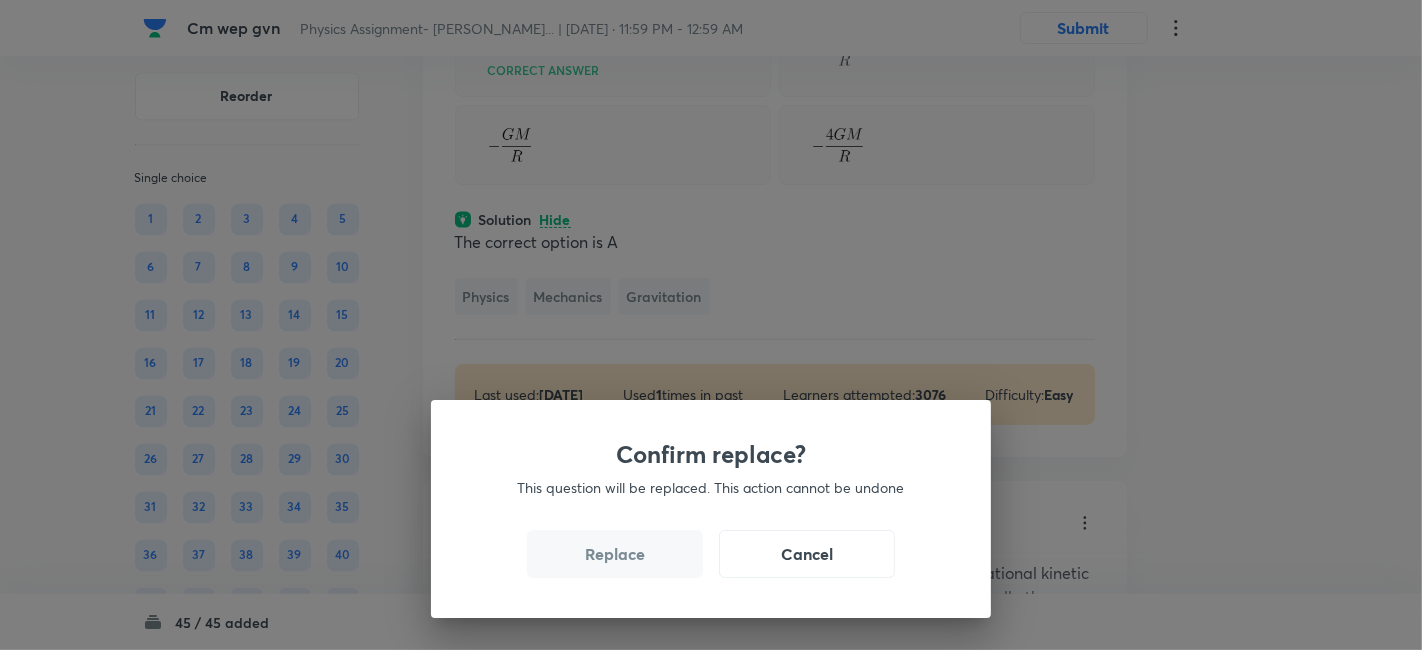 click on "Replace" at bounding box center (615, 554) 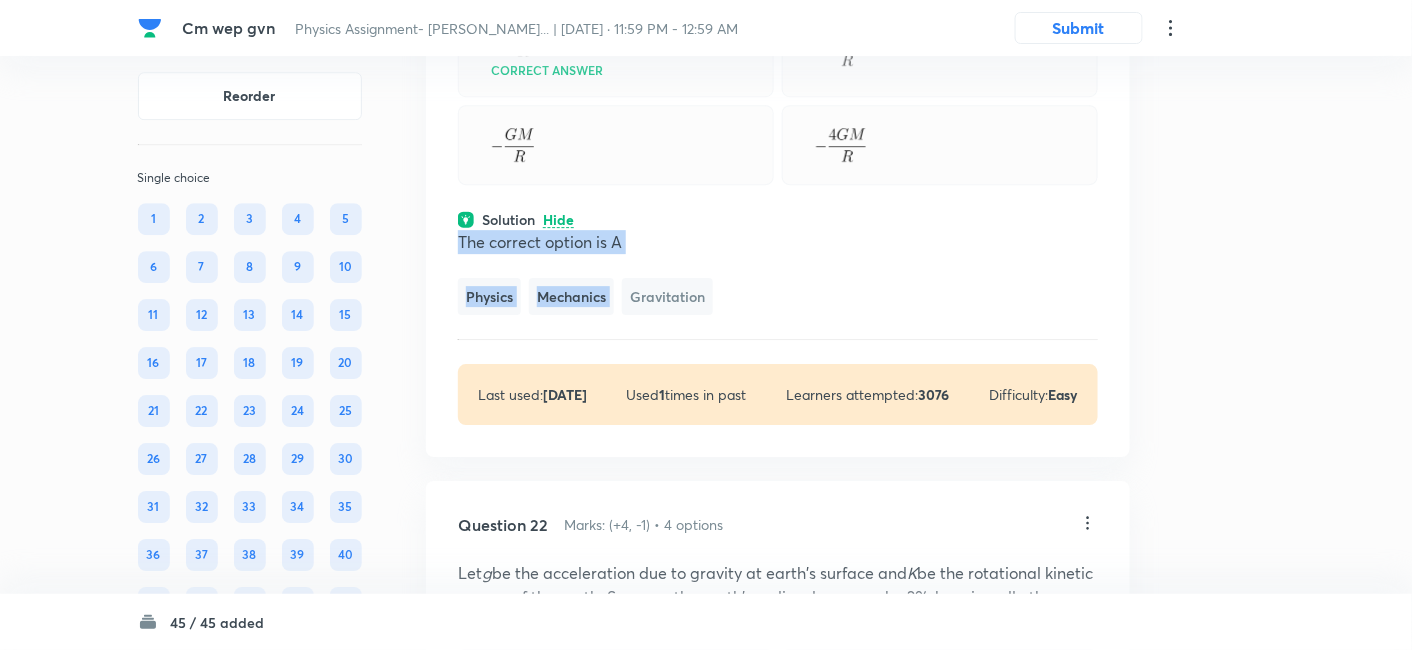 click on "Gravitation" at bounding box center (667, 296) 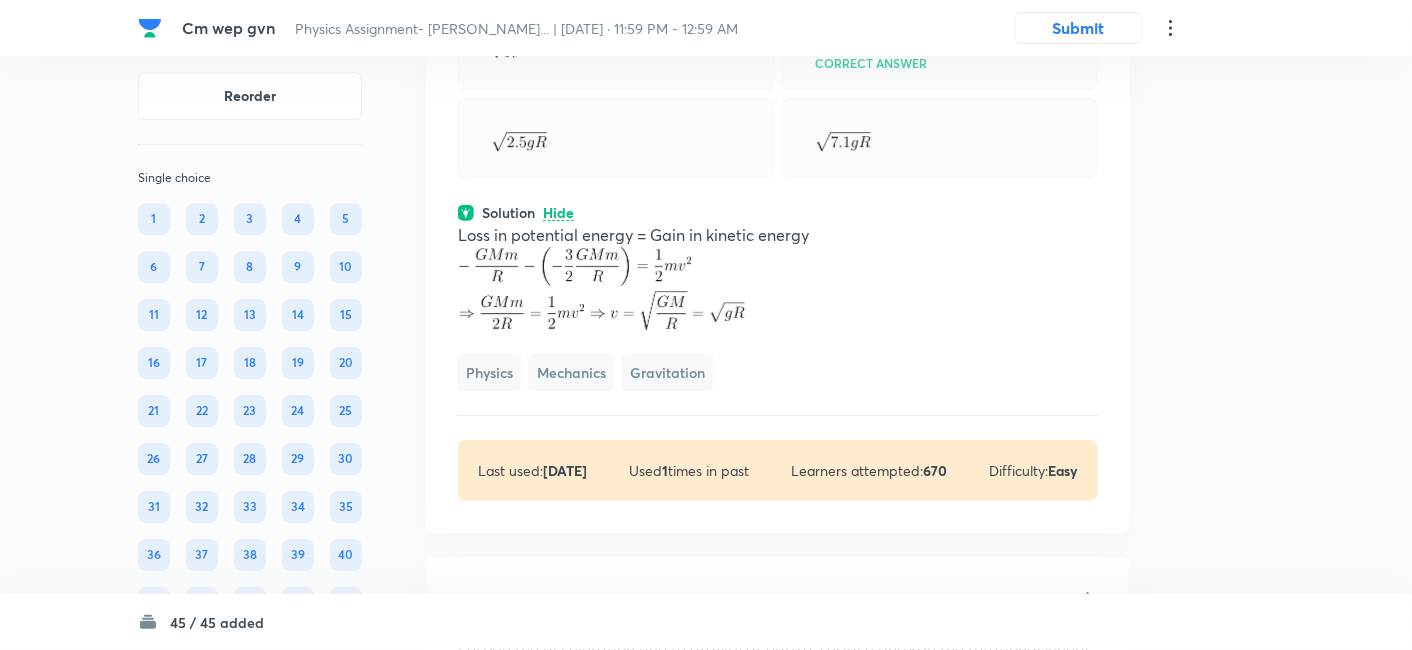 click on "Solution Hide" at bounding box center [778, 212] 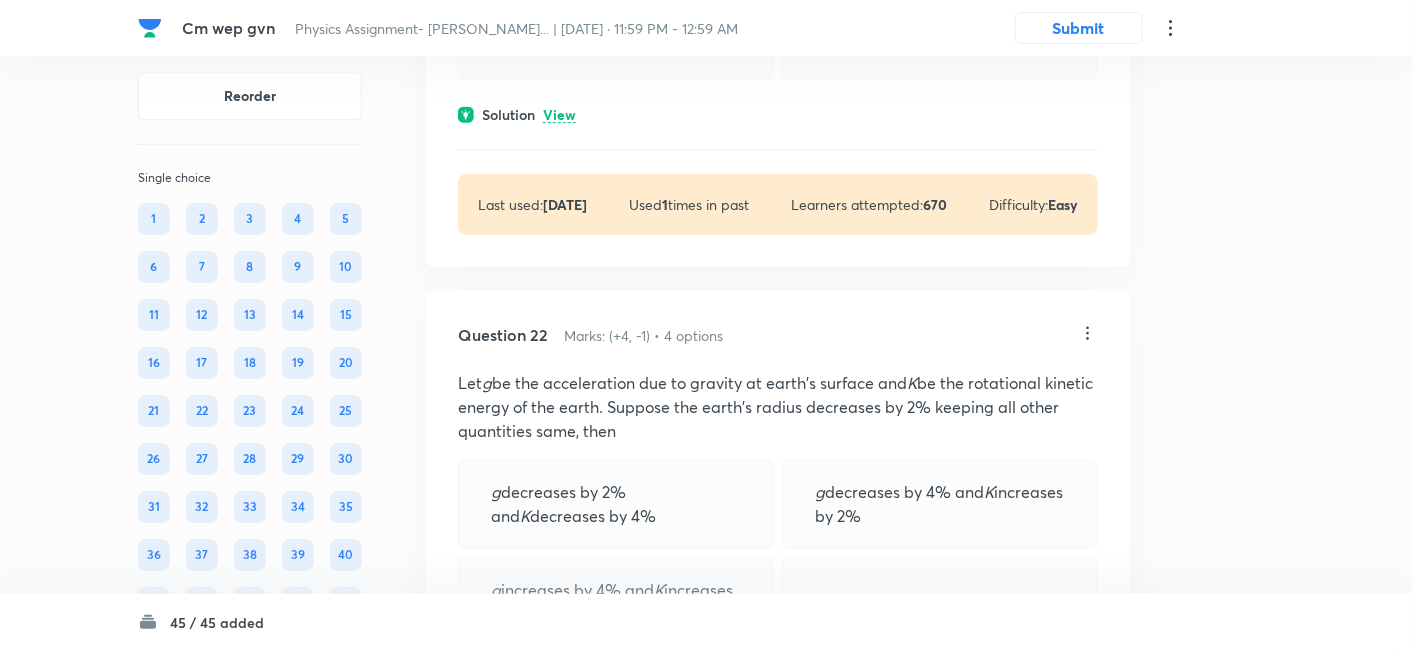 scroll, scrollTop: 16228, scrollLeft: 0, axis: vertical 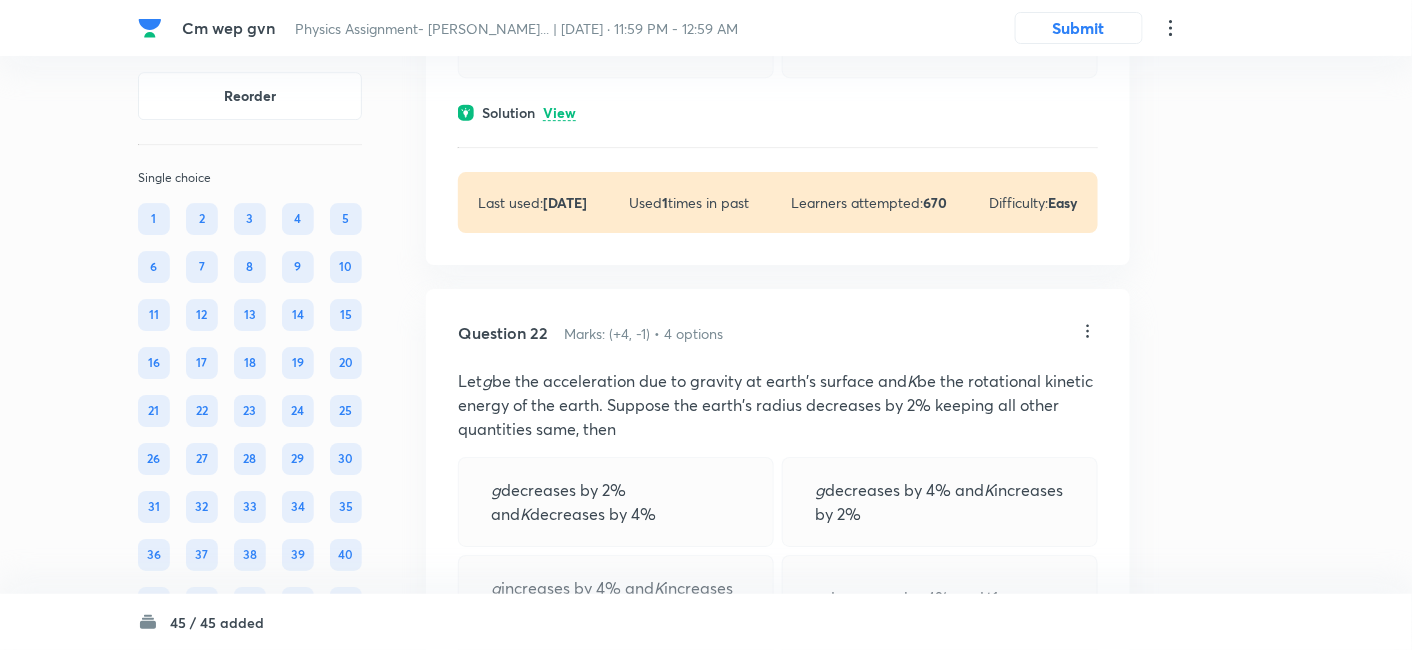 click on "View" at bounding box center (559, 113) 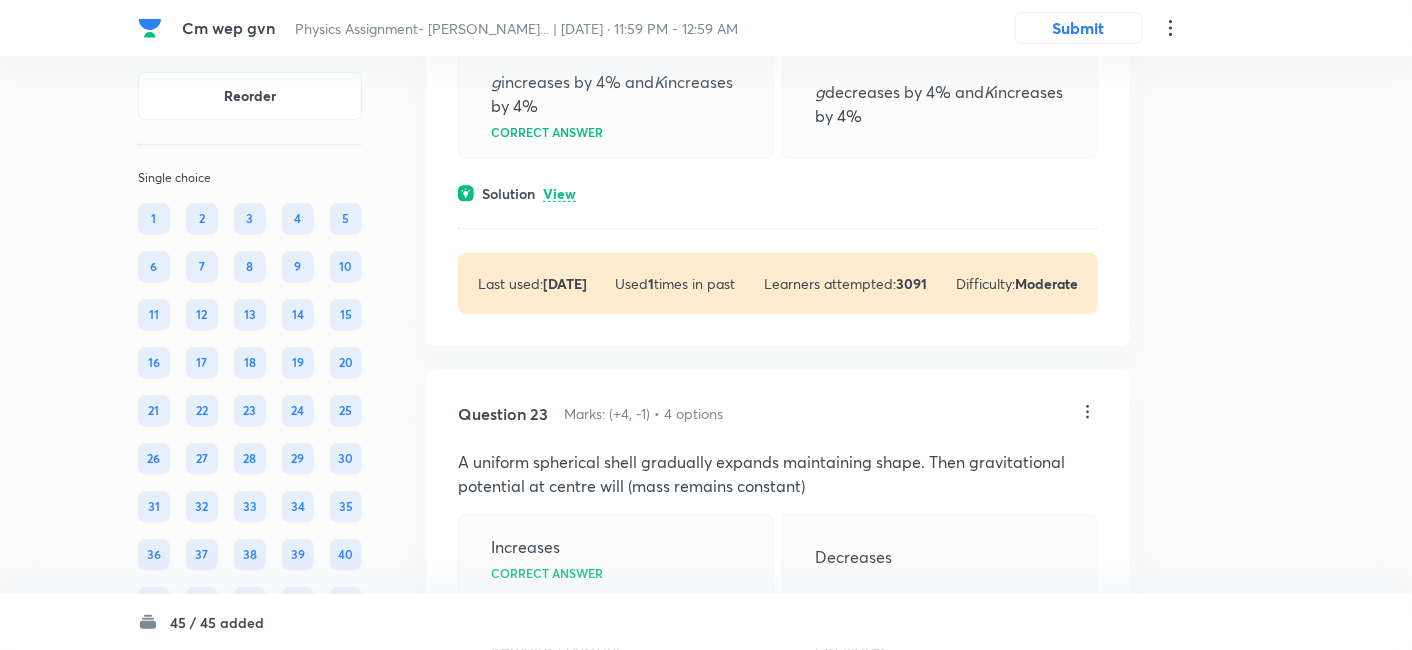 scroll, scrollTop: 16905, scrollLeft: 0, axis: vertical 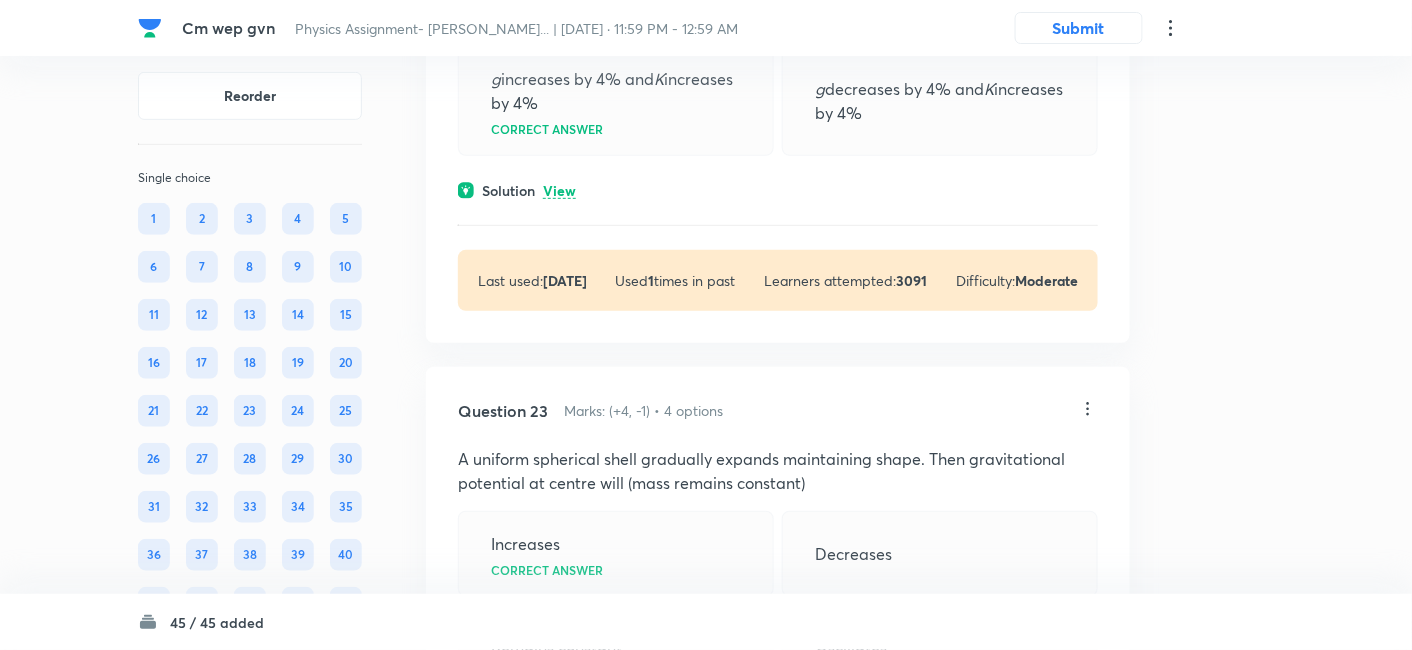 click on "Question 22 Marks: (+4, -1) • 4 options Let  g  be the acceleration due to gravity at earth's surface and  K  be the rotational kinetic energy of the earth. Suppose the earth's radius decreases by 2% keeping all other quantities same, then   g  decreases by 2% and  K  decreases by 4%   g  decreases by 4% and  K  increases by 2%   g  increases by 4% and  K  increases by 4%   Correct answer g  decreases by 4% and  K  increases by 4% Solution View Last used:  1 year ago Used  1  times in past Learners attempted:  3091 Difficulty: Moderate" at bounding box center (778, 61) 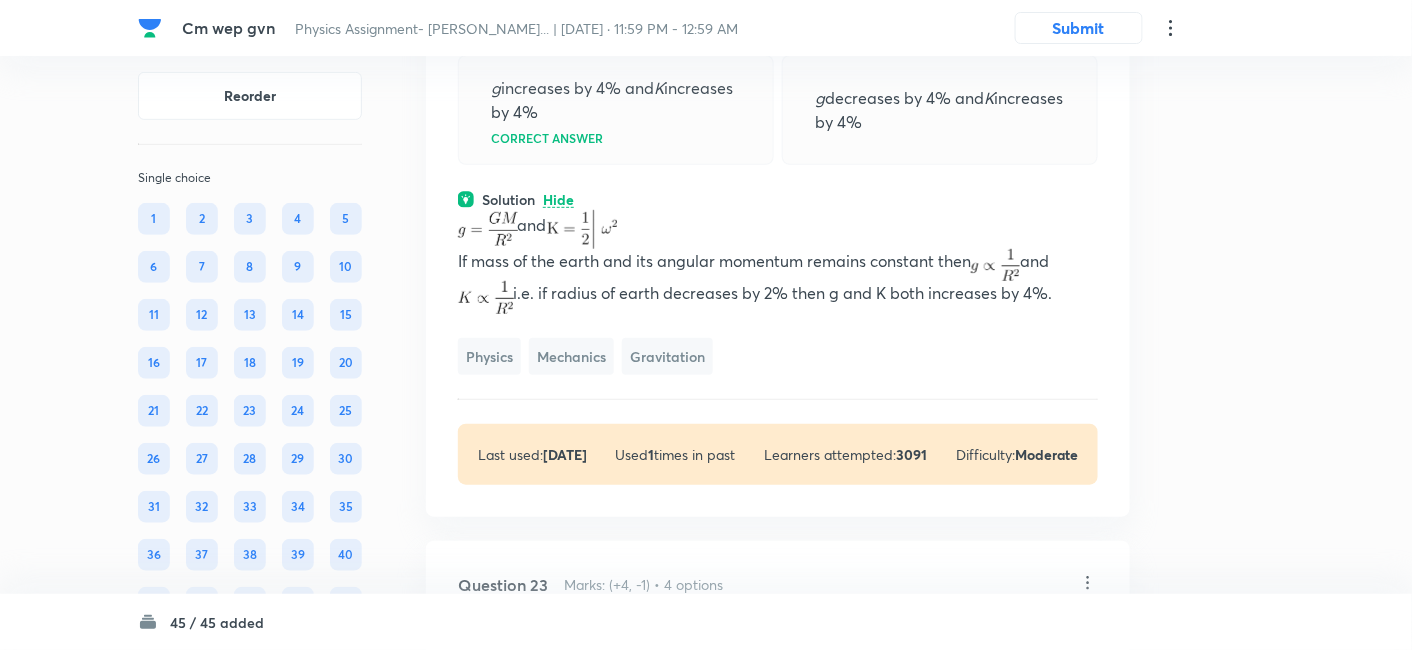 scroll, scrollTop: 16893, scrollLeft: 0, axis: vertical 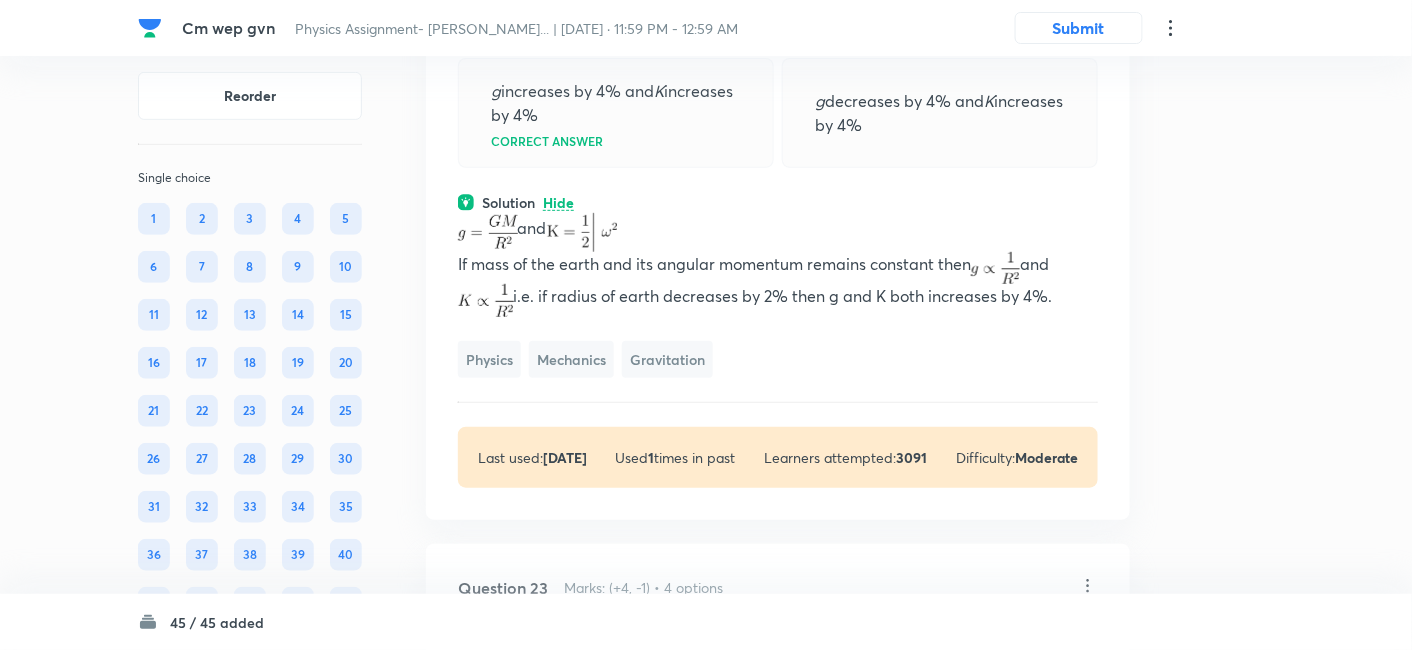 click 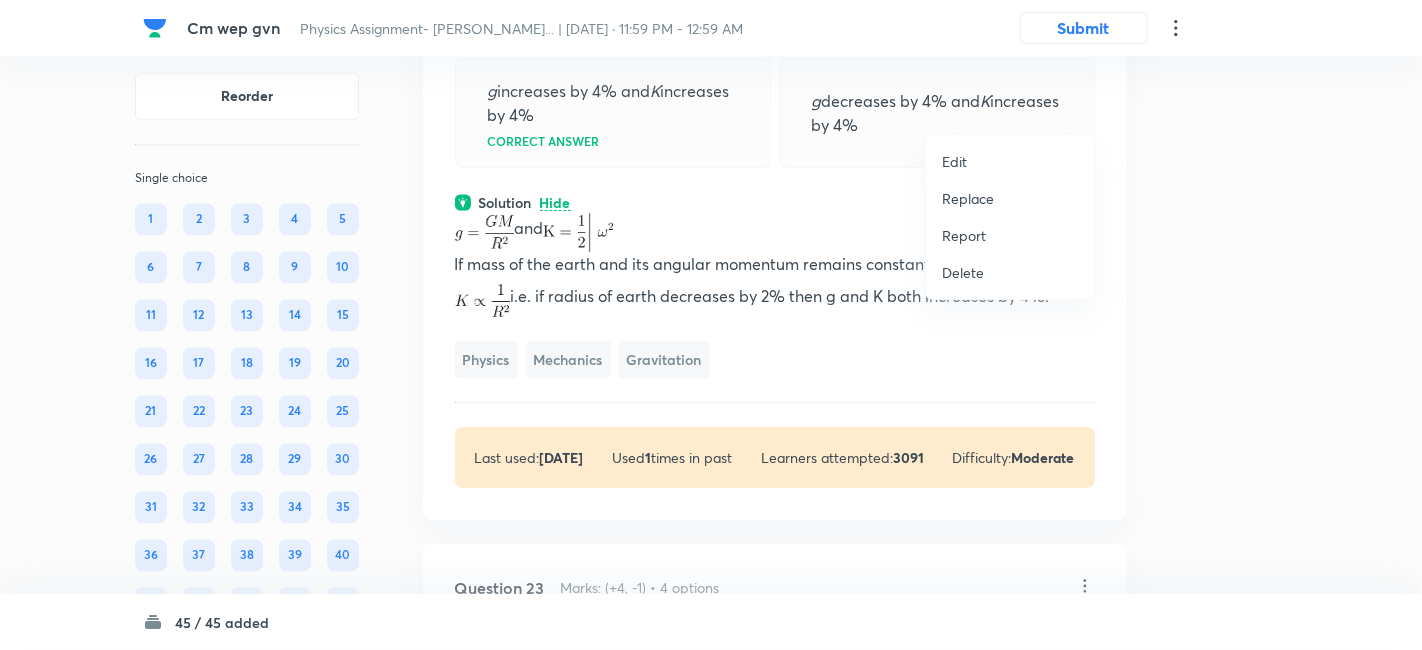 click on "Replace" at bounding box center (968, 198) 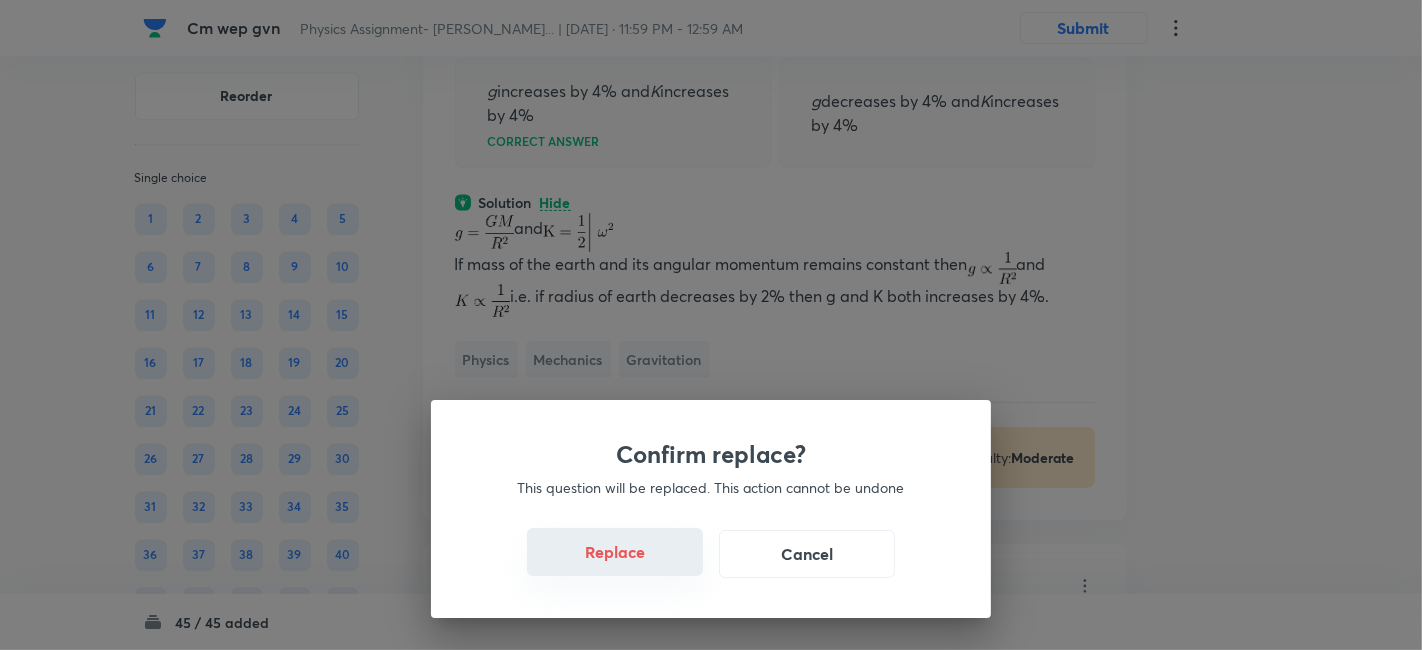 click on "Replace" at bounding box center (615, 552) 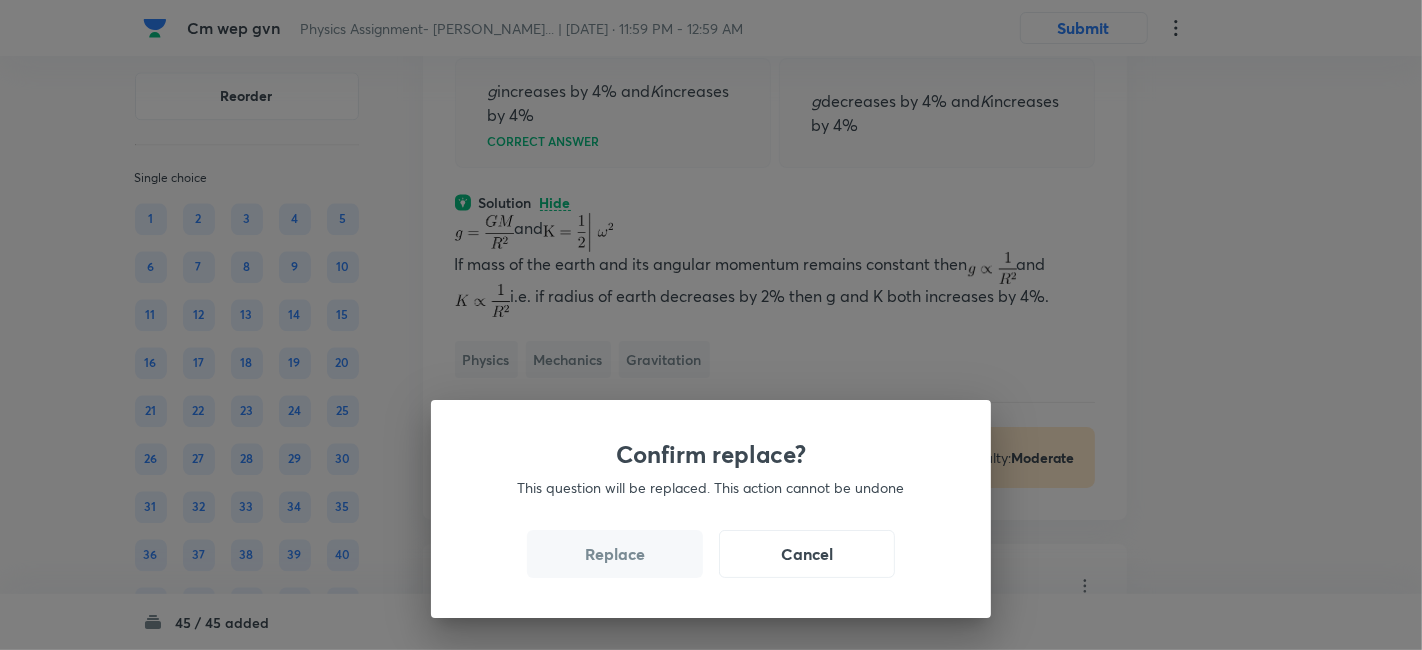 click on "Replace" at bounding box center (615, 554) 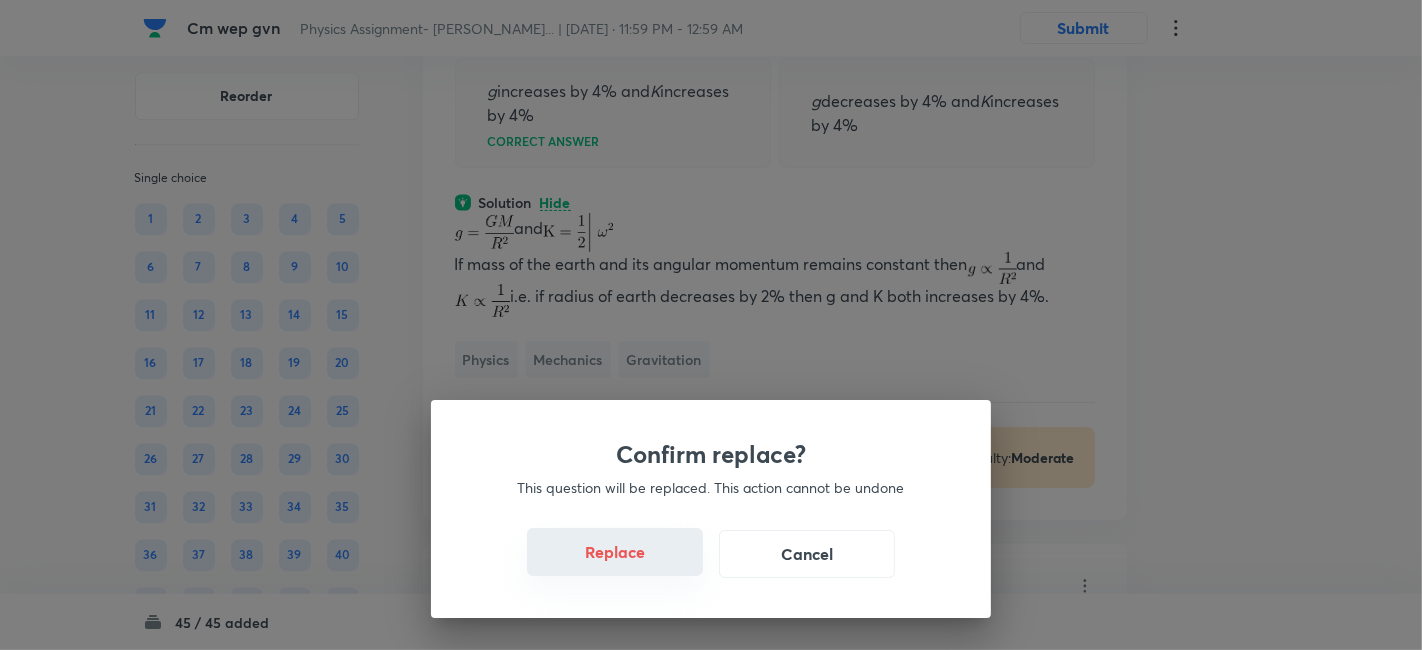 click on "Replace" at bounding box center [615, 552] 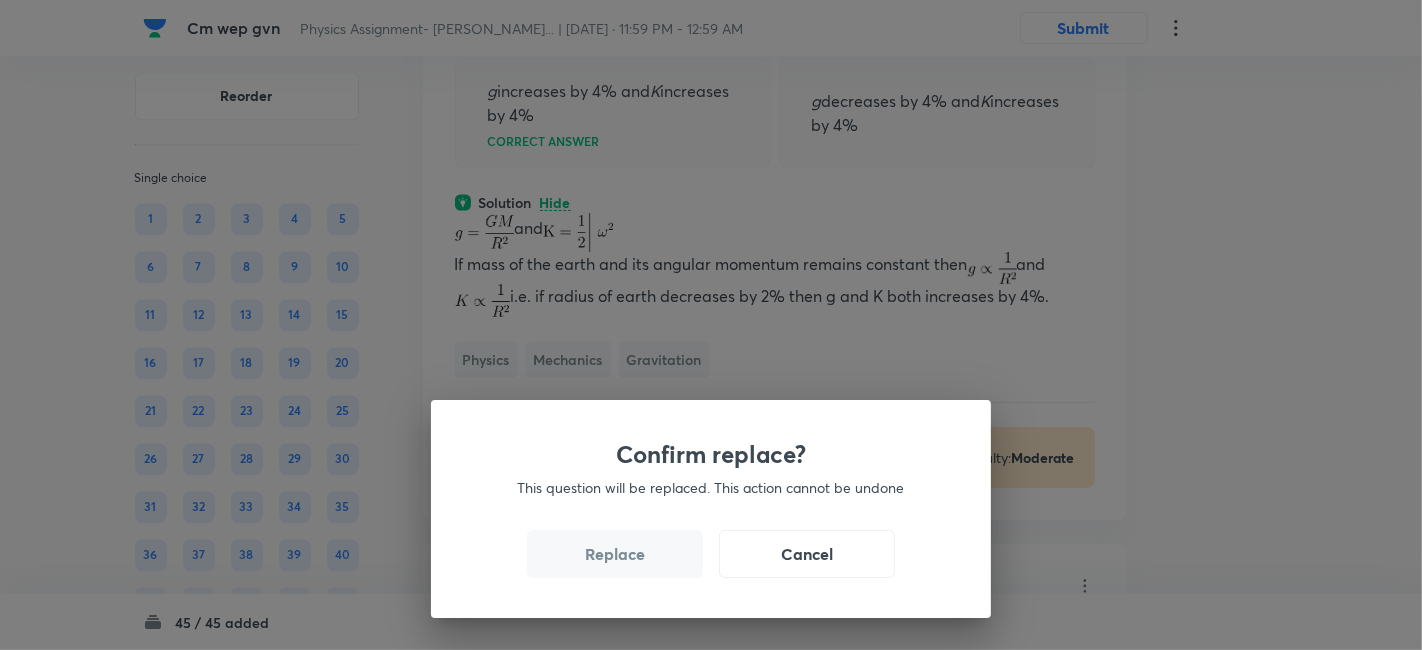 click on "Replace" at bounding box center [615, 554] 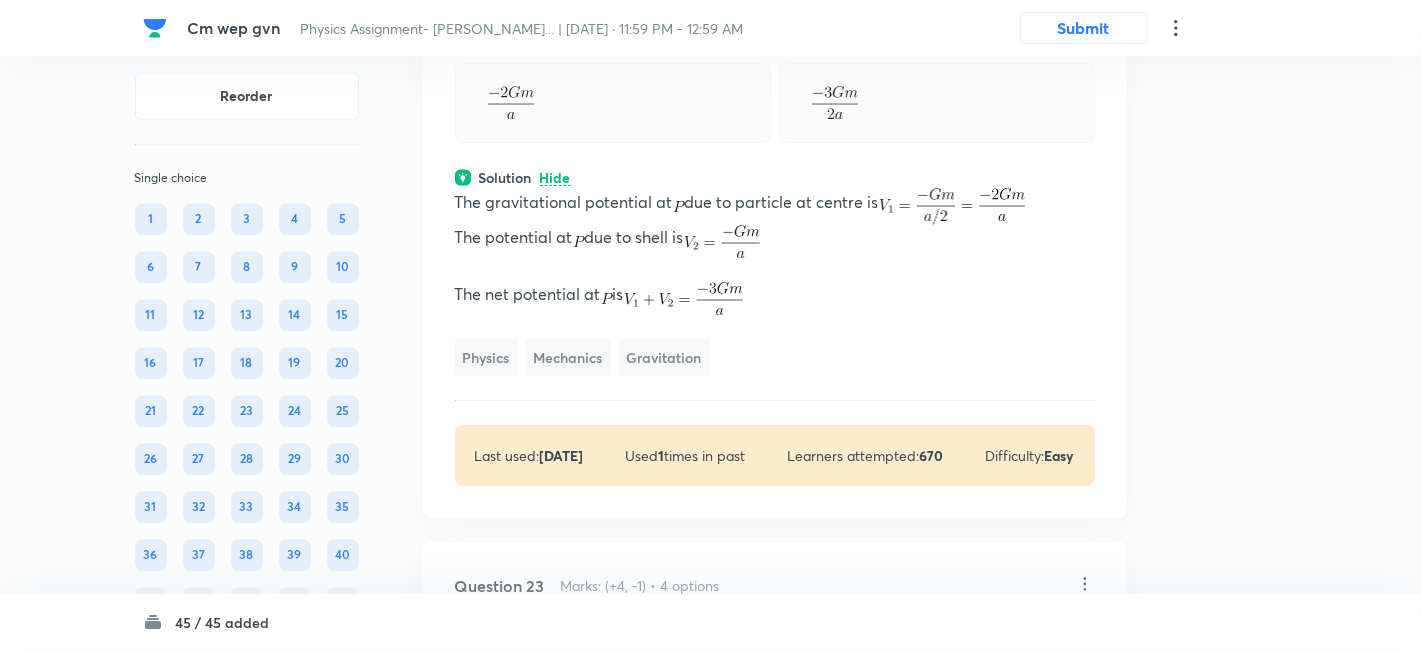 click on "Confirm replace? This question will be replaced. This action cannot be undone Replace Cancel" at bounding box center (711, 975) 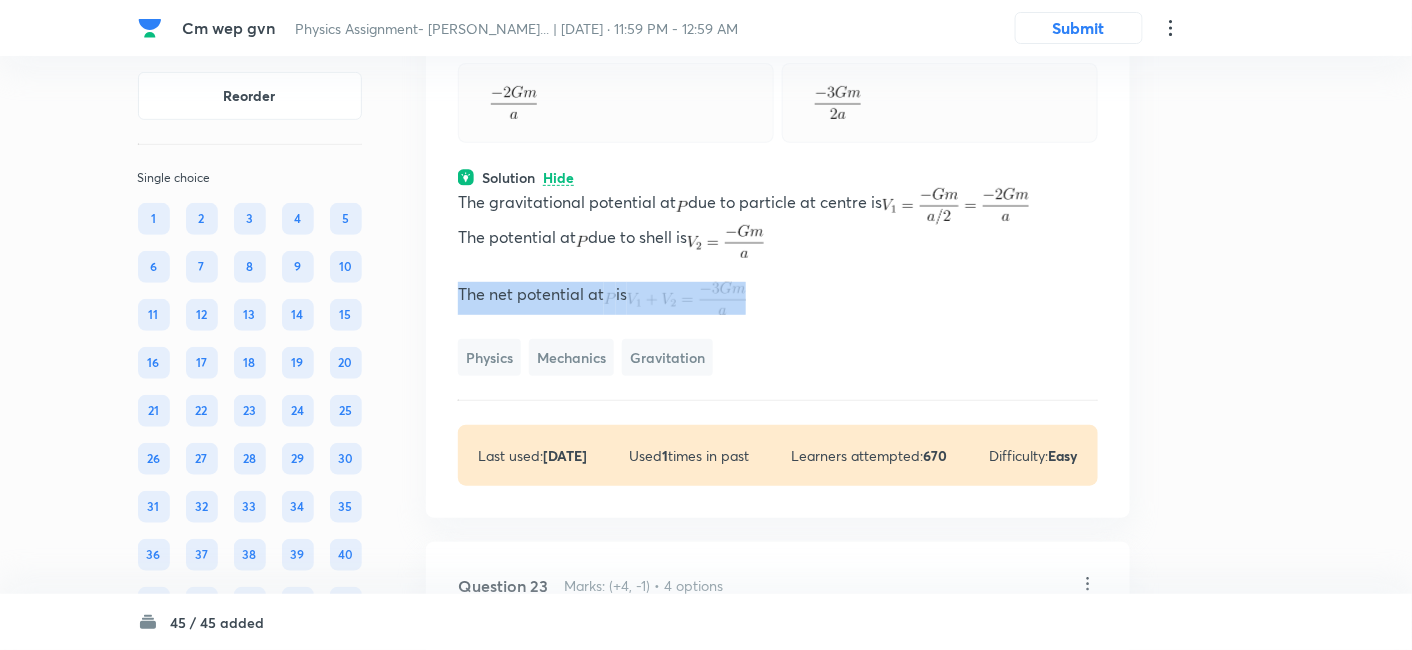 click on "The net potential at   is" at bounding box center [778, 298] 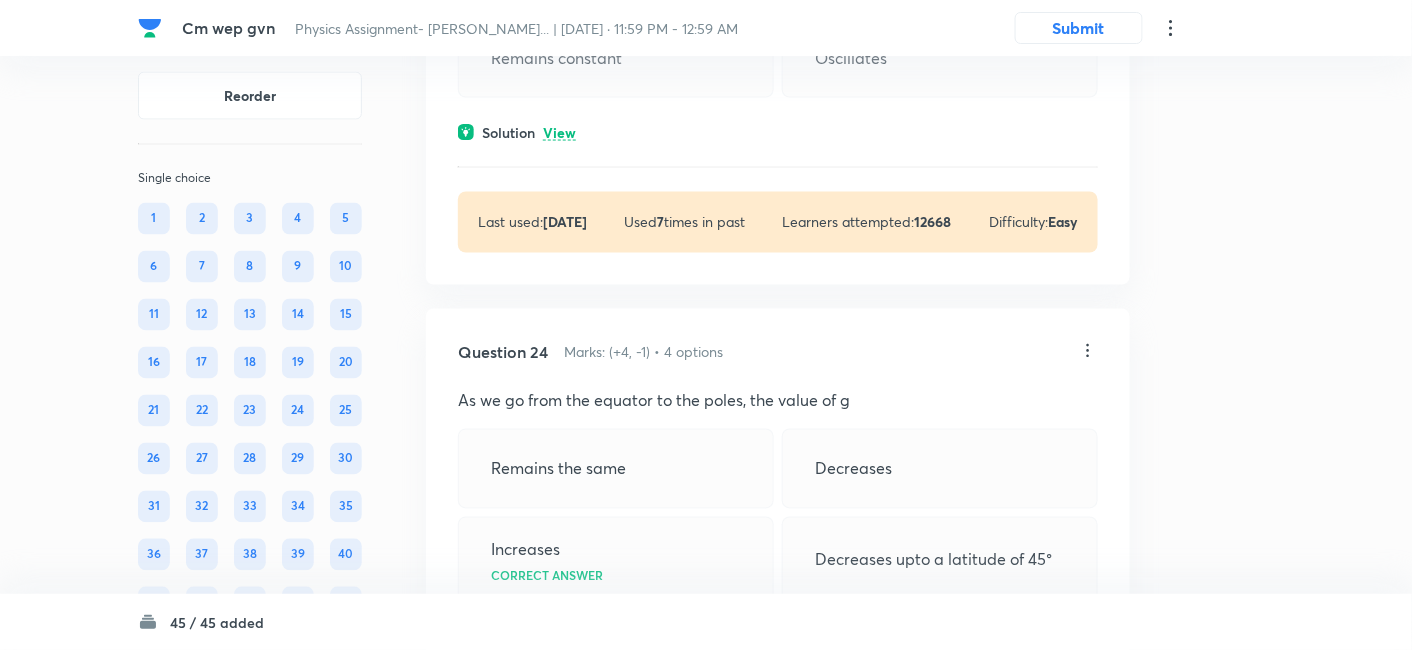 scroll, scrollTop: 17656, scrollLeft: 0, axis: vertical 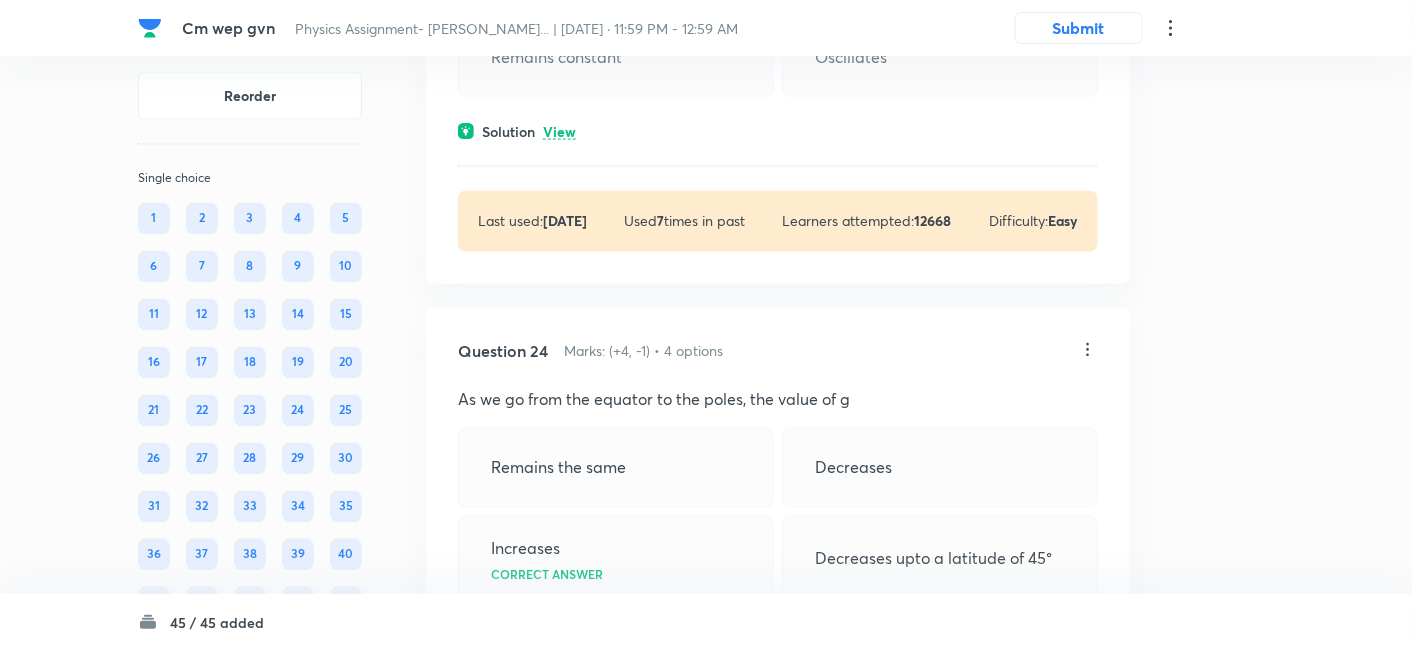 click on "Solution View" at bounding box center [778, 131] 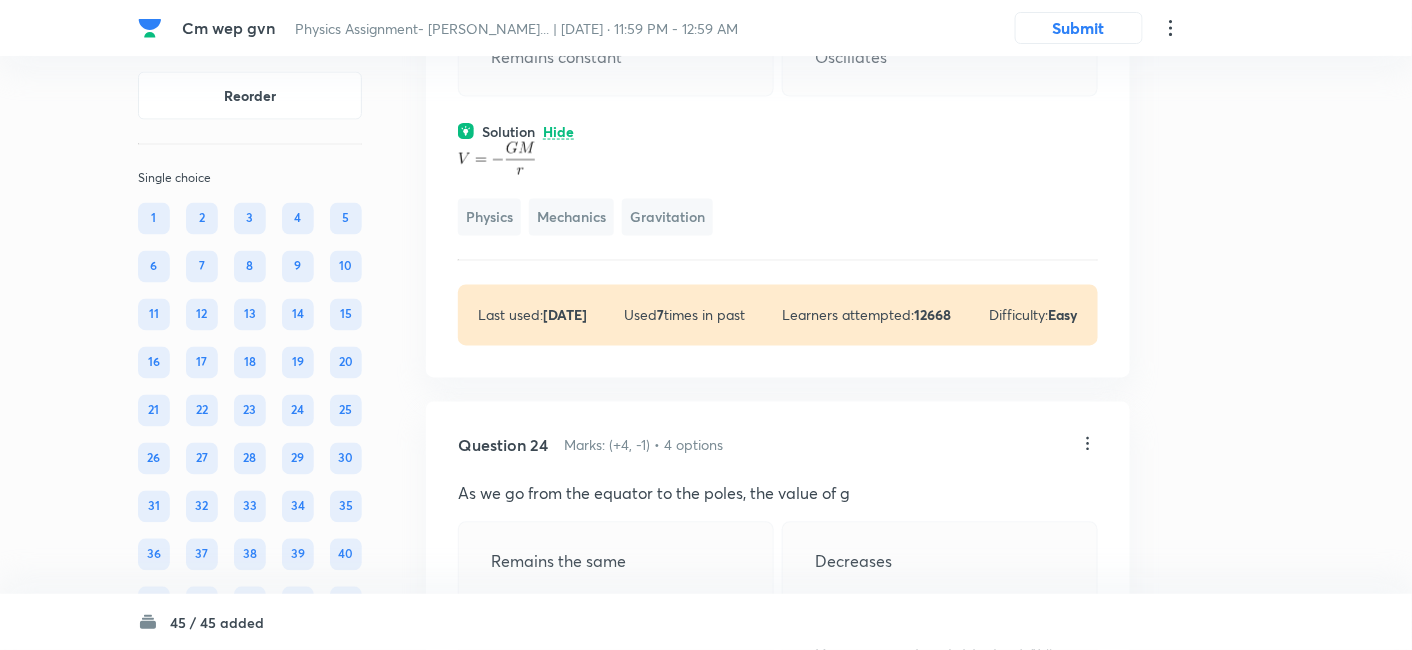 click 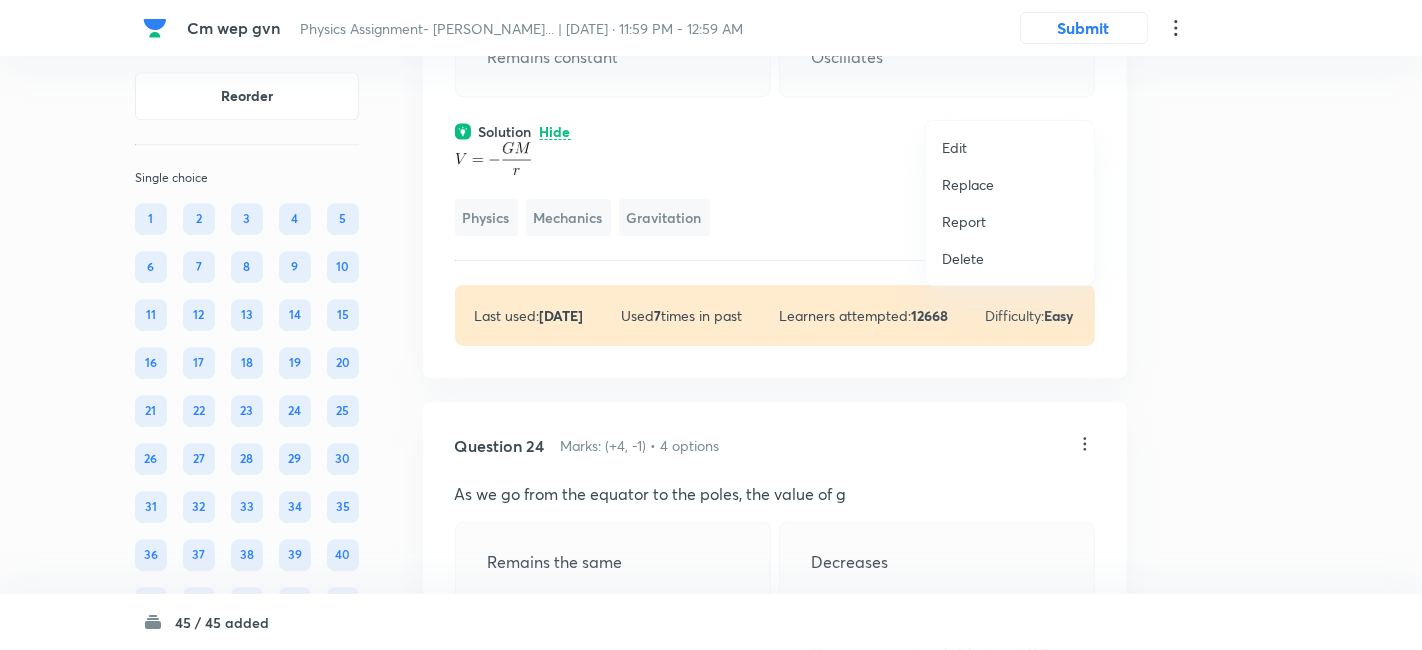 click on "Replace" at bounding box center (968, 184) 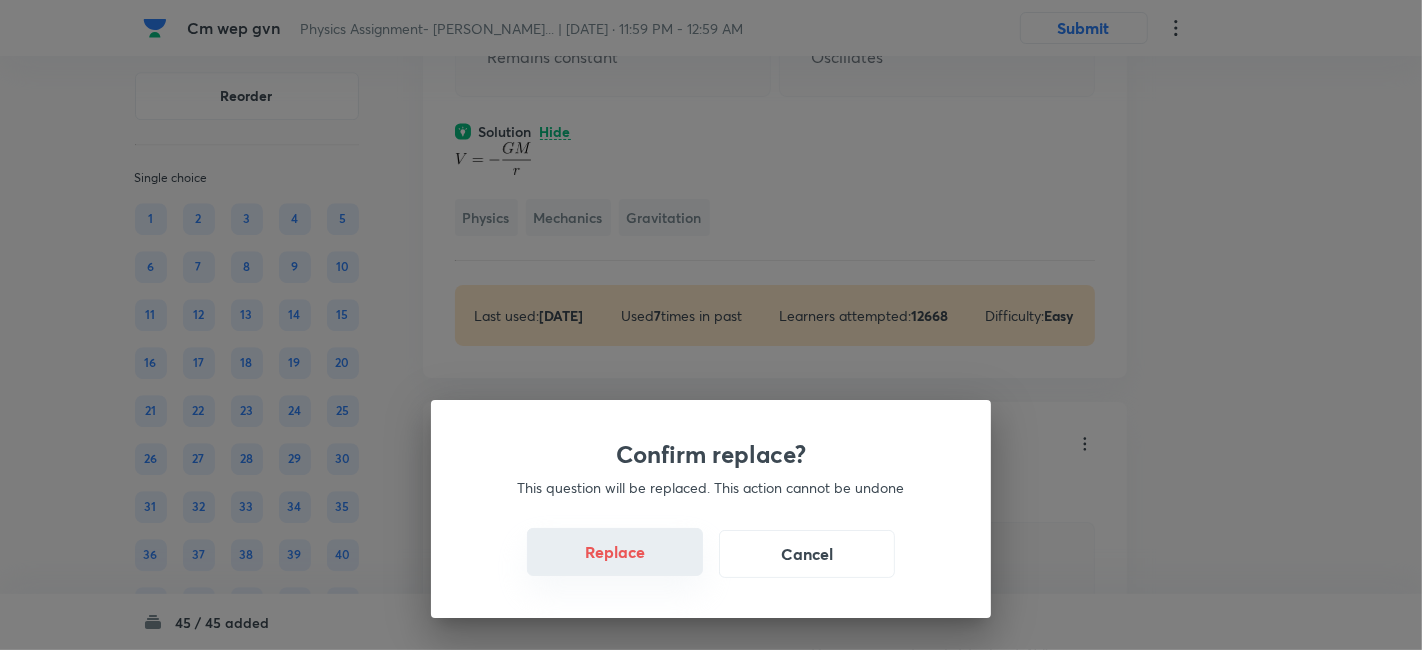 click on "Replace" at bounding box center (615, 552) 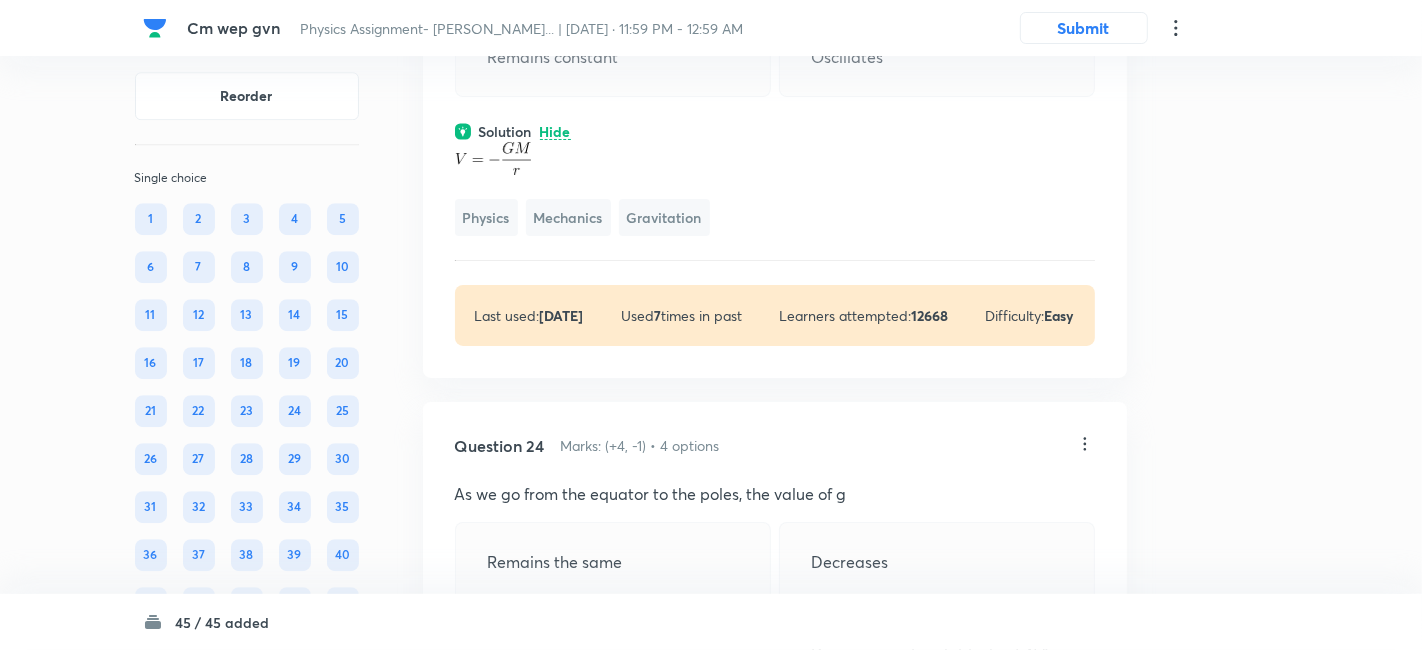 click on "Confirm replace? This question will be replaced. This action cannot be undone Replace Cancel" at bounding box center [711, 325] 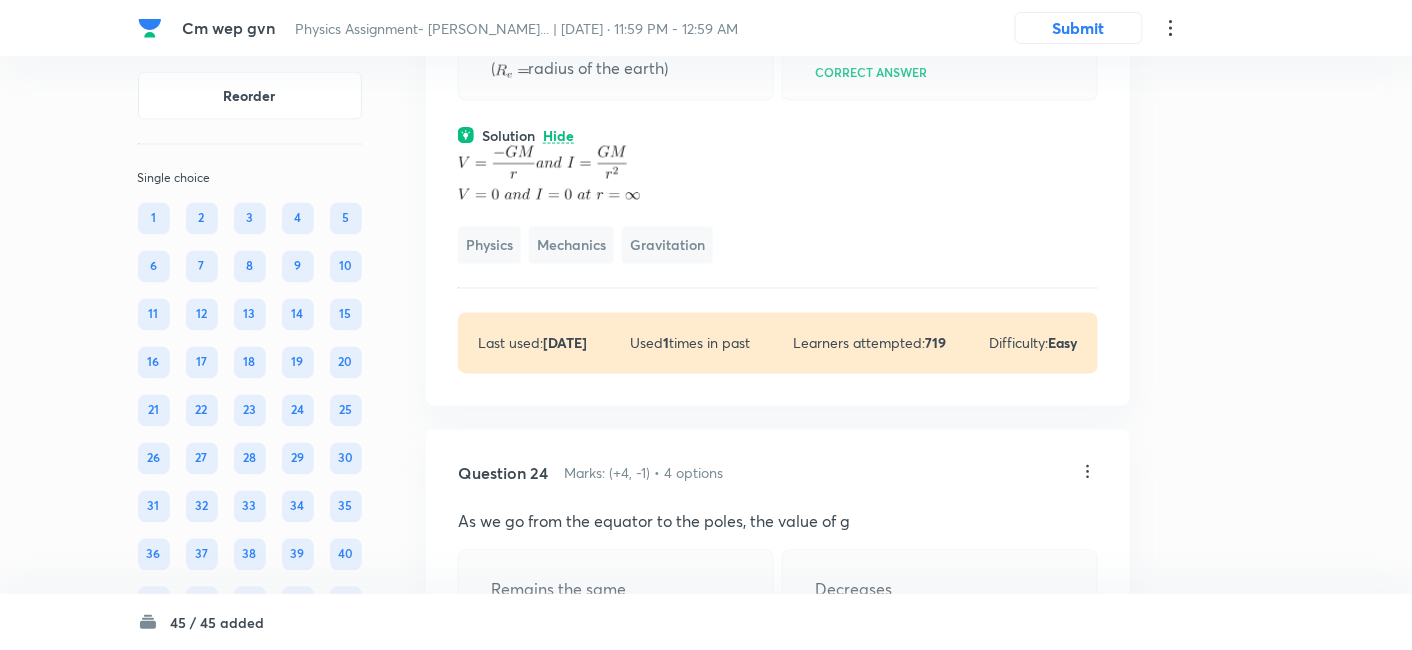 click on "Question 23 Marks: (+4, -1) • 4 options At some point the gravitational potential and also the gravitational field due to earth is zero. The point is On earth's surface  Below earth's surface At a height    from earth's surface (  radius of the earth) At infinity Correct answer Solution Hide ﻿ Physics Mechanics Gravitation Last used:  3 years ago Used  1  times in past Learners attempted:  719 Difficulty: Easy" at bounding box center (778, 92) 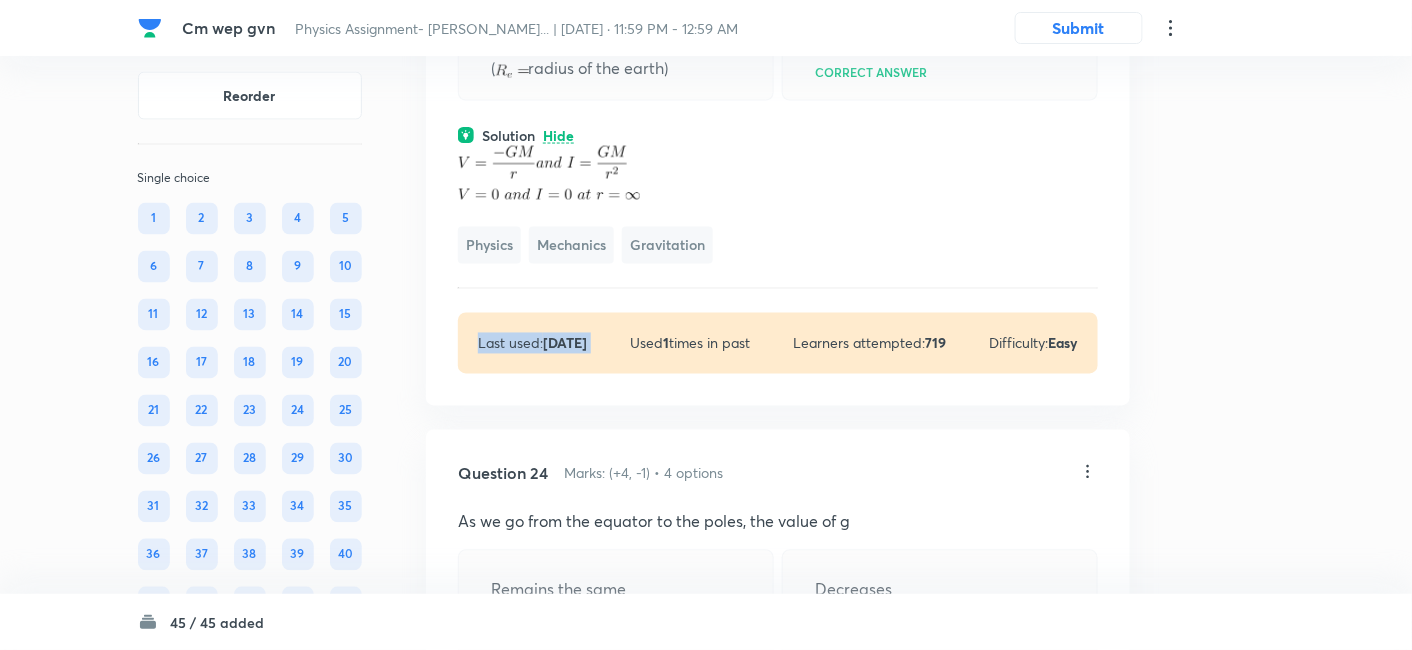 click on "Question 23 Marks: (+4, -1) • 4 options At some point the gravitational potential and also the gravitational field due to earth is zero. The point is On earth's surface  Below earth's surface At a height    from earth's surface (  radius of the earth) At infinity Correct answer Solution Hide ﻿ Physics Mechanics Gravitation Last used:  3 years ago Used  1  times in past Learners attempted:  719 Difficulty: Easy" at bounding box center [778, 92] 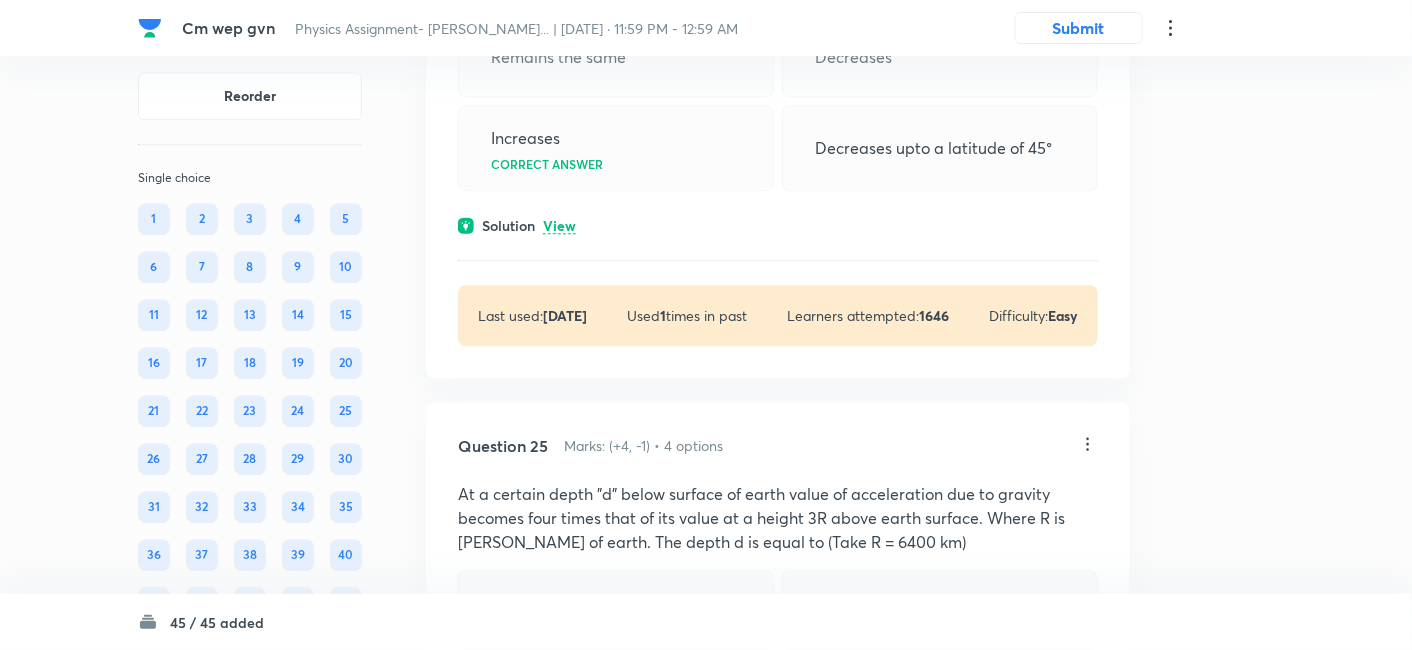 scroll, scrollTop: 18251, scrollLeft: 0, axis: vertical 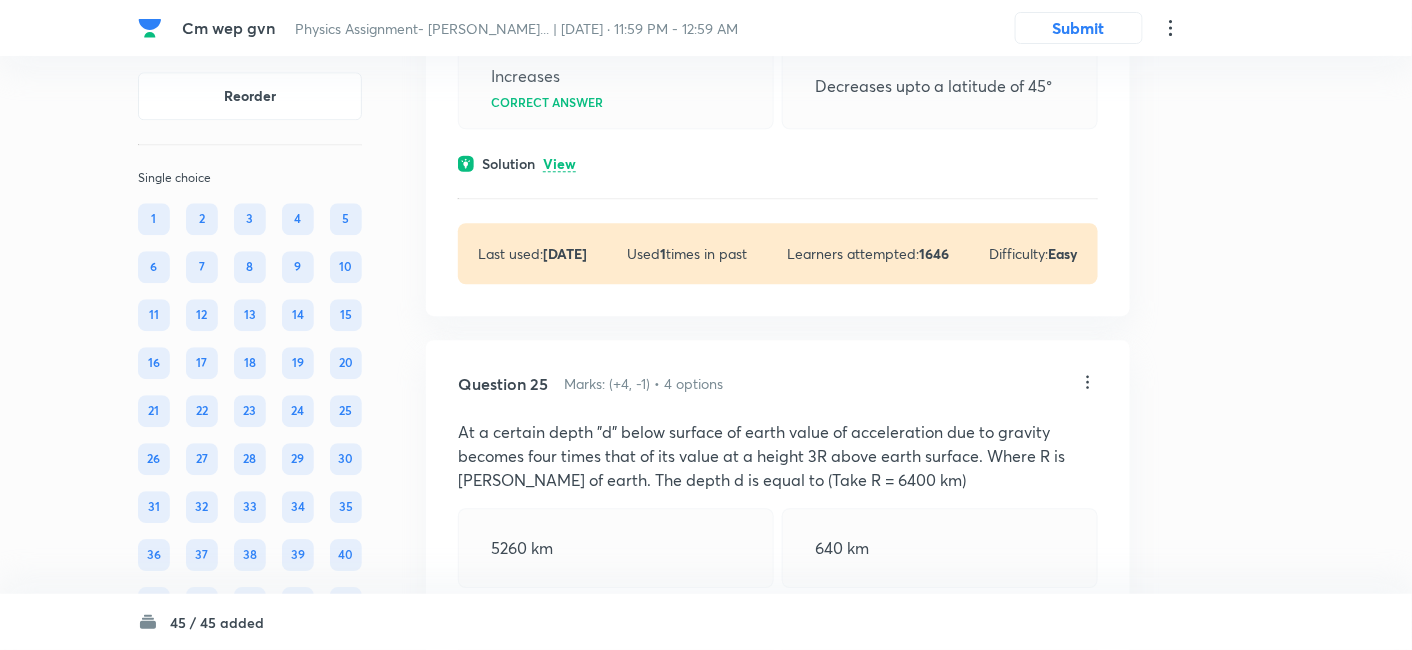 click on "View" at bounding box center (559, 164) 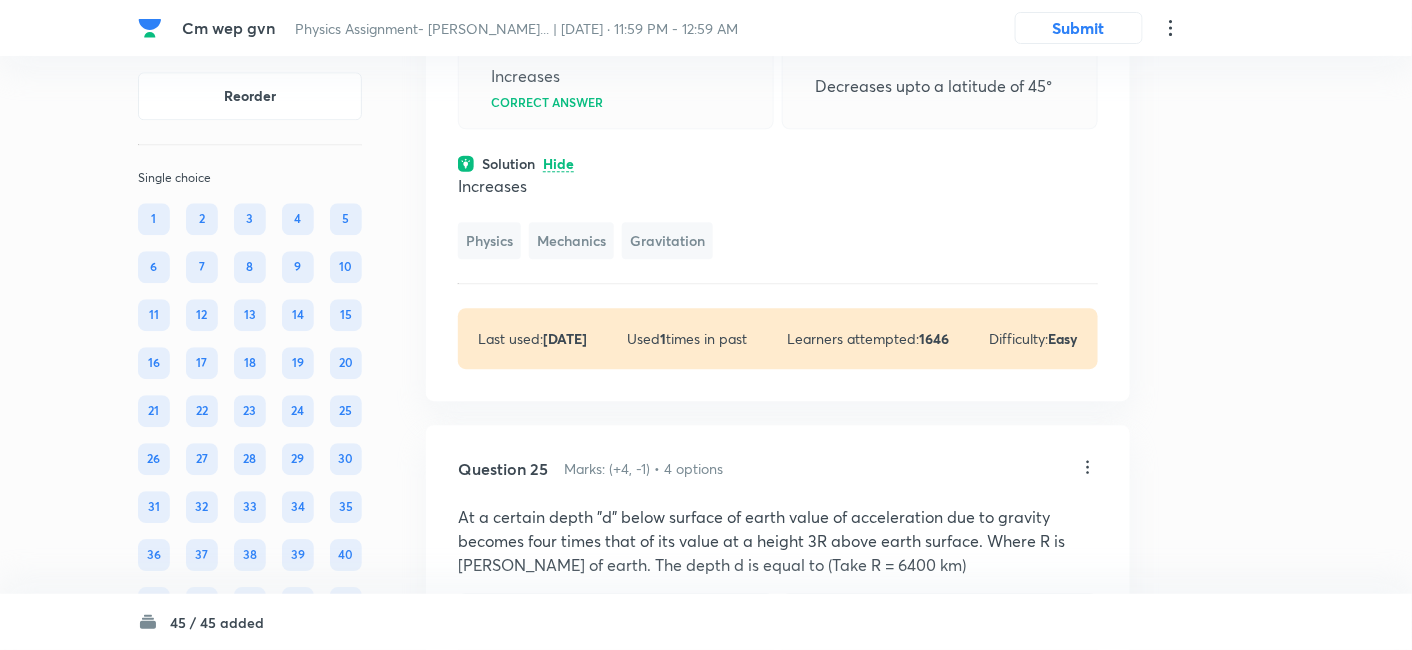 click 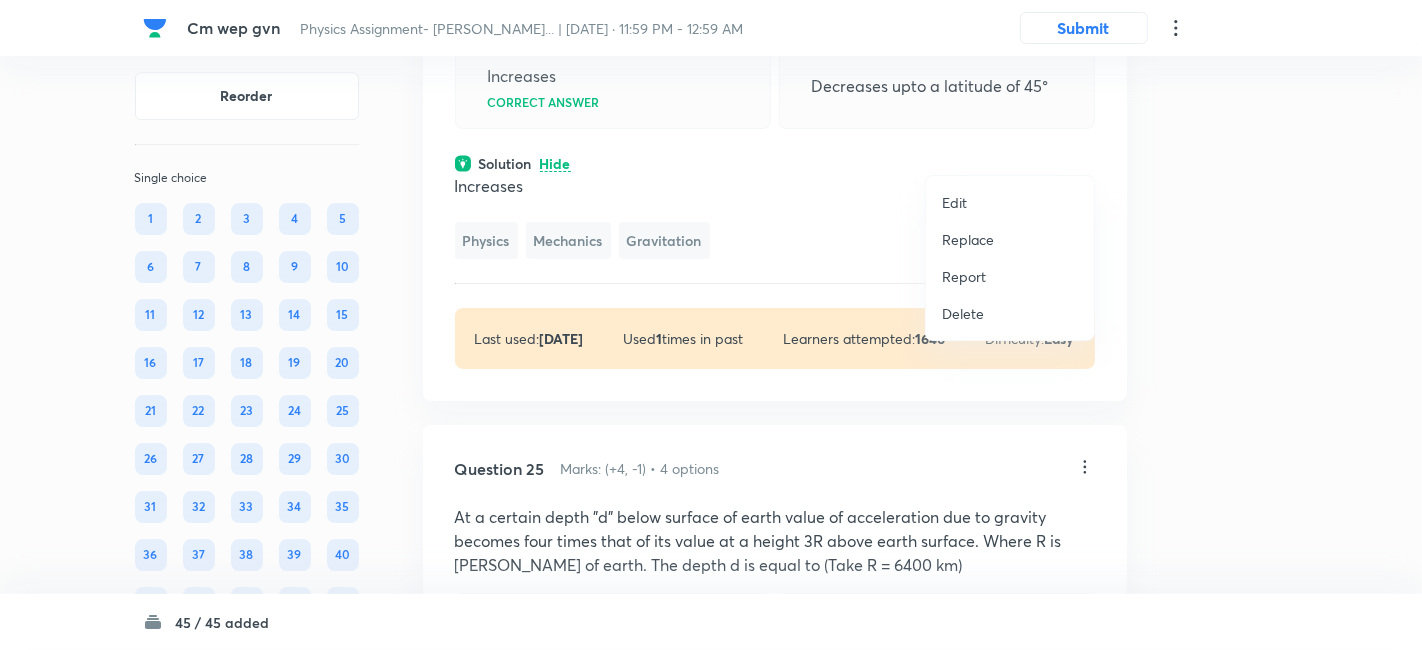 click on "Replace" at bounding box center [968, 239] 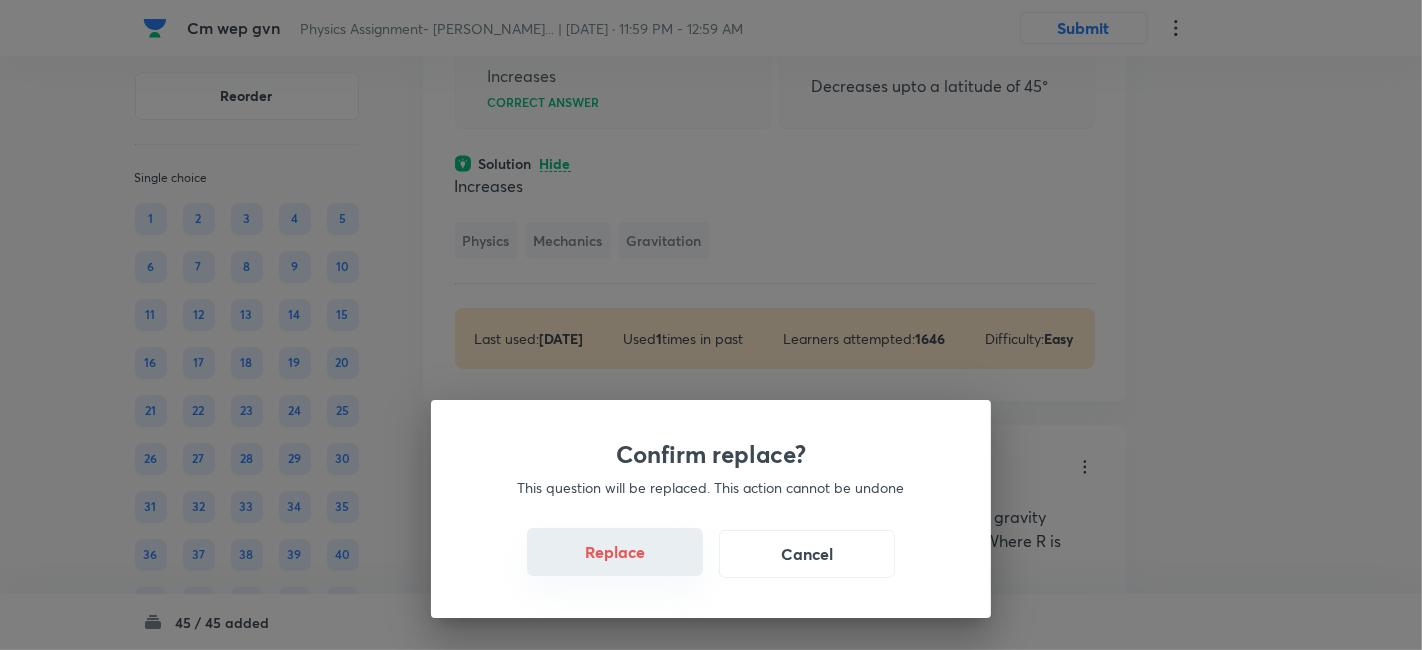 click on "Replace" at bounding box center (615, 552) 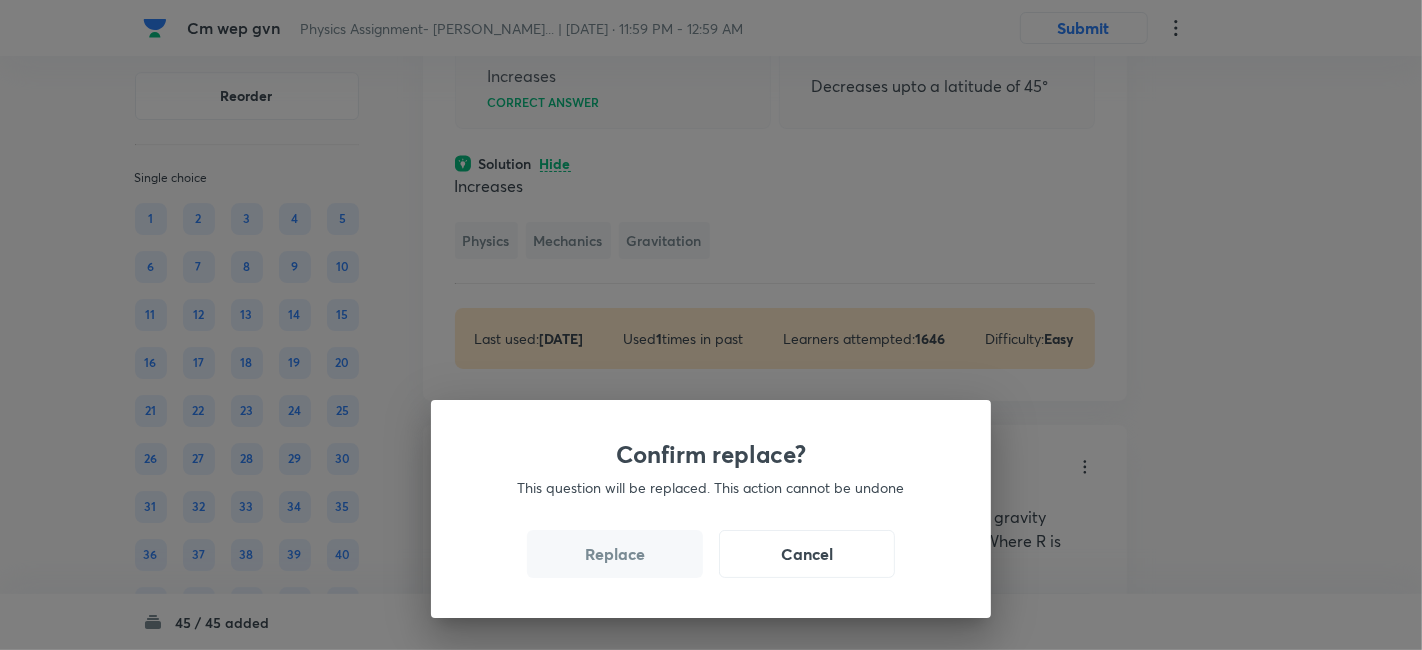 click on "Replace" at bounding box center (615, 554) 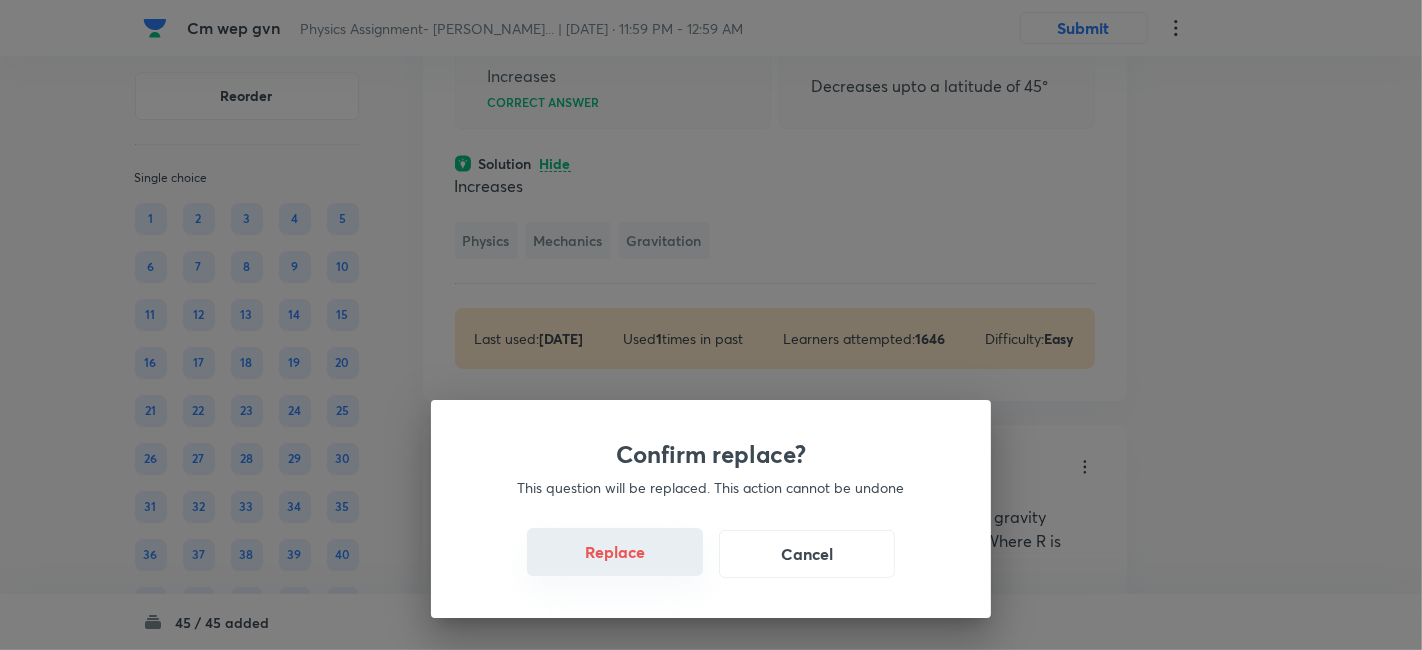 click on "Replace" at bounding box center (615, 552) 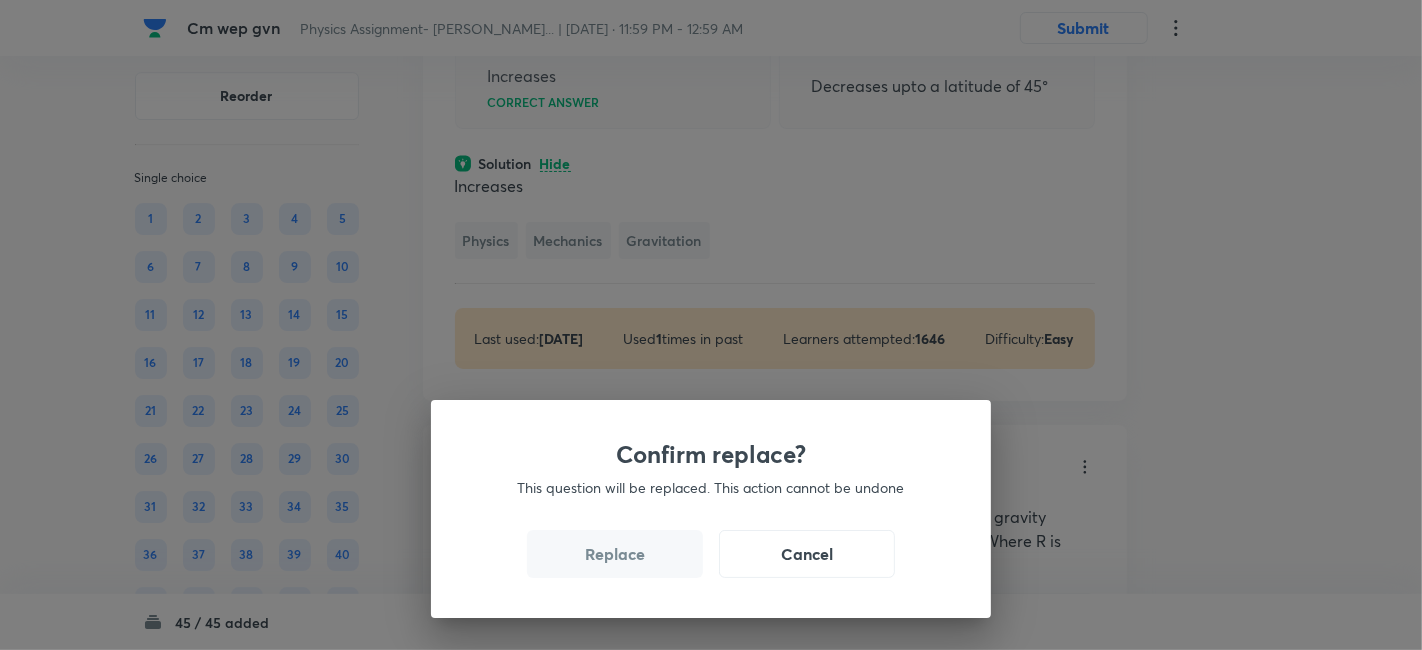 click on "Replace" at bounding box center (615, 554) 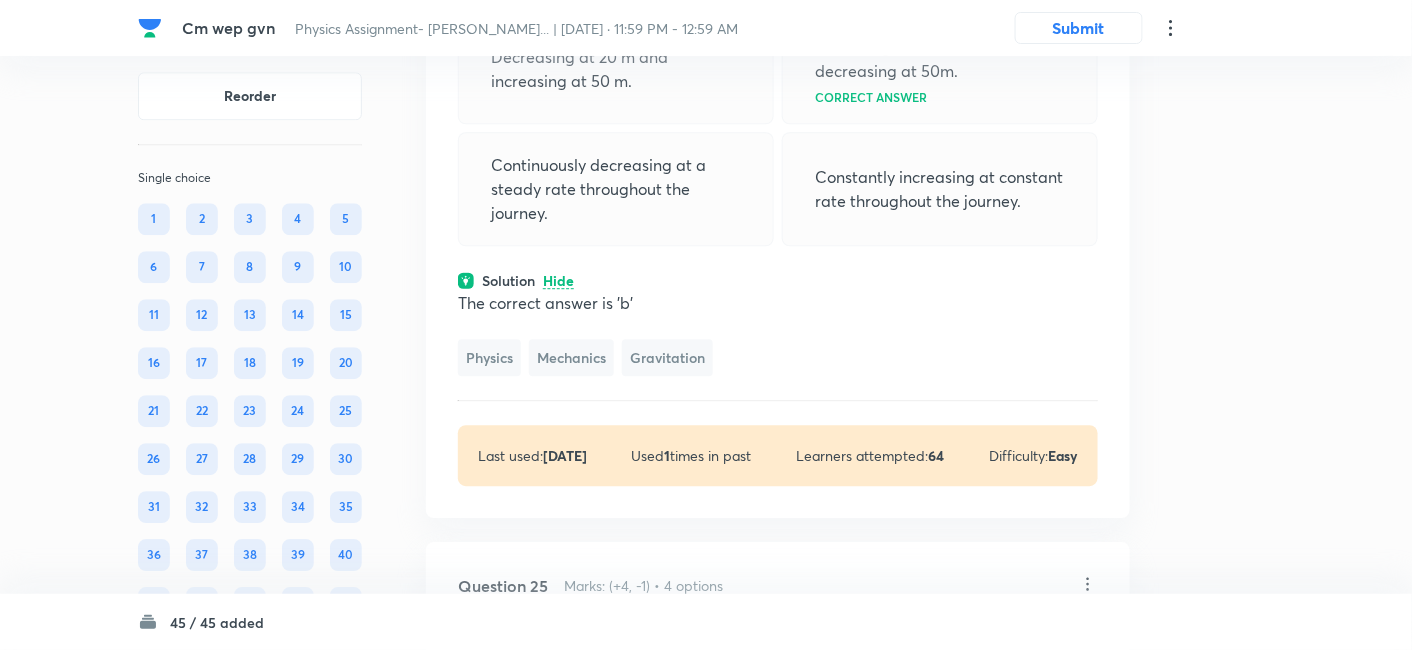 scroll, scrollTop: 18254, scrollLeft: 0, axis: vertical 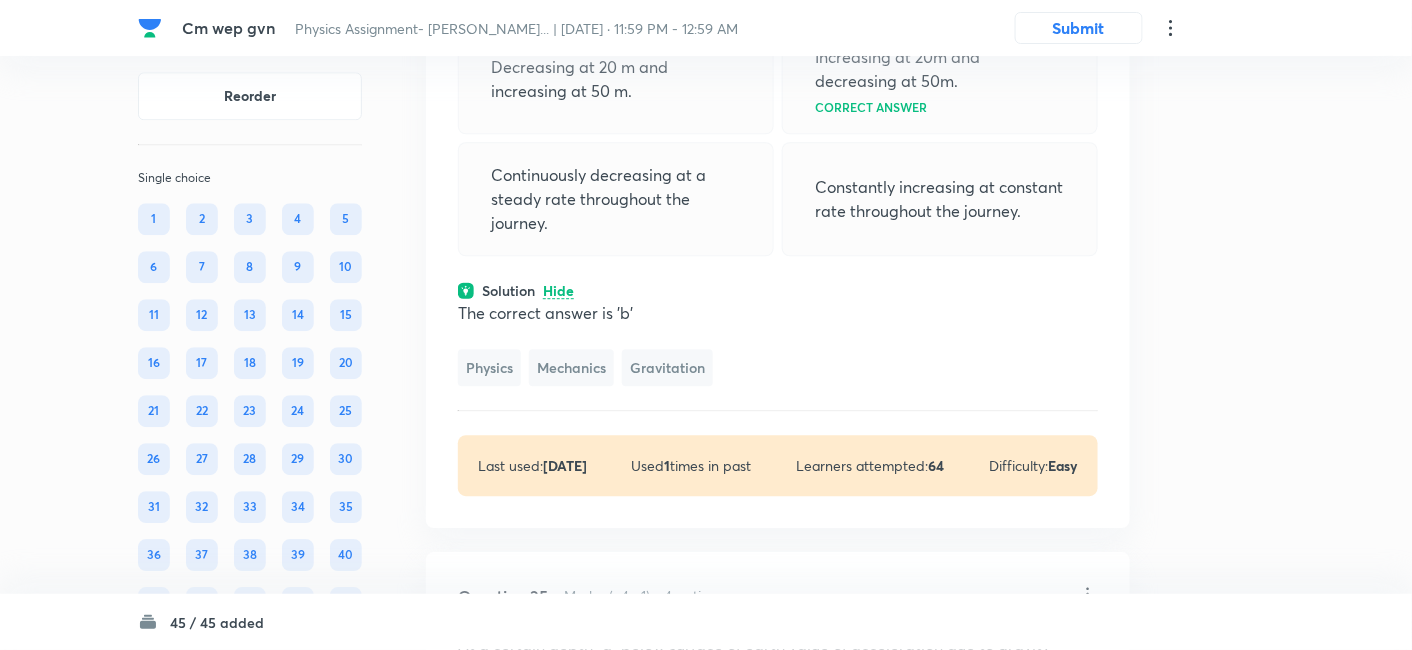 click 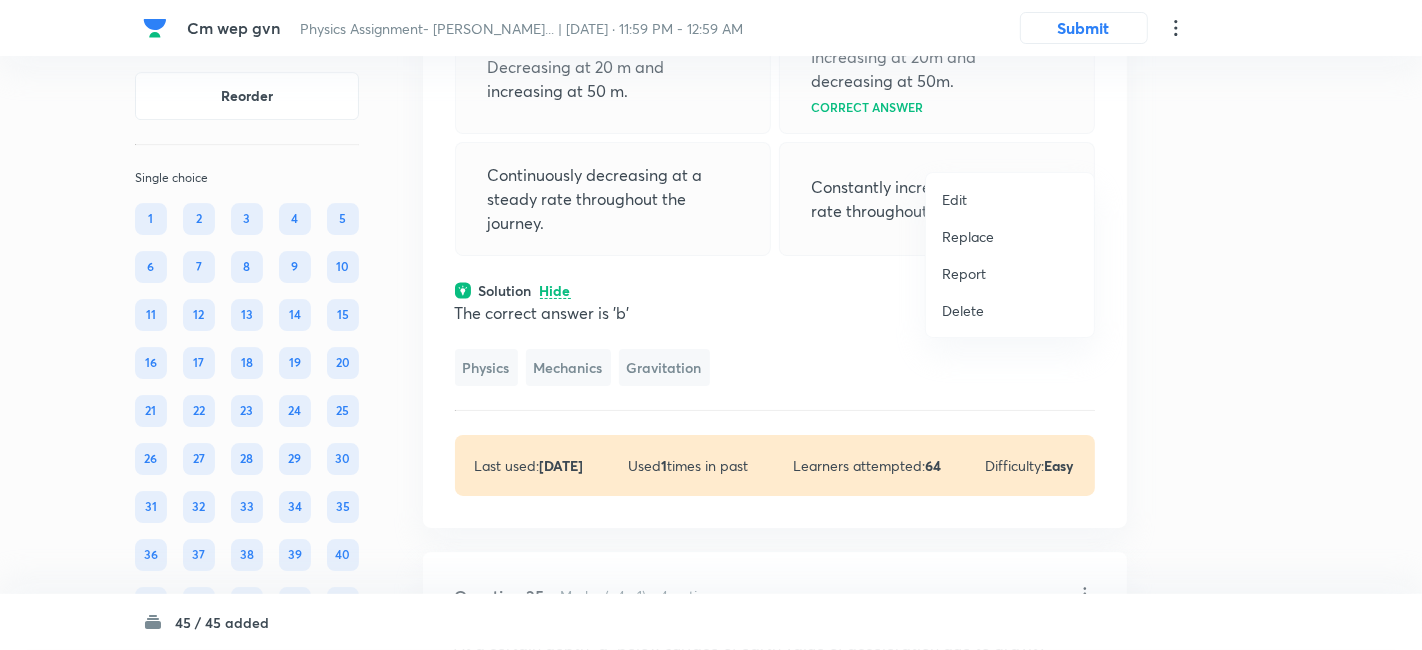 click on "Replace" at bounding box center [968, 236] 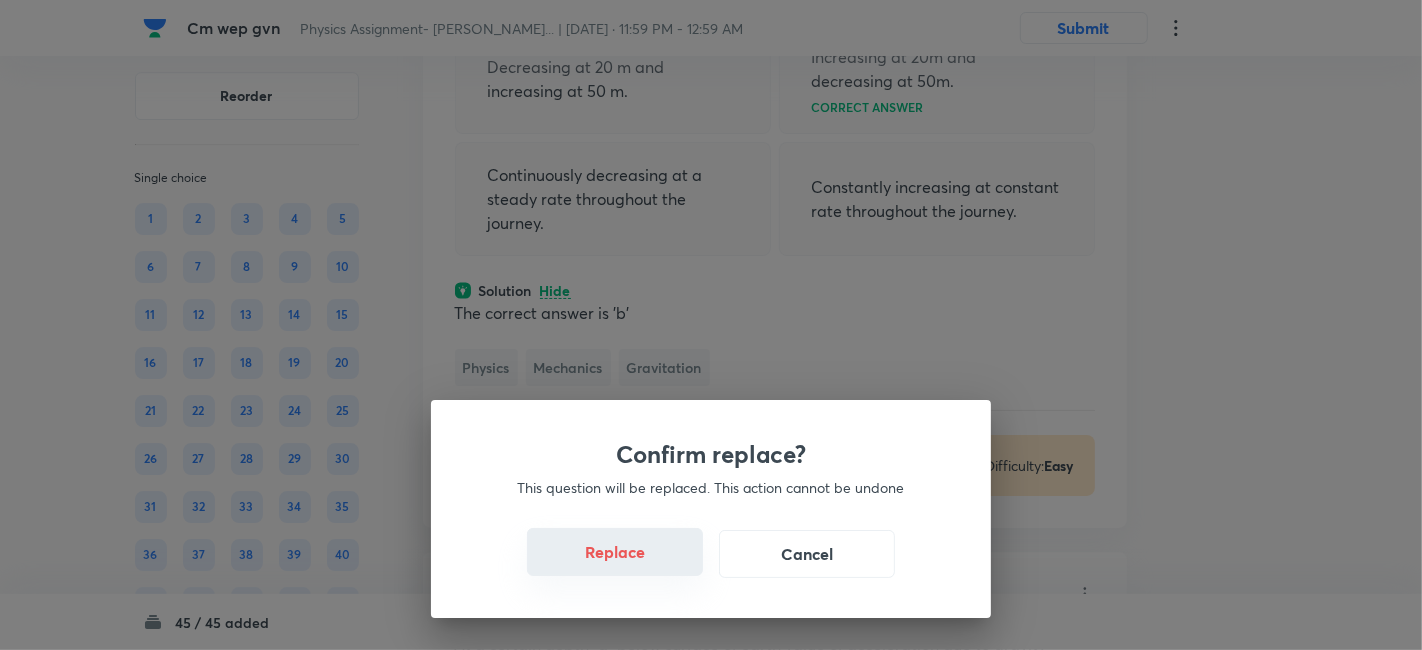 click on "Replace" at bounding box center (615, 552) 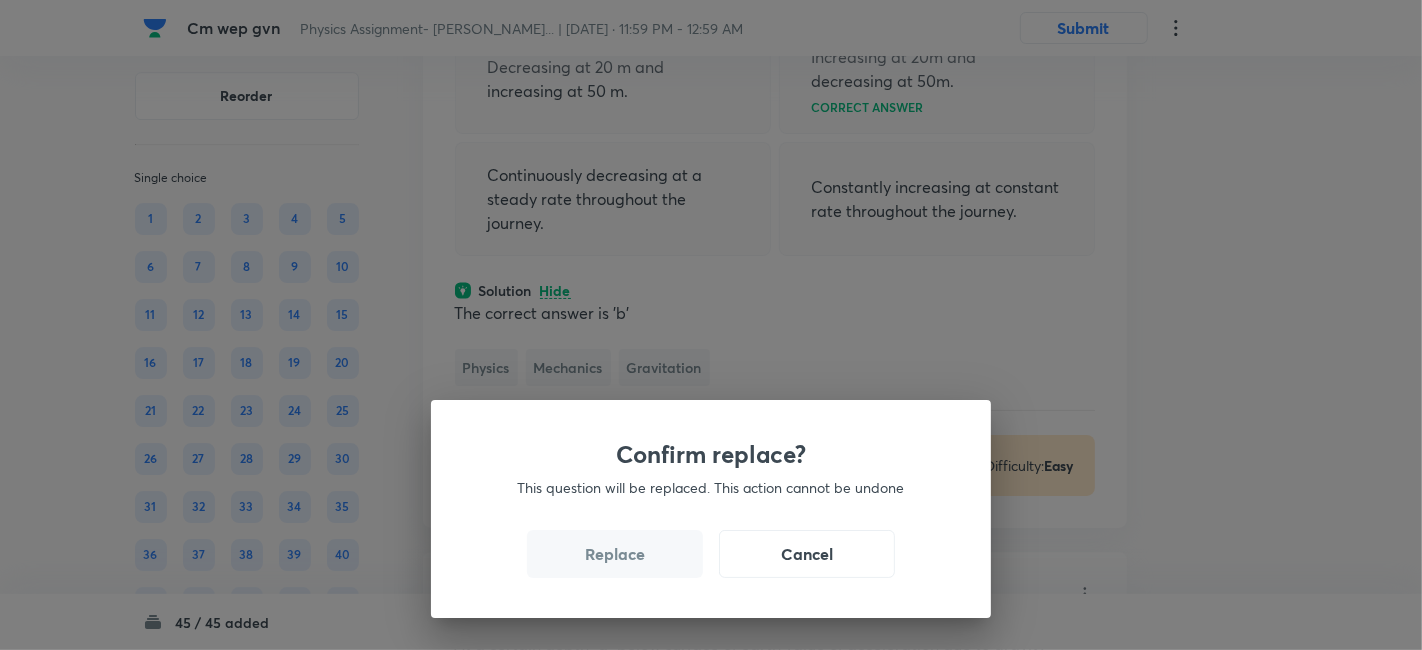 click on "Replace" at bounding box center [615, 554] 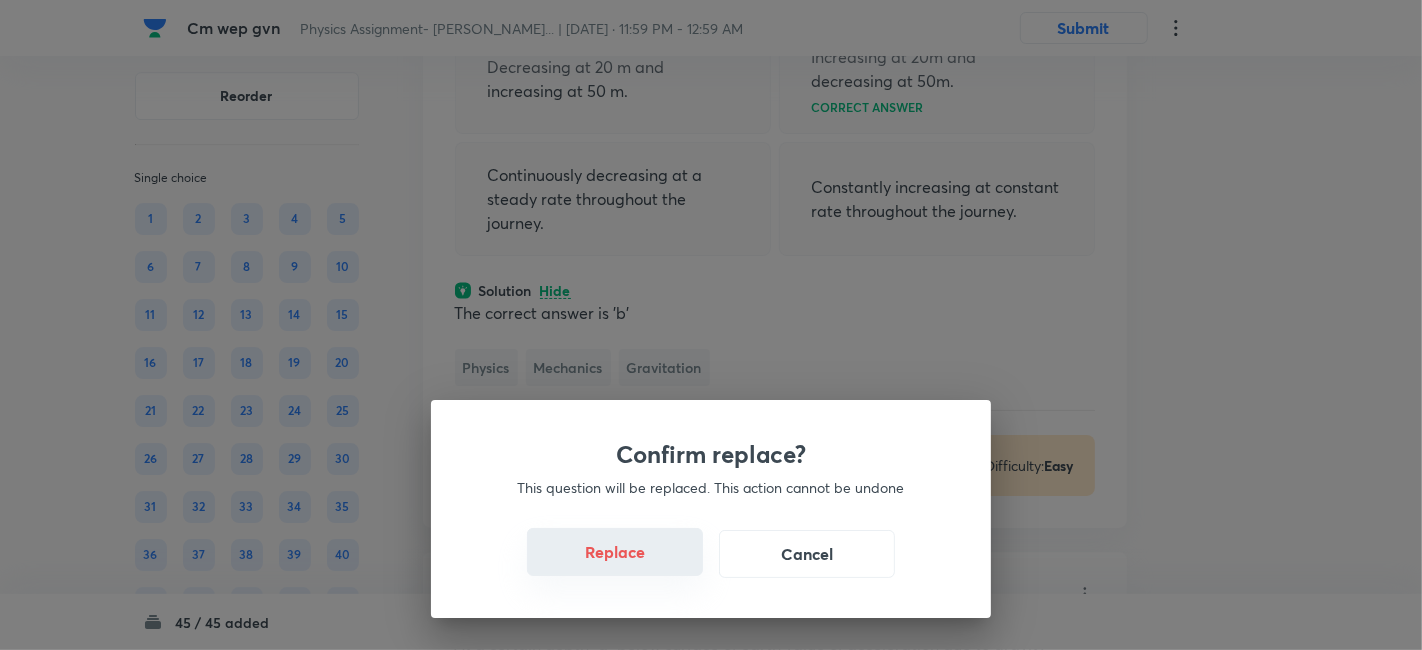 click on "Replace" at bounding box center [615, 552] 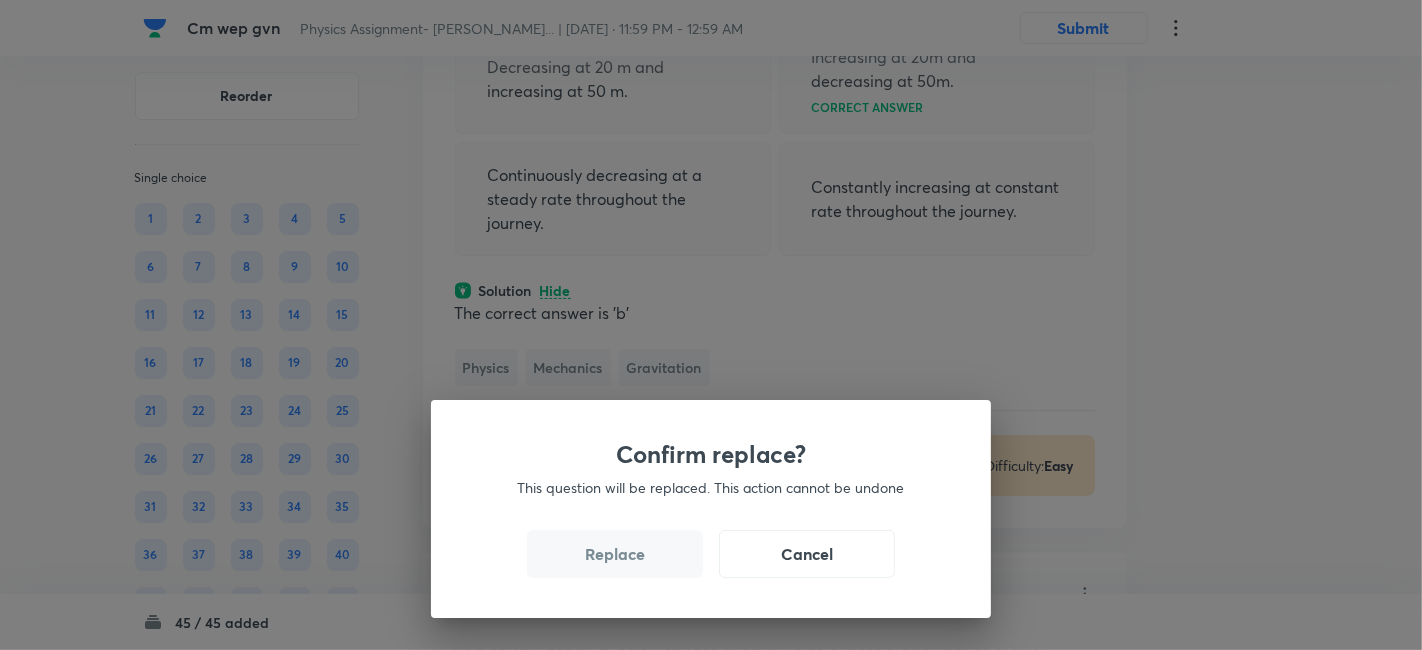 click on "Replace" at bounding box center (615, 554) 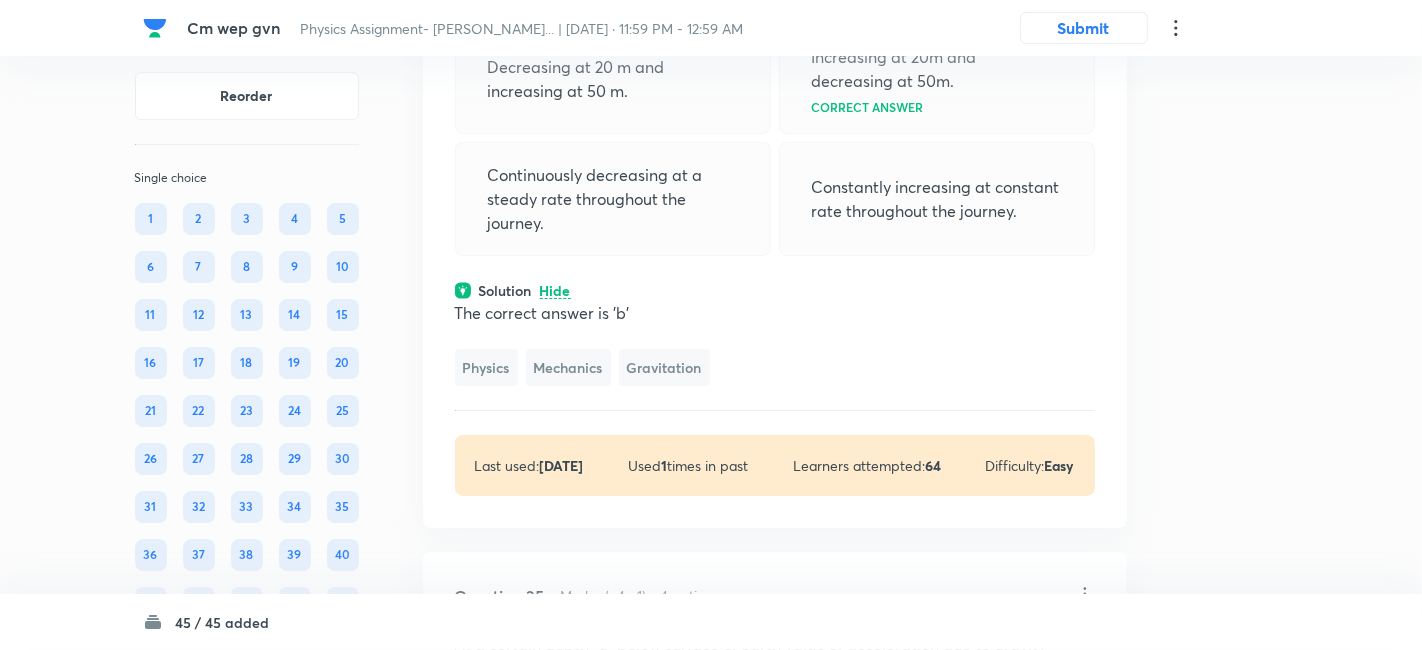click on "Confirm replace? This question will be replaced. This action cannot be undone Replace Cancel" at bounding box center (711, 975) 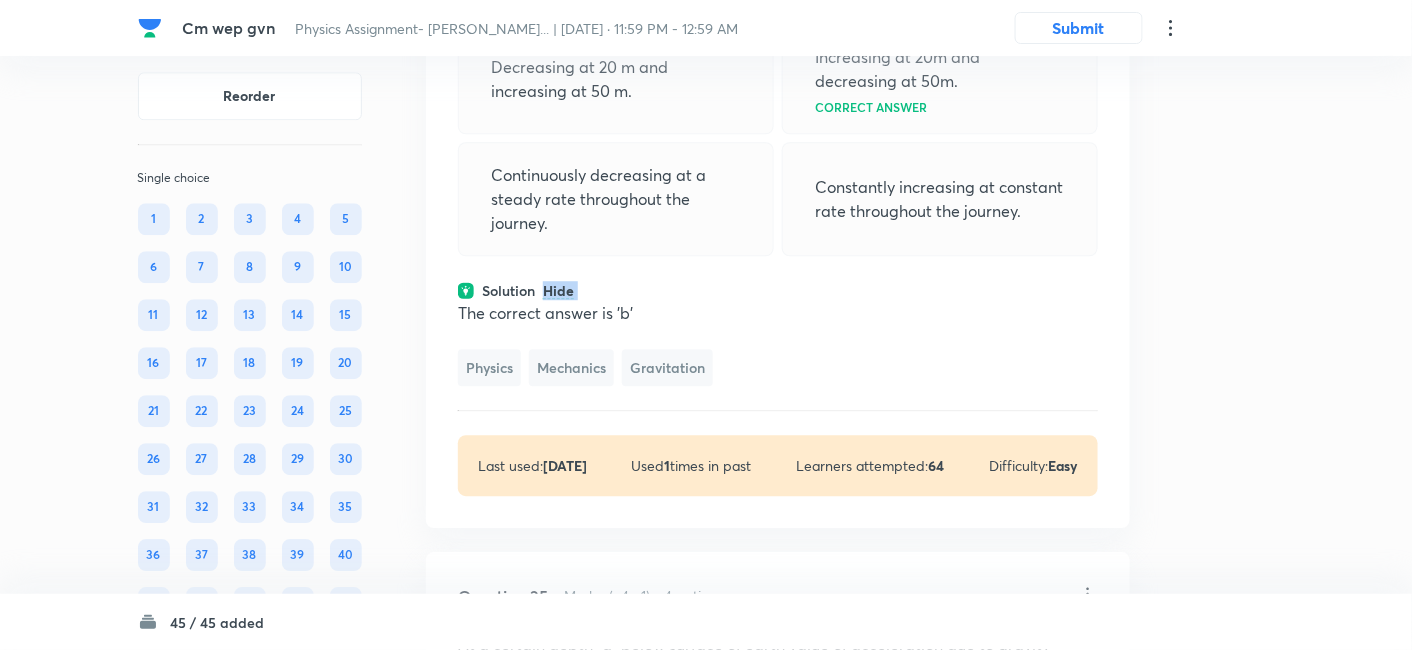 click on "Solution Hide" at bounding box center (778, 290) 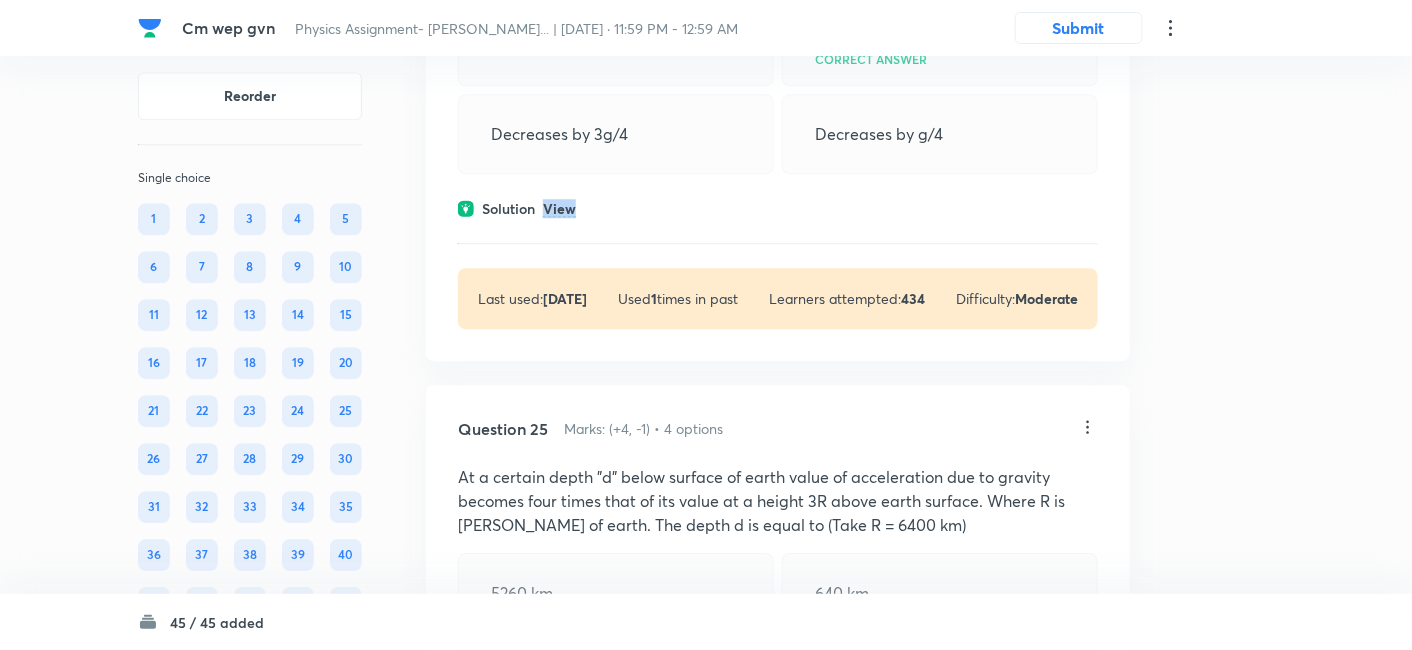 click on "View" at bounding box center [559, 209] 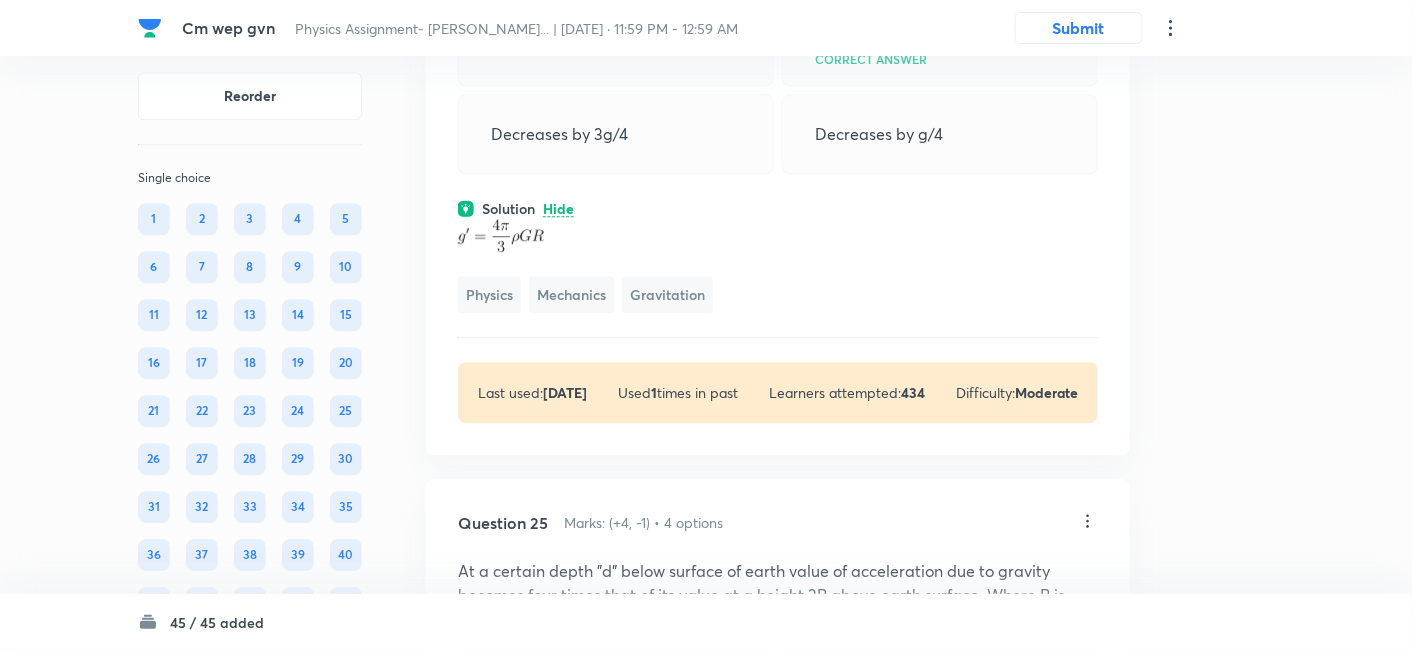 click 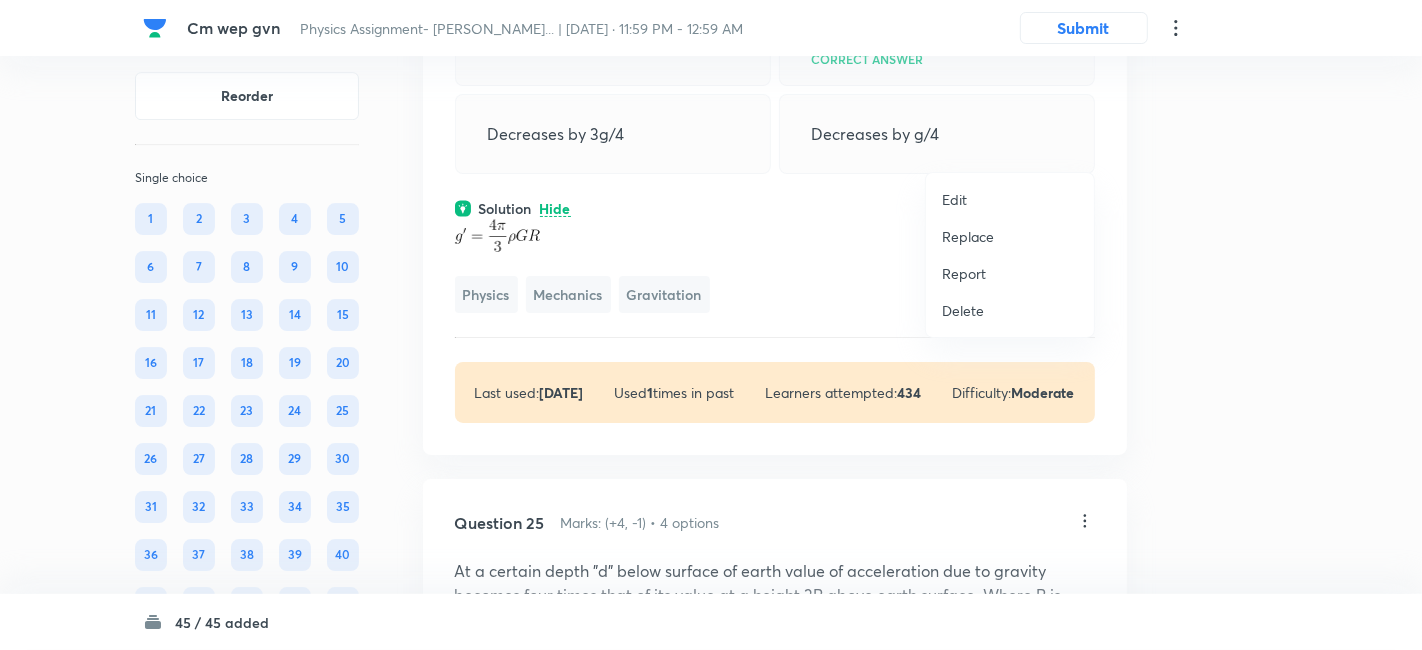 click on "Replace" at bounding box center [968, 236] 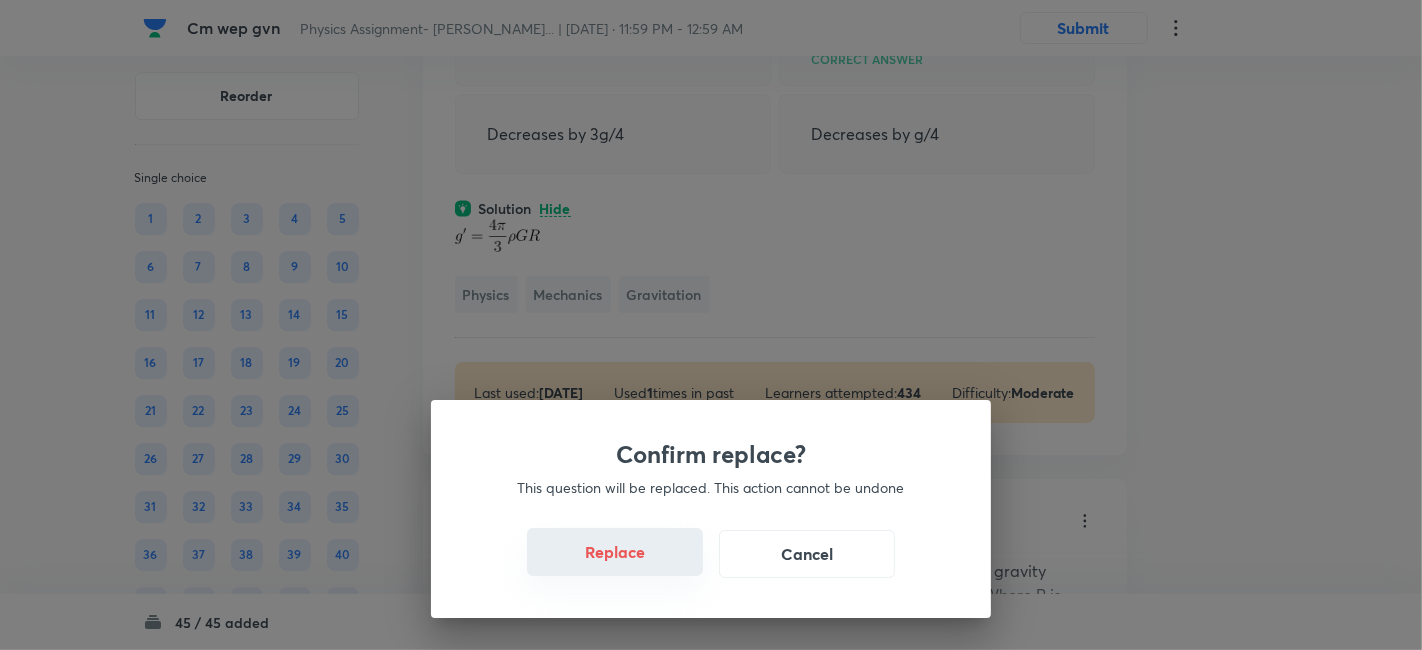 click on "Replace" at bounding box center (615, 552) 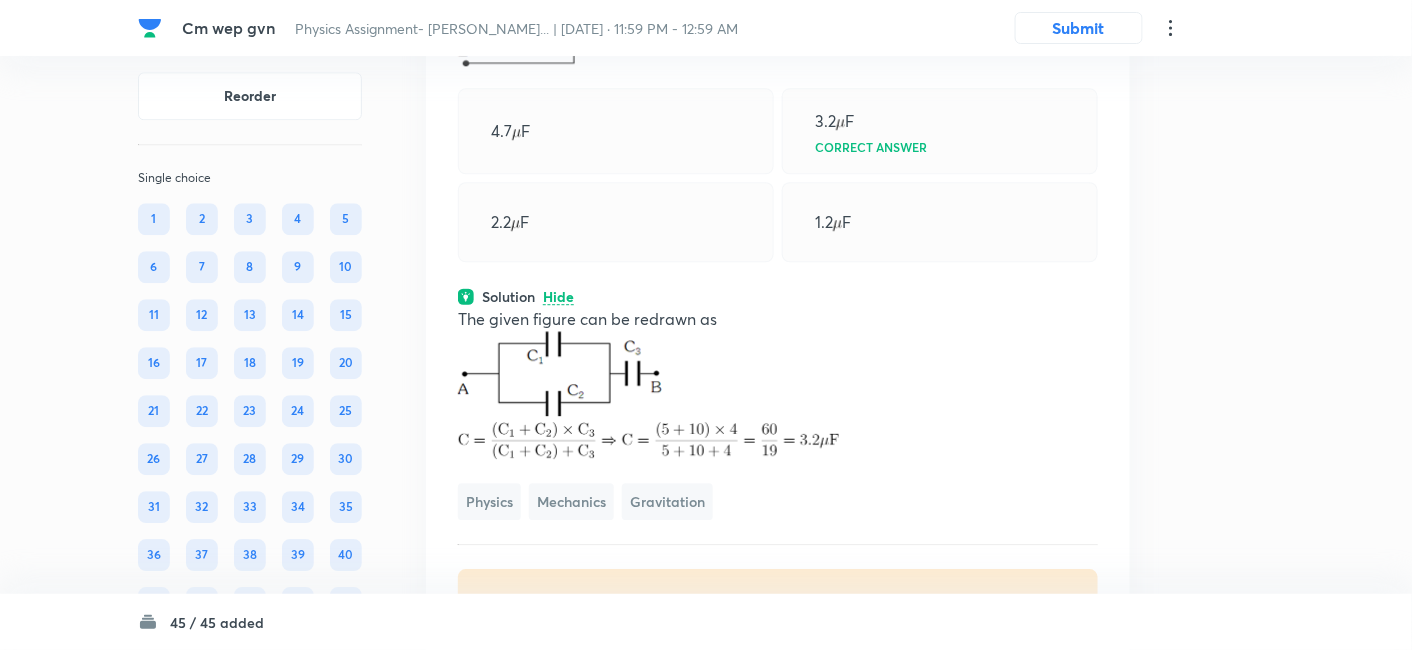 click 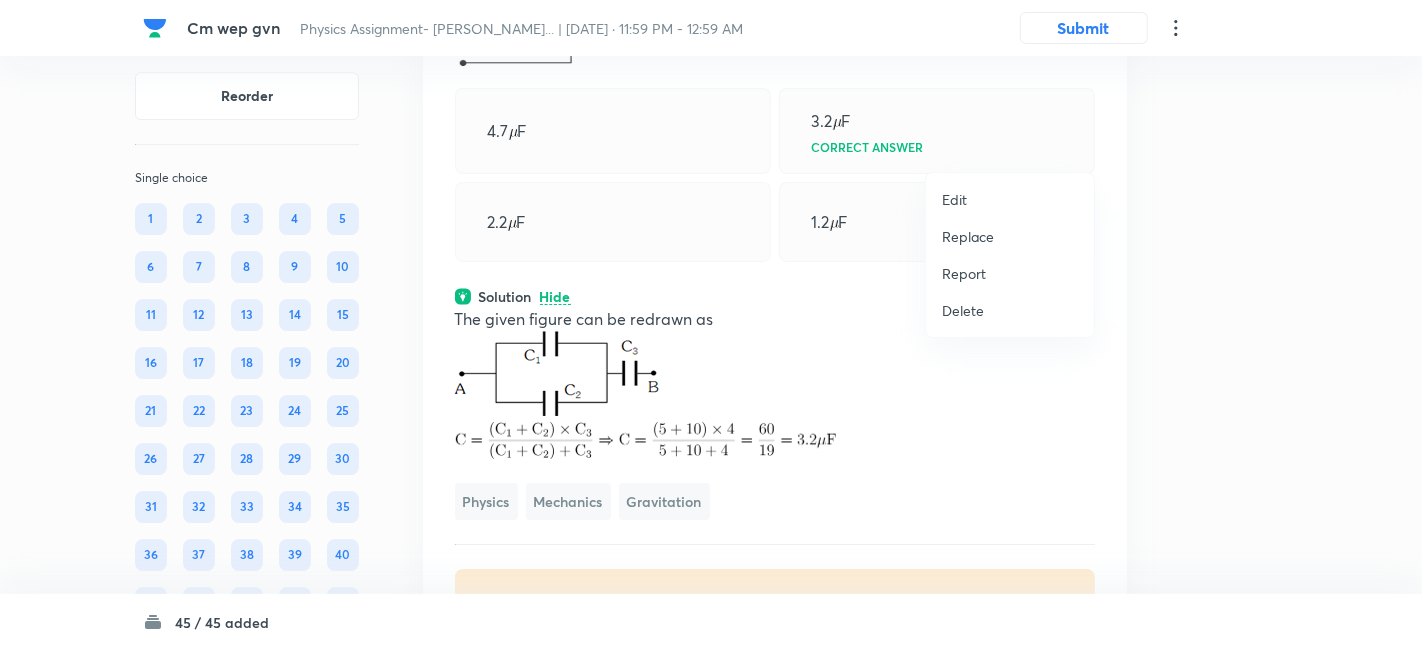 click on "Replace" at bounding box center [968, 236] 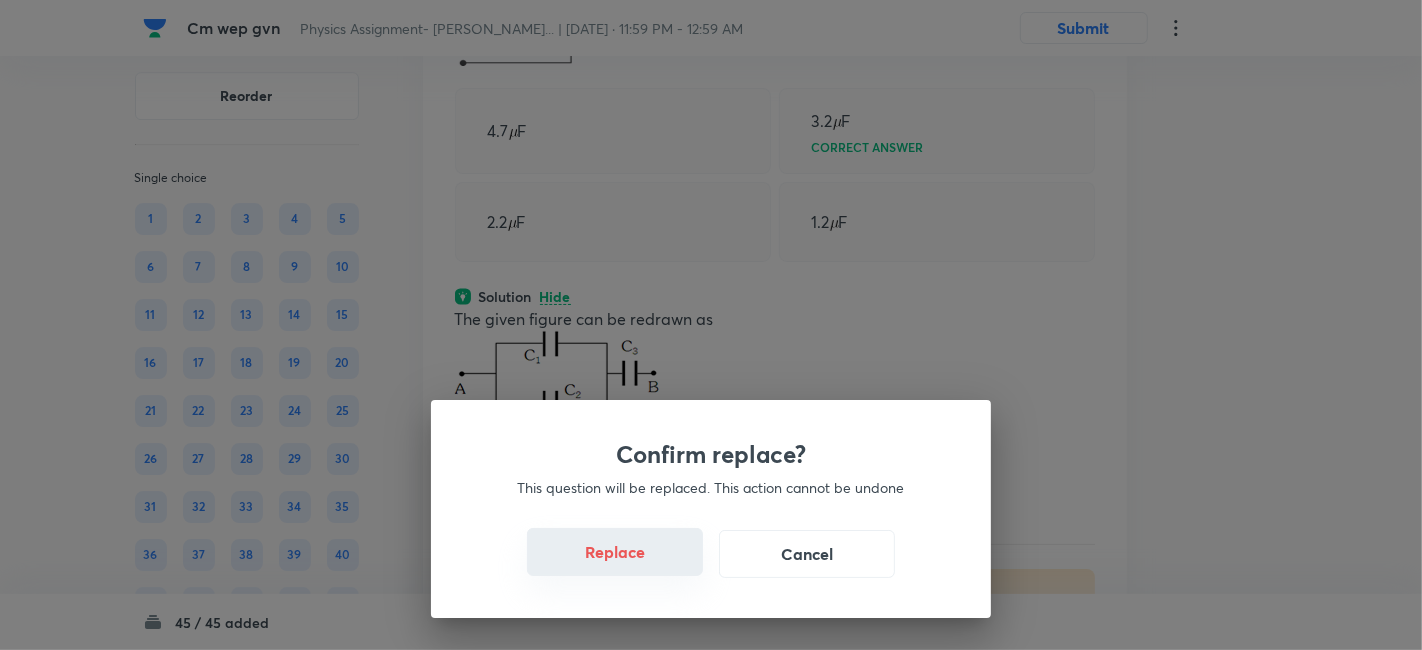 click on "Replace" at bounding box center [615, 552] 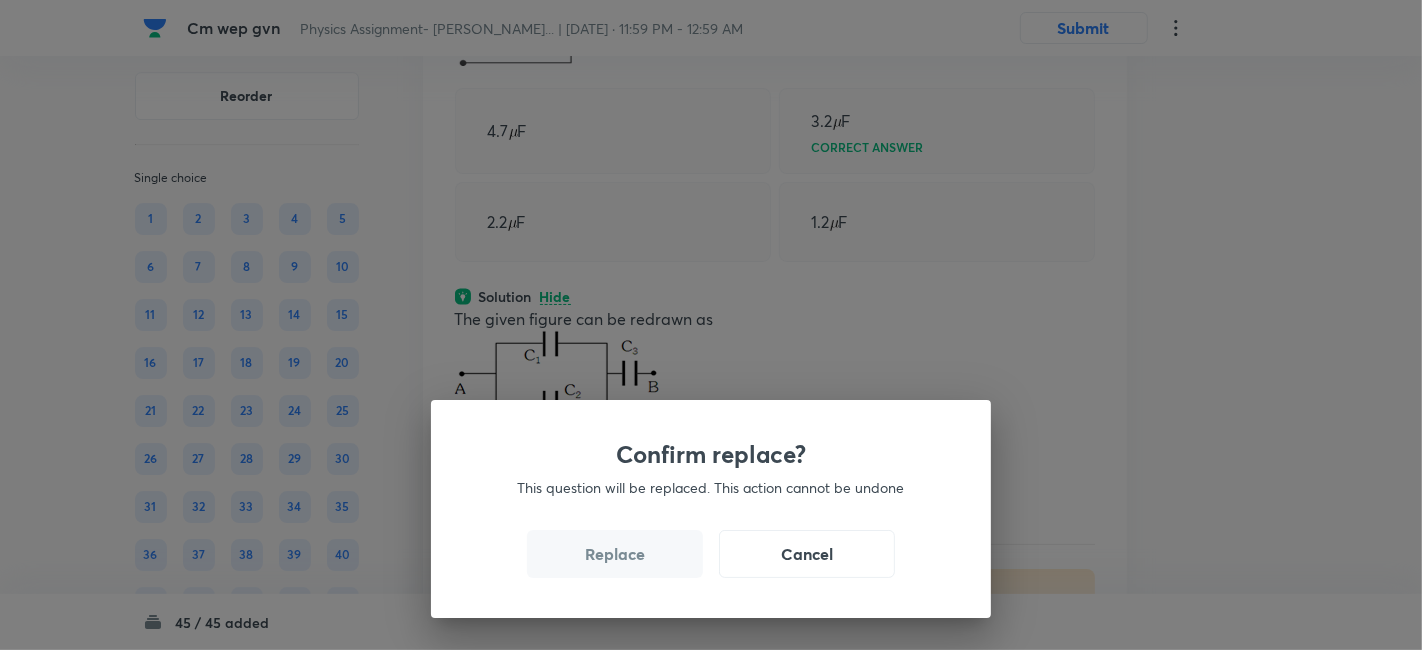 click on "Replace" at bounding box center (615, 554) 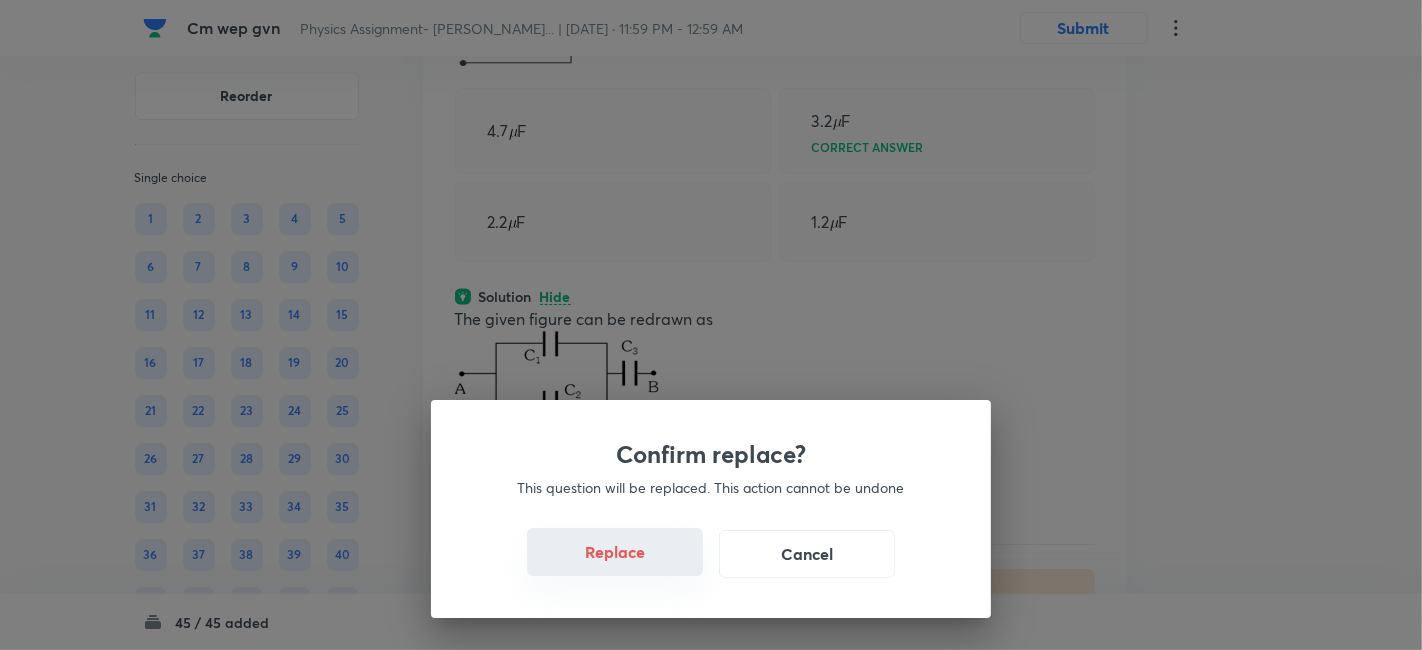 click on "Replace" at bounding box center (615, 552) 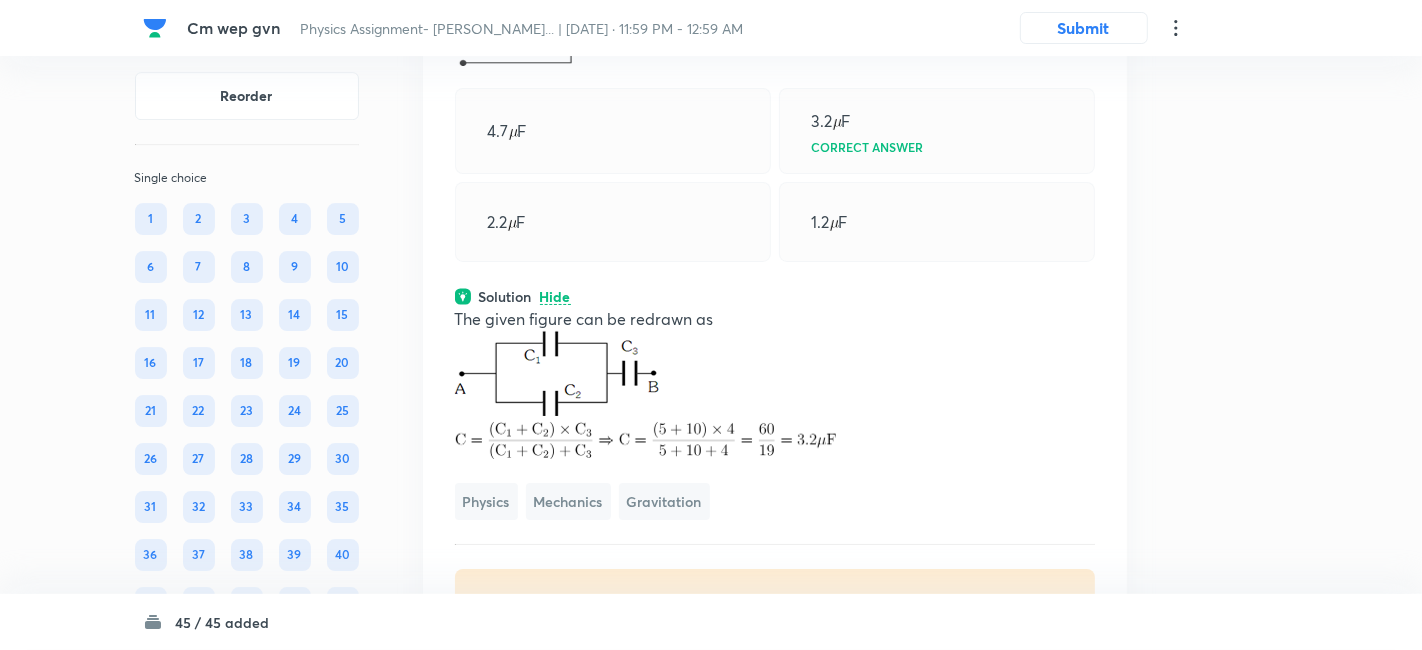 click on "Replace" at bounding box center (615, 1202) 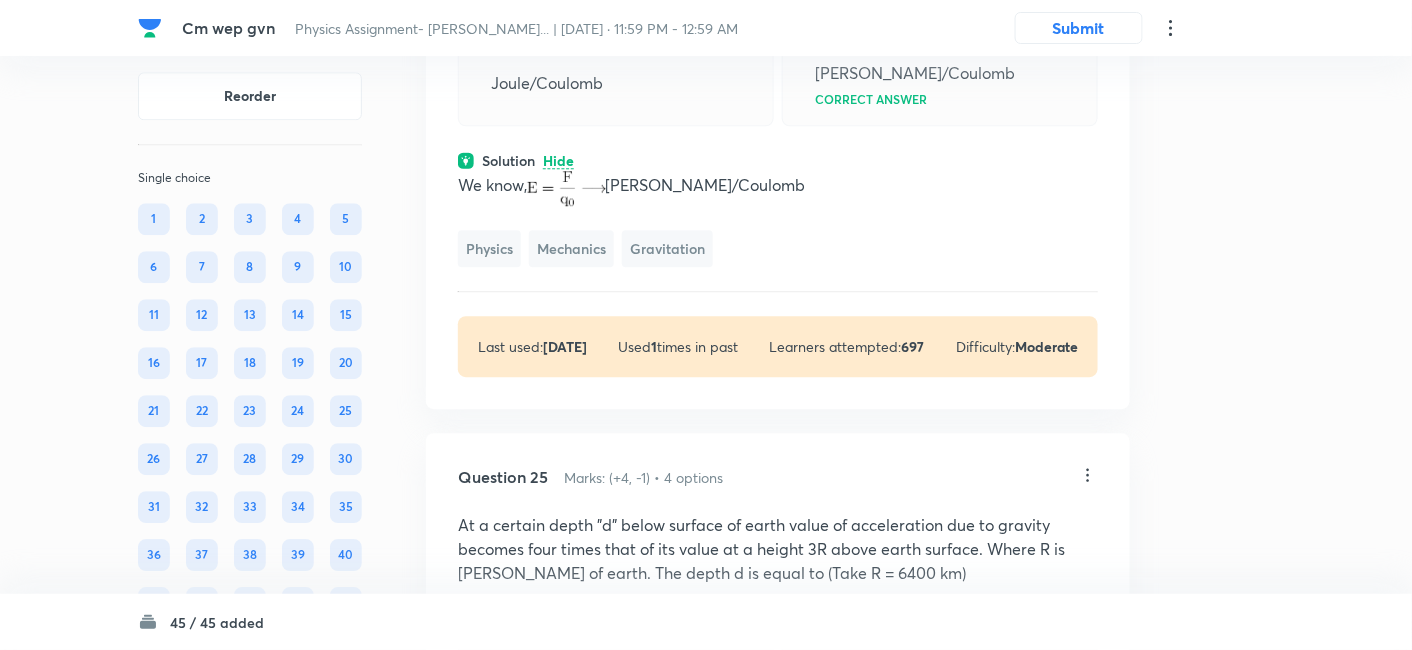 click 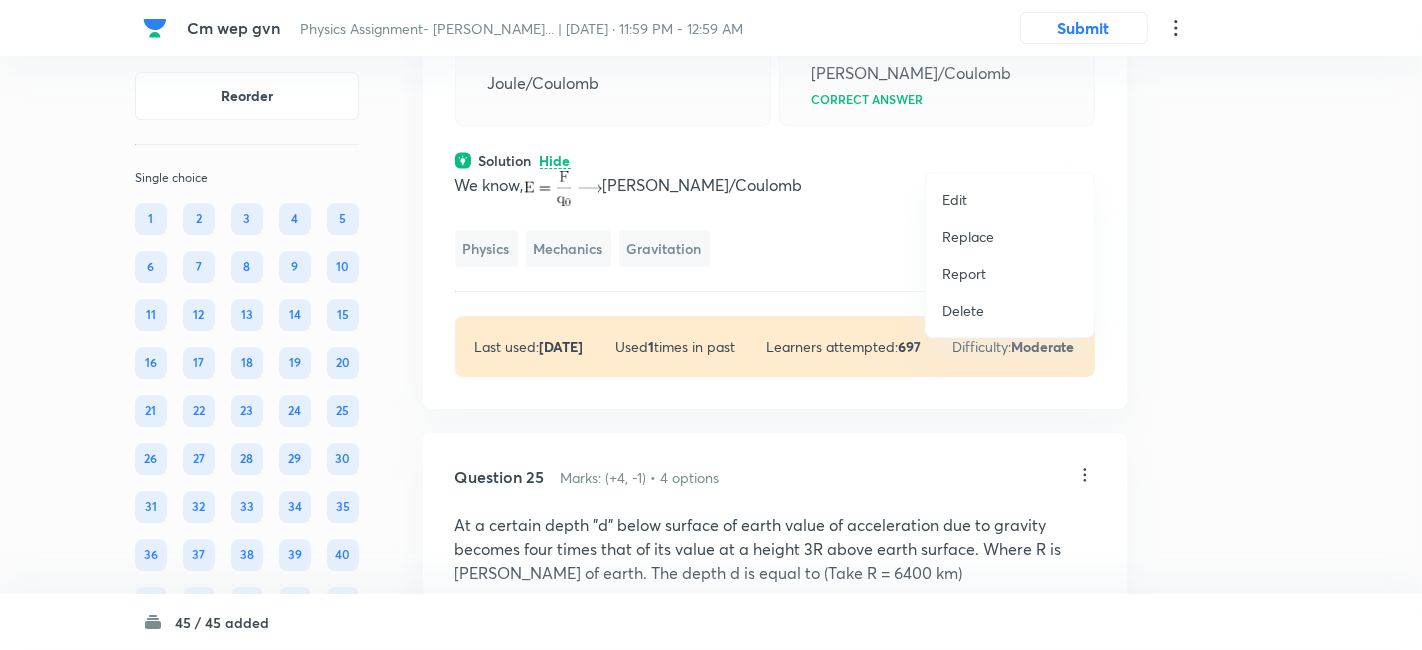 click on "Replace" at bounding box center (968, 236) 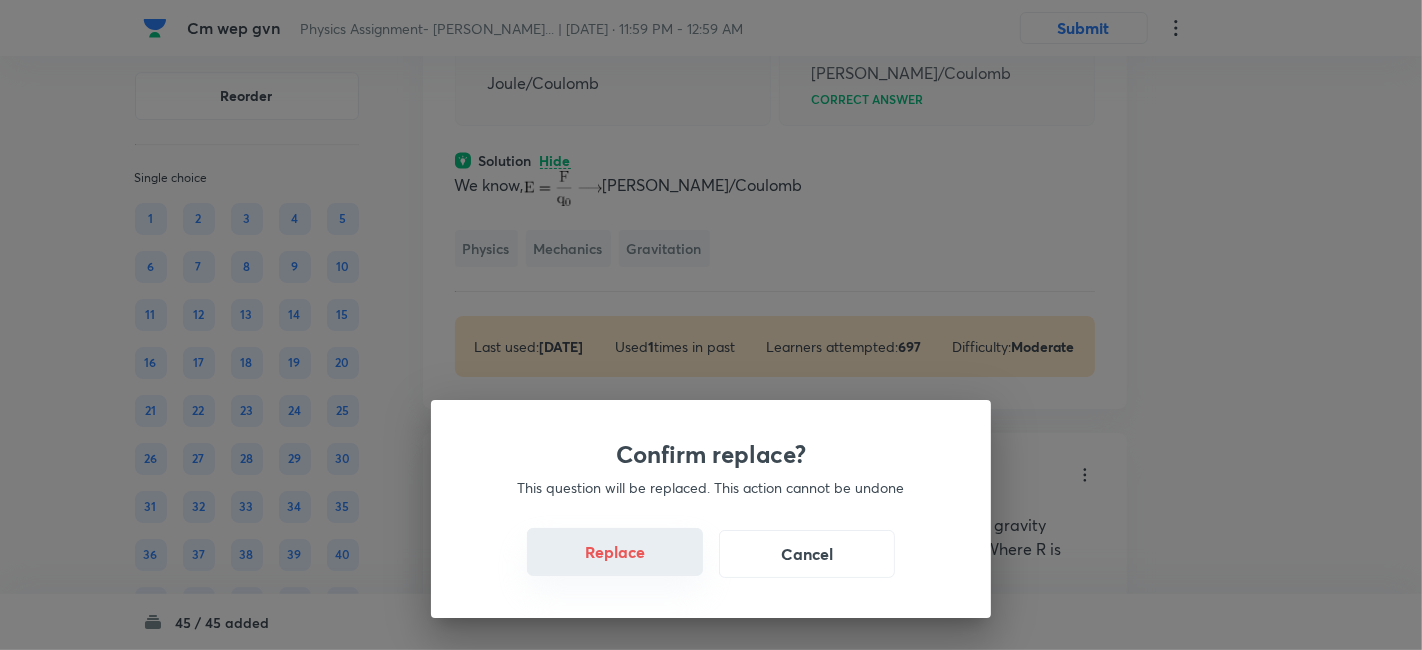 click on "Replace" at bounding box center [615, 552] 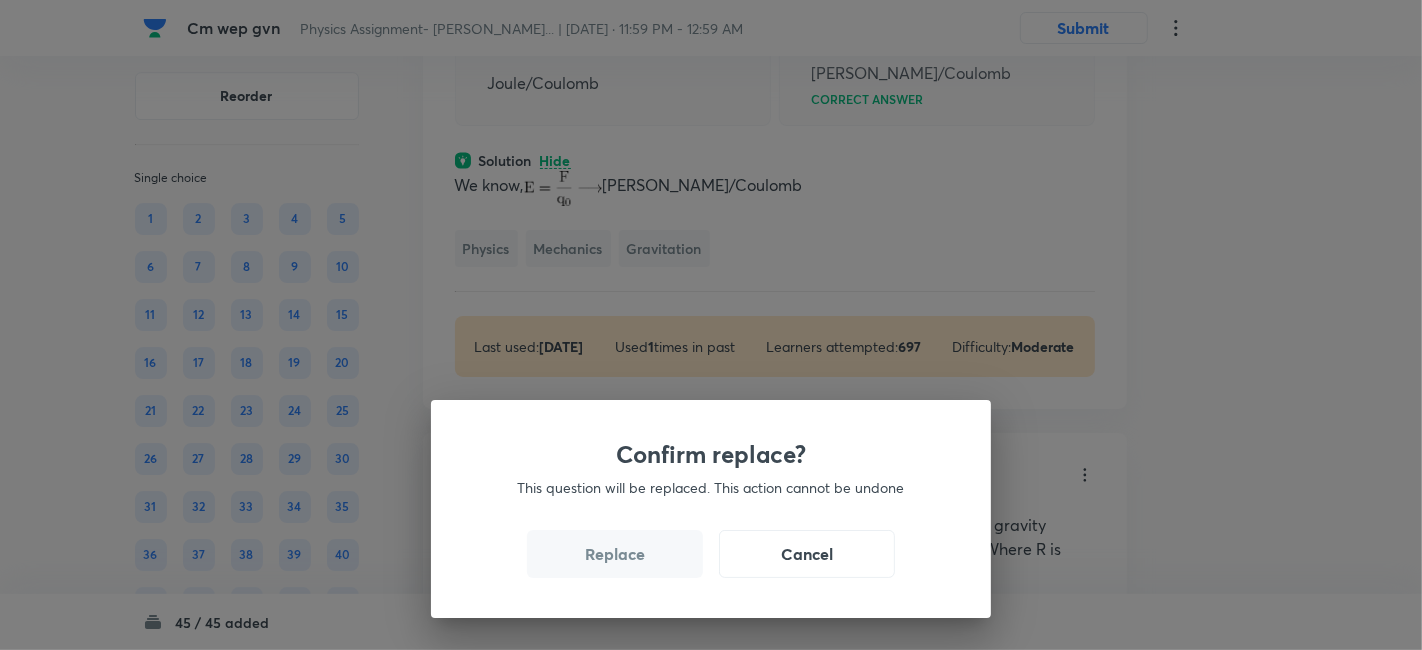 click on "Replace" at bounding box center (615, 554) 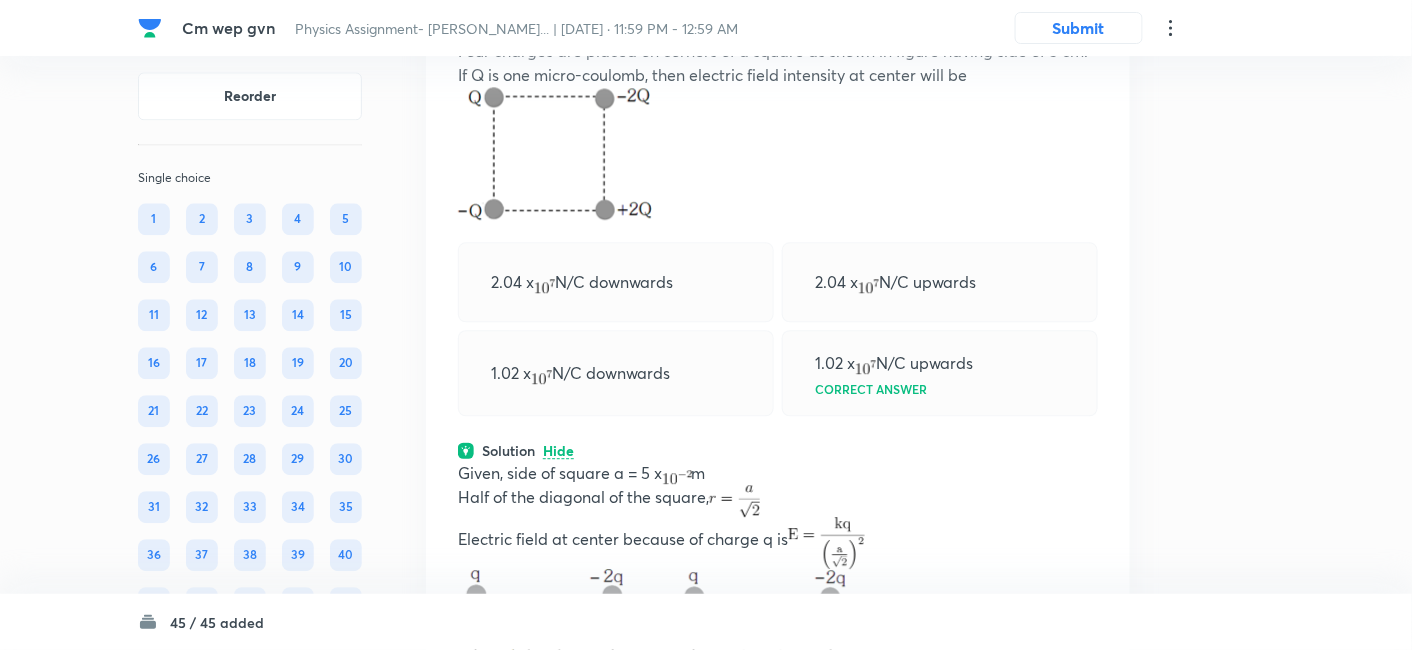 scroll, scrollTop: 18126, scrollLeft: 0, axis: vertical 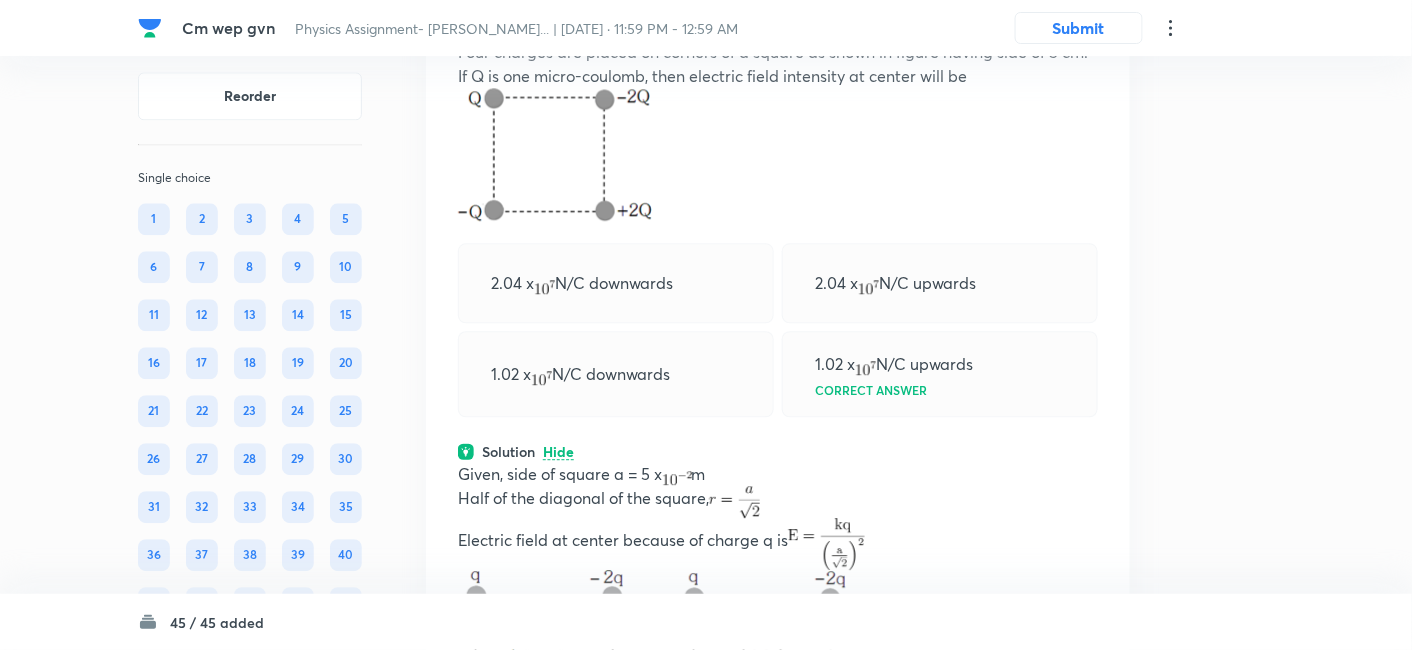 click 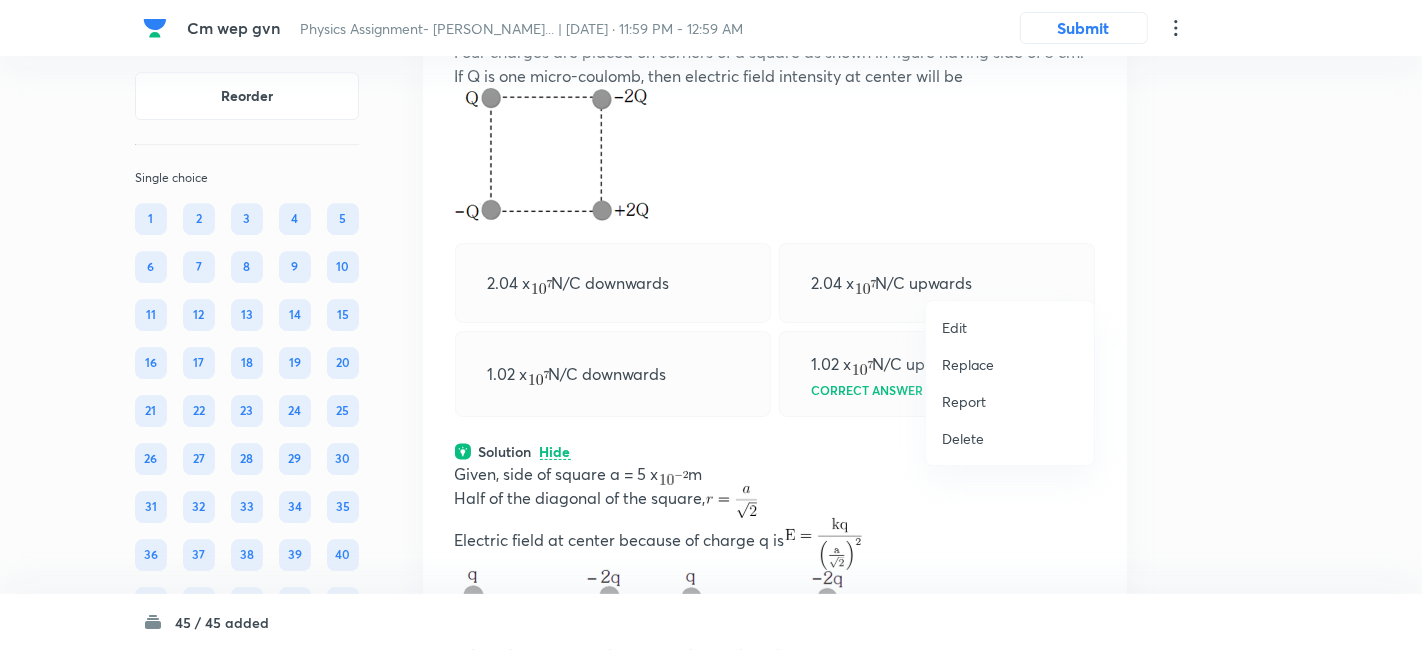 click on "Replace" at bounding box center (968, 364) 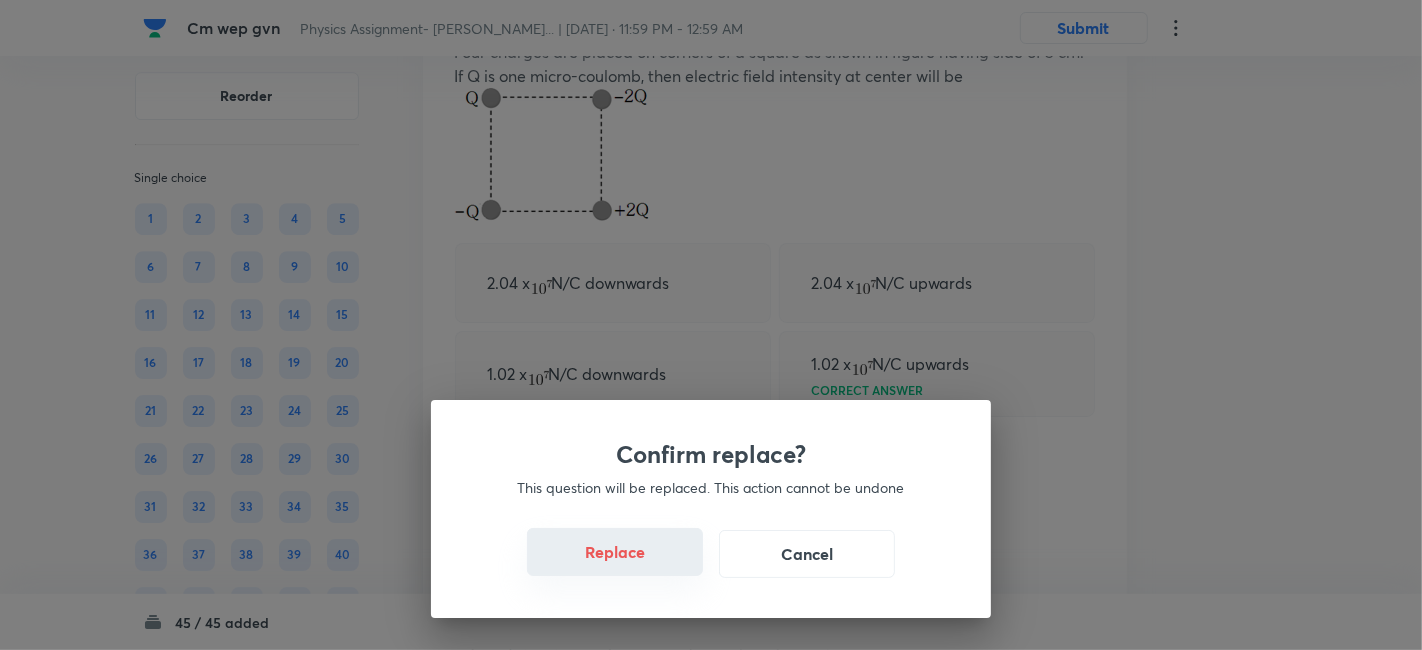 click on "Replace" at bounding box center (615, 552) 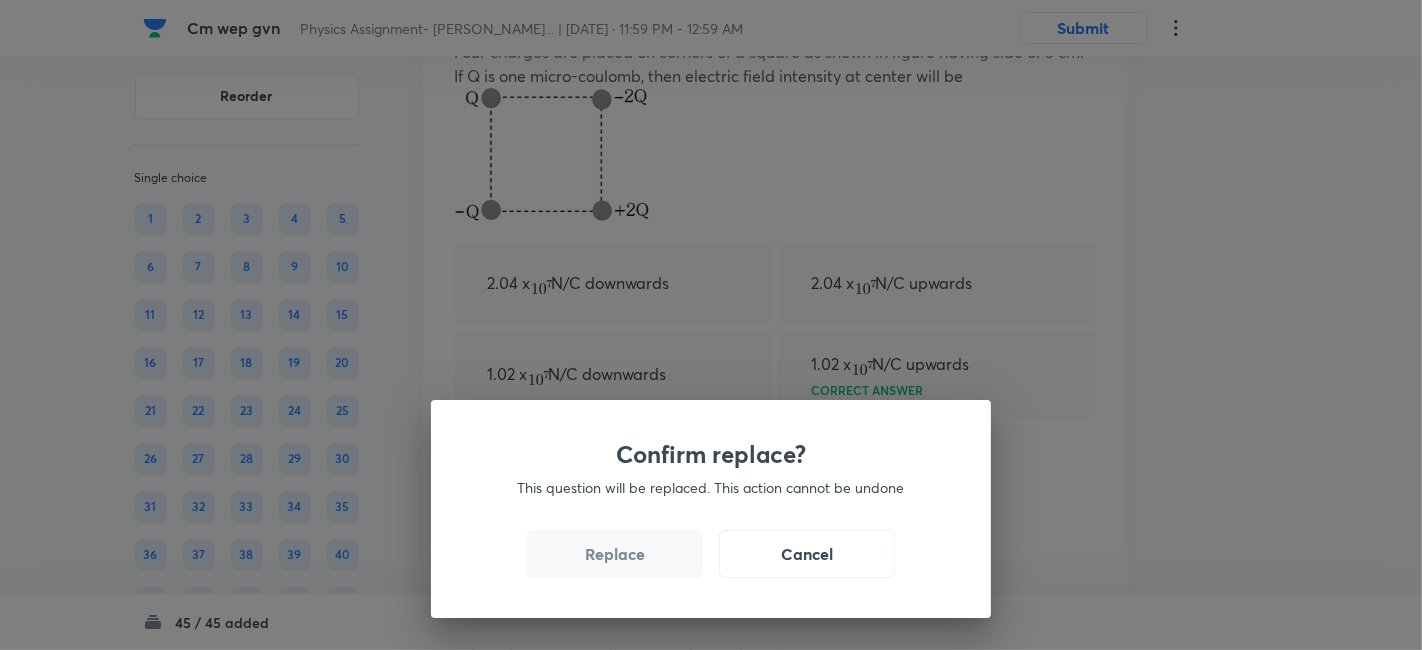 click on "Replace" at bounding box center (615, 554) 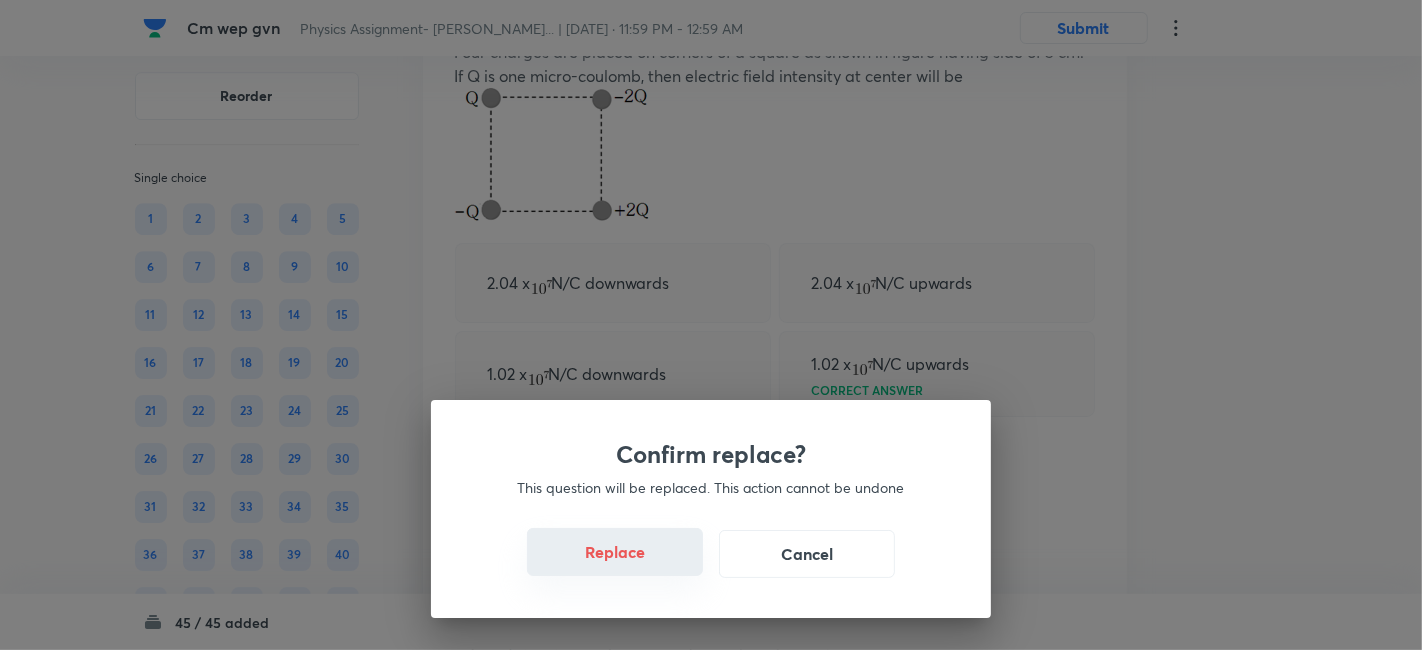 click on "Replace" at bounding box center [615, 552] 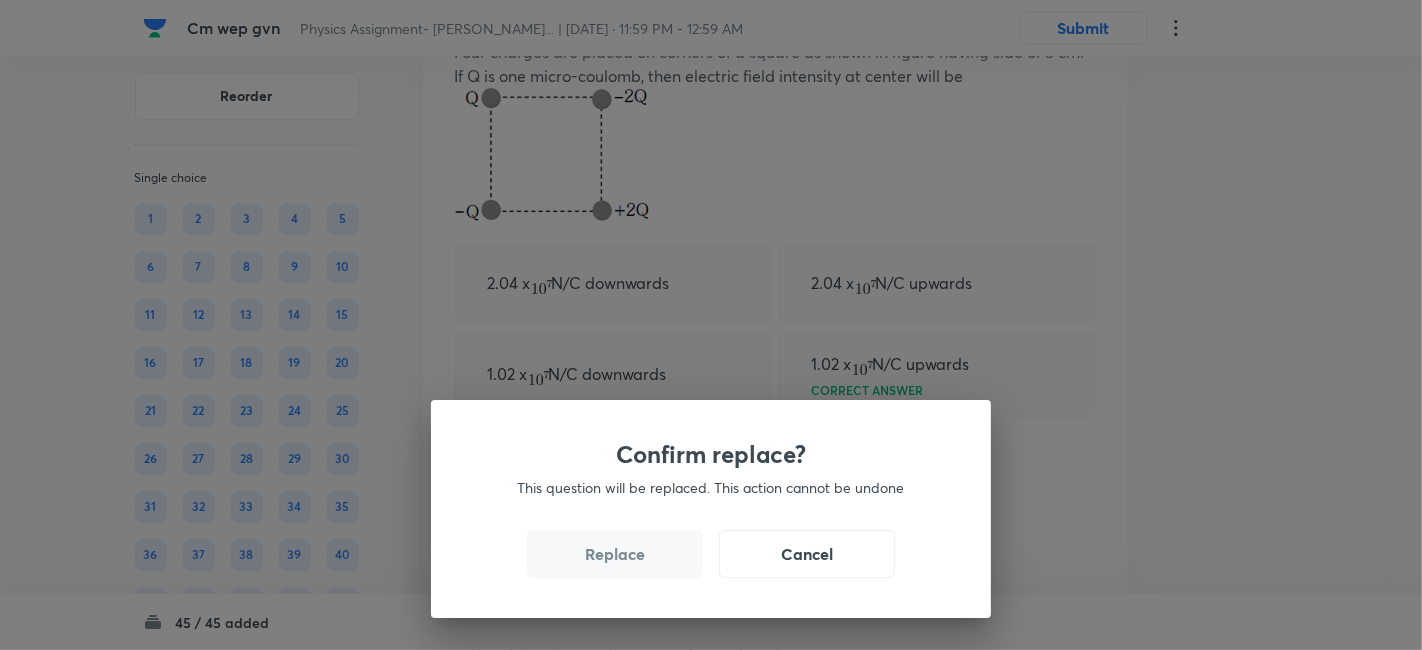 click on "Replace" at bounding box center [615, 554] 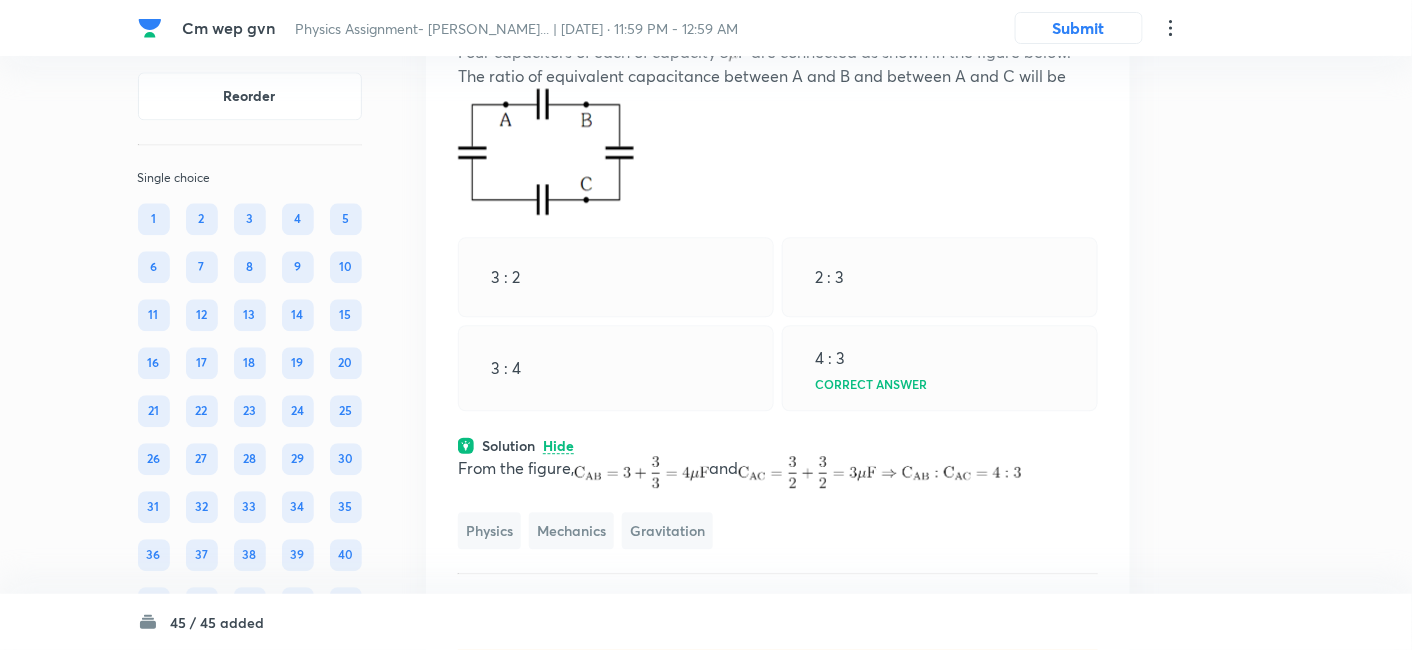 click on "3 : 4" at bounding box center [616, 368] 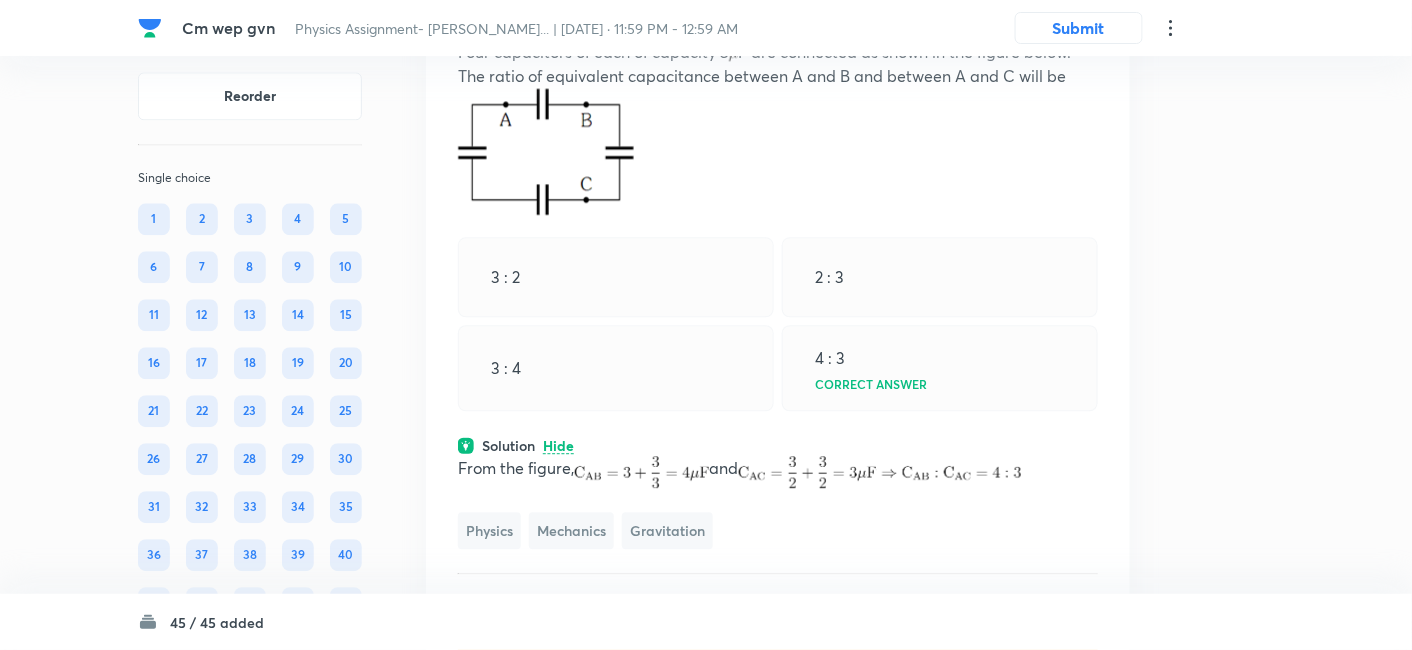 click 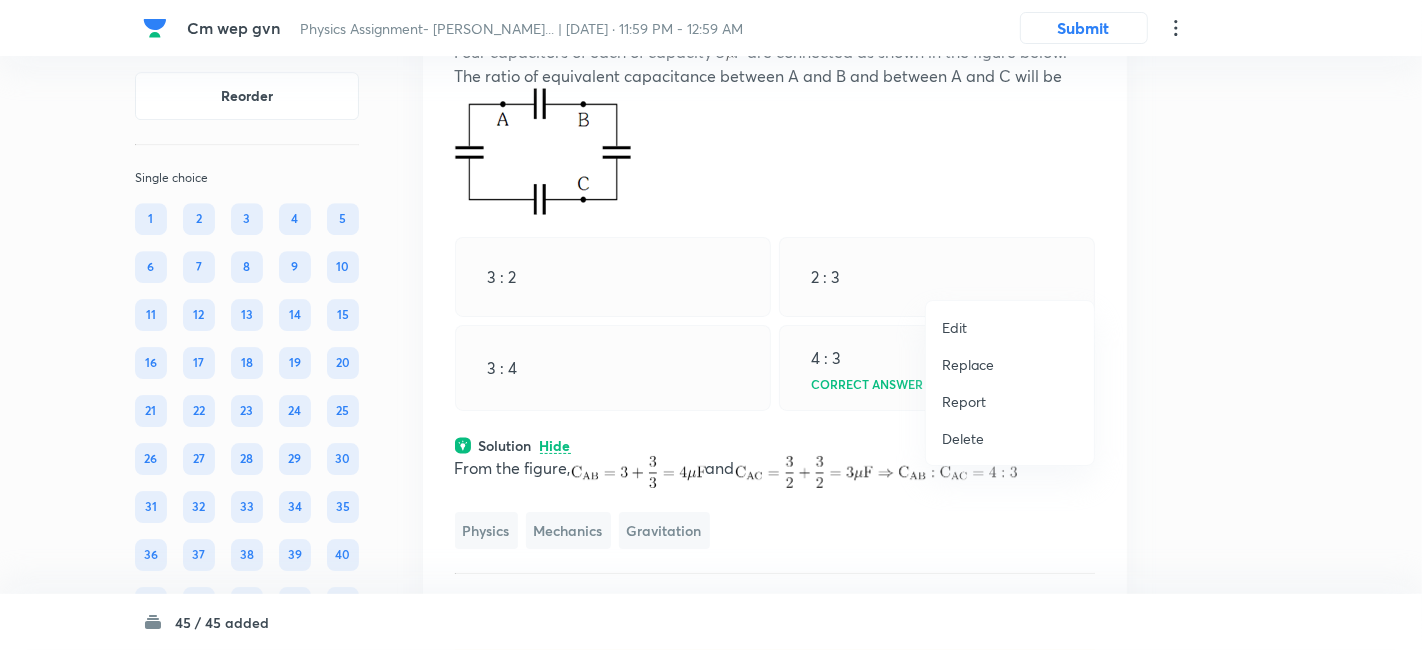 click on "Replace" at bounding box center [968, 364] 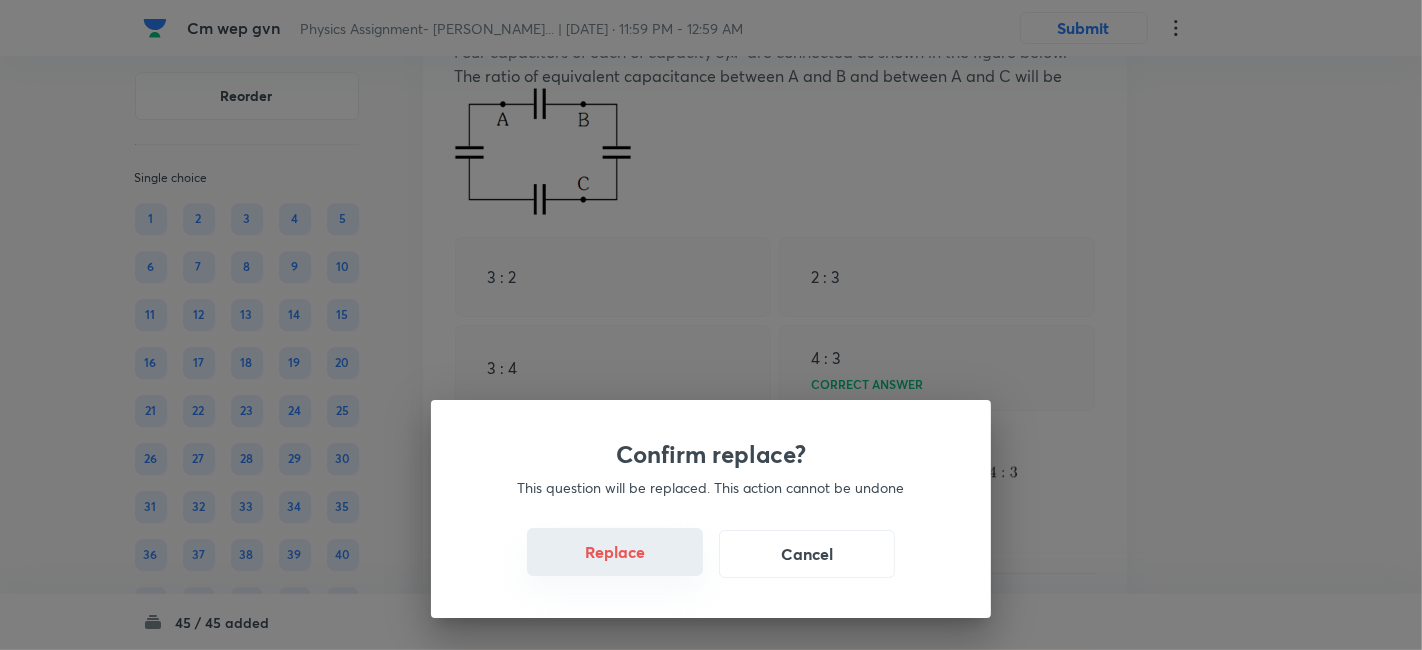 click on "Replace" at bounding box center [615, 552] 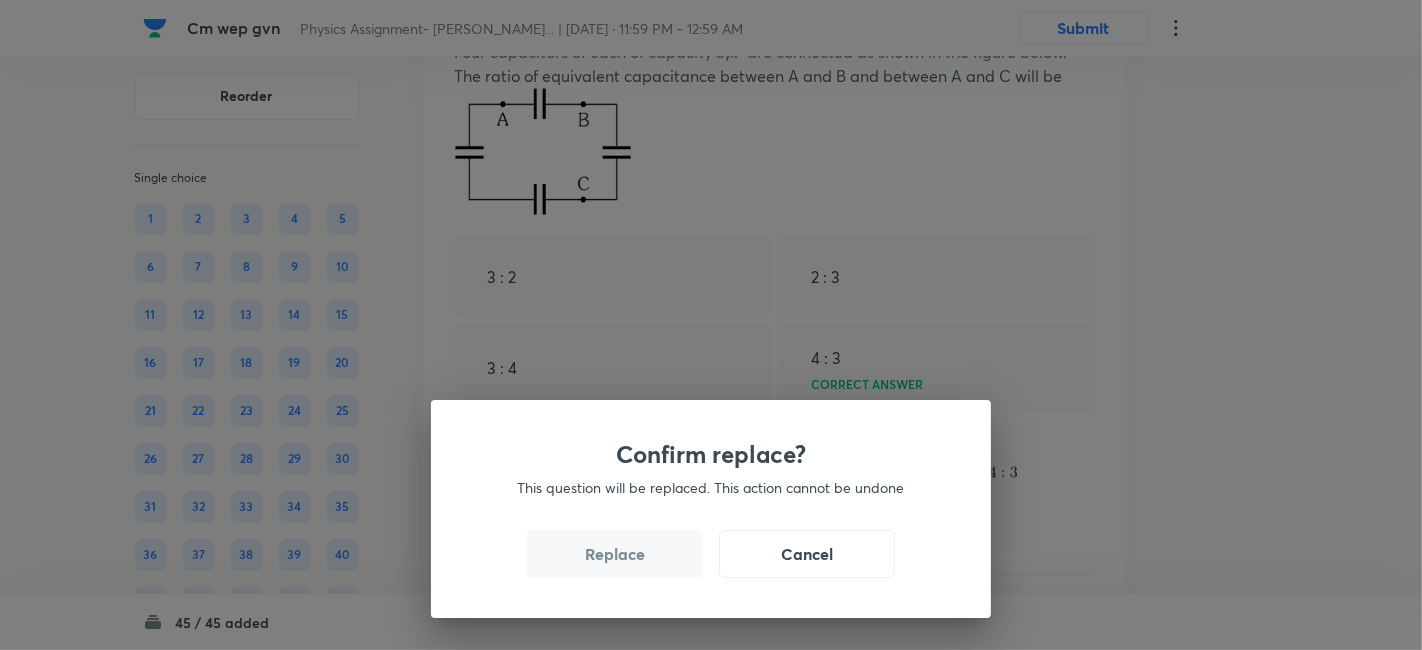 click on "Replace" at bounding box center [615, 554] 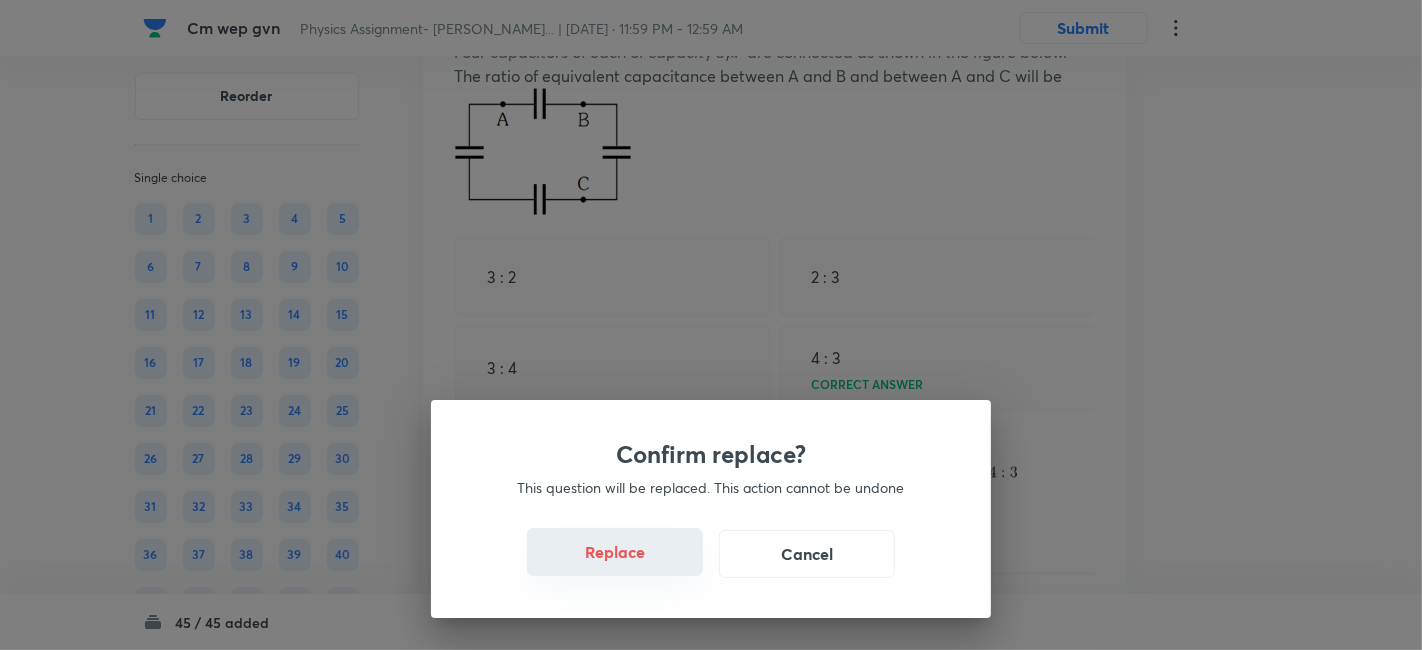 click on "Replace" at bounding box center [615, 552] 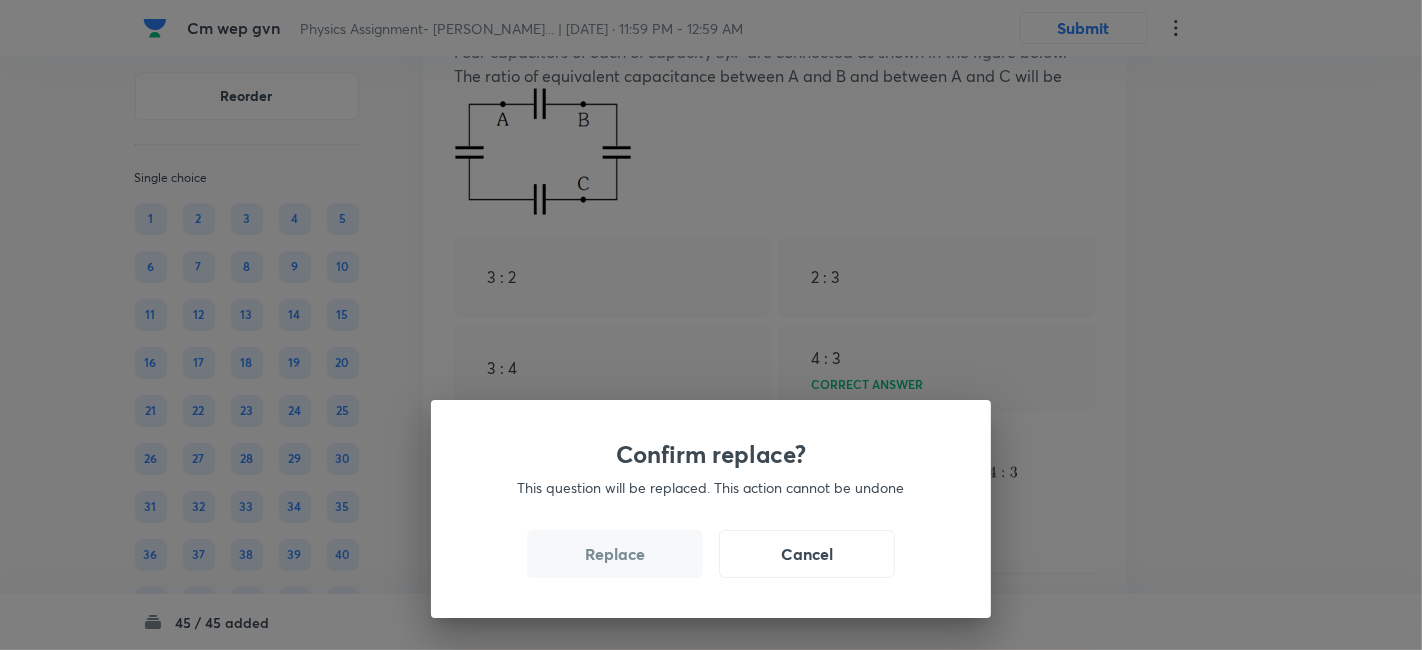 click on "Replace" at bounding box center [615, 554] 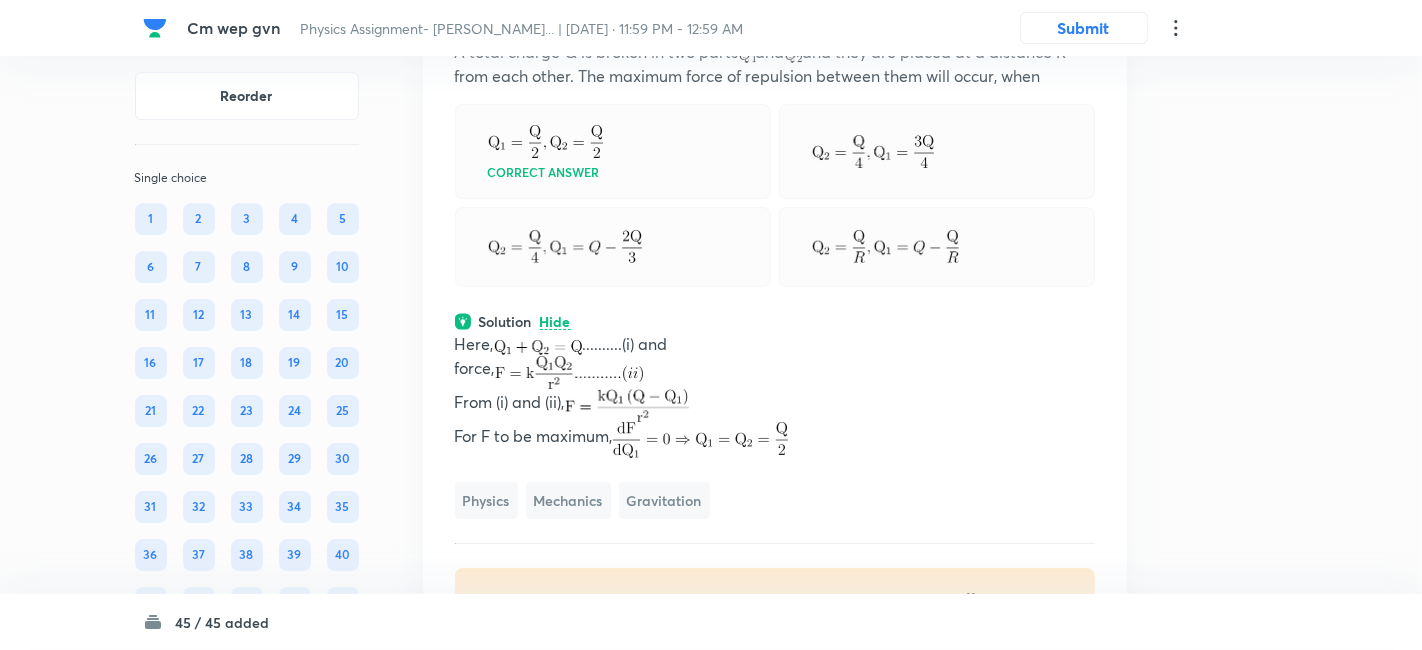 click on "Confirm replace? This question will be replaced. This action cannot be undone Replace Cancel" at bounding box center [711, 325] 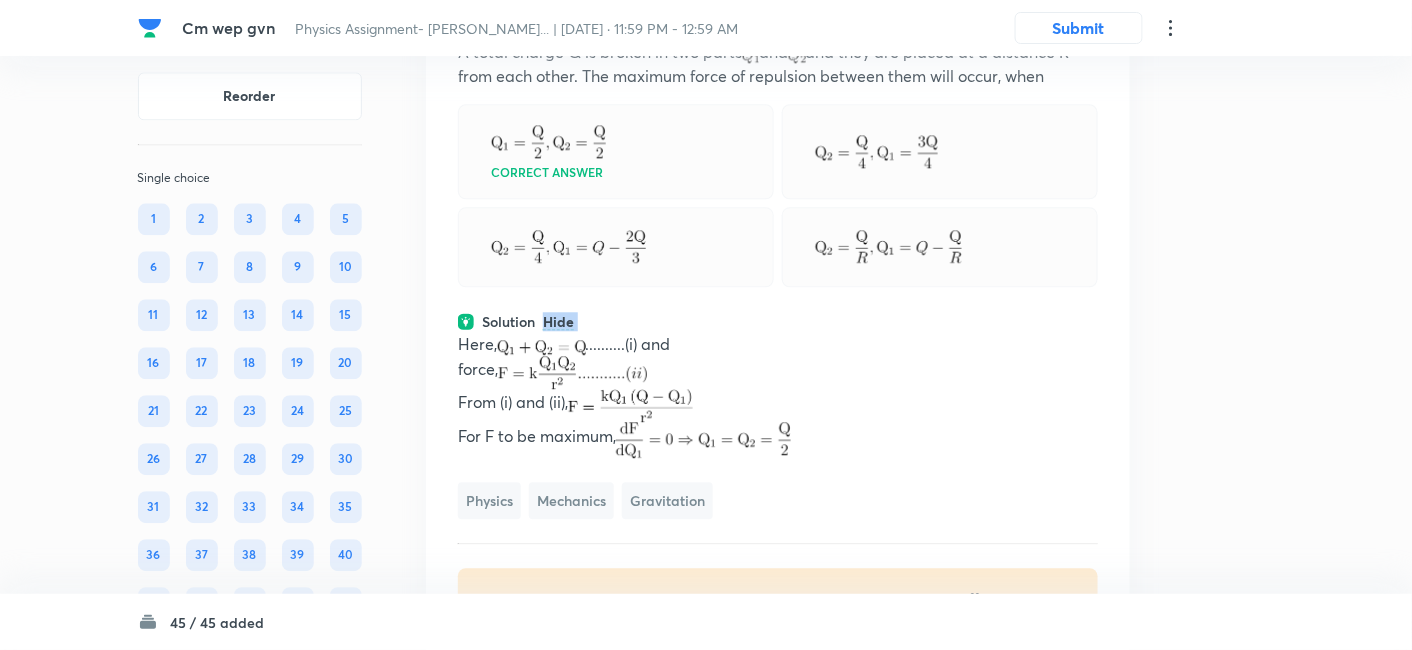 click on "Question 24 Marks: (+4, -1) • 4 options A total charge Q is broken in two parts   and   and they are placed at a distance R from each other. The maximum force of repulsion between them will occur, when  Correct answer Solution Hide Here,   ..........(i) and   force,  From (i) and (ii),    For F to be maximum,  Physics Mechanics Gravitation Last used:  3 years ago Used  1  times in past Learners attempted:  697 Difficulty: Moderate" at bounding box center (778, 311) 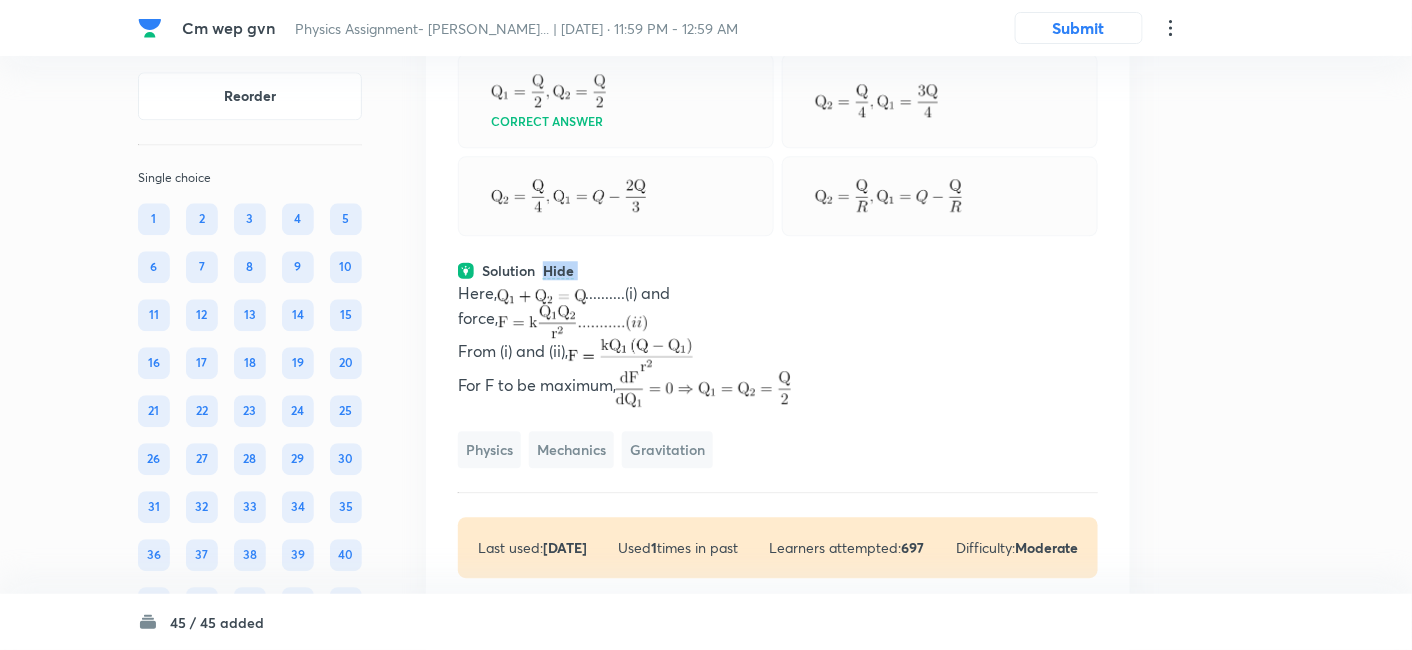 scroll, scrollTop: 18164, scrollLeft: 0, axis: vertical 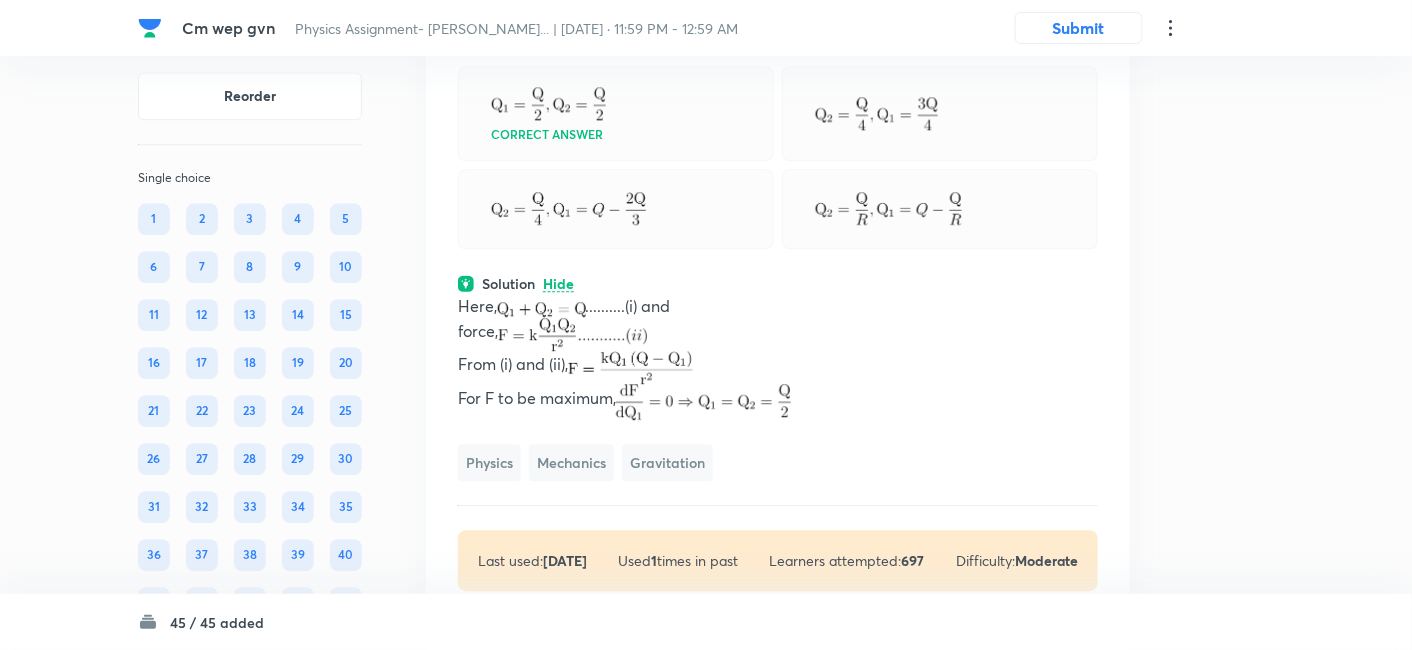 click 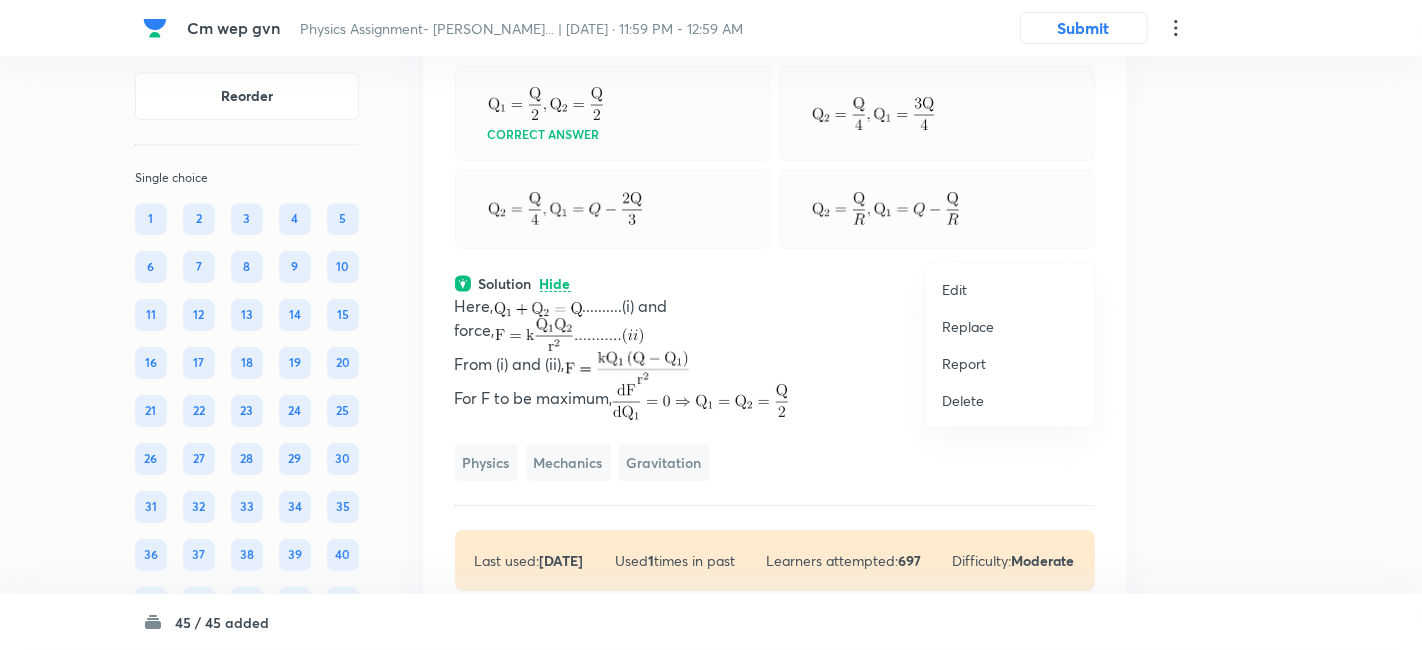 click on "Replace" at bounding box center [968, 326] 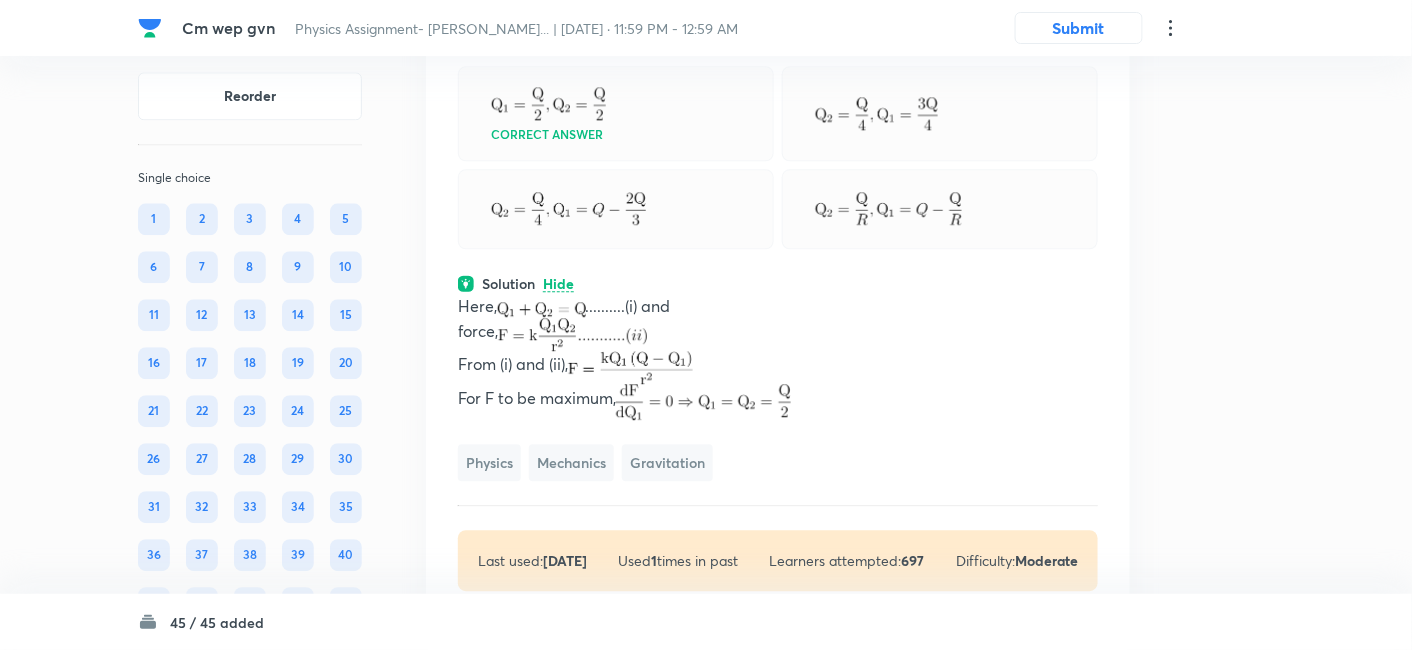 click 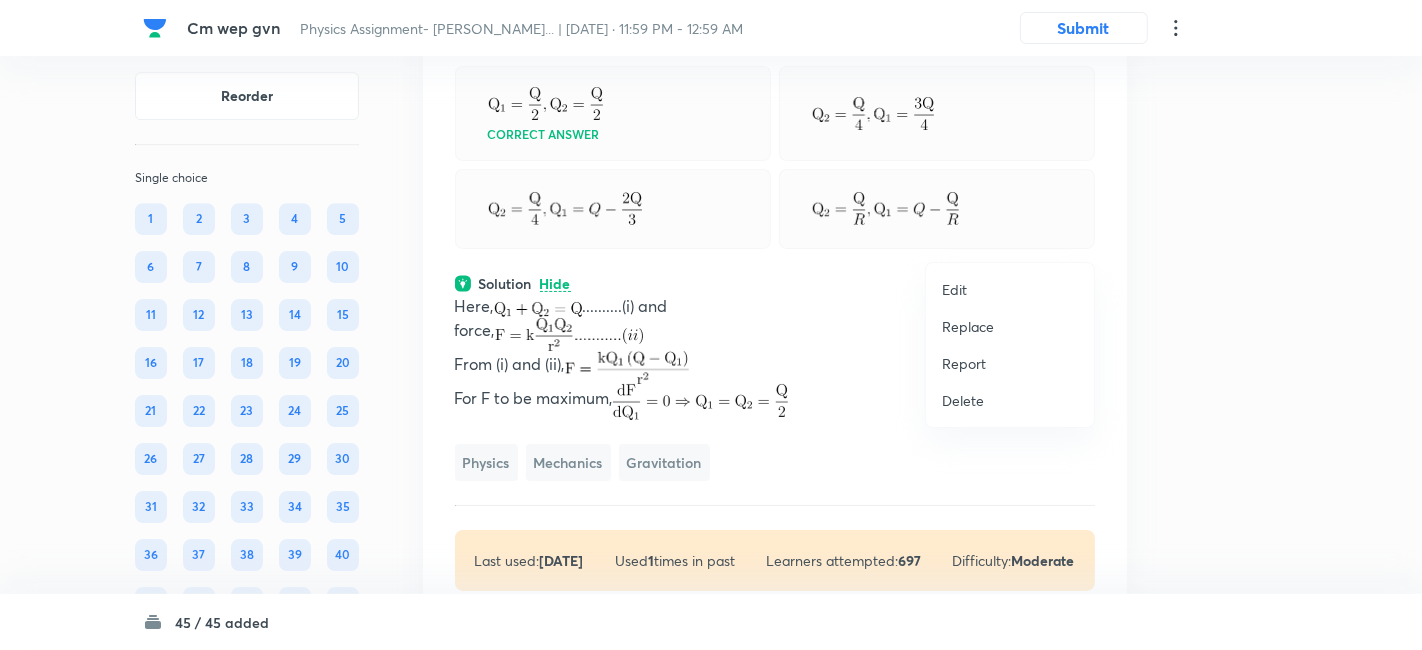 click on "Replace" at bounding box center (968, 326) 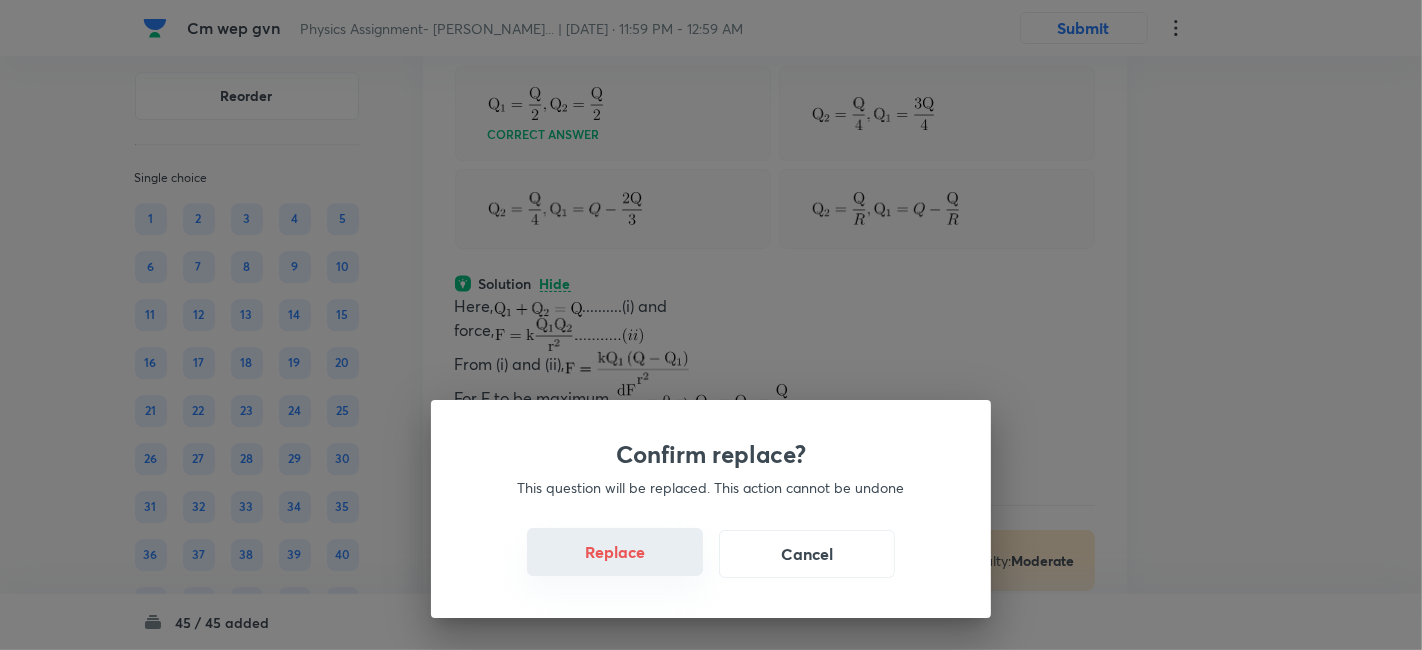 click on "Replace" at bounding box center [615, 552] 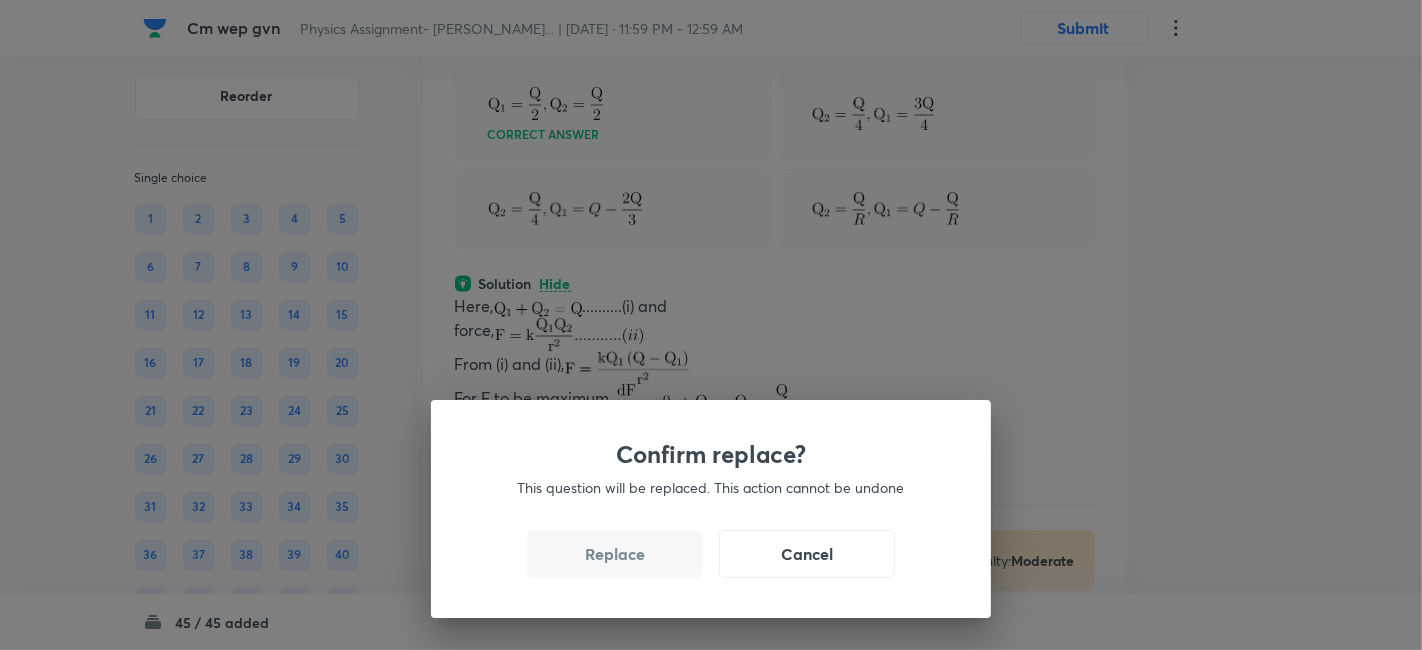 click on "Replace" at bounding box center (615, 554) 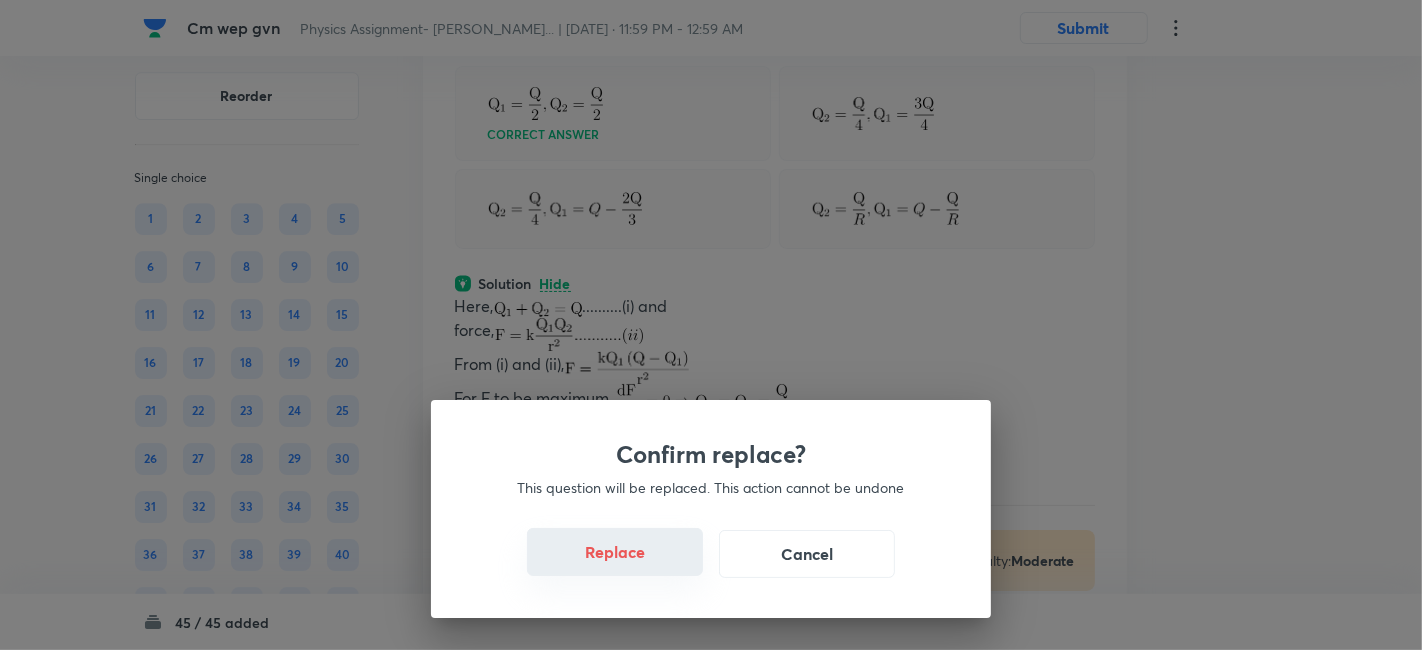 click on "Replace" at bounding box center [615, 552] 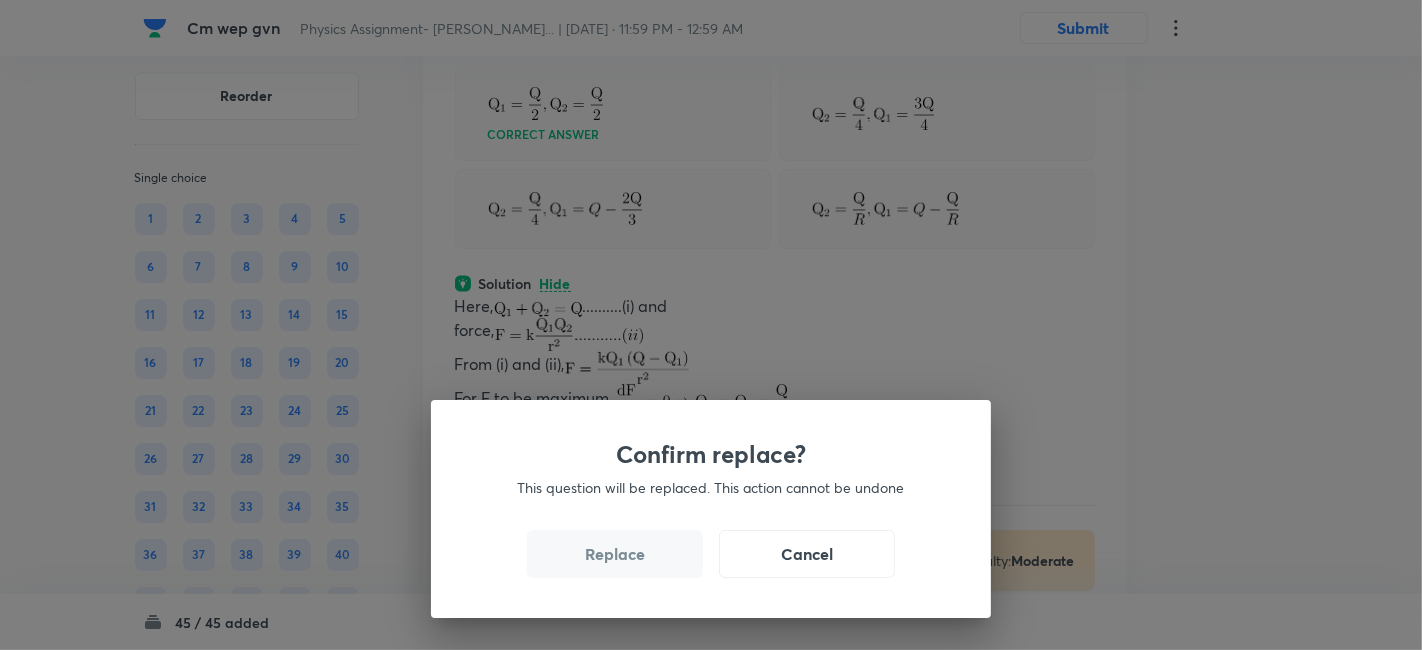 click on "Replace" at bounding box center [615, 554] 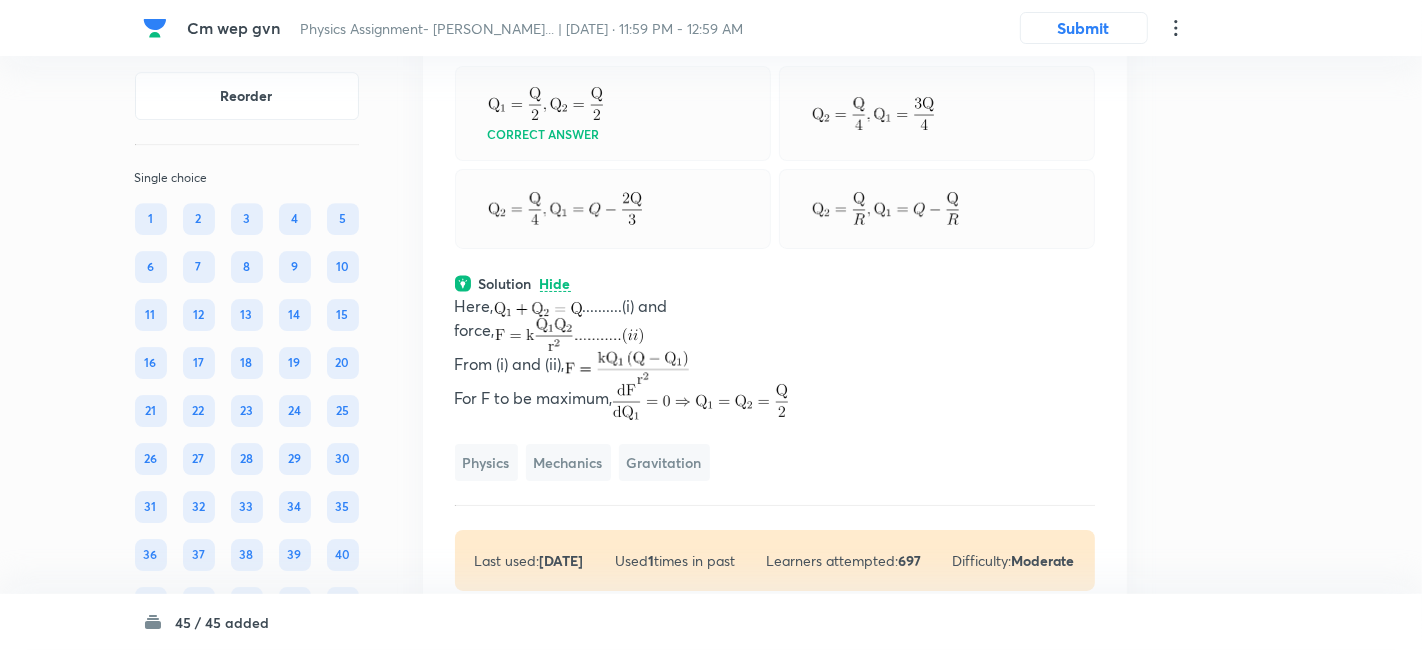 click on "Confirm replace? This question will be replaced. This action cannot be undone Replace Cancel" at bounding box center (711, 325) 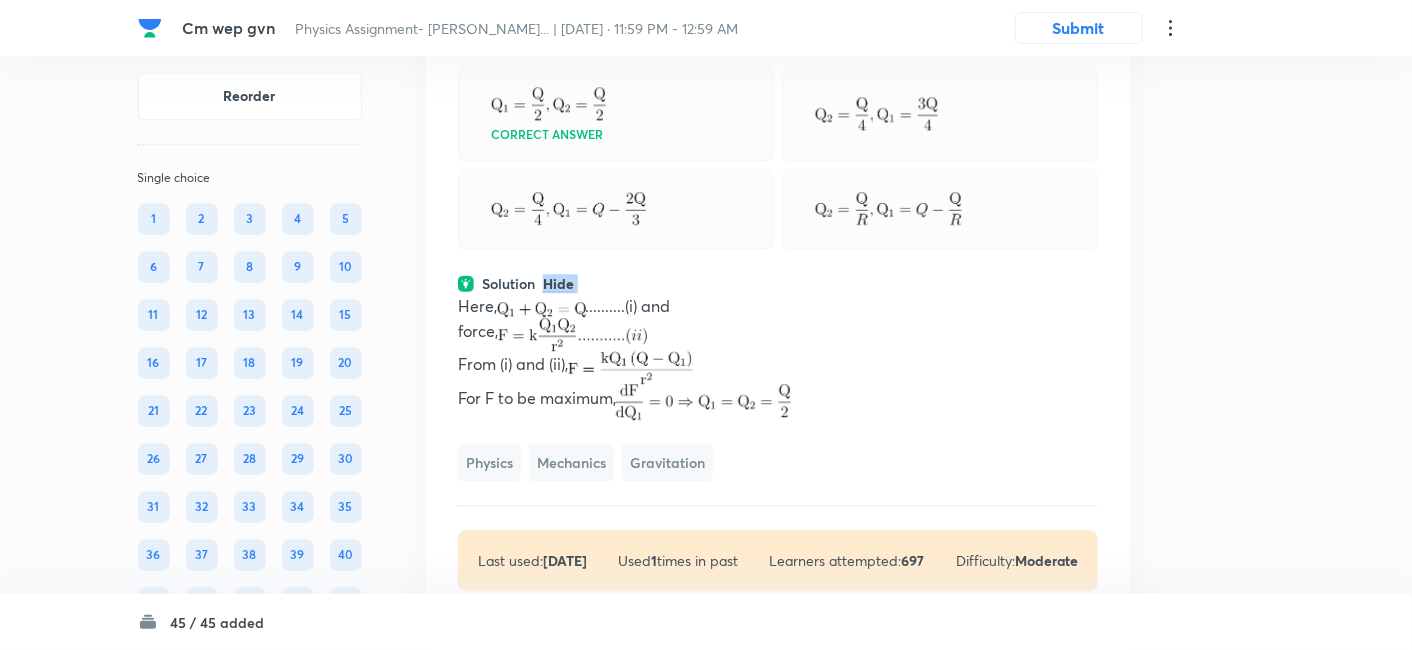 click on "Solution Hide" at bounding box center [778, 283] 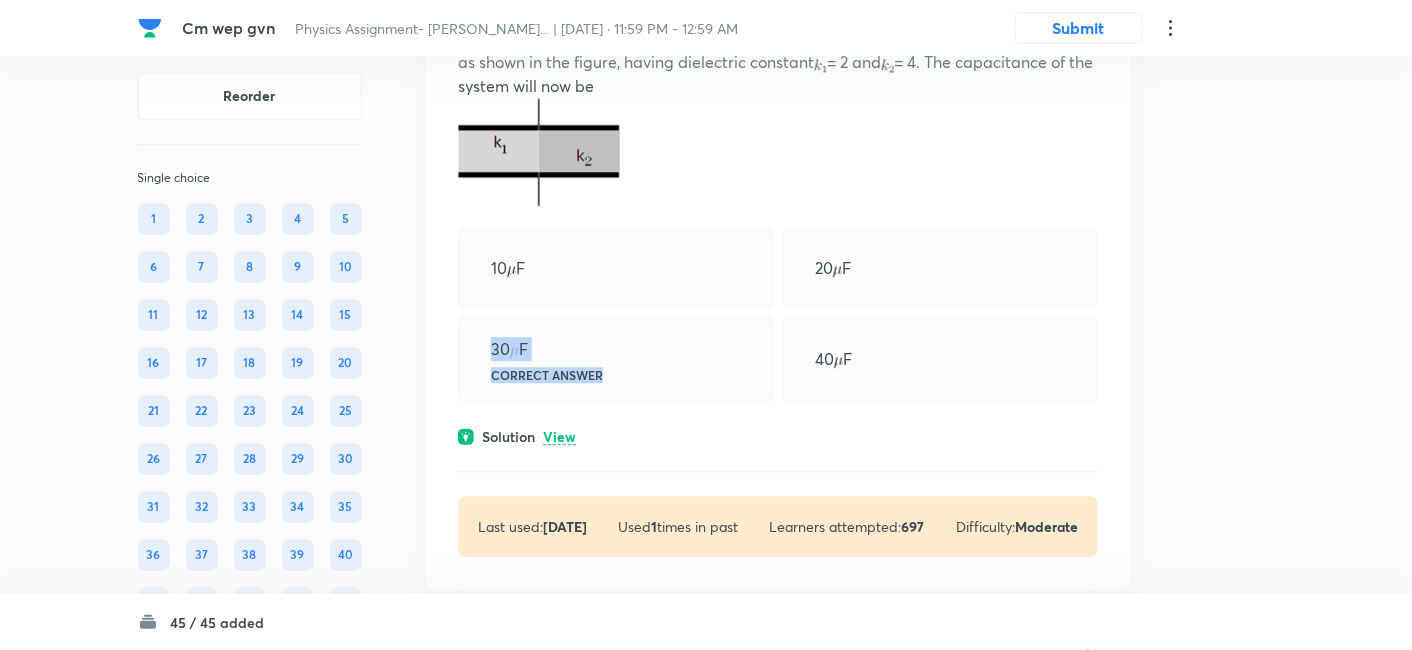 click on "30  F Correct answer" at bounding box center [616, 359] 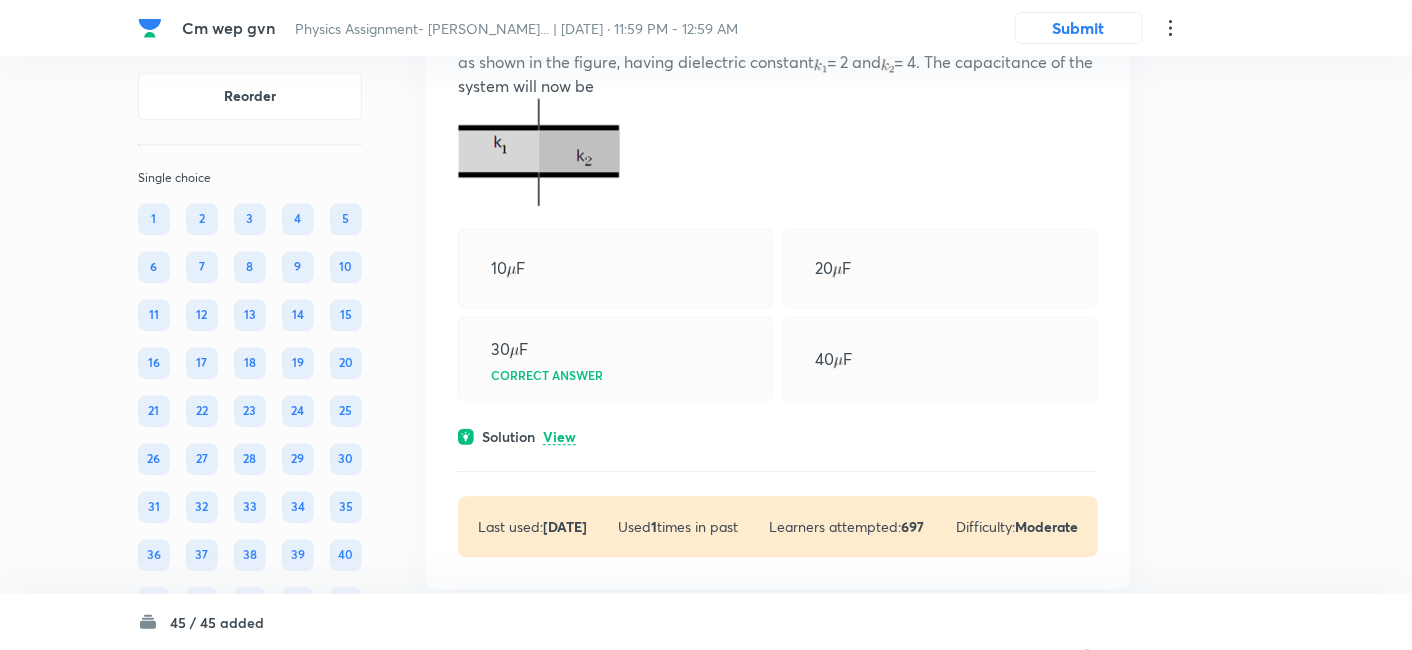 click 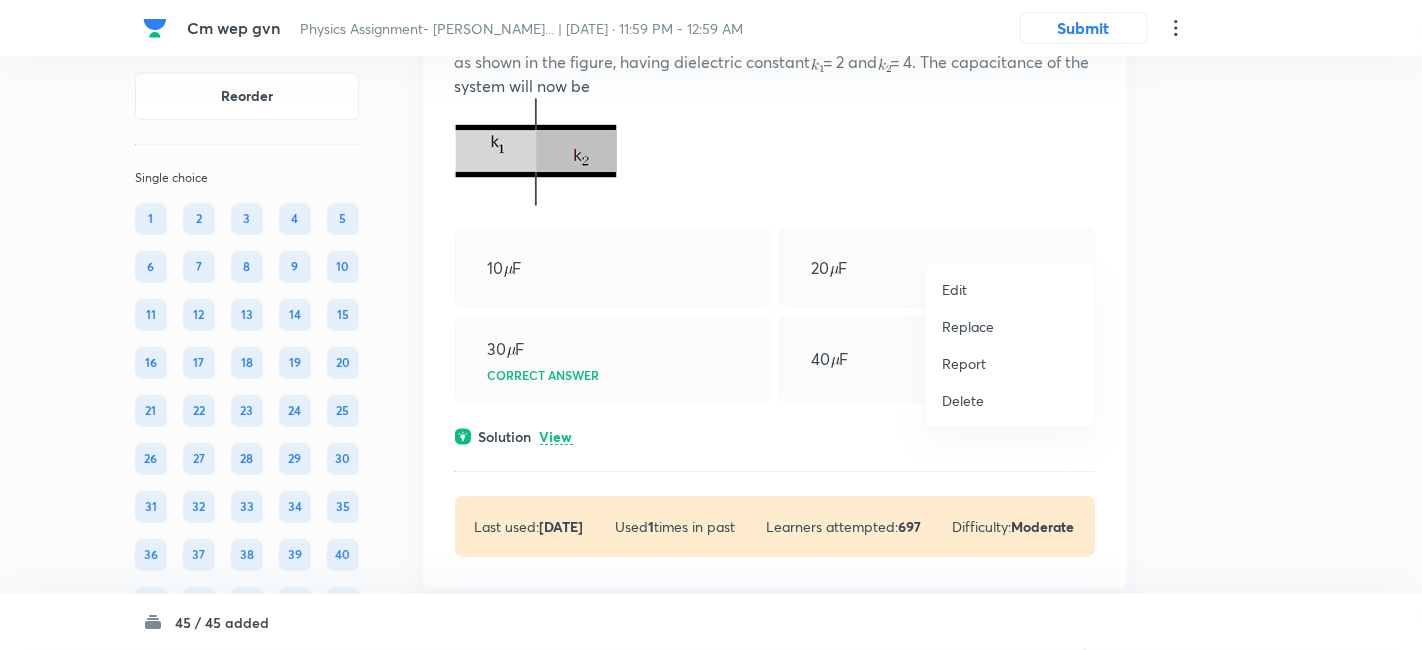 click on "Replace" at bounding box center (968, 326) 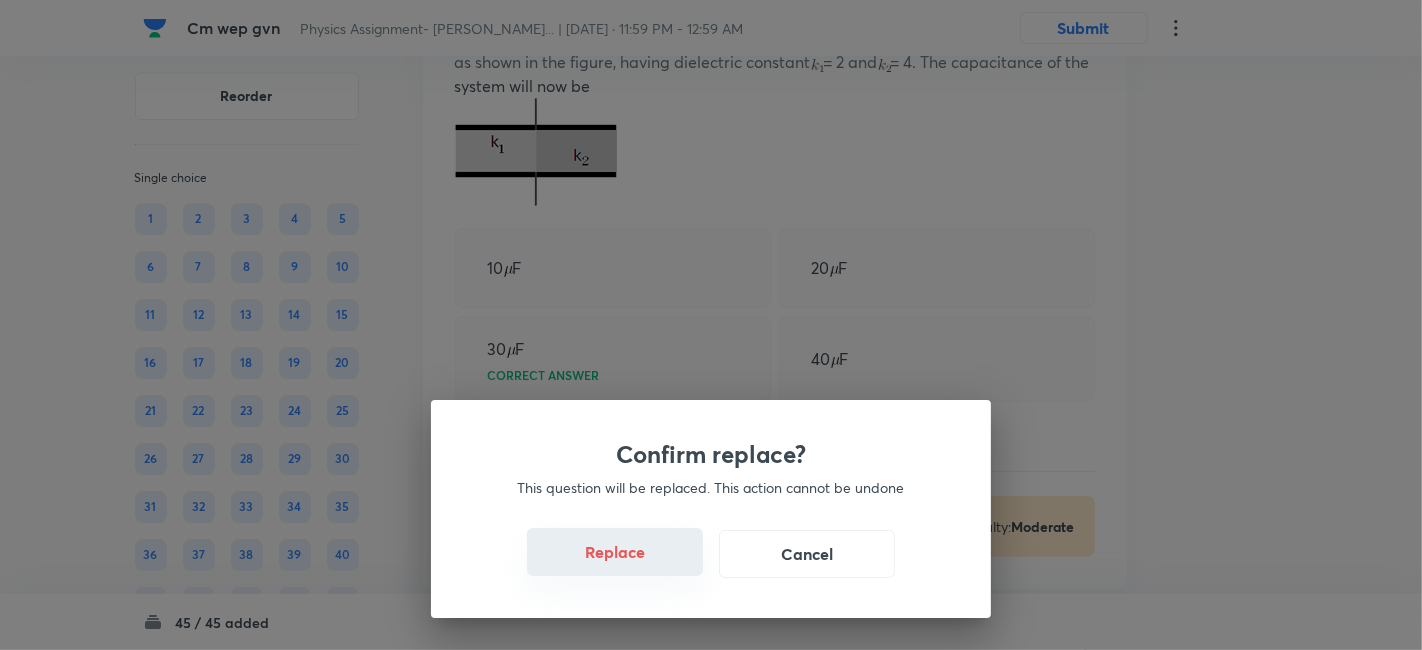 click on "Replace" at bounding box center [615, 552] 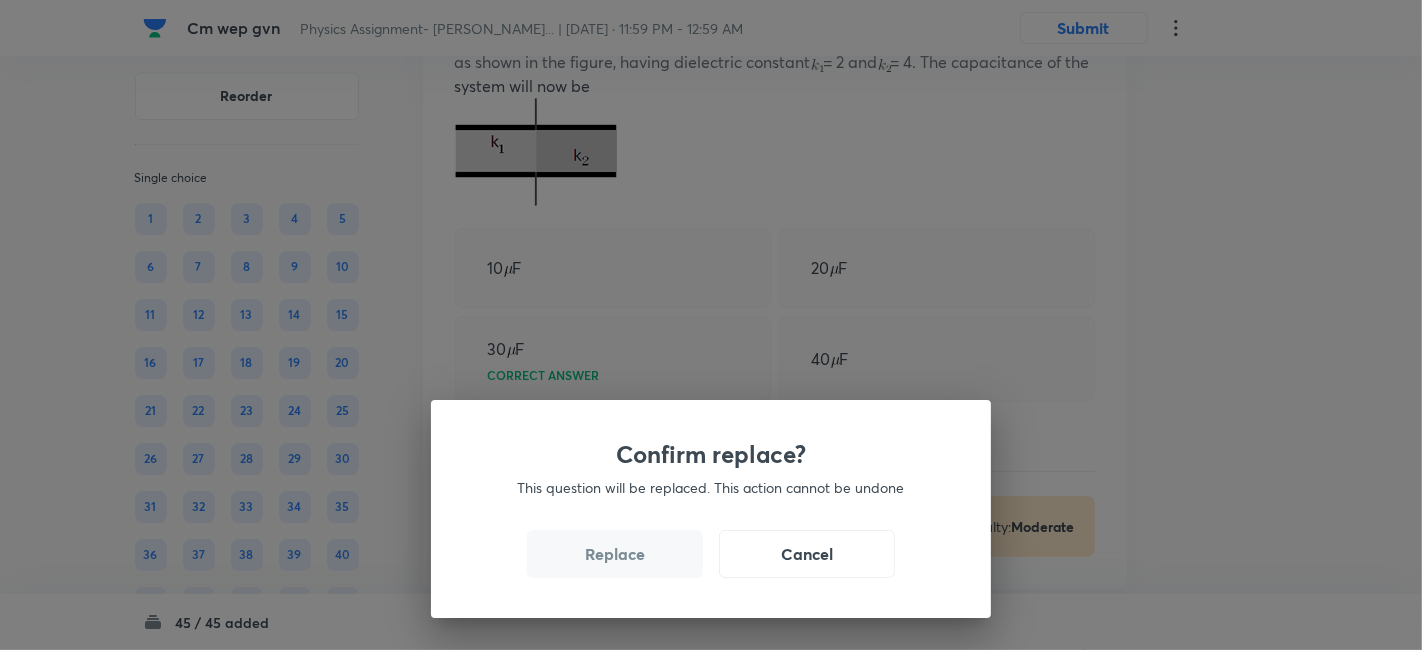 click on "Replace" at bounding box center (615, 554) 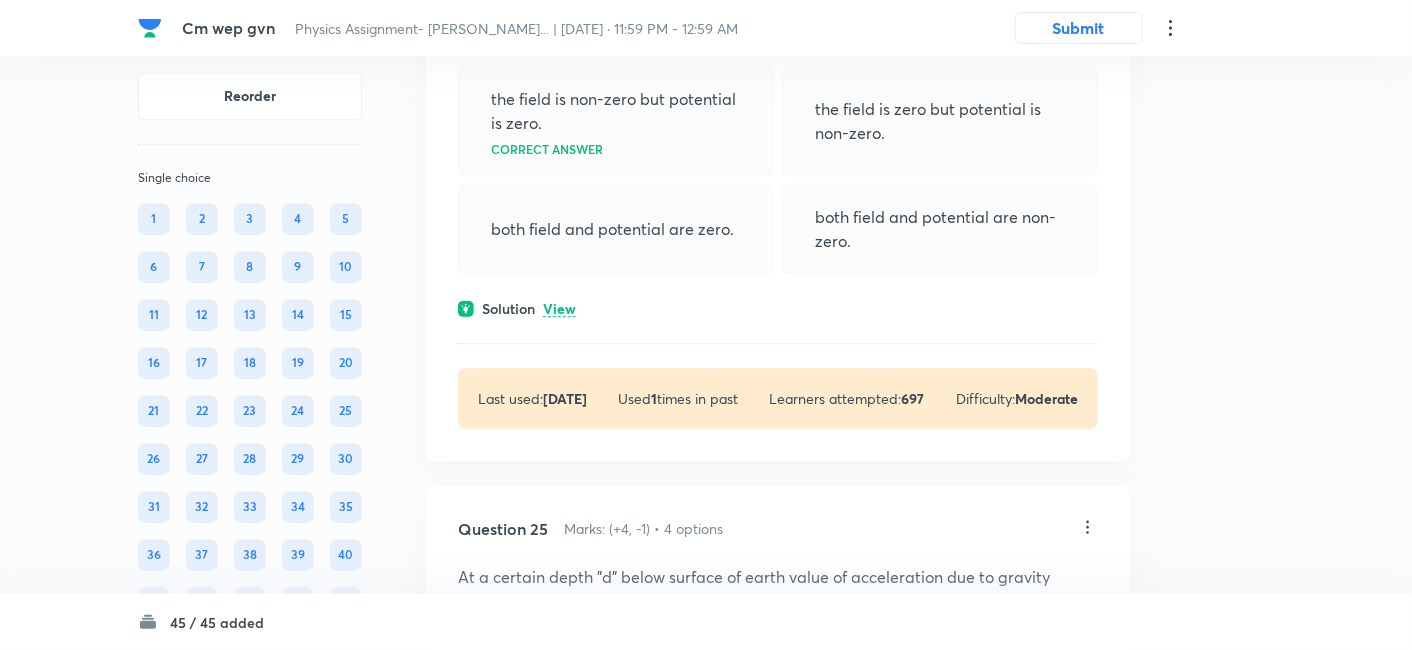 click 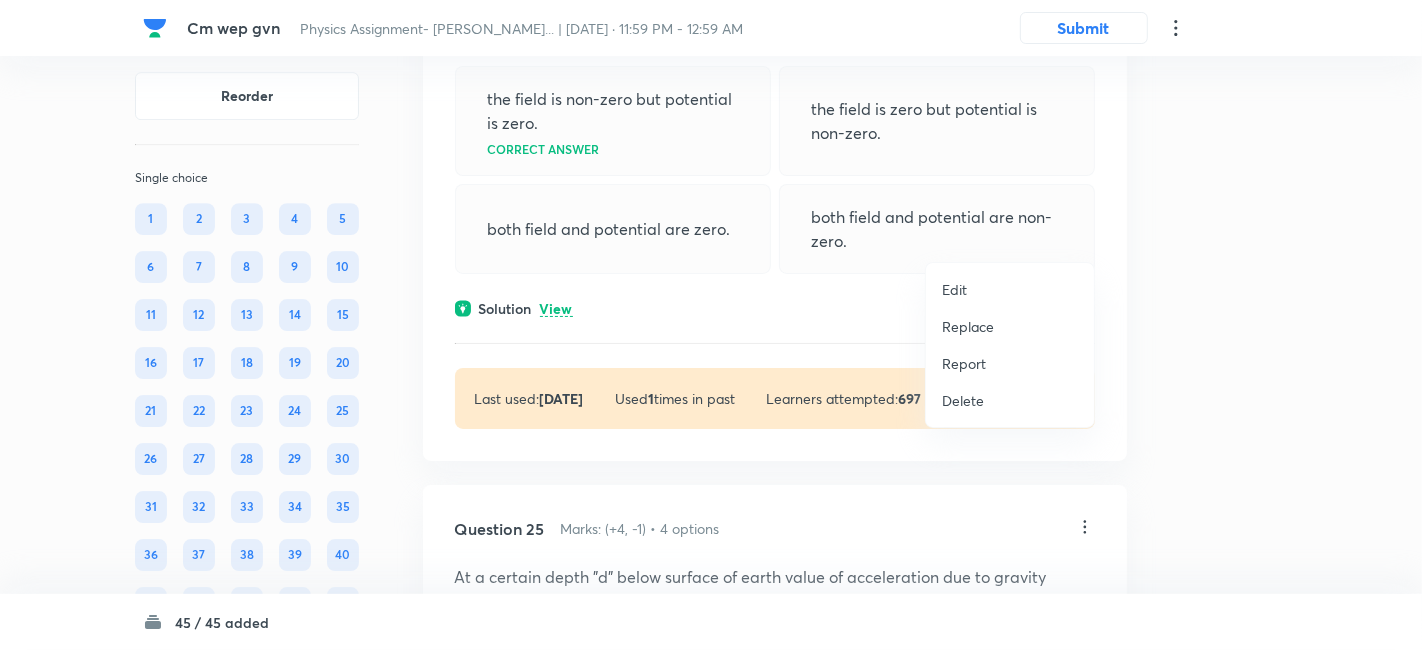 click on "Replace" at bounding box center [968, 326] 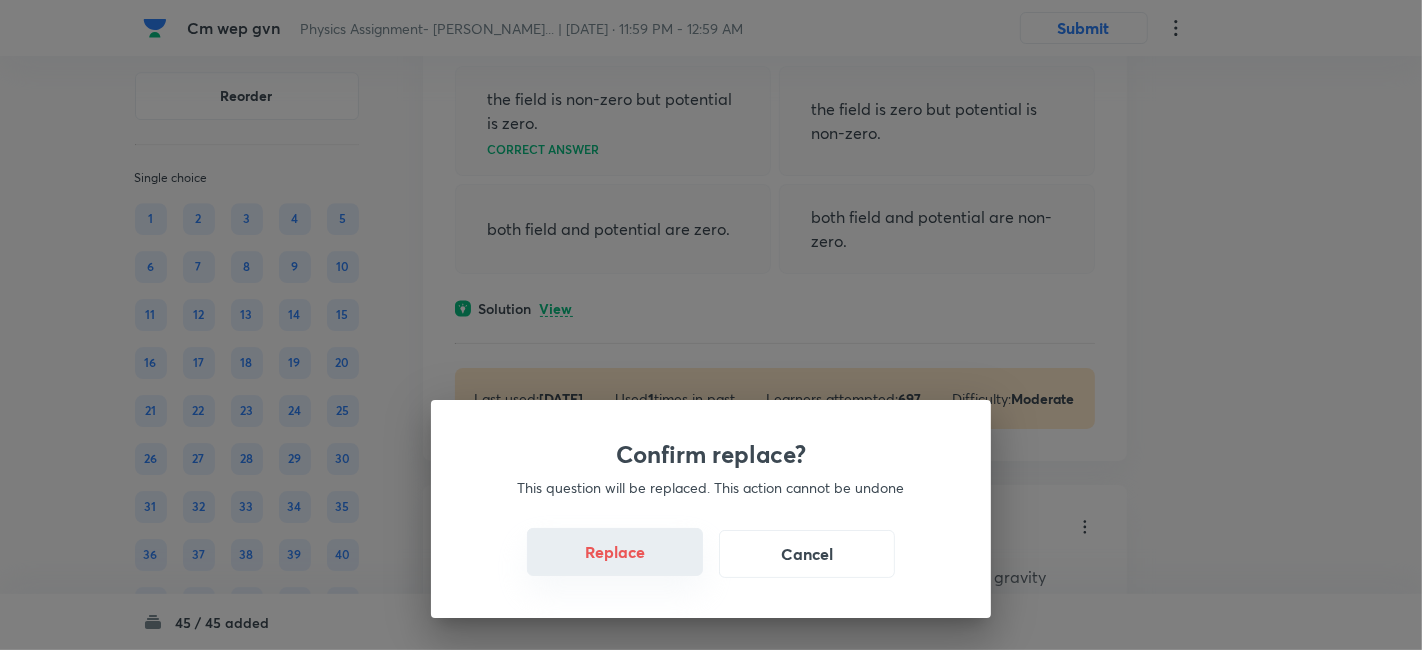 click on "Replace" at bounding box center [615, 552] 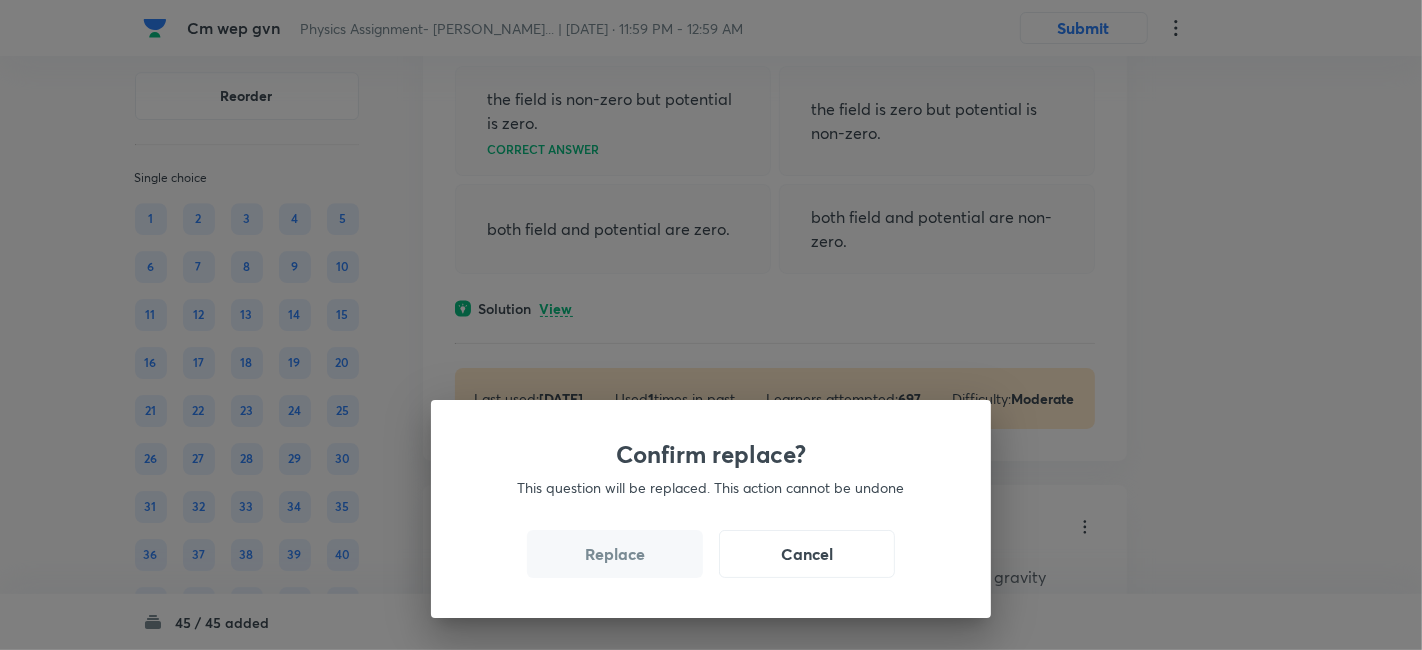click on "Replace" at bounding box center [615, 554] 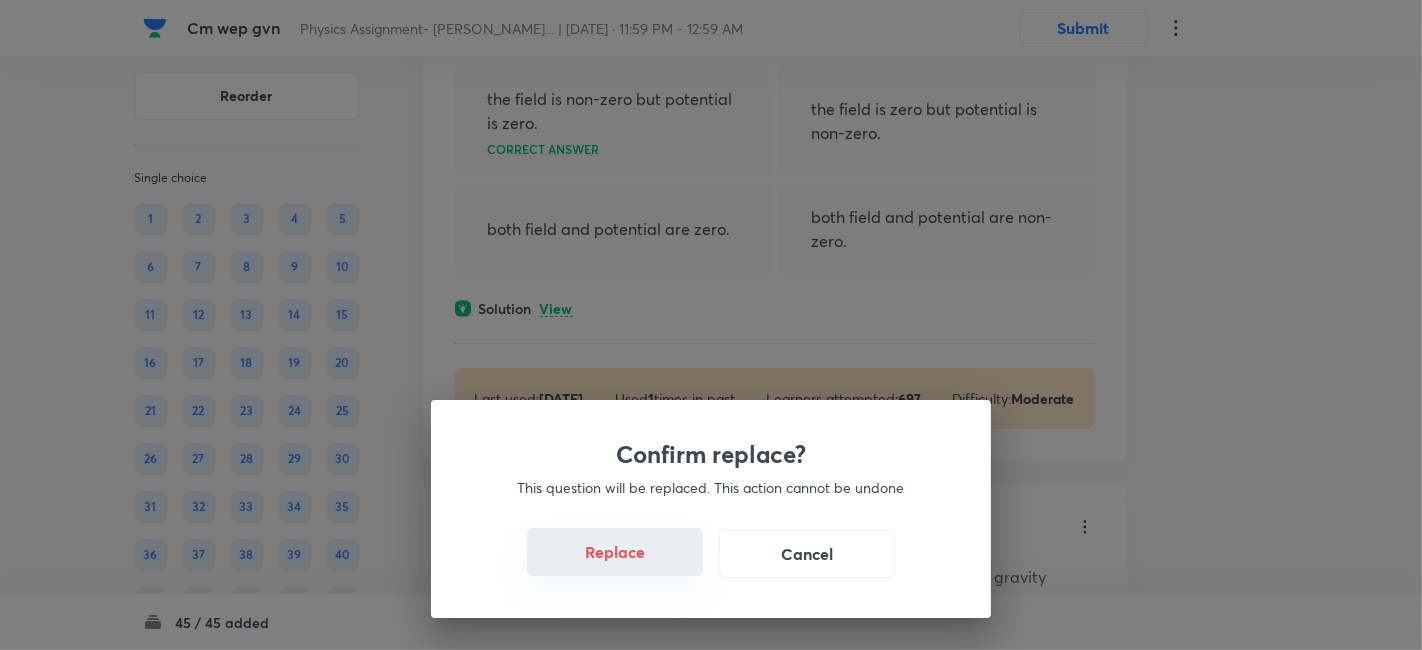 click on "Confirm replace? This question will be replaced. This action cannot be undone Replace Cancel" at bounding box center (711, 325) 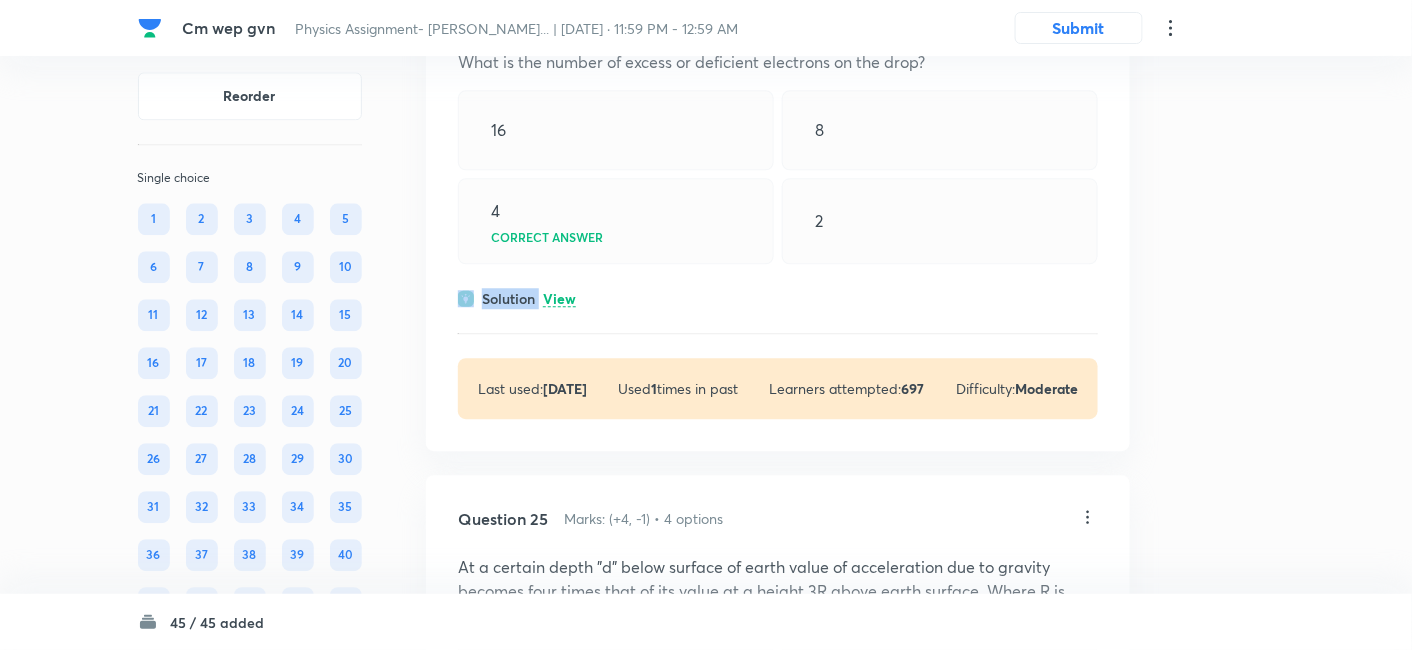 click on "Solution View" at bounding box center (778, 298) 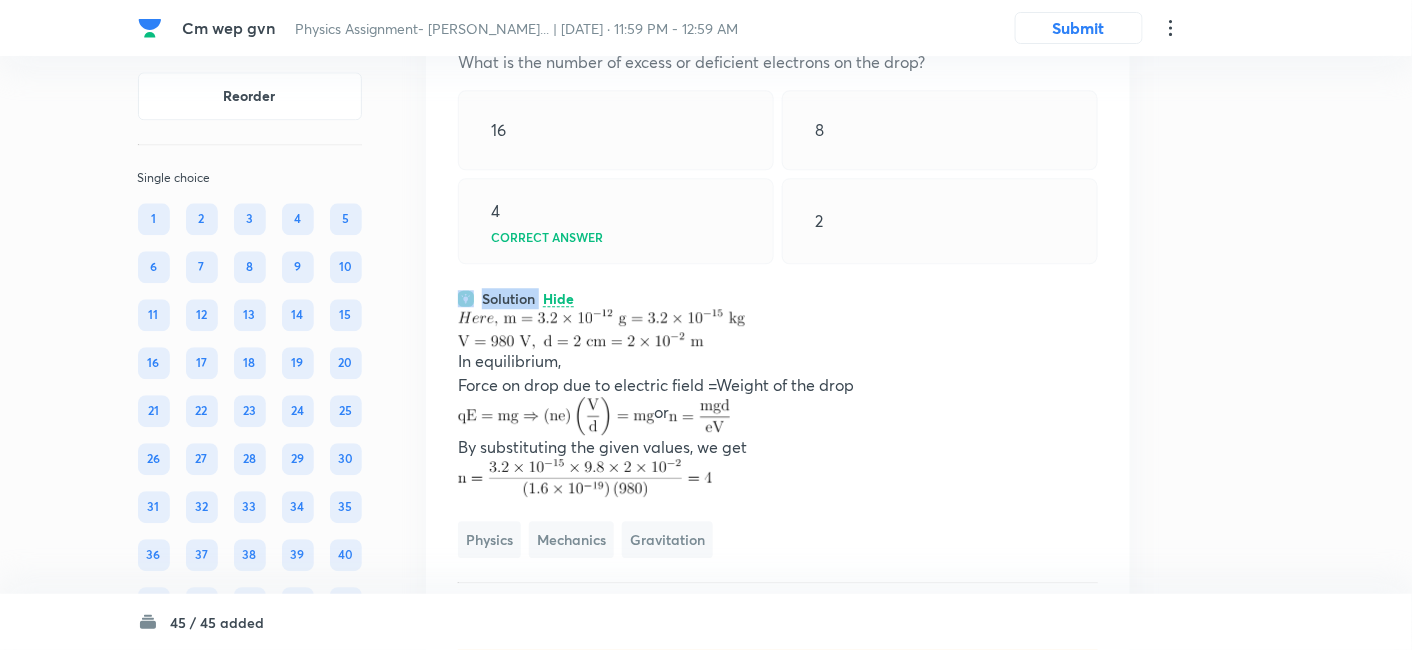 click on "Solution Hide" at bounding box center [778, 298] 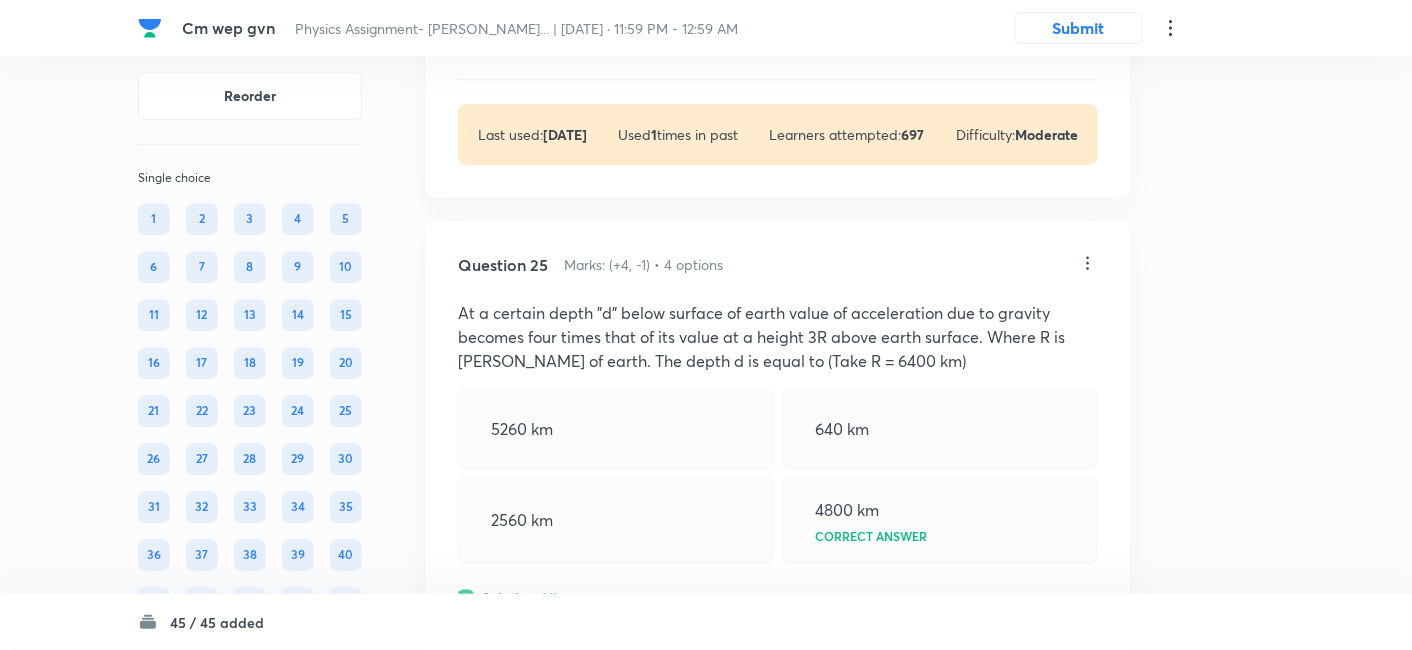scroll, scrollTop: 18420, scrollLeft: 0, axis: vertical 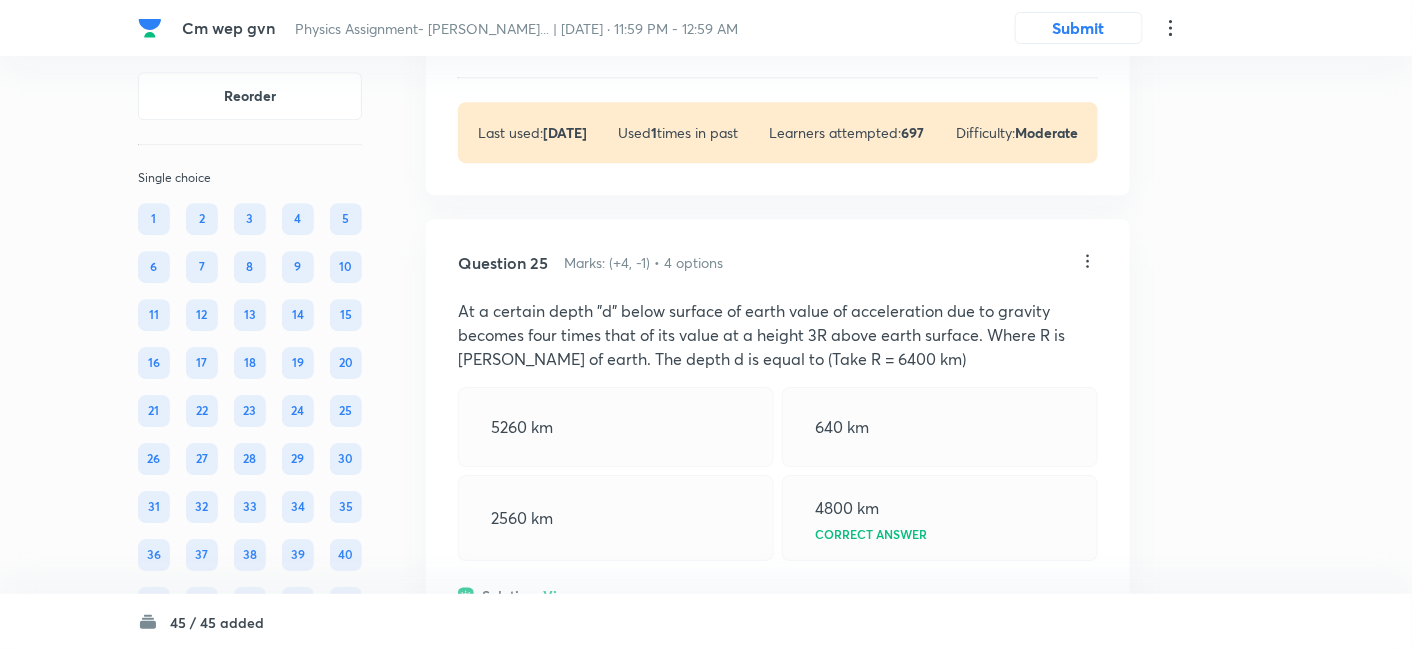 click on "View" at bounding box center (559, 43) 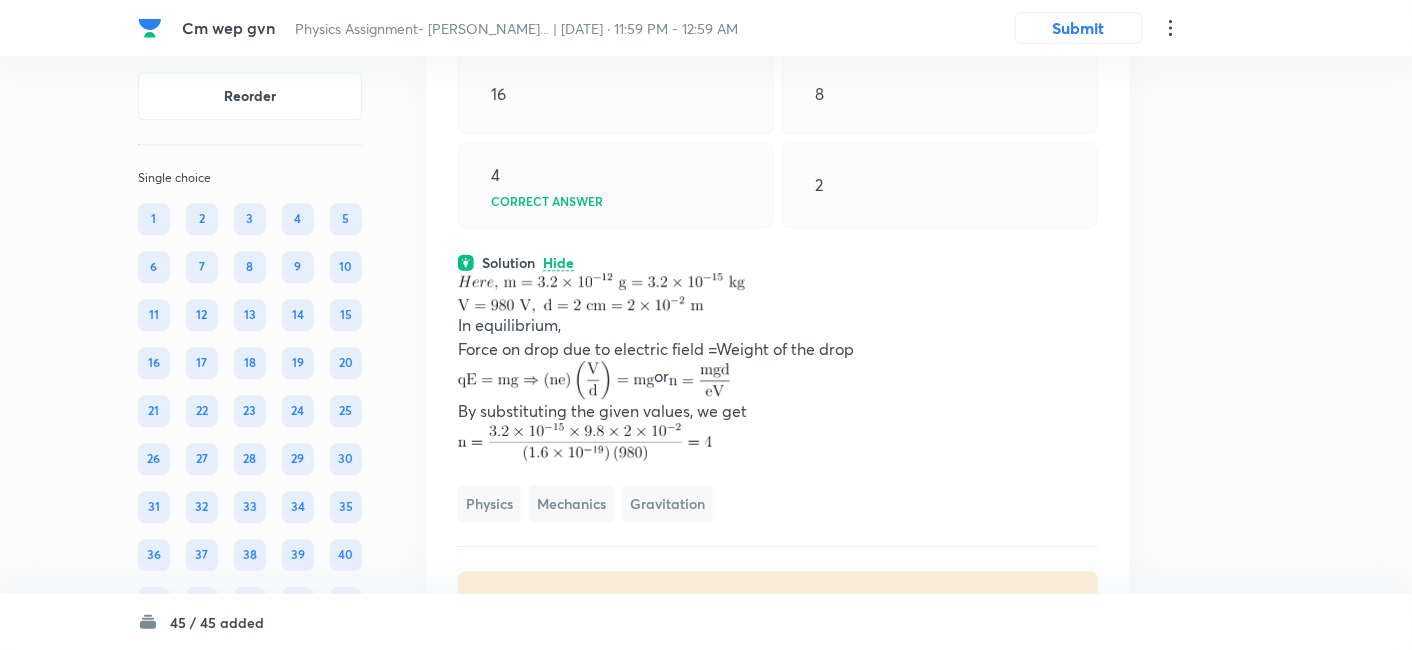 scroll, scrollTop: 18198, scrollLeft: 0, axis: vertical 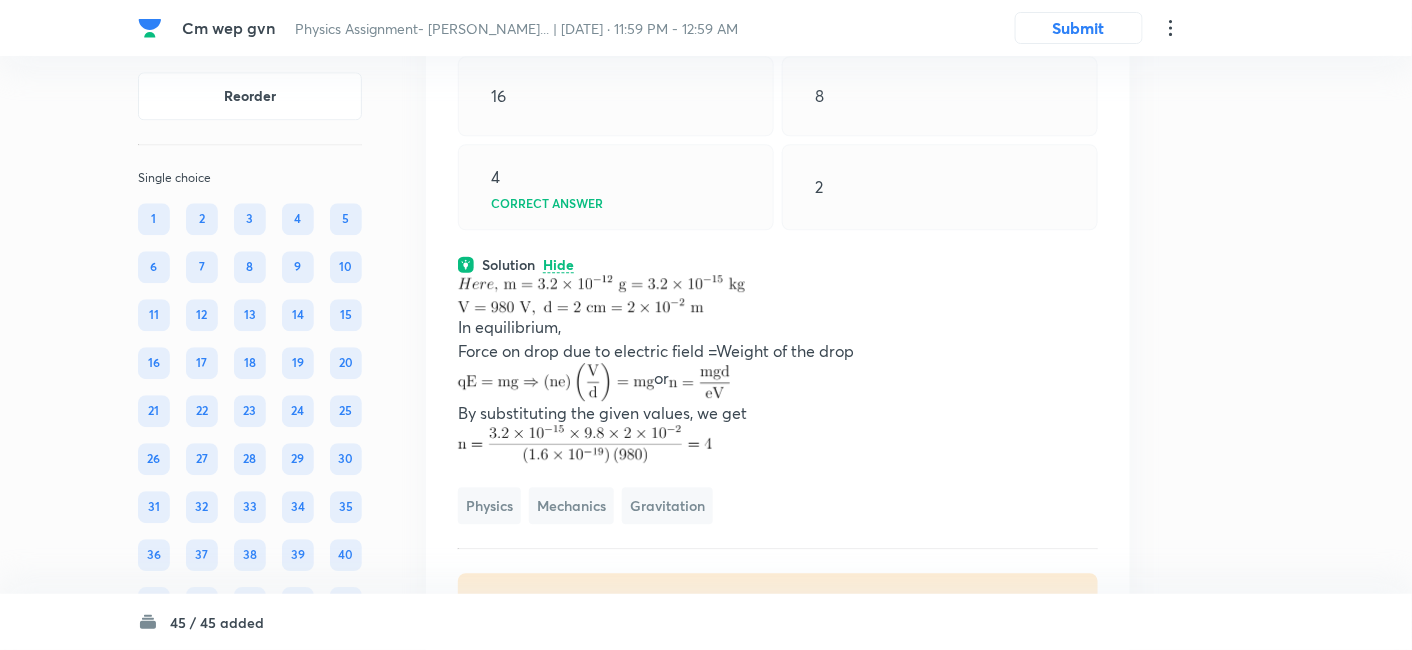 click 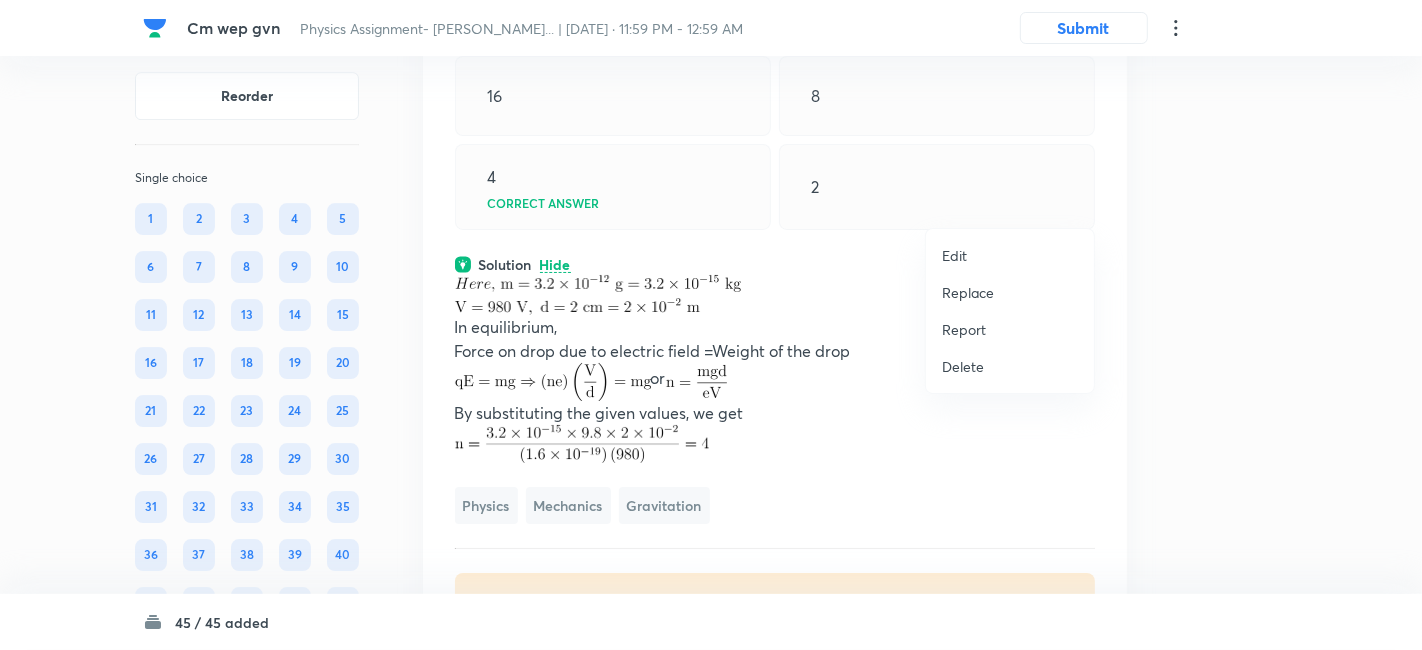 click on "Replace" at bounding box center (968, 292) 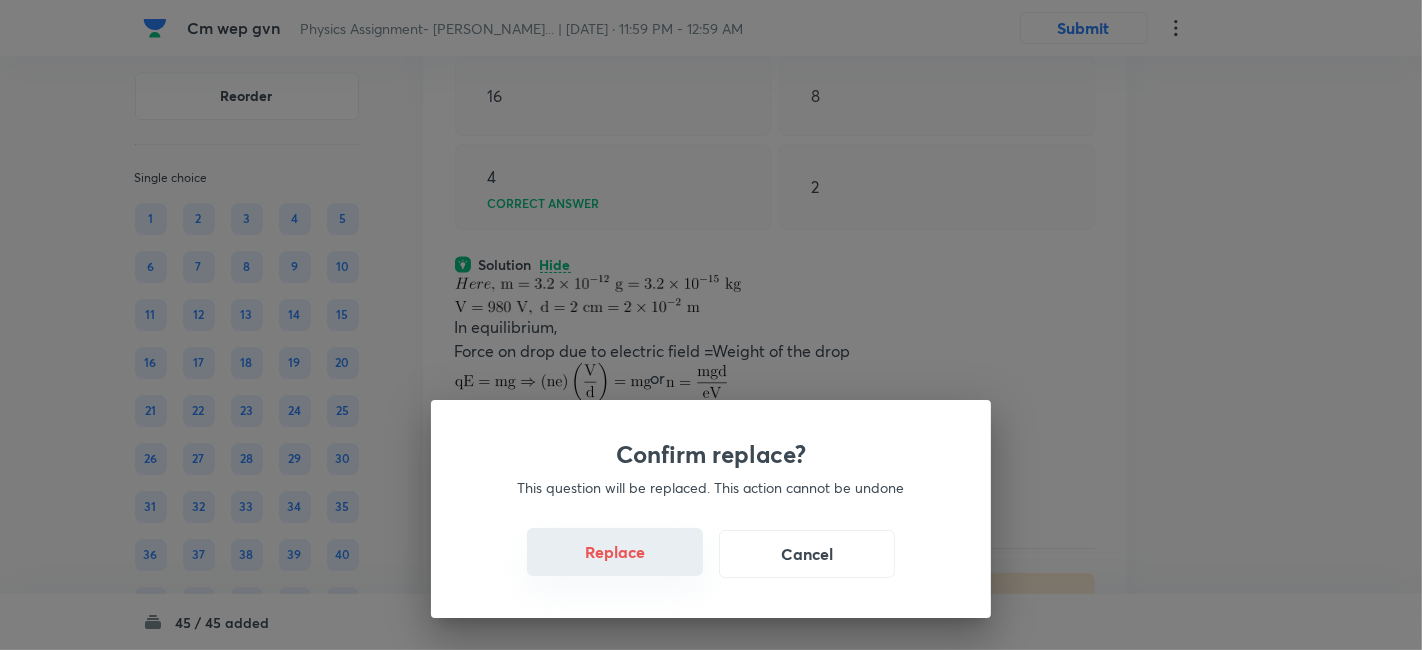 click on "Replace" at bounding box center [615, 552] 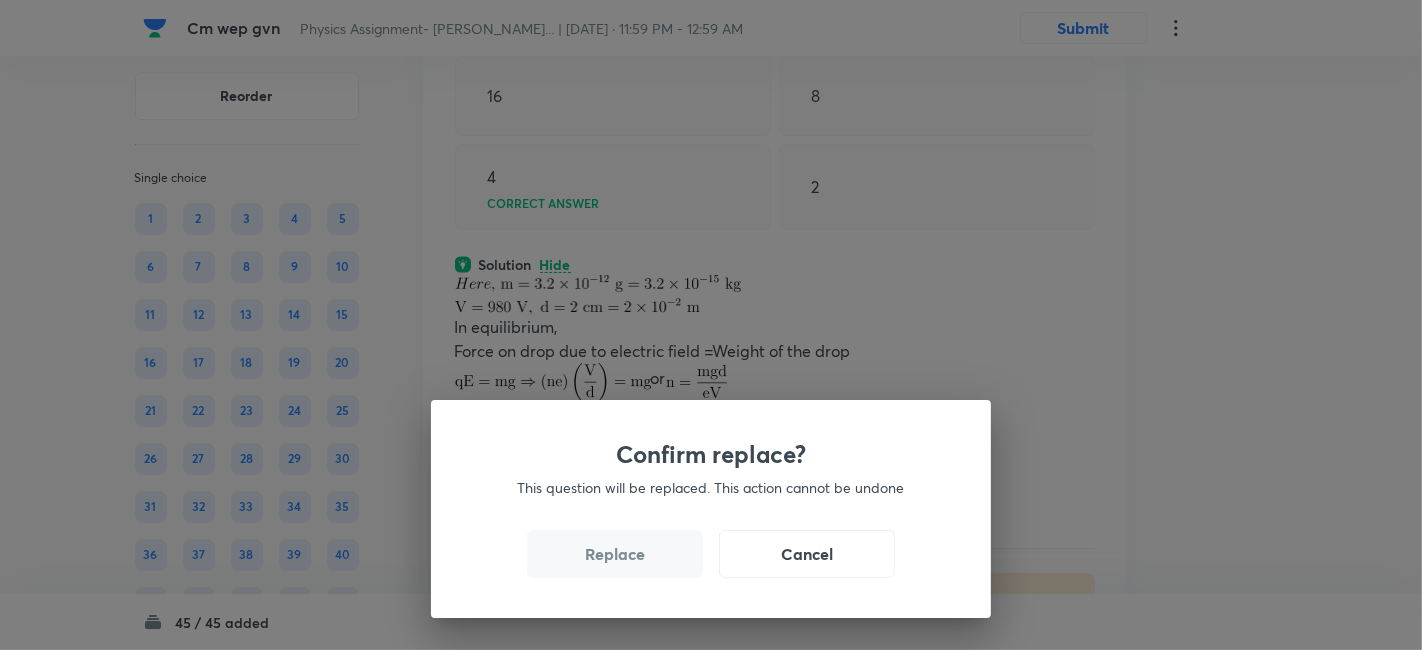 click on "Replace" at bounding box center (615, 554) 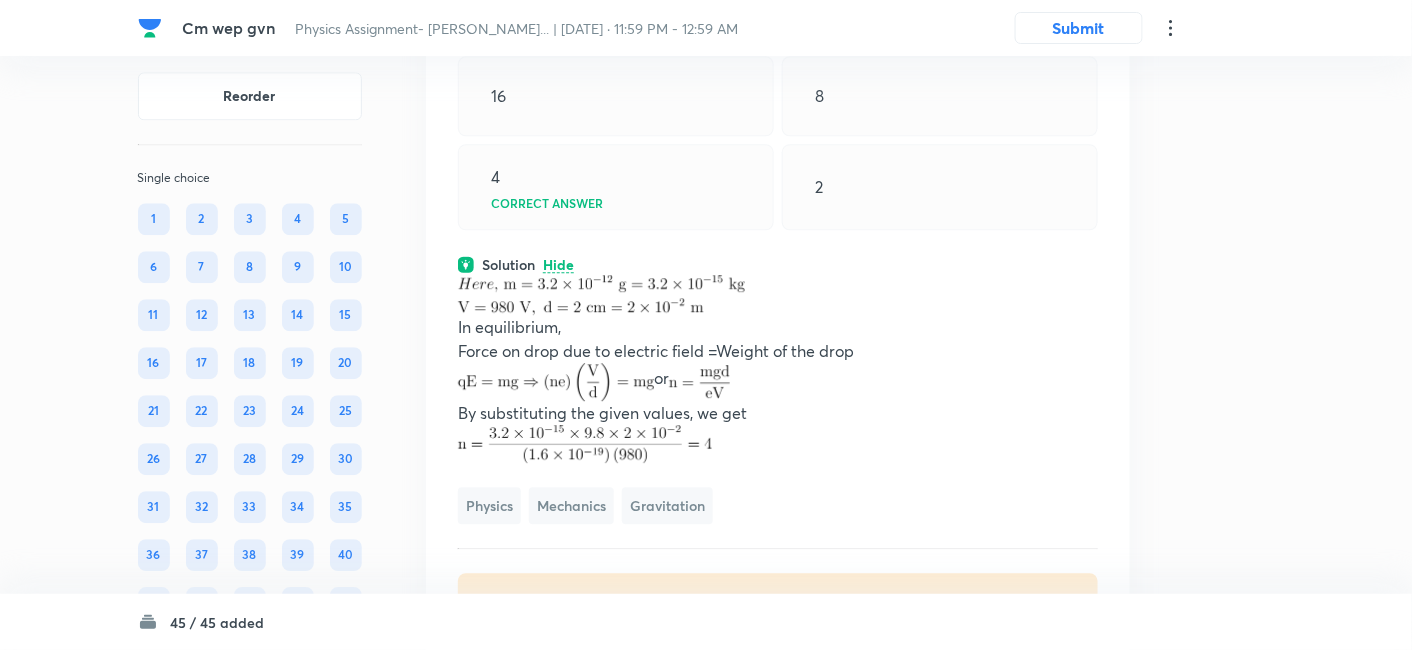 click at bounding box center (601, 295) 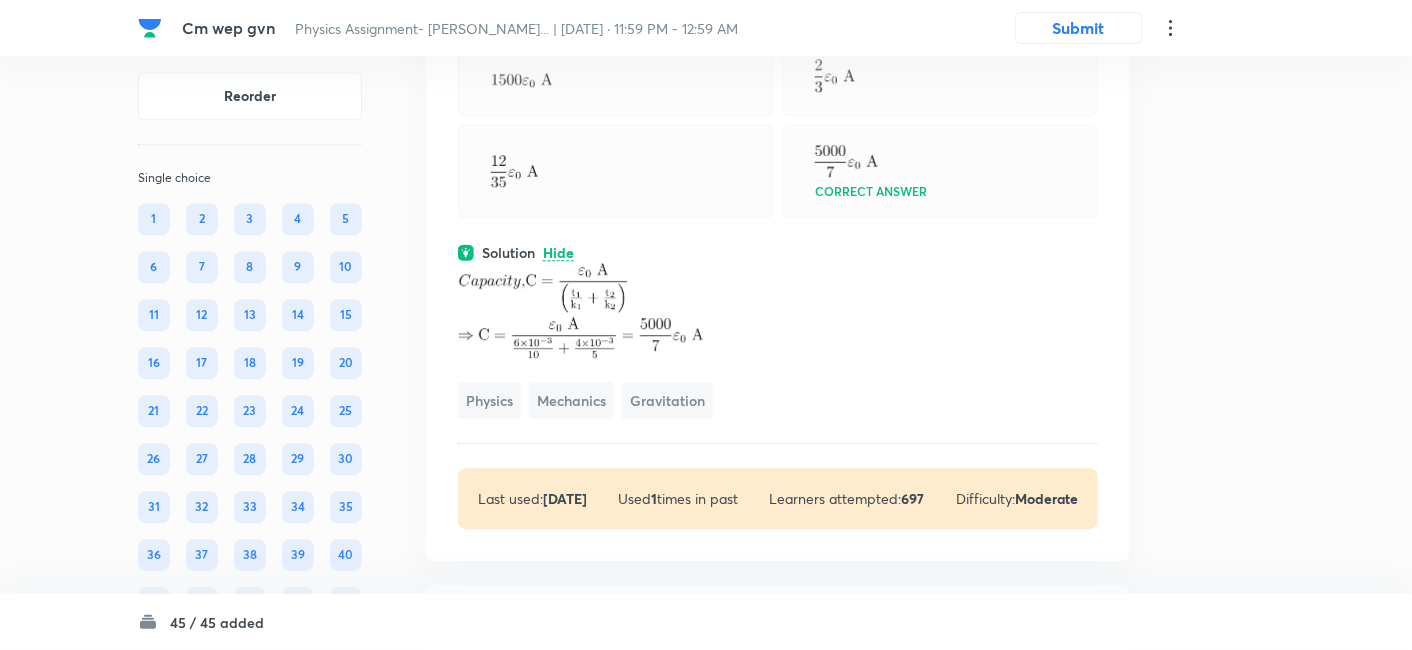 scroll, scrollTop: 18238, scrollLeft: 0, axis: vertical 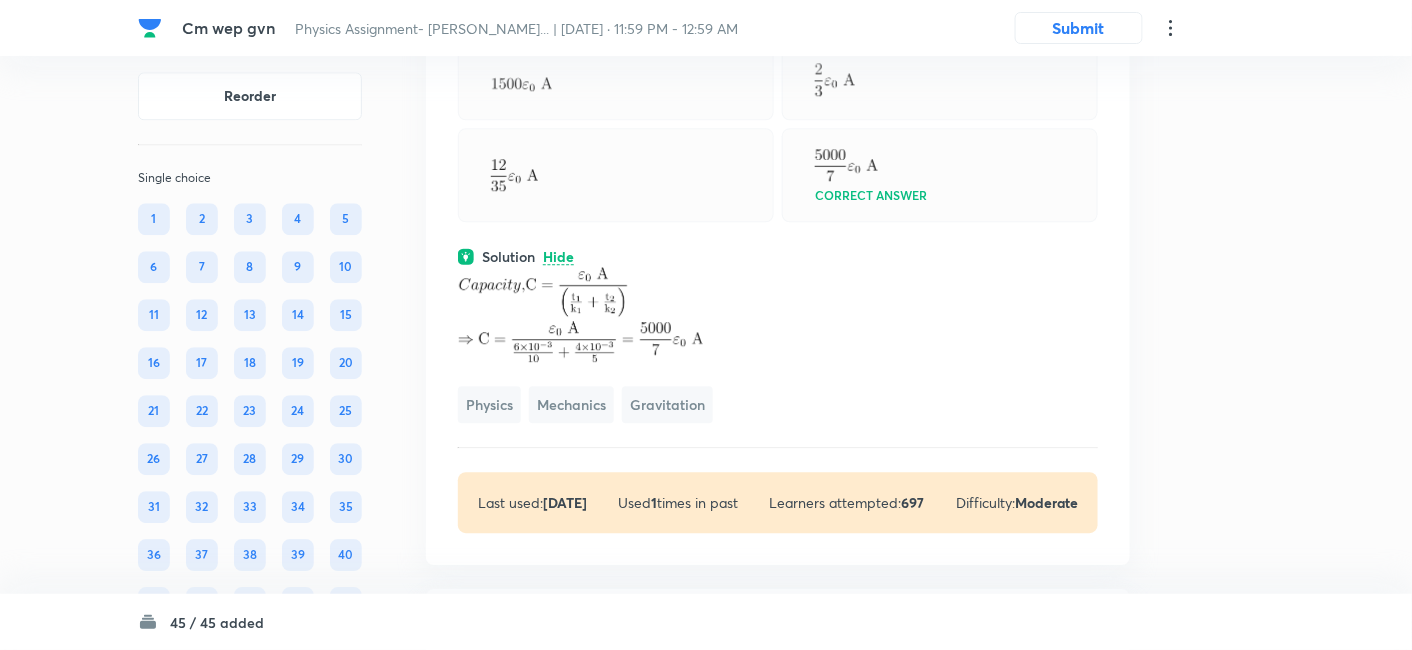 click 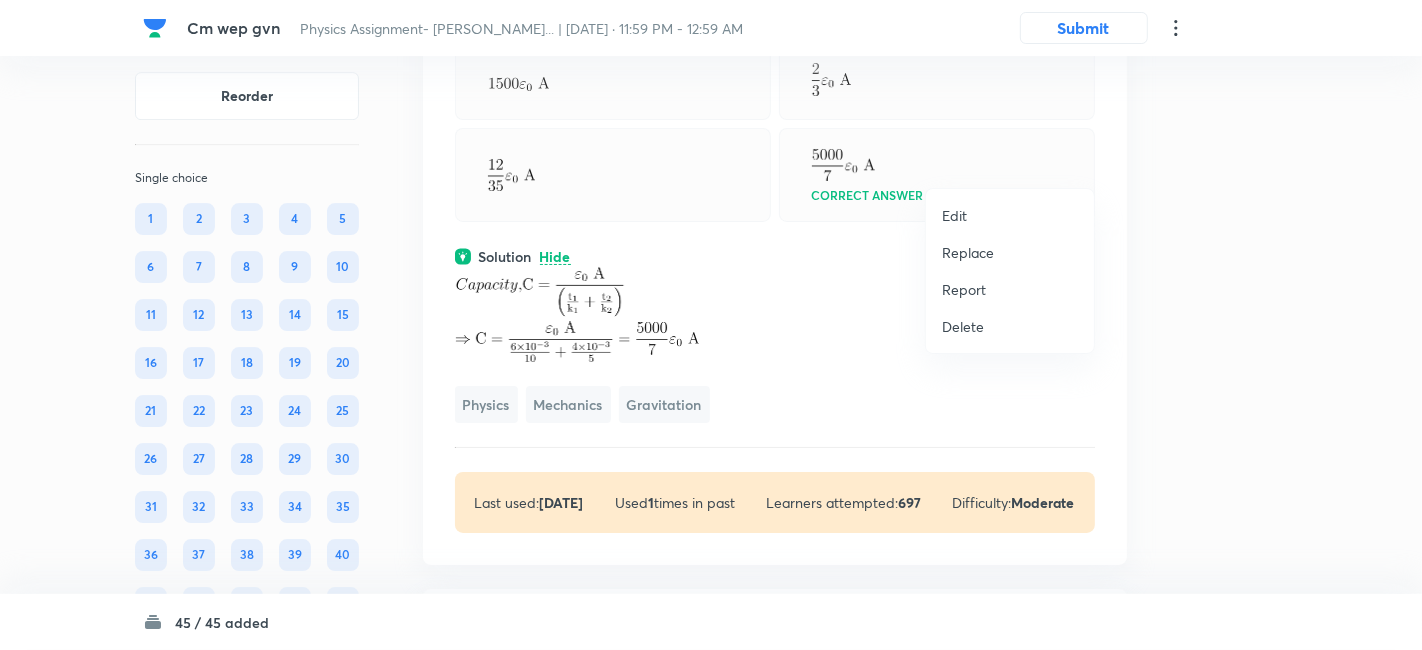 click on "Replace" at bounding box center (968, 252) 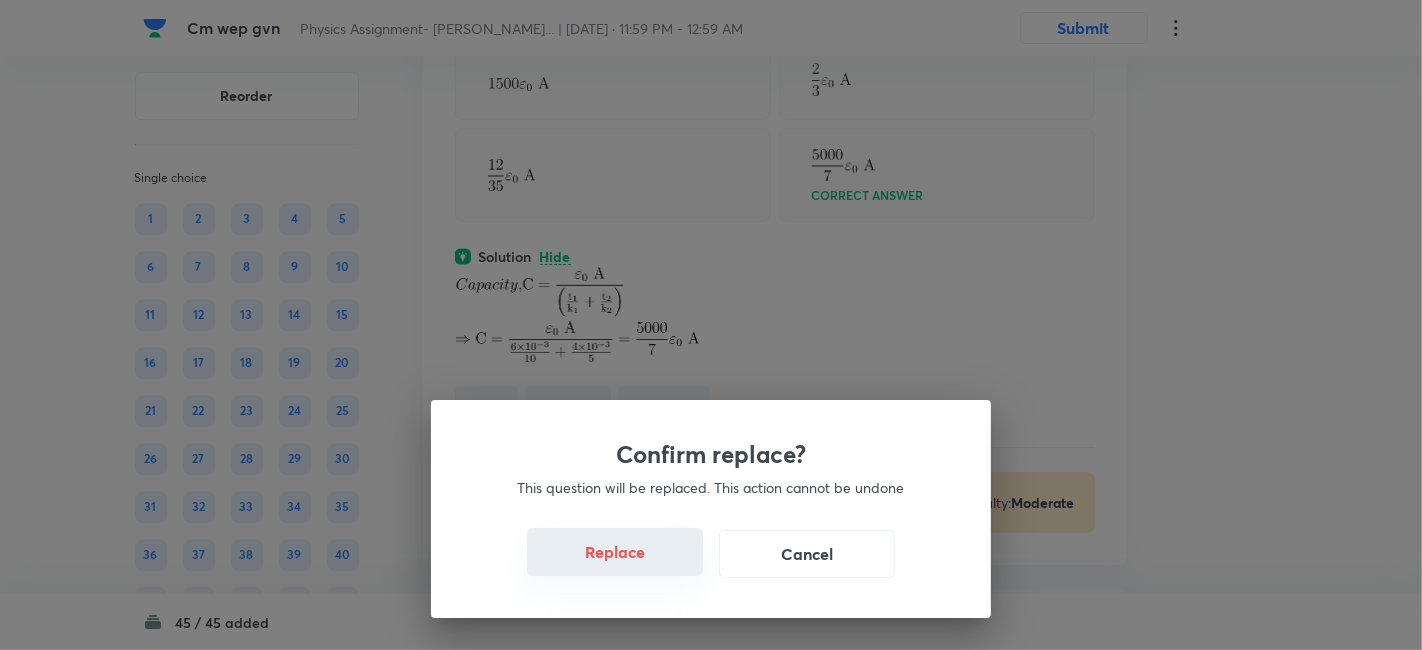 click on "Replace" at bounding box center (615, 552) 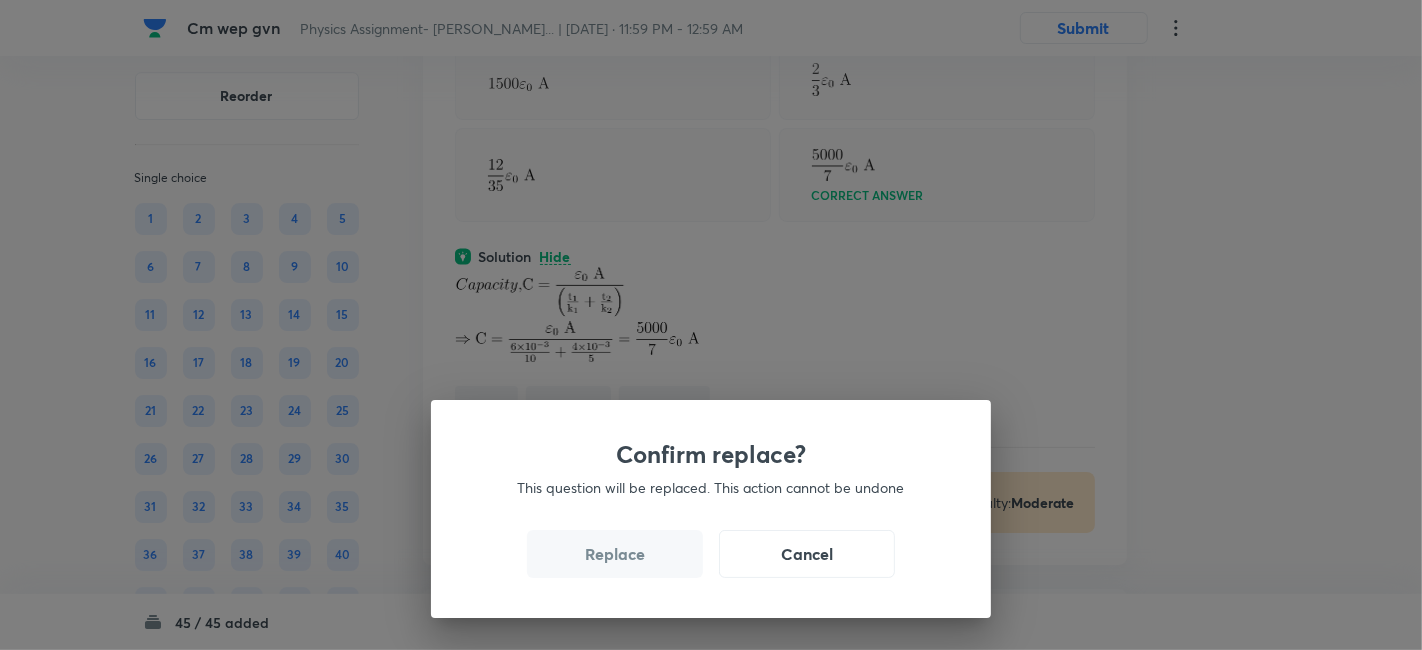 click on "Replace" at bounding box center (615, 554) 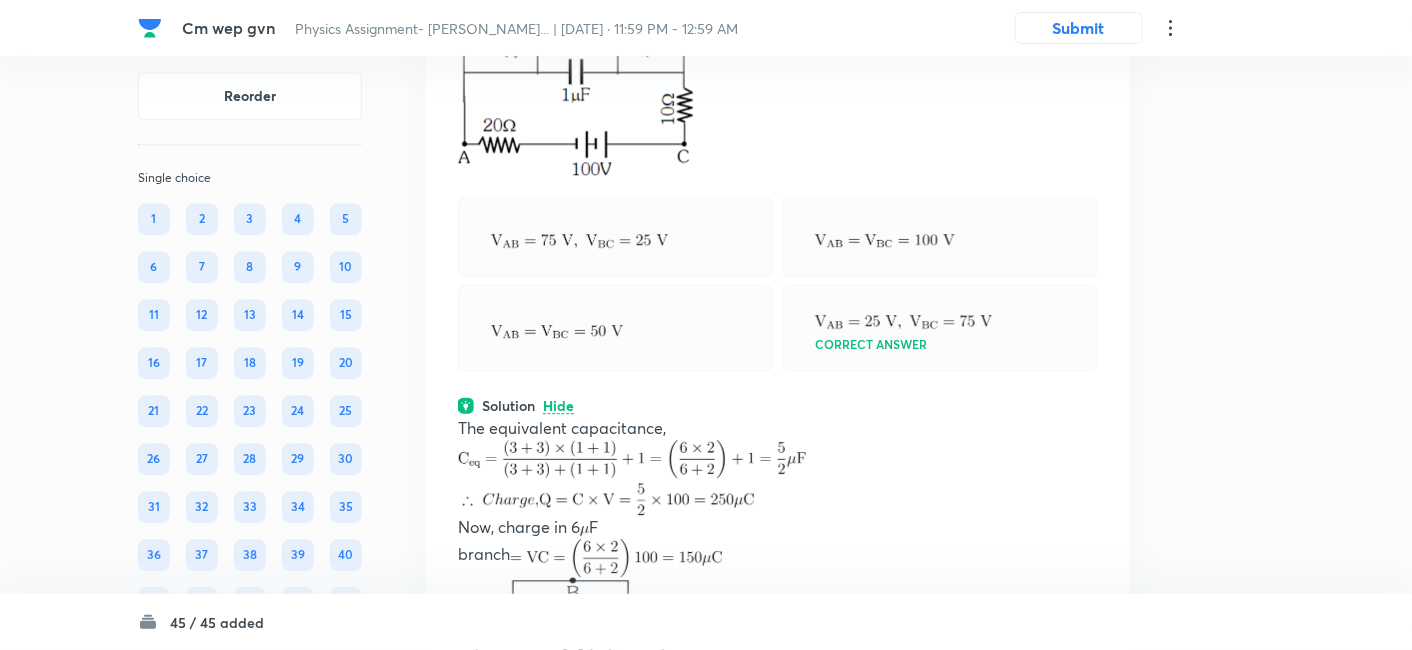 click 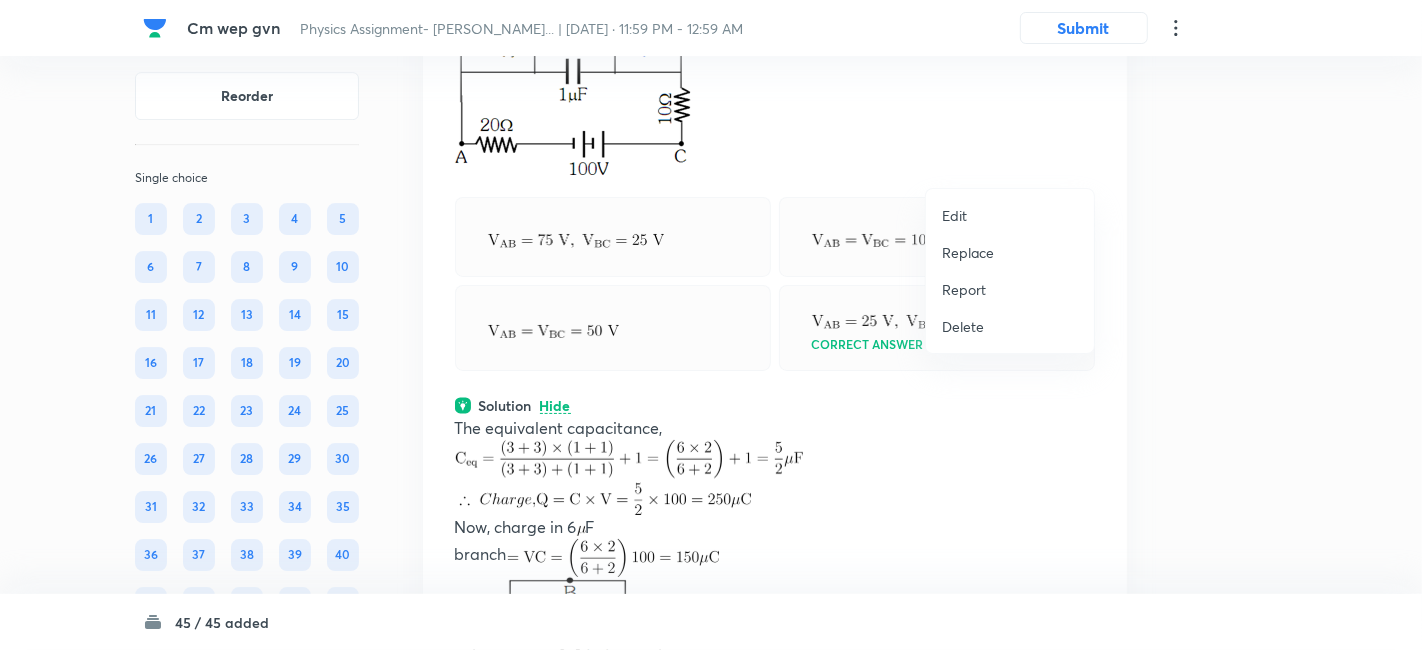 click on "Replace" at bounding box center [968, 252] 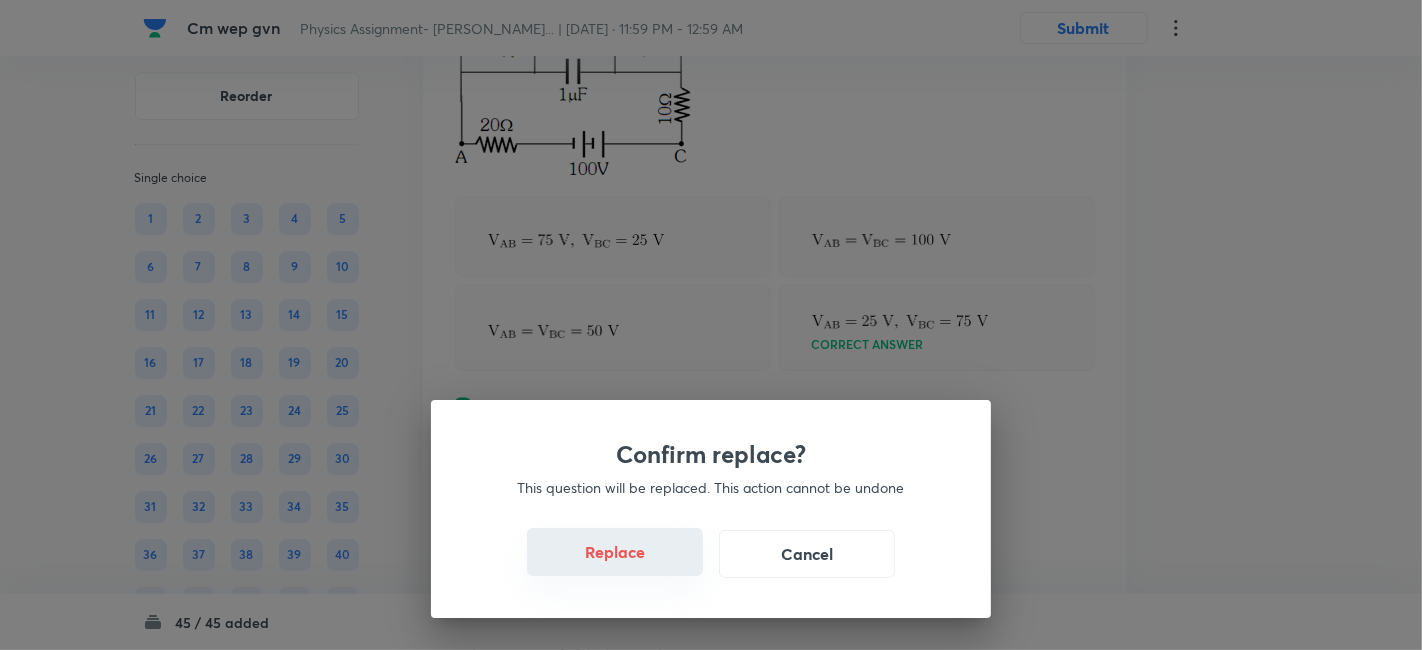 click on "Replace" at bounding box center [615, 552] 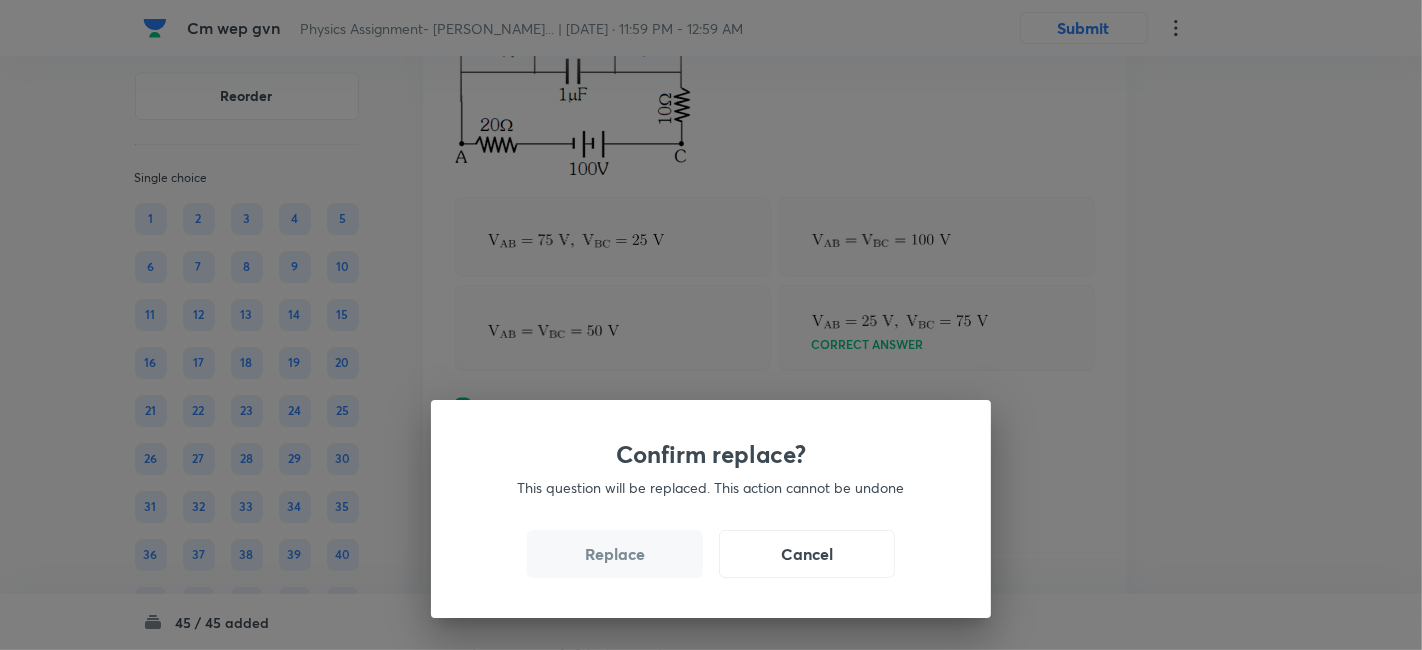 click on "Replace" at bounding box center [615, 554] 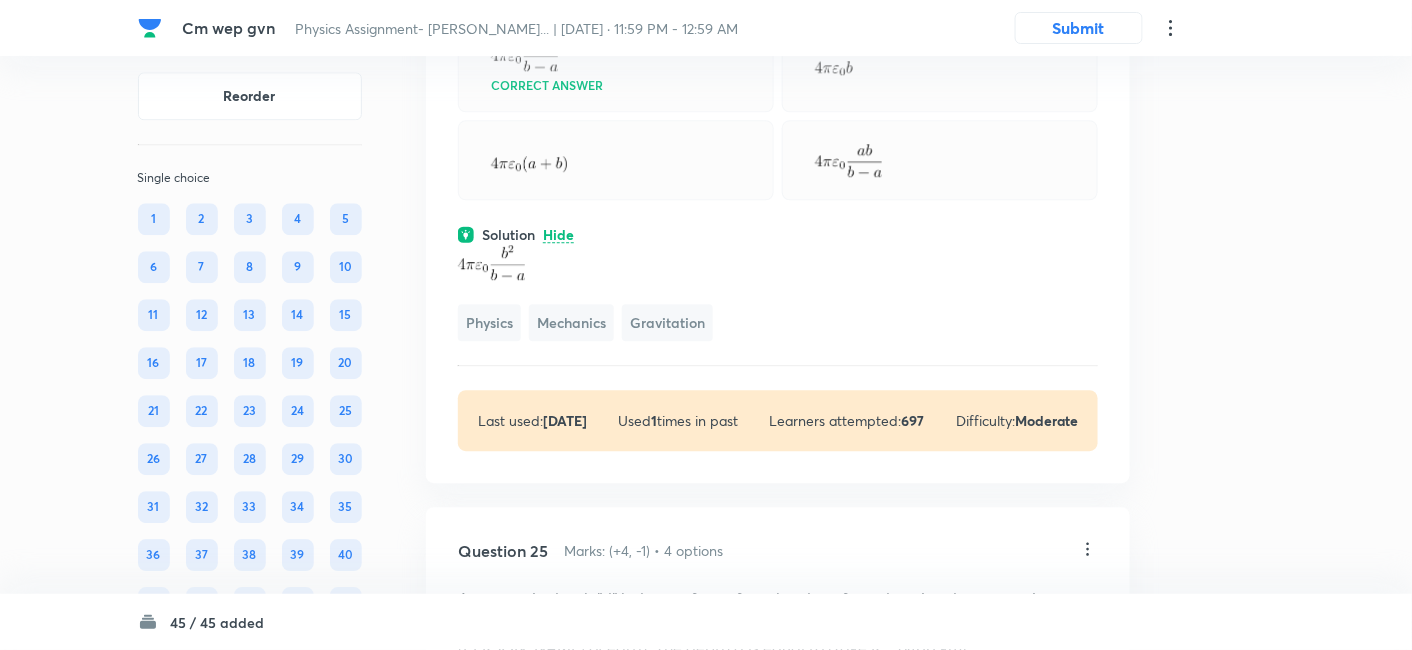 click on "Physics Mechanics Gravitation" at bounding box center [778, 293] 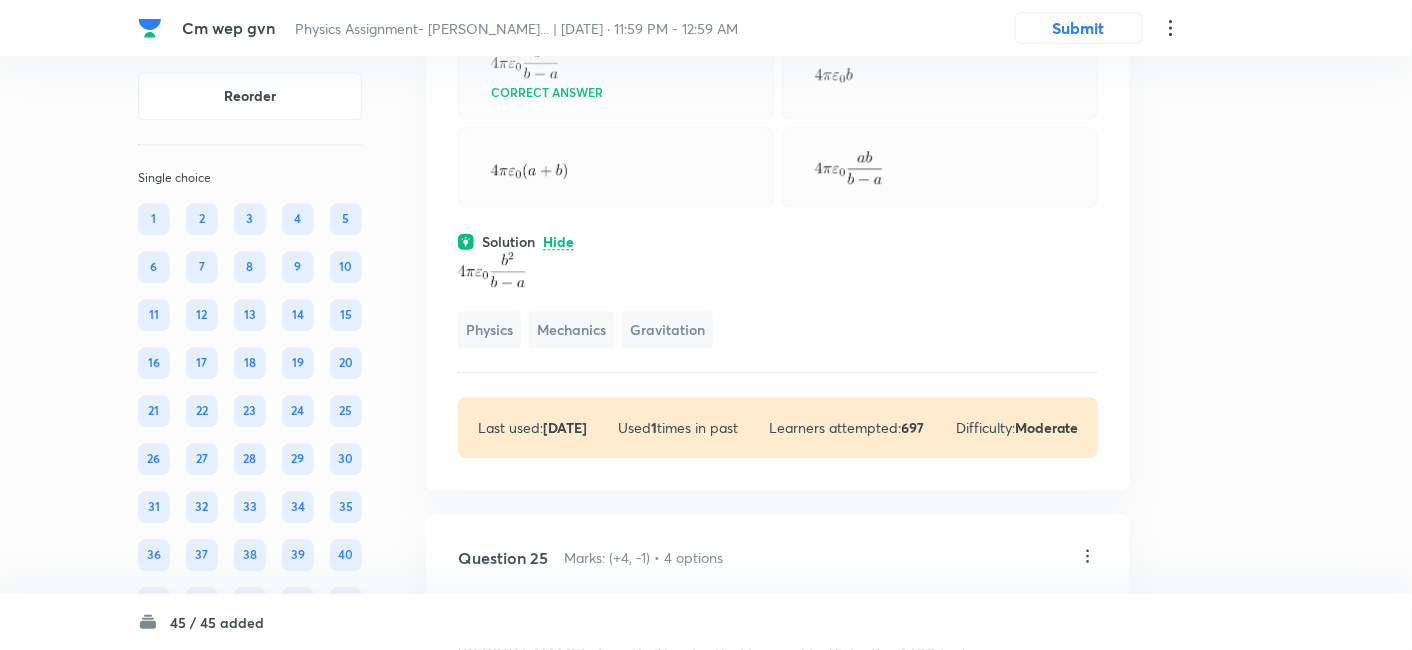 scroll, scrollTop: 18220, scrollLeft: 0, axis: vertical 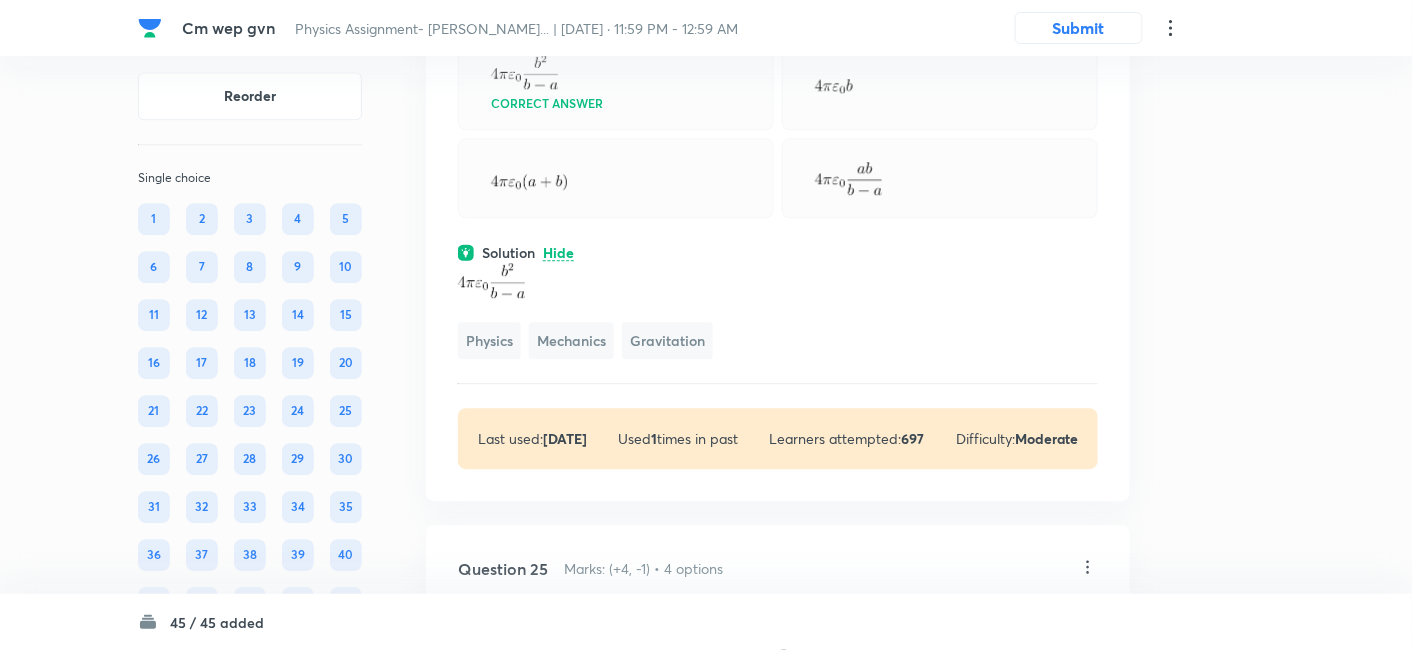 click 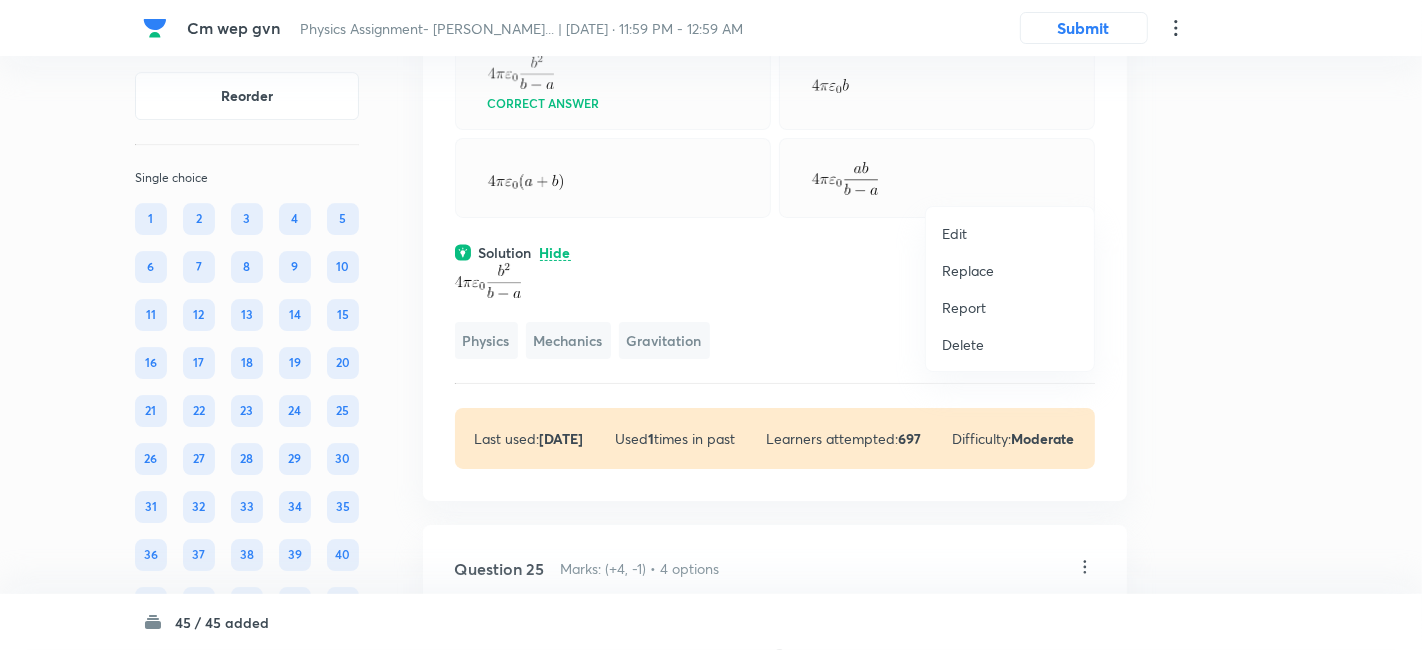 click on "Replace" at bounding box center [968, 270] 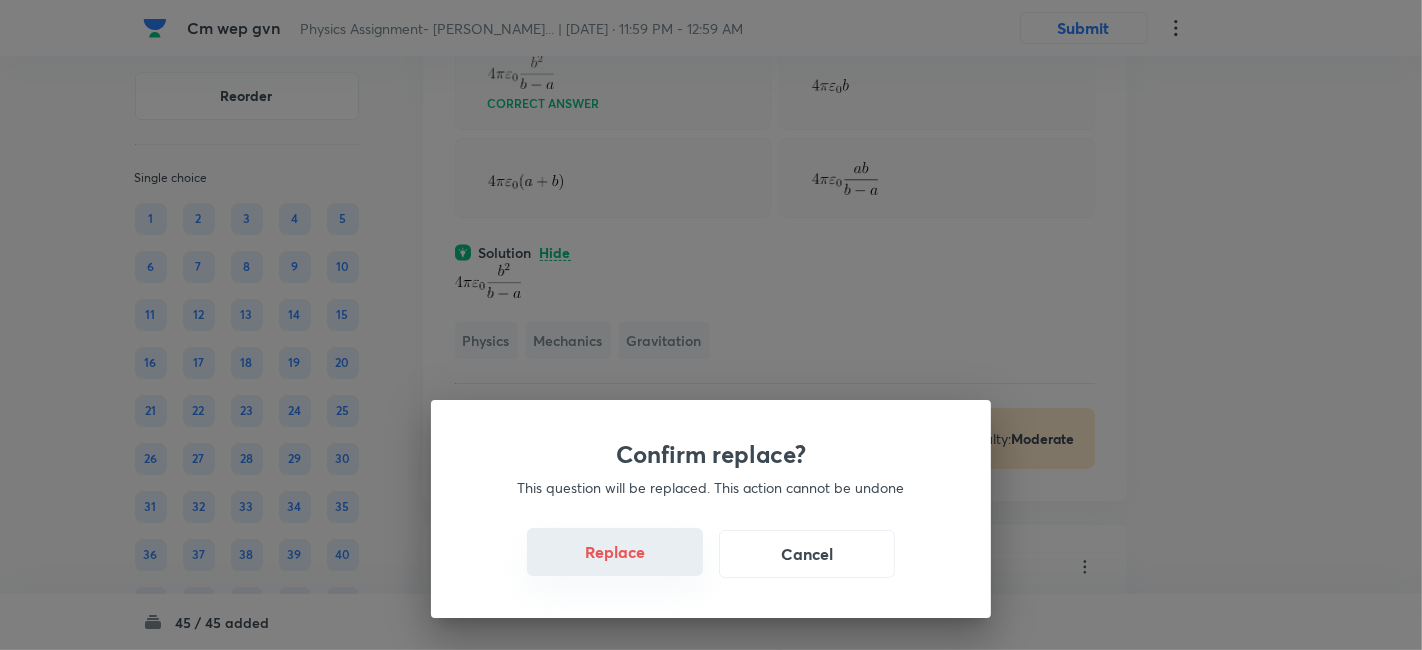 click on "Replace" at bounding box center (615, 552) 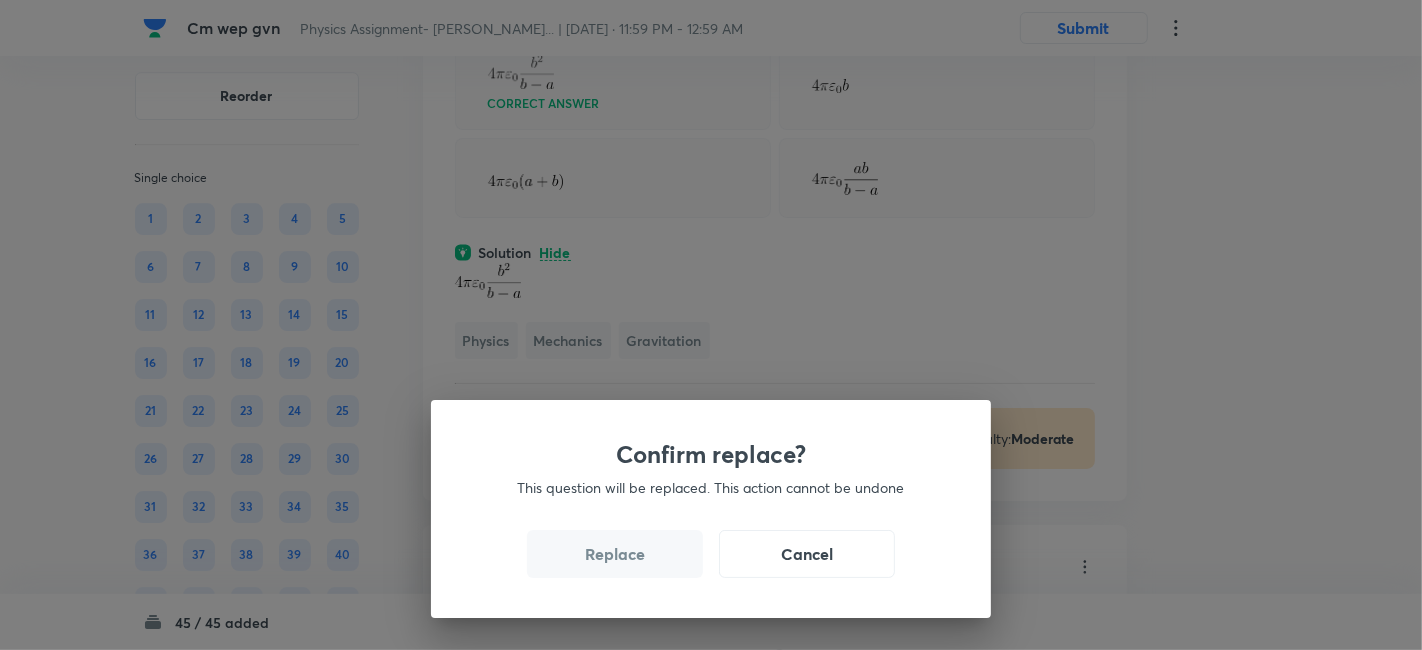 click on "Replace" at bounding box center [615, 554] 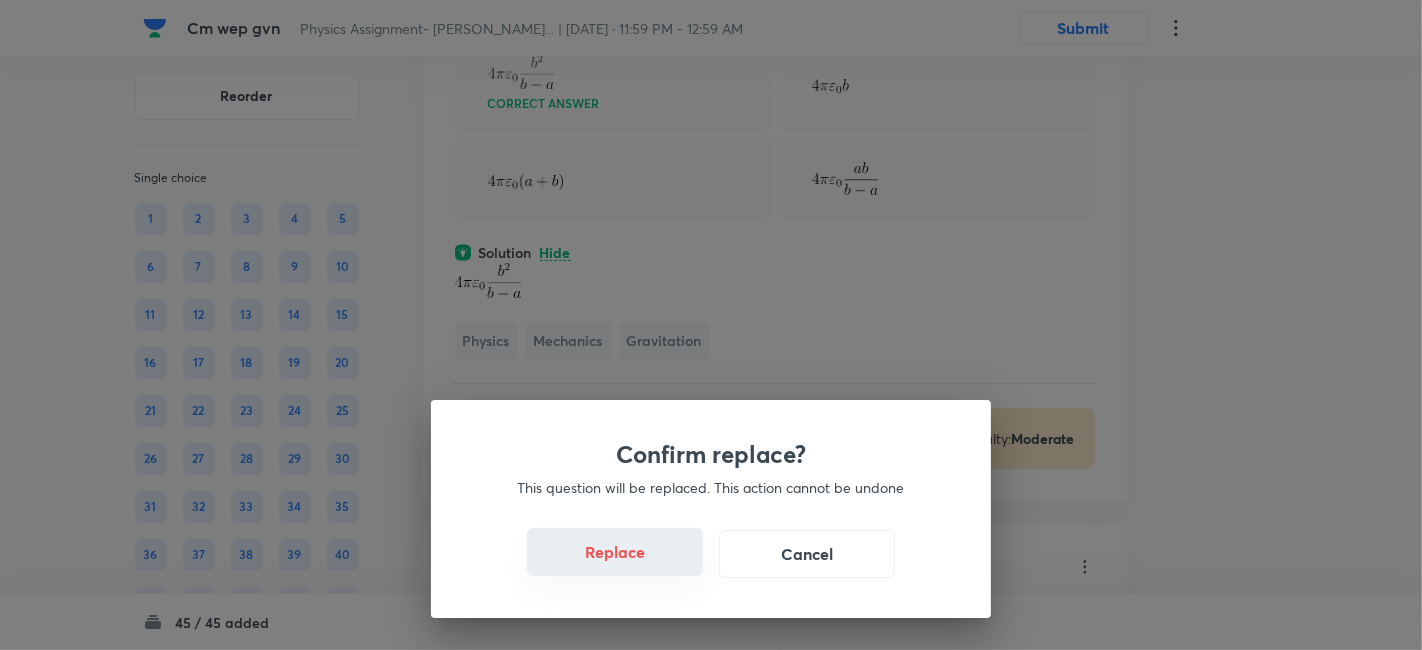 click on "Replace" at bounding box center (615, 552) 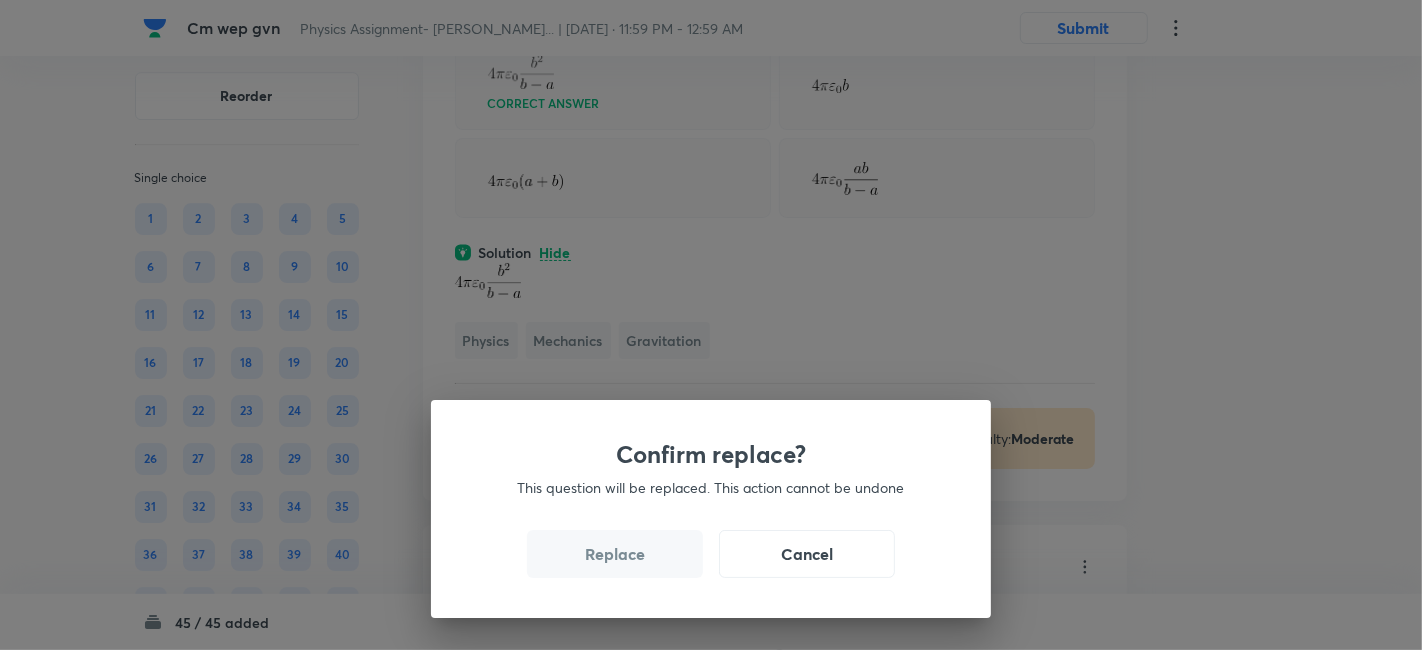 click on "Replace" at bounding box center (615, 554) 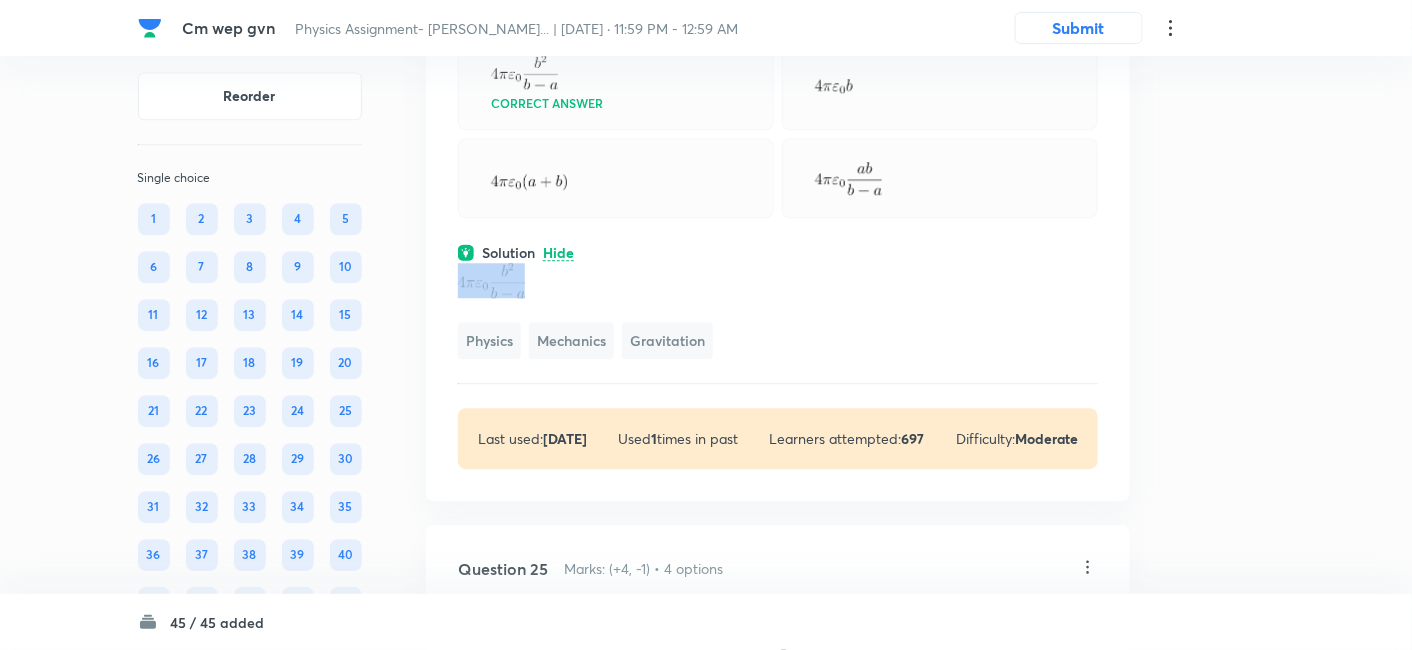 click at bounding box center [778, 280] 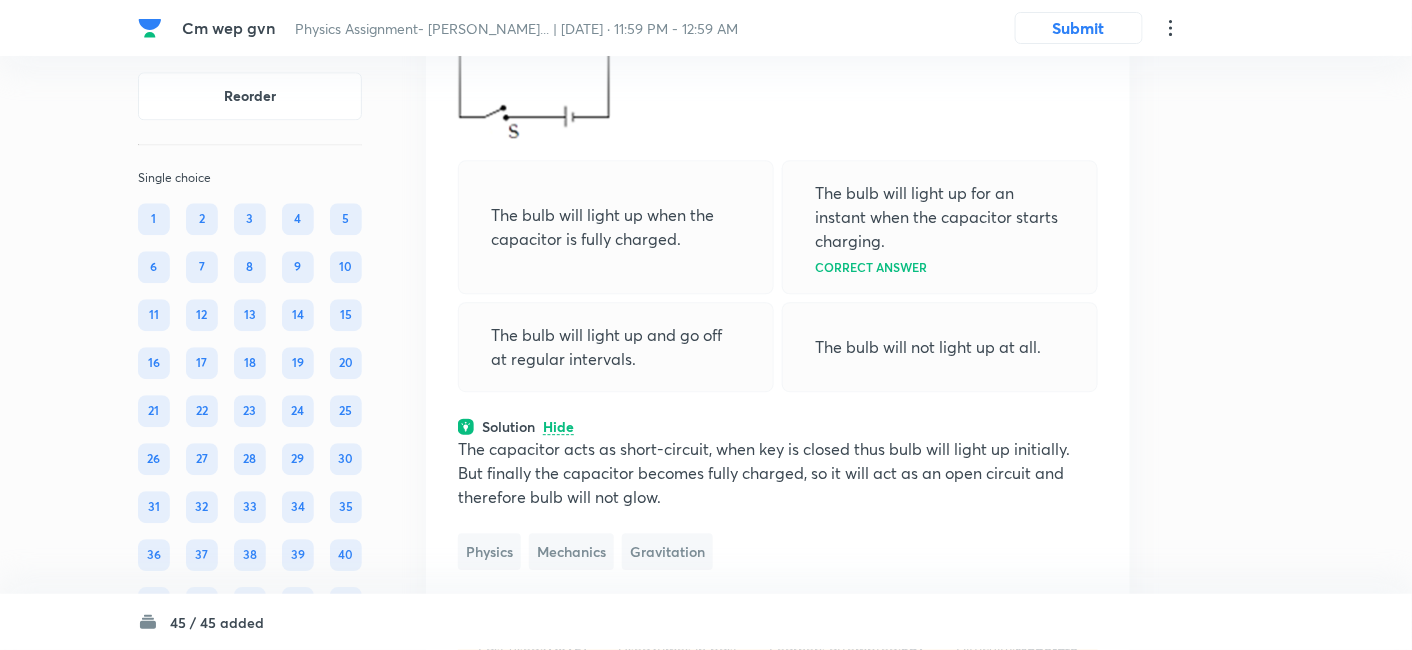 click on "The bulb will light up when the capacitor is fully charged." at bounding box center (616, 227) 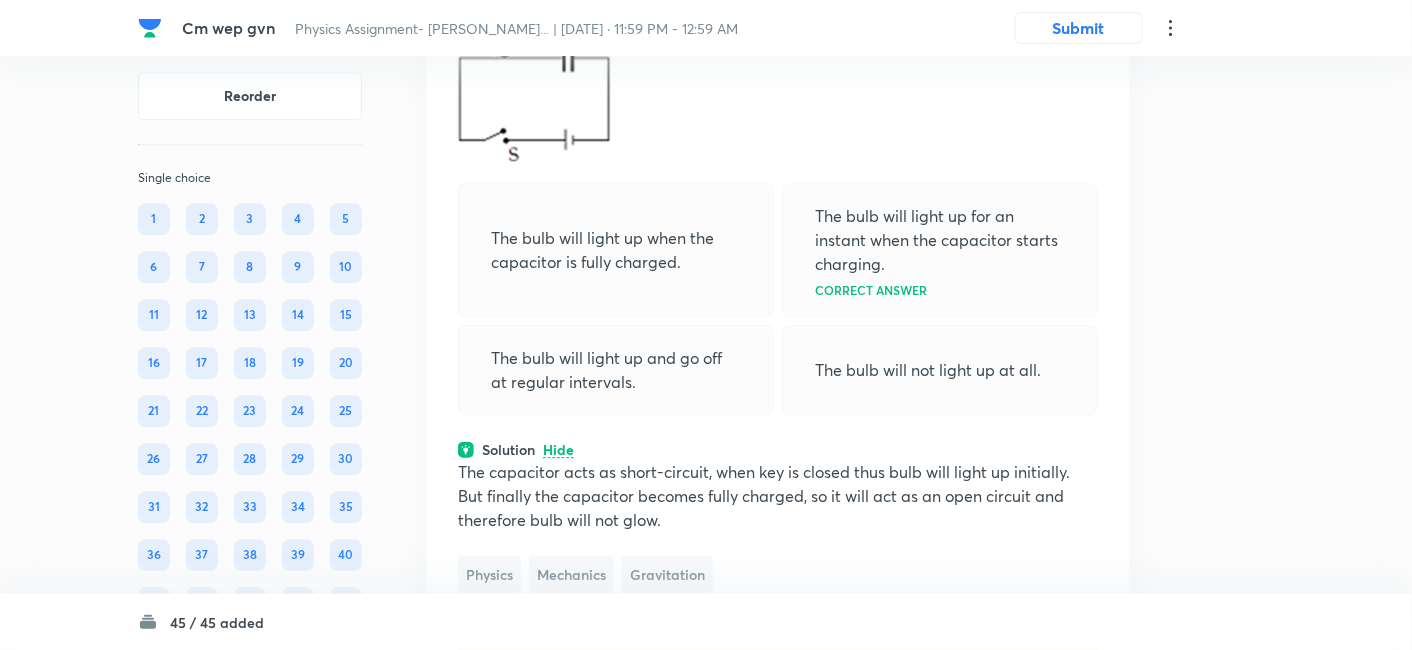 scroll, scrollTop: 18187, scrollLeft: 0, axis: vertical 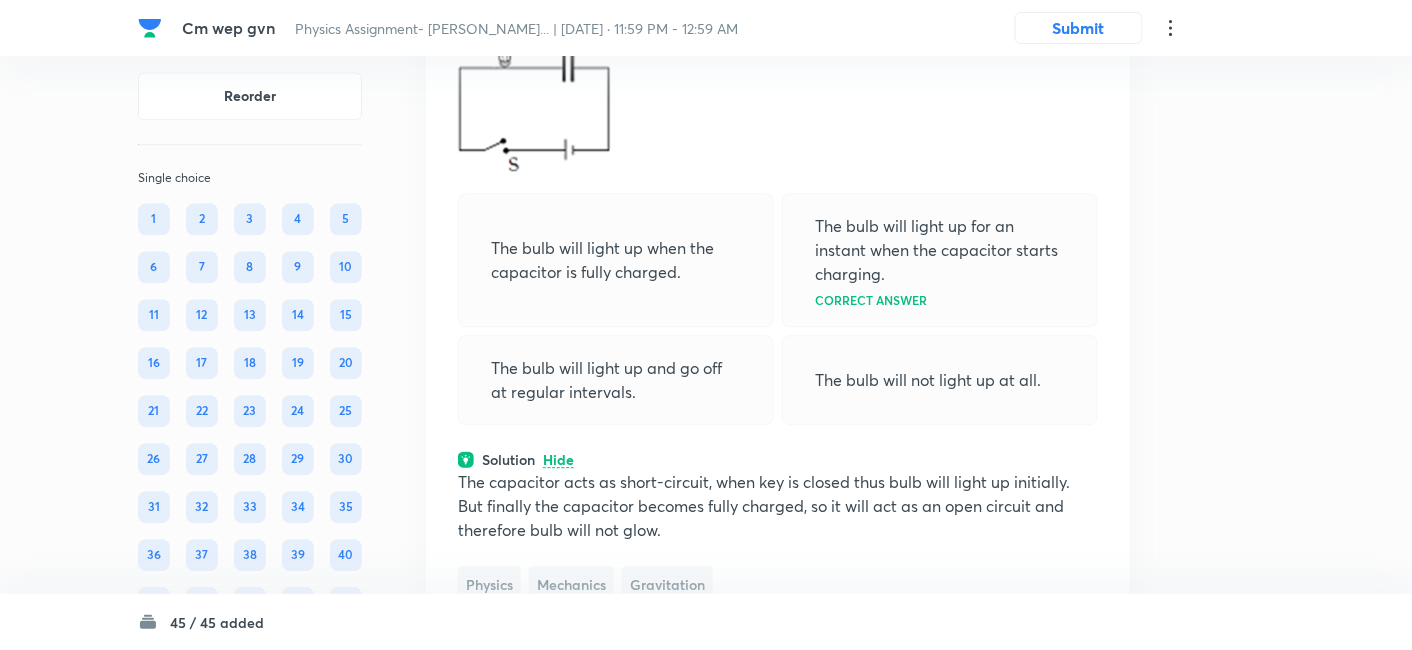 click 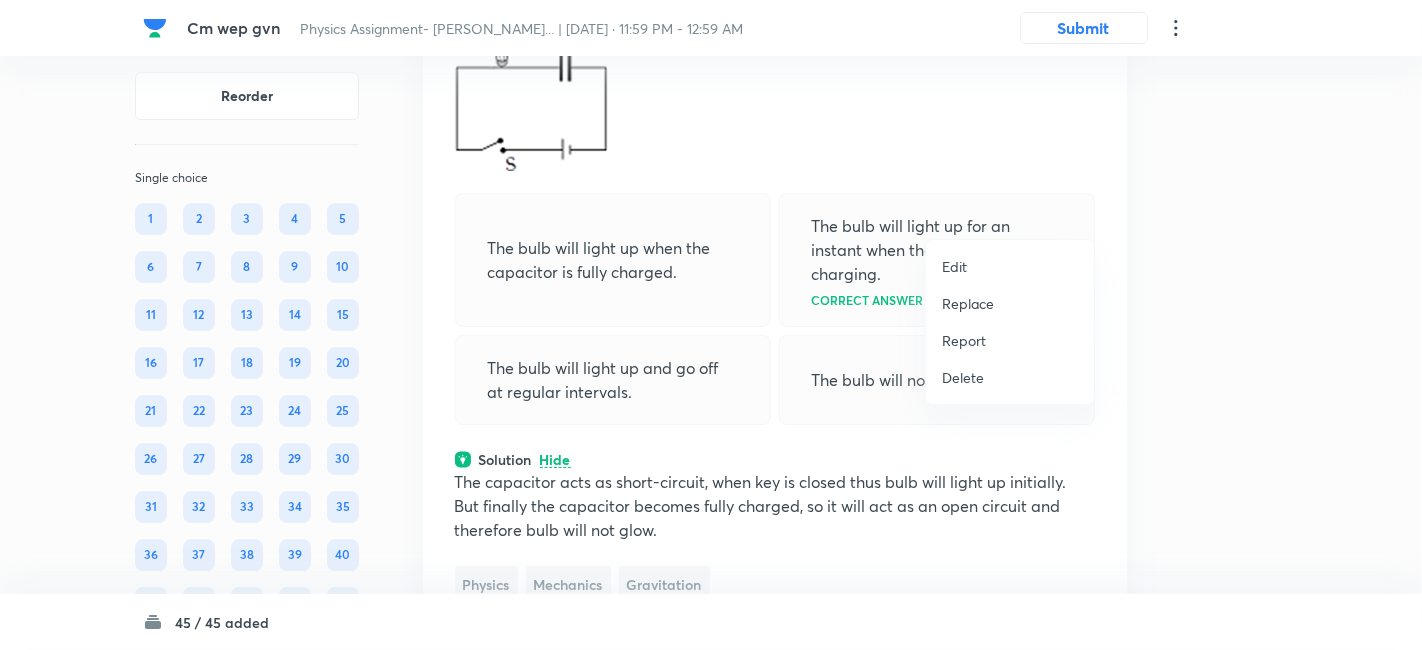 click on "Replace" at bounding box center (968, 303) 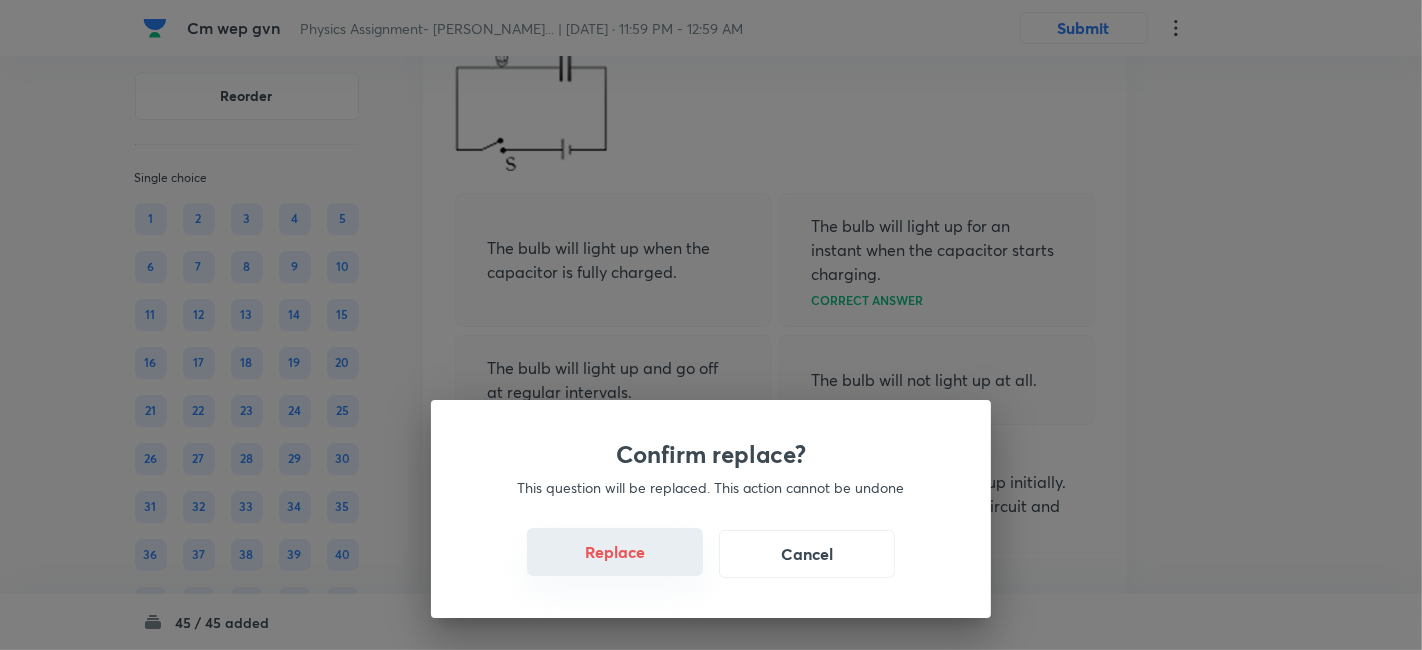 click on "Replace" at bounding box center [615, 552] 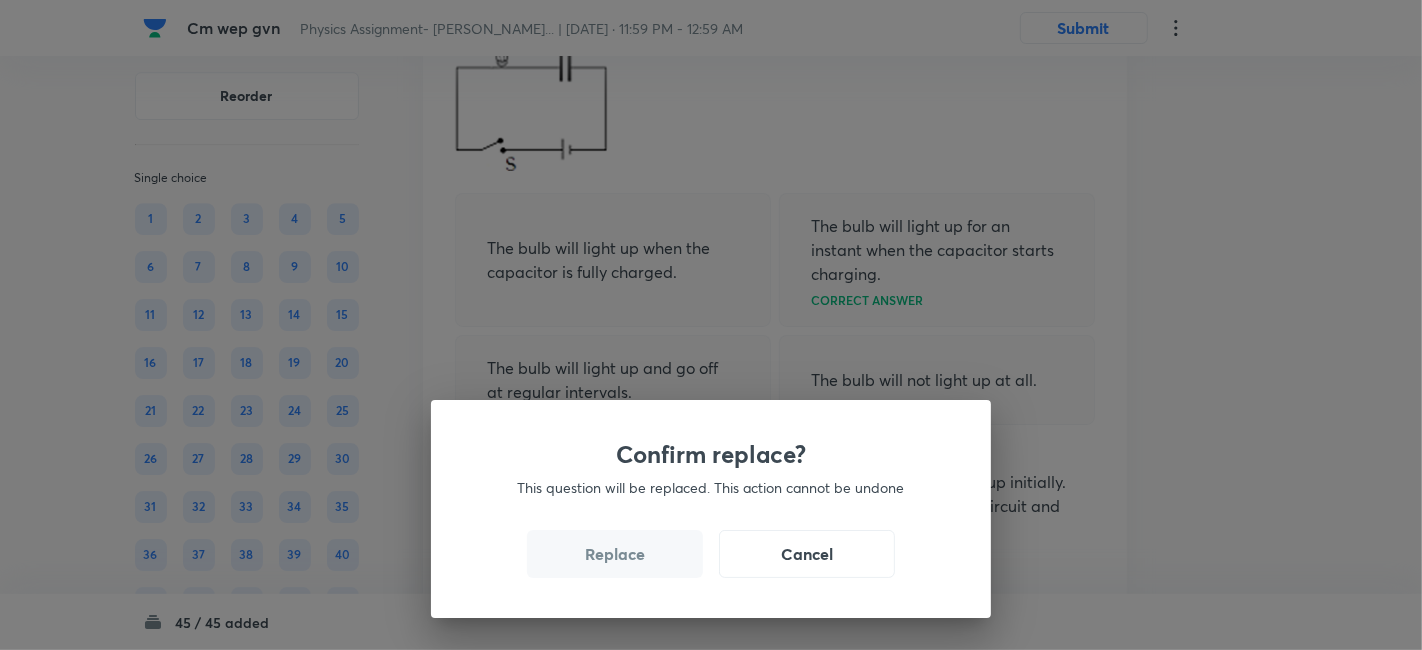 click on "Replace" at bounding box center (615, 554) 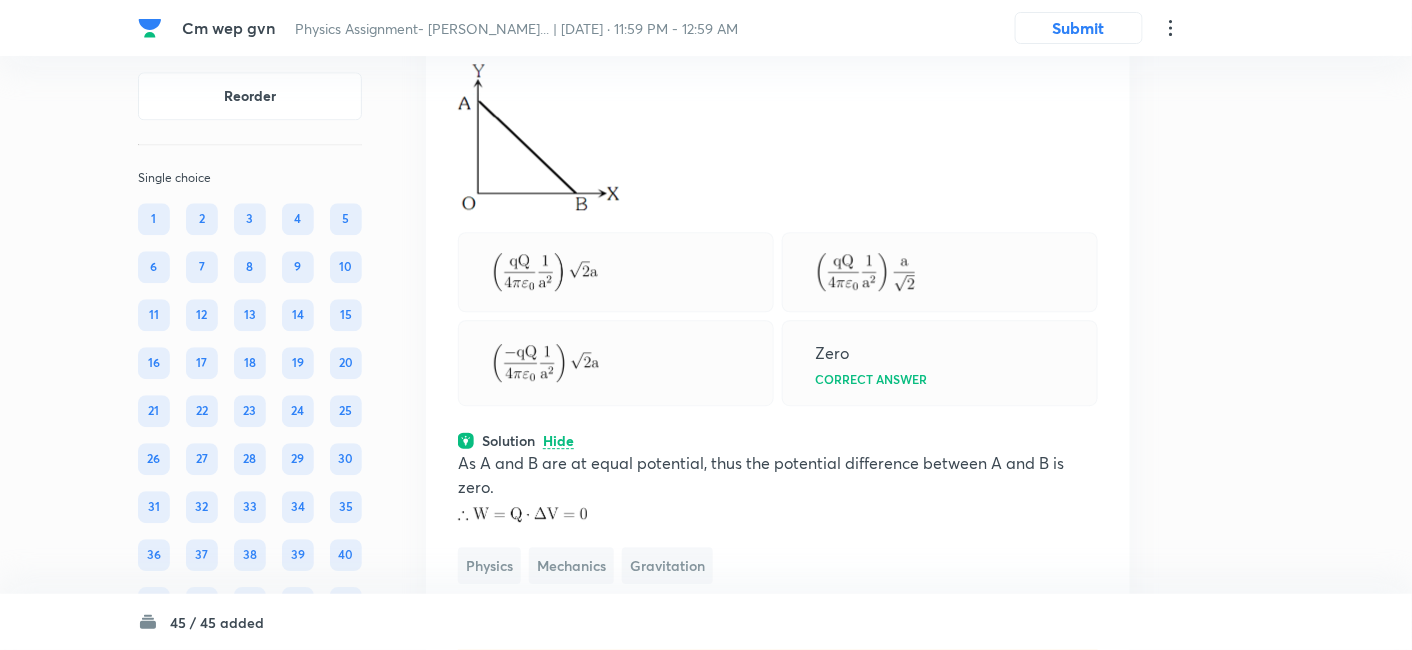 scroll, scrollTop: 18194, scrollLeft: 0, axis: vertical 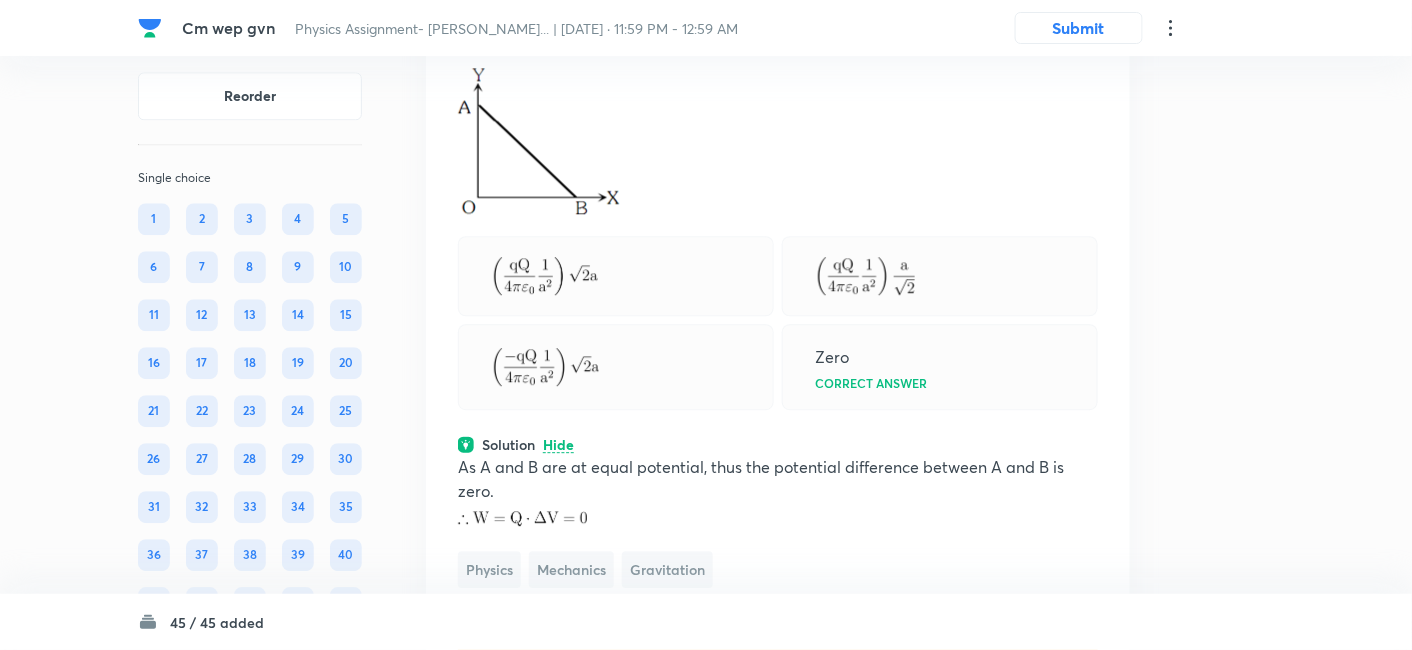 click 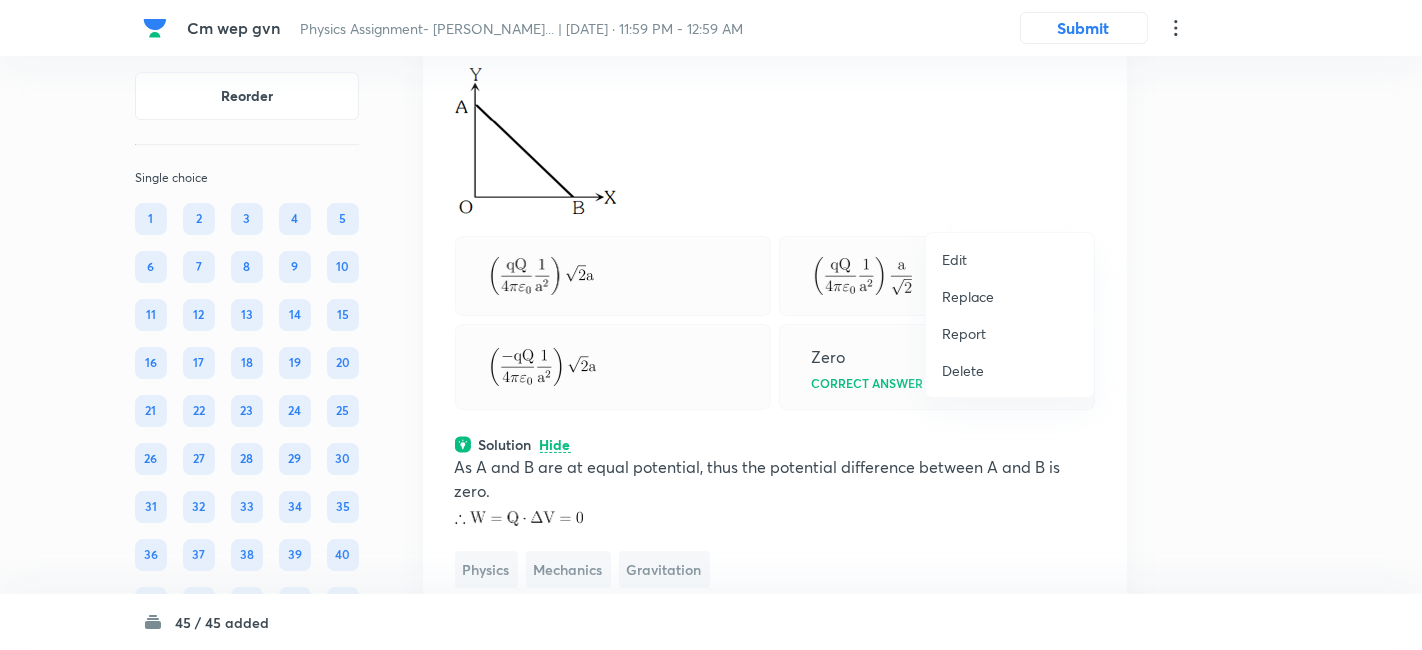 click on "Replace" at bounding box center [968, 296] 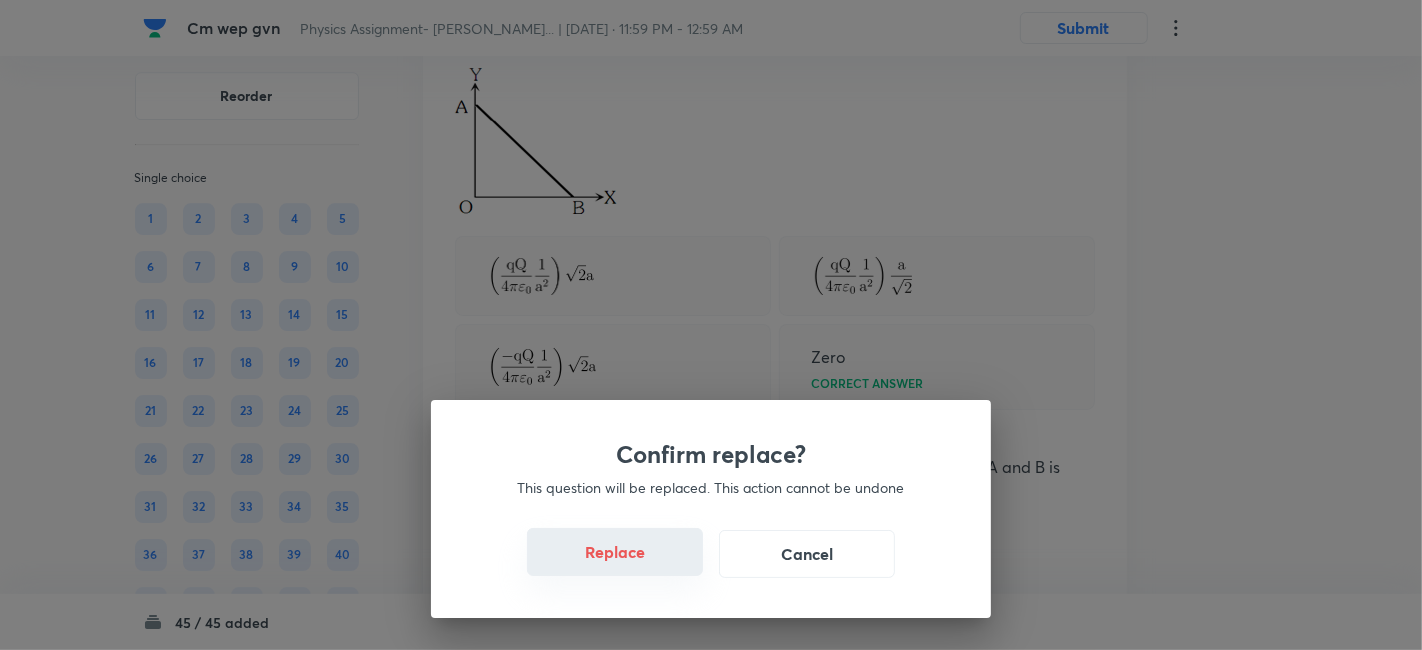 click on "Replace" at bounding box center [615, 552] 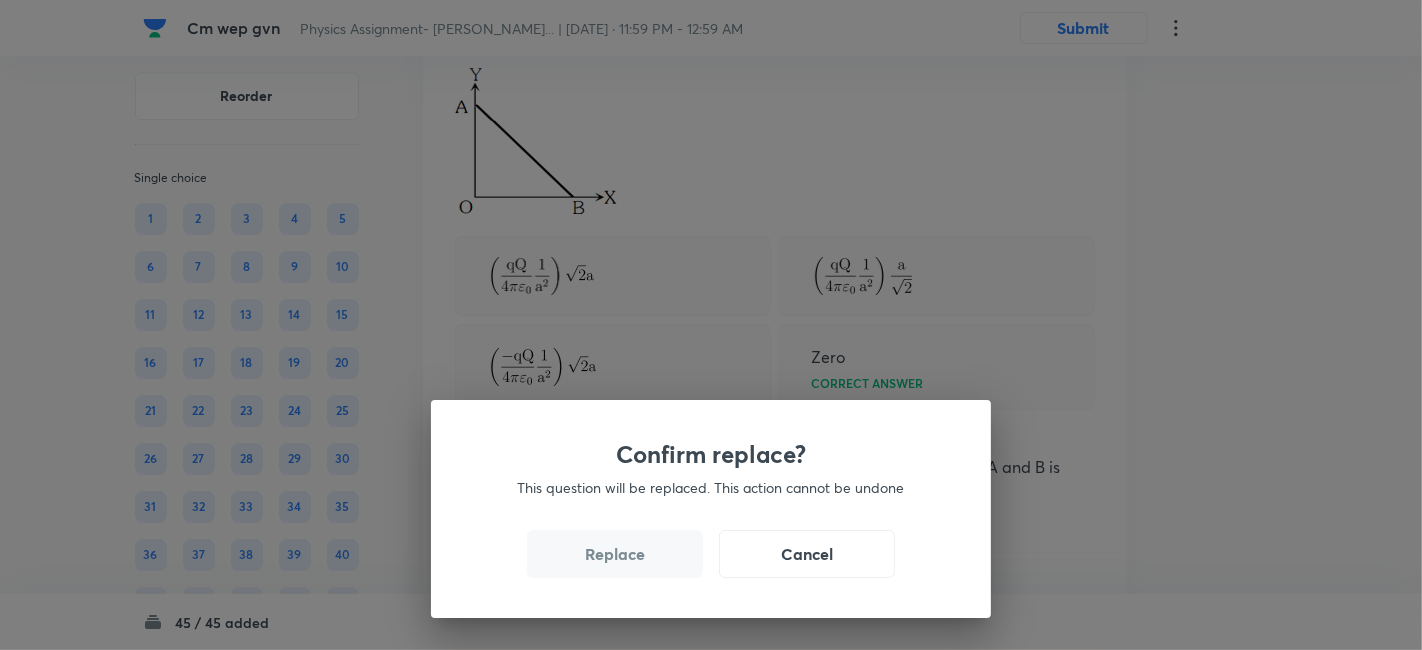 drag, startPoint x: 625, startPoint y: 545, endPoint x: 619, endPoint y: 559, distance: 15.231546 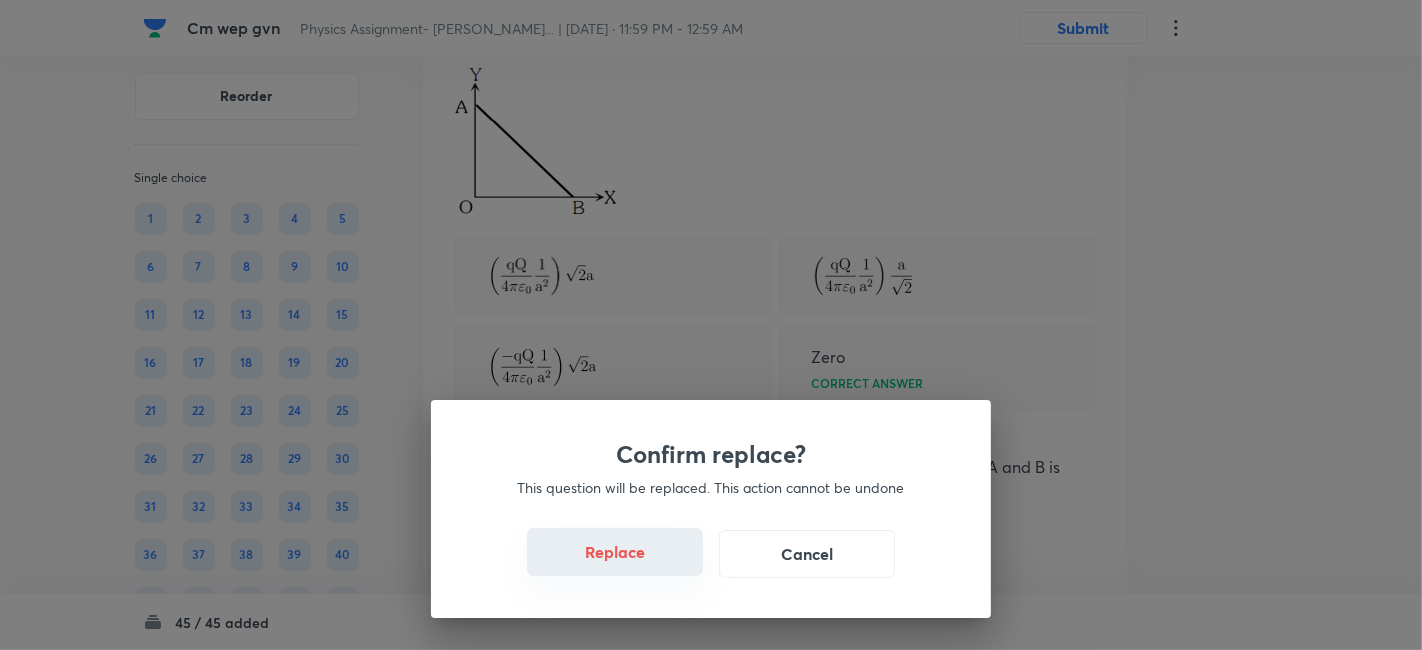 click on "Replace" at bounding box center (615, 552) 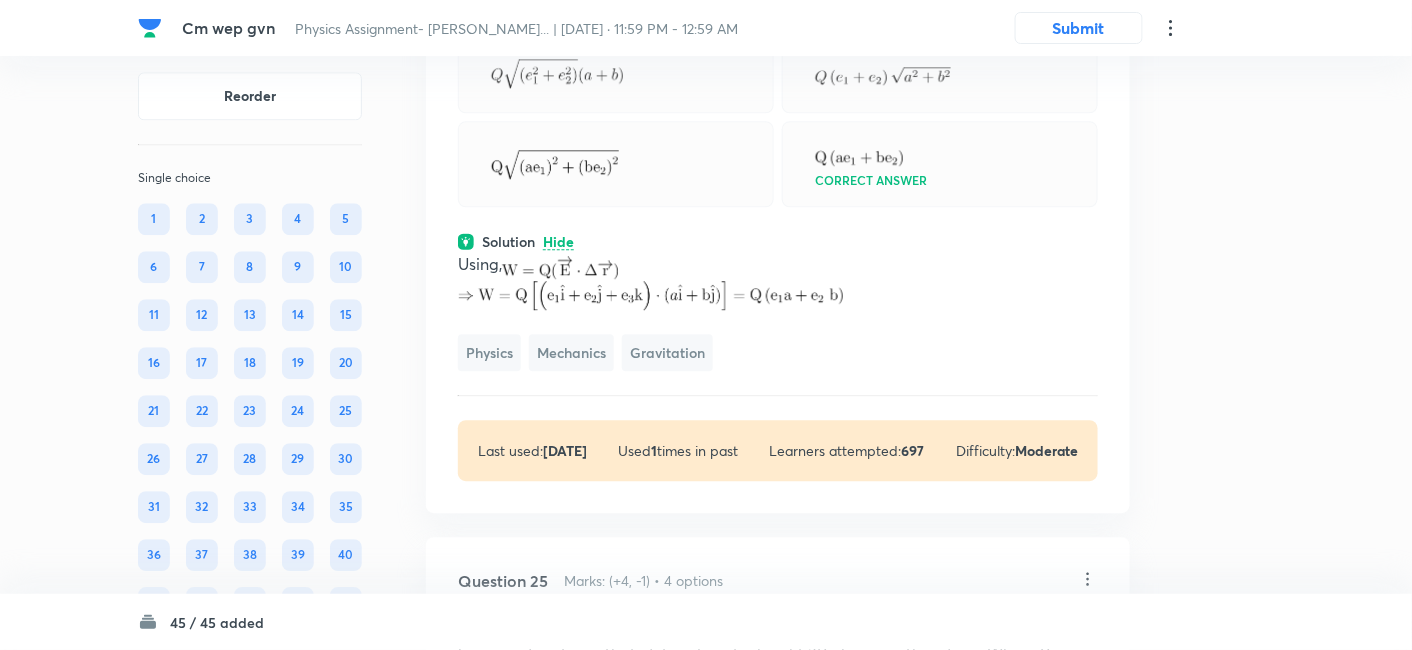 scroll, scrollTop: 18196, scrollLeft: 0, axis: vertical 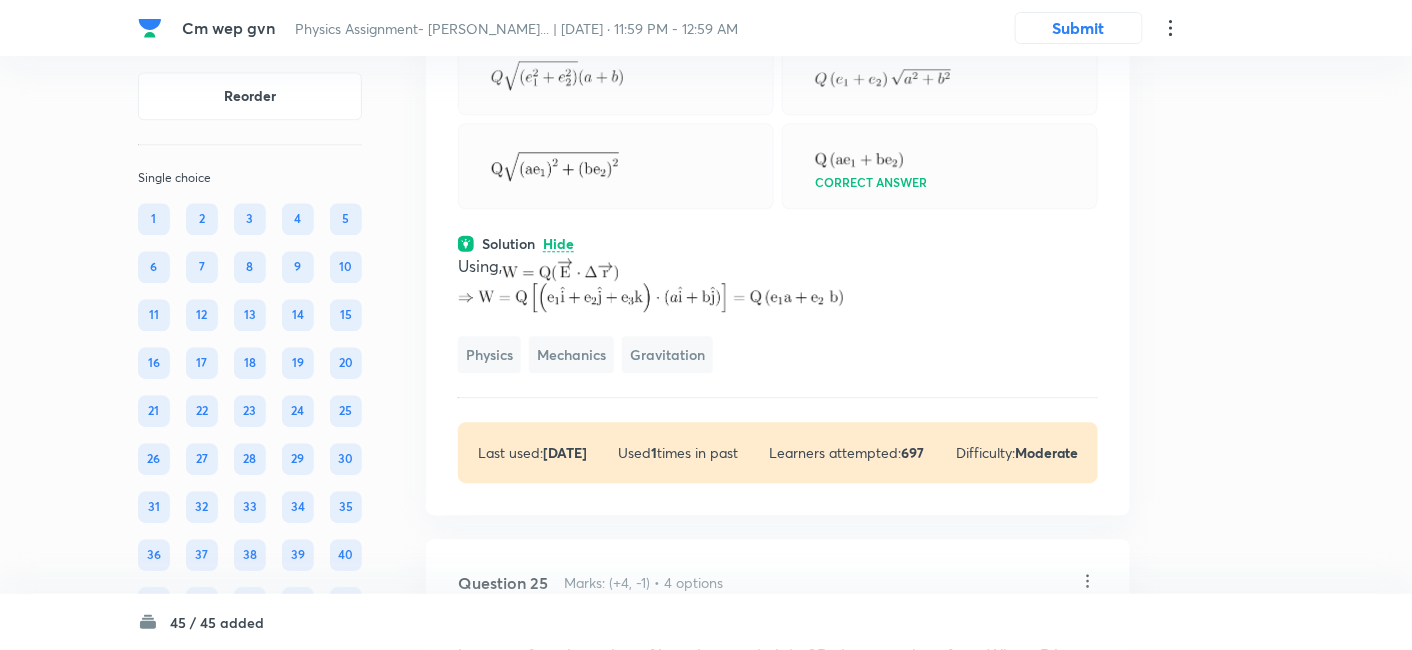click 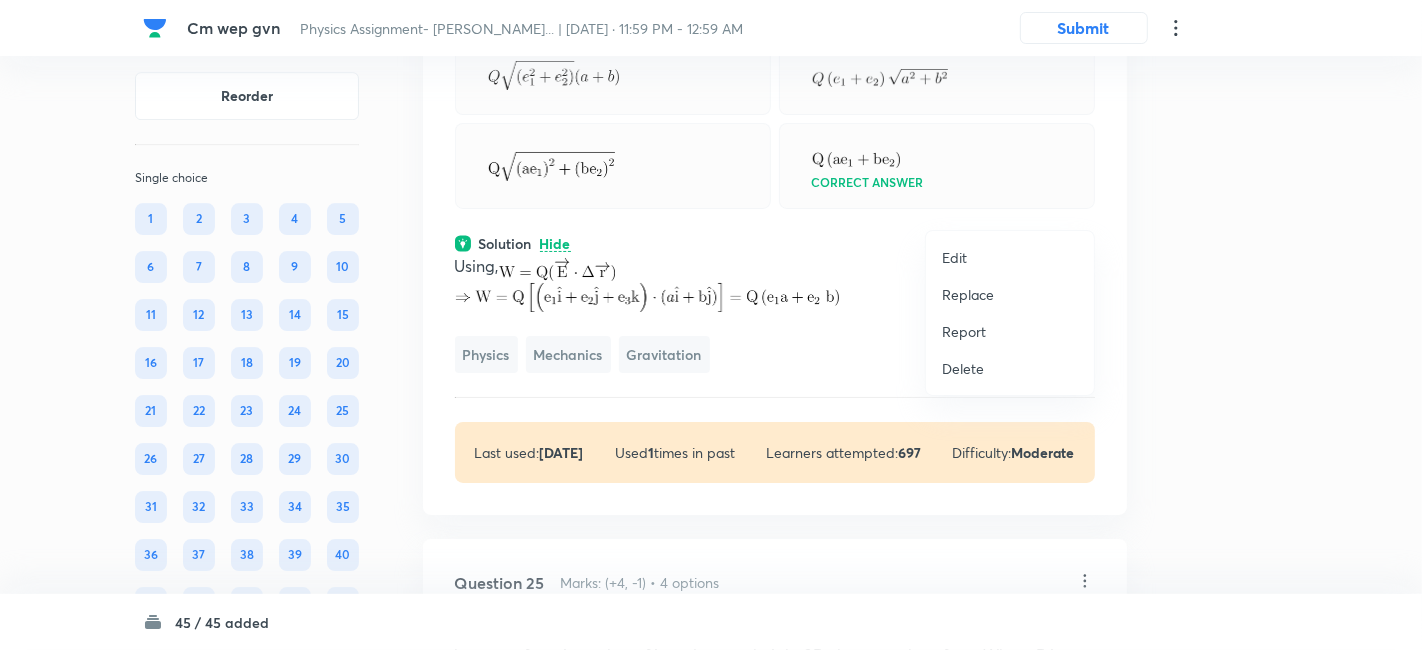 click on "Replace" at bounding box center (968, 294) 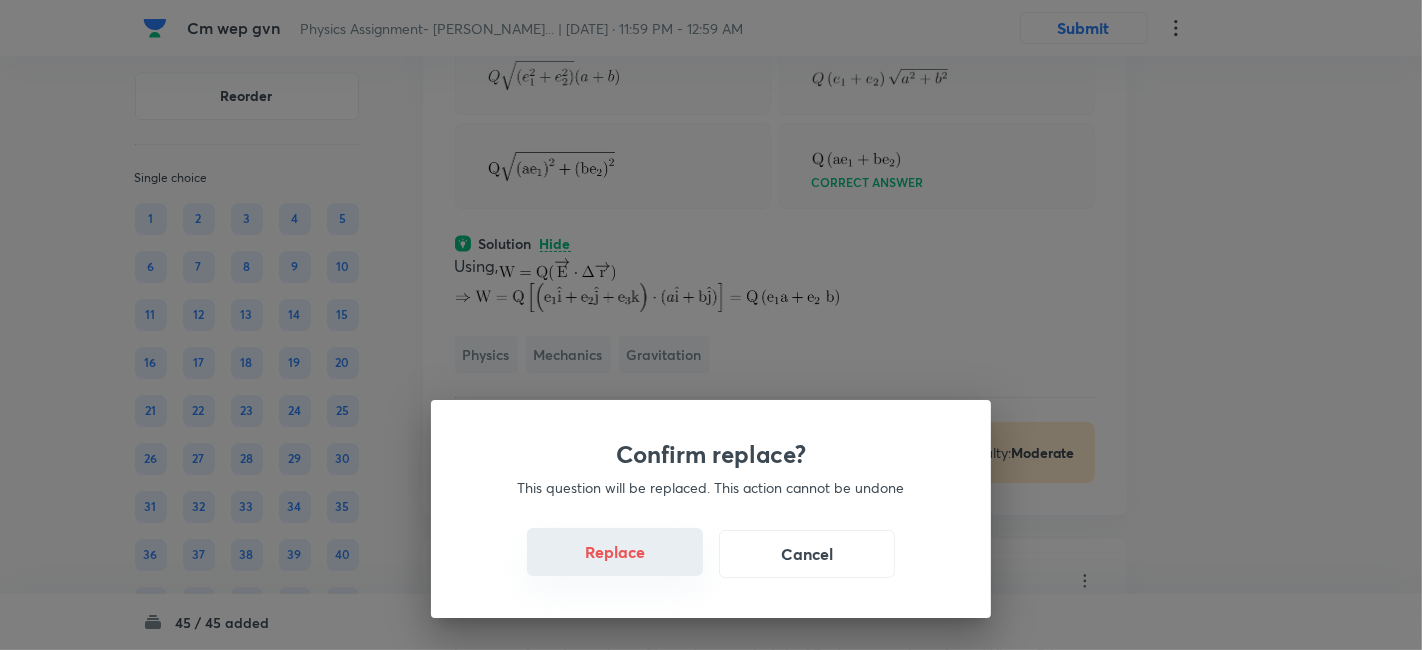 click on "Replace" at bounding box center [615, 552] 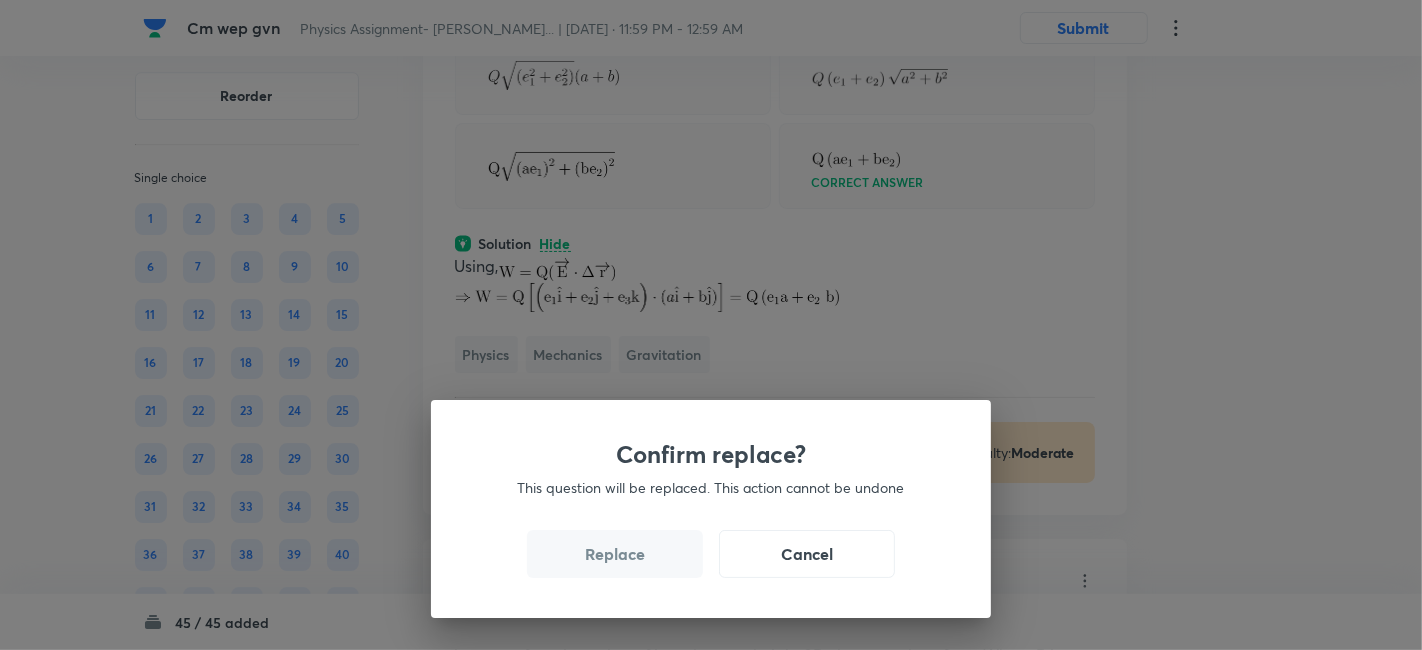 click on "Replace" at bounding box center (615, 554) 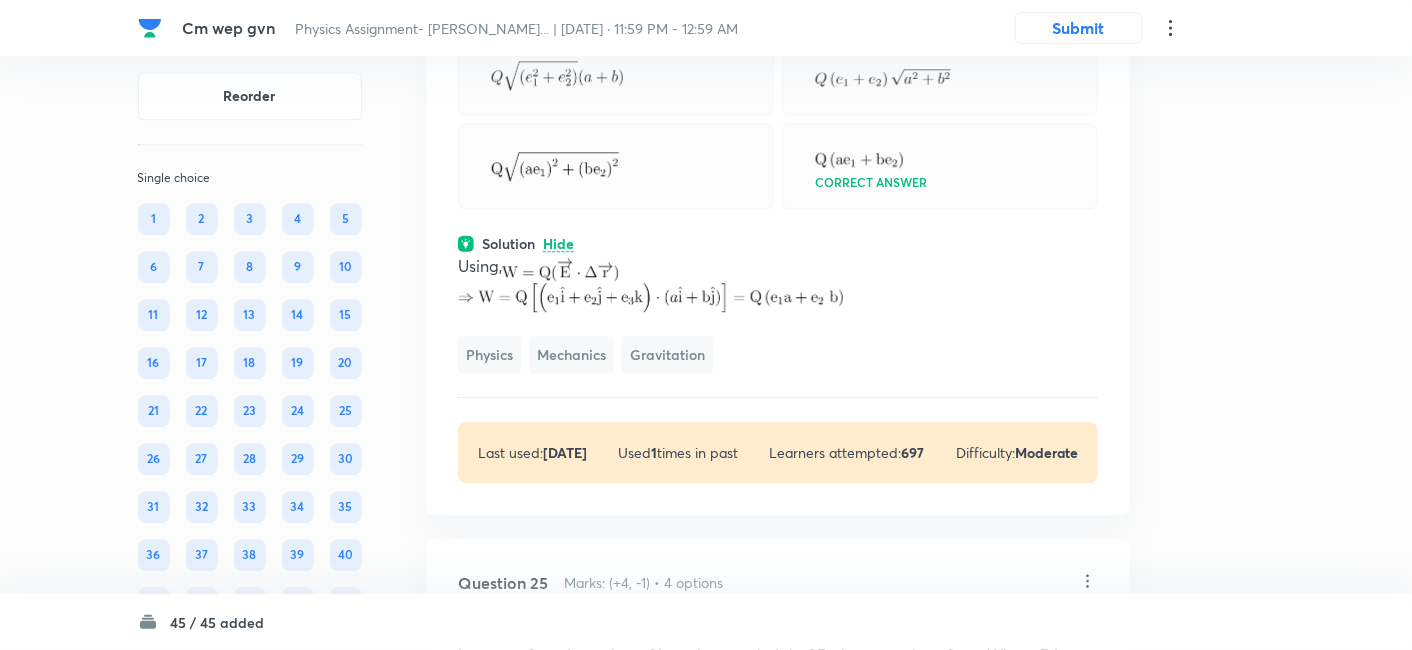 click at bounding box center [650, 297] 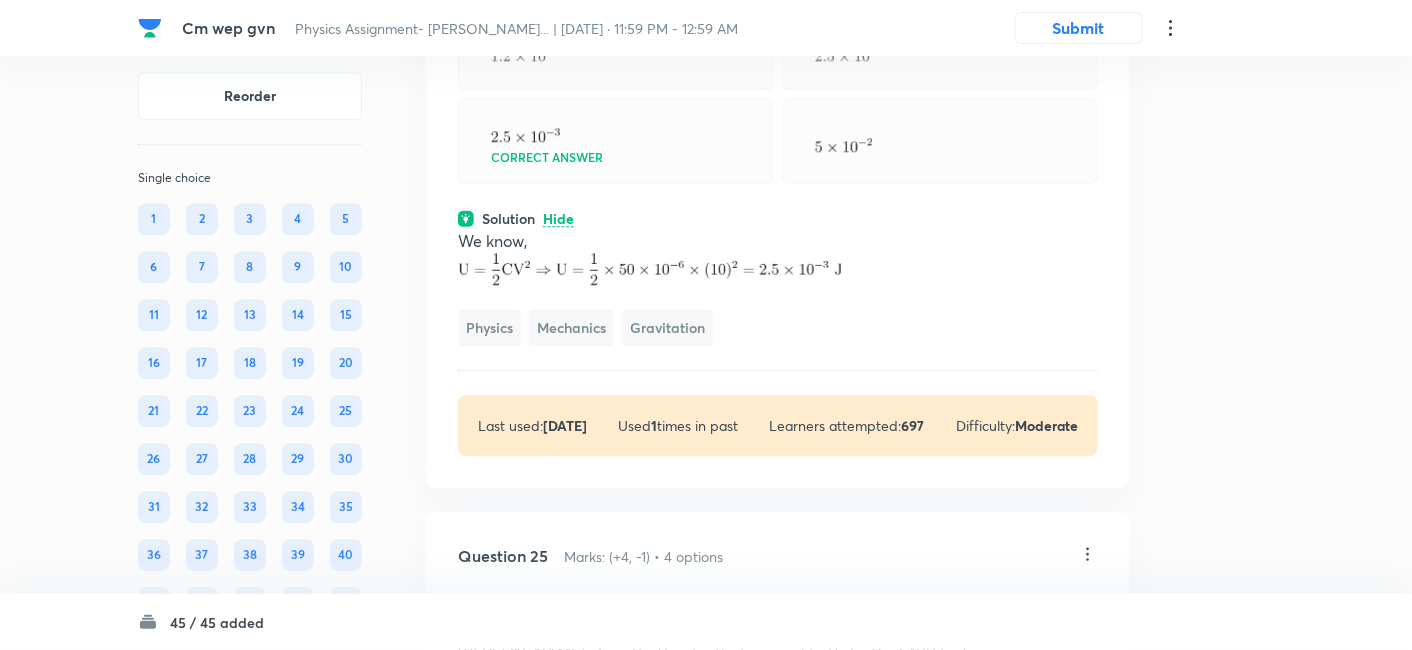 click 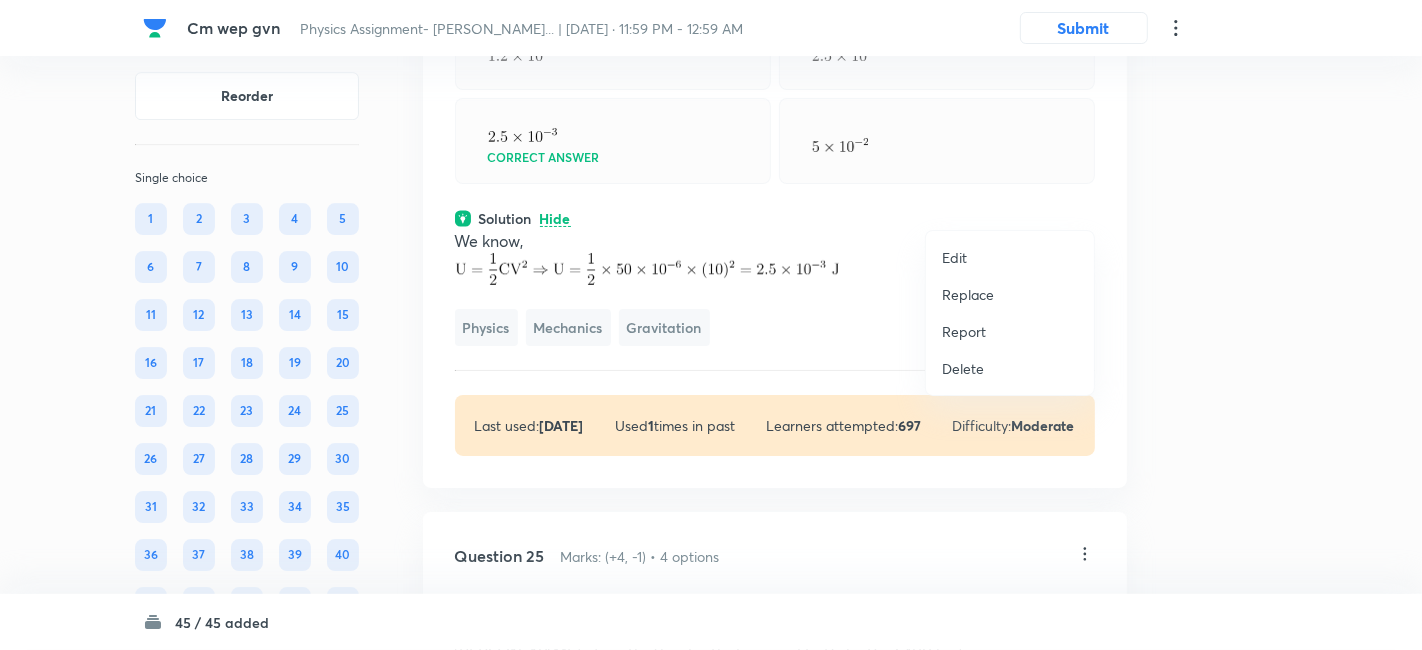 click at bounding box center (711, 325) 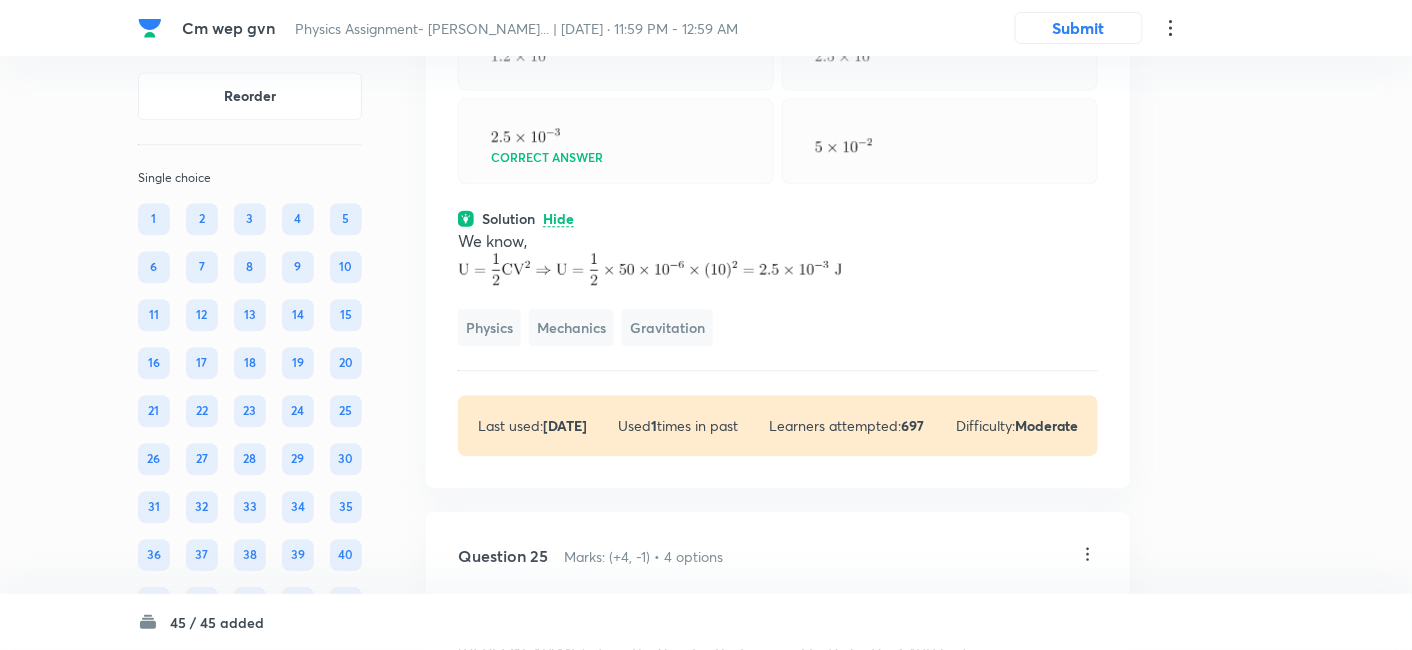 click 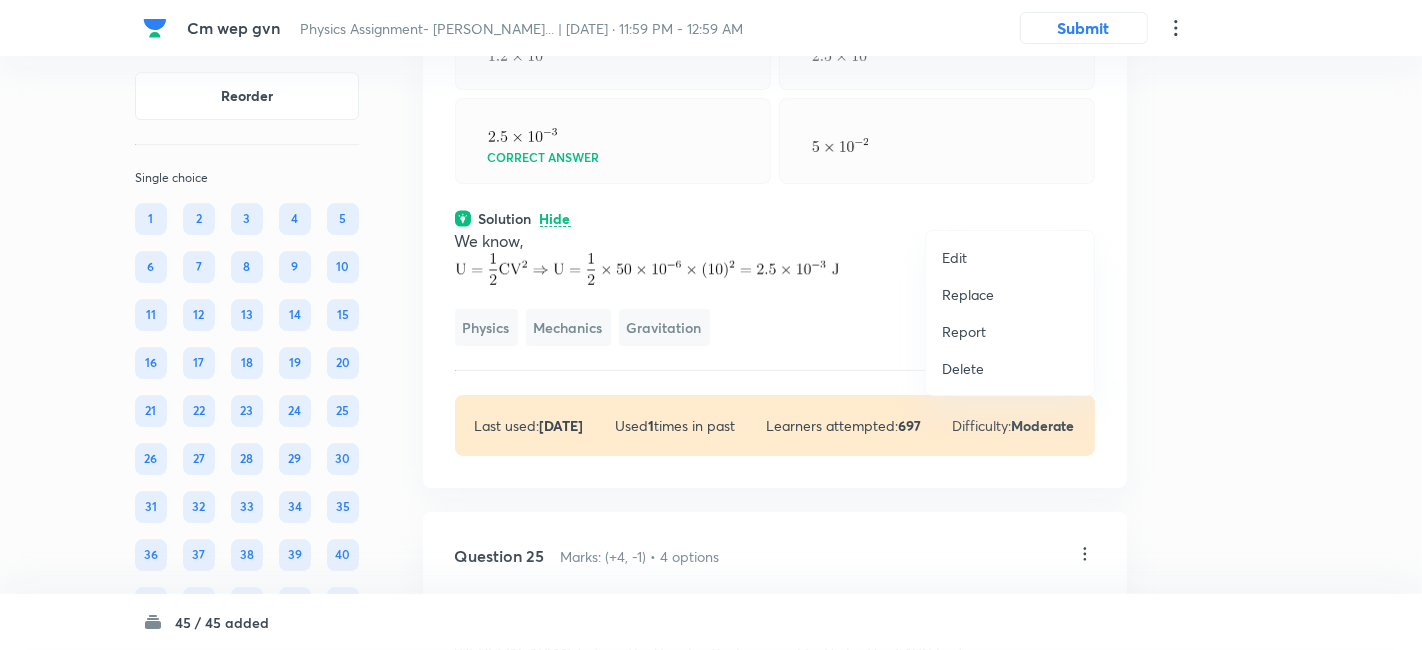 click on "Replace" at bounding box center (968, 294) 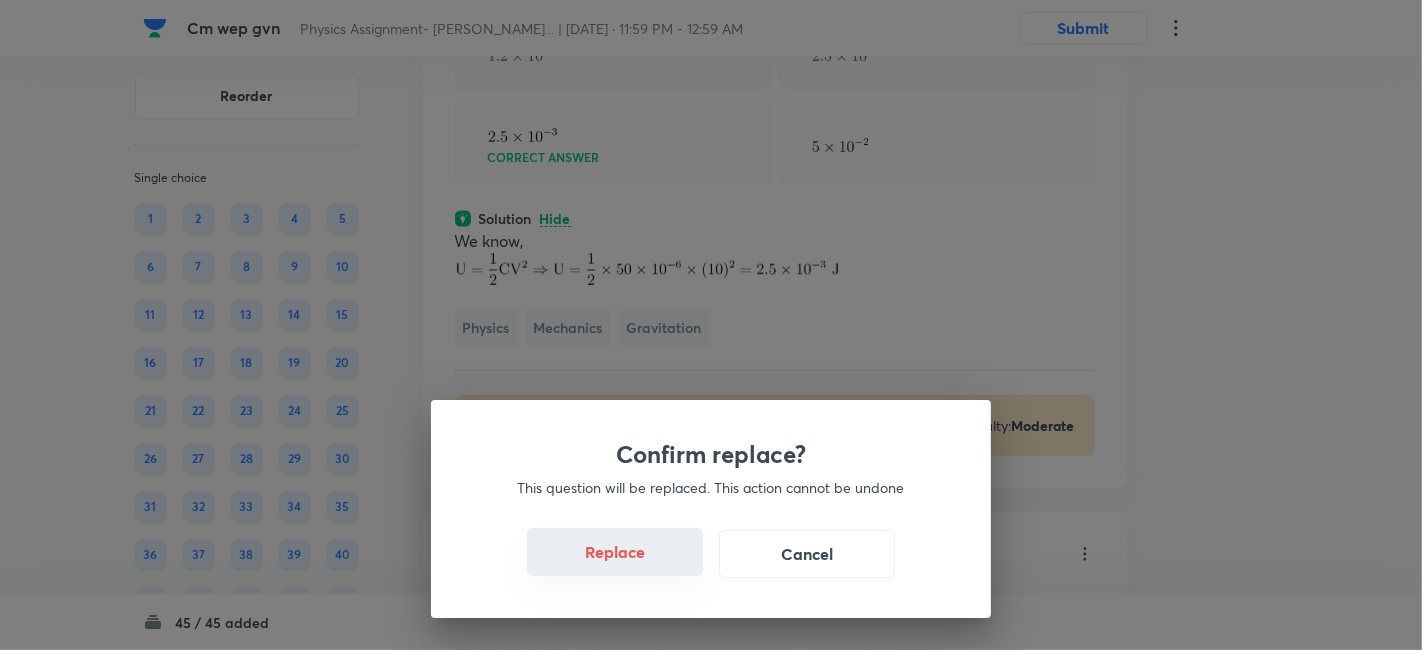 click on "Replace" at bounding box center [615, 552] 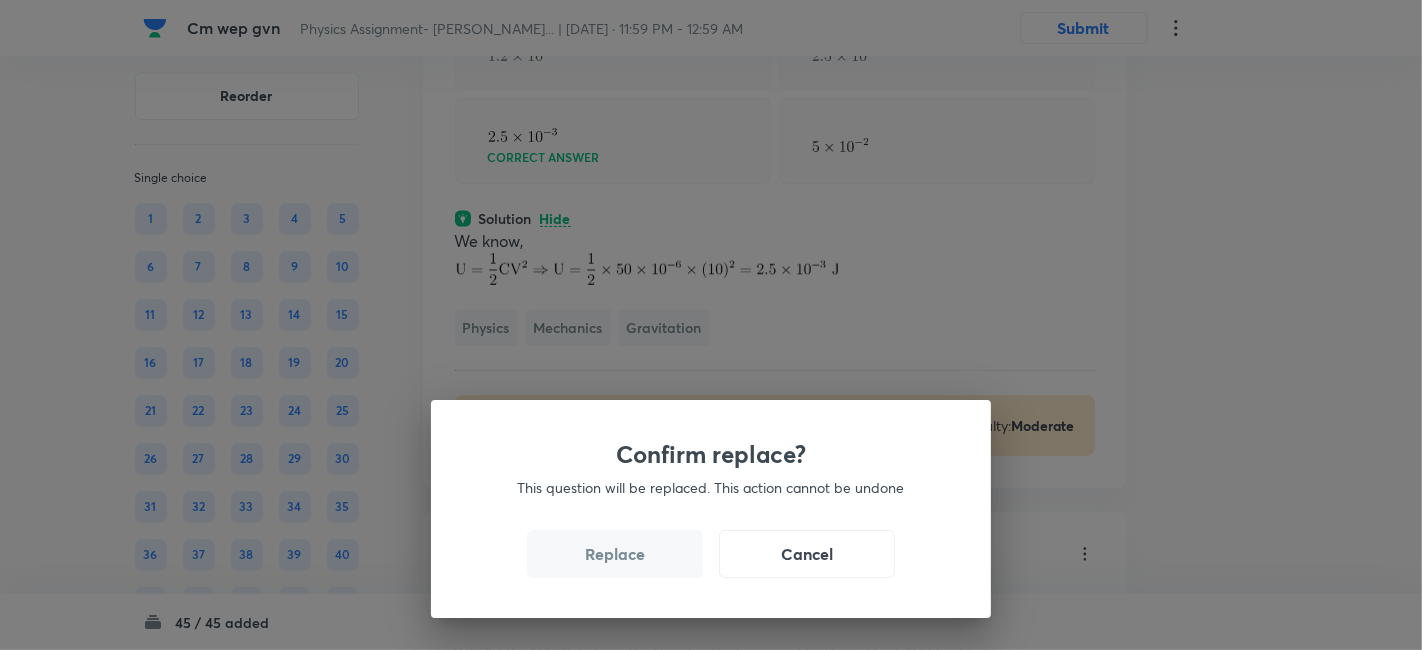 click on "Replace" at bounding box center (615, 554) 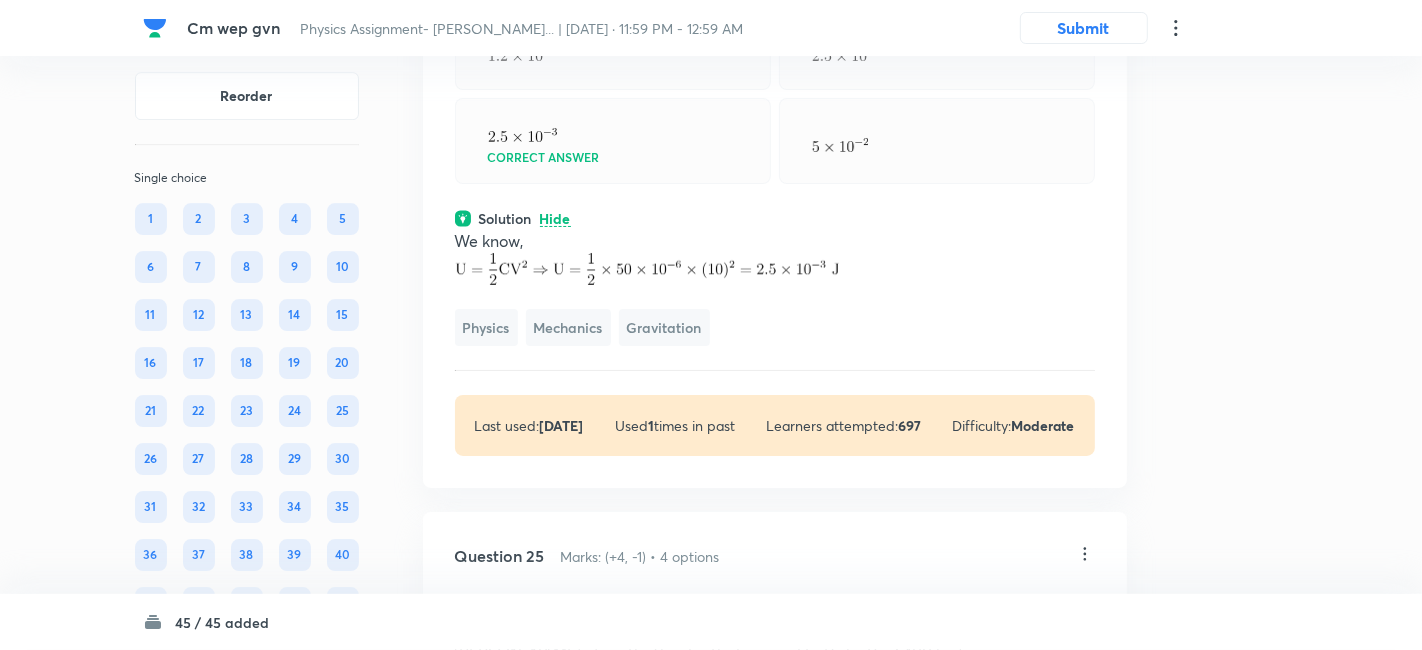 click on "Confirm replace? This question will be replaced. This action cannot be undone Replace Cancel" at bounding box center (711, 325) 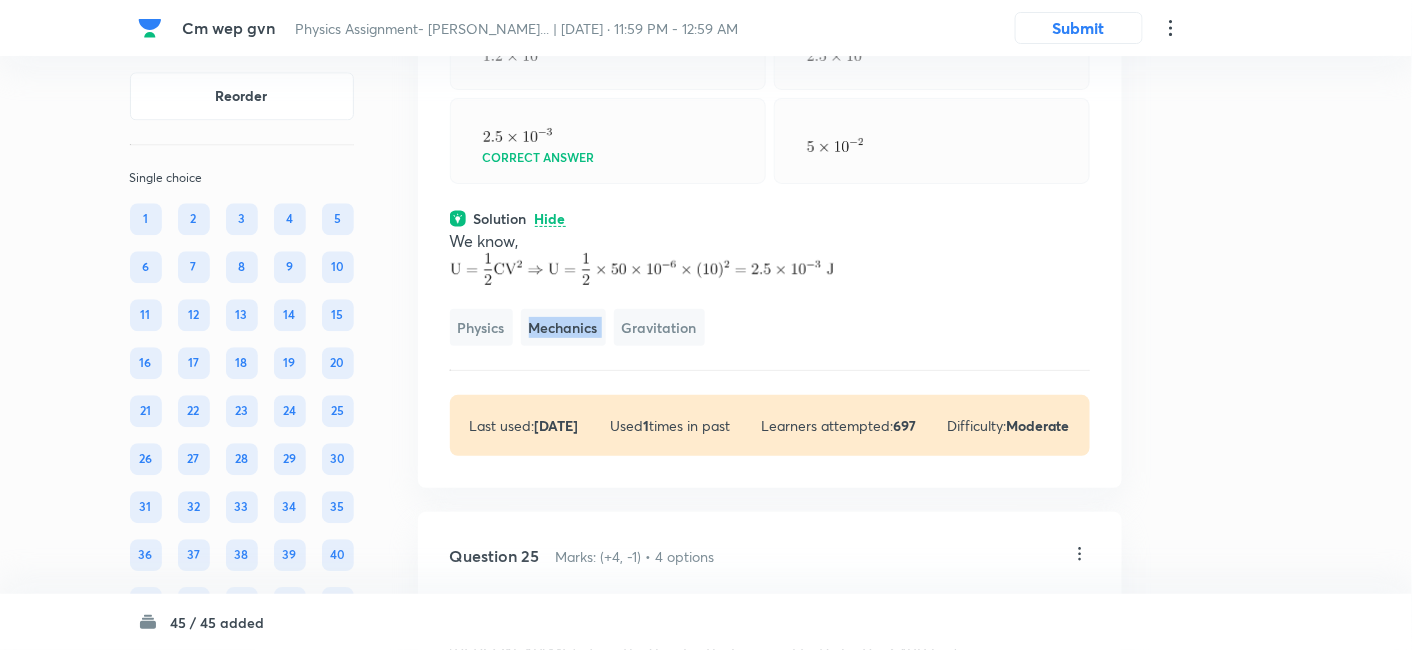 click on "We know, Physics Mechanics Gravitation" at bounding box center [770, 288] 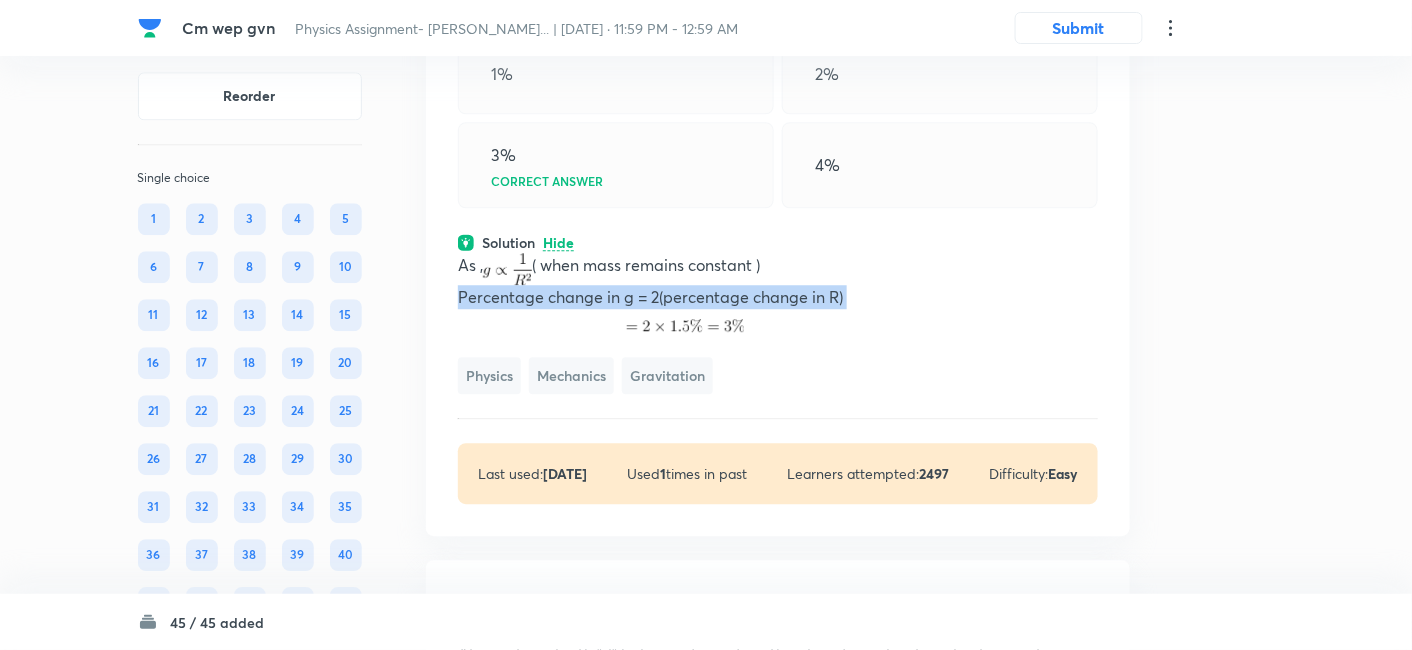 click on "Percentage change in g = 2(percentage change in R)" at bounding box center [778, 297] 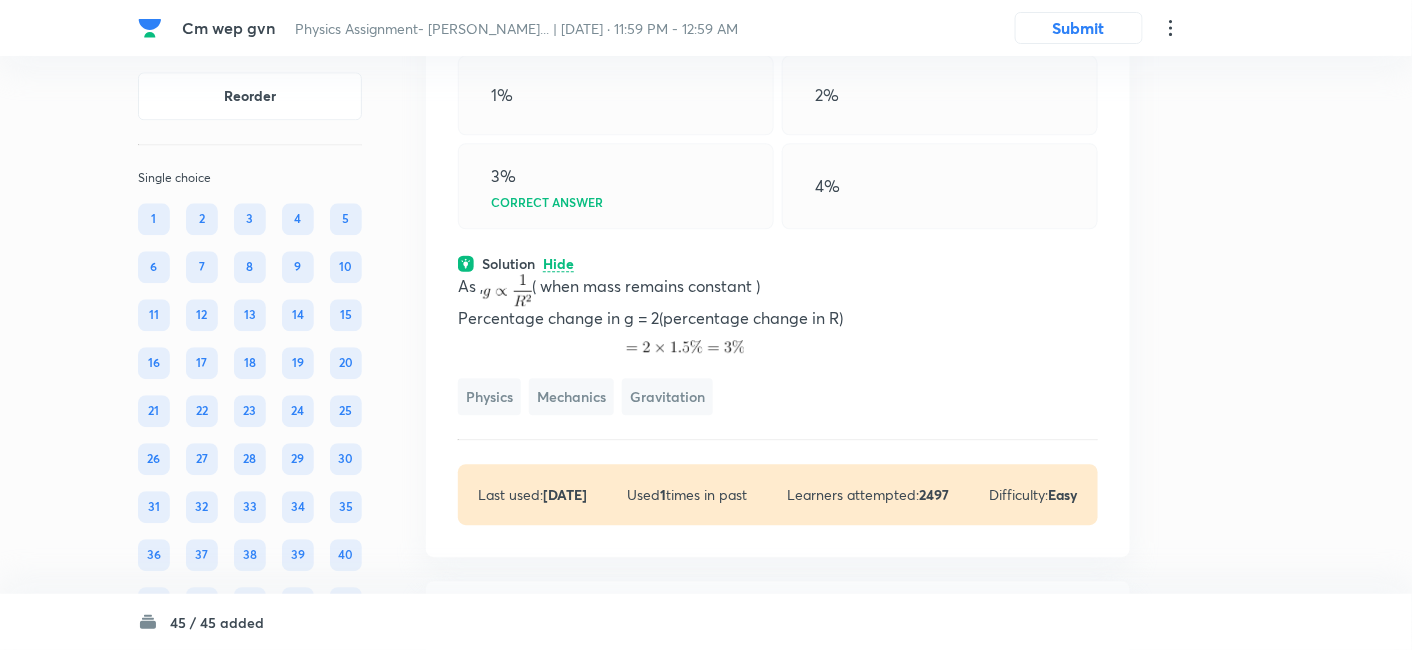 scroll, scrollTop: 18174, scrollLeft: 0, axis: vertical 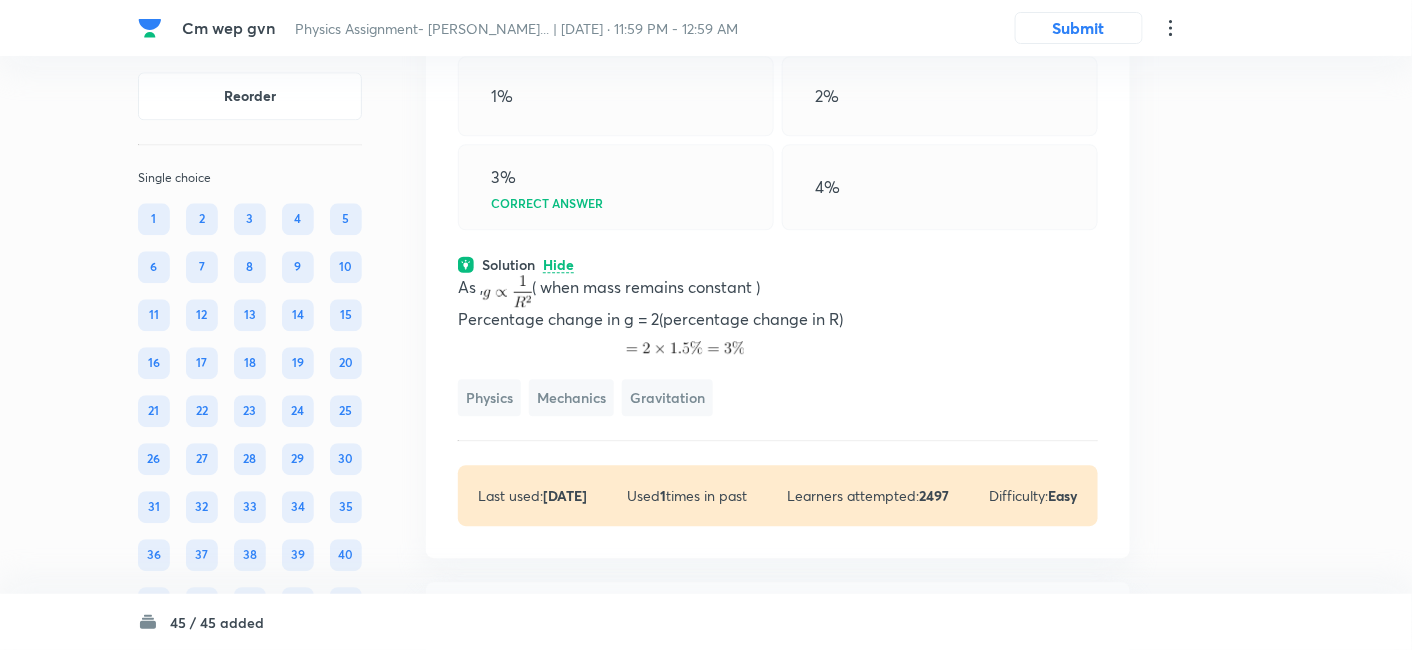 click 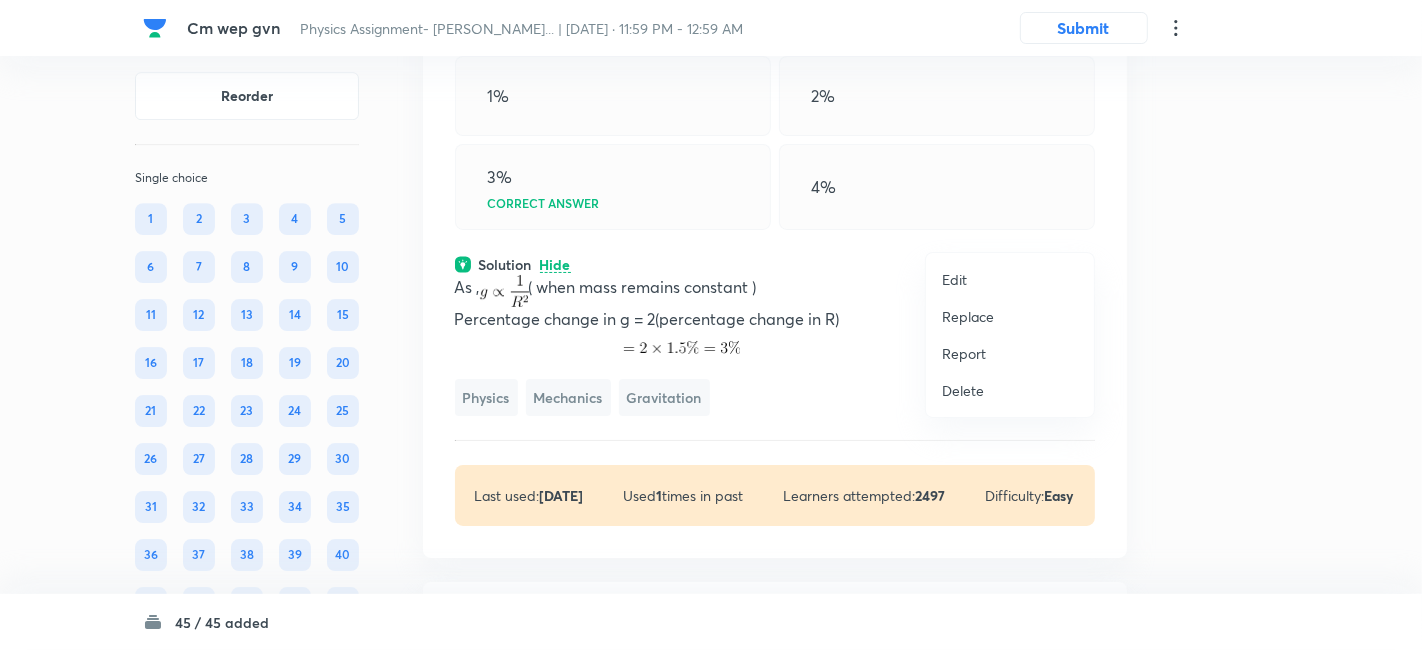 click on "Replace" at bounding box center (968, 316) 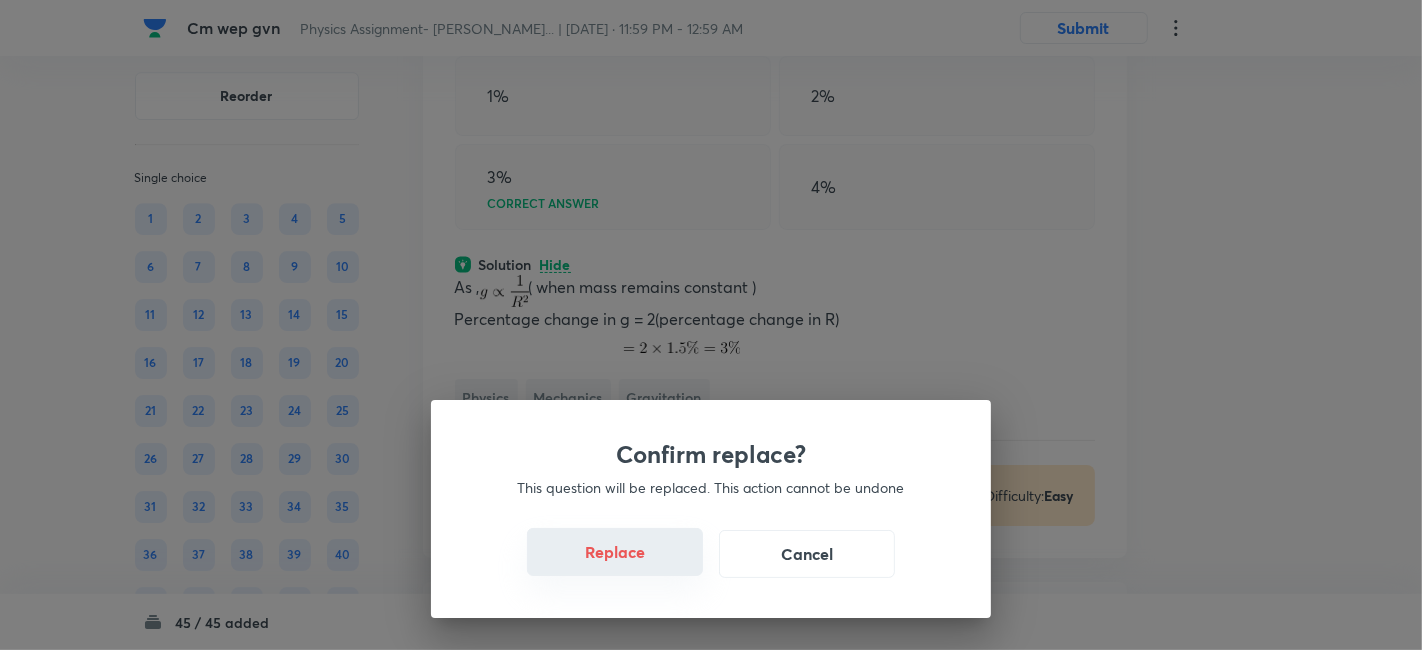 click on "Replace" at bounding box center (615, 552) 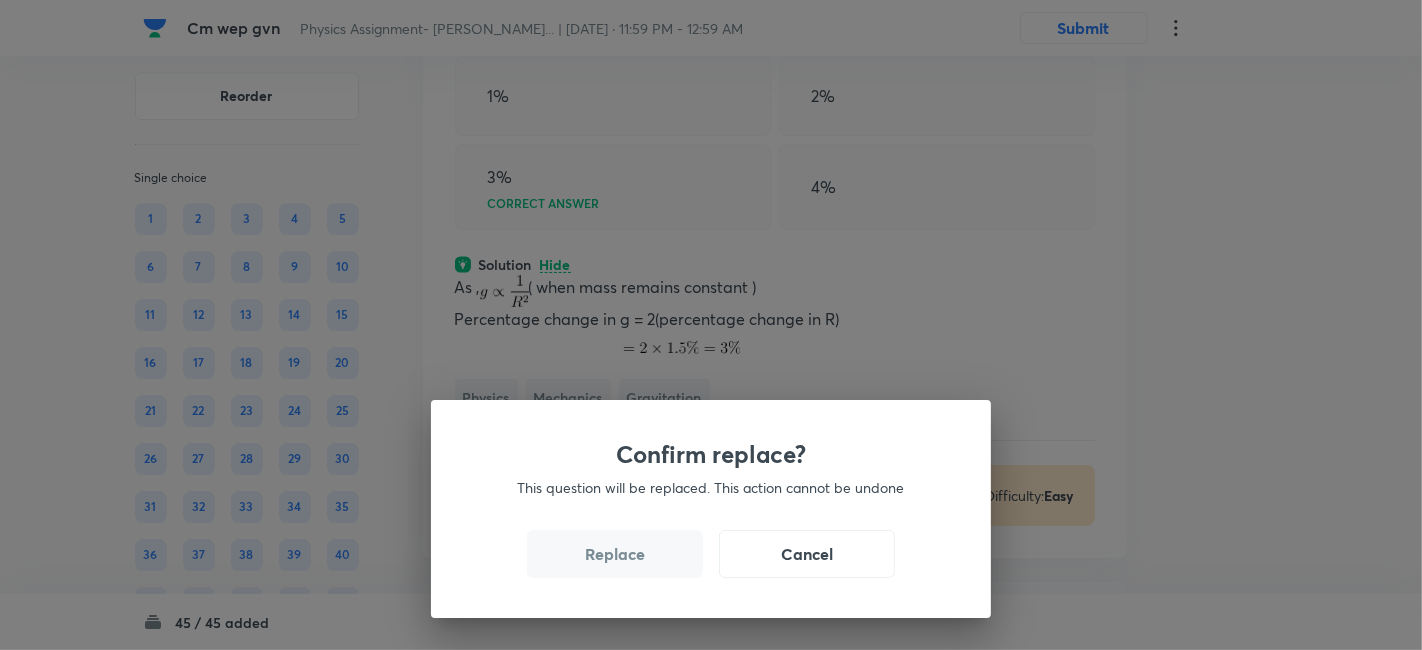 click on "Replace" at bounding box center [615, 554] 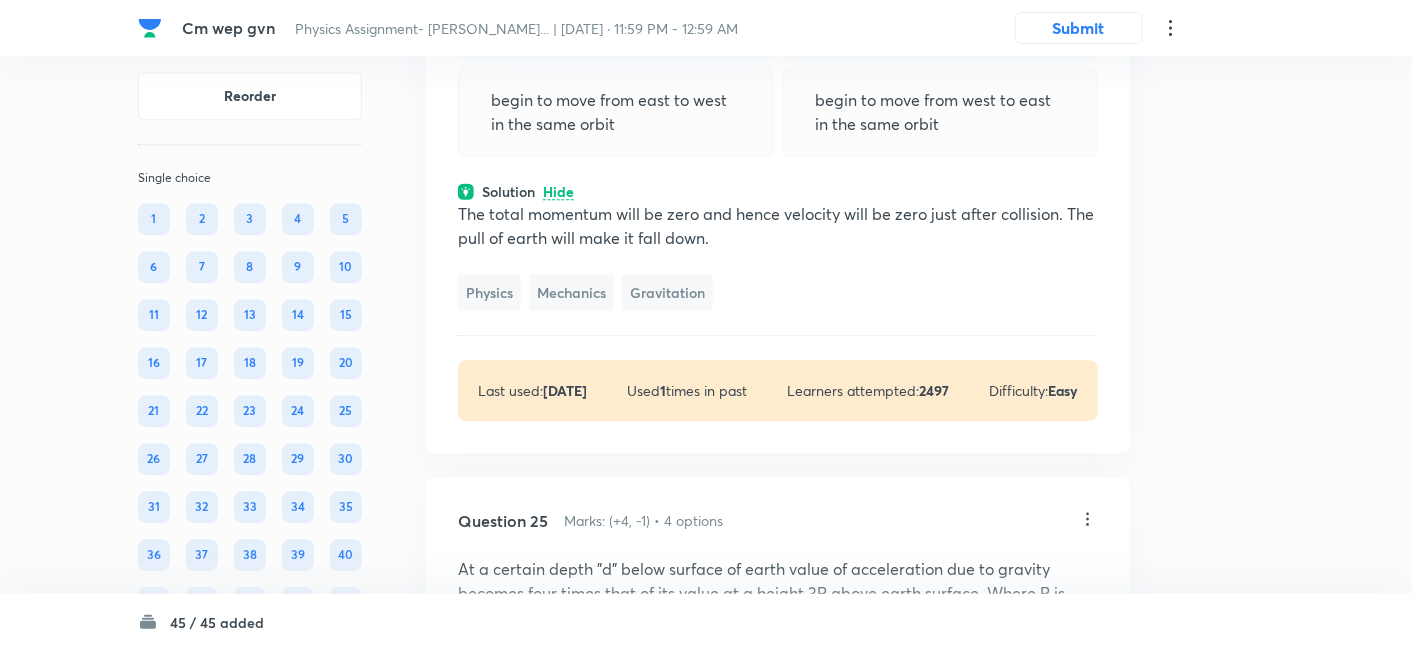 scroll, scrollTop: 18254, scrollLeft: 0, axis: vertical 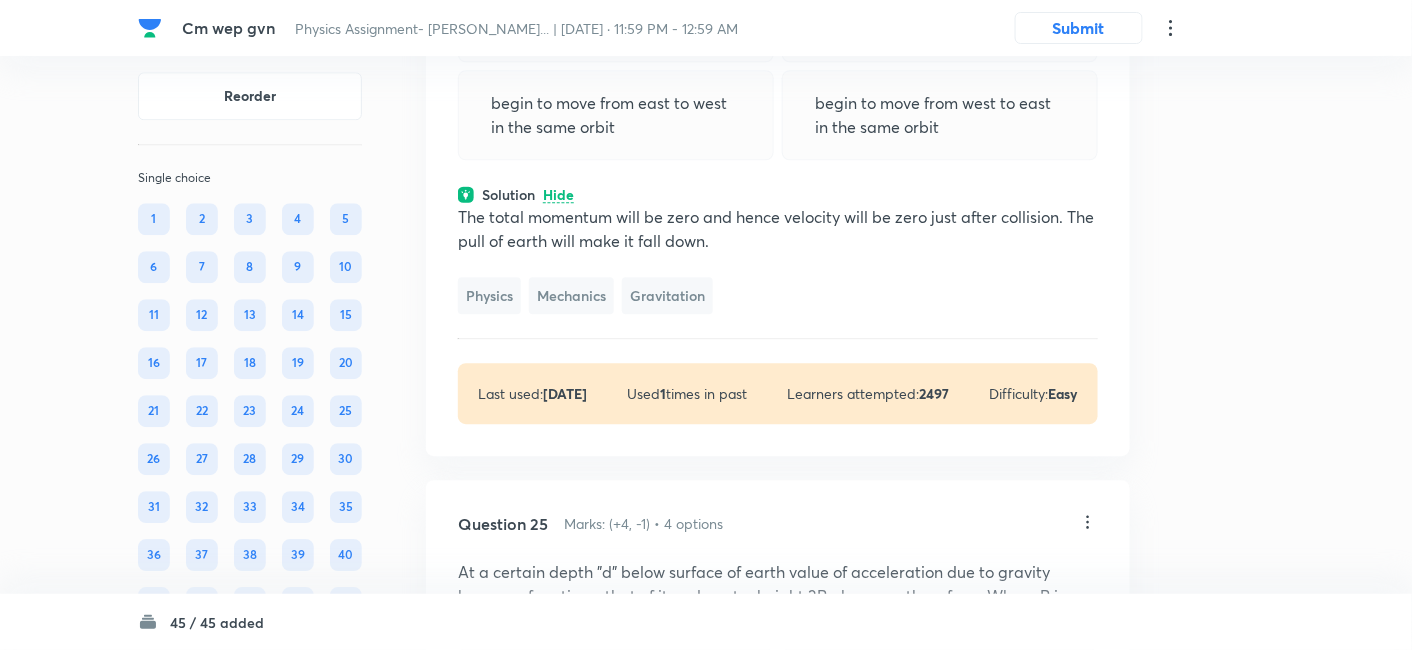 click 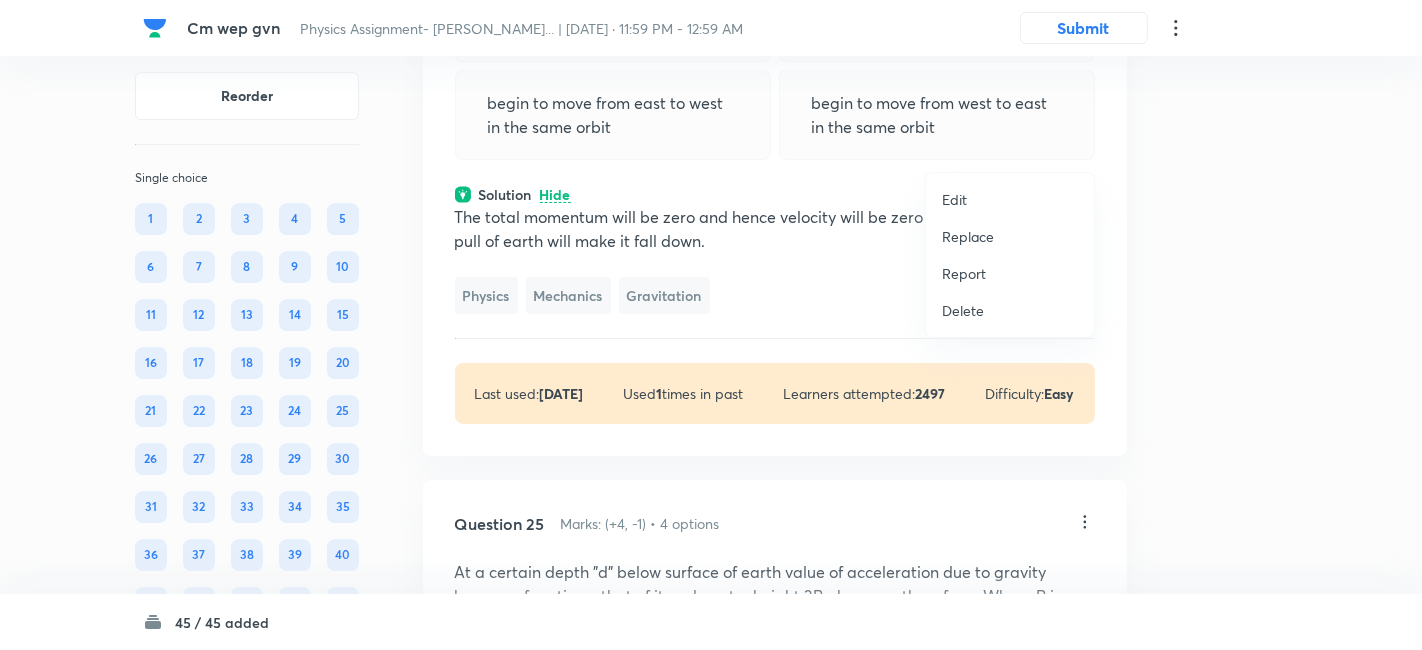 click on "Replace" at bounding box center (968, 236) 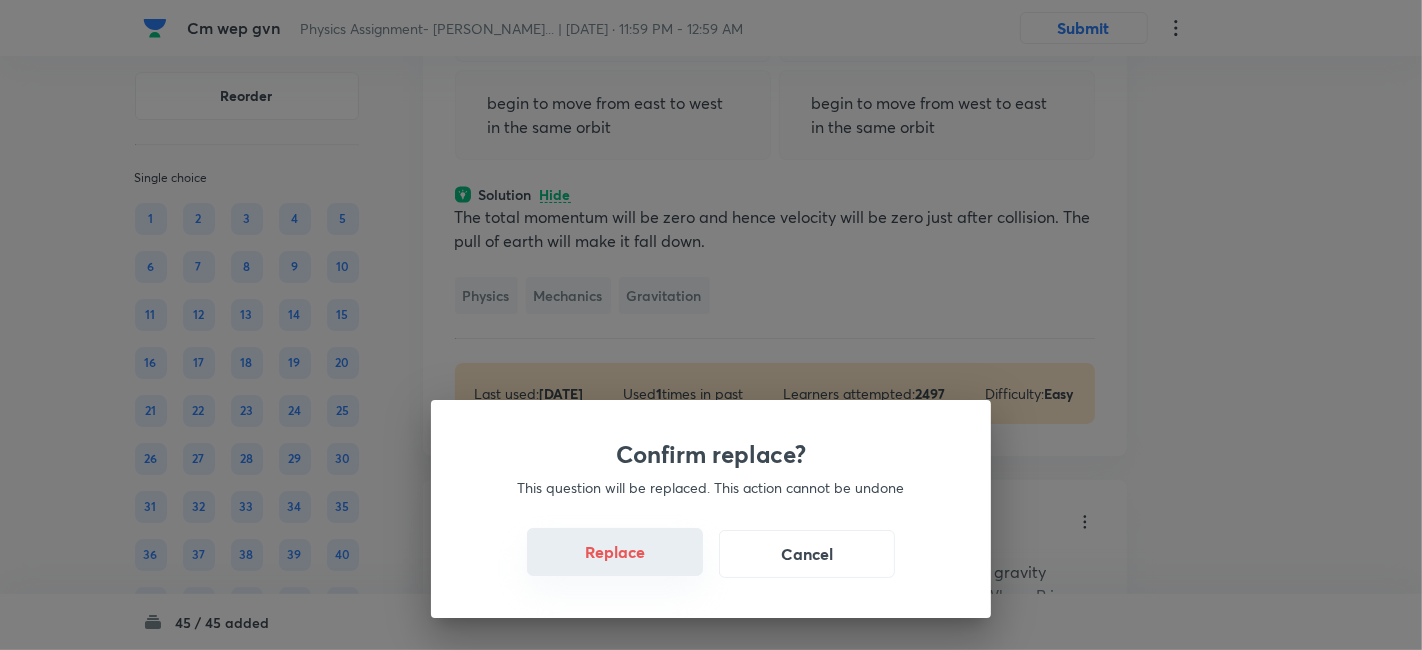 click on "Replace" at bounding box center (615, 552) 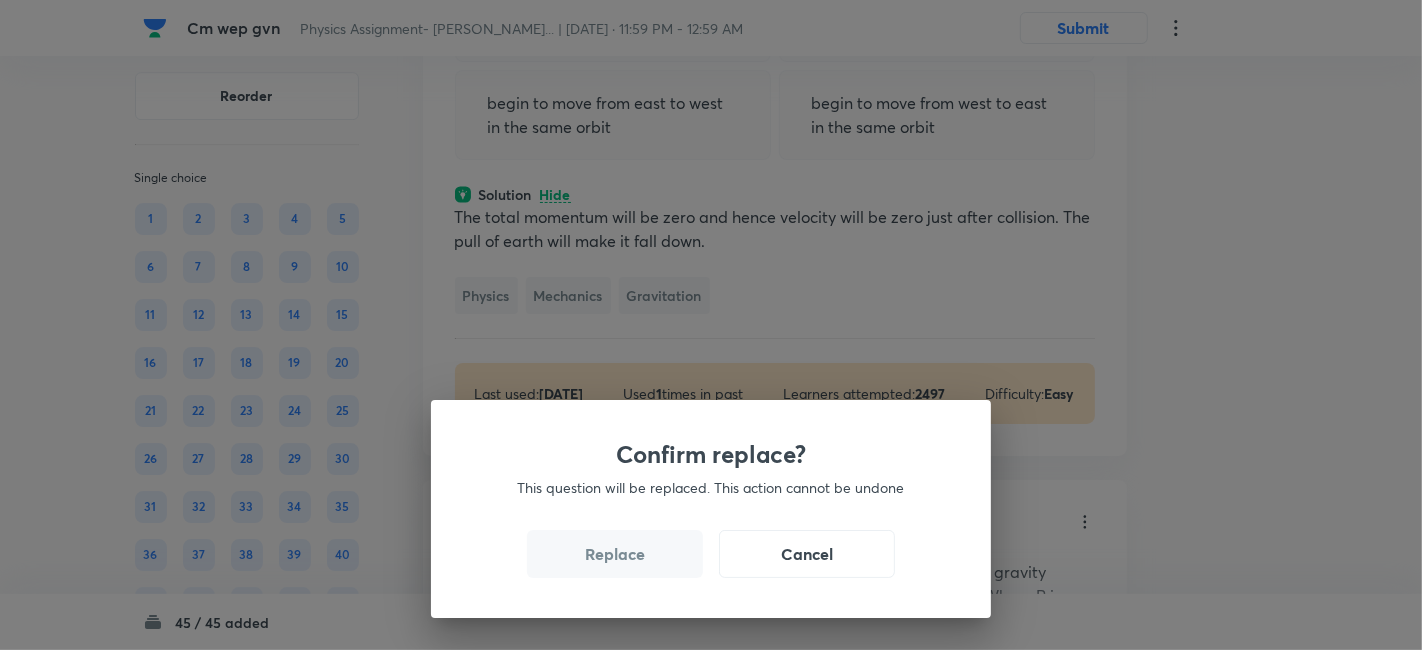 click on "Replace" at bounding box center [615, 554] 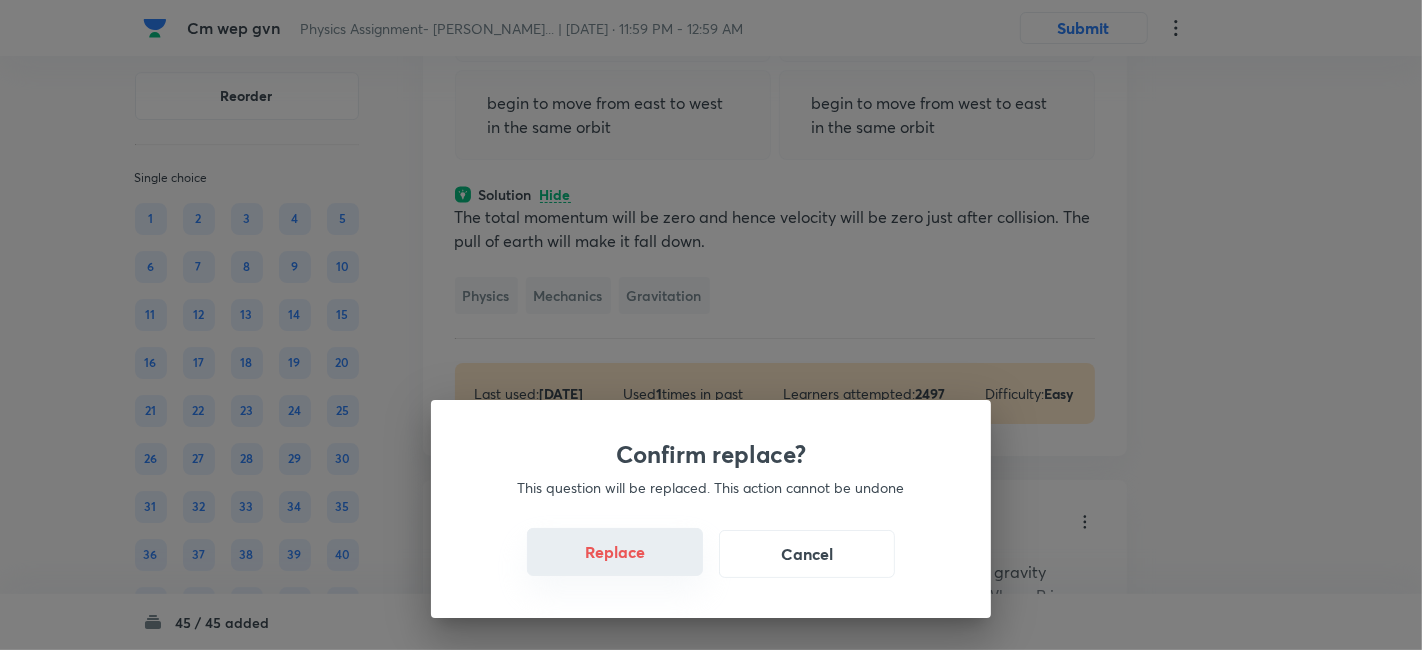click on "Replace" at bounding box center (615, 552) 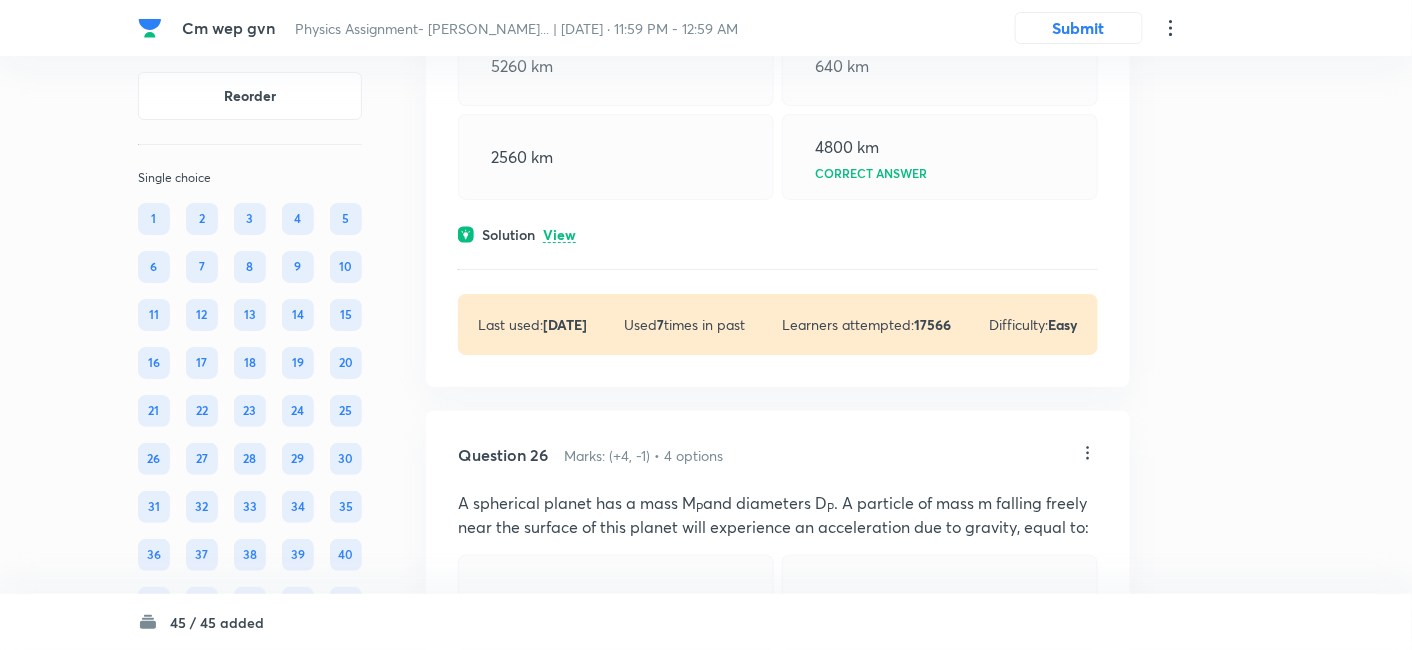 scroll, scrollTop: 18975, scrollLeft: 0, axis: vertical 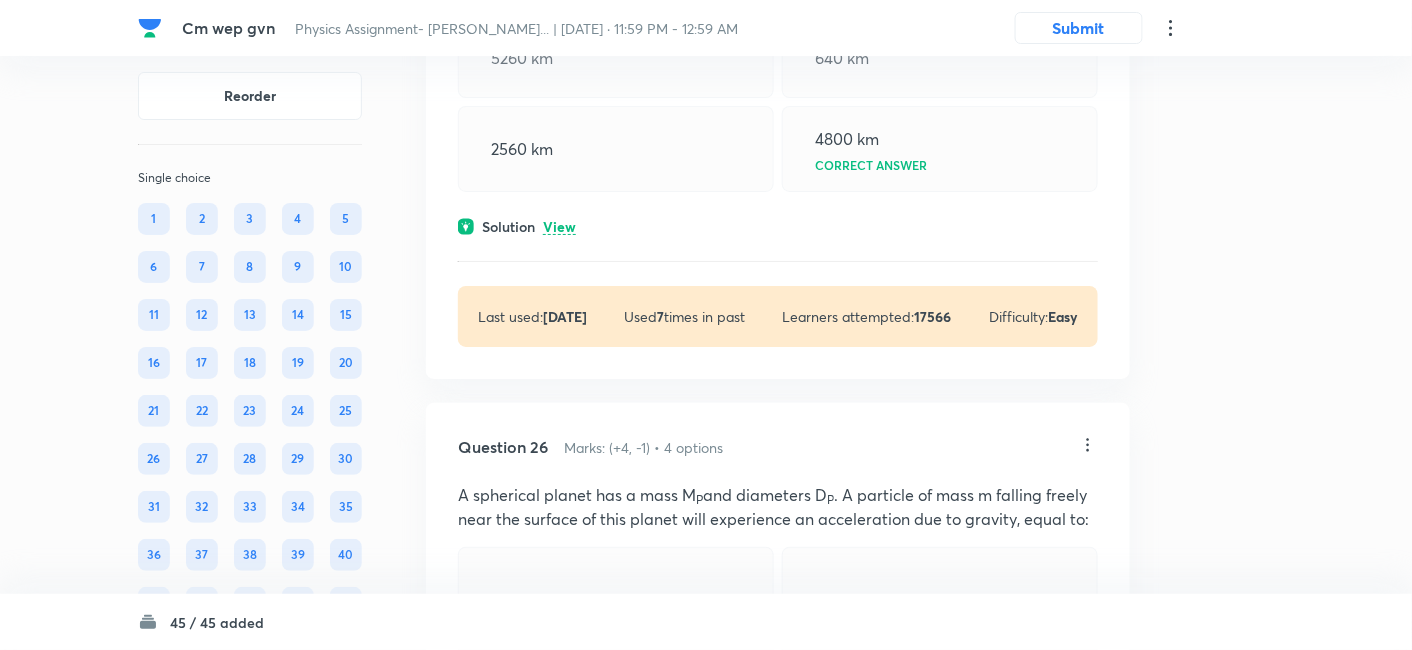 click on "View" at bounding box center [559, 227] 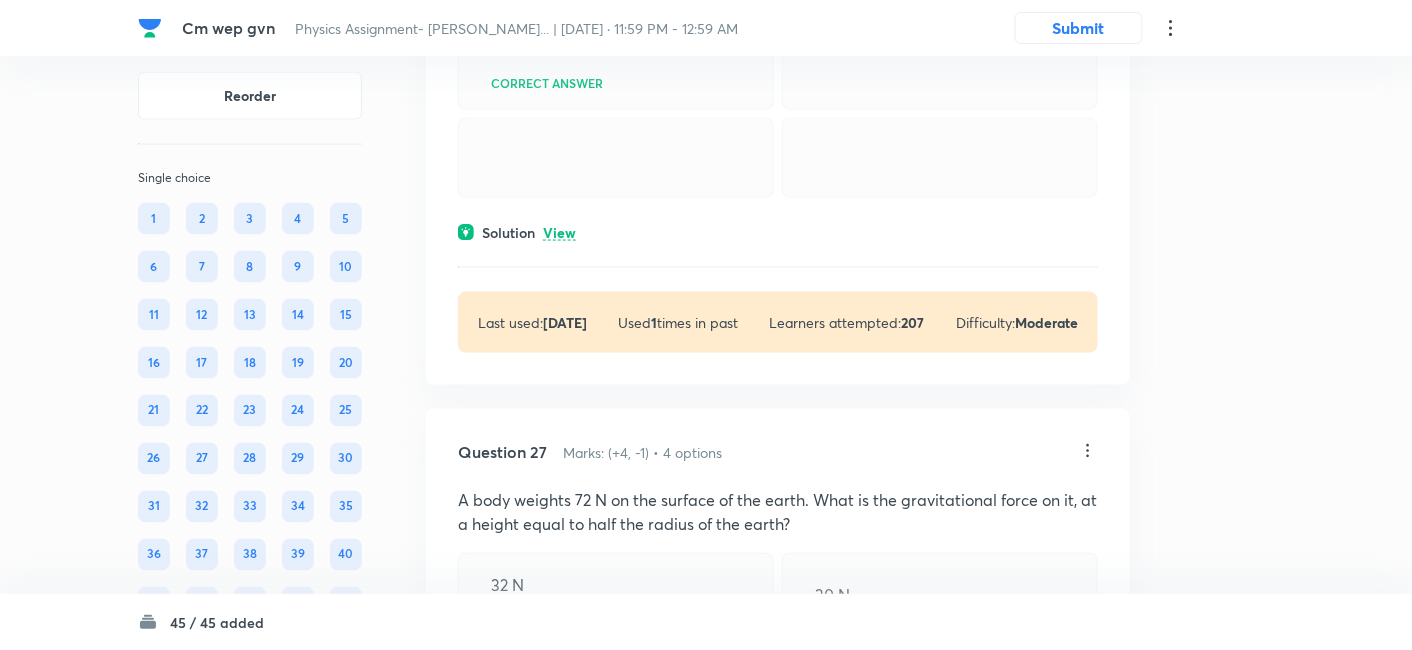 scroll, scrollTop: 19885, scrollLeft: 0, axis: vertical 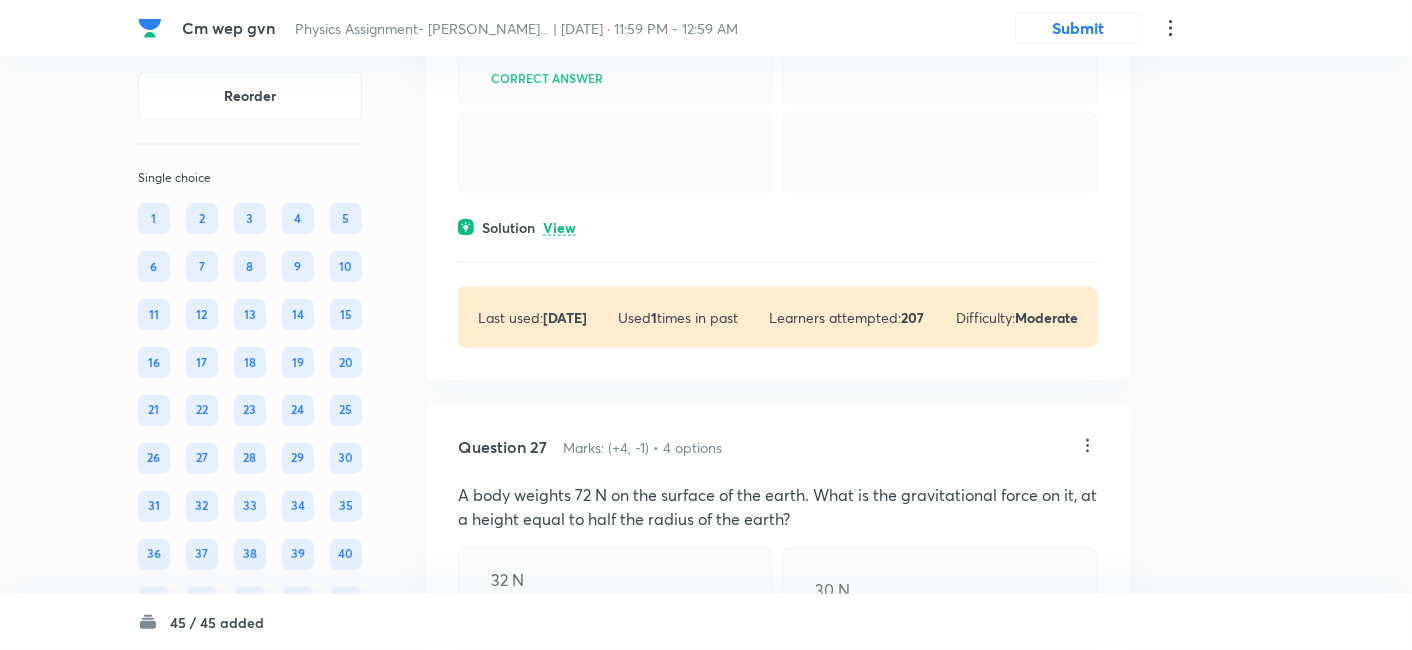 click on "View" at bounding box center [559, 228] 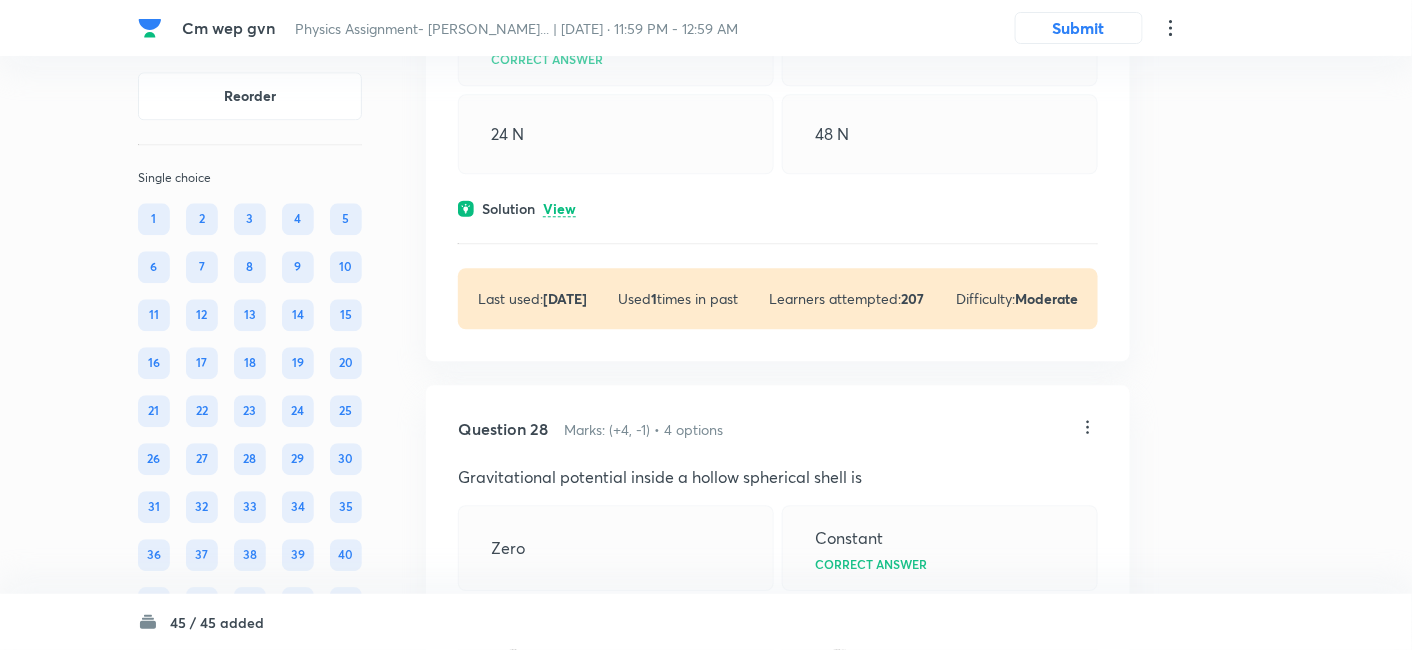 scroll, scrollTop: 20571, scrollLeft: 0, axis: vertical 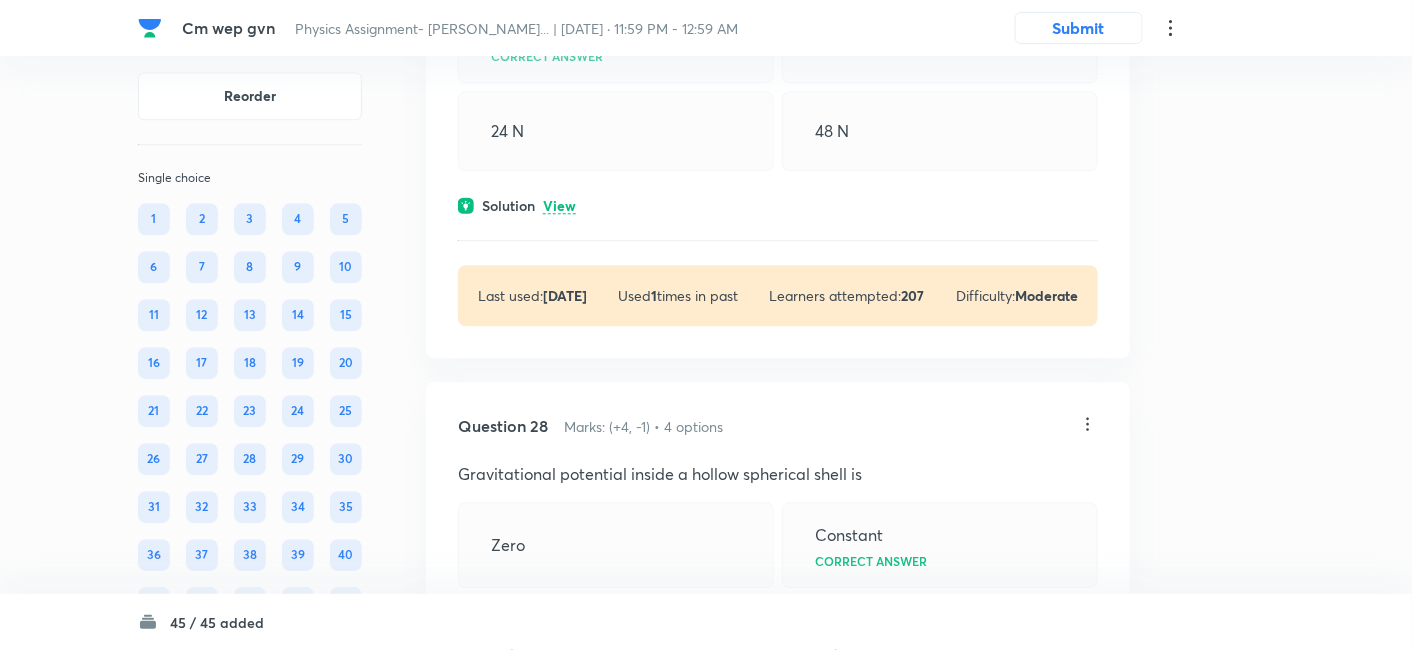 click on "View" at bounding box center (559, 206) 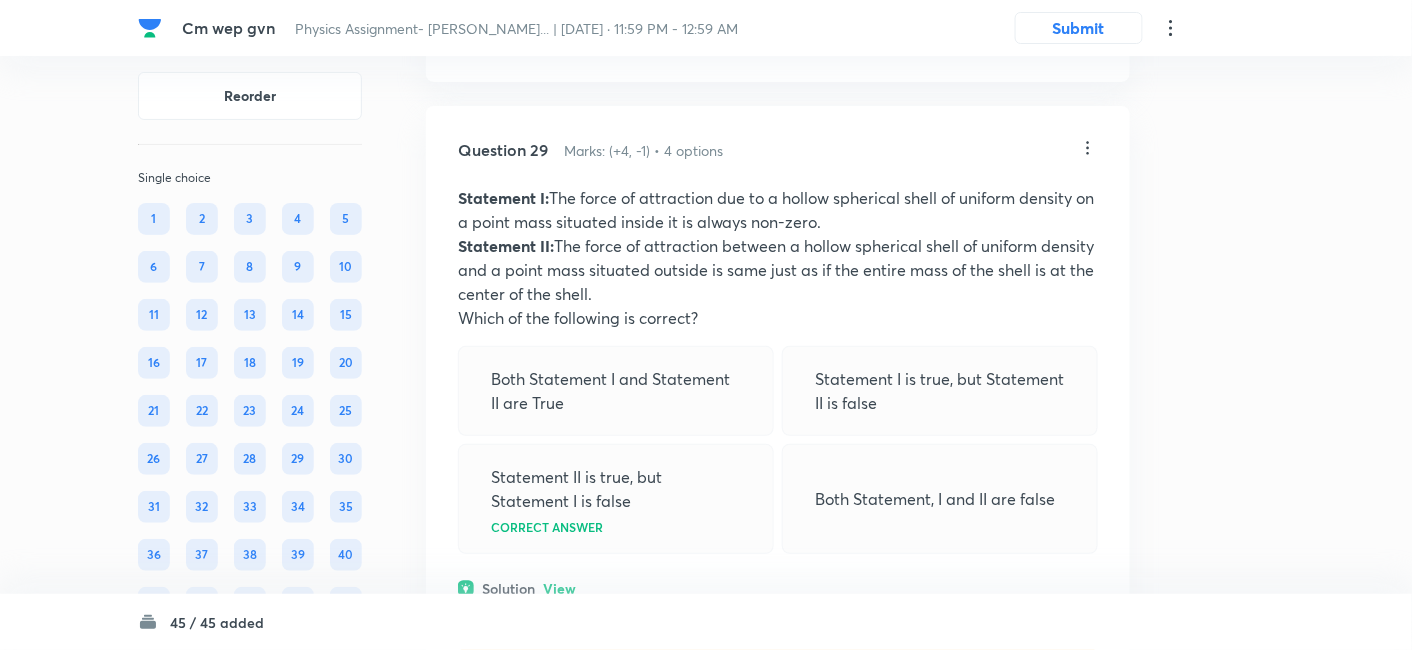 scroll, scrollTop: 21517, scrollLeft: 0, axis: vertical 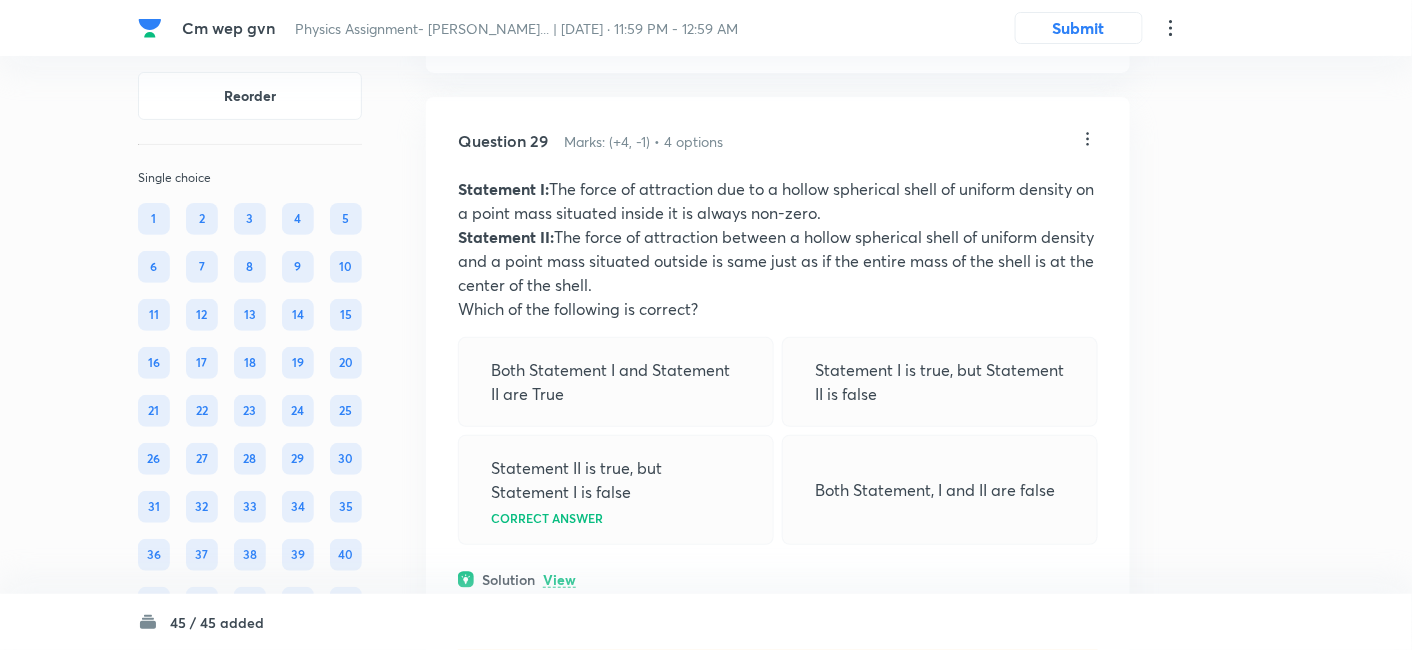 click on "View" at bounding box center [559, -79] 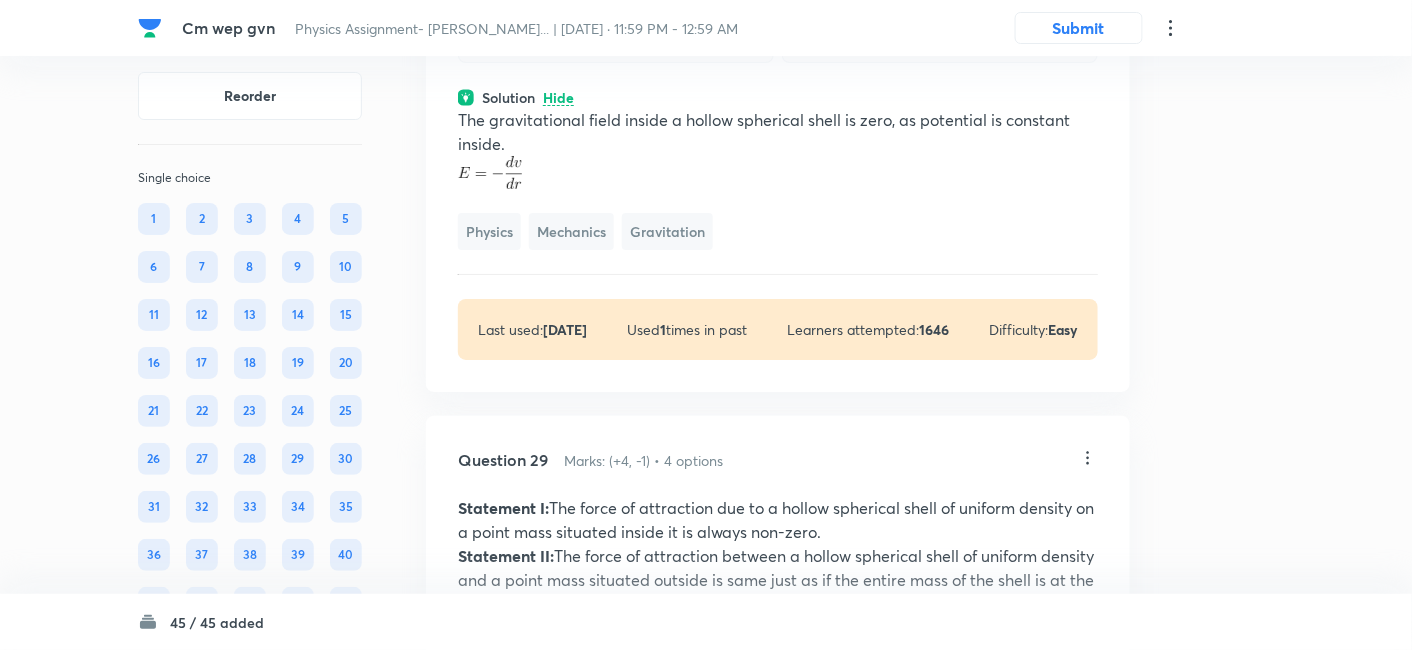 scroll, scrollTop: 21340, scrollLeft: 0, axis: vertical 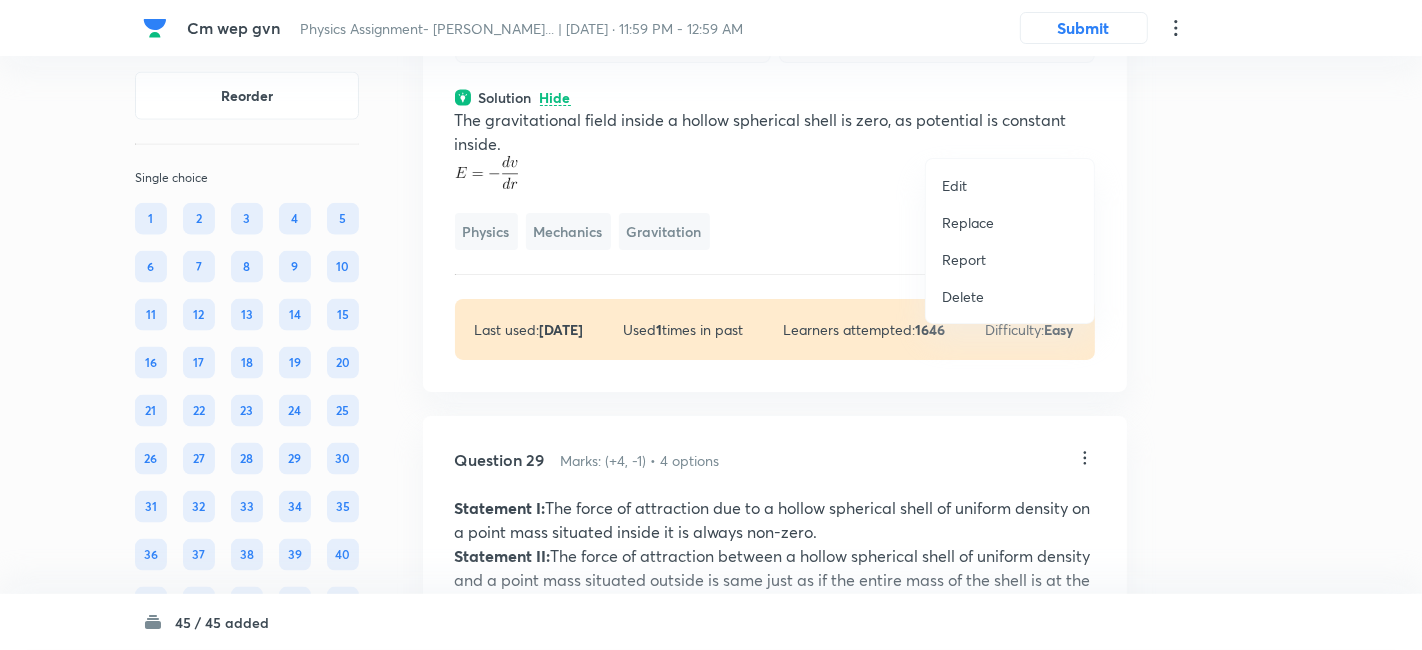 click on "Replace" at bounding box center [968, 222] 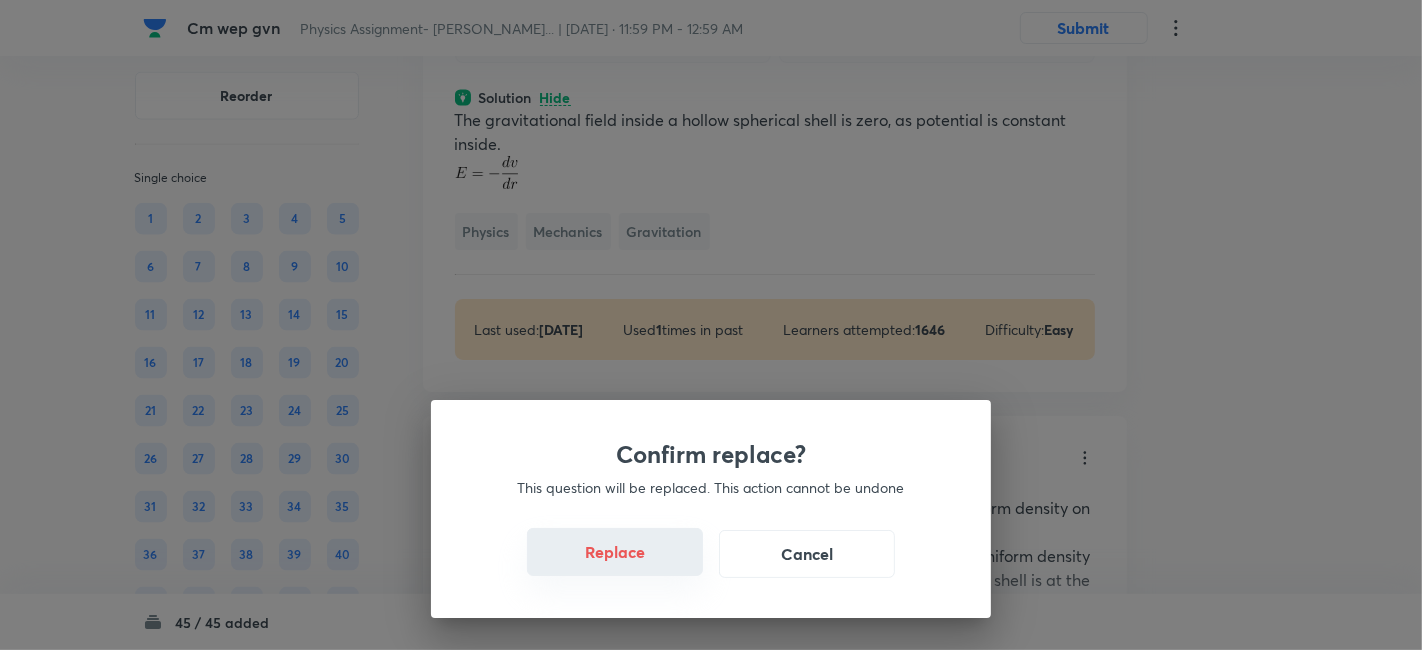 click on "Replace" at bounding box center [615, 552] 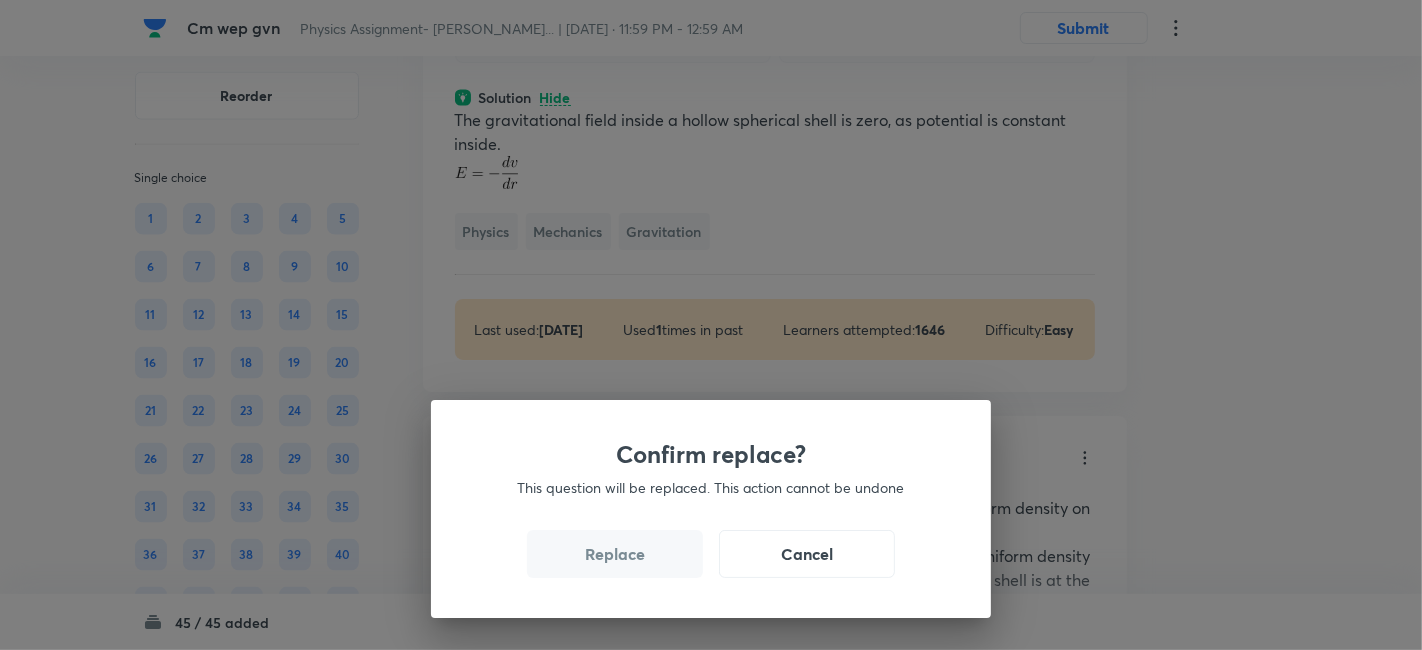 click on "Replace" at bounding box center (615, 554) 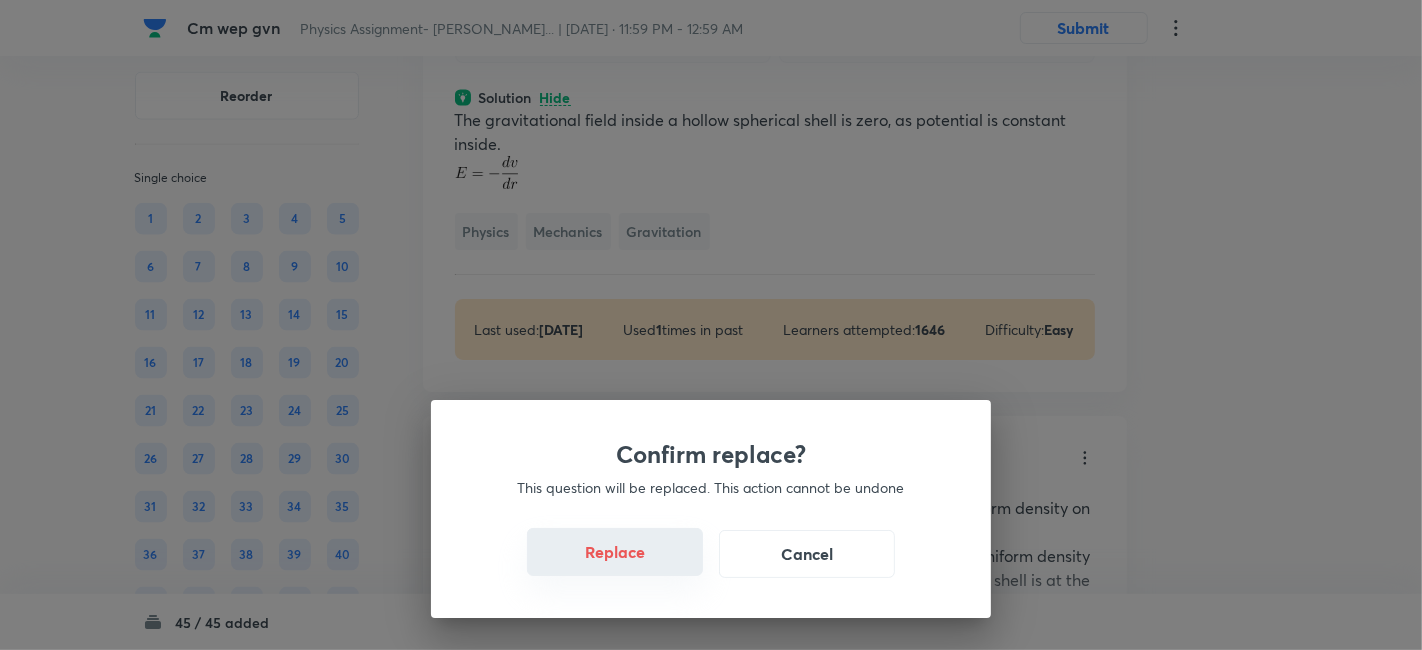 click on "Replace" at bounding box center [615, 552] 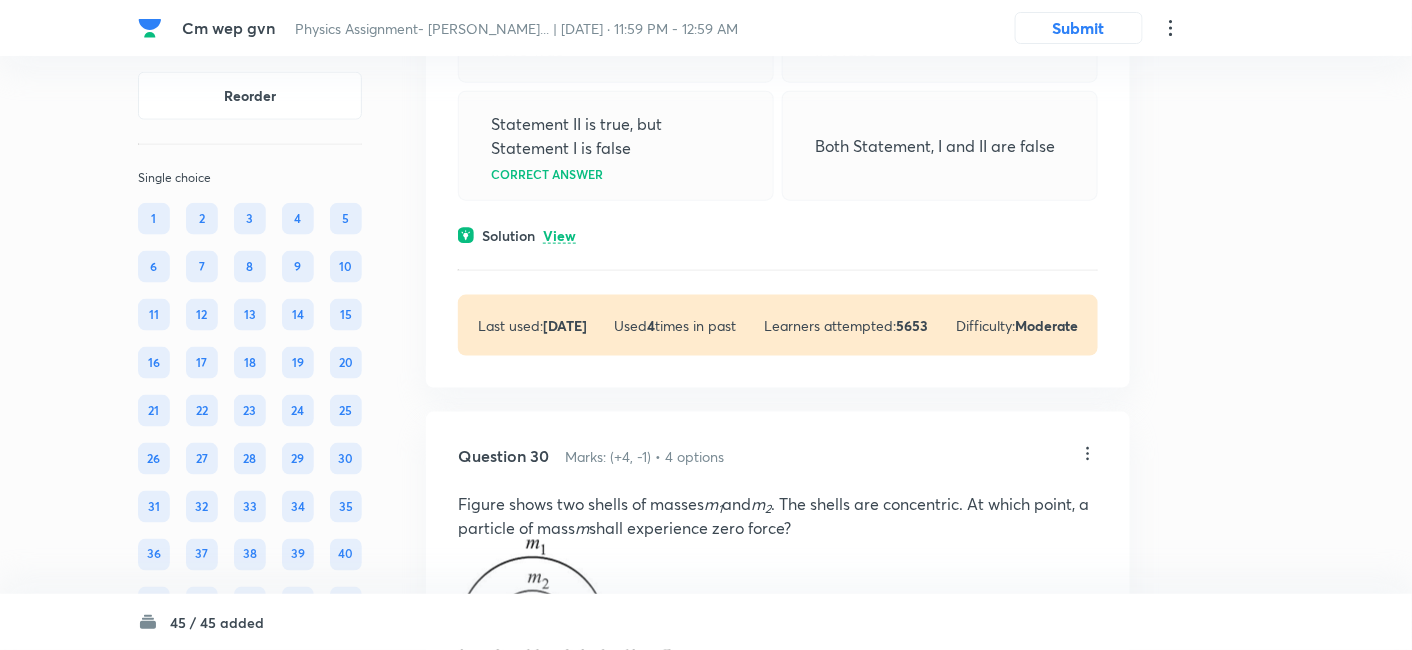 scroll, scrollTop: 22115, scrollLeft: 0, axis: vertical 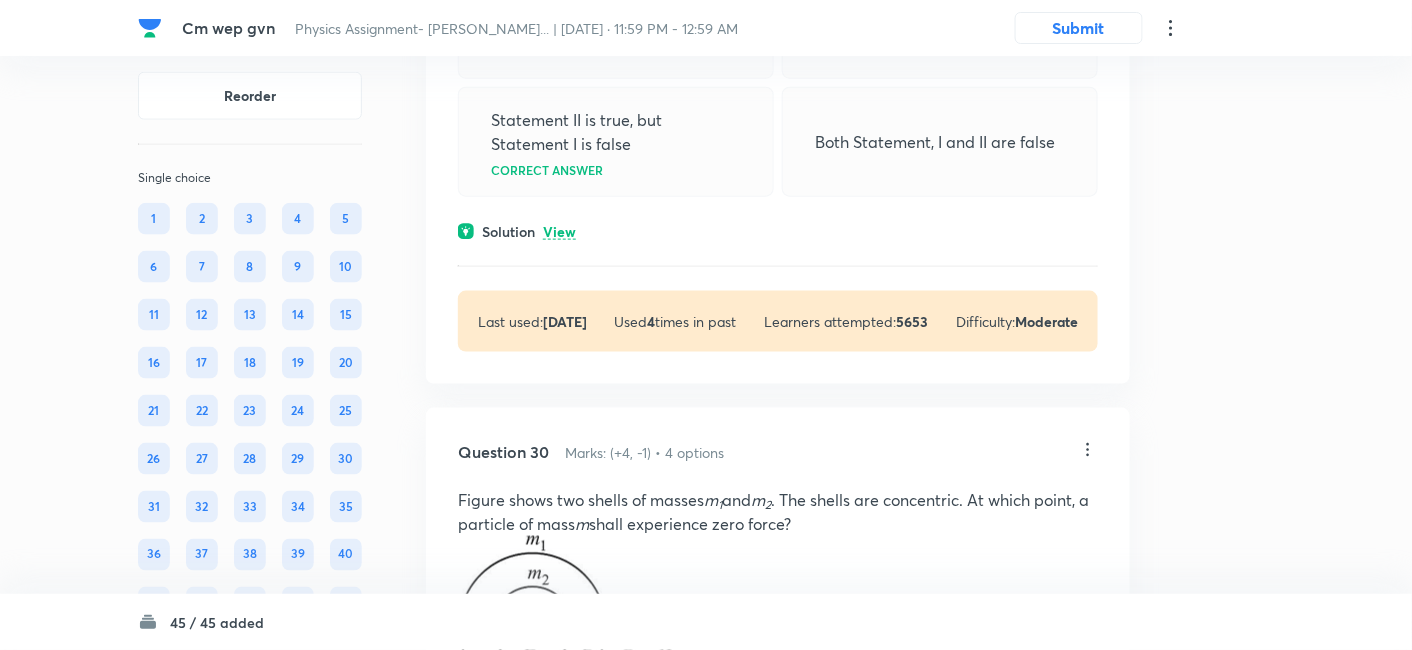 click on "View" at bounding box center [559, 232] 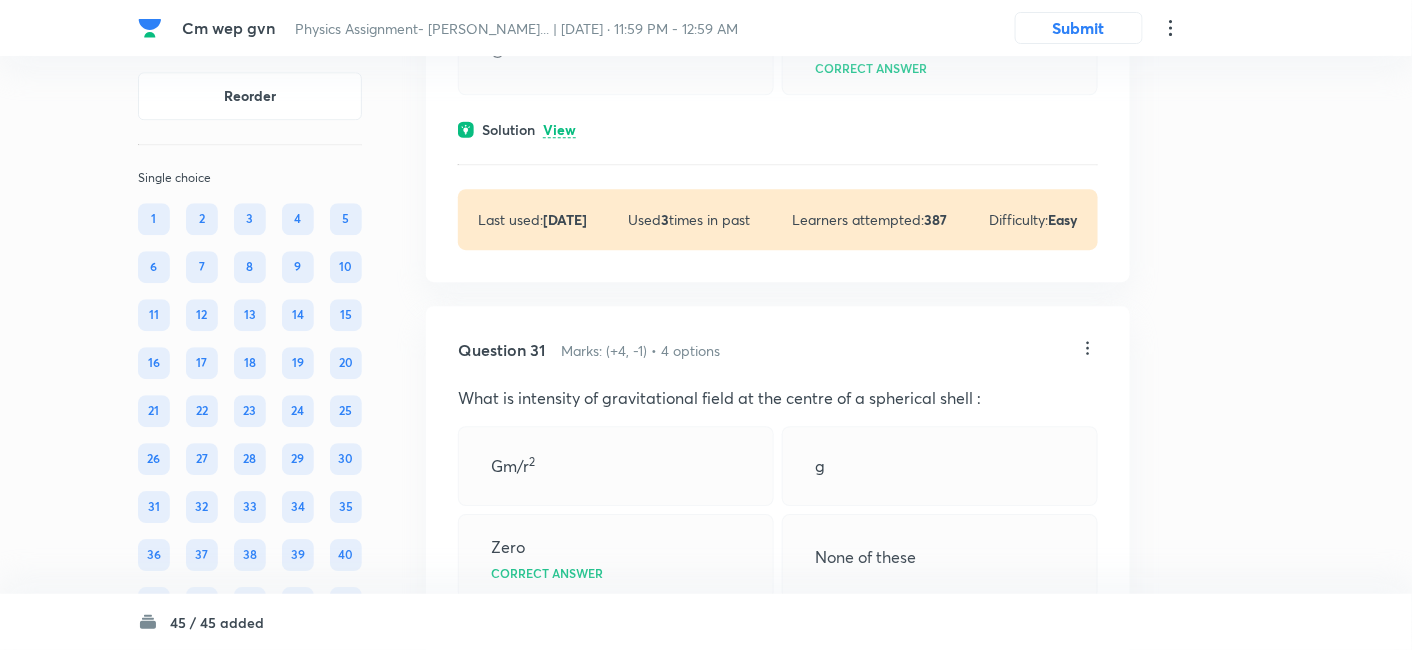 scroll, scrollTop: 23091, scrollLeft: 0, axis: vertical 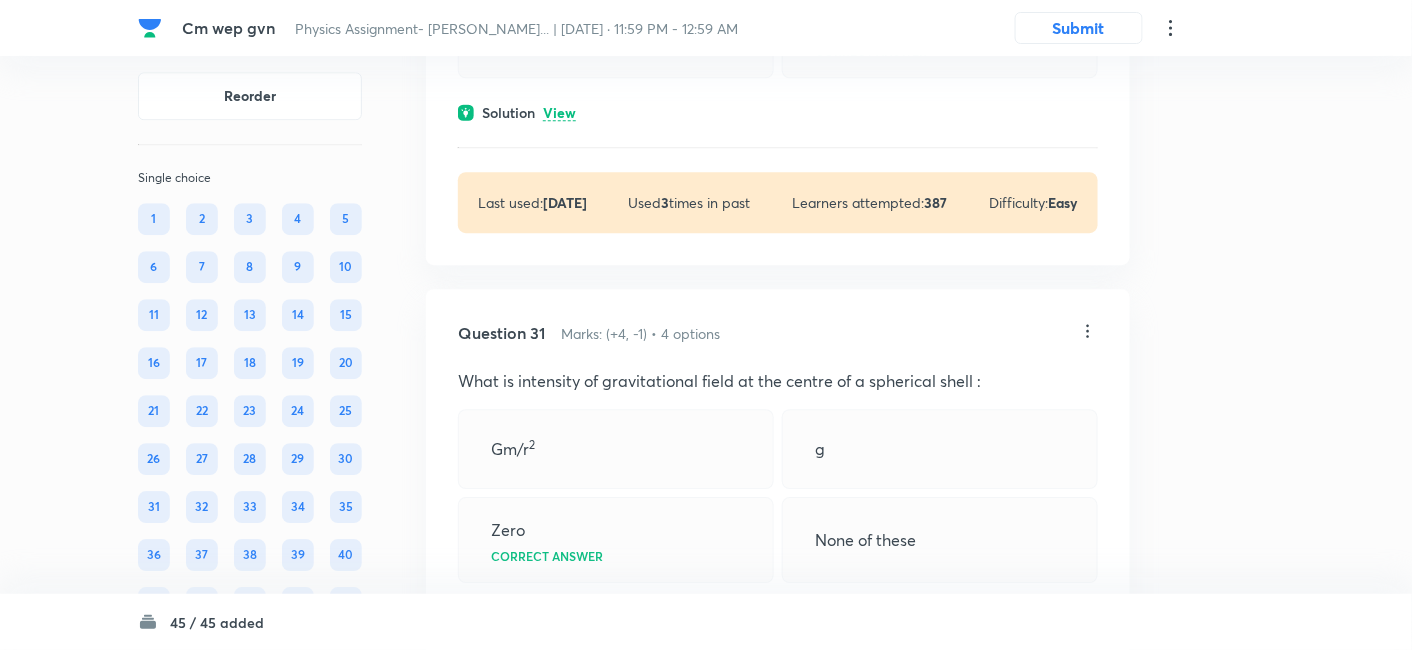 click on "View" at bounding box center [559, 113] 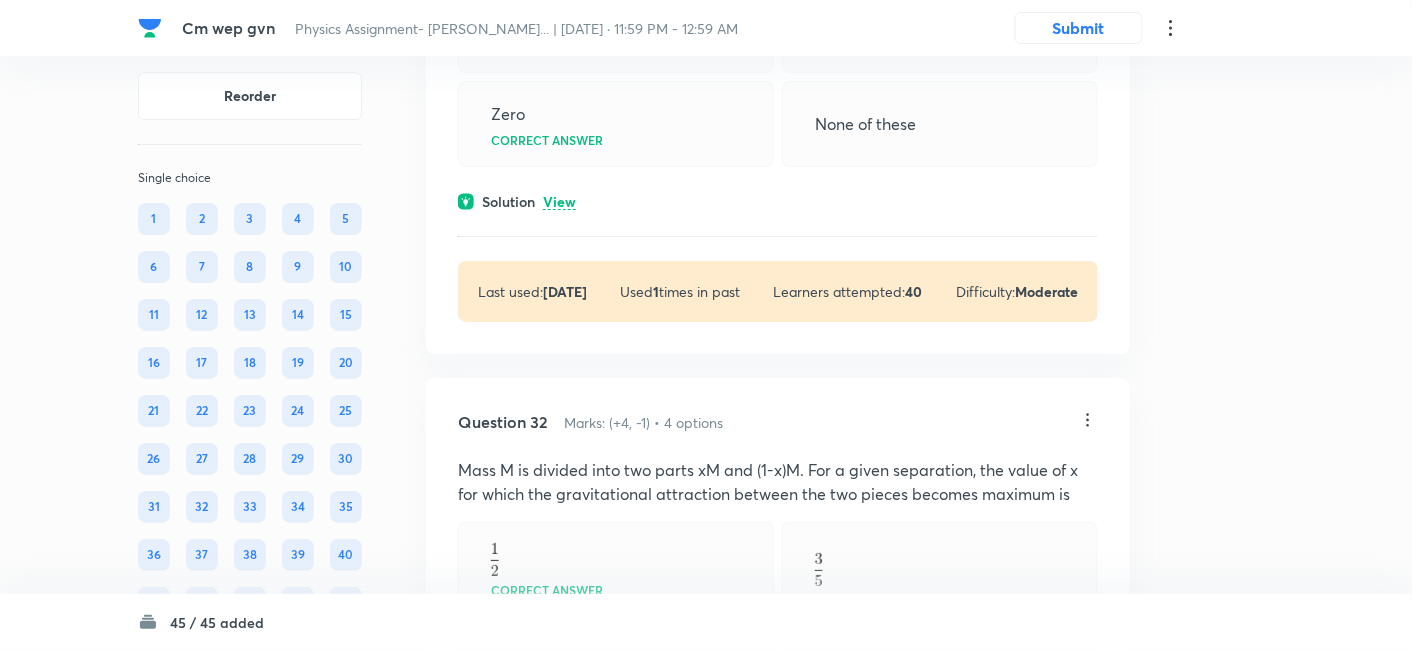 scroll, scrollTop: 23637, scrollLeft: 0, axis: vertical 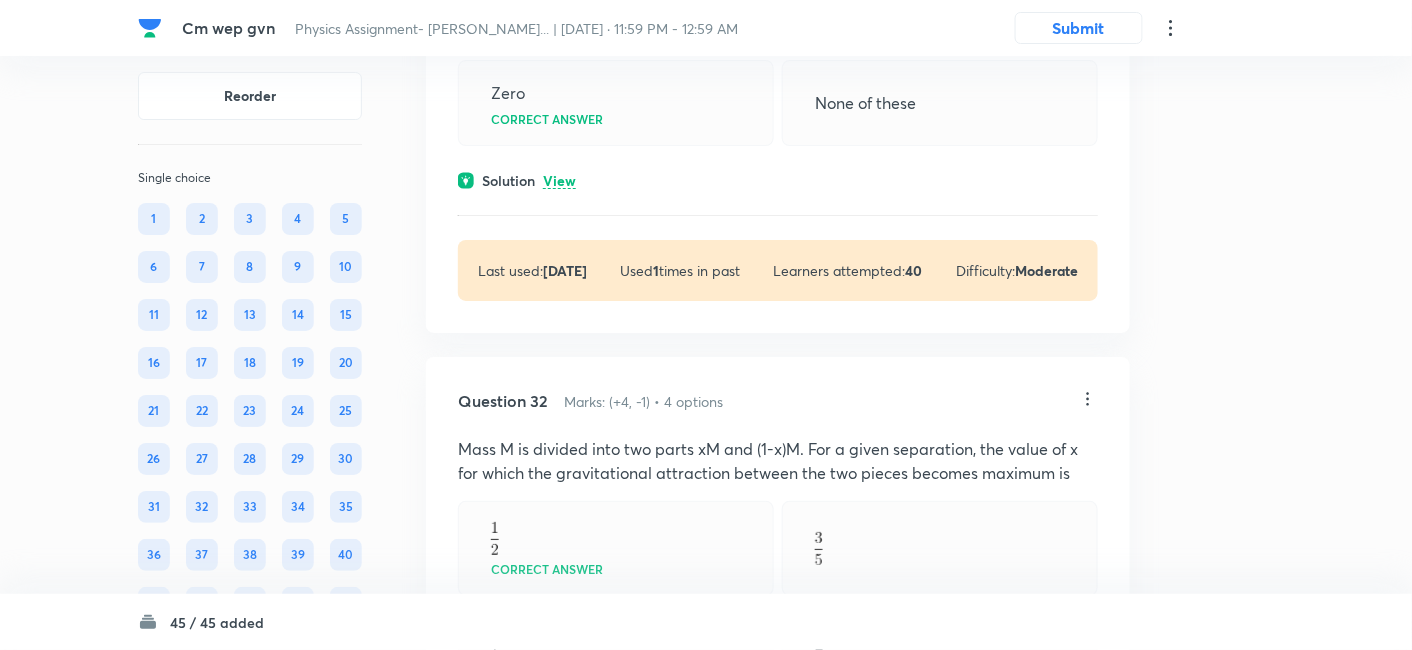 click on "View" at bounding box center [559, 181] 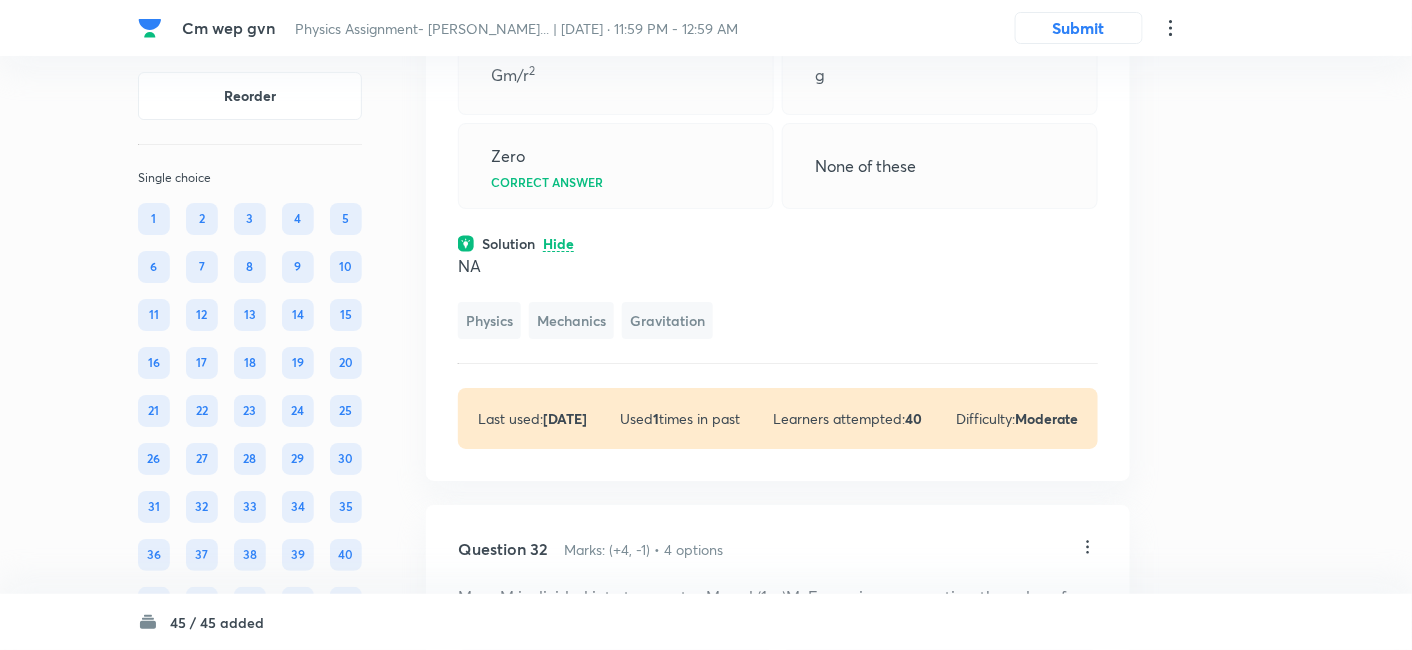scroll, scrollTop: 23573, scrollLeft: 0, axis: vertical 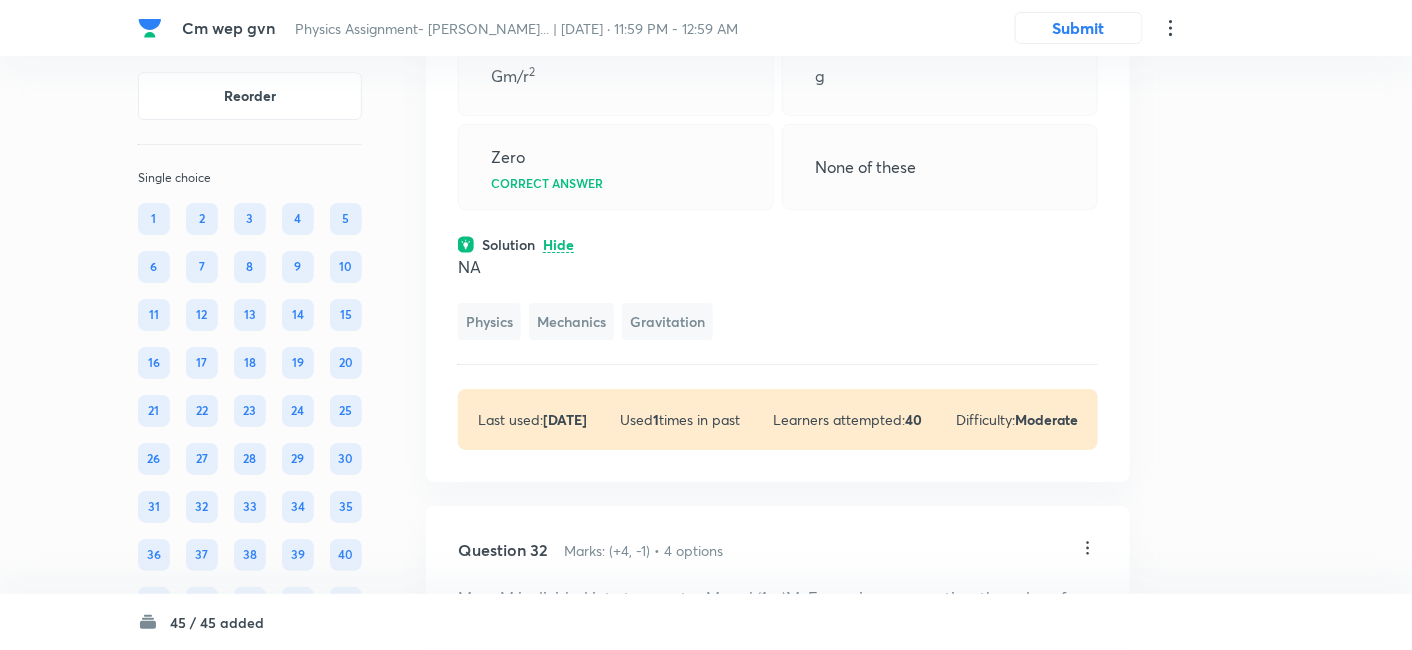 click on "Question 31 Marks: (+4, -1) • 4 options What is intensity of gravitational field at the centre of a spherical shell : Gm/r 2  g  Zero  Correct answer None of these  Solution Hide NA Physics Mechanics Gravitation Last used:  9 months ago Used  1  times in past Learners attempted:  40 Difficulty: Moderate" at bounding box center [778, 199] 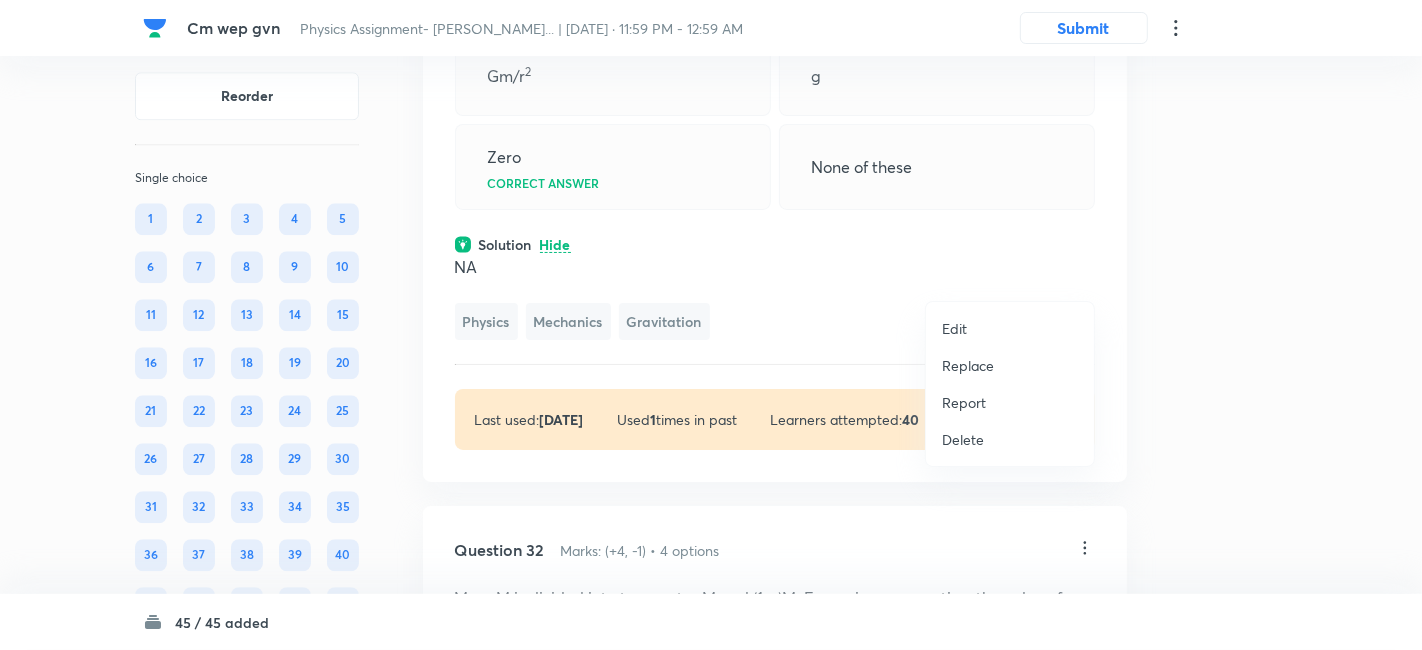 click on "Replace" at bounding box center (968, 365) 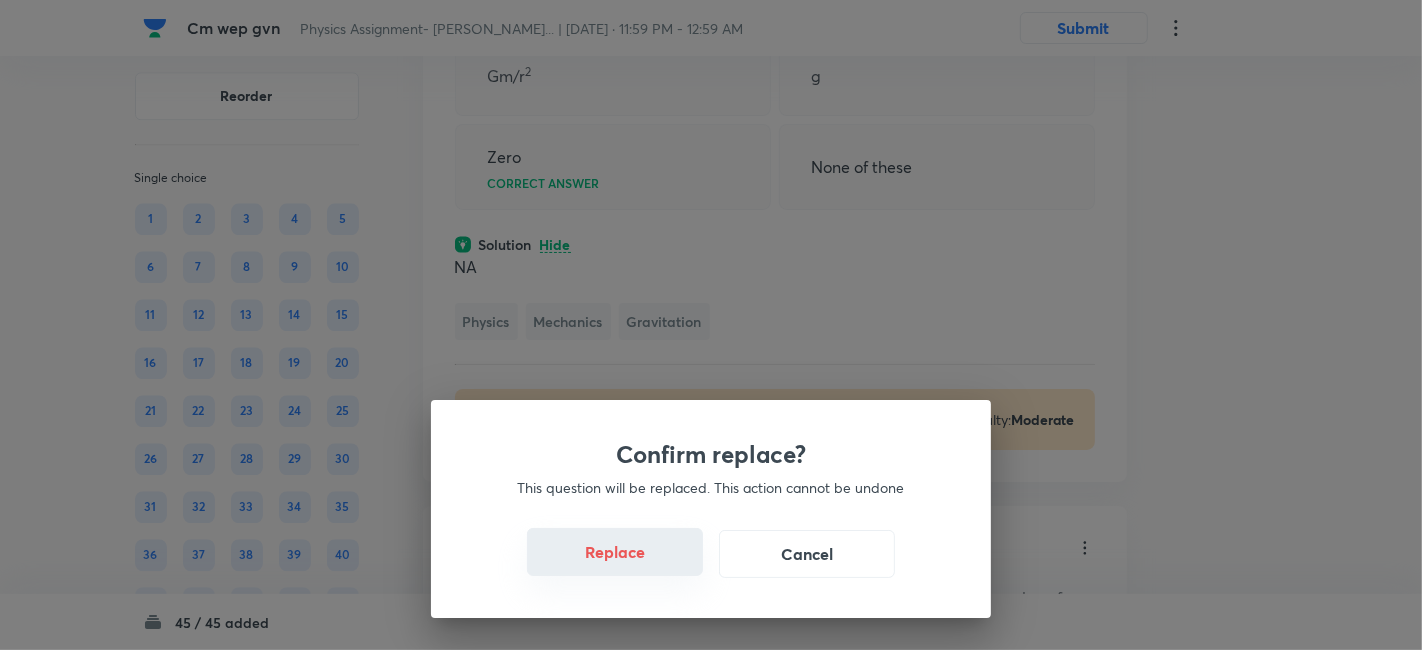 click on "Replace" at bounding box center [615, 552] 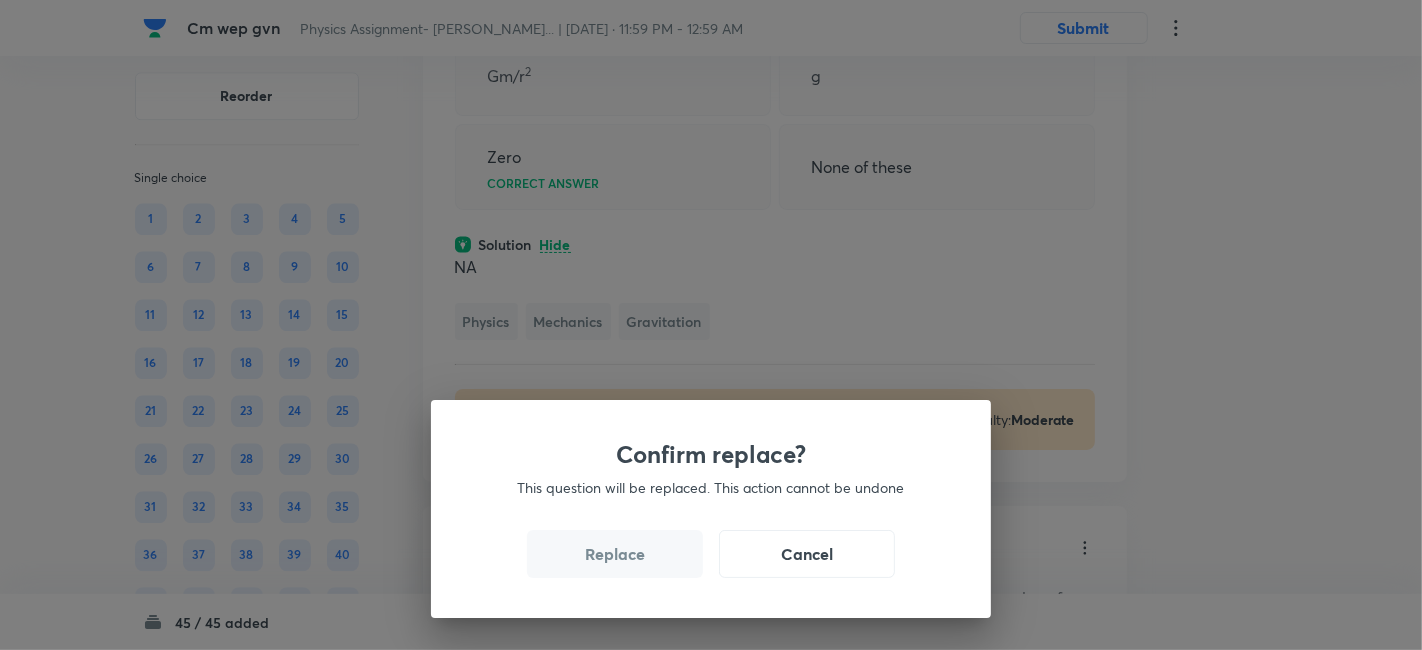 click on "Replace" at bounding box center (615, 554) 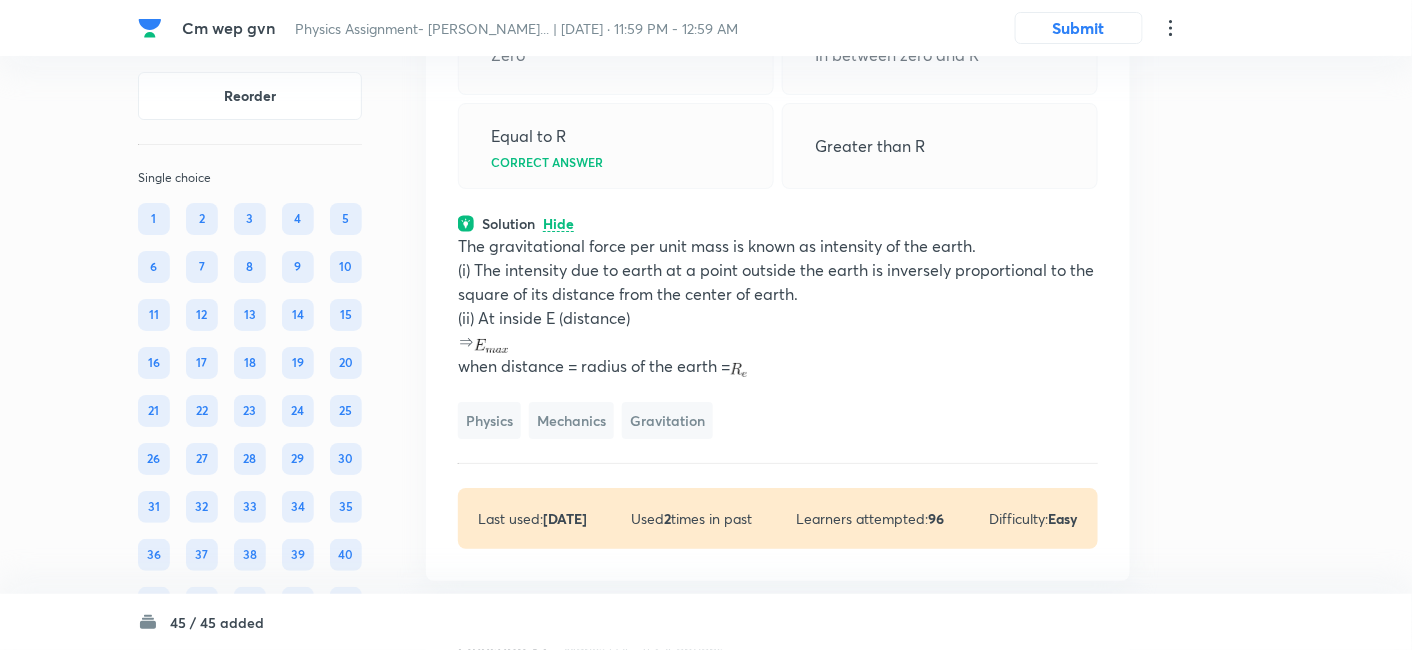 scroll, scrollTop: 23642, scrollLeft: 0, axis: vertical 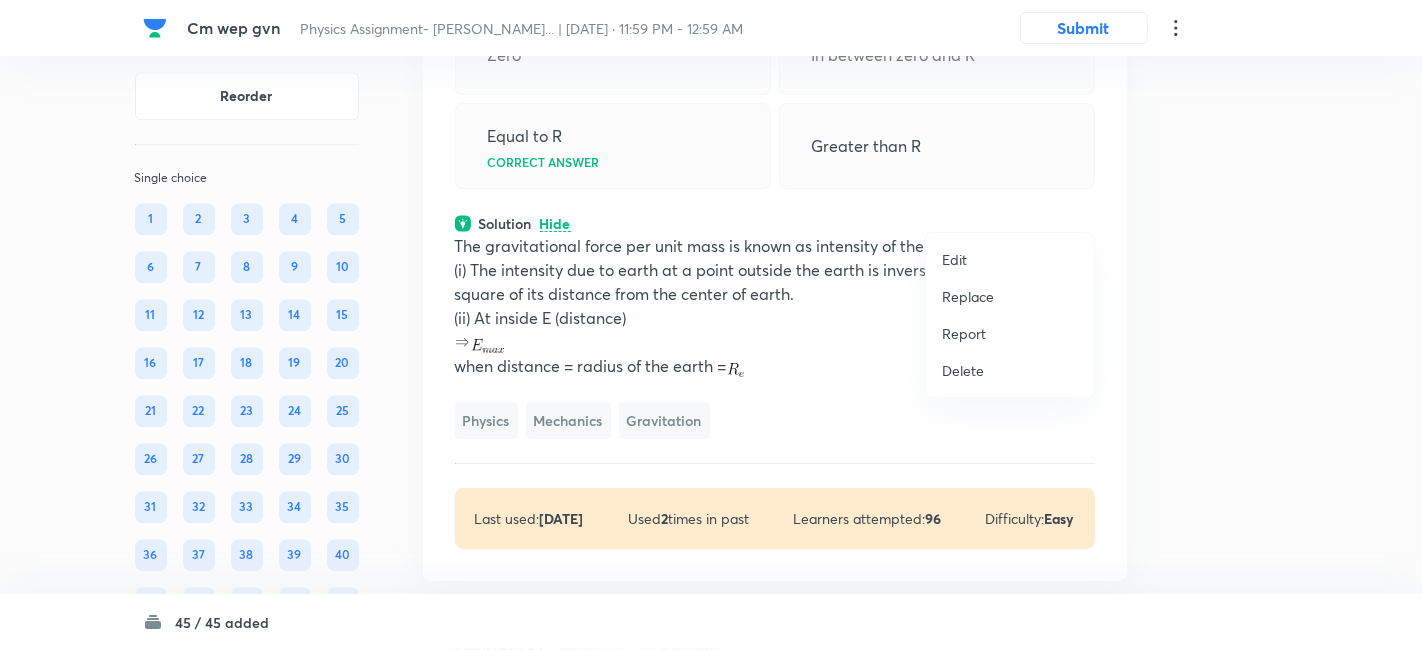 click on "Replace" at bounding box center [968, 296] 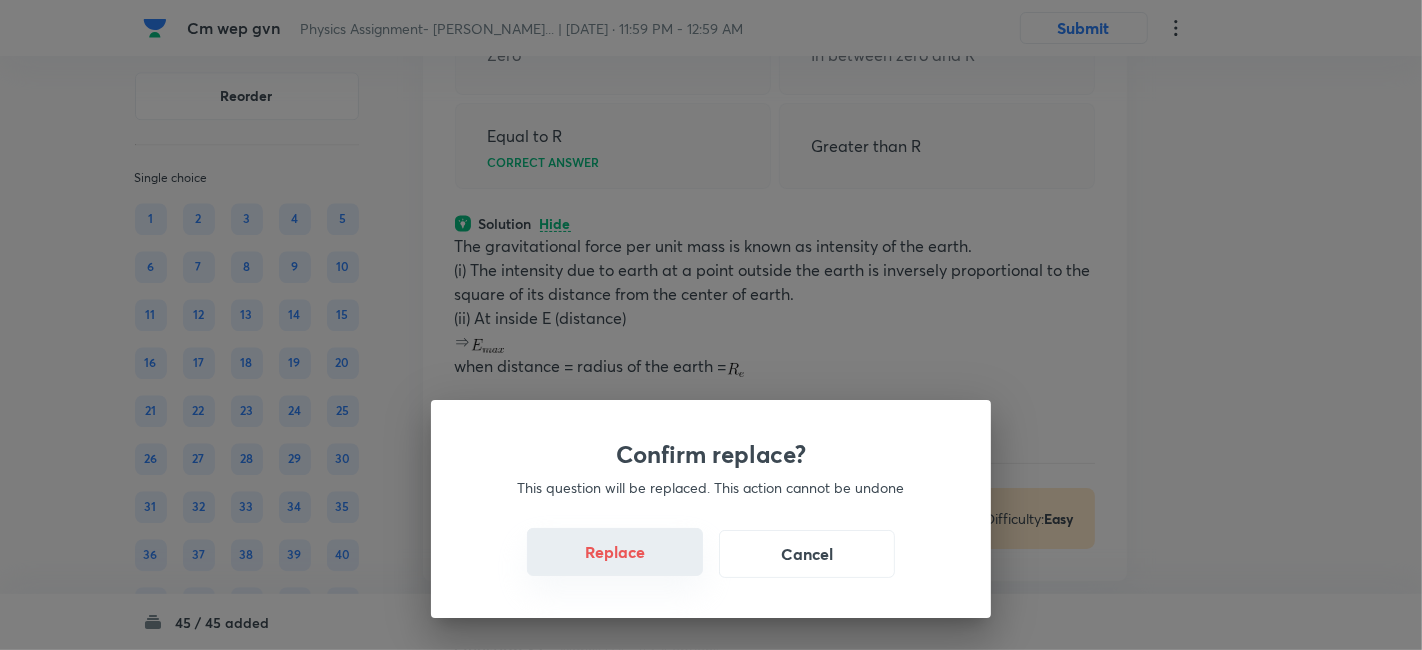click on "Replace" at bounding box center [615, 552] 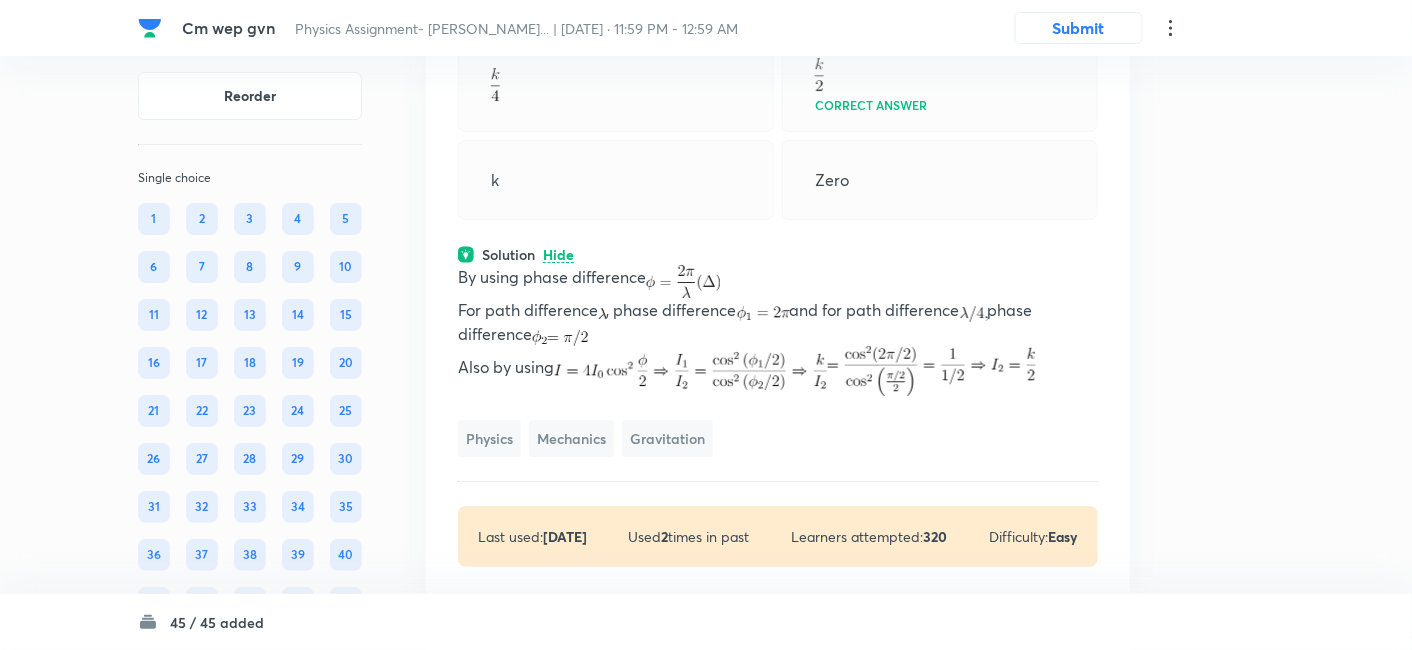 scroll, scrollTop: 23618, scrollLeft: 0, axis: vertical 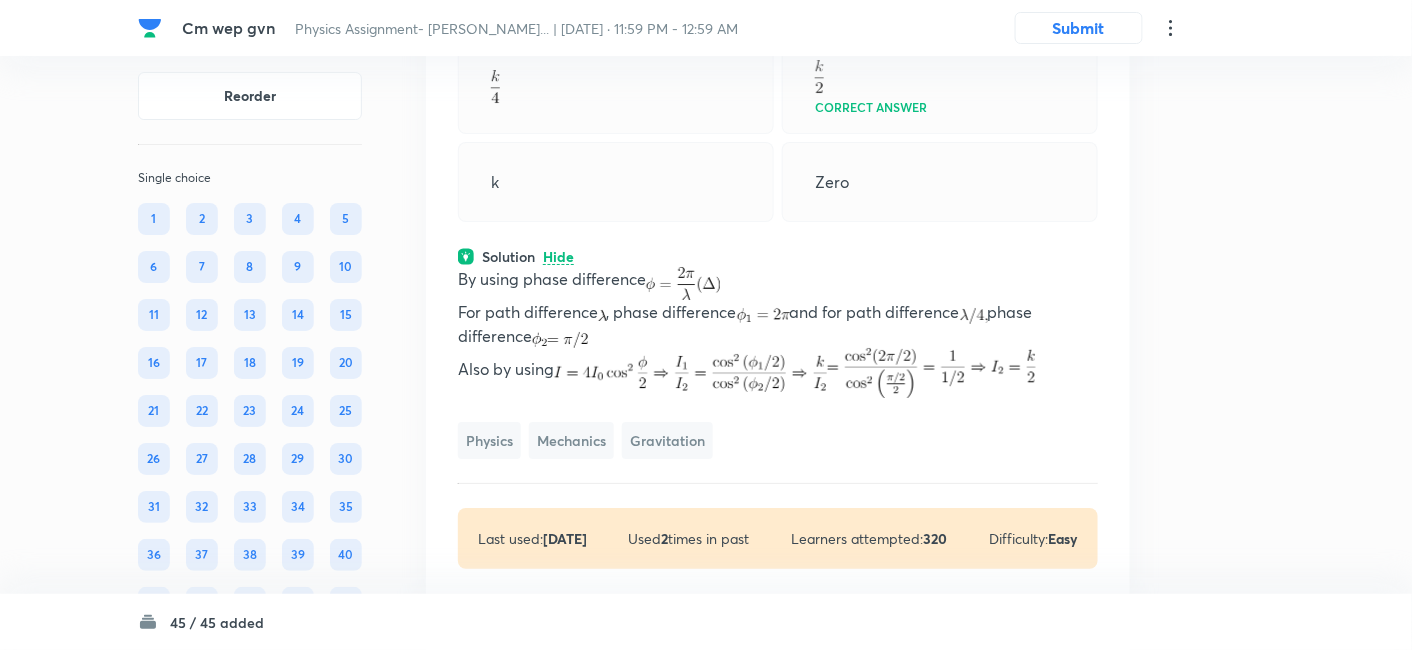 click 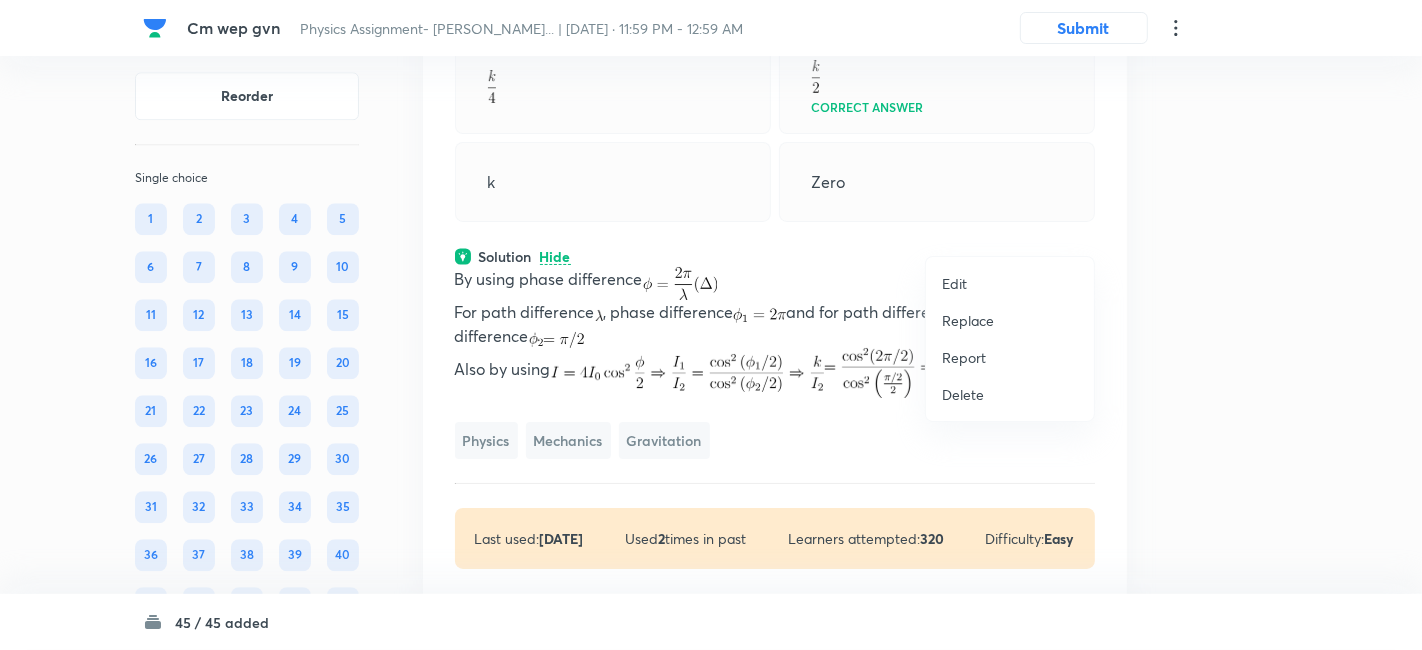 click on "Replace" at bounding box center [968, 320] 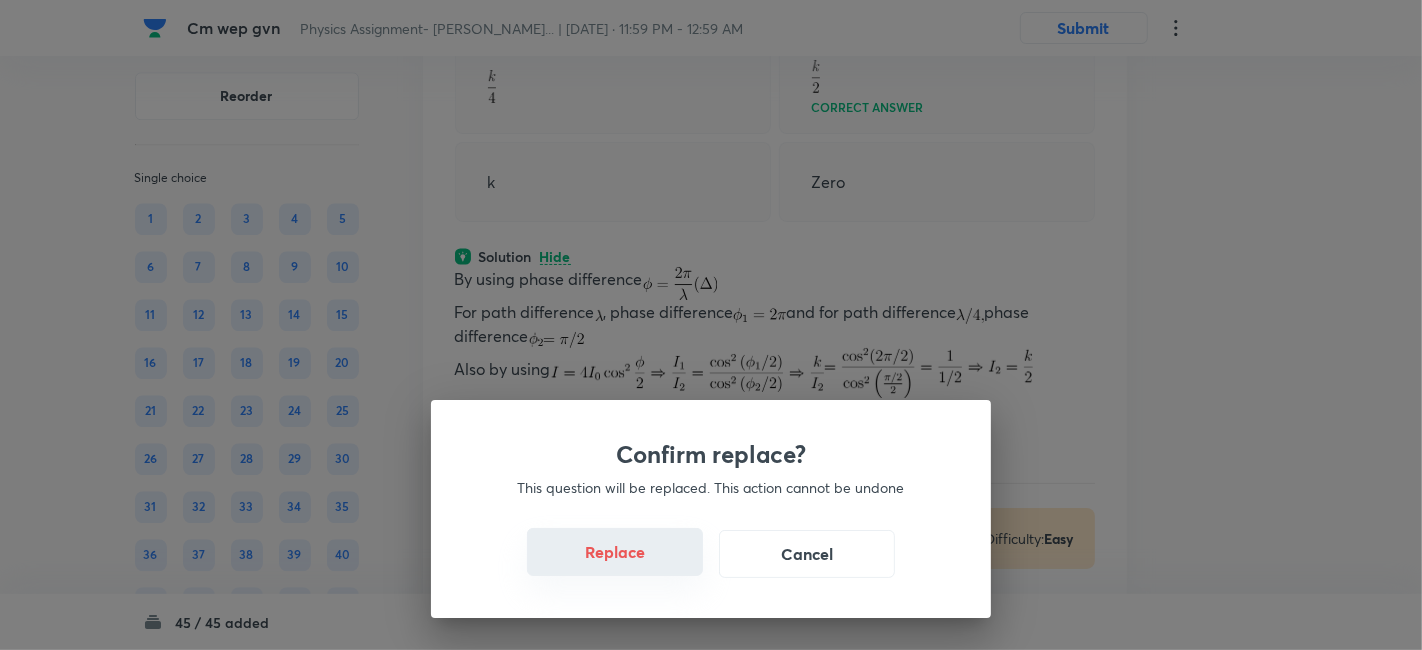 click on "Replace" at bounding box center (615, 552) 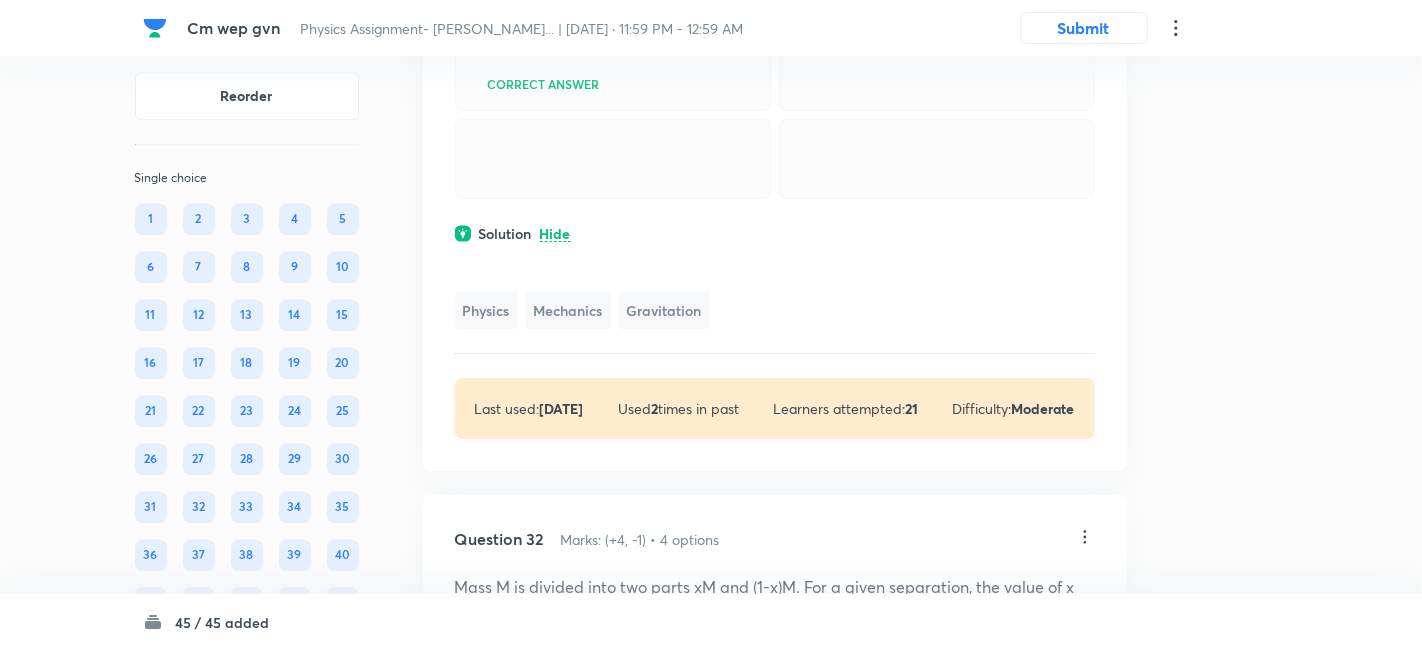 click on "Confirm replace? This question will be replaced. This action cannot be undone Replace Cancel" at bounding box center (711, 975) 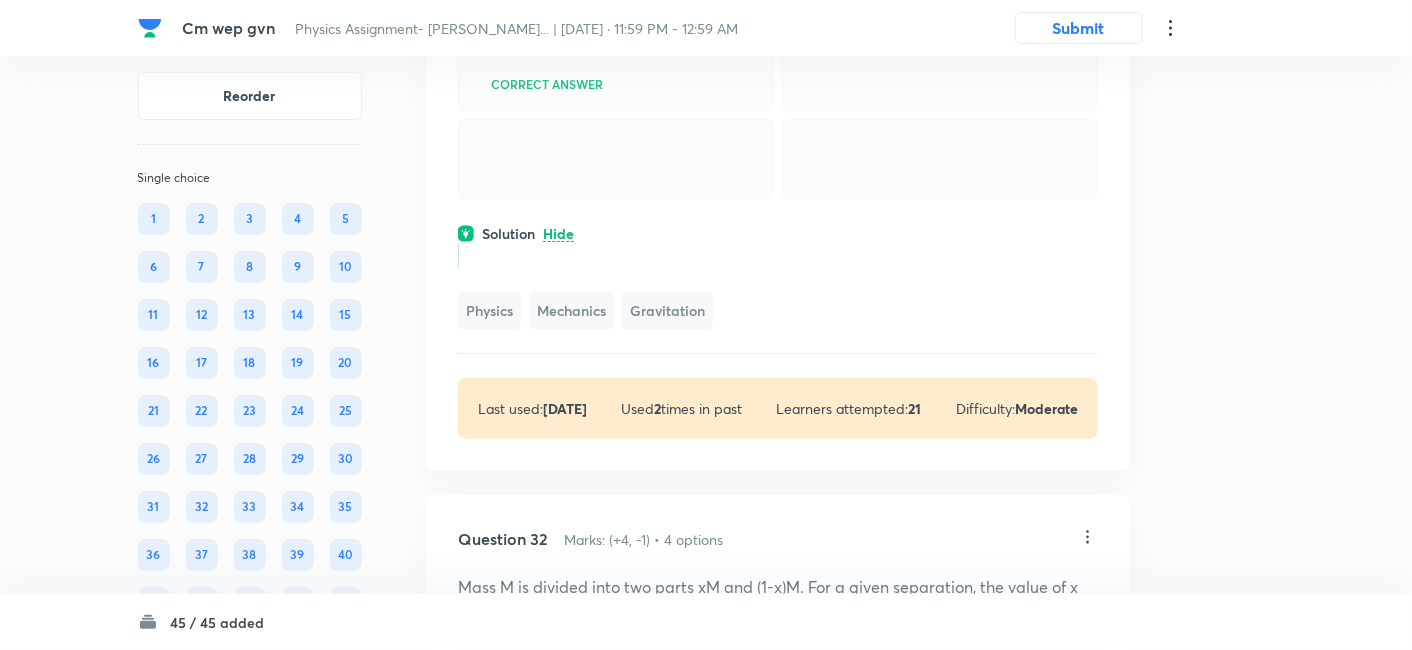 click on "Question 31 Marks: (+4, -1) • 4 options   Correct answer Solution Hide Physics Mechanics Gravitation Last used:  1 year ago Used  2  times in past Learners attempted:  21 Difficulty: Moderate" at bounding box center (778, 171) 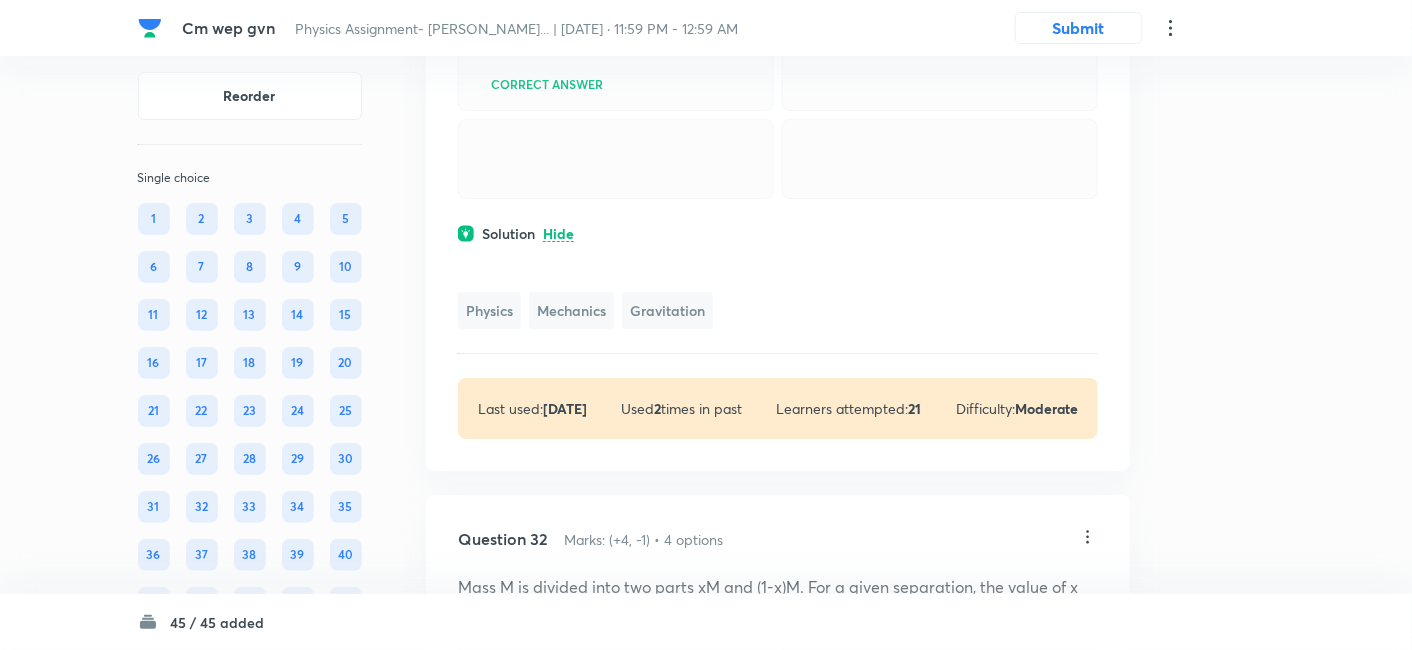 click on "Question 31 Marks: (+4, -1) • 4 options   Correct answer Solution Hide Physics Mechanics Gravitation Last used:  1 year ago Used  2  times in past Learners attempted:  21 Difficulty: Moderate" at bounding box center (778, 171) 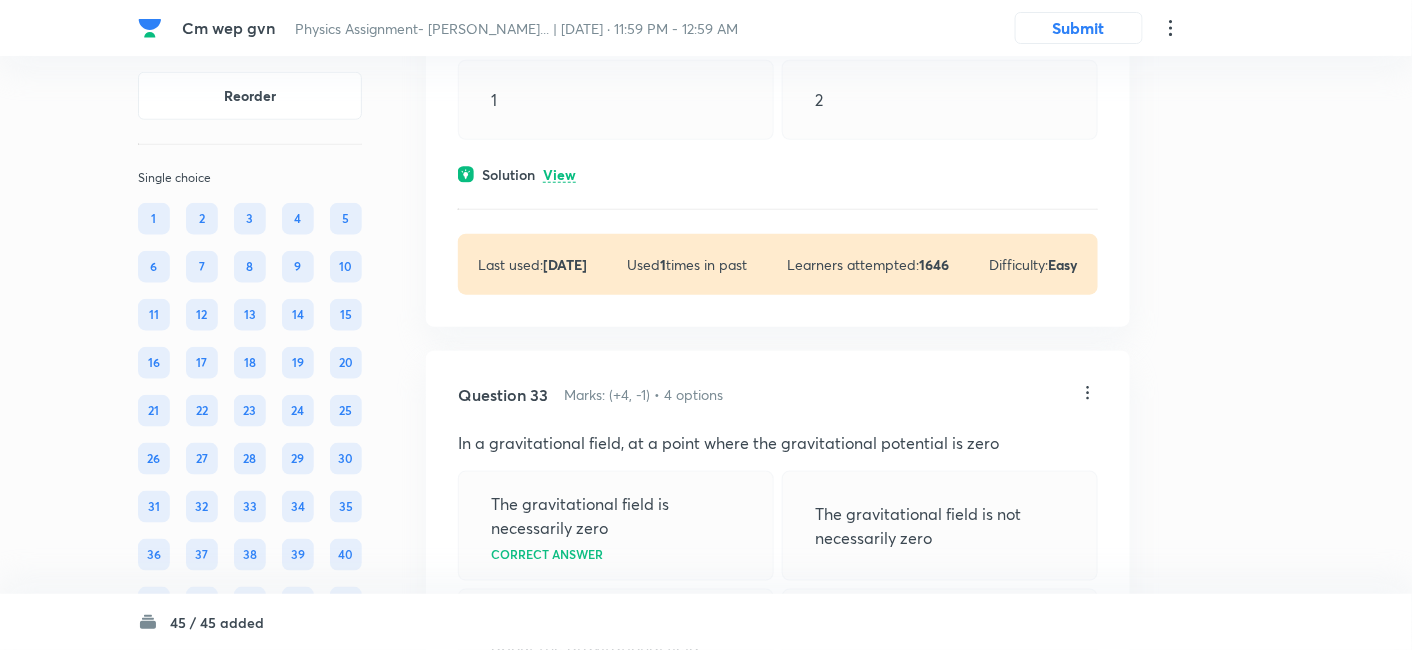 scroll, scrollTop: 24302, scrollLeft: 0, axis: vertical 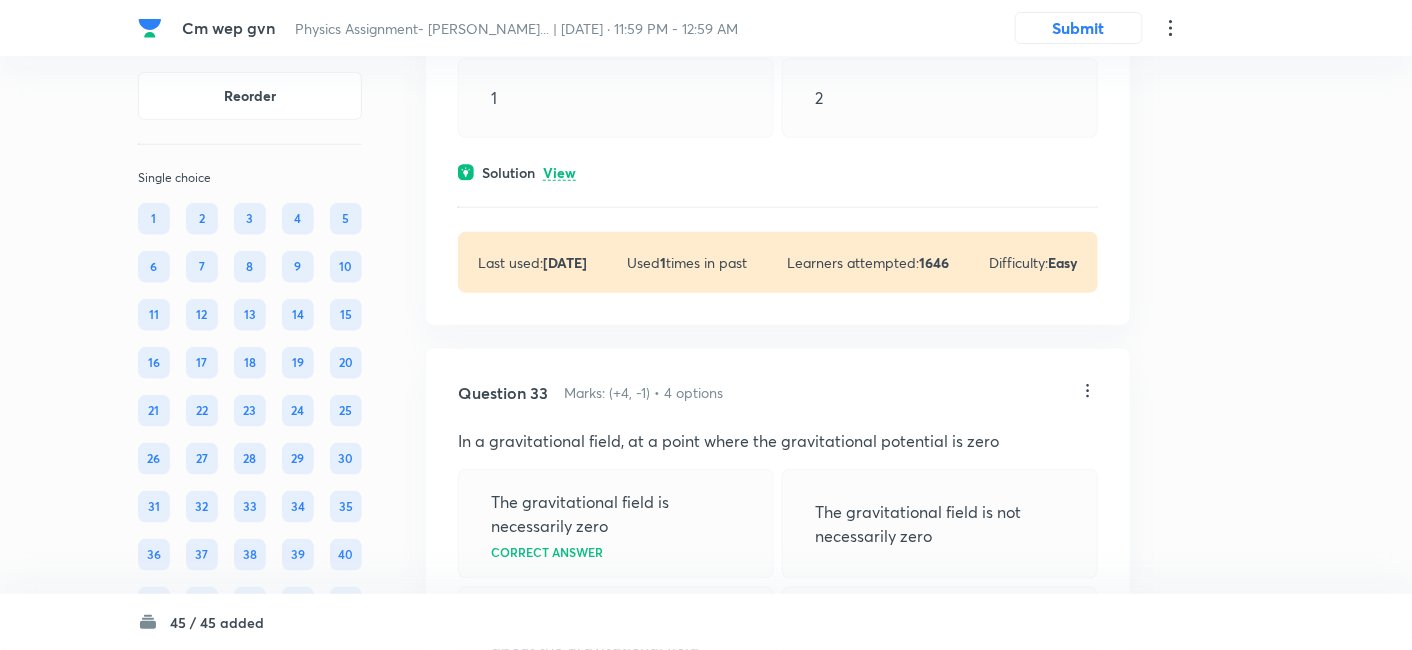 click on "View" at bounding box center (559, 173) 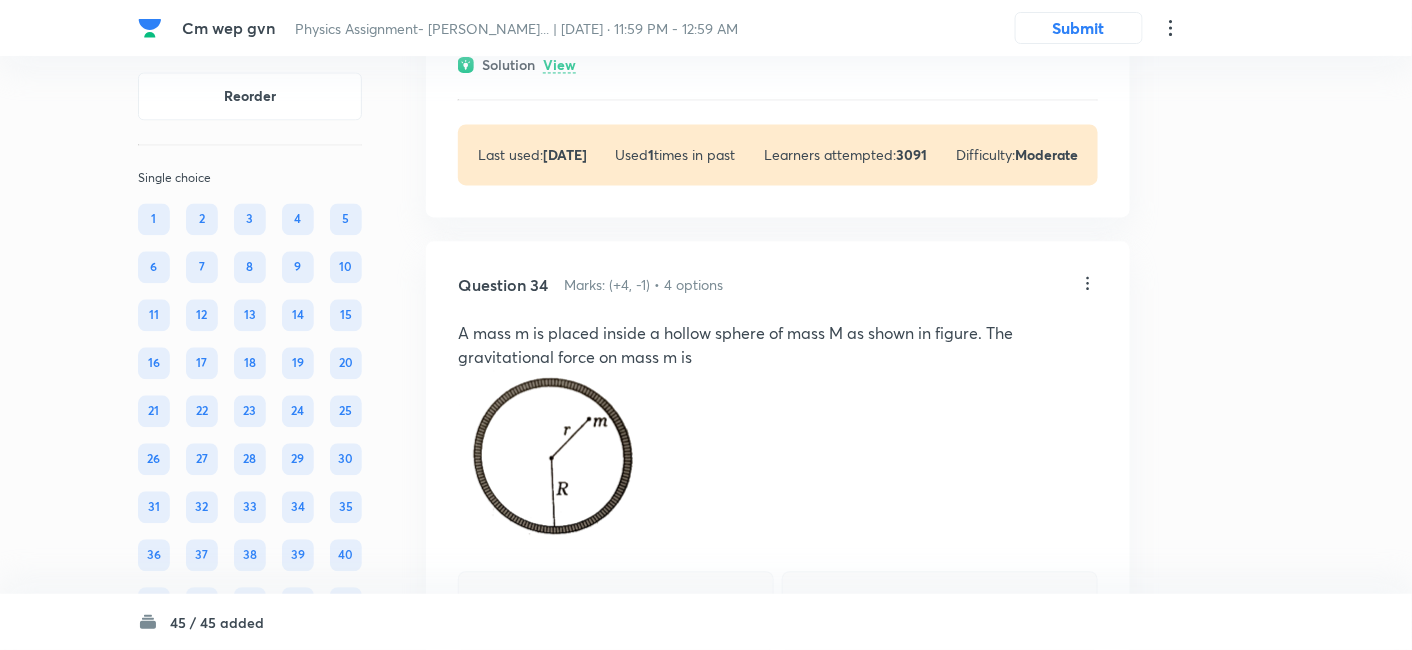 scroll, scrollTop: 25107, scrollLeft: 0, axis: vertical 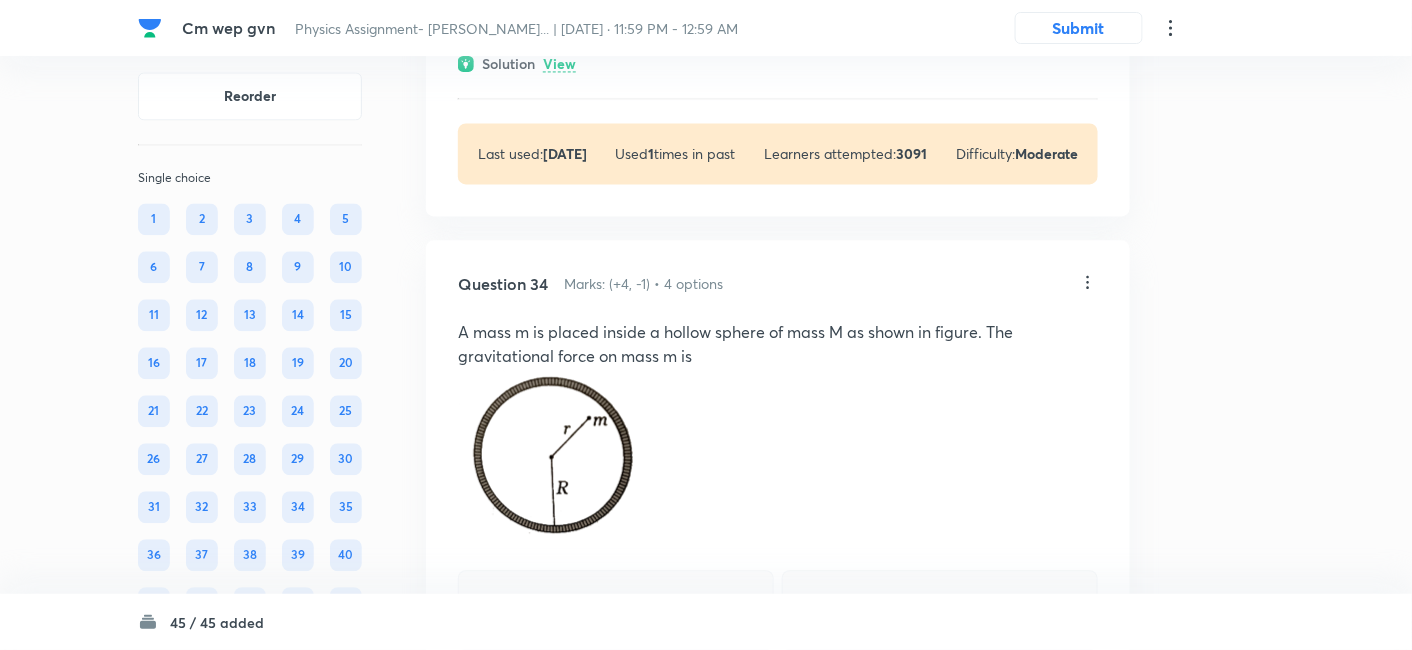 click on "View" at bounding box center [559, 64] 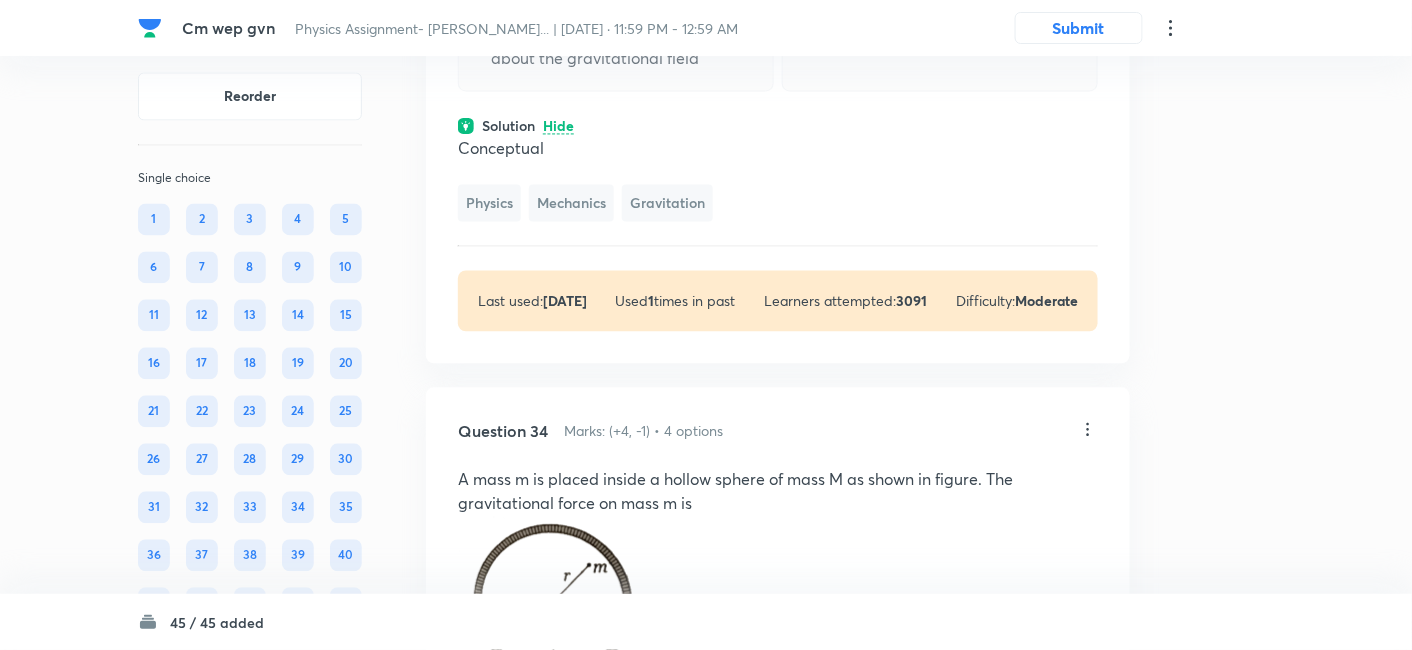 scroll, scrollTop: 25038, scrollLeft: 0, axis: vertical 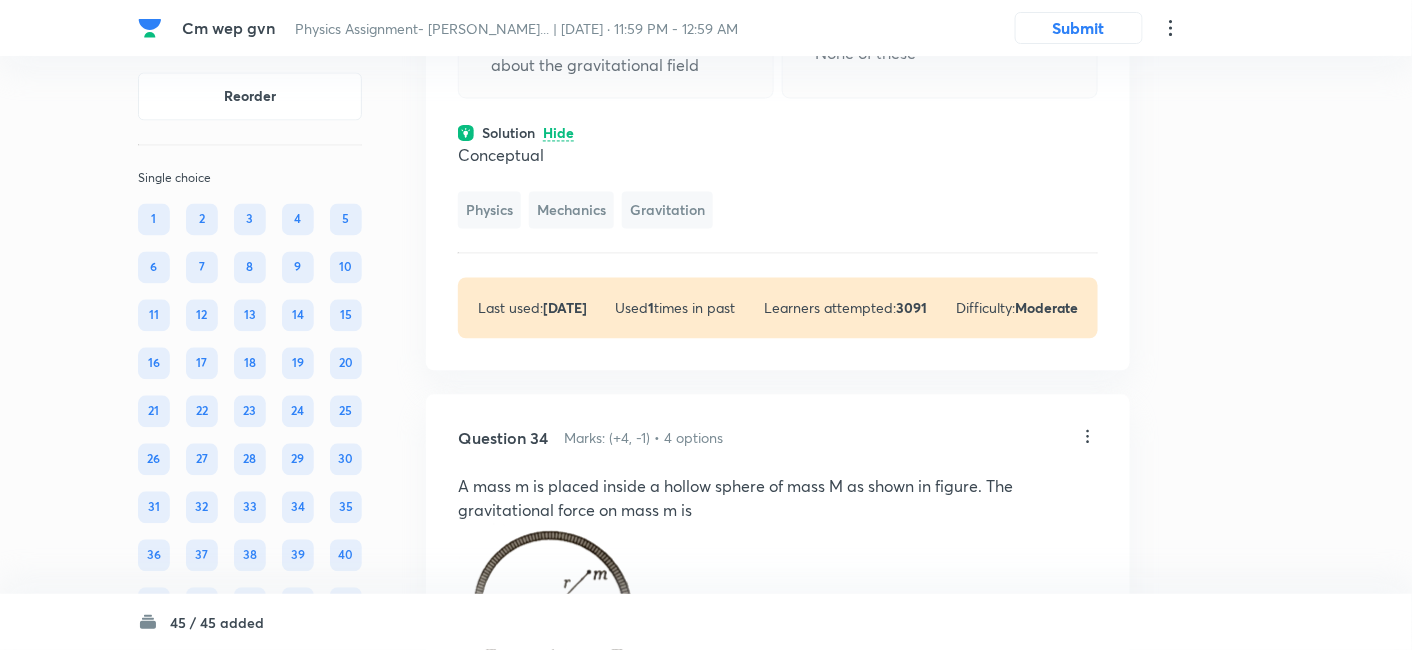 click 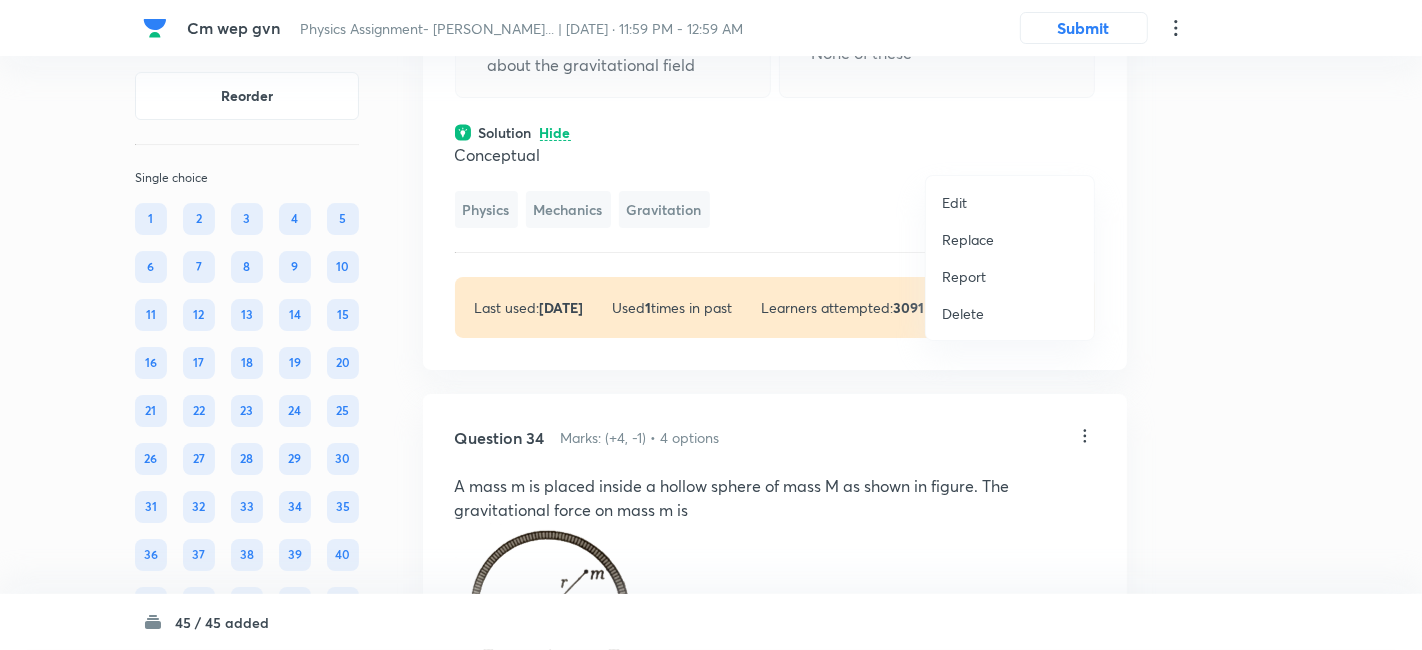 click on "Replace" at bounding box center (968, 239) 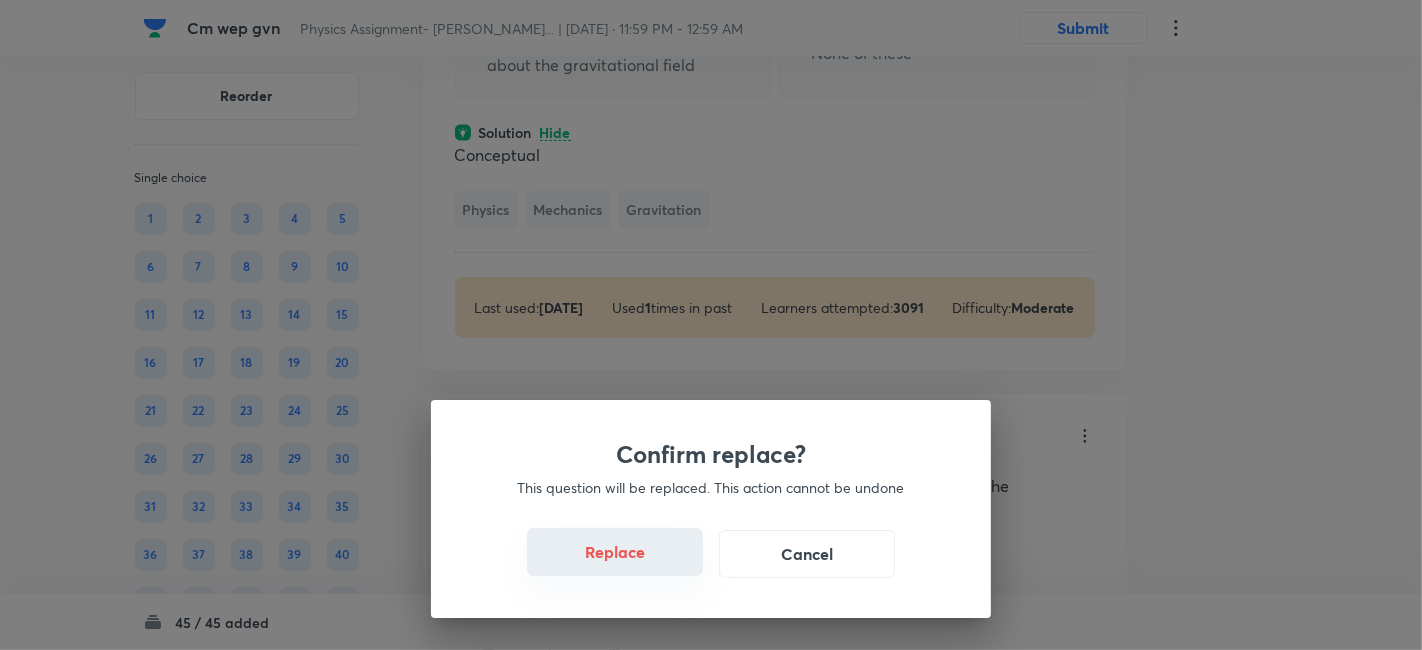 click on "Replace" at bounding box center (615, 552) 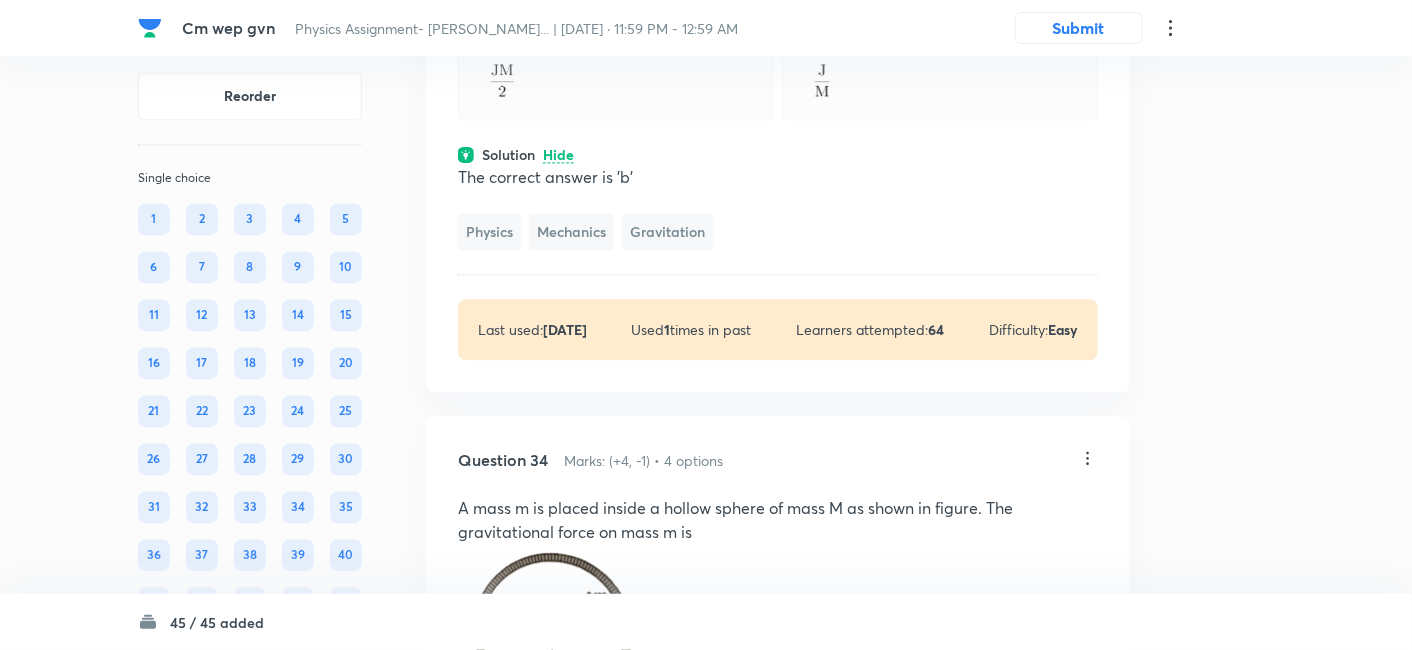 click 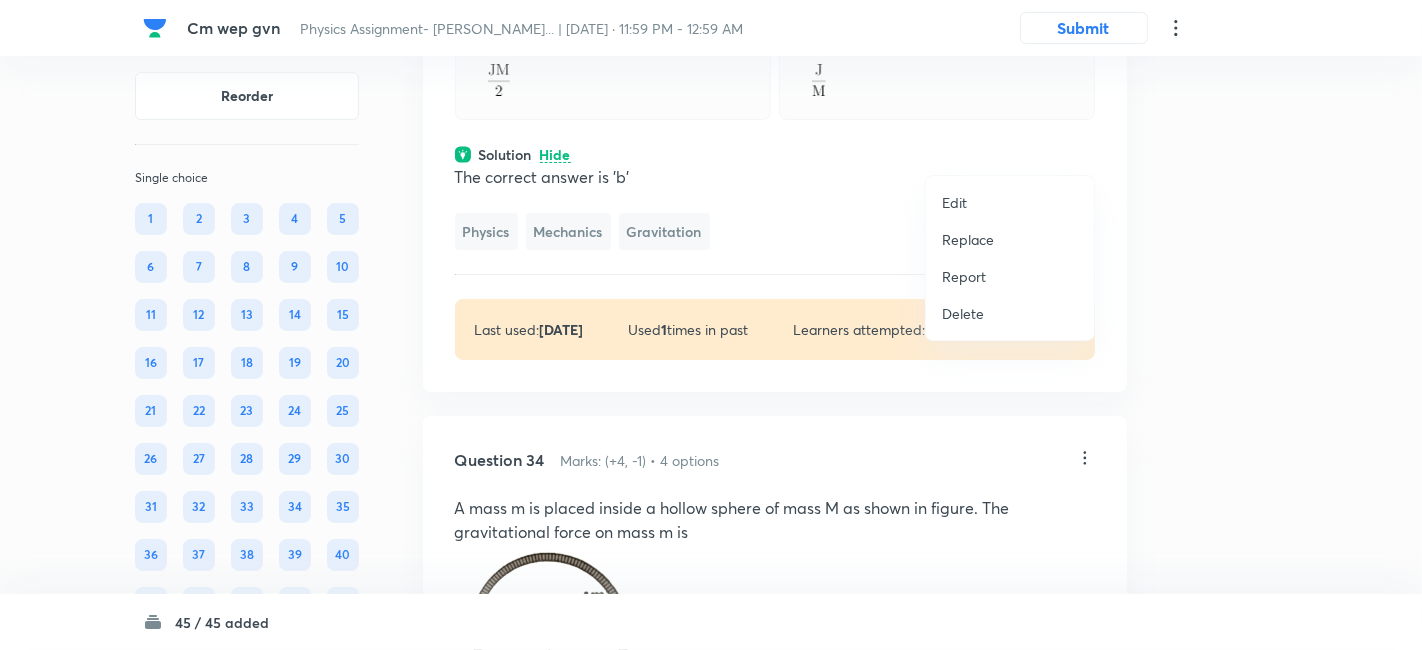 click on "Replace" at bounding box center [968, 239] 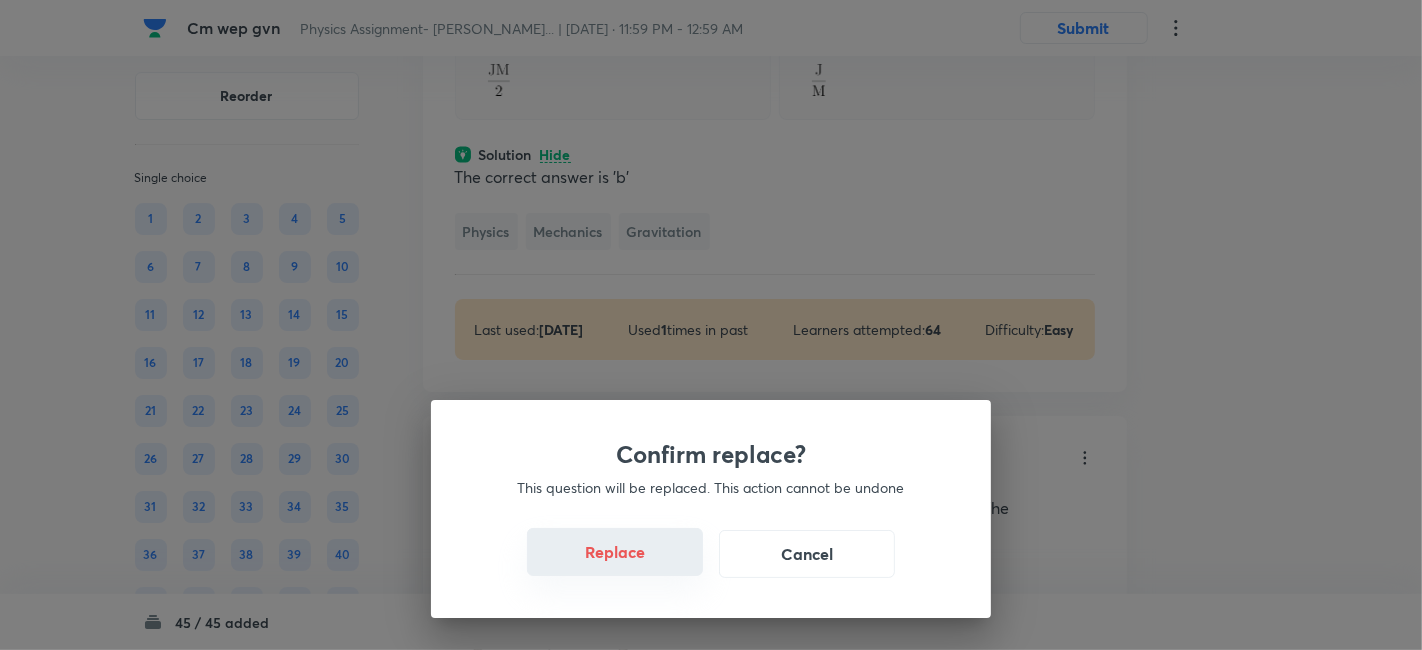 click on "Replace" at bounding box center (615, 552) 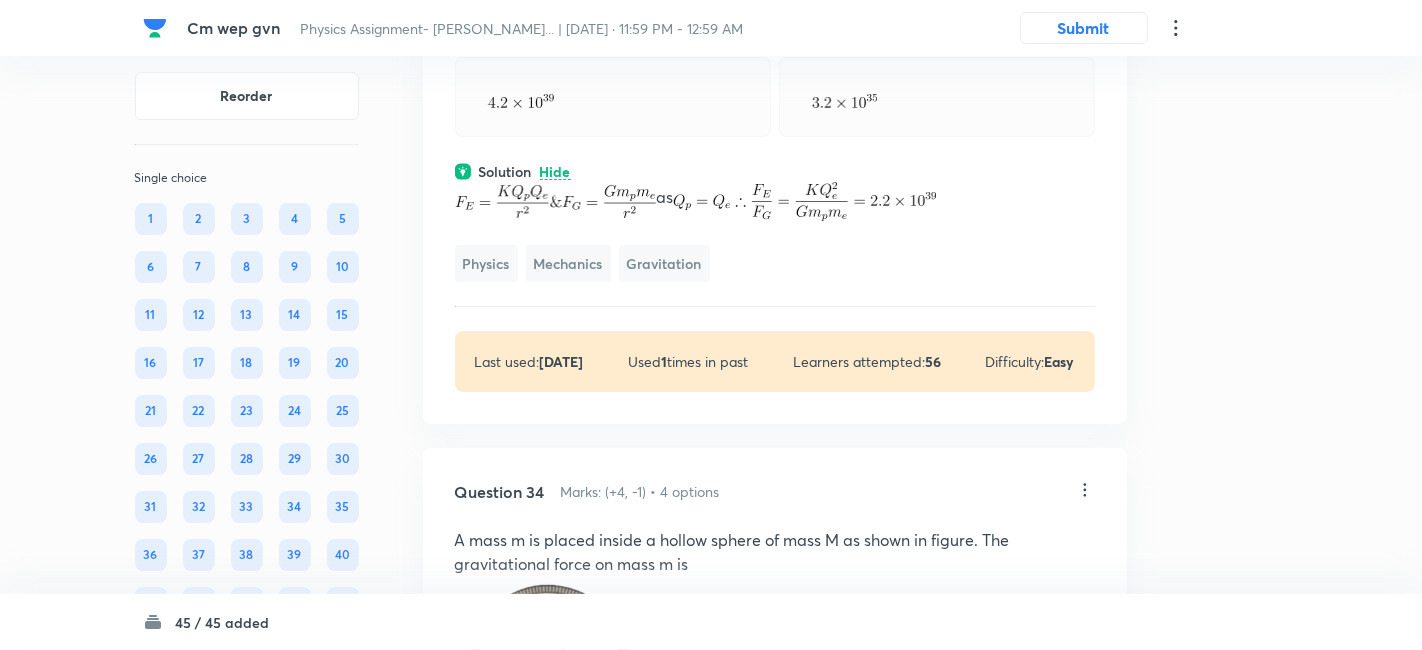 click on "Confirm replace? This question will be replaced. This action cannot be undone Replace Cancel" at bounding box center [711, 975] 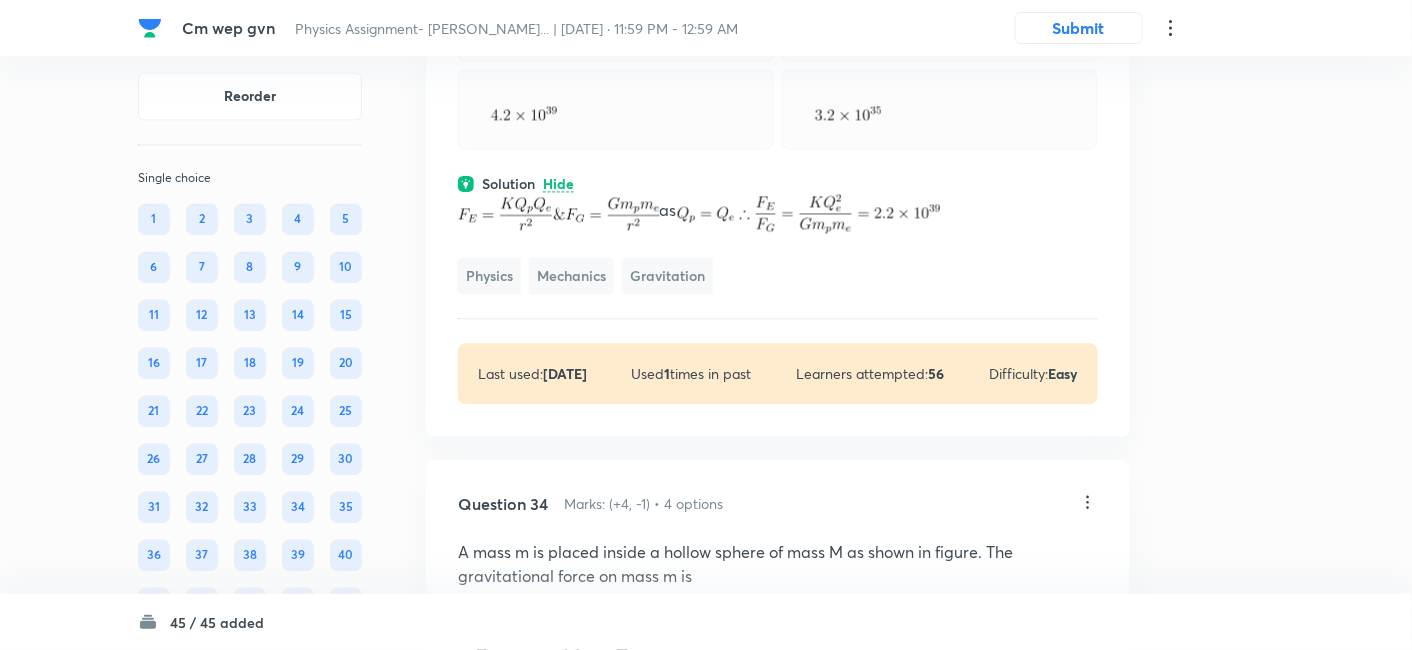 scroll, scrollTop: 25022, scrollLeft: 0, axis: vertical 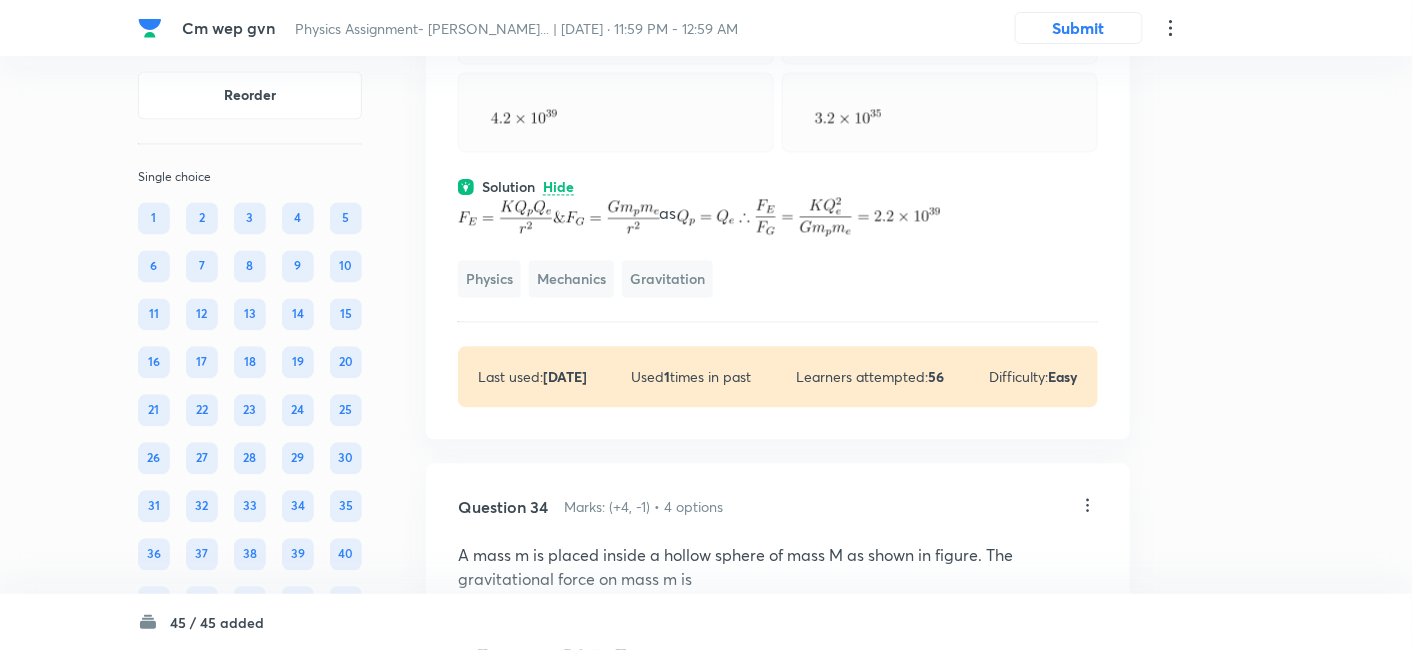 click 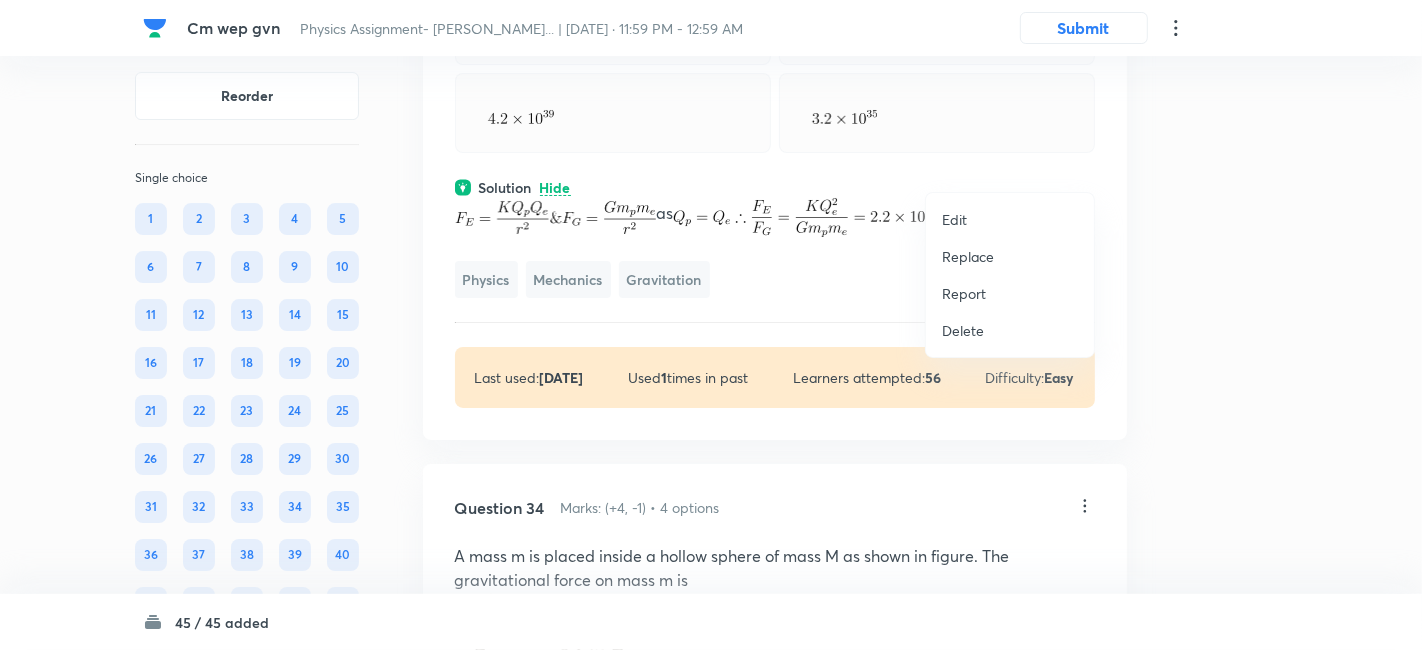 click on "Replace" at bounding box center (968, 256) 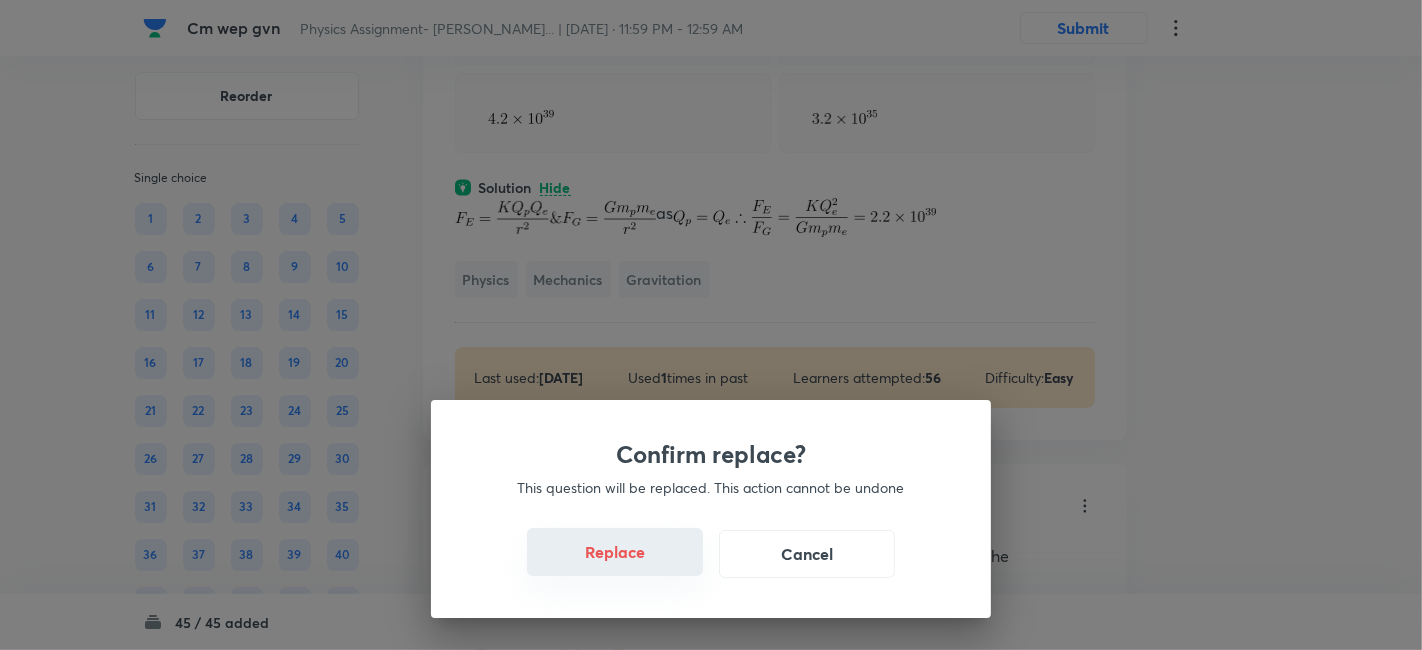 click on "Replace" at bounding box center [615, 552] 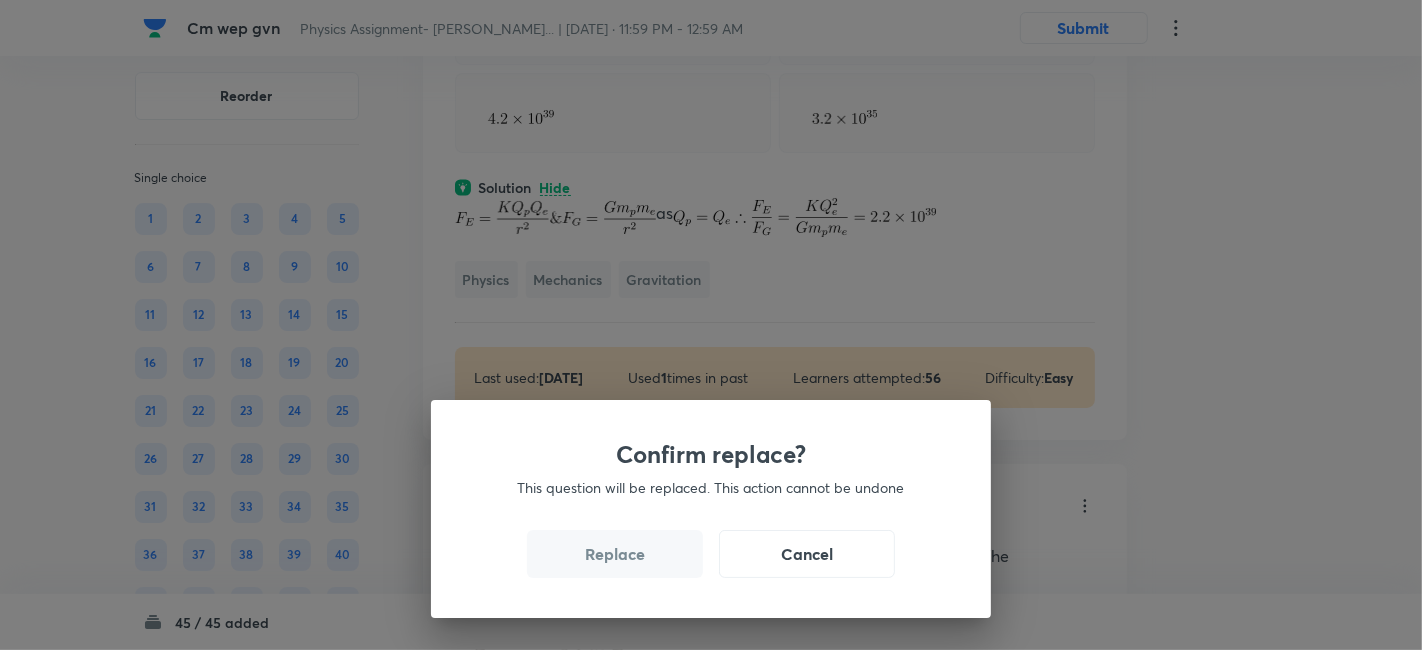 click on "Replace" at bounding box center (615, 554) 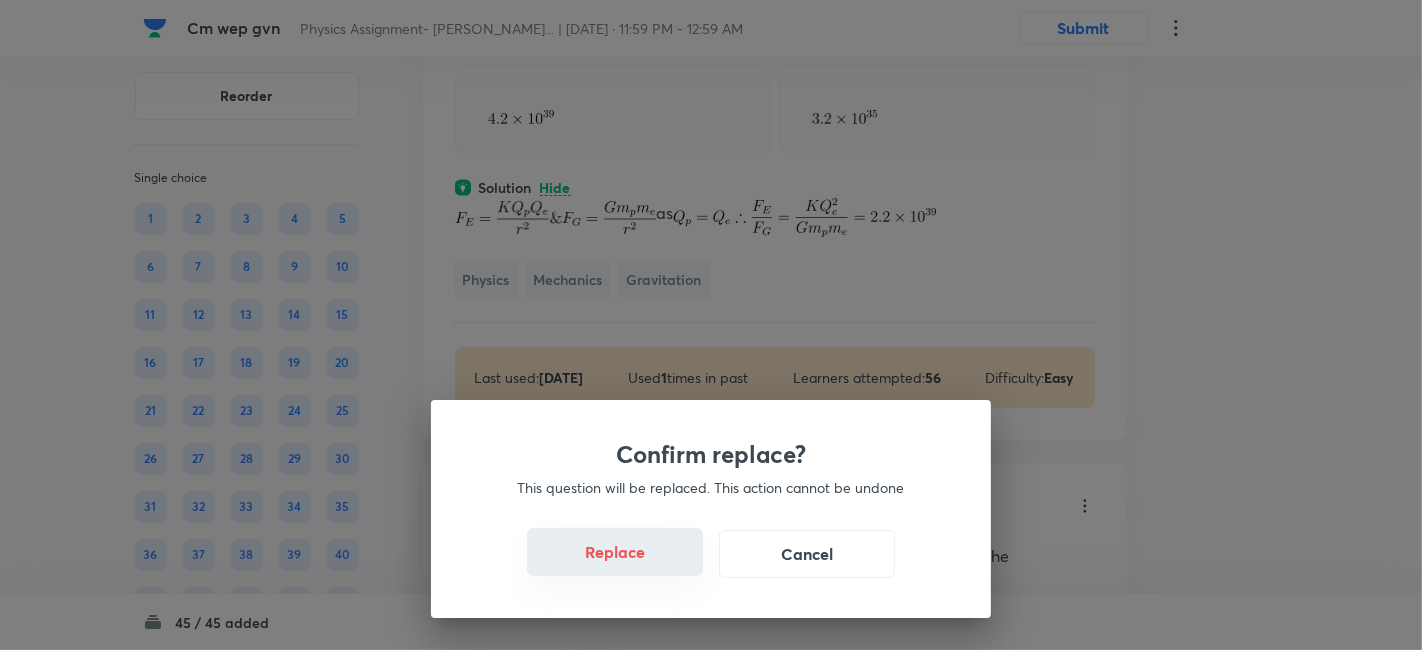 click on "Replace" at bounding box center (615, 552) 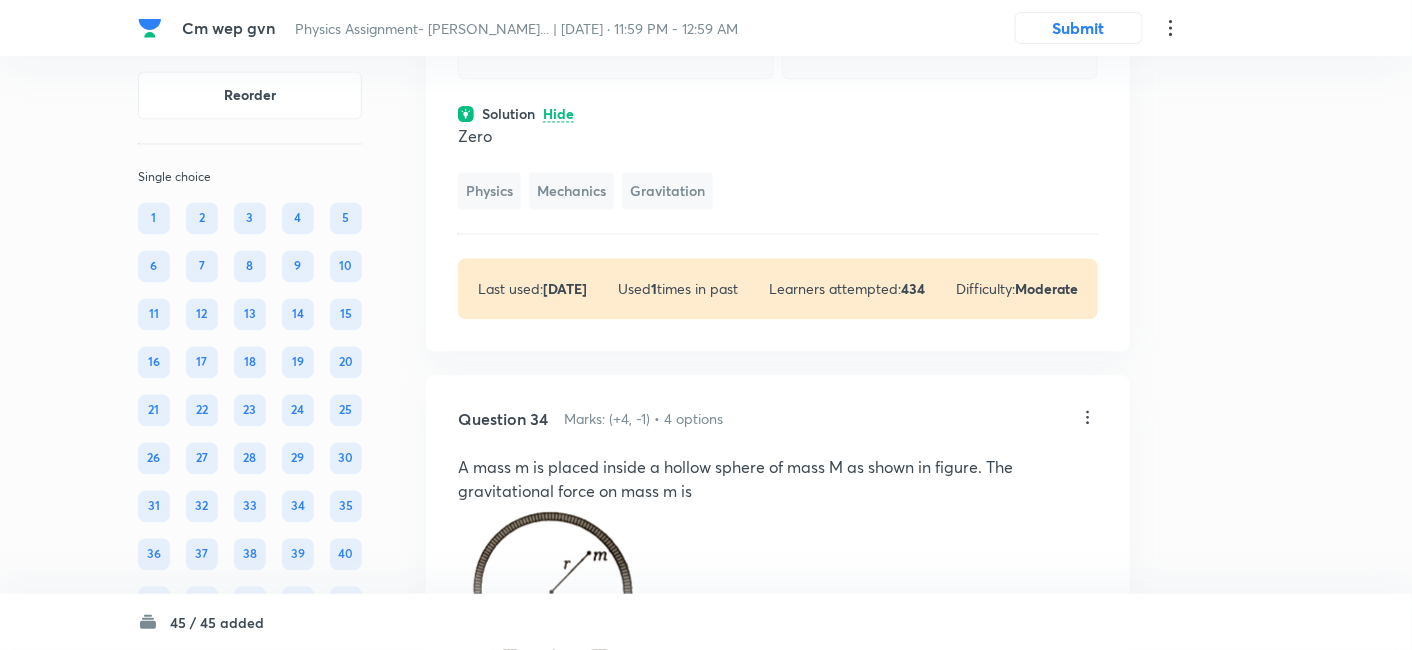 click 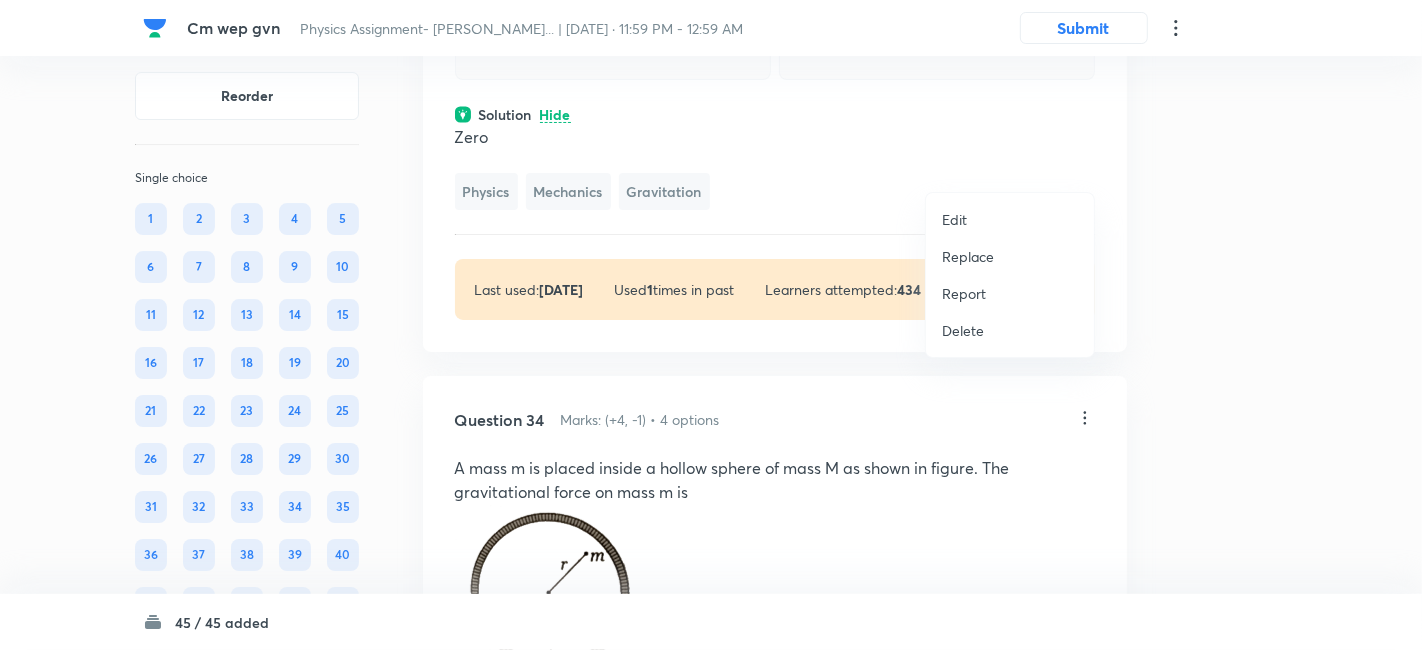 click on "Replace" at bounding box center [968, 256] 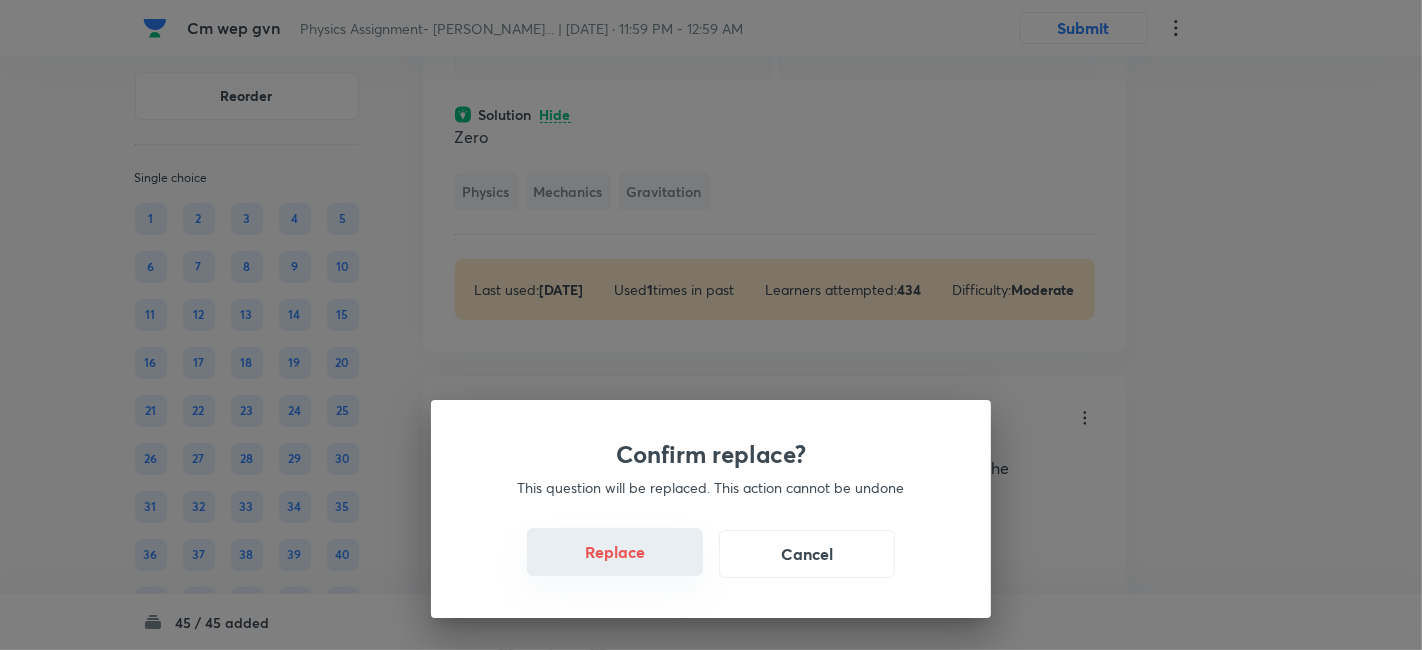 click on "Replace" at bounding box center (615, 552) 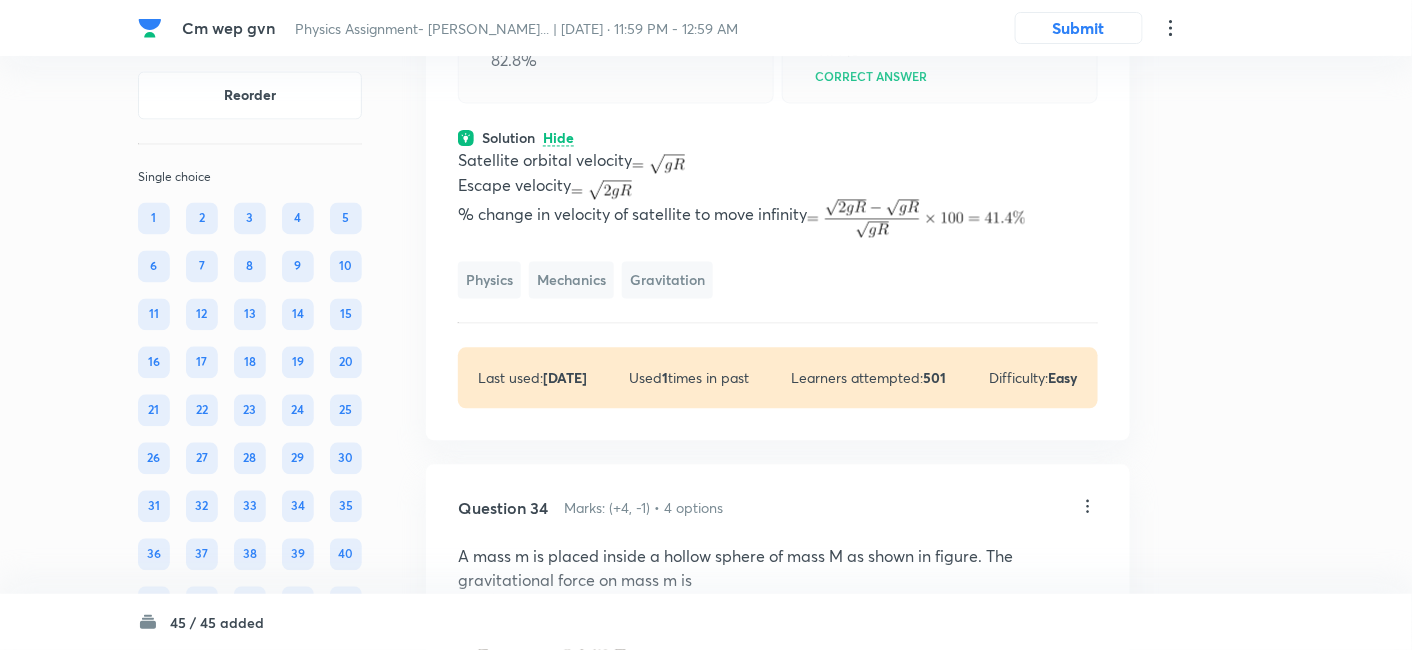 click on "% change in velocity of satellite to move infinity" at bounding box center (778, 219) 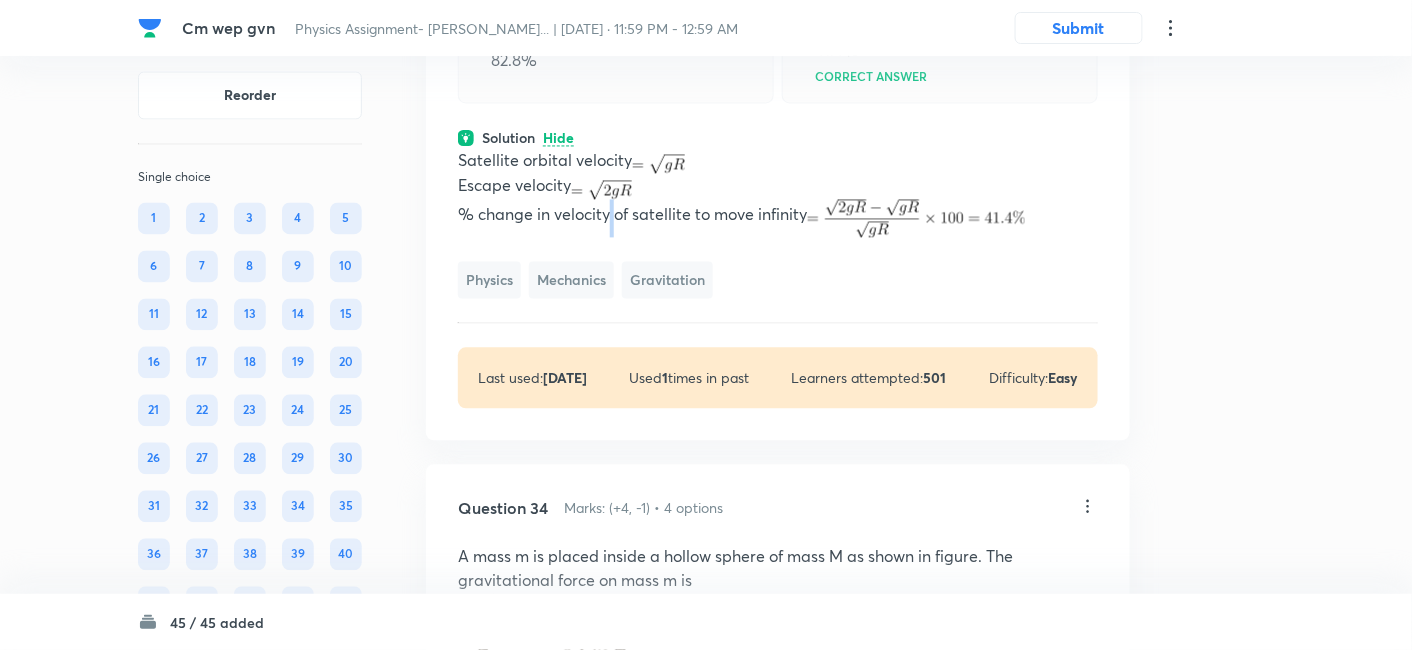 click on "% change in velocity of satellite to move infinity" at bounding box center [778, 219] 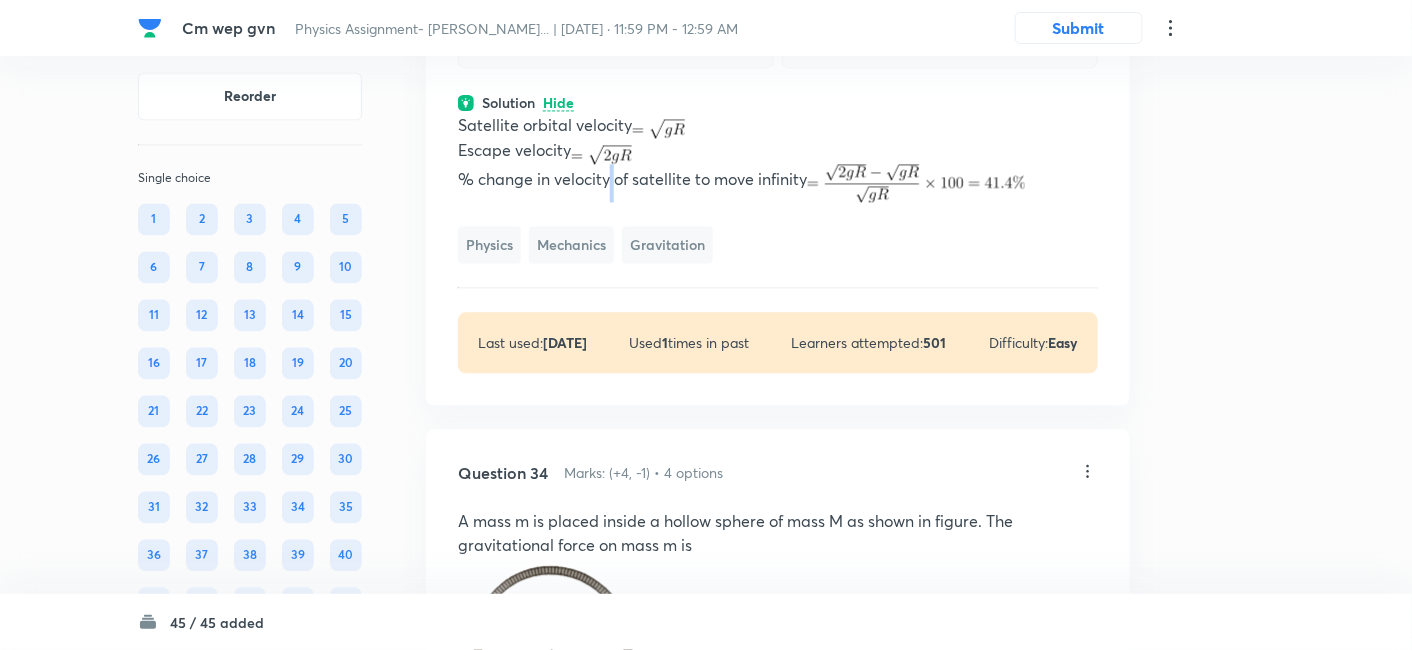 scroll, scrollTop: 25060, scrollLeft: 0, axis: vertical 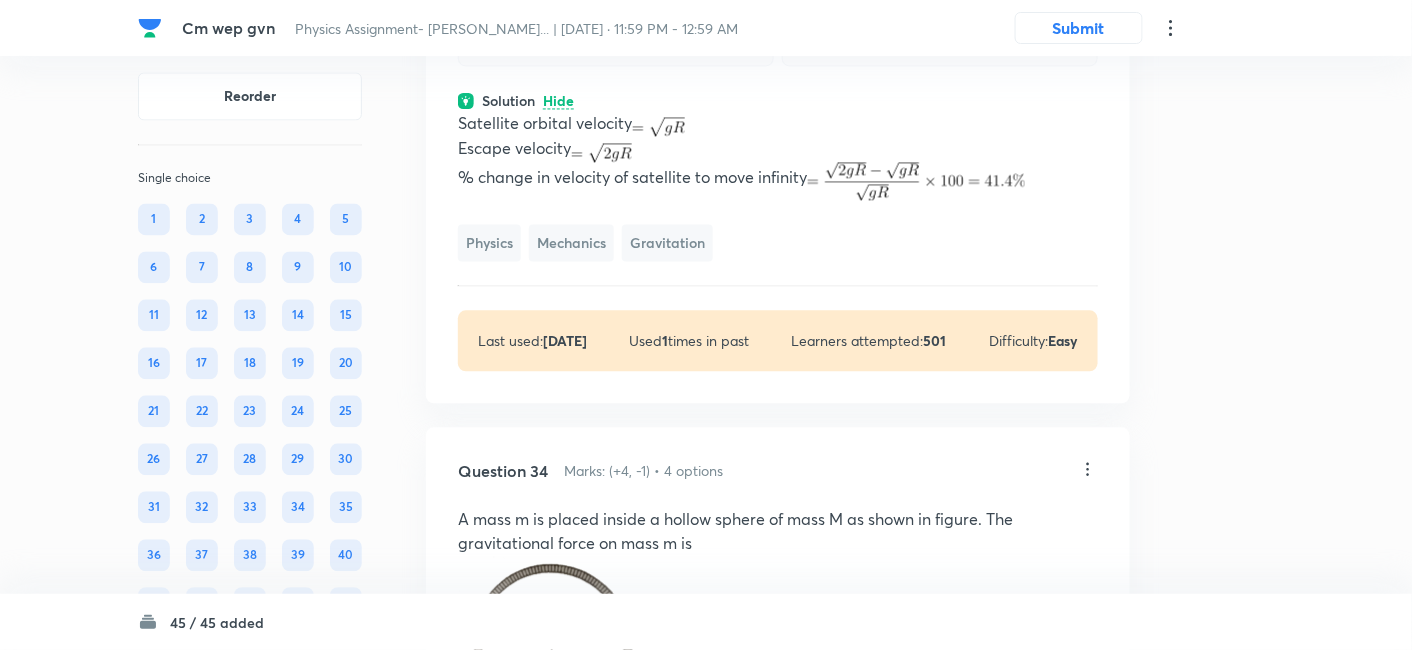 click 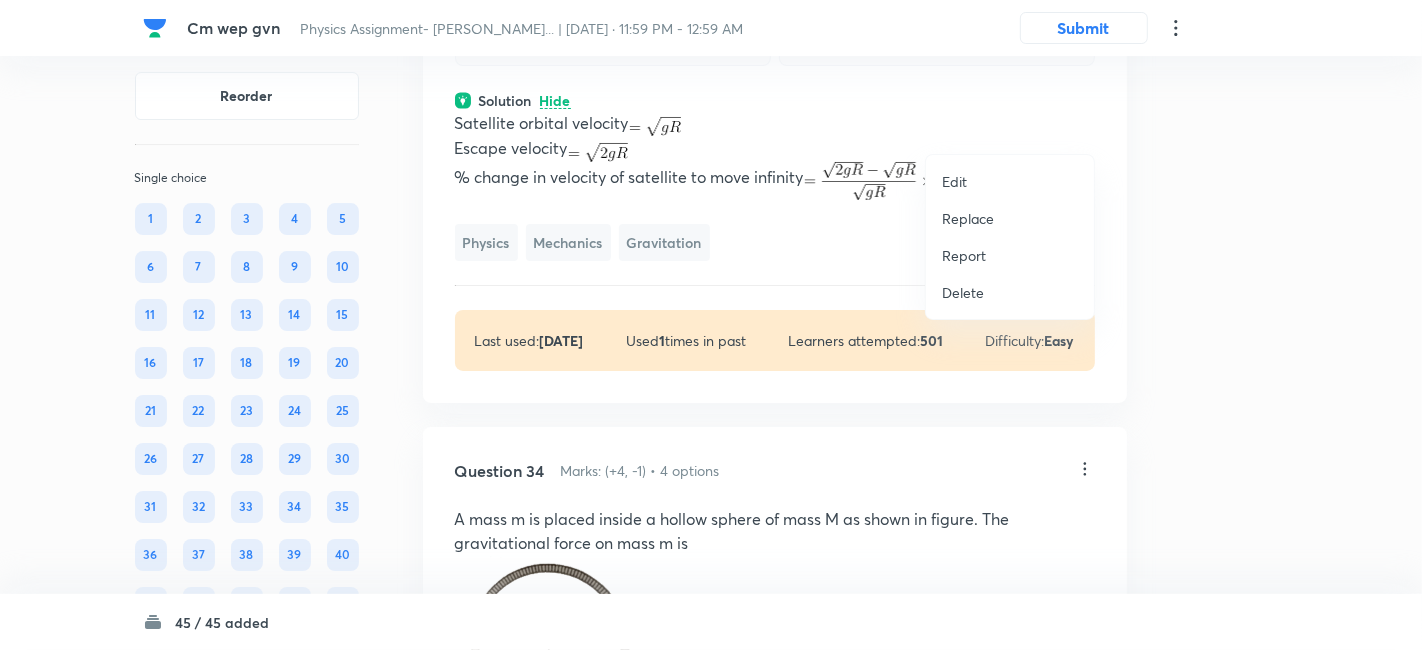 click on "Replace" at bounding box center (1010, 218) 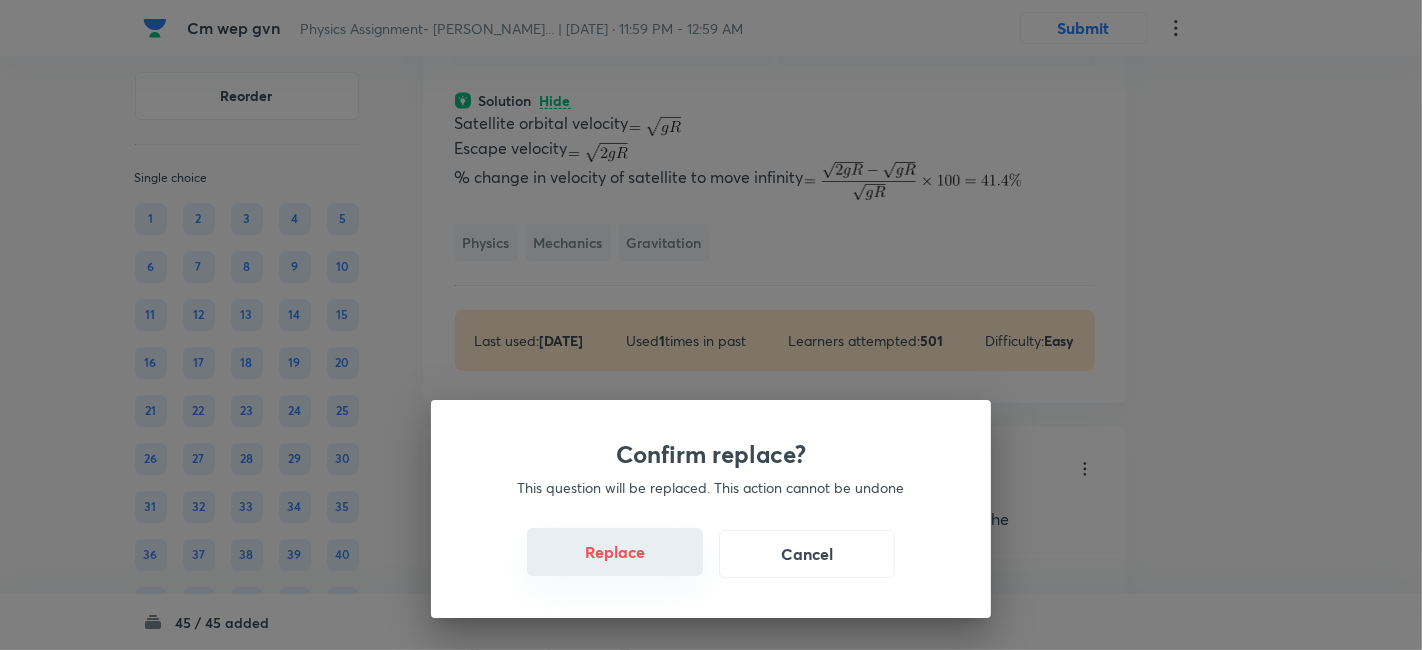 click on "Replace" at bounding box center [615, 552] 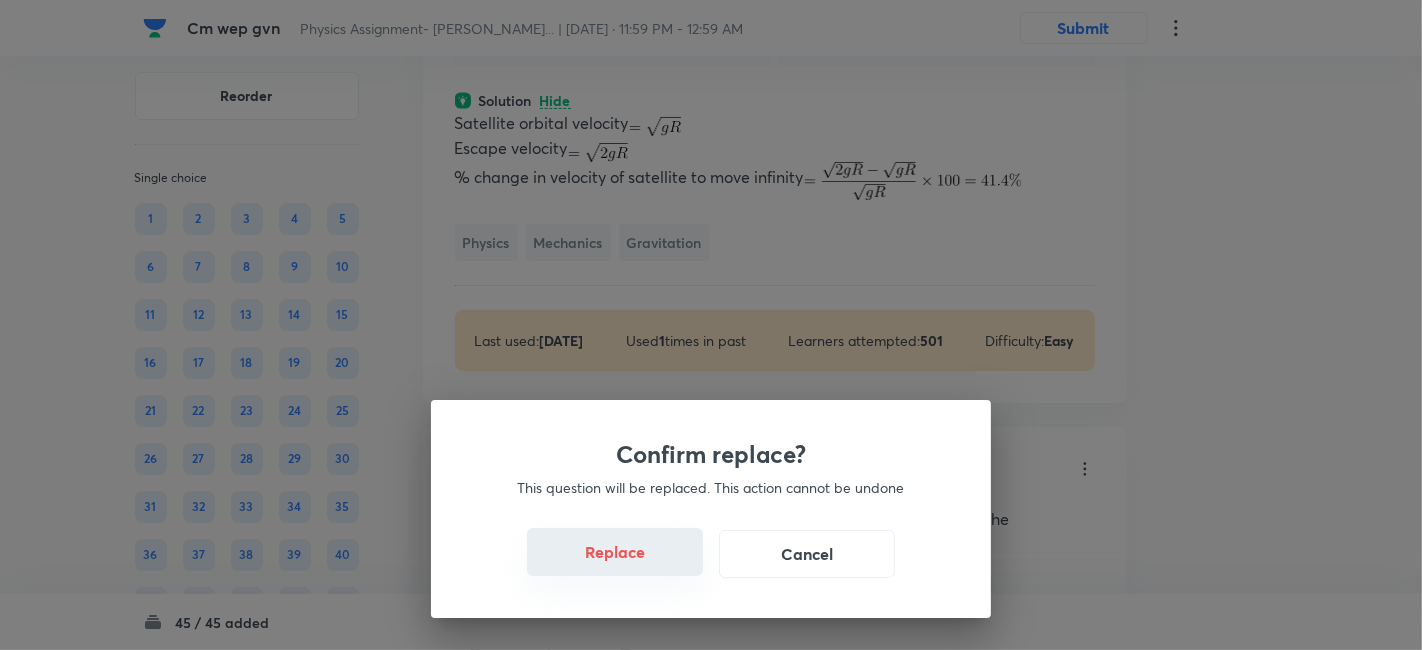 click on "Replace" at bounding box center (615, 552) 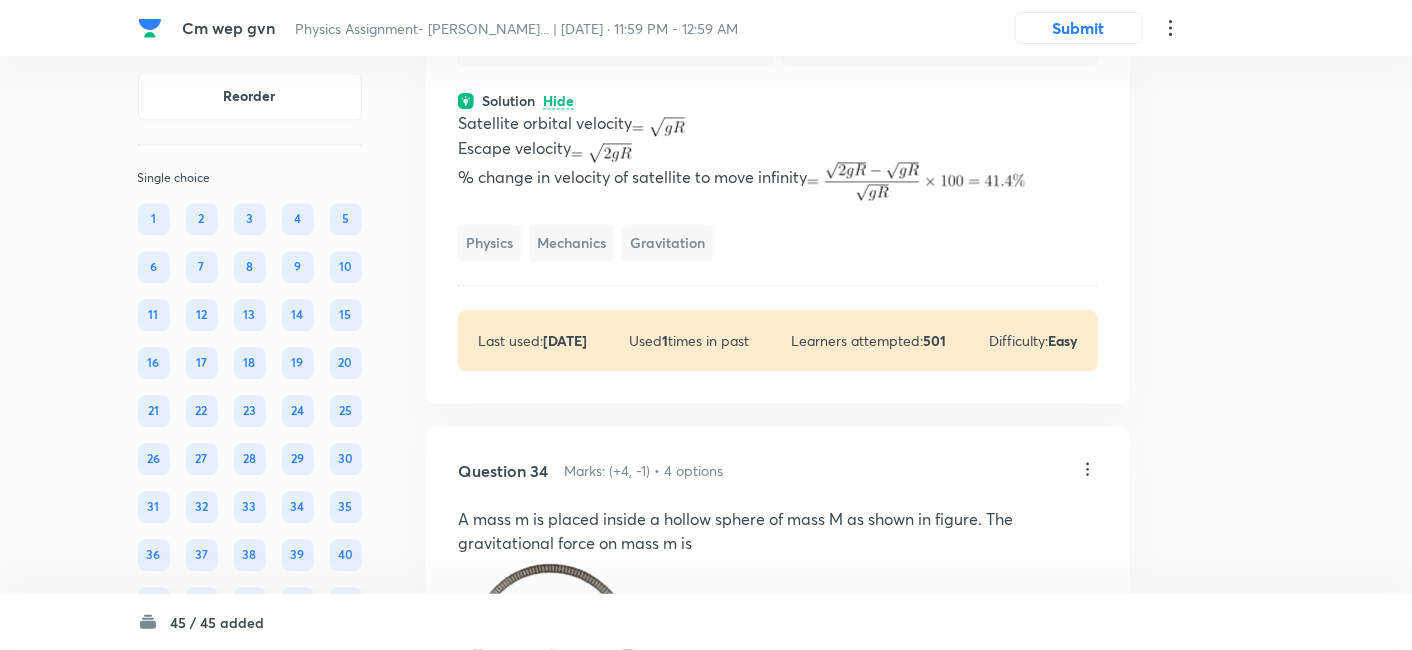 click on "Satellite orbital velocity  Escape velocity  % change in velocity of satellite to move infinity  Physics Mechanics Gravitation" at bounding box center (778, 186) 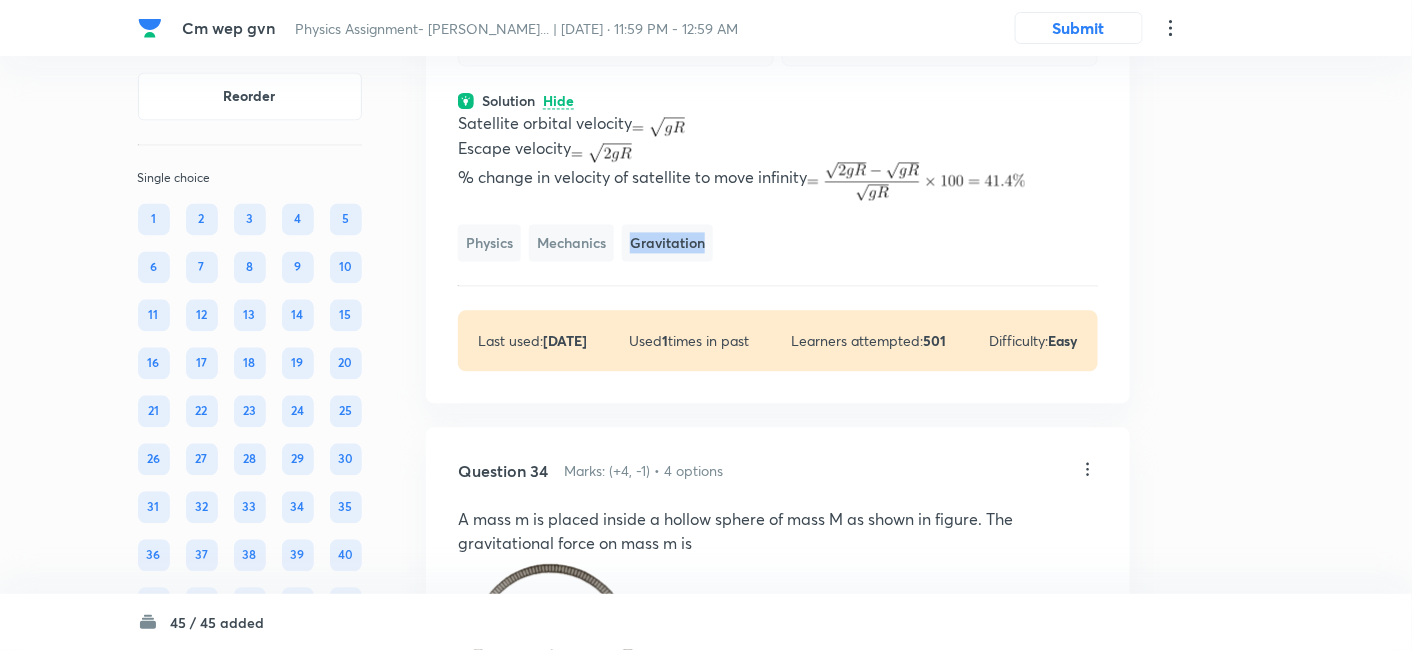 click on "Satellite orbital velocity  Escape velocity  % change in velocity of satellite to move infinity  Physics Mechanics Gravitation" at bounding box center (778, 186) 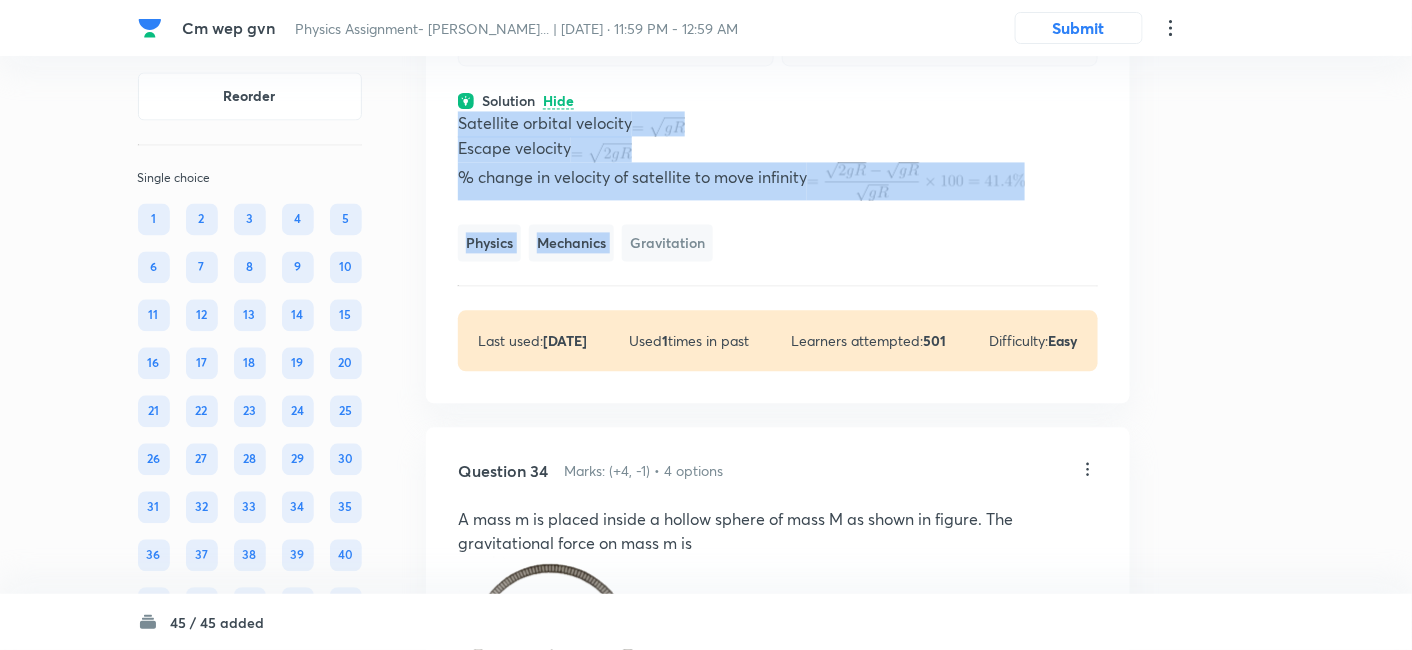 click on "Satellite orbital velocity  Escape velocity  % change in velocity of satellite to move infinity  Physics Mechanics Gravitation" at bounding box center (778, 186) 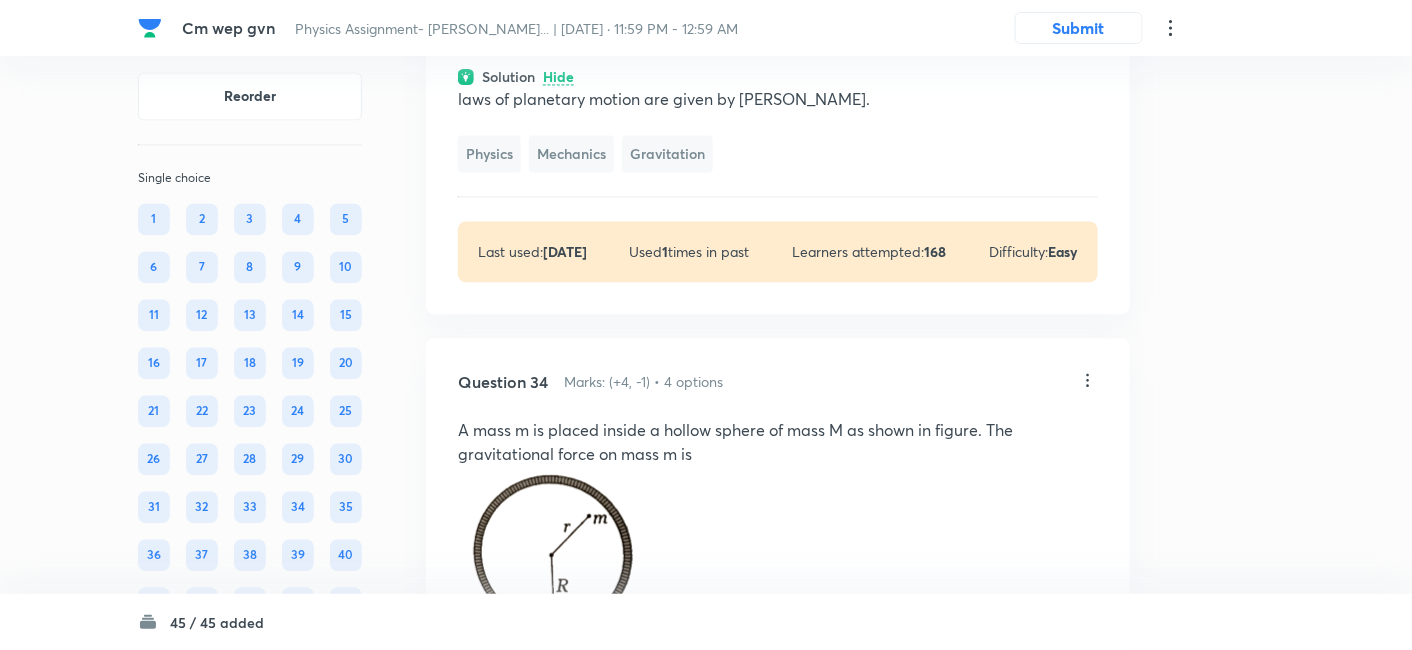 click 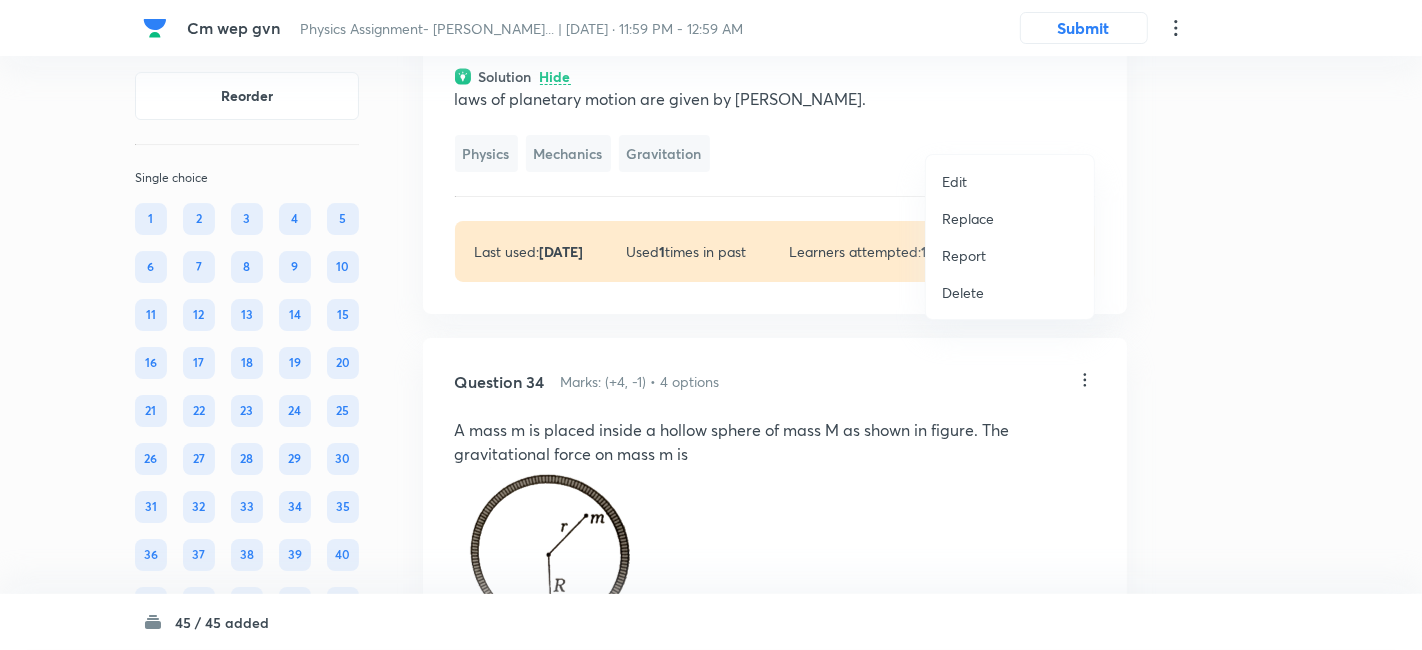 click on "Replace" at bounding box center (968, 218) 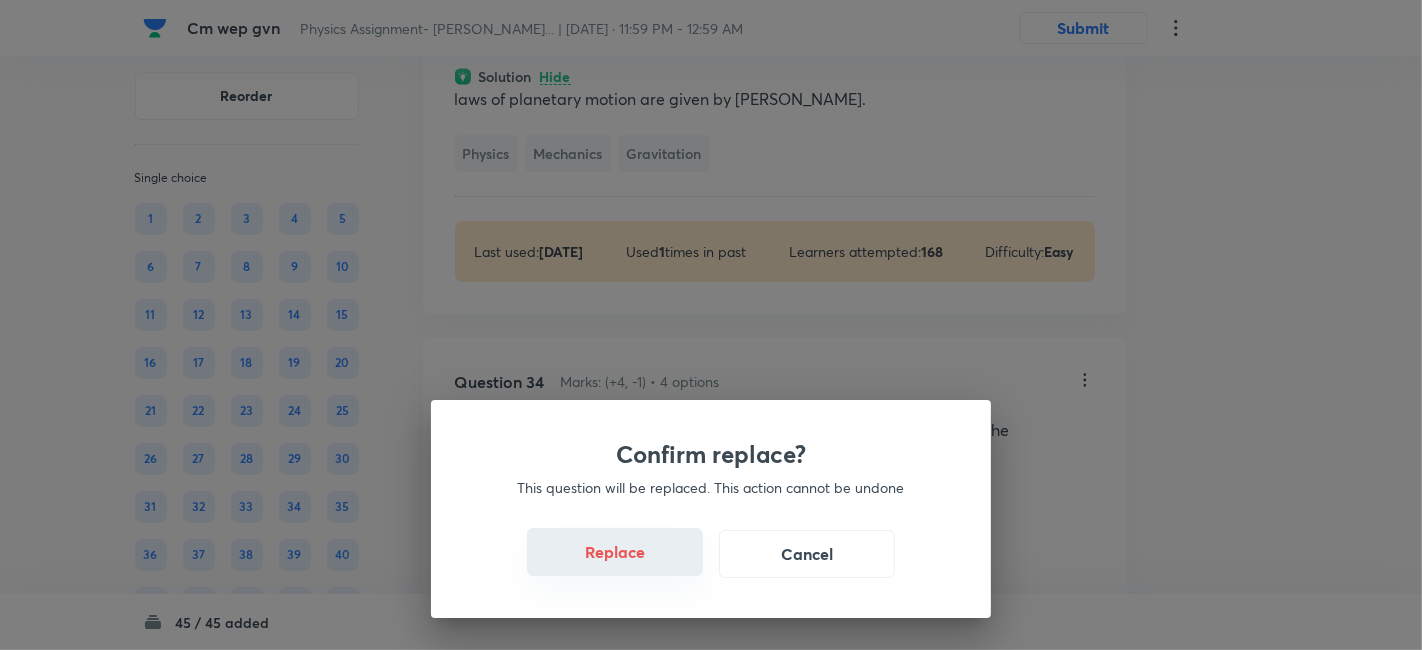 click on "Replace" at bounding box center (615, 552) 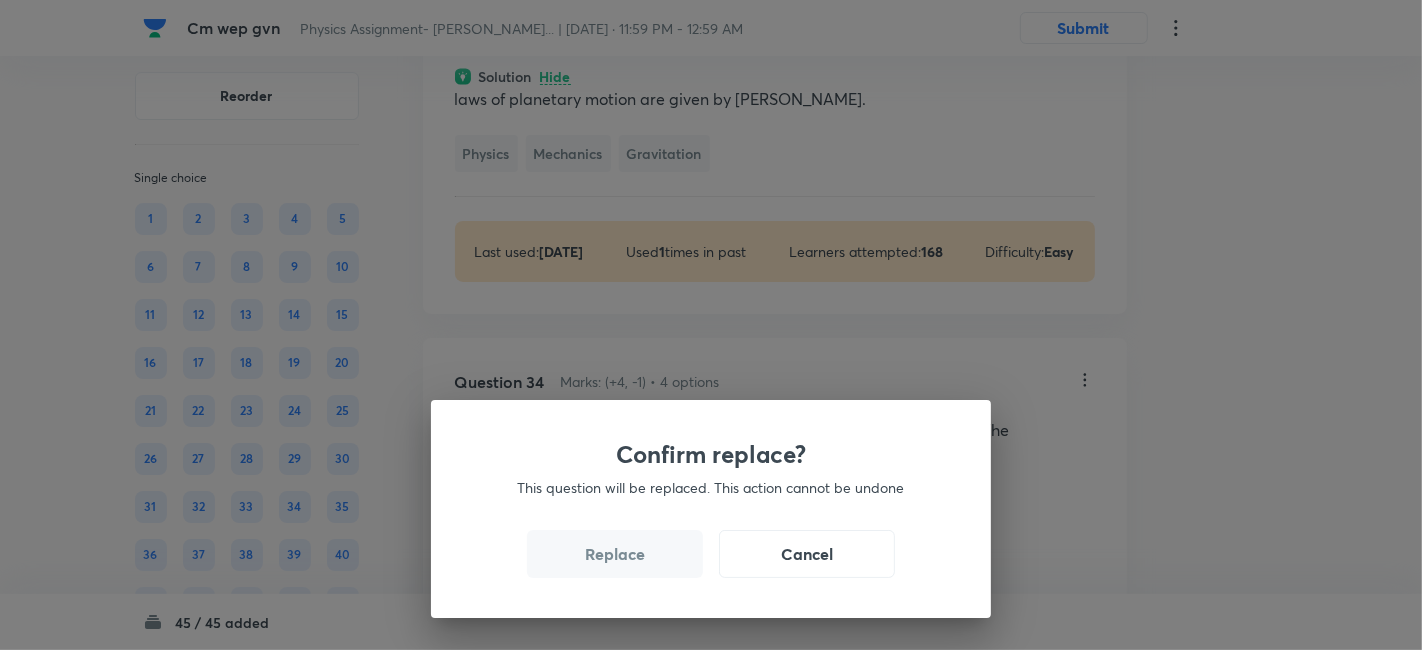 click on "Replace" at bounding box center (615, 554) 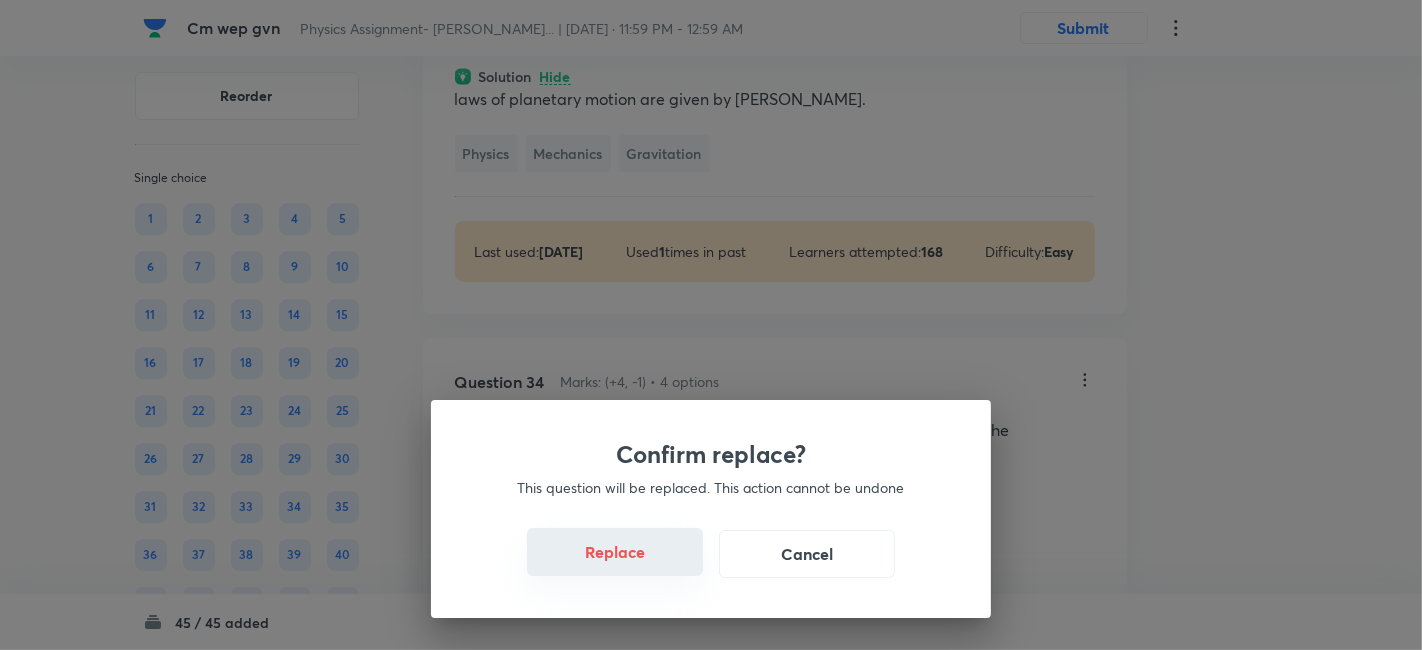 click on "Replace" at bounding box center (615, 552) 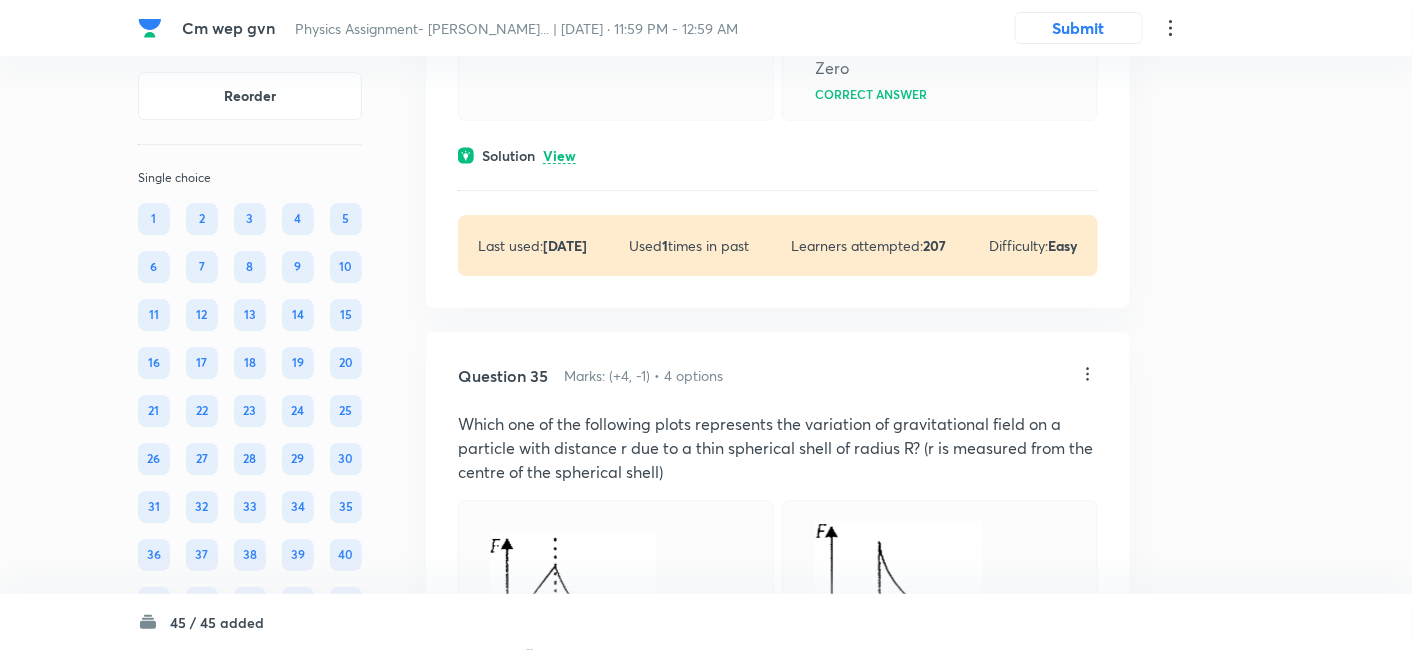 scroll, scrollTop: 25825, scrollLeft: 0, axis: vertical 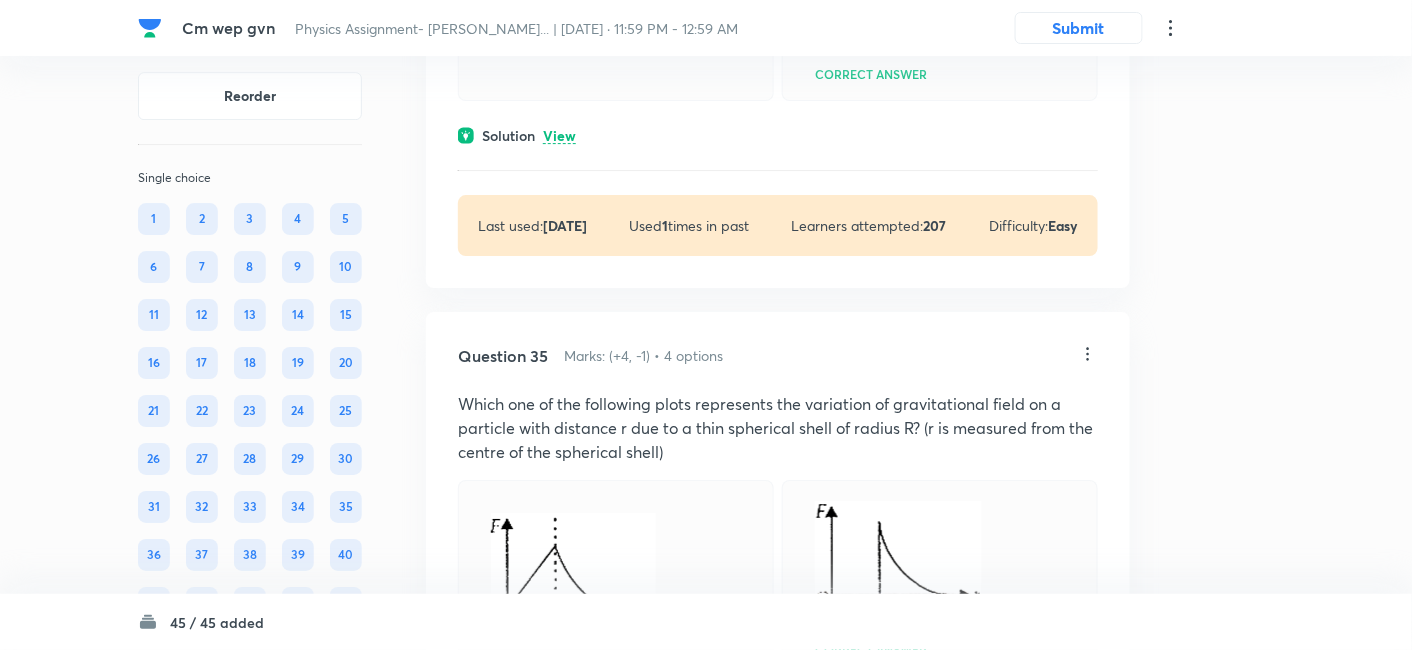 click on "View" at bounding box center [559, 136] 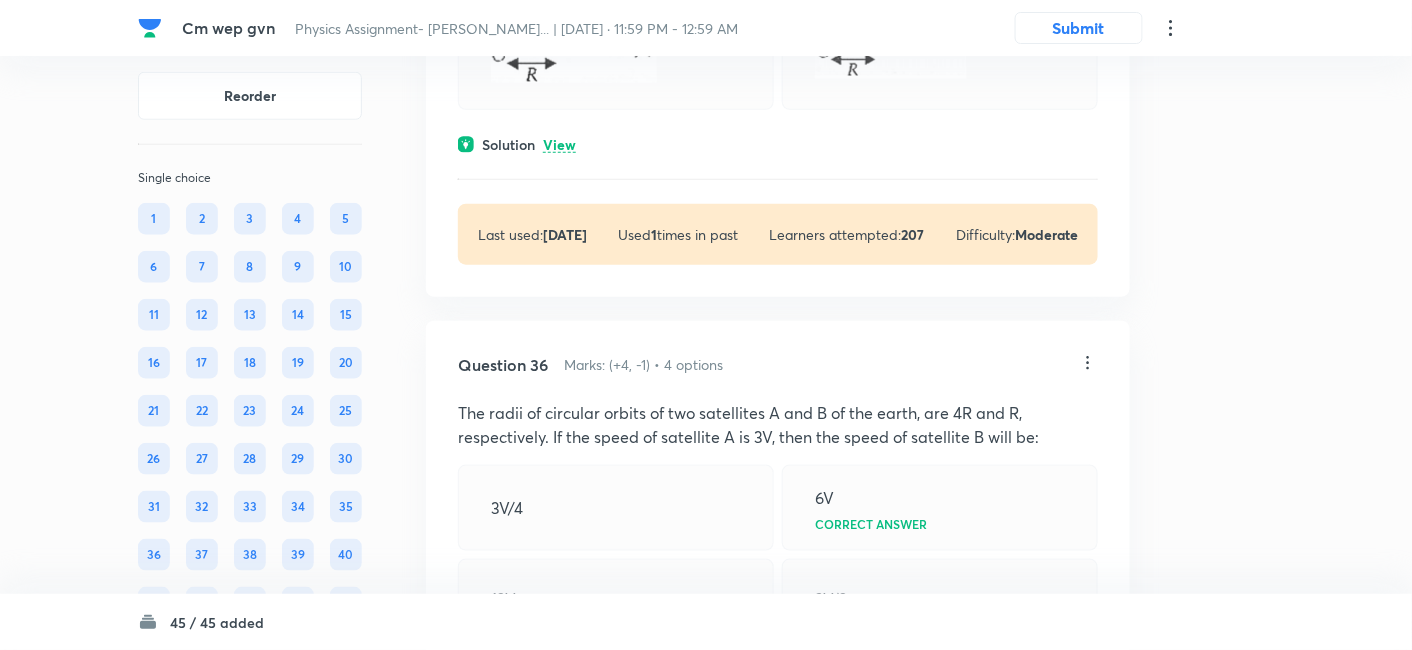 scroll, scrollTop: 26658, scrollLeft: 0, axis: vertical 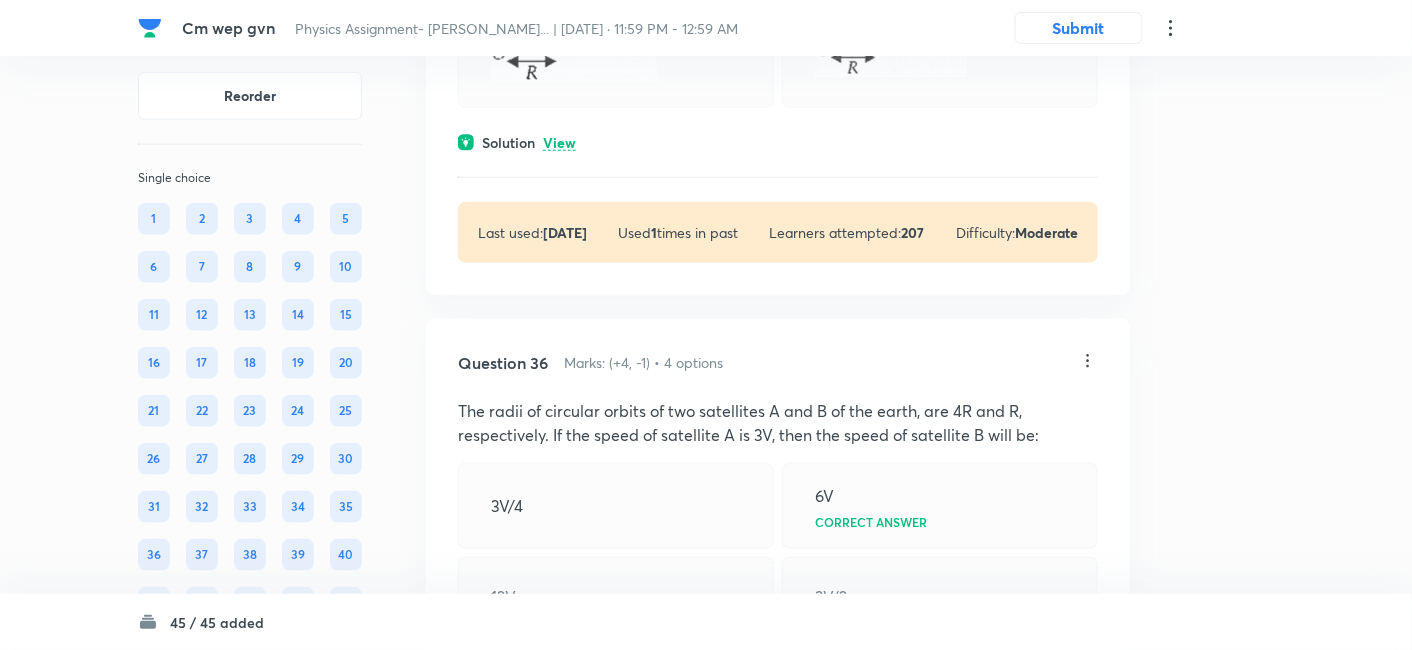 click on "View" at bounding box center [559, 143] 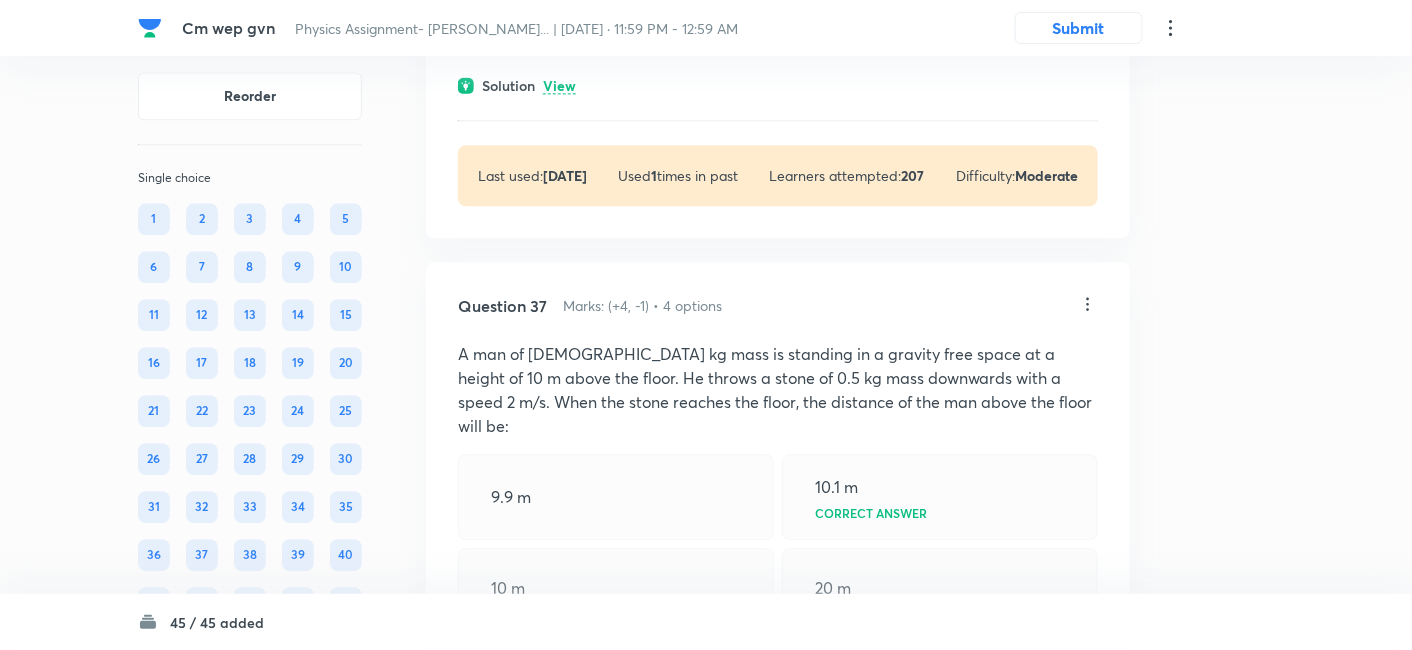 scroll, scrollTop: 27649, scrollLeft: 0, axis: vertical 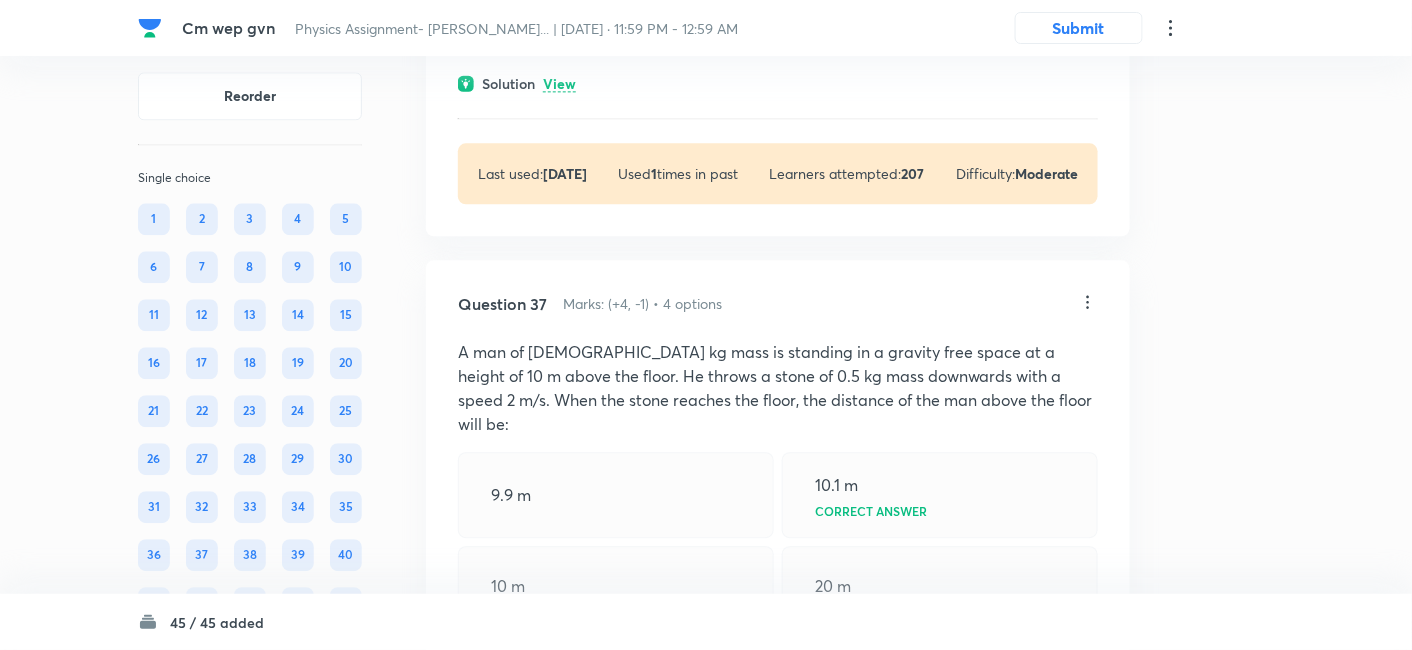 click on "View" at bounding box center [559, 84] 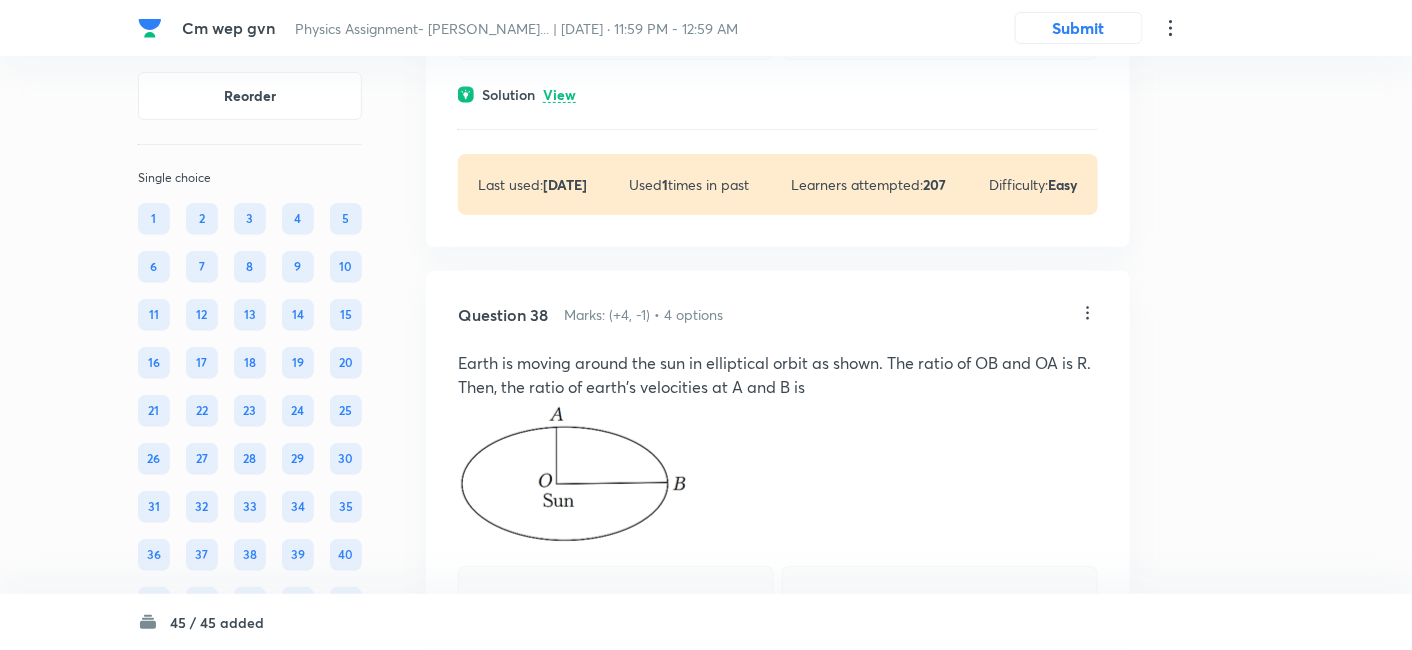 scroll, scrollTop: 28696, scrollLeft: 0, axis: vertical 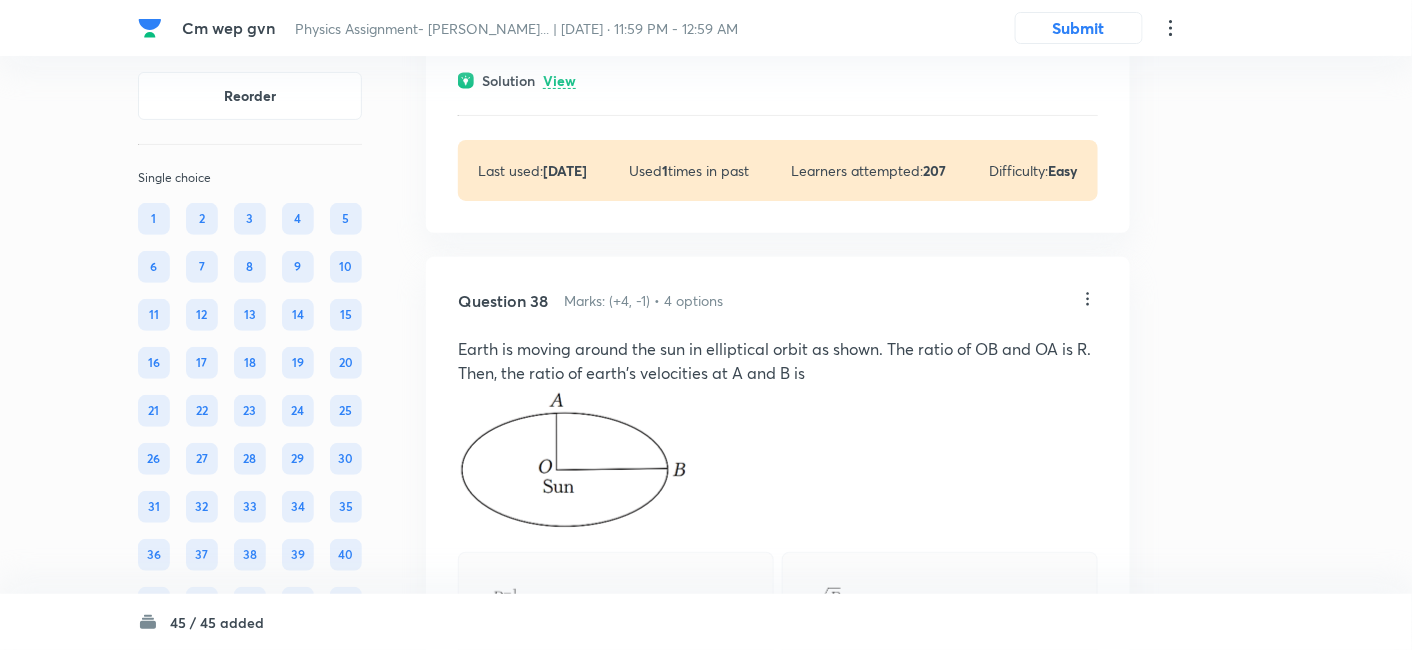 click on "View" at bounding box center [559, 81] 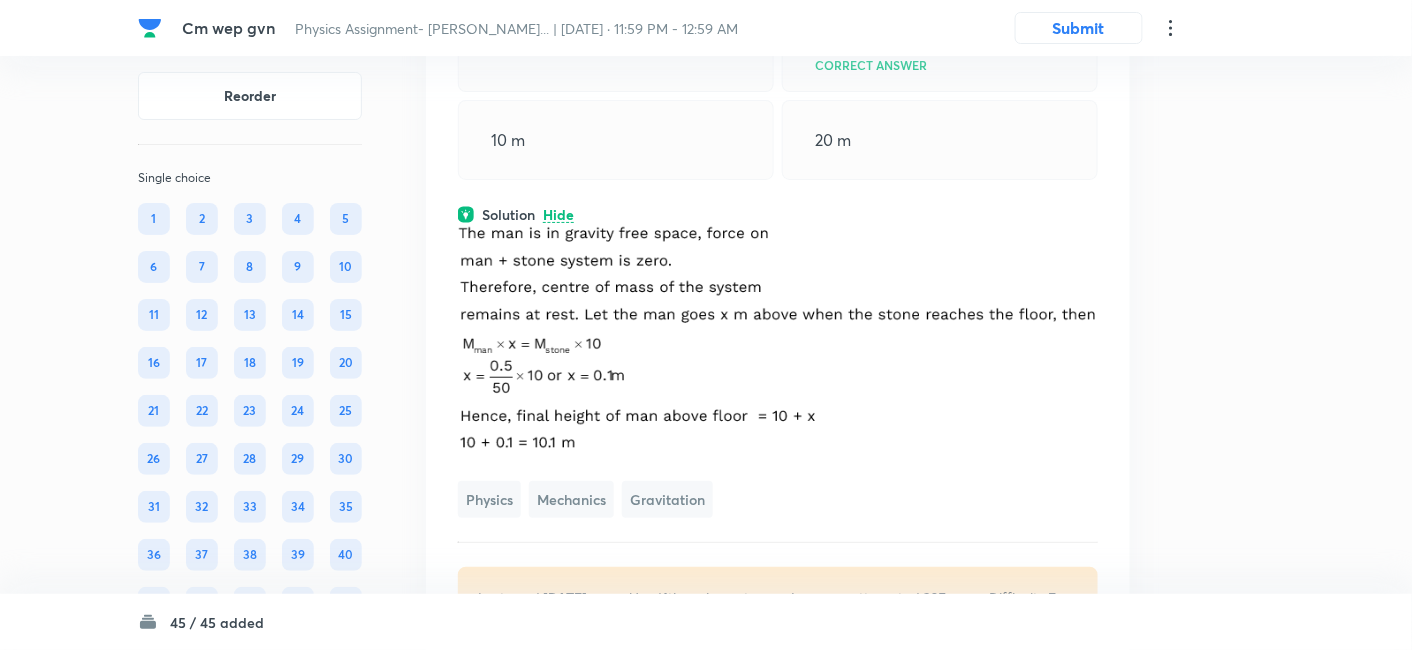 scroll, scrollTop: 28562, scrollLeft: 0, axis: vertical 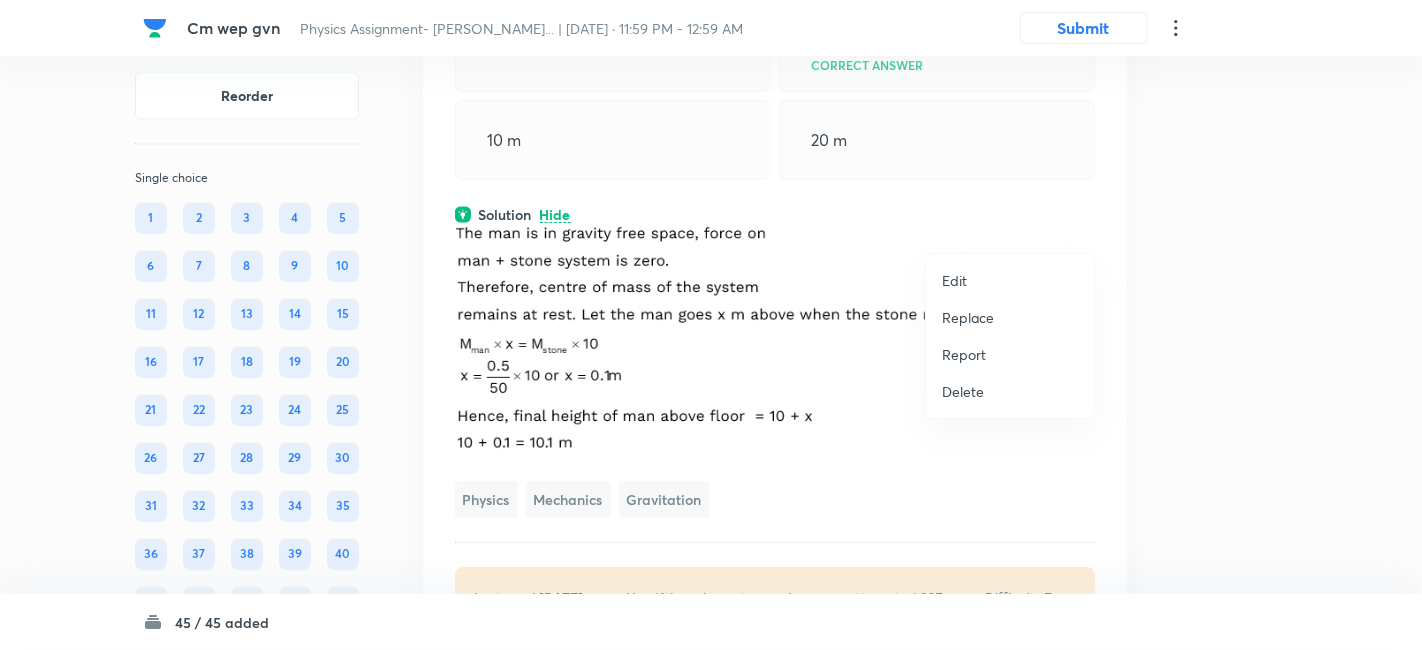 click on "Replace" at bounding box center (968, 317) 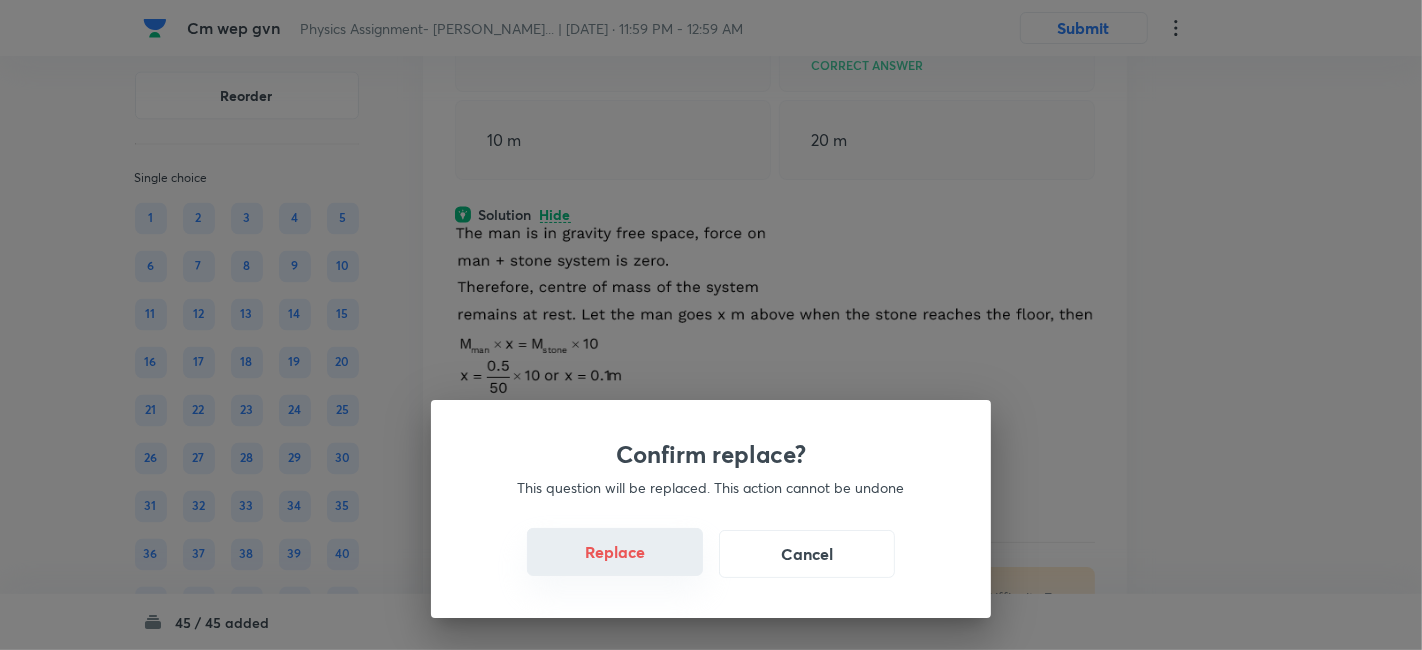 click on "Replace" at bounding box center [615, 552] 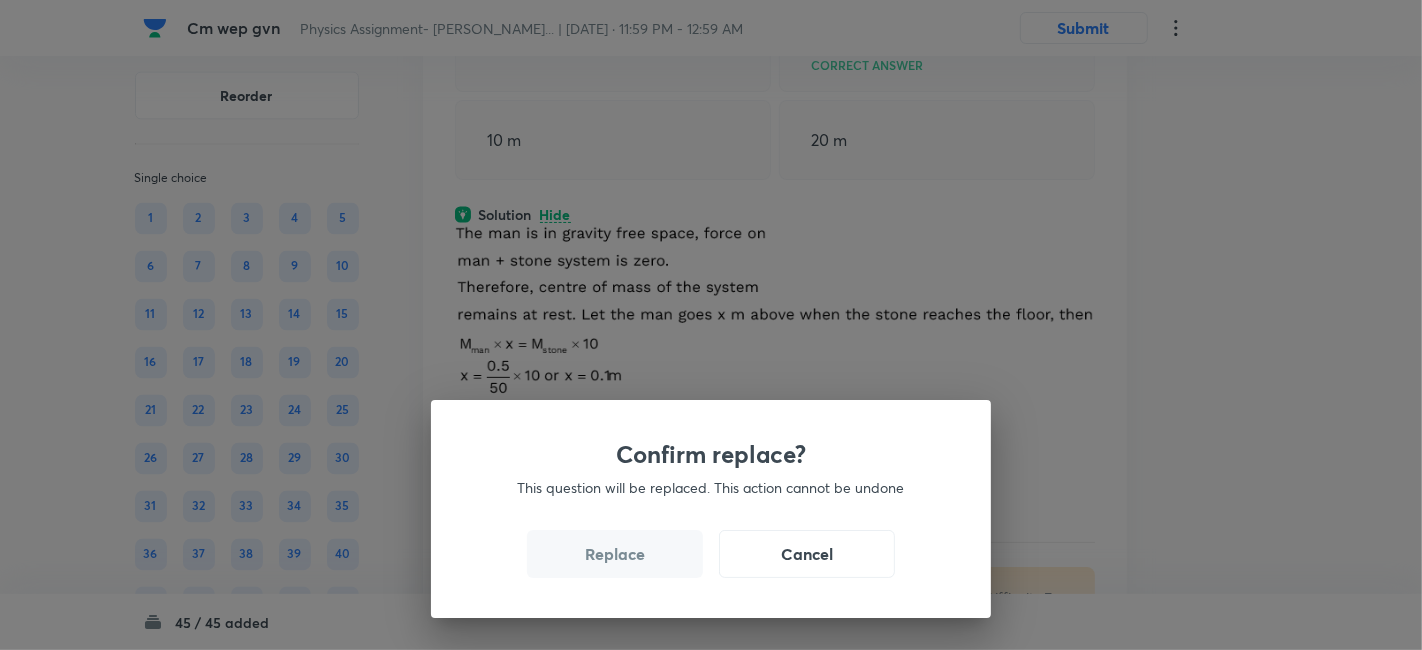 click on "Replace" at bounding box center [615, 554] 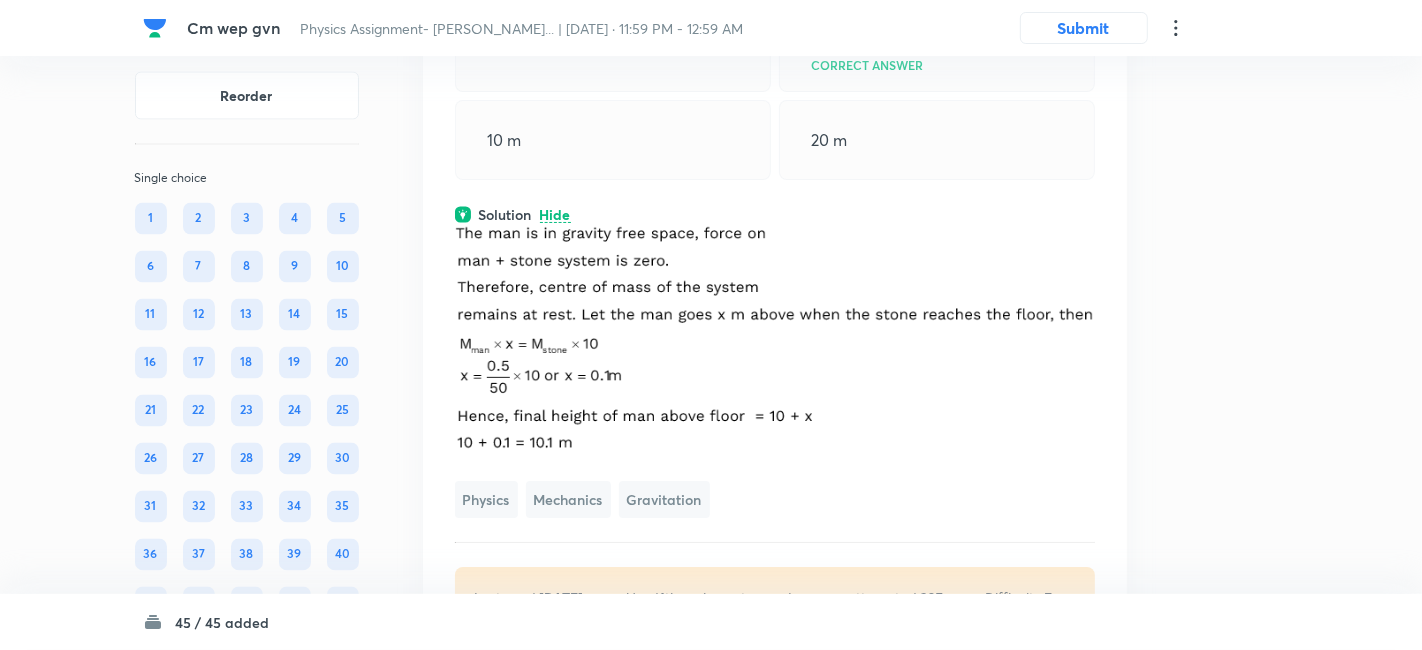 click on "Confirm replace? This question will be replaced. This action cannot be undone Replace Cancel" at bounding box center [711, 975] 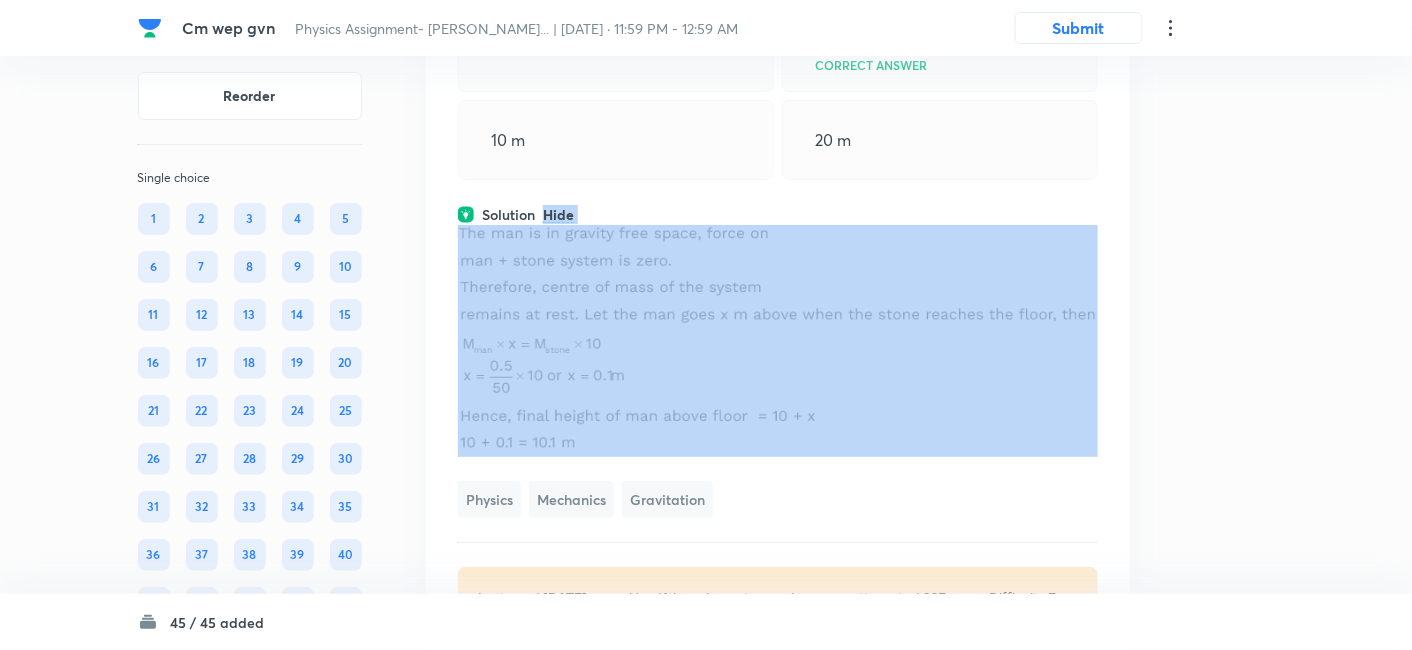 click on "Solution Hide" at bounding box center (778, 214) 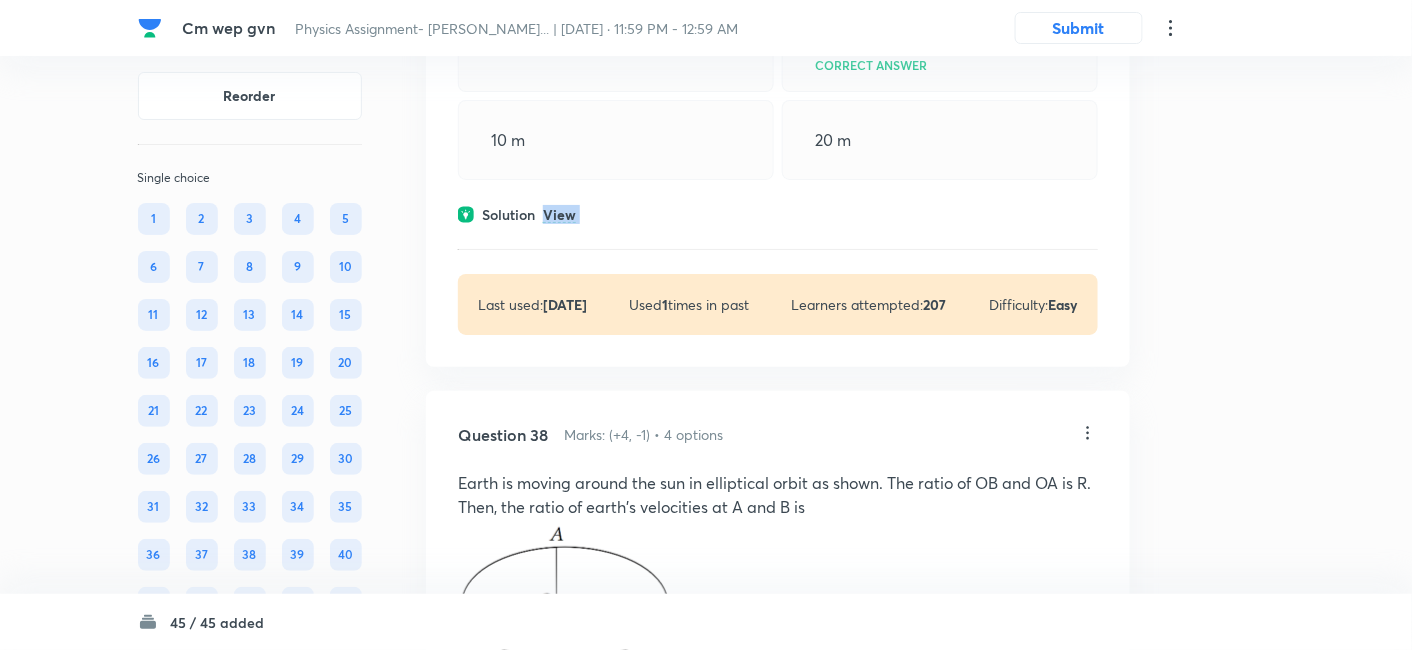 click on "Solution View" at bounding box center [778, 214] 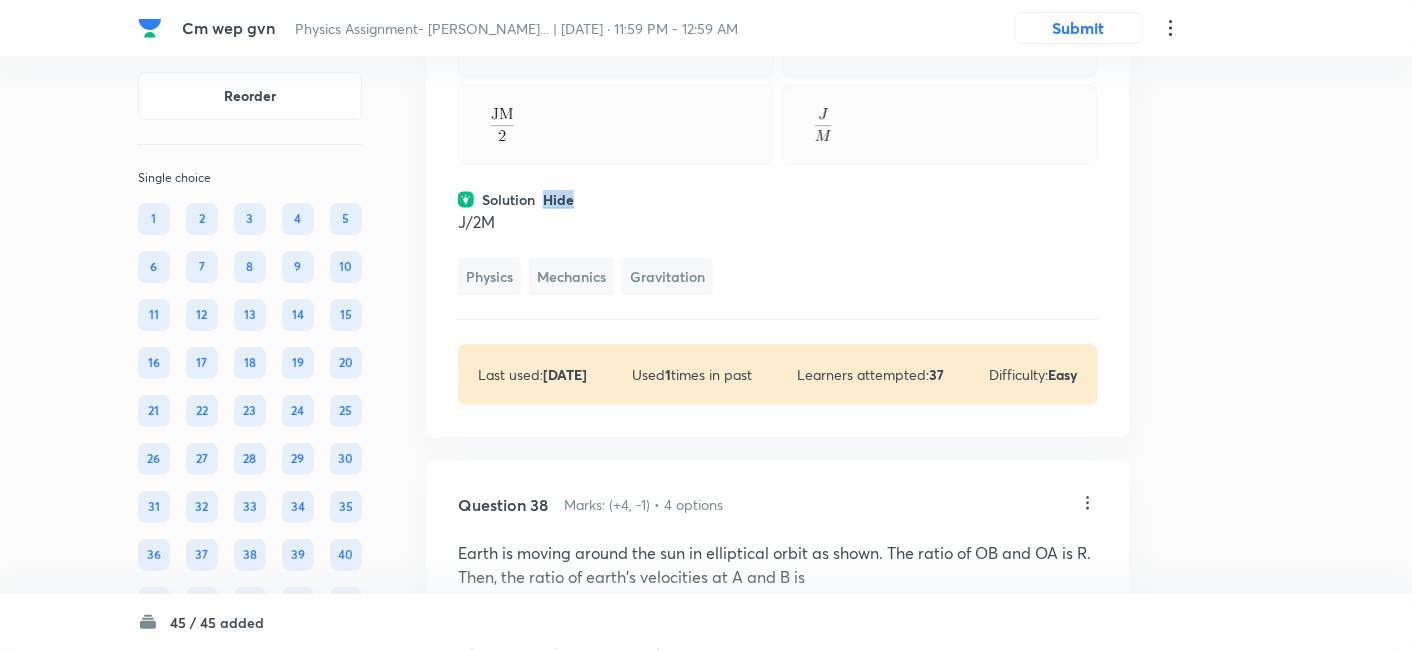scroll, scrollTop: 28551, scrollLeft: 0, axis: vertical 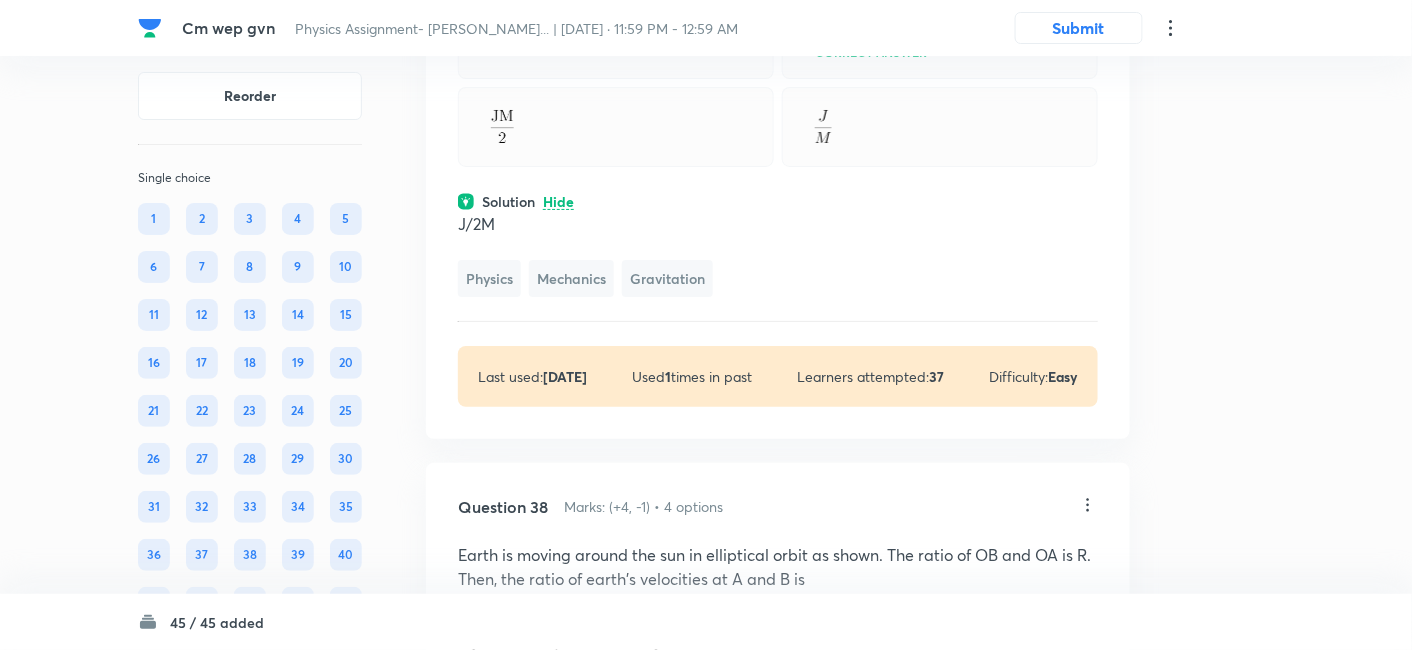 click 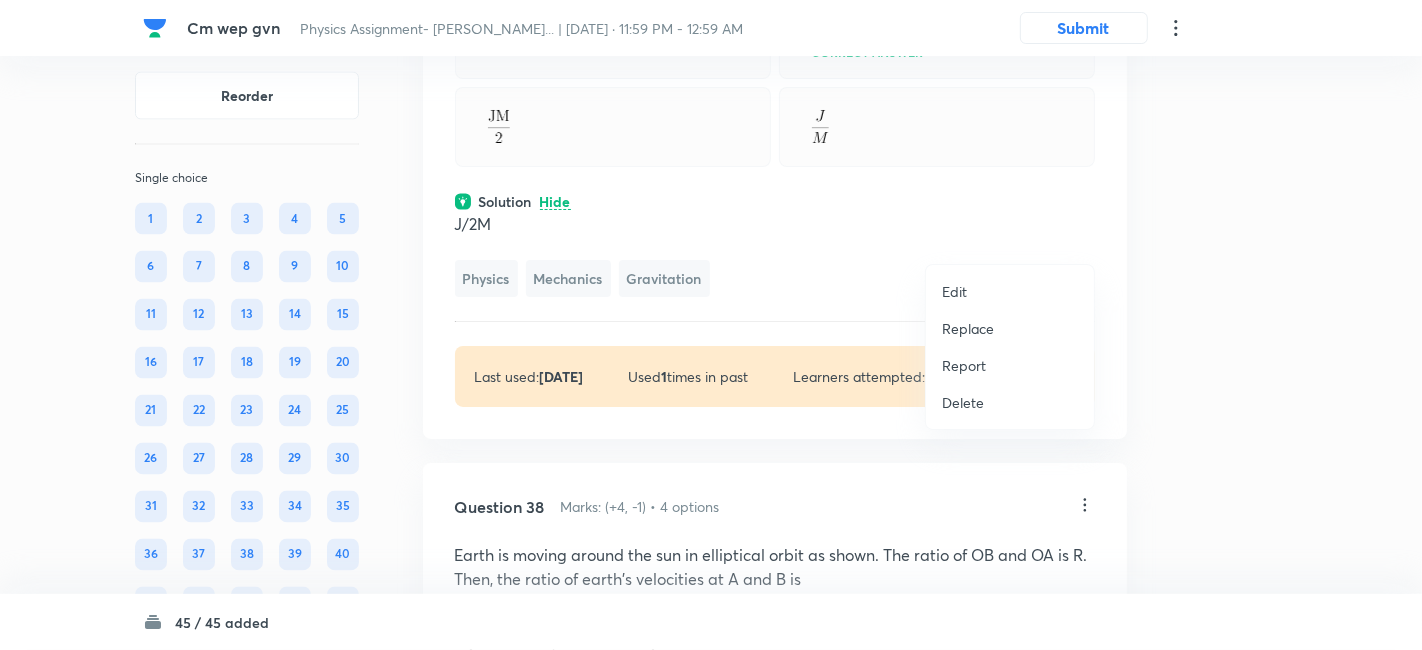click on "Replace" at bounding box center (968, 328) 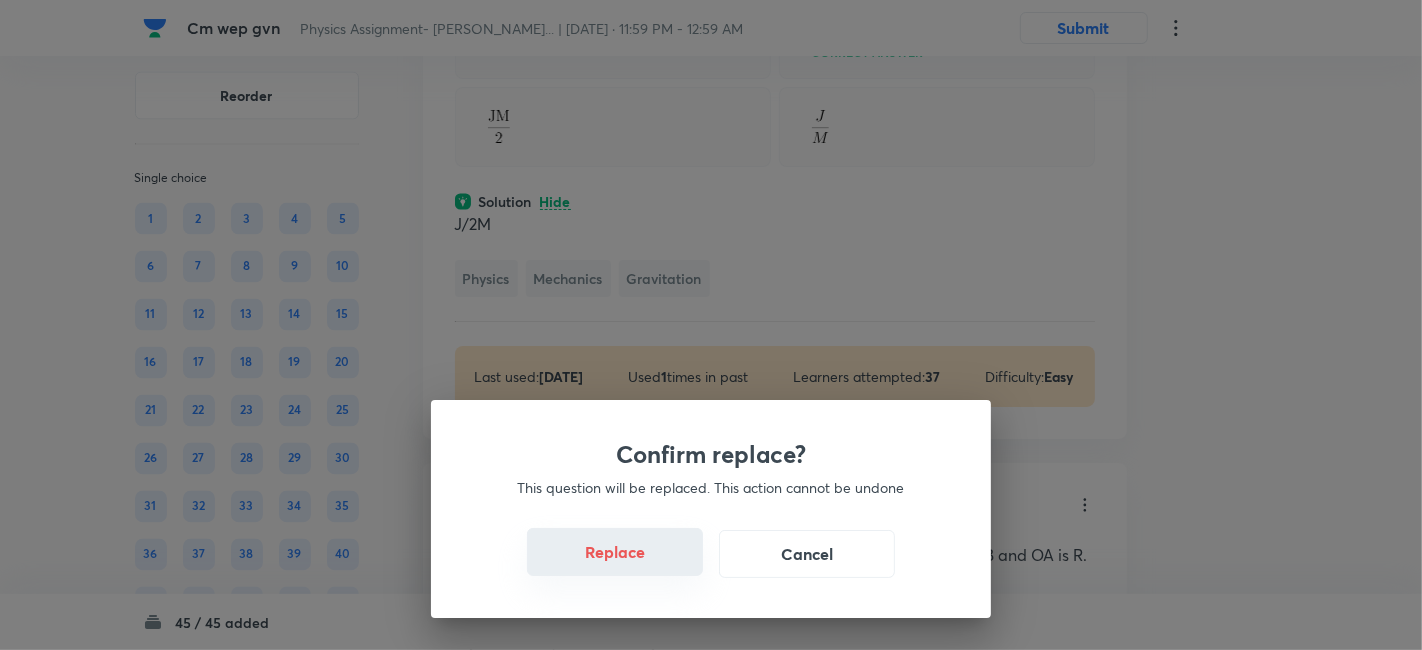 click on "Replace" at bounding box center (615, 552) 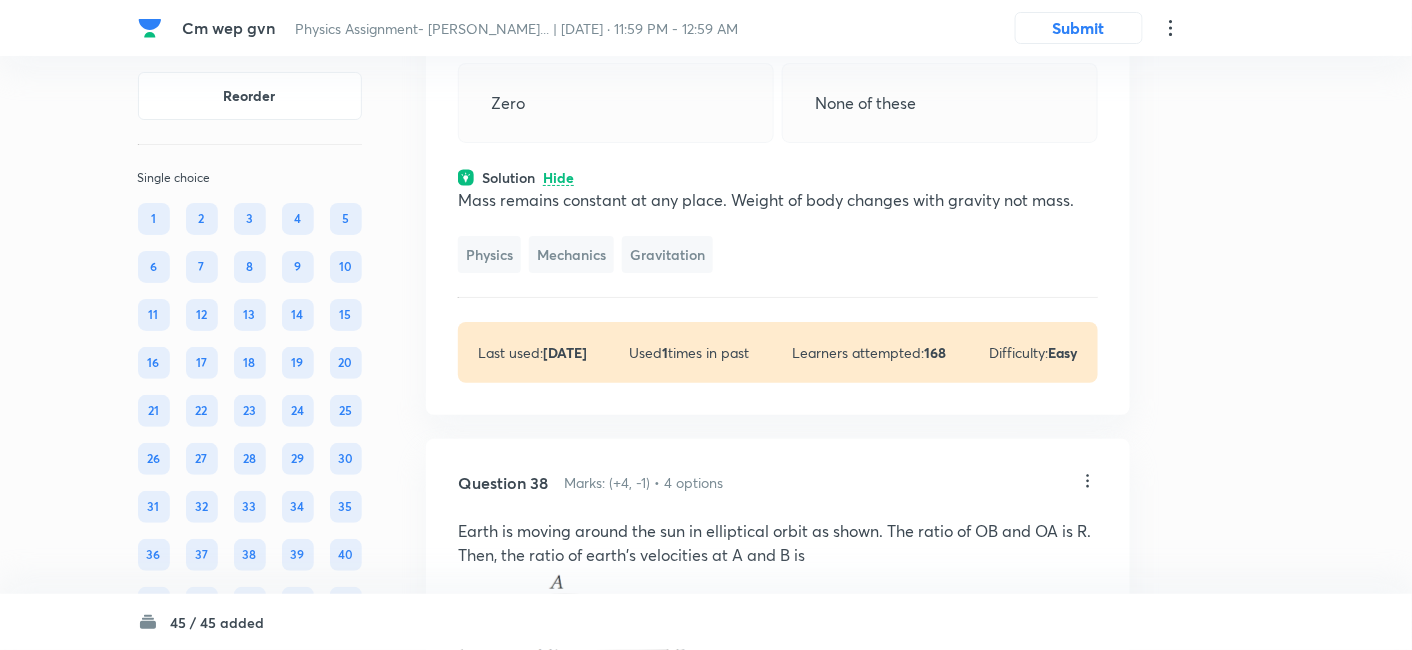 click on "Solution Hide" at bounding box center (778, 177) 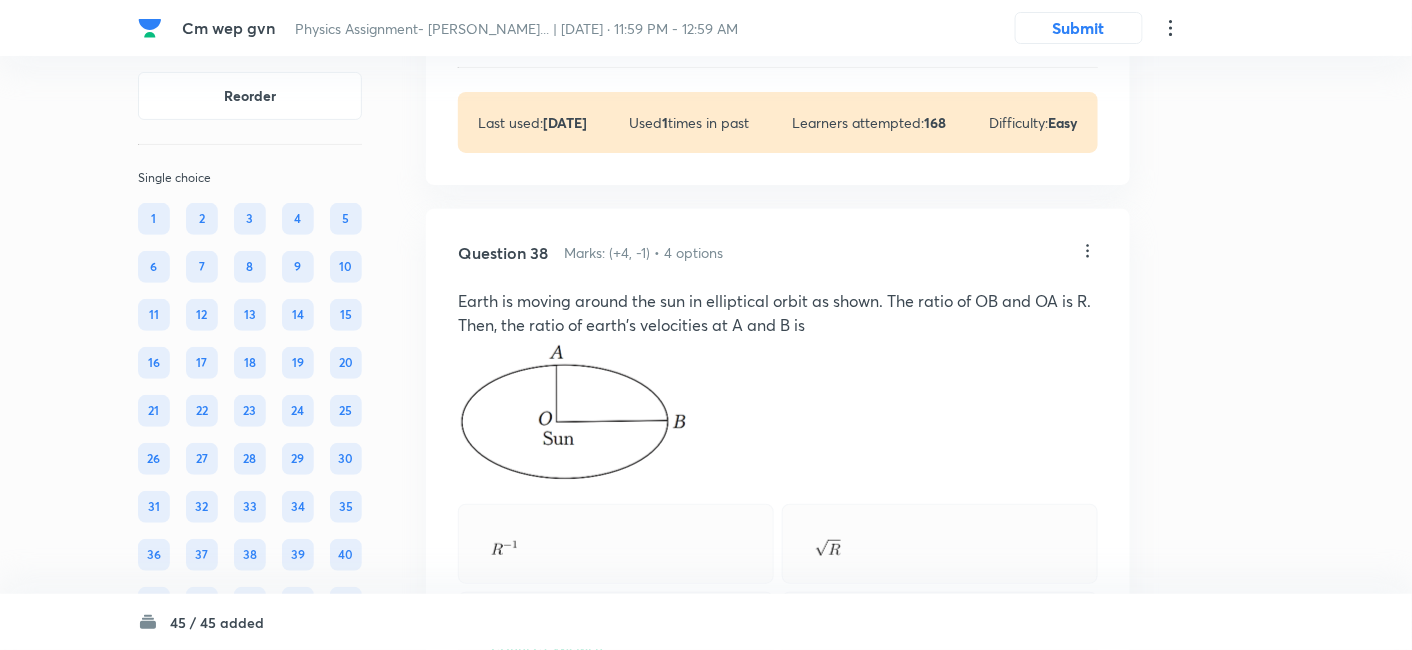 scroll, scrollTop: 28697, scrollLeft: 0, axis: vertical 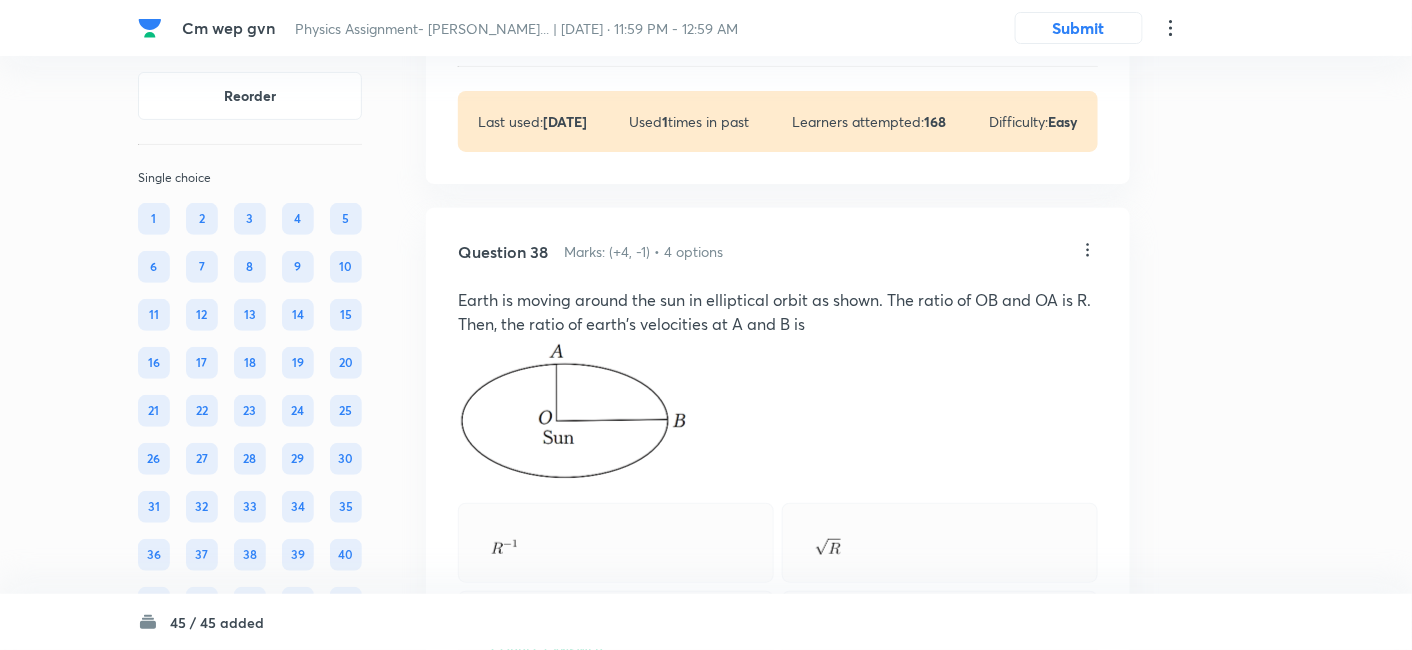 click on "View" at bounding box center (559, 32) 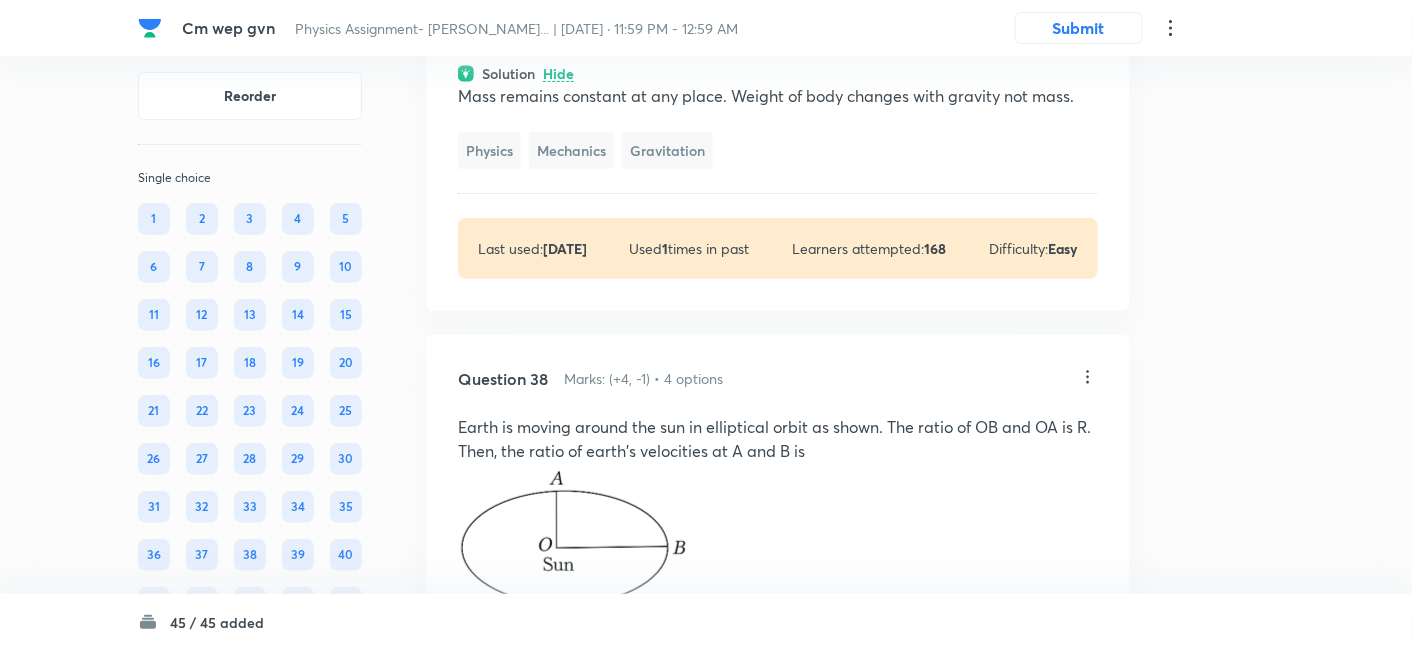 scroll, scrollTop: 28637, scrollLeft: 0, axis: vertical 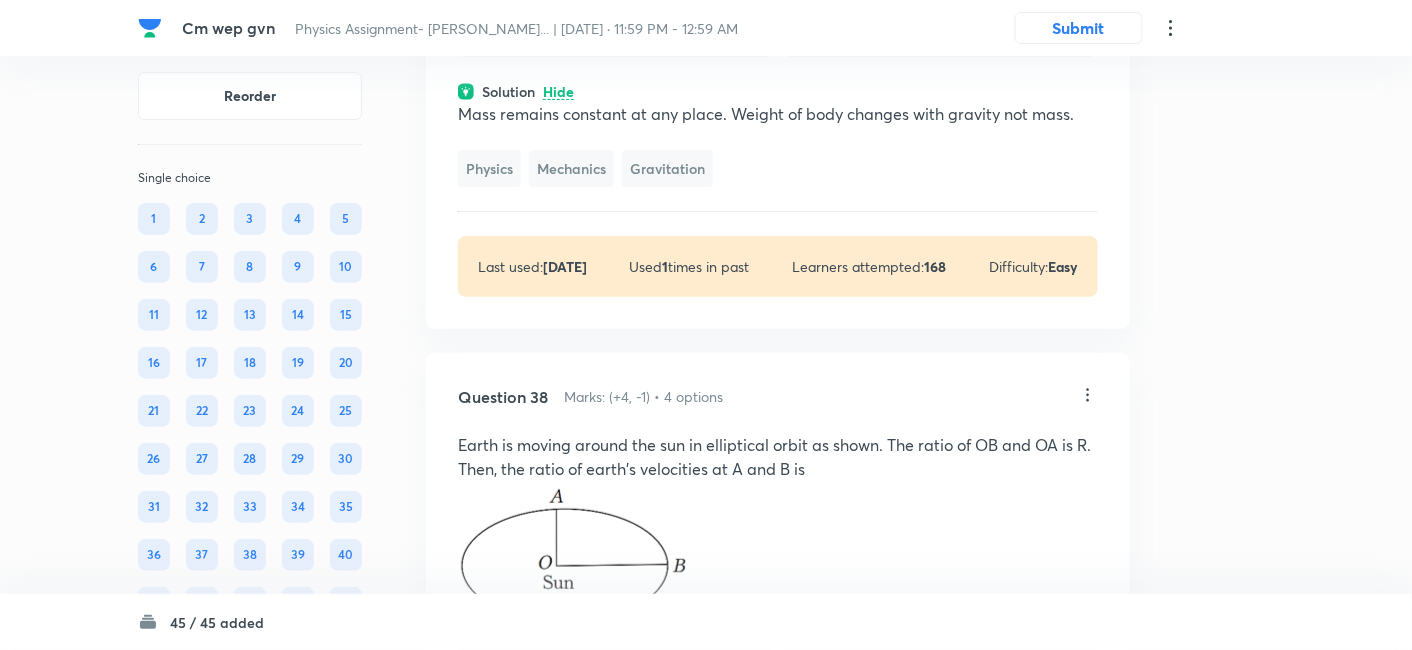 click 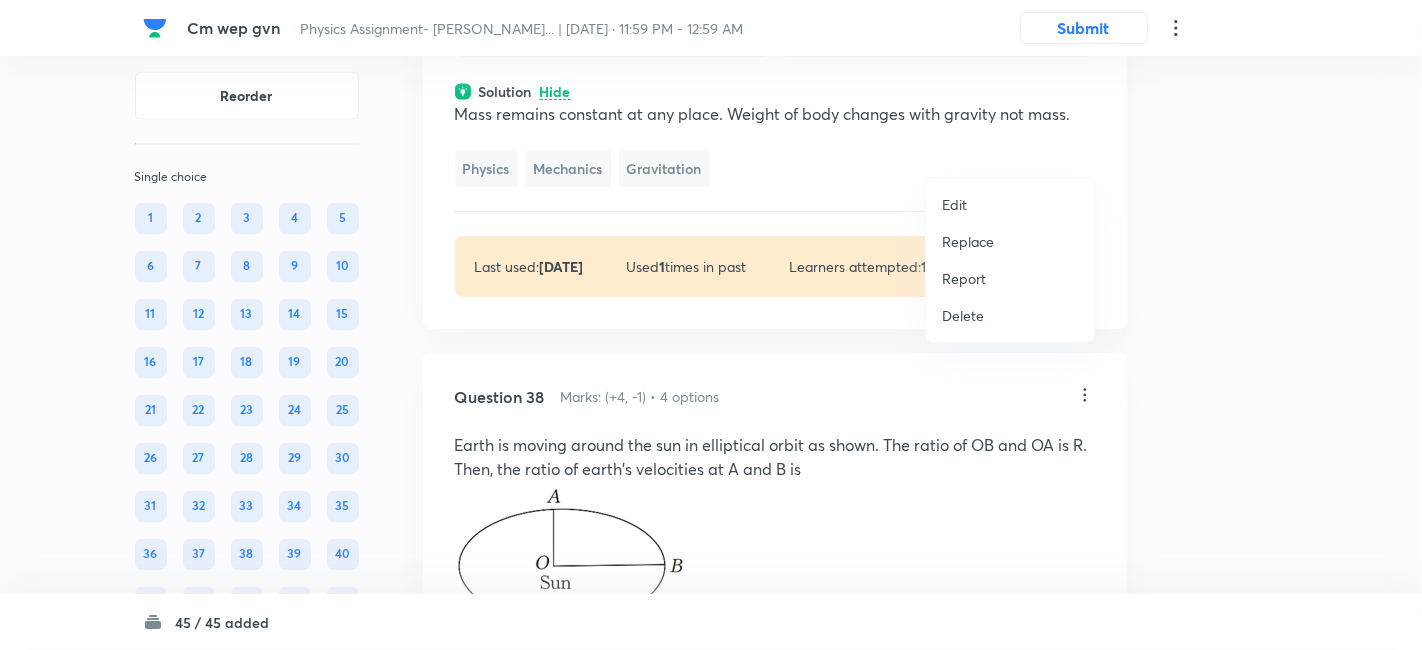 click on "Replace" at bounding box center (968, 241) 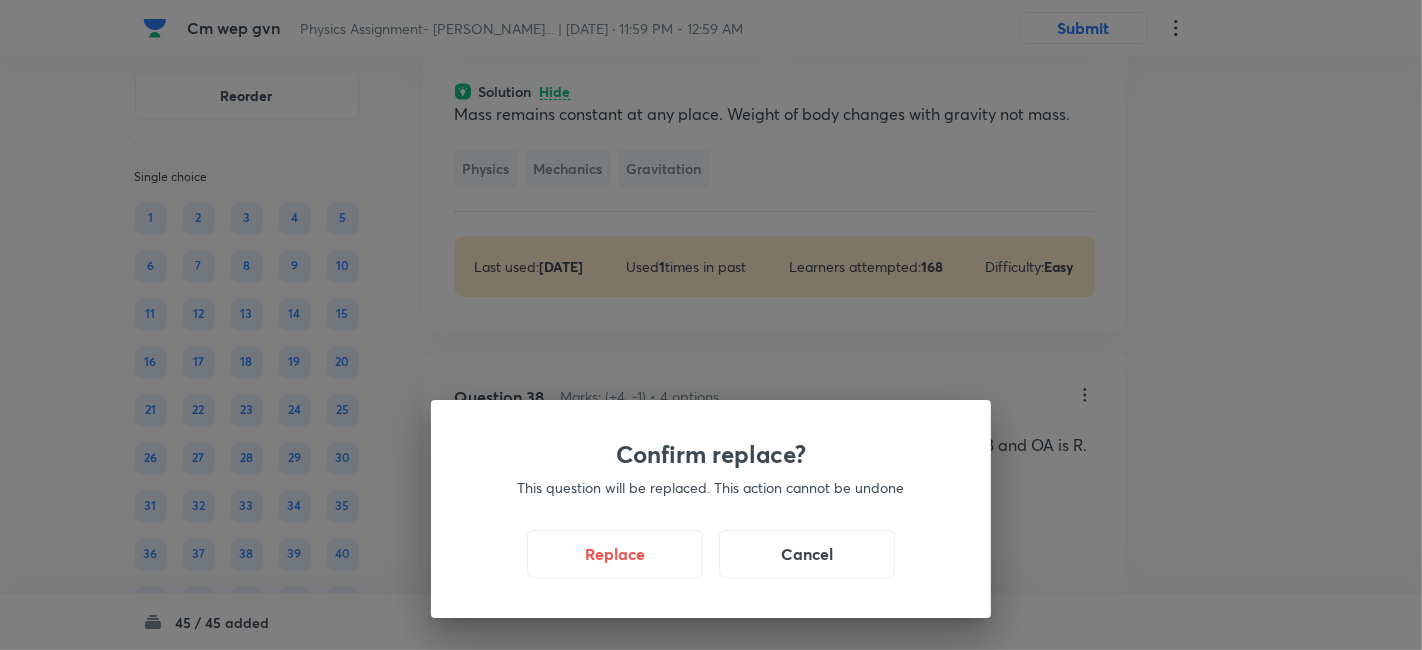 click on "Confirm replace? This question will be replaced. This action cannot be undone Replace Cancel" at bounding box center [711, 509] 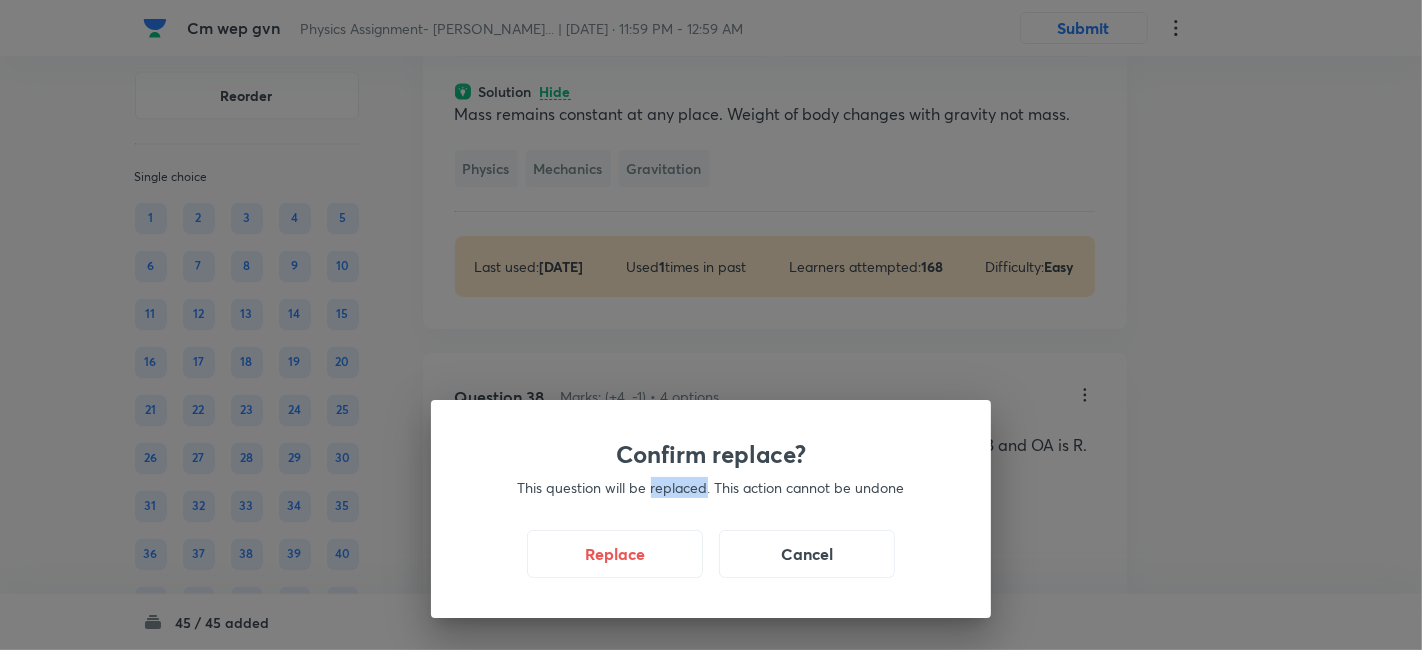 click on "Confirm replace? This question will be replaced. This action cannot be undone Replace Cancel" at bounding box center (711, 509) 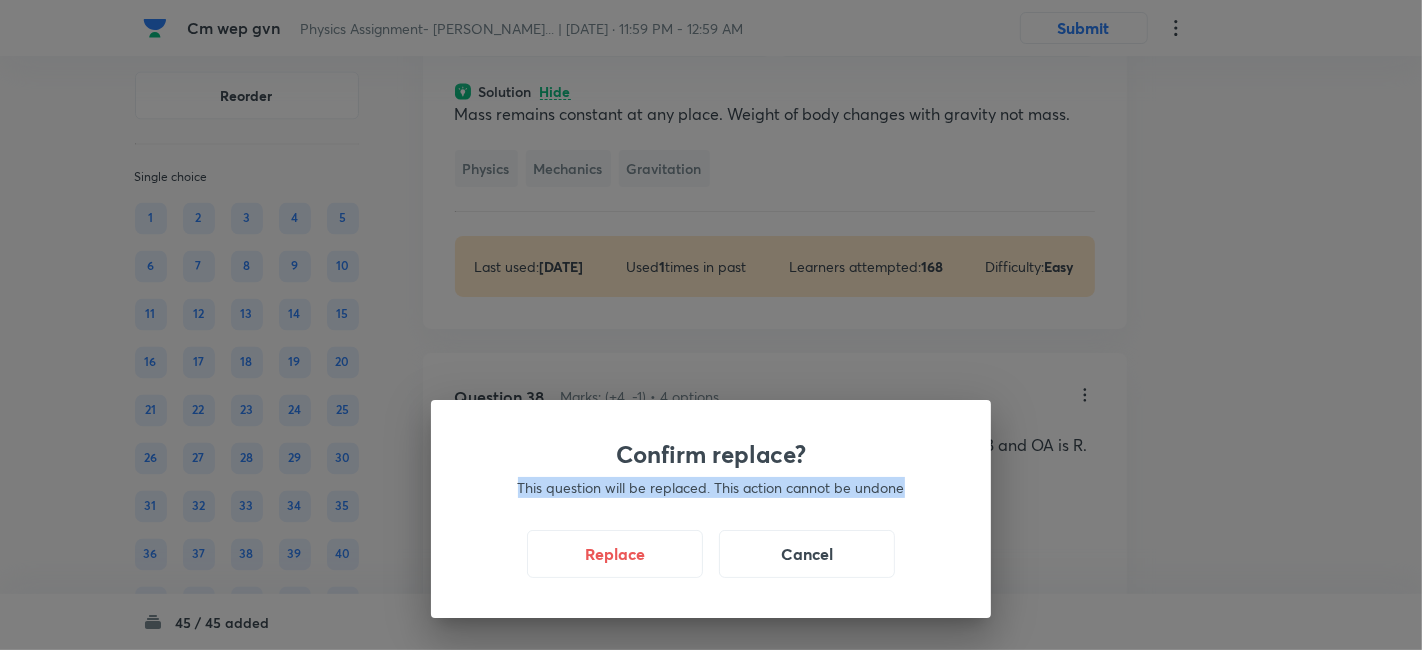 click on "Confirm replace? This question will be replaced. This action cannot be undone Replace Cancel" at bounding box center [711, 509] 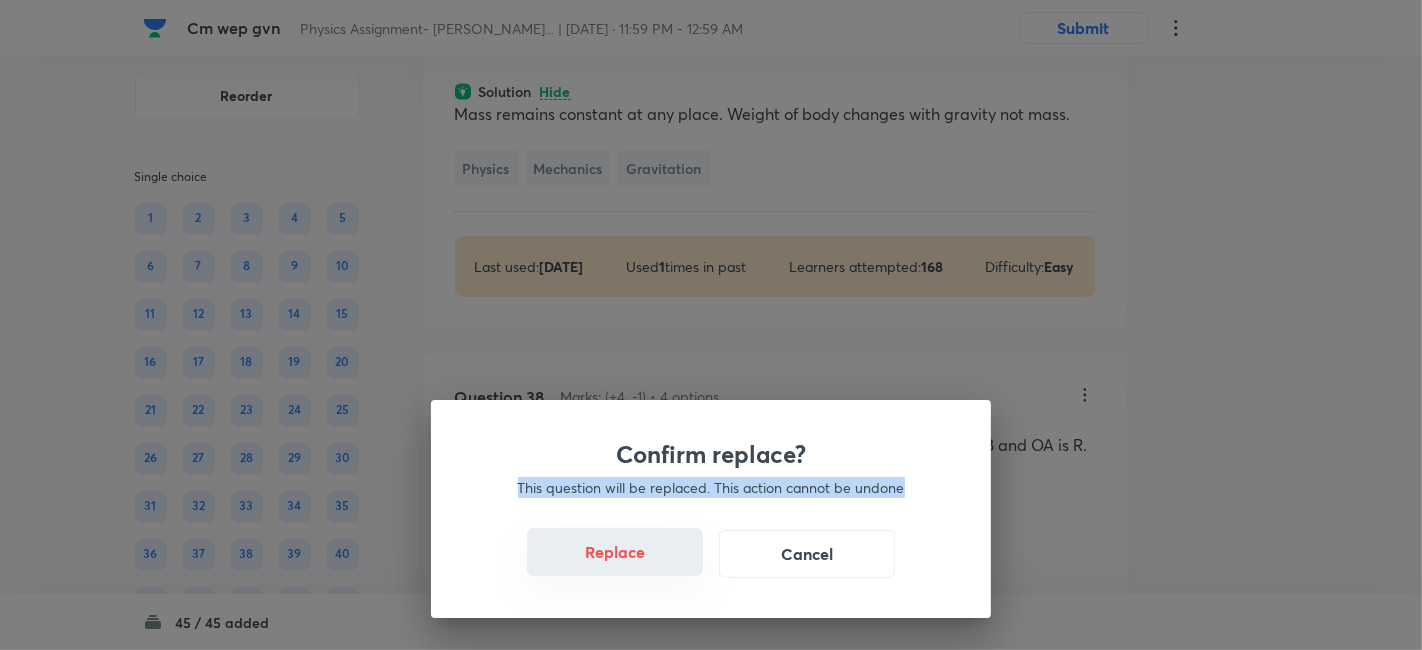 click on "Replace" at bounding box center (615, 552) 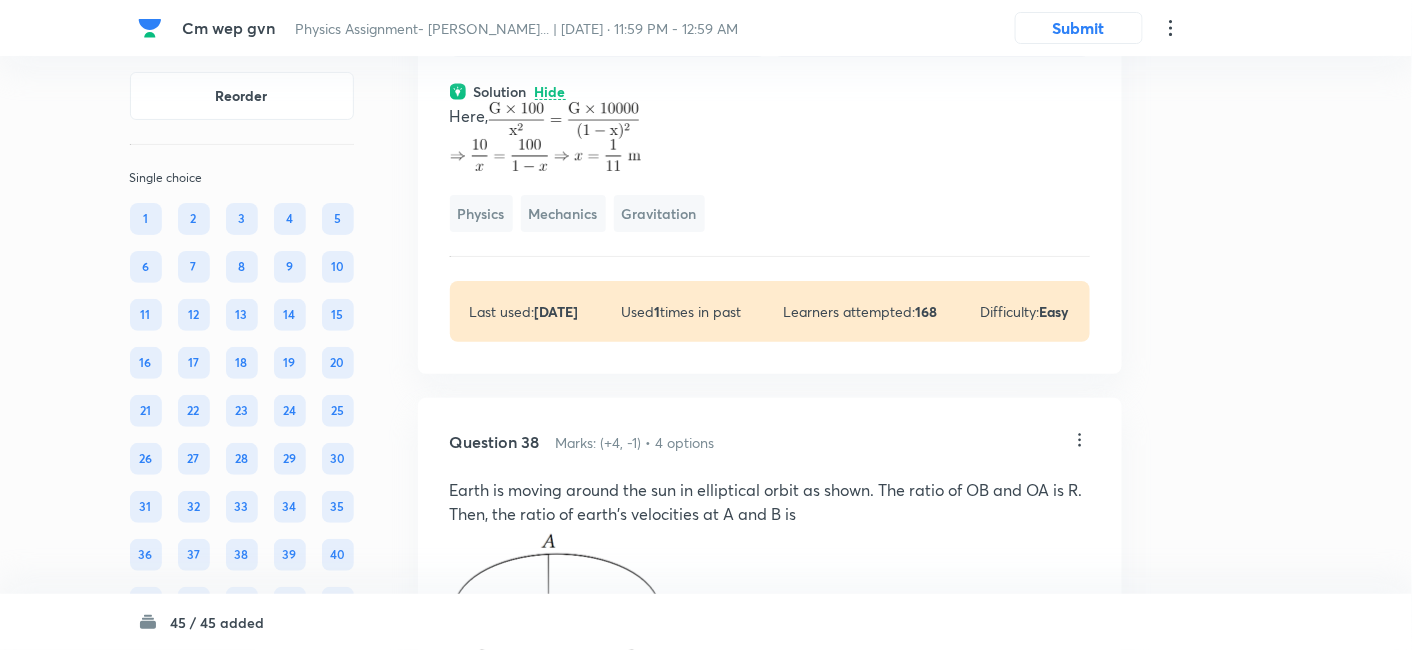 click on "Here,  ﻿ Physics Mechanics Gravitation" at bounding box center (770, 167) 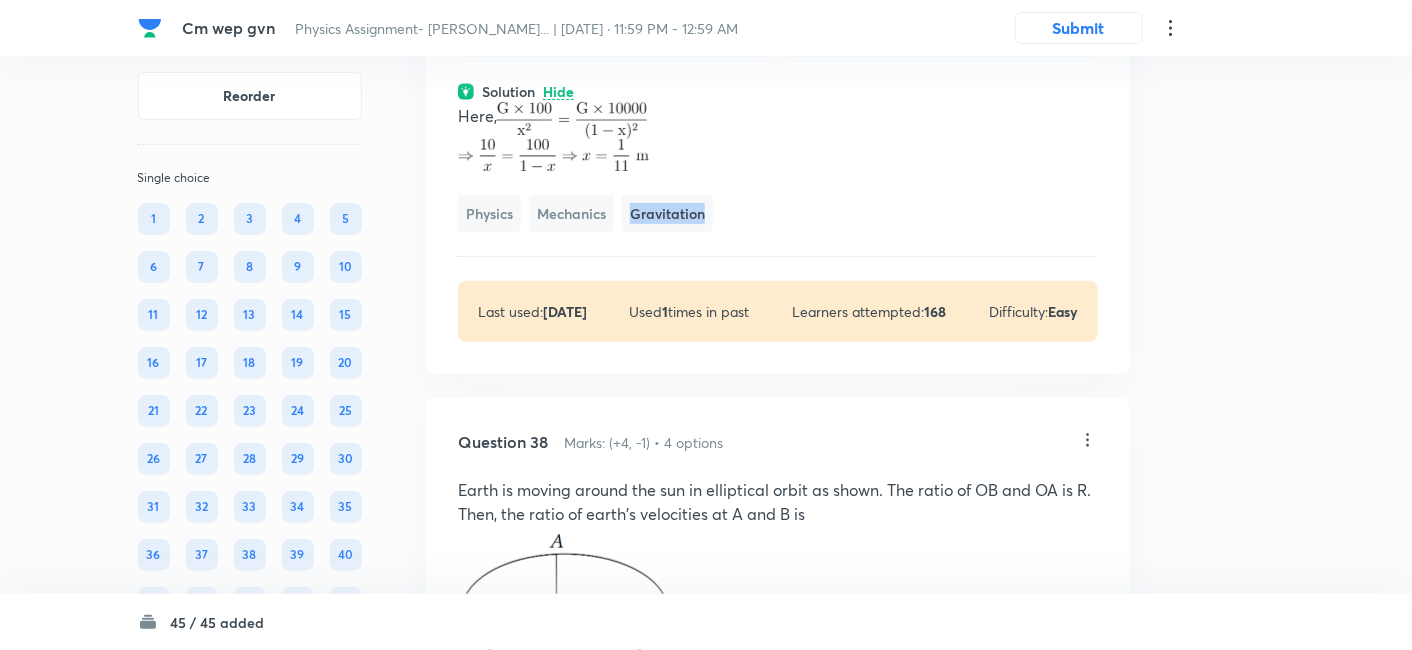 click on "Here,  ﻿ Physics Mechanics Gravitation" at bounding box center [778, 167] 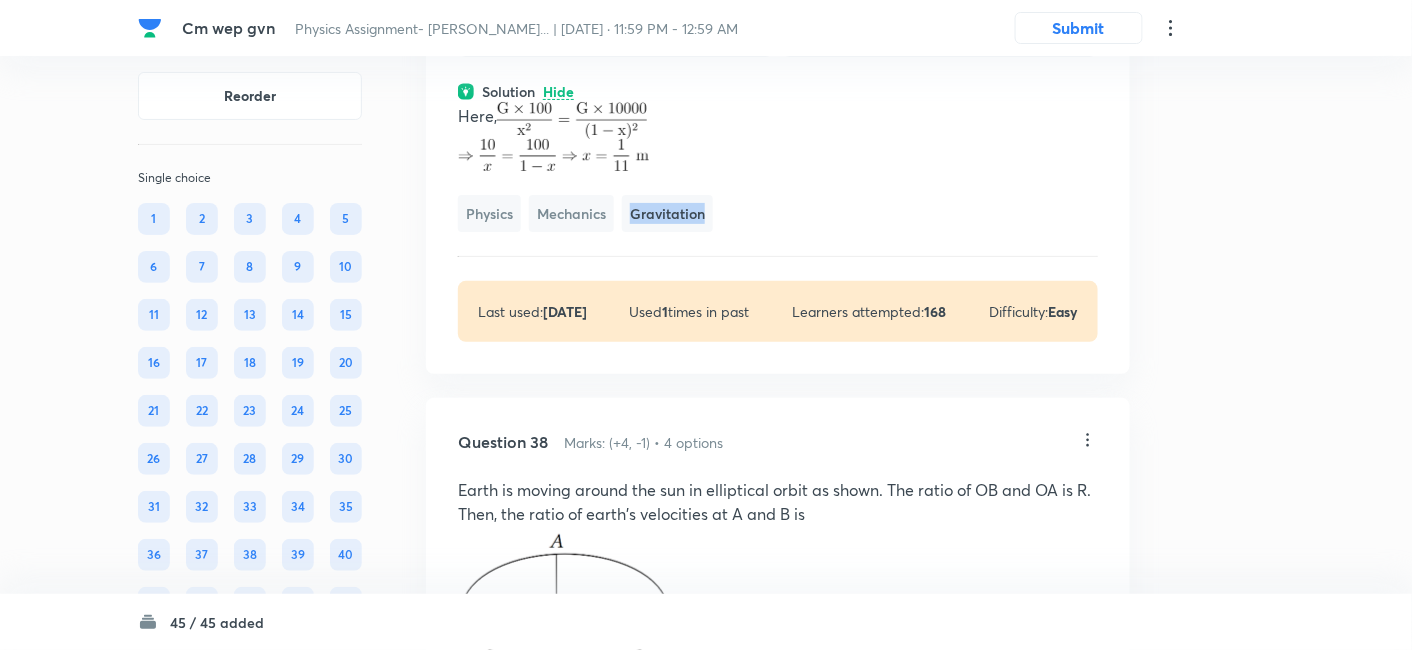 drag, startPoint x: 777, startPoint y: 262, endPoint x: 1113, endPoint y: 231, distance: 337.42703 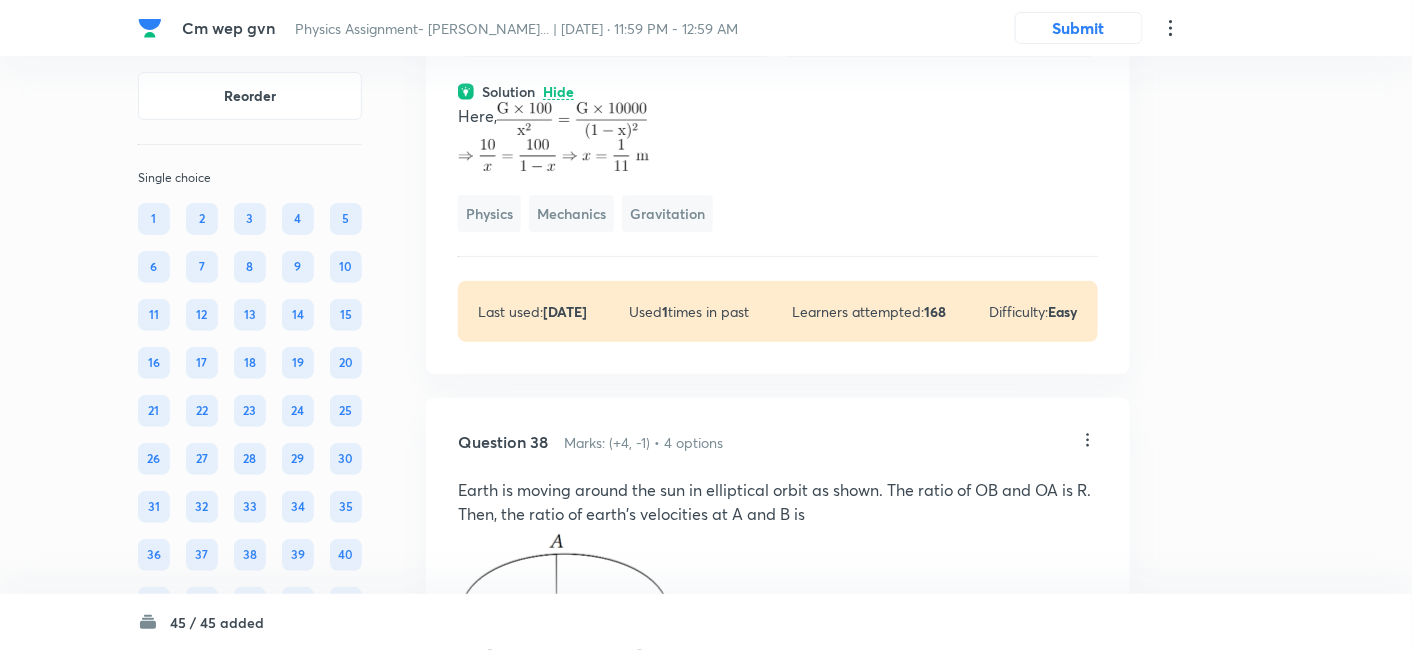 click 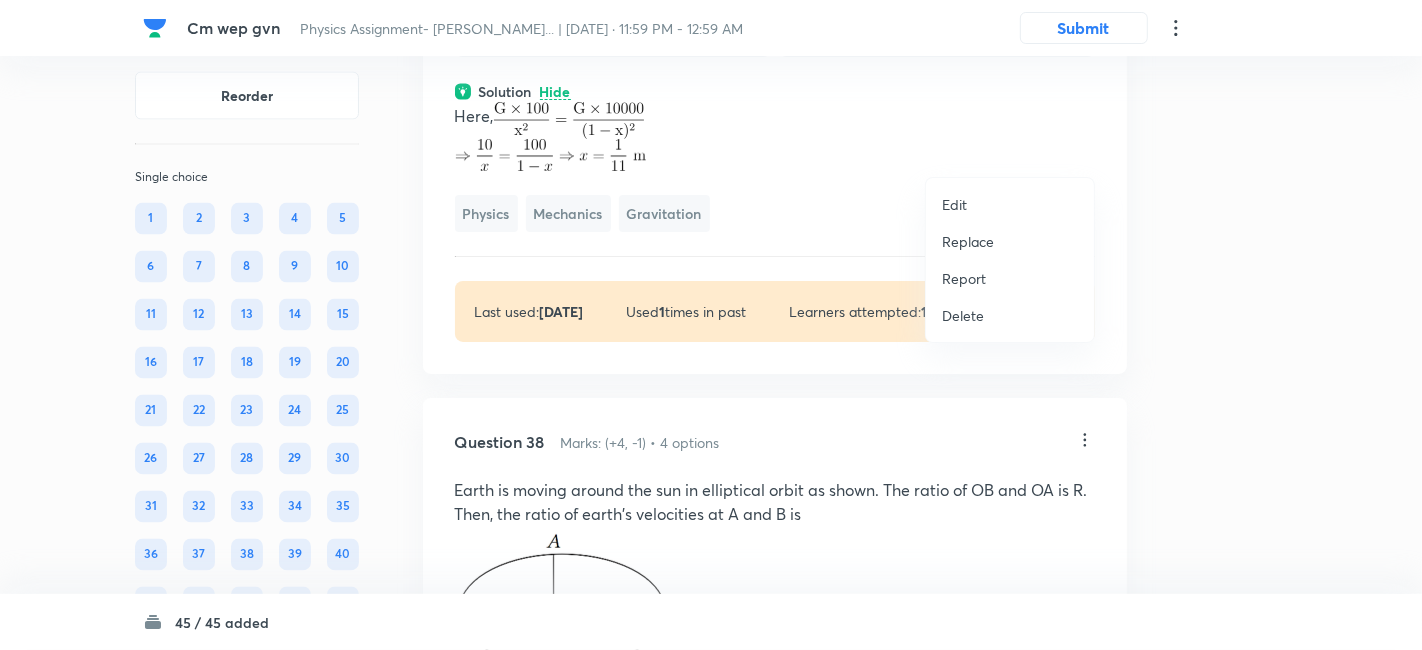 click on "Replace" at bounding box center (968, 241) 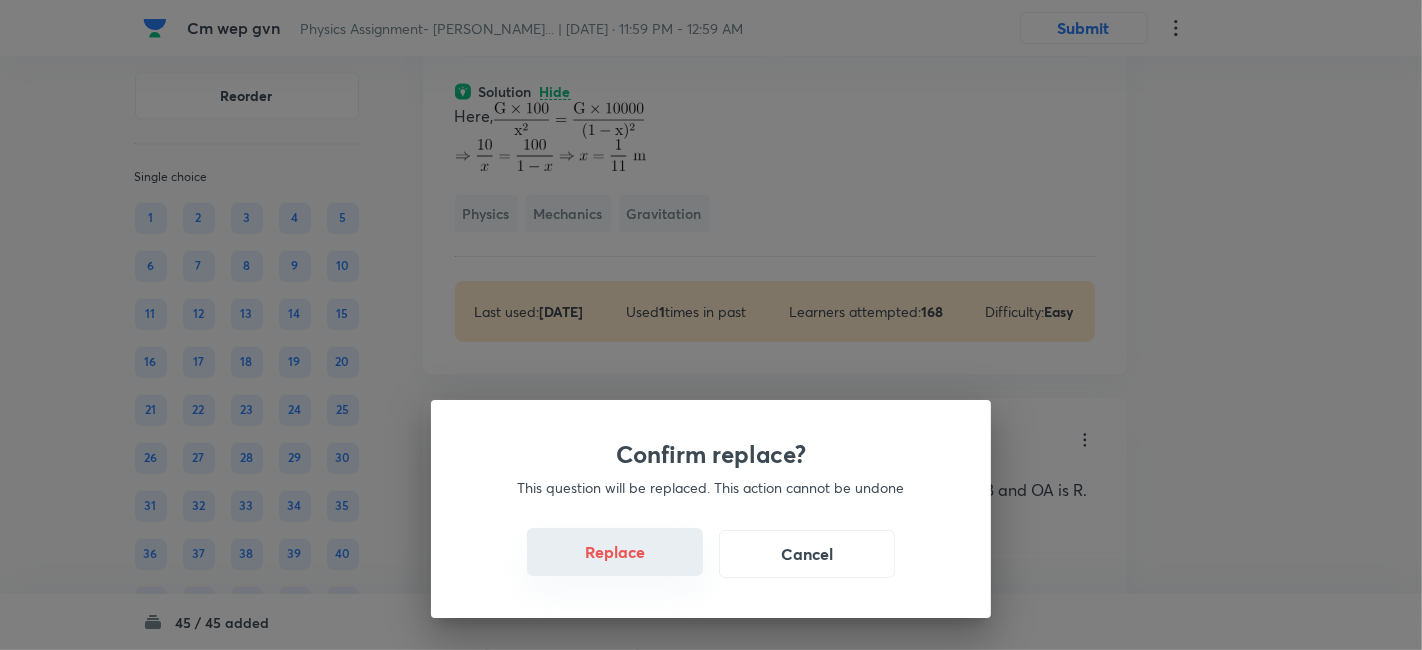 click on "Replace" at bounding box center (615, 552) 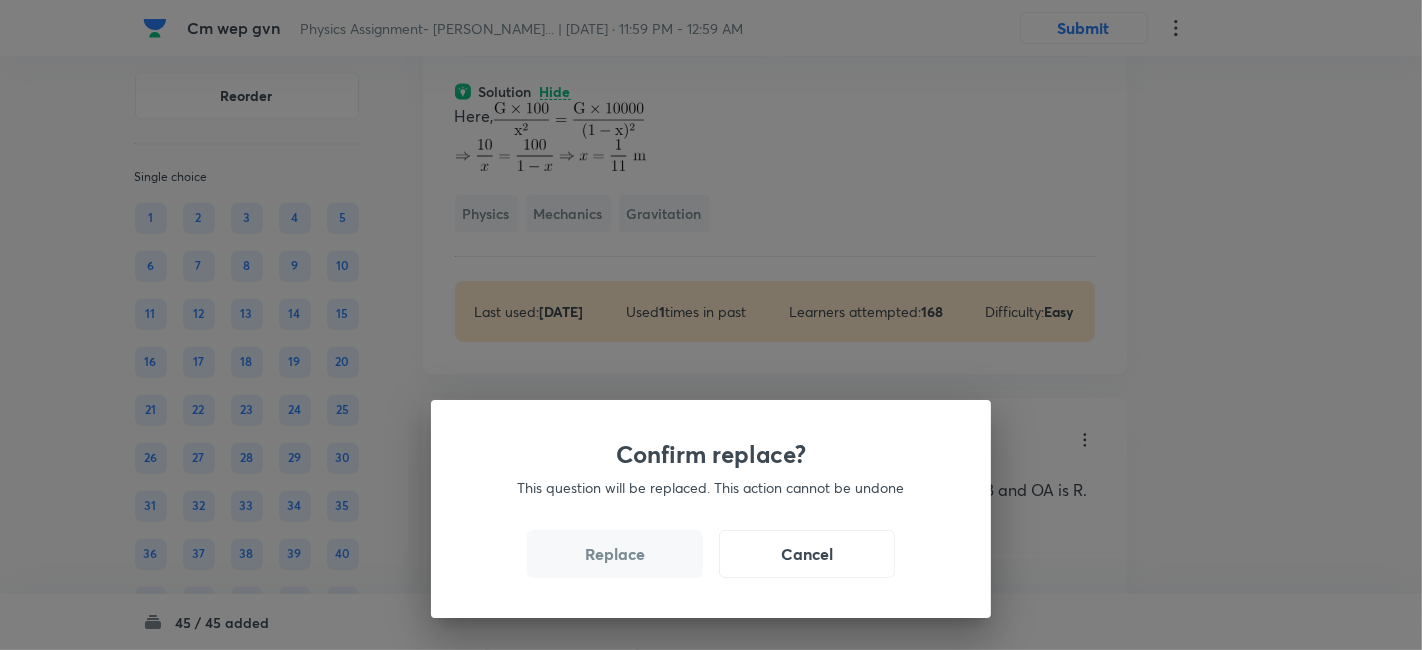 click on "Replace" at bounding box center [615, 554] 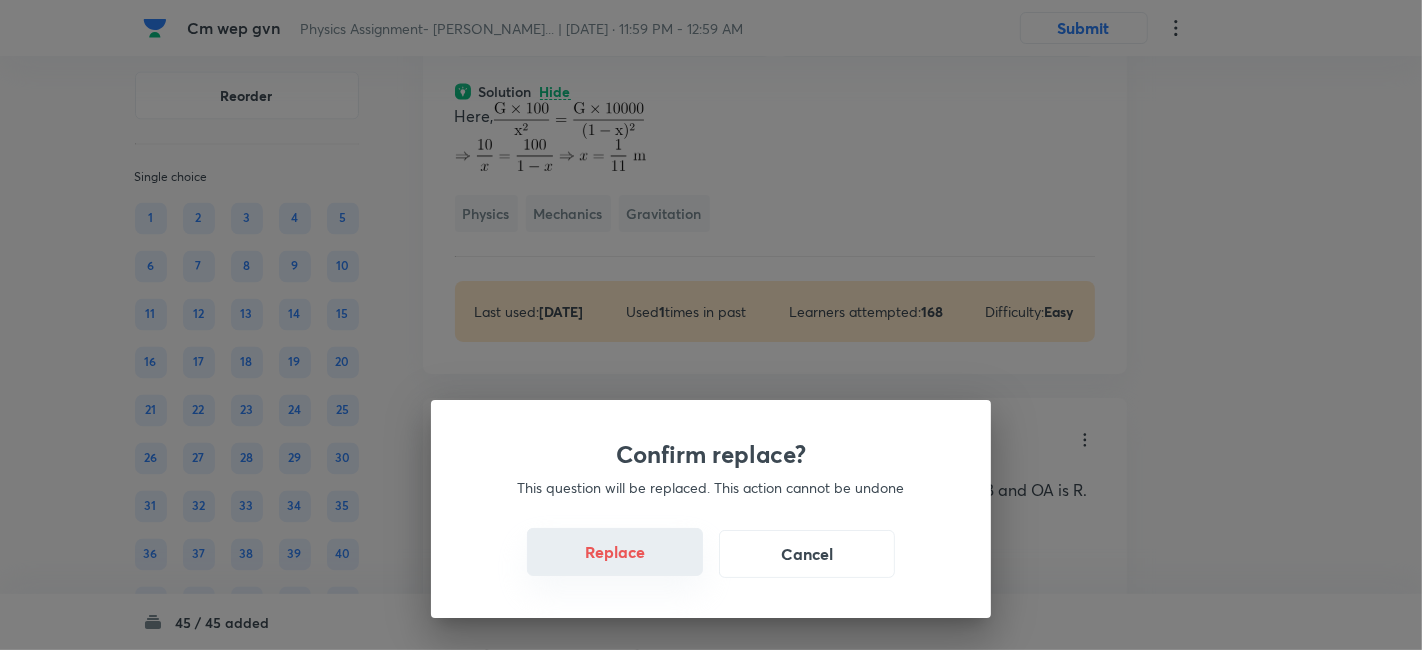 click on "Replace" at bounding box center [615, 552] 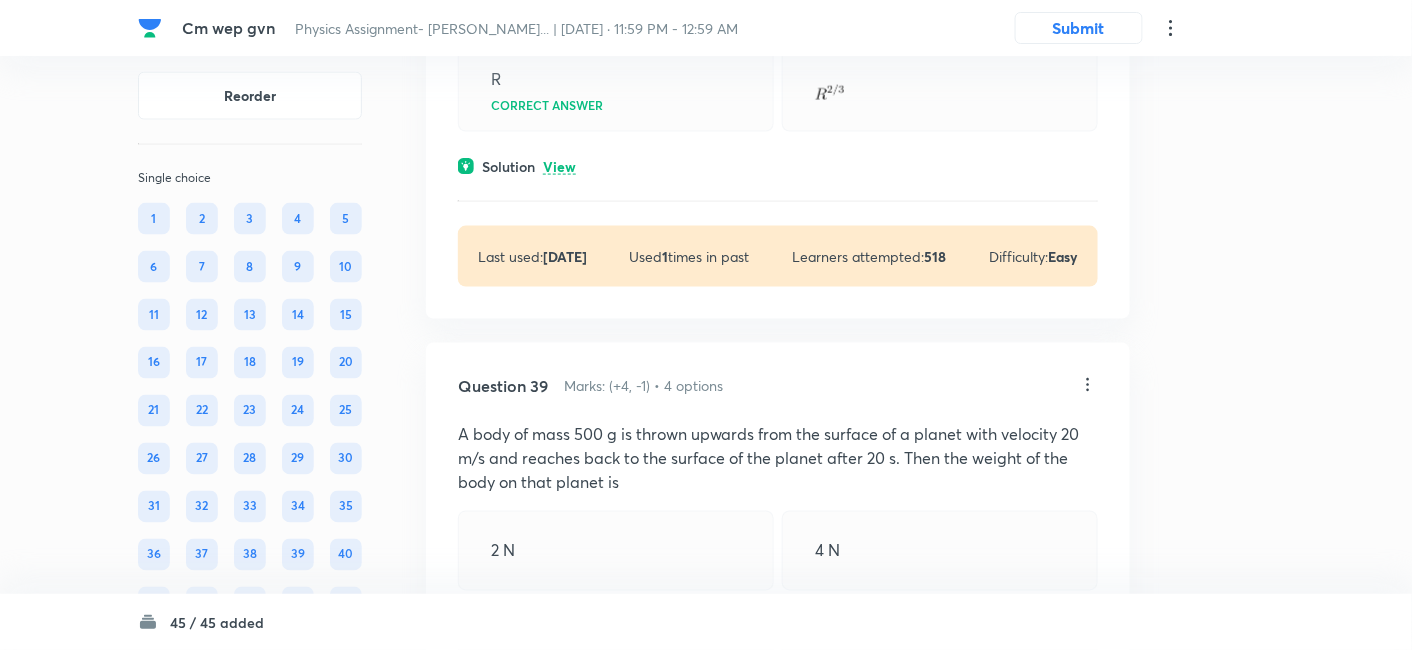 scroll, scrollTop: 29431, scrollLeft: 0, axis: vertical 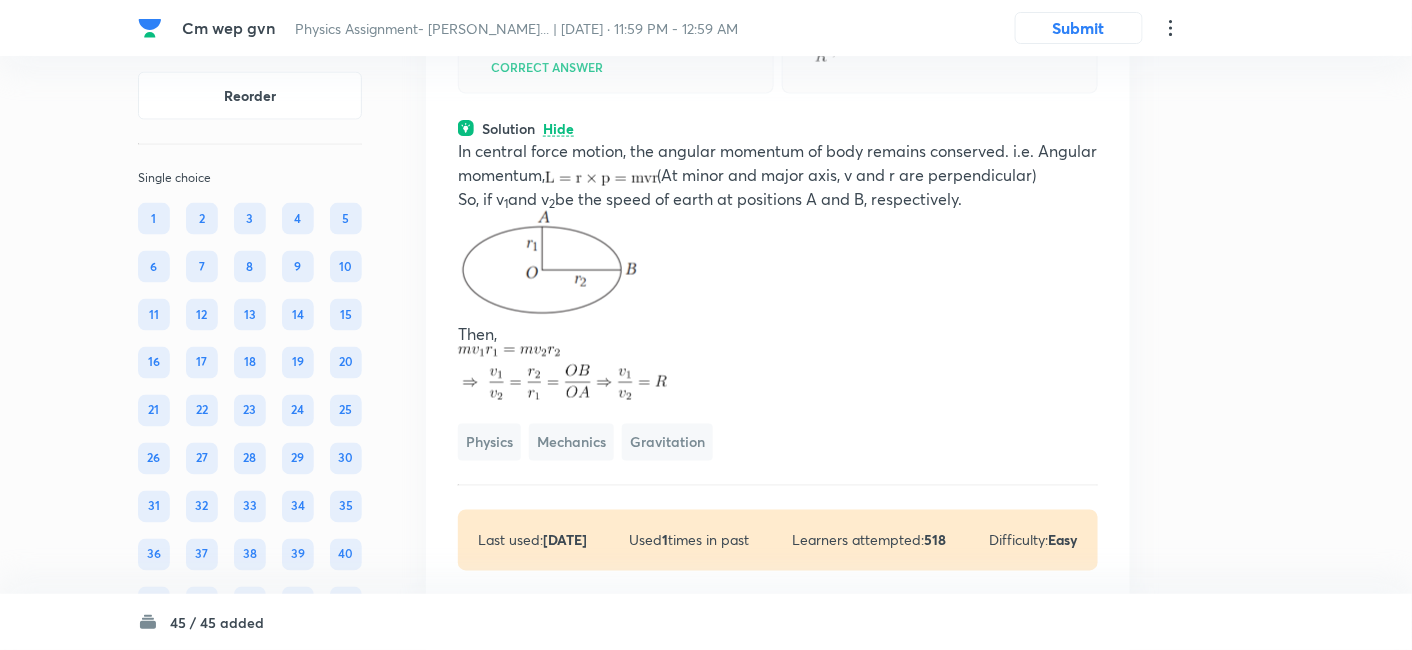 click on "In central force motion, the angular momentum of body remains conserved. i.e. Angular momentum,   (At minor and major axis, v and r are perpendicular)" at bounding box center (778, 163) 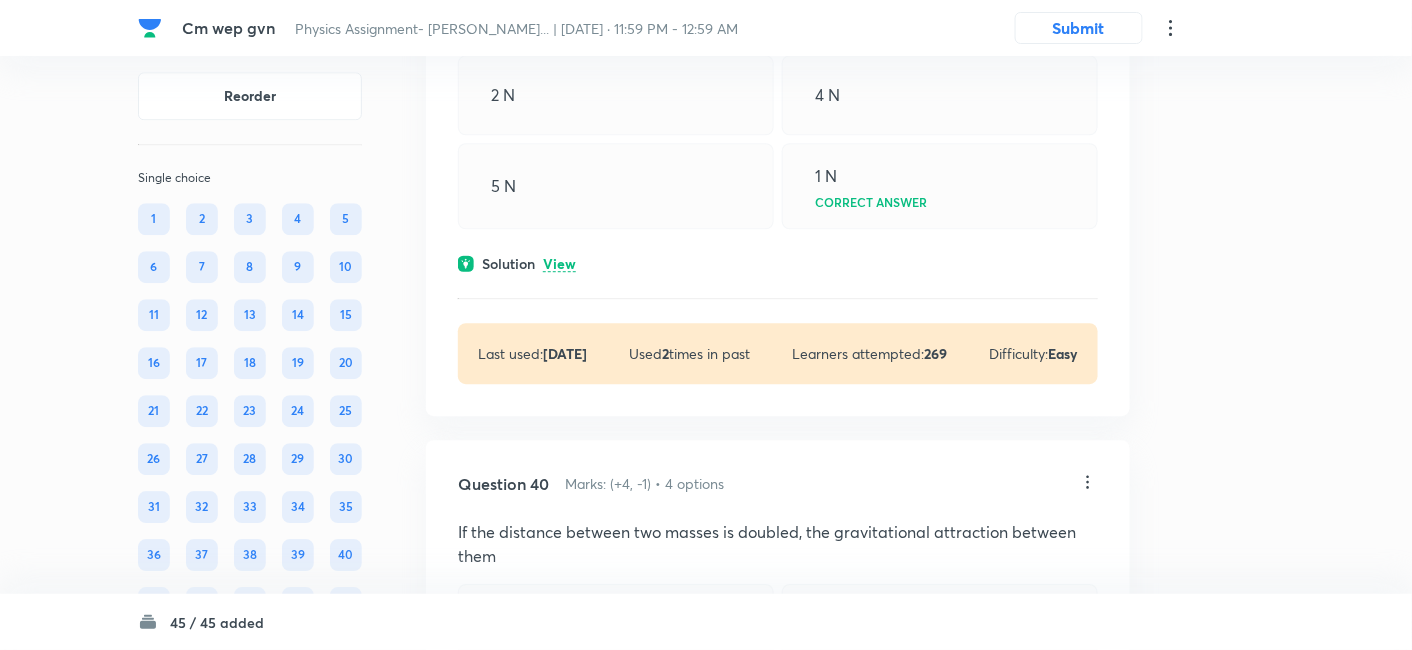 scroll, scrollTop: 30211, scrollLeft: 0, axis: vertical 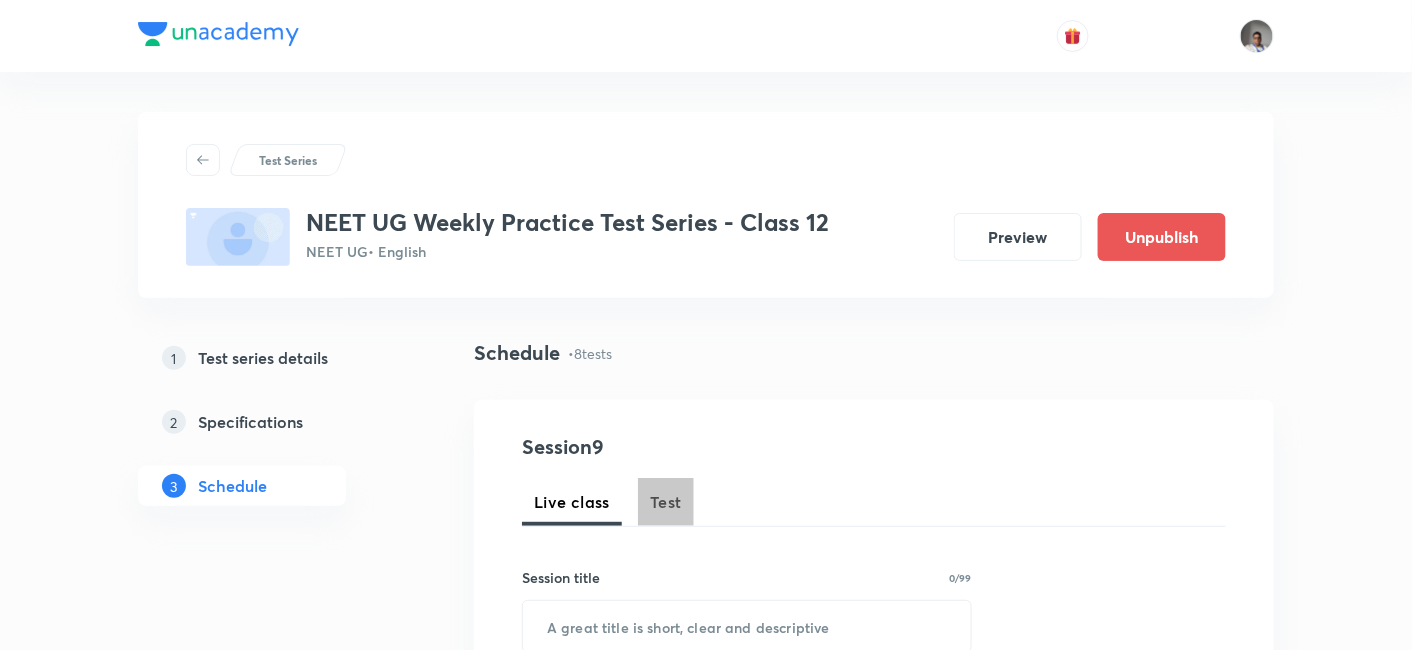 click on "Test" at bounding box center [666, 502] 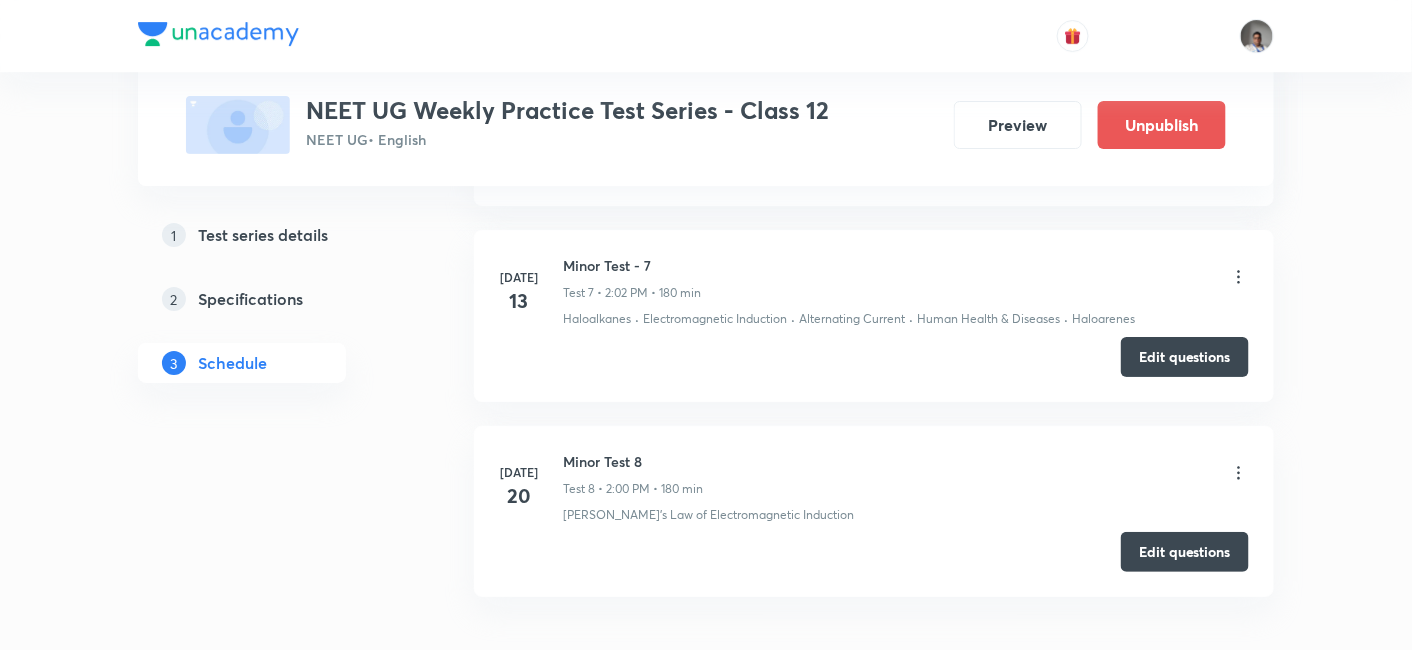 scroll, scrollTop: 2252, scrollLeft: 0, axis: vertical 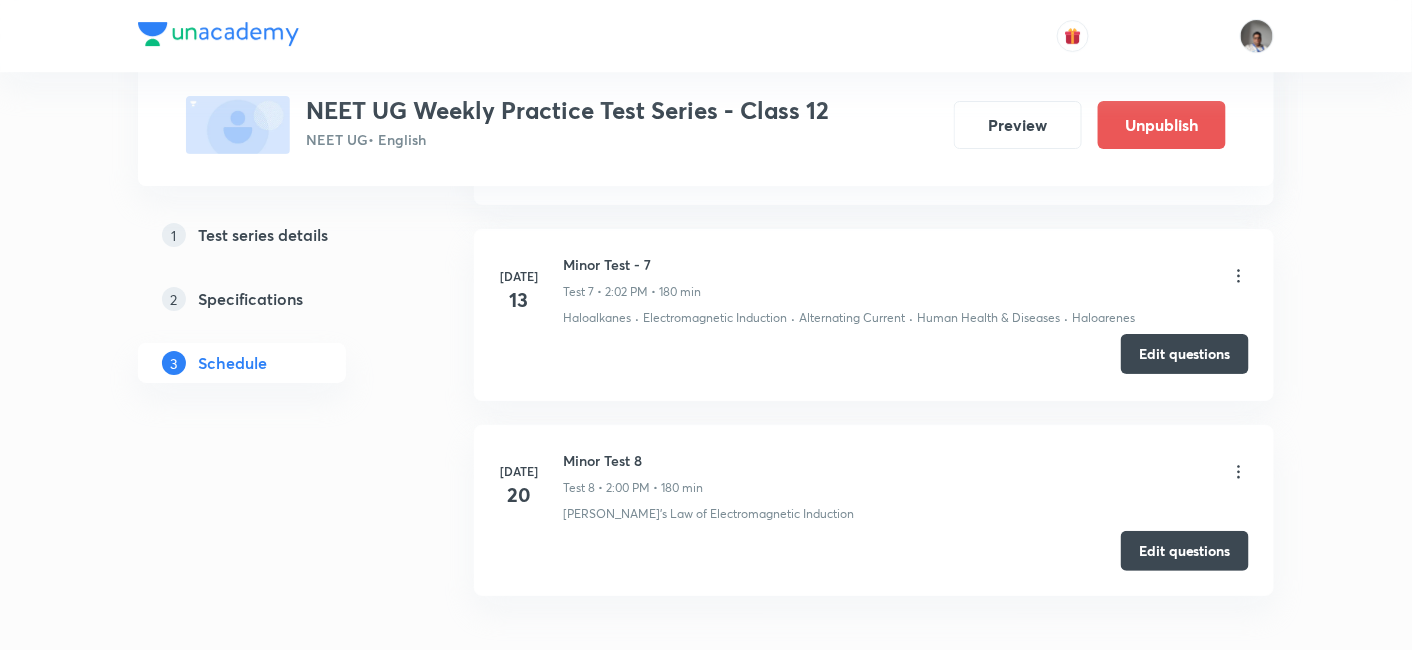 click on "Edit questions" at bounding box center [1185, 354] 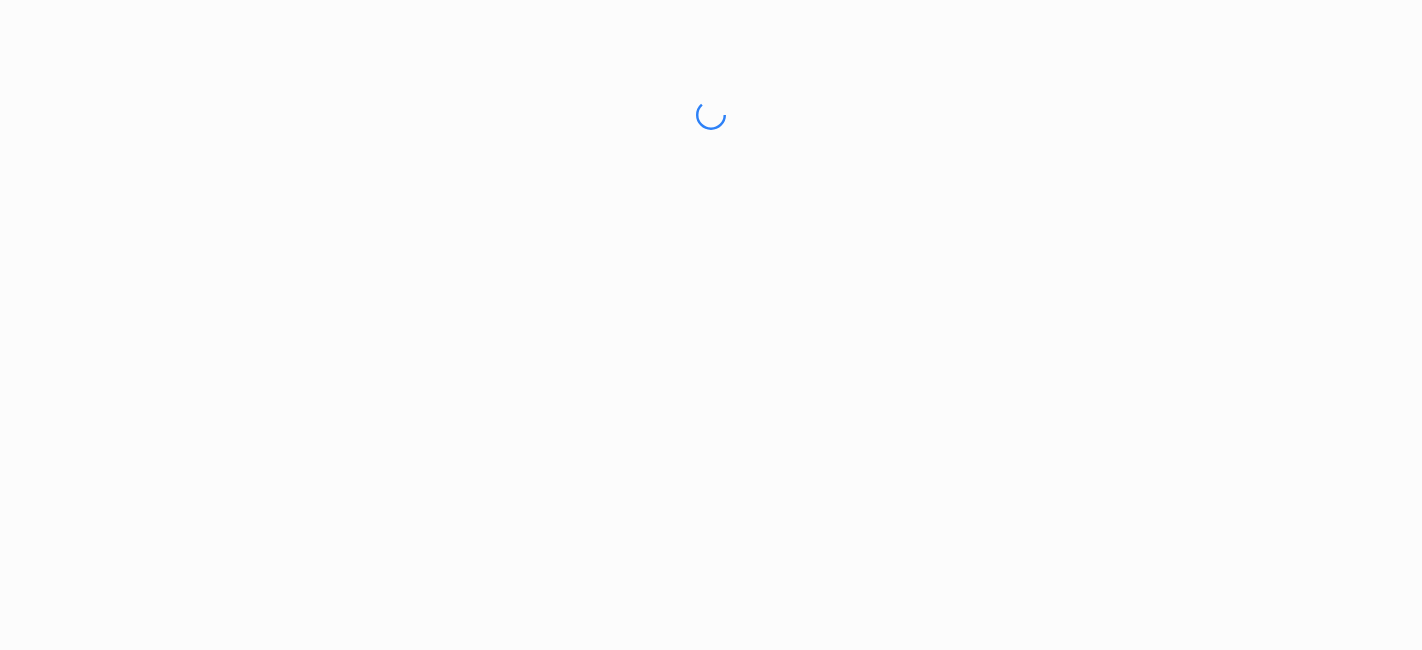 scroll, scrollTop: 0, scrollLeft: 0, axis: both 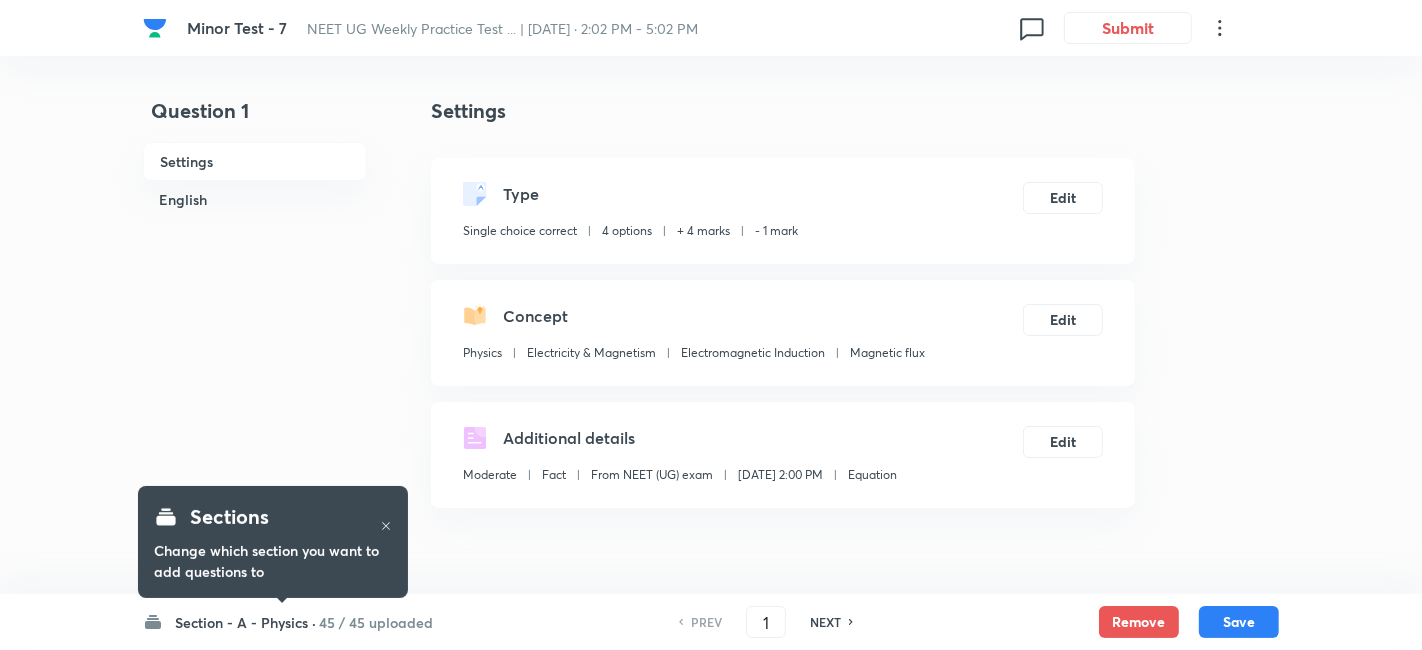 checkbox on "true" 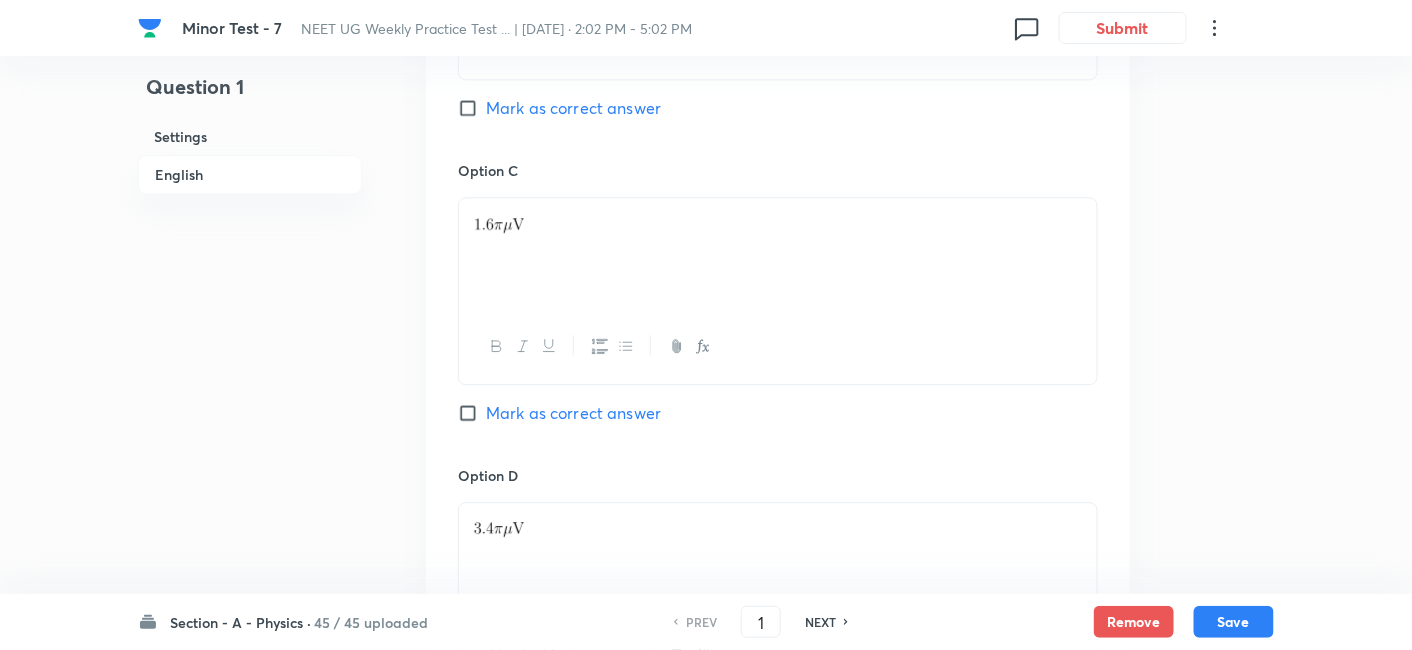 scroll, scrollTop: 2110, scrollLeft: 0, axis: vertical 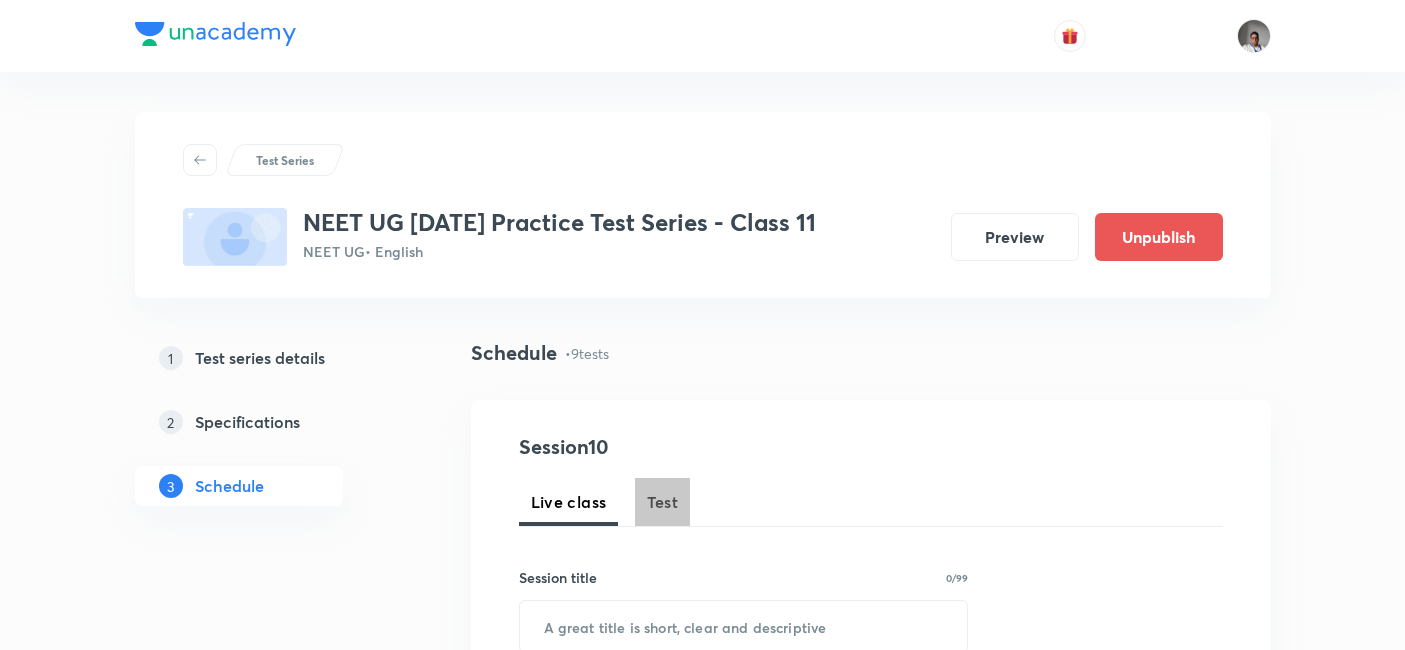 click on "Test" at bounding box center [663, 502] 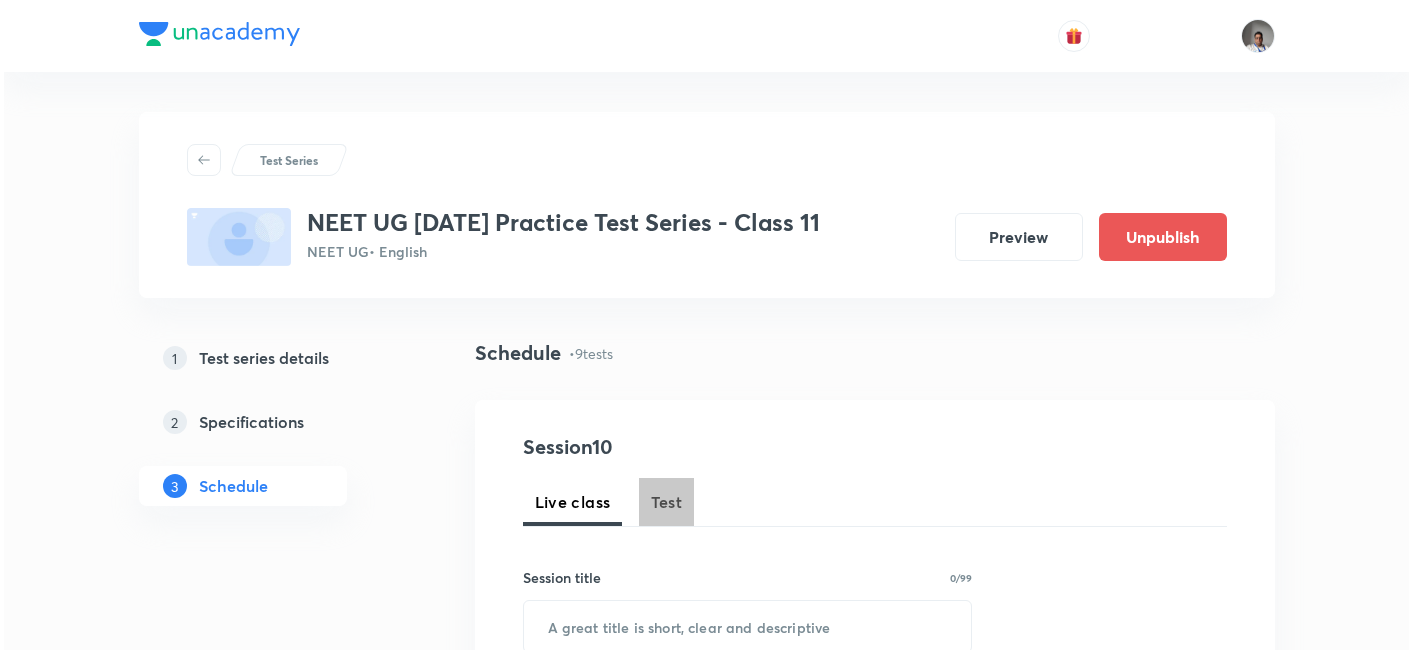 scroll, scrollTop: 0, scrollLeft: 0, axis: both 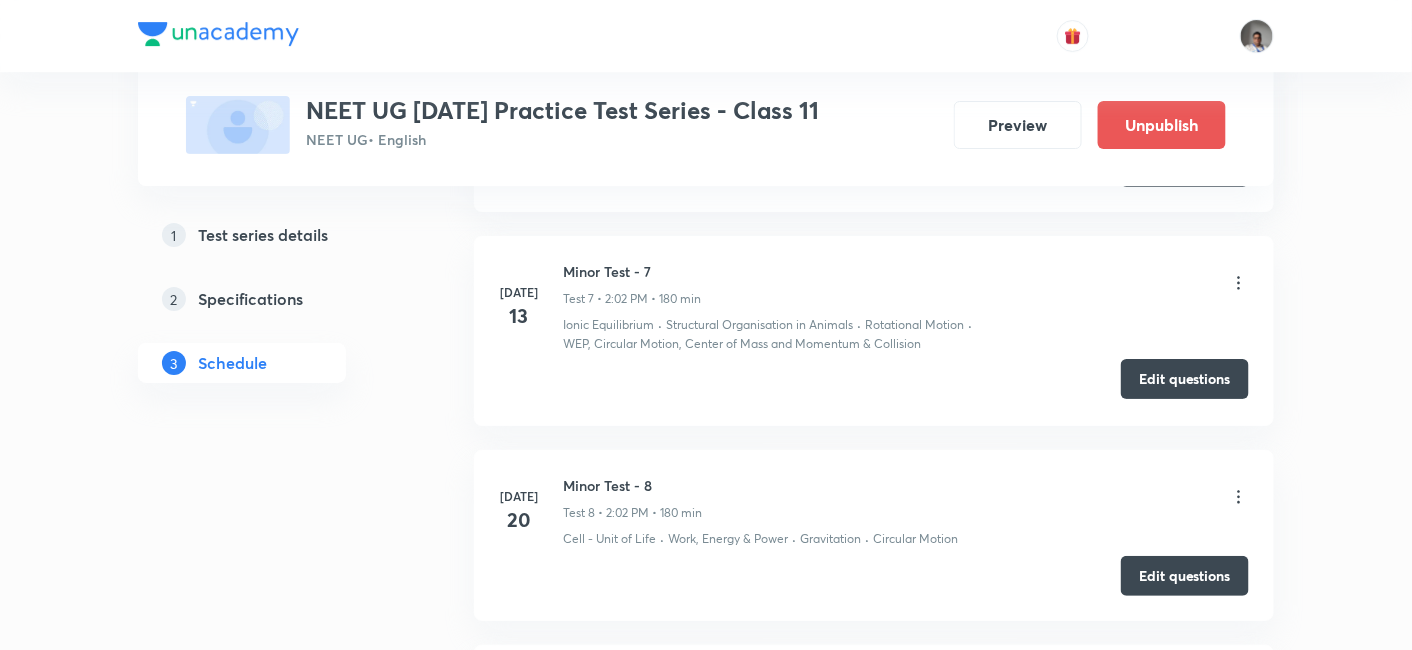 click on "Edit questions" at bounding box center [1185, 379] 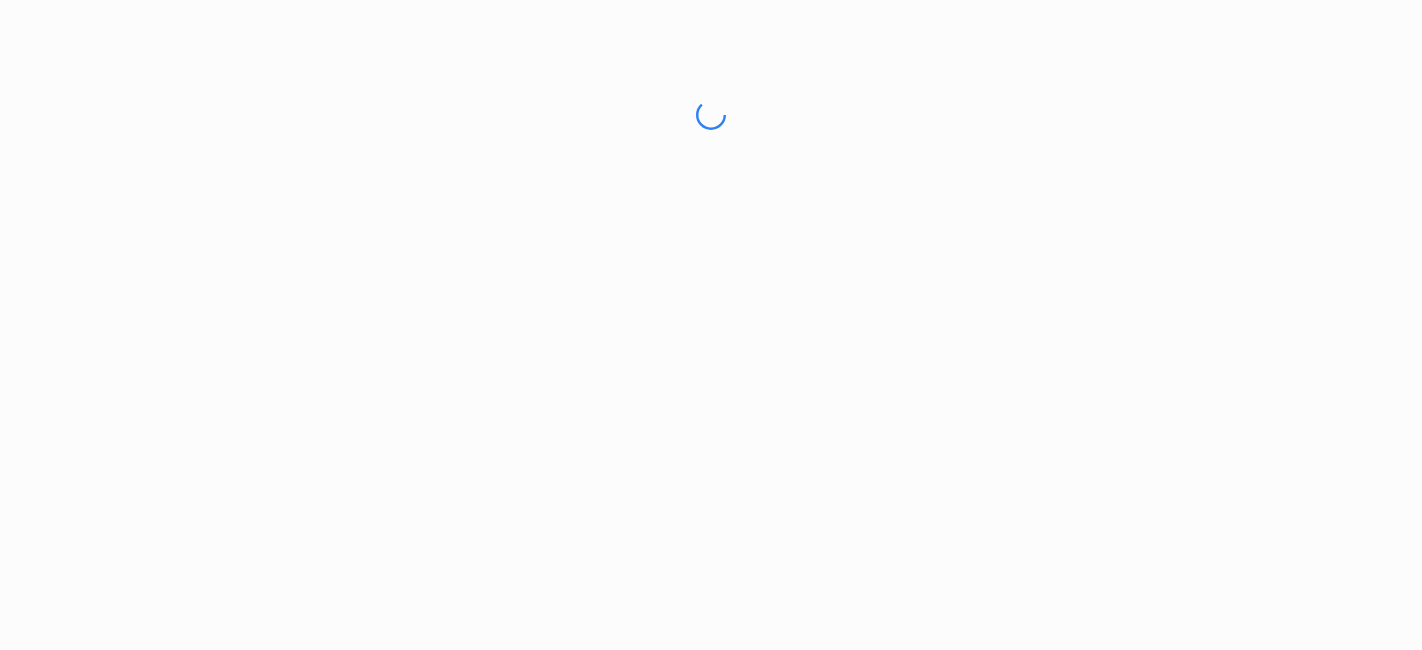 scroll, scrollTop: 0, scrollLeft: 0, axis: both 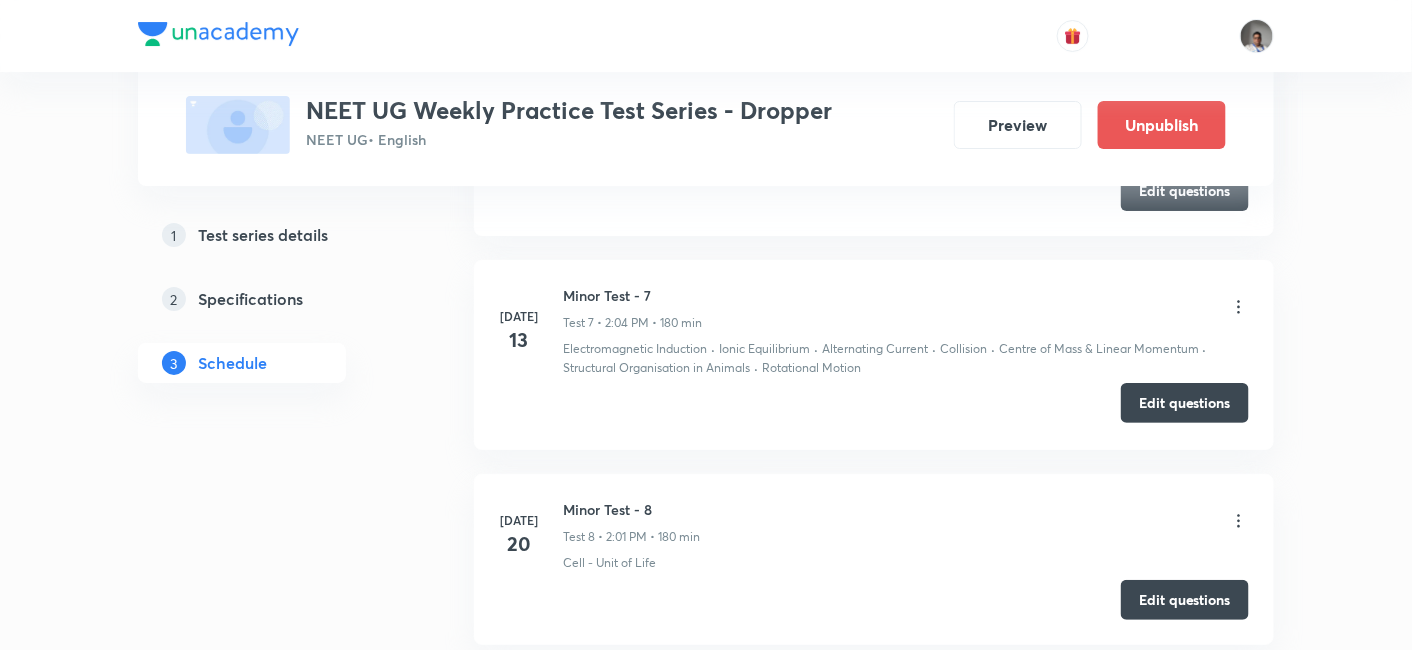 click on "Edit questions" at bounding box center [1185, 403] 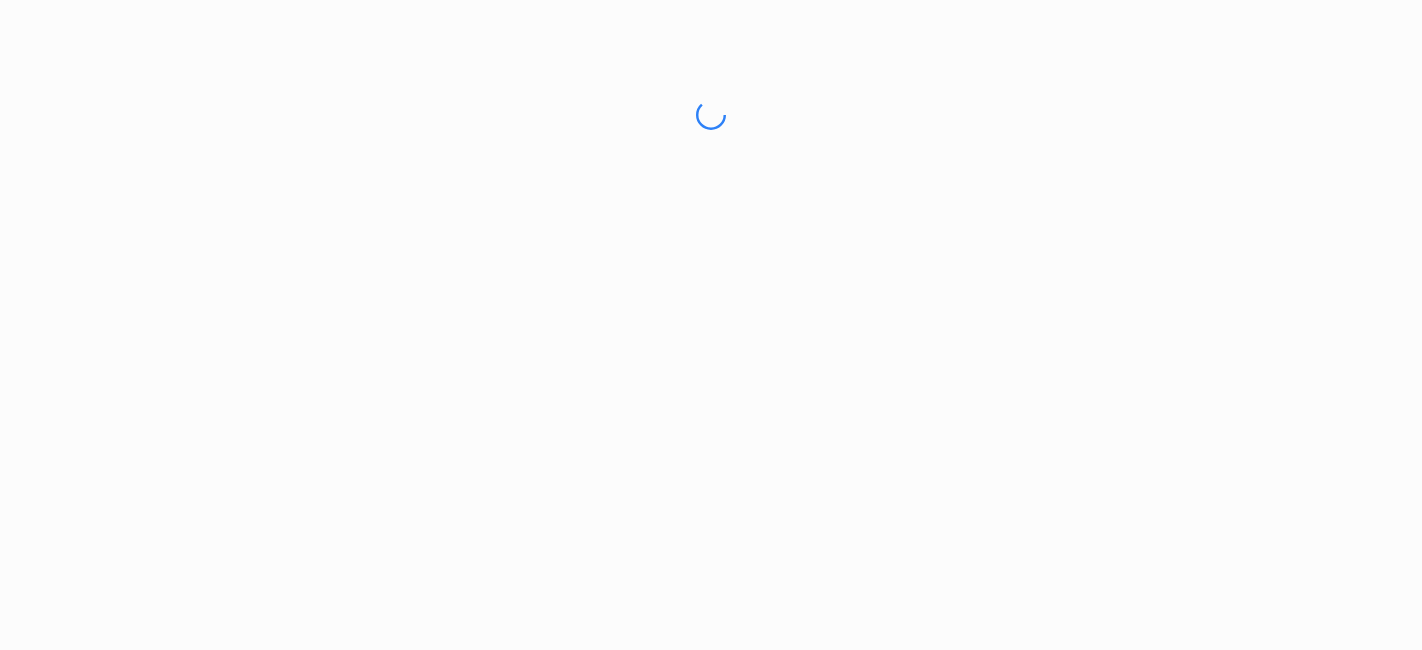 scroll, scrollTop: 0, scrollLeft: 0, axis: both 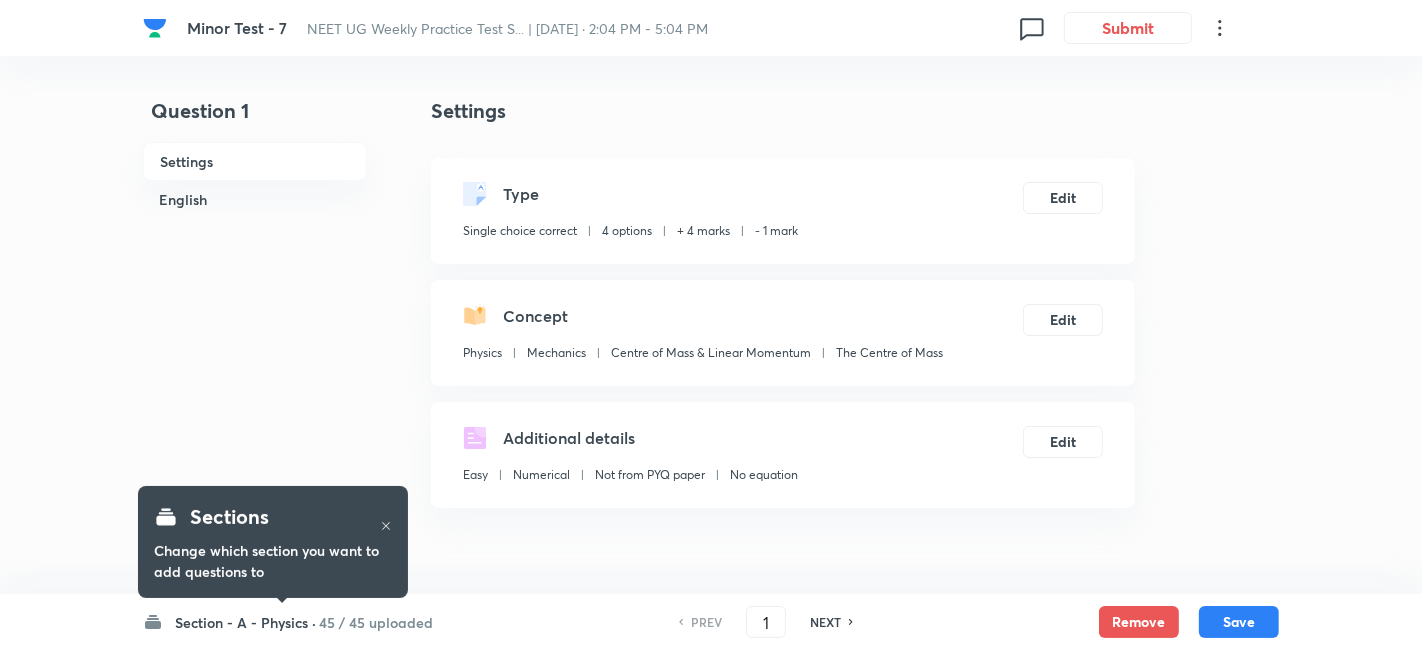 checkbox on "true" 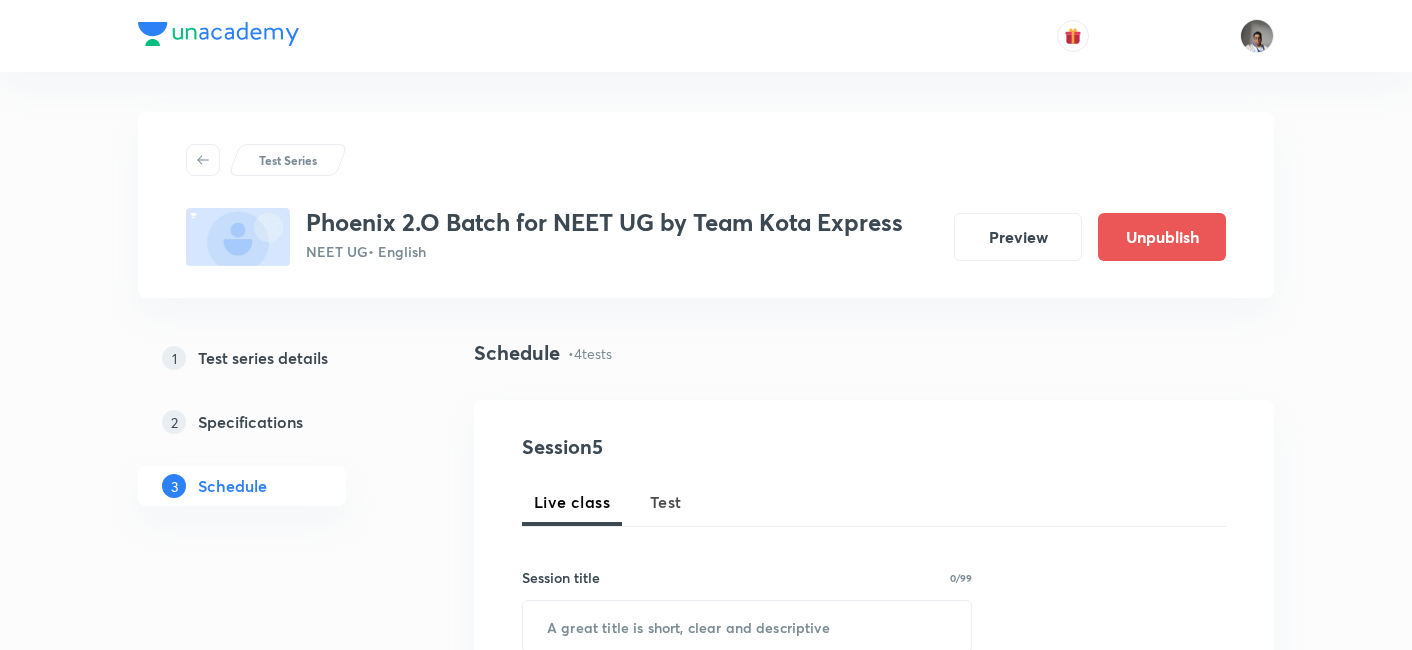 scroll, scrollTop: 0, scrollLeft: 0, axis: both 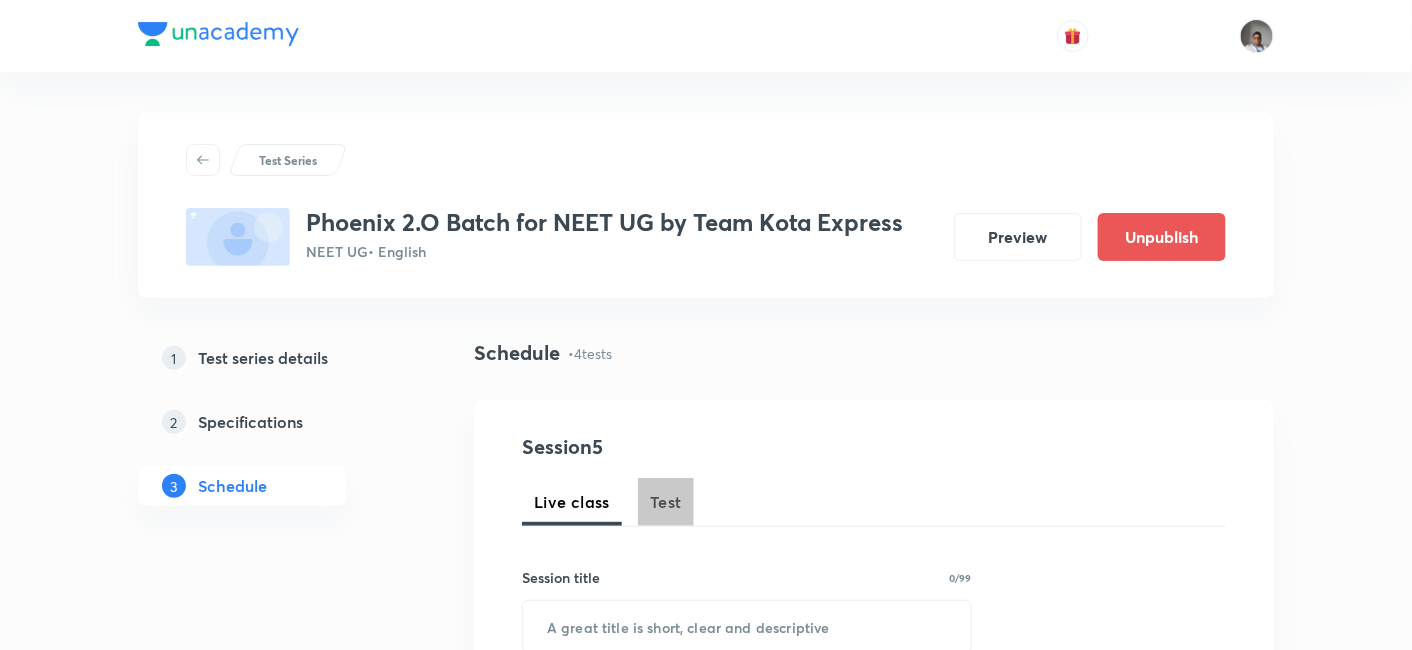 click on "Test" at bounding box center (666, 502) 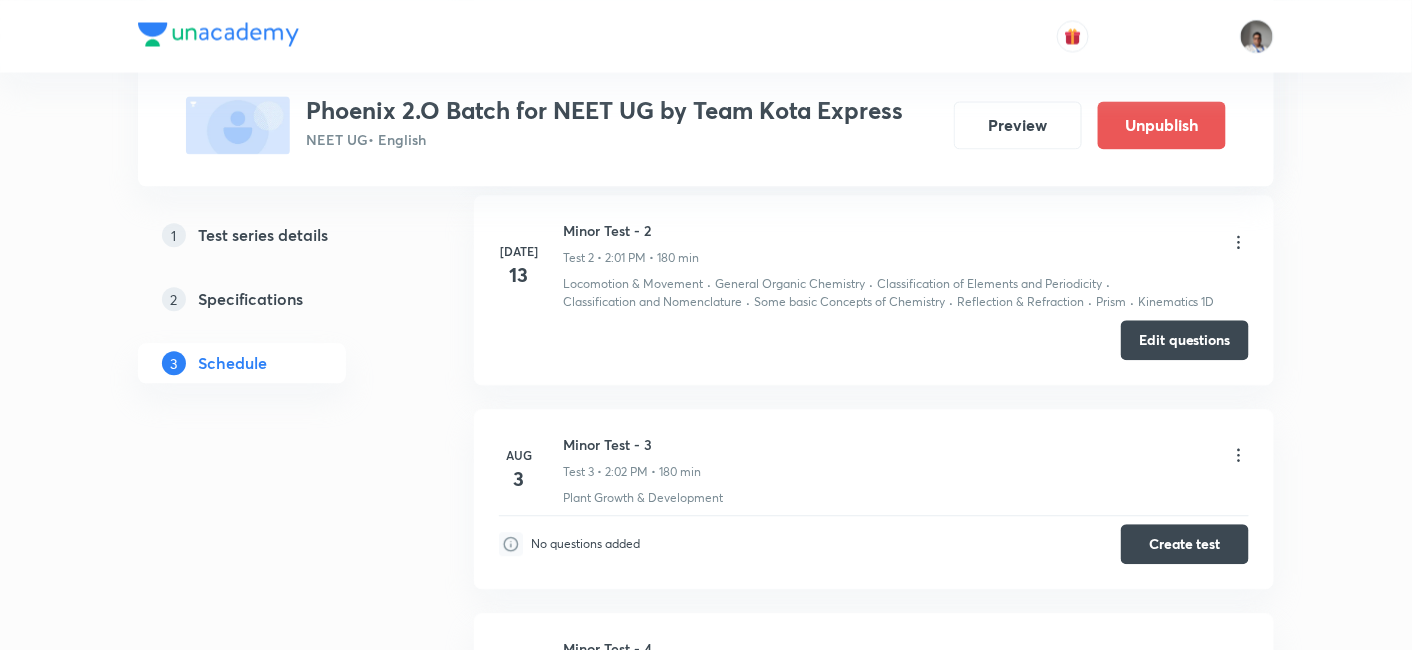 scroll, scrollTop: 1320, scrollLeft: 0, axis: vertical 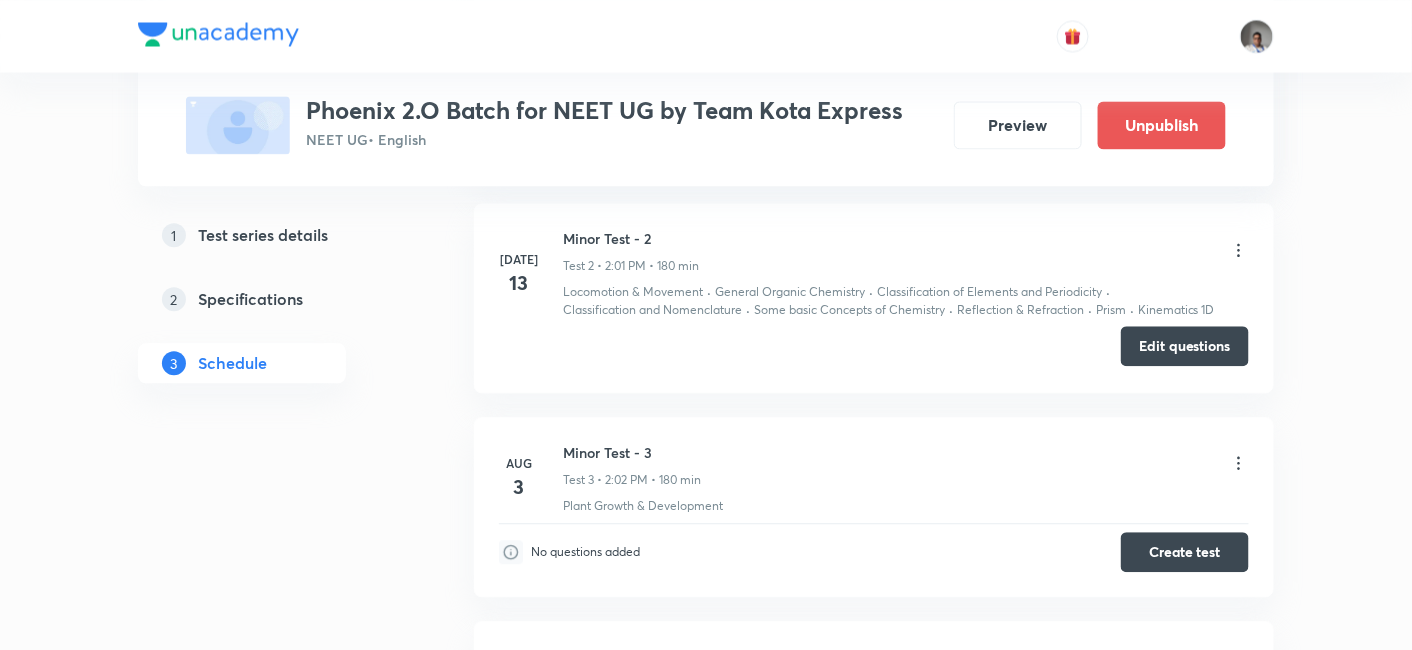 click on "Edit questions" at bounding box center (1185, 346) 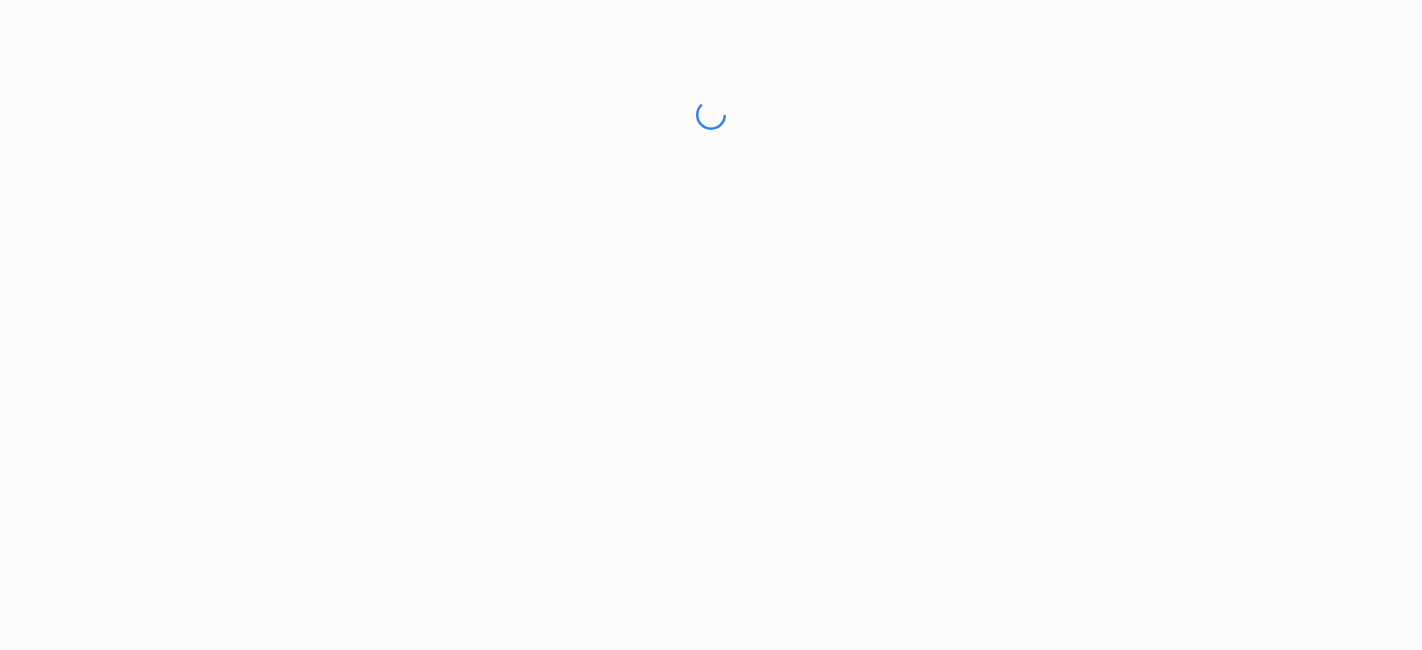scroll, scrollTop: 0, scrollLeft: 0, axis: both 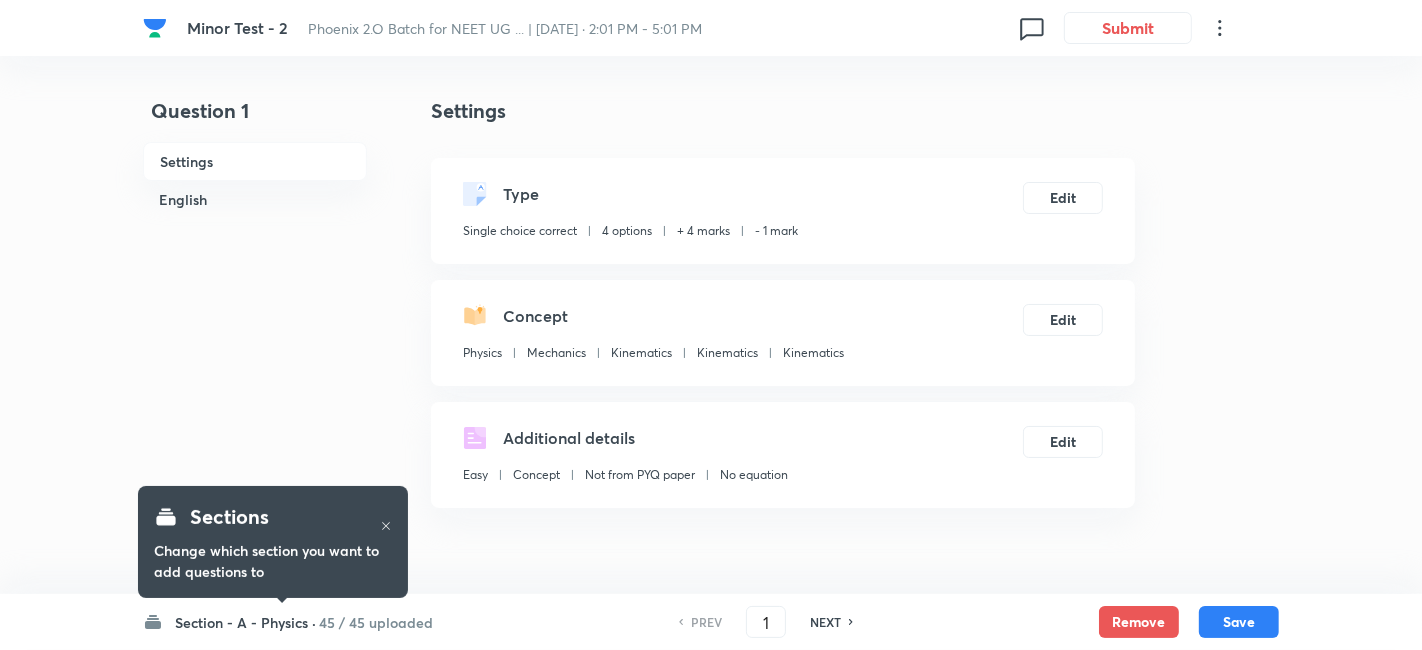 checkbox on "true" 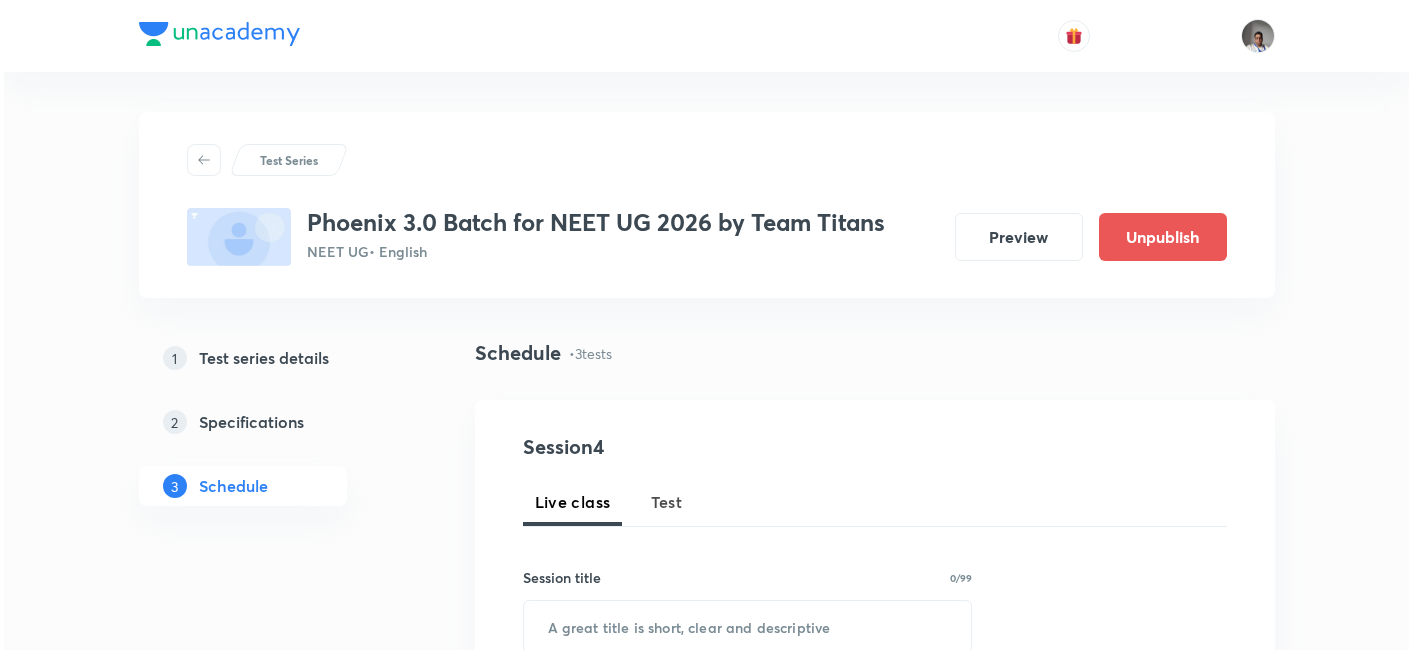 scroll, scrollTop: 0, scrollLeft: 0, axis: both 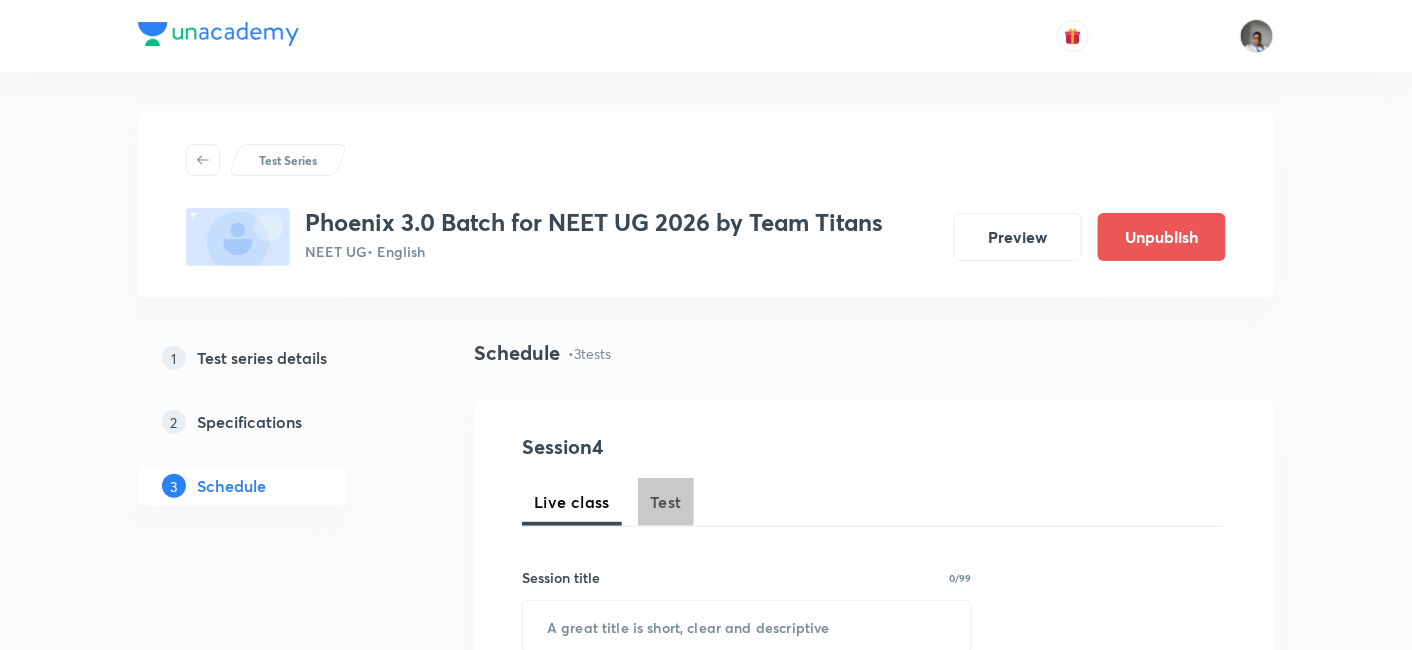 click on "Test" at bounding box center (666, 502) 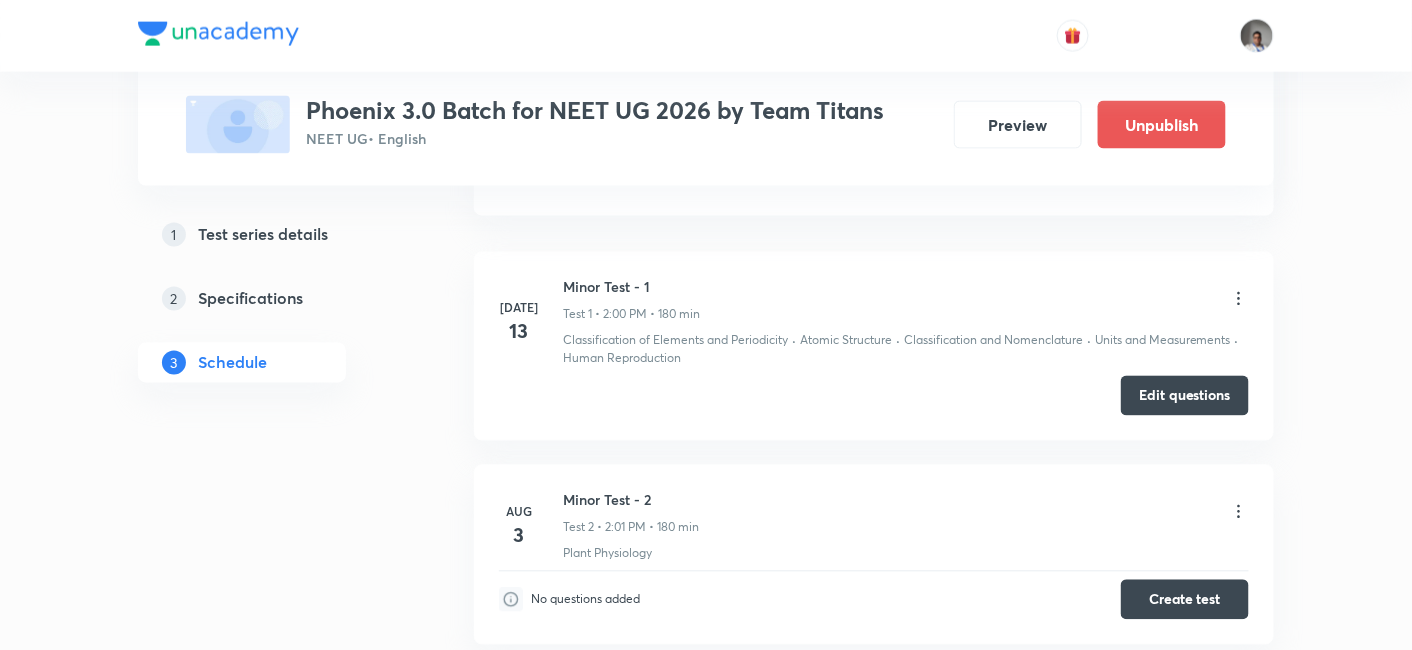 scroll, scrollTop: 1055, scrollLeft: 0, axis: vertical 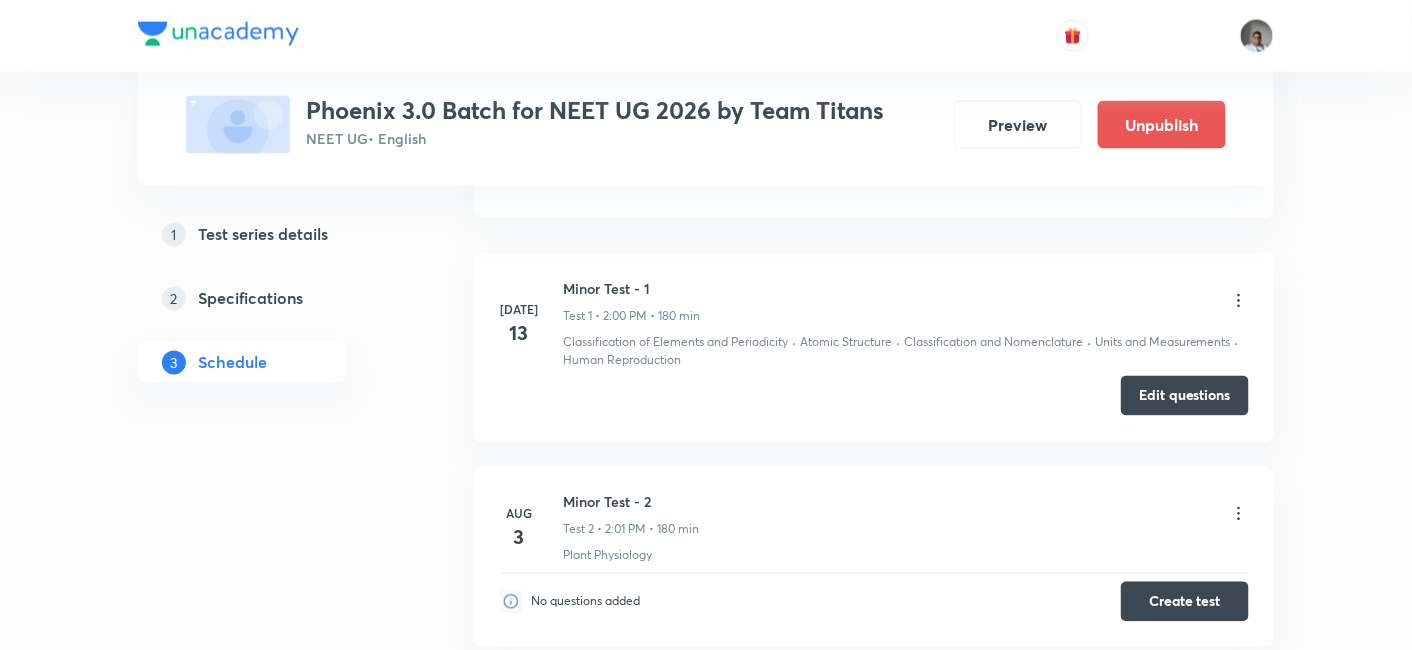 click on "Edit questions" at bounding box center (1185, 396) 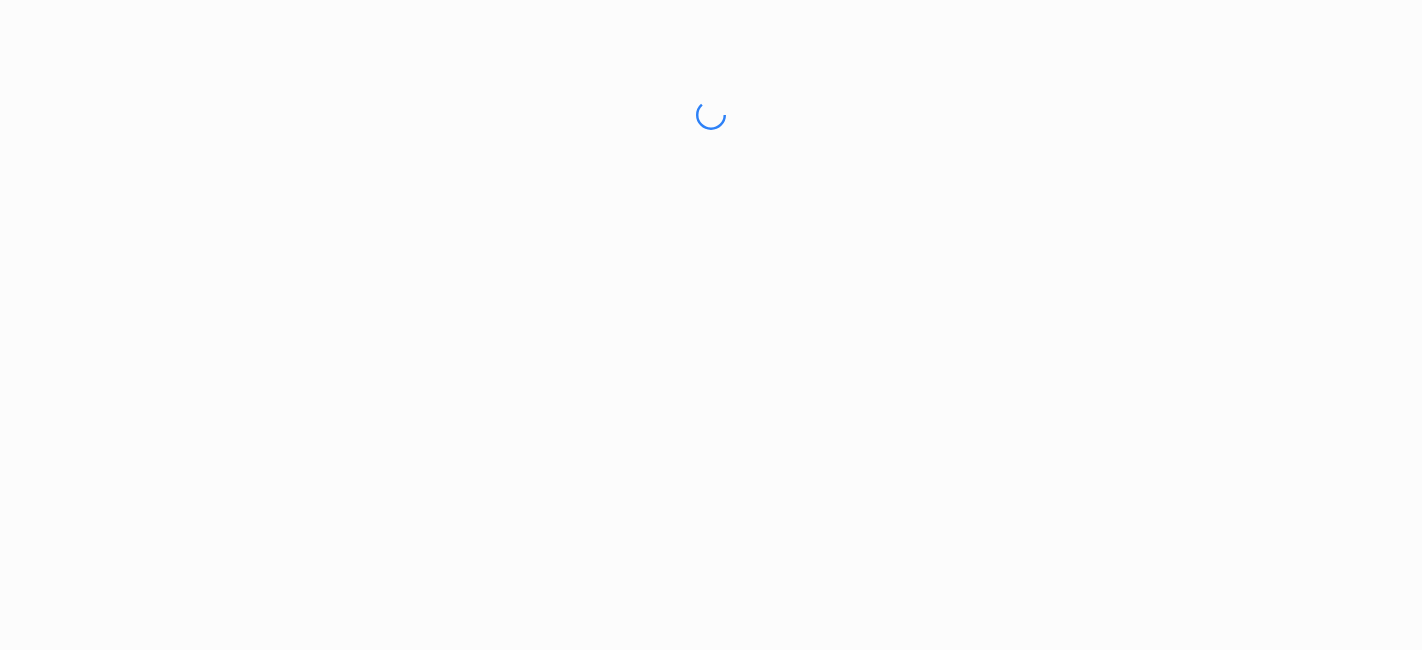 scroll, scrollTop: 0, scrollLeft: 0, axis: both 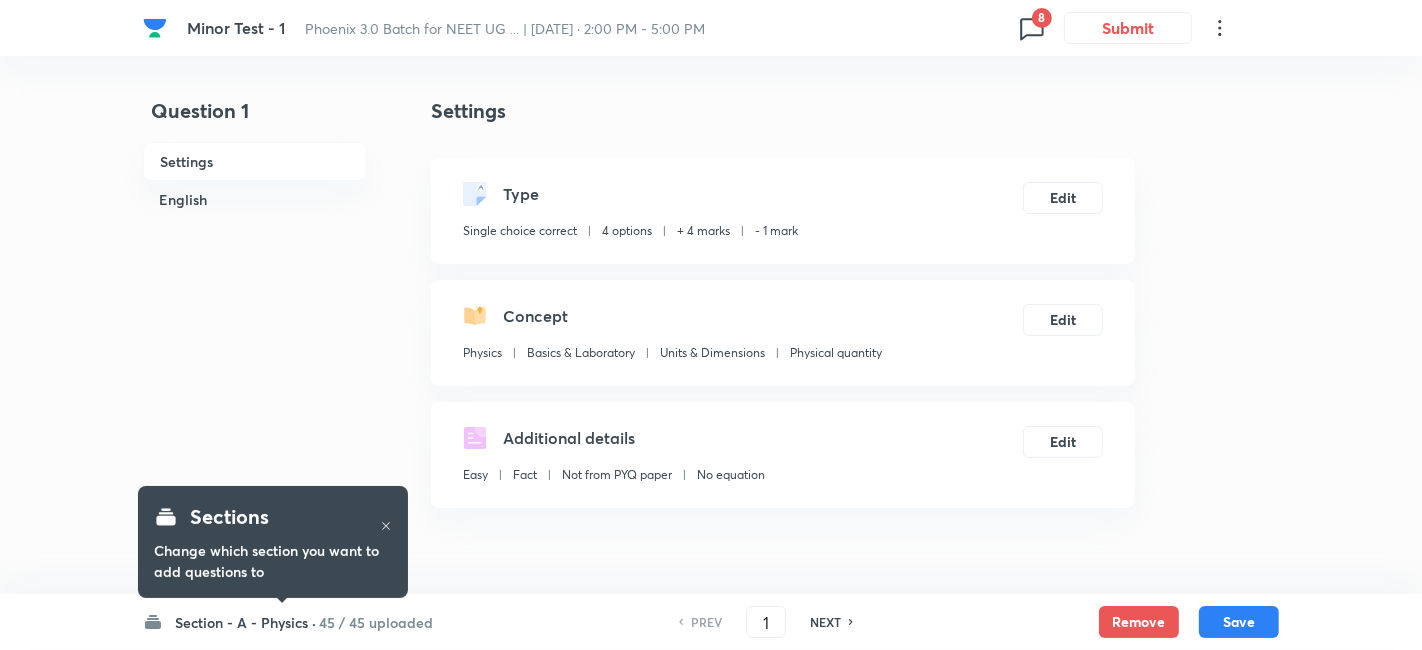 checkbox on "true" 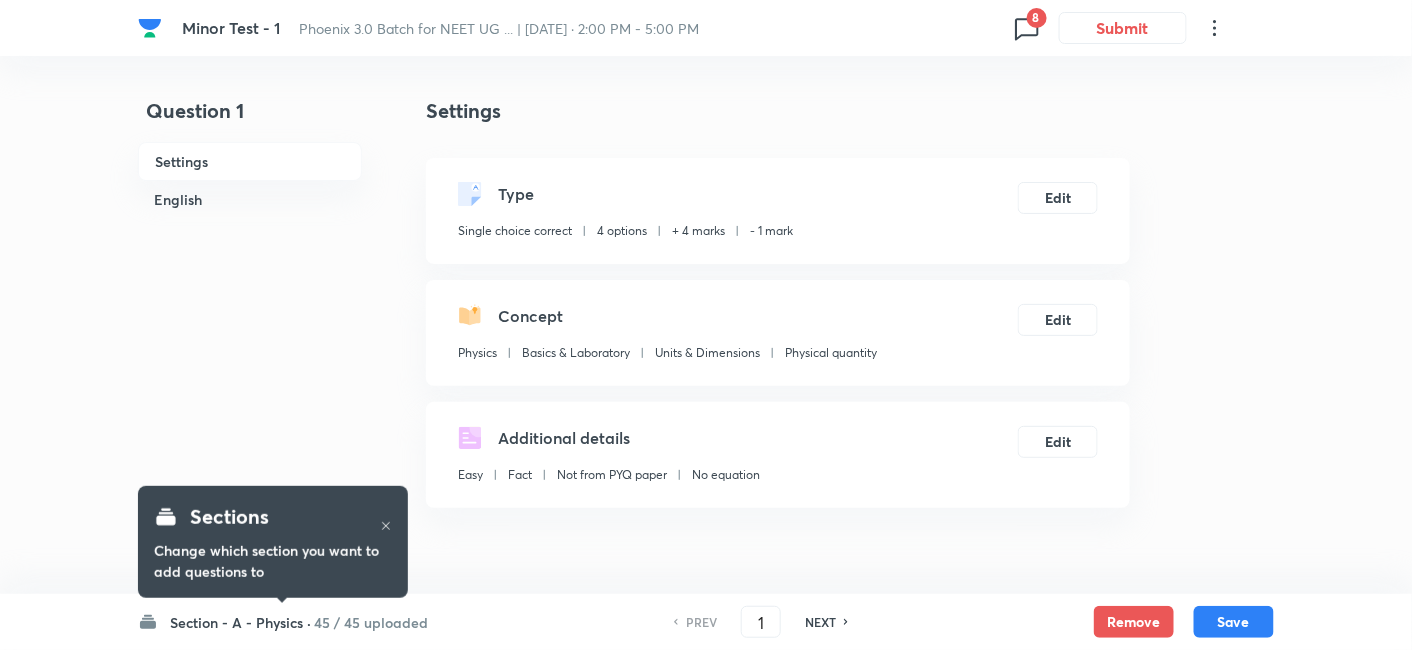 click 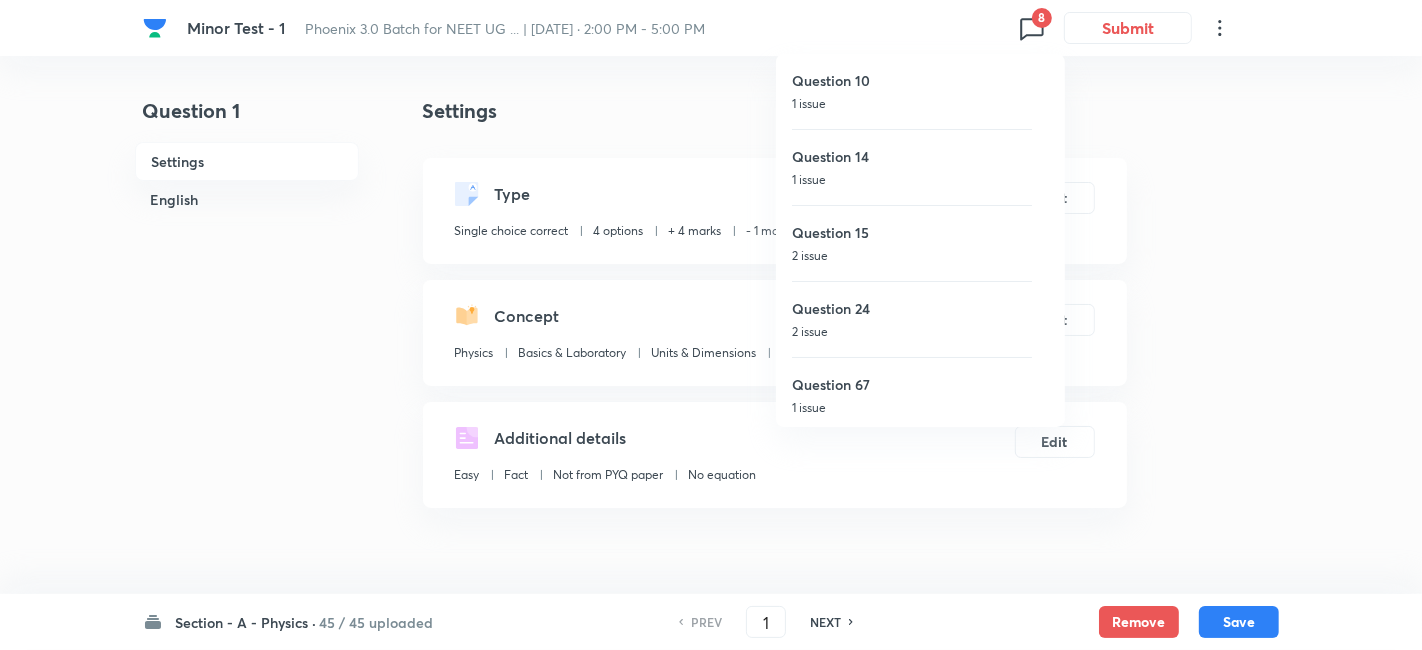 click on "Question 10 1 issue" at bounding box center (912, 91) 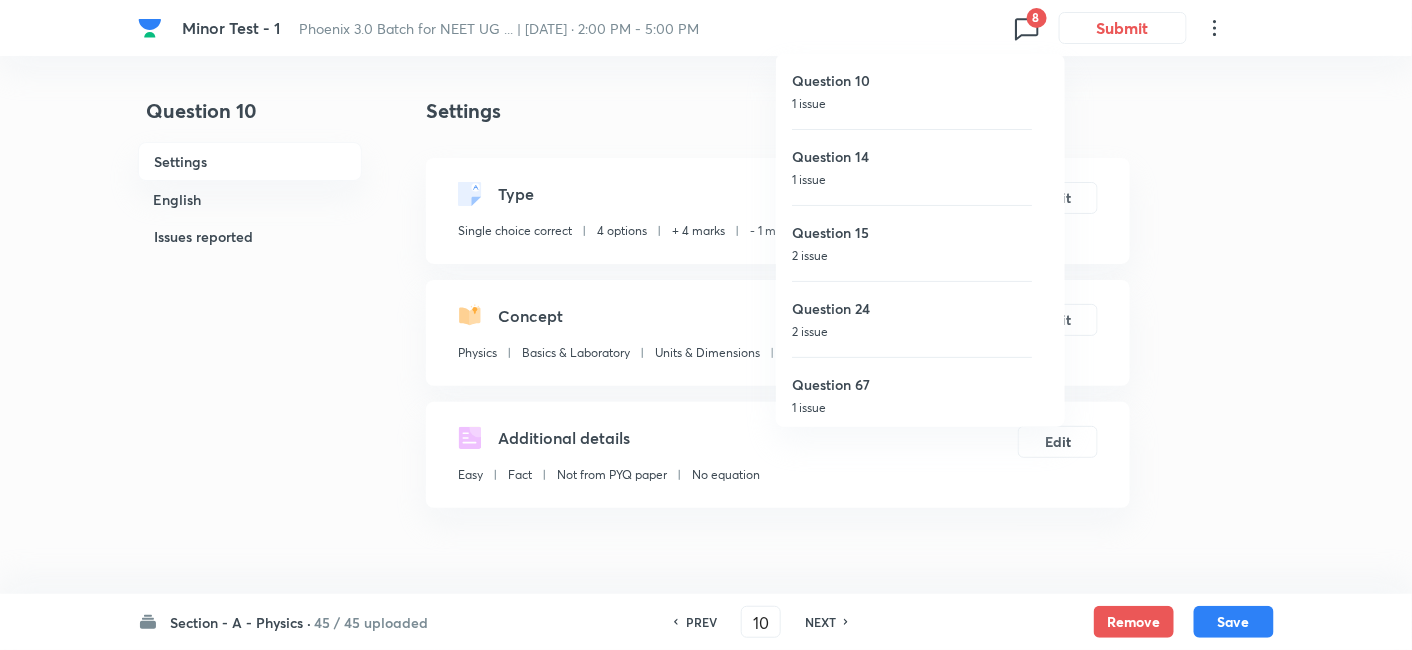 checkbox on "true" 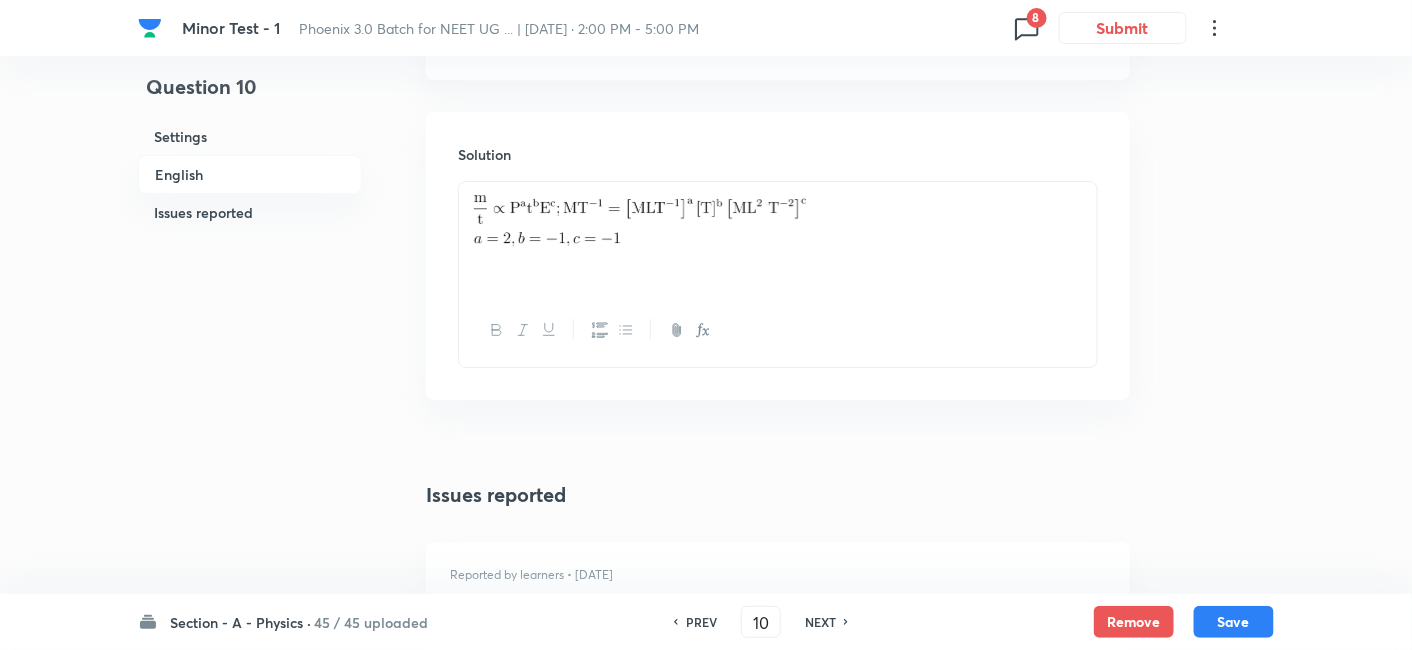 scroll, scrollTop: 2126, scrollLeft: 0, axis: vertical 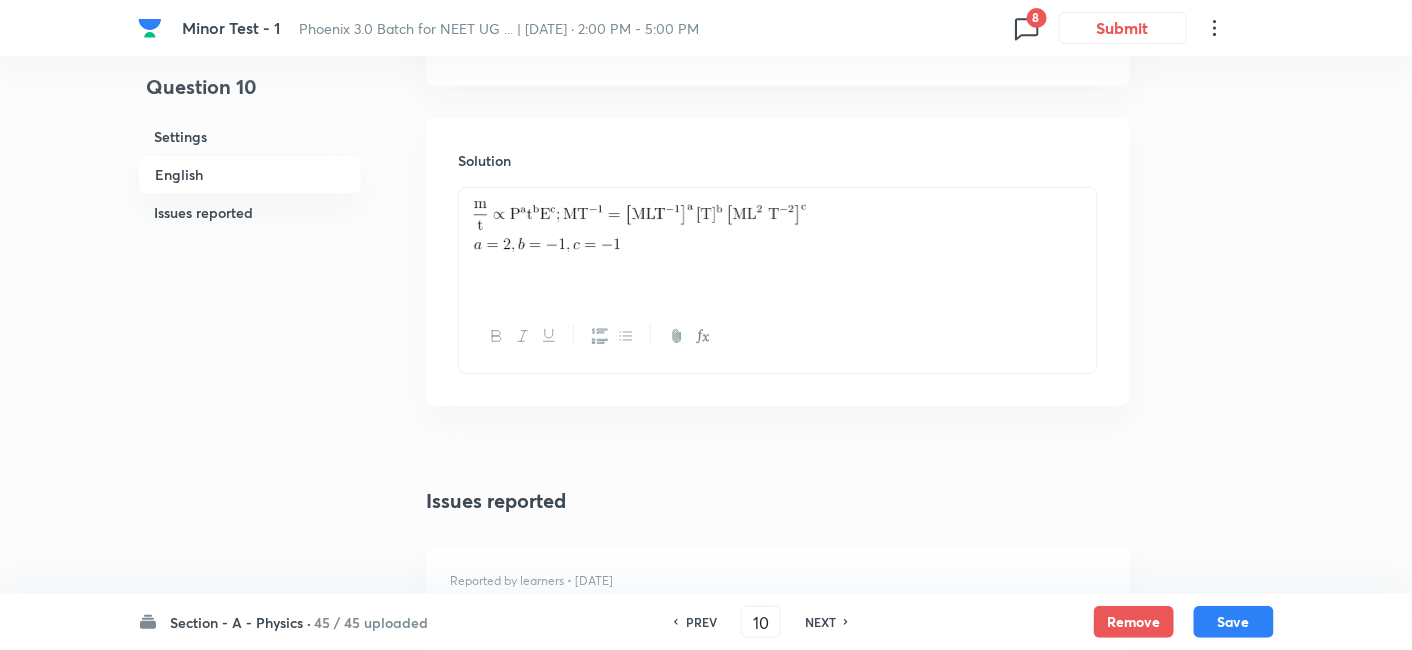 click 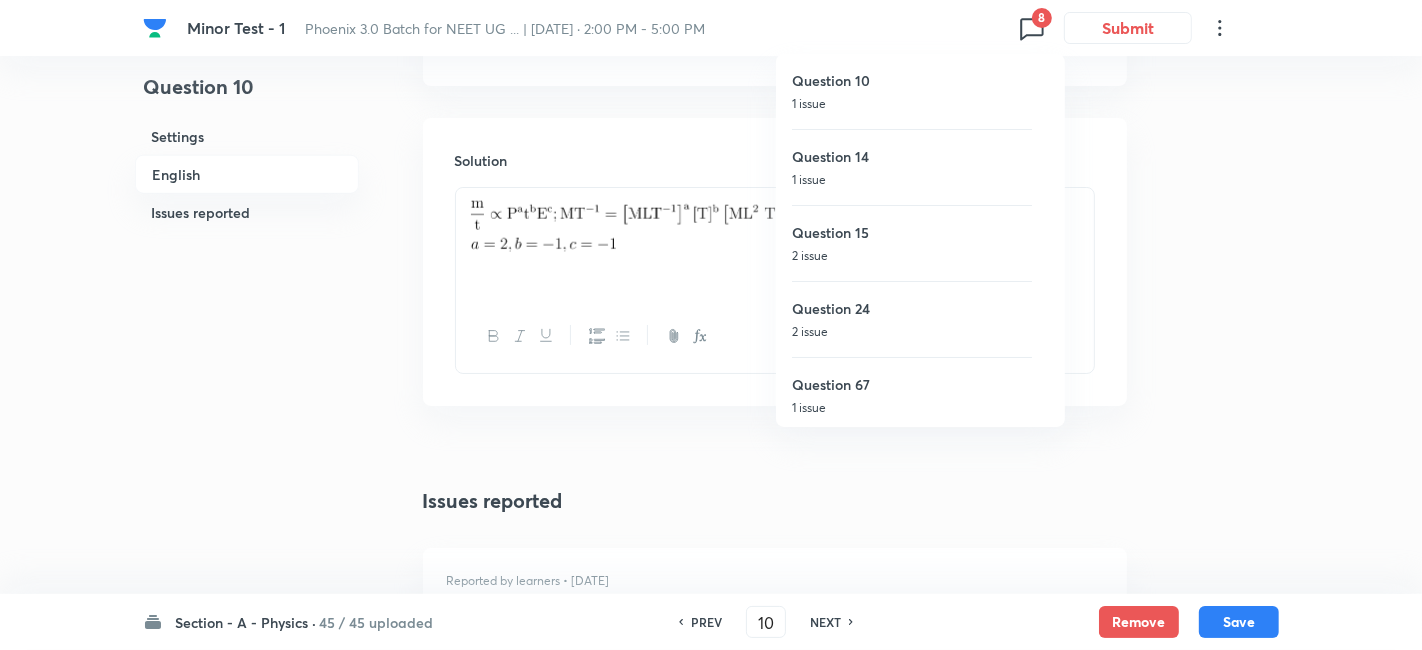 click on "1 issue" at bounding box center (912, 180) 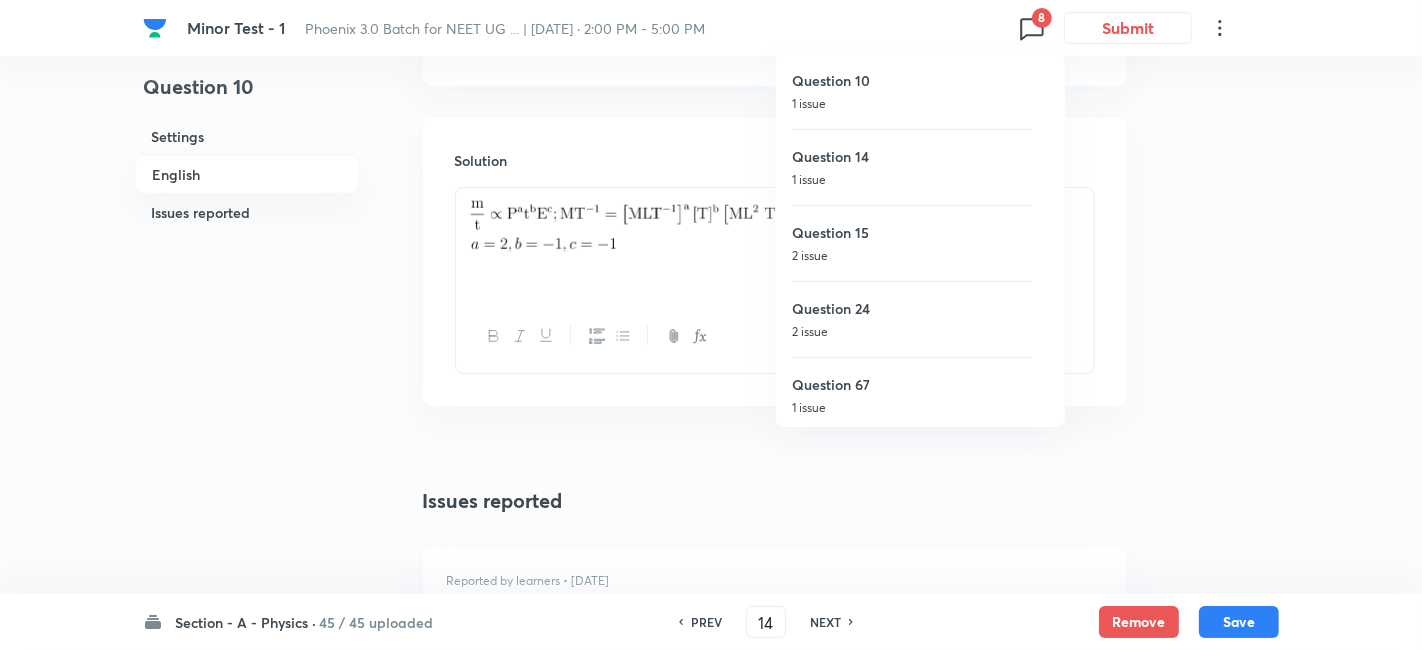 checkbox on "false" 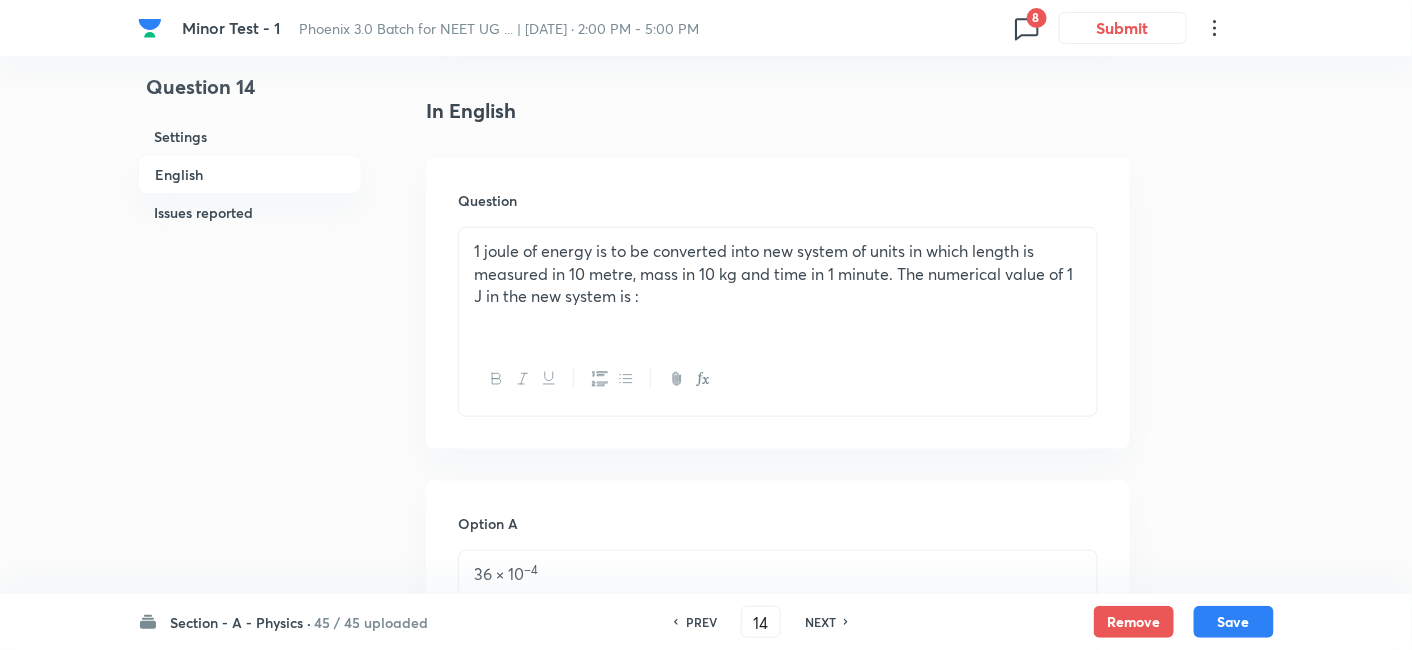 scroll, scrollTop: 491, scrollLeft: 0, axis: vertical 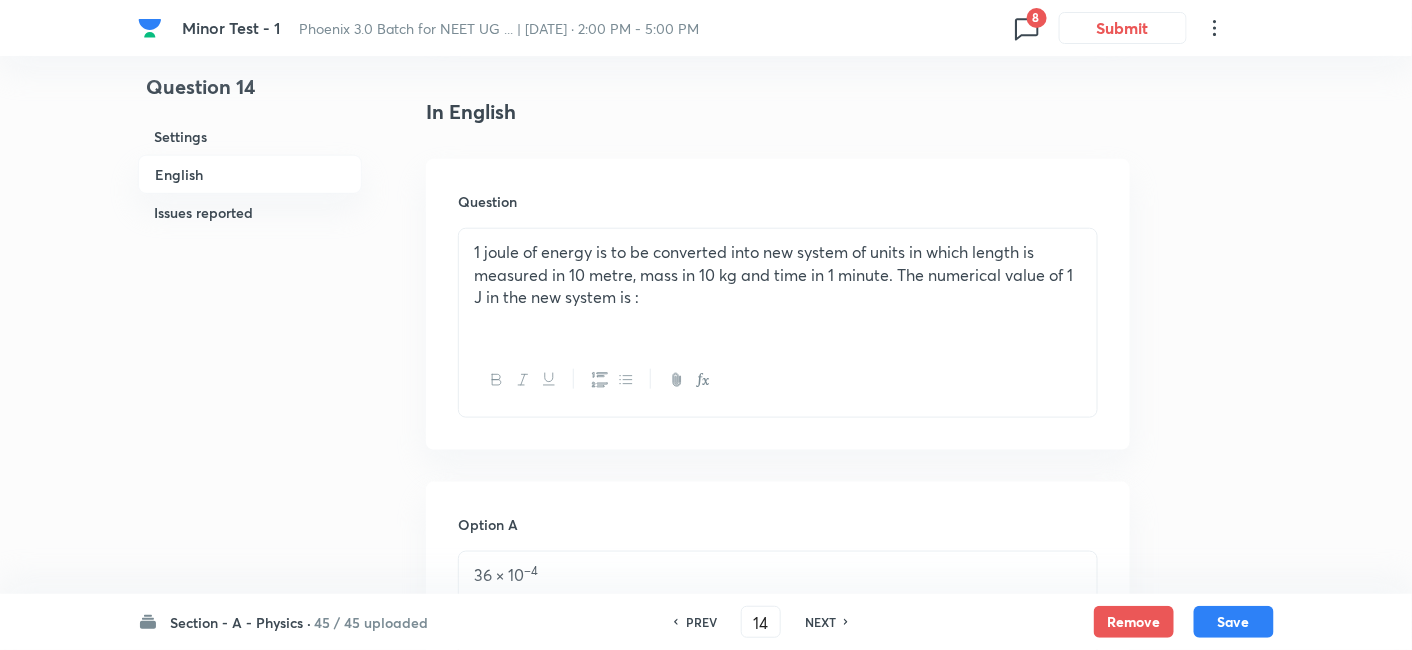 click 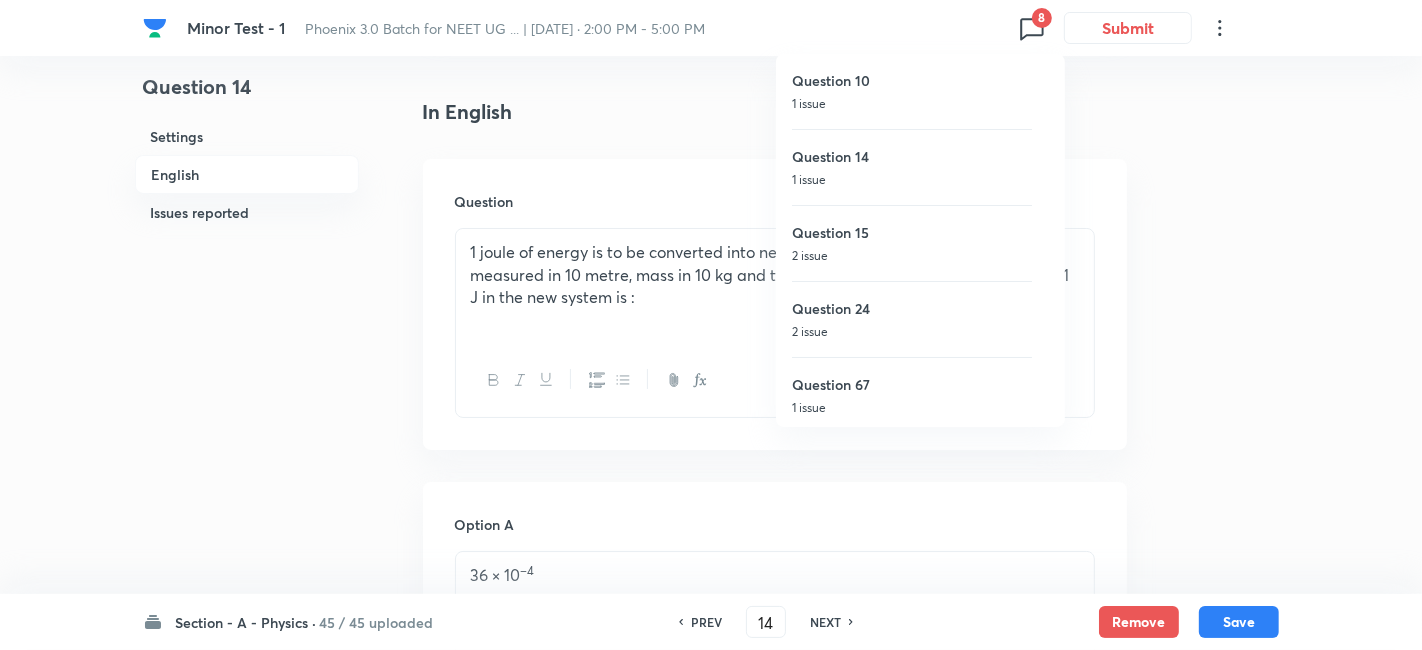 click on "2 issue" at bounding box center [912, 256] 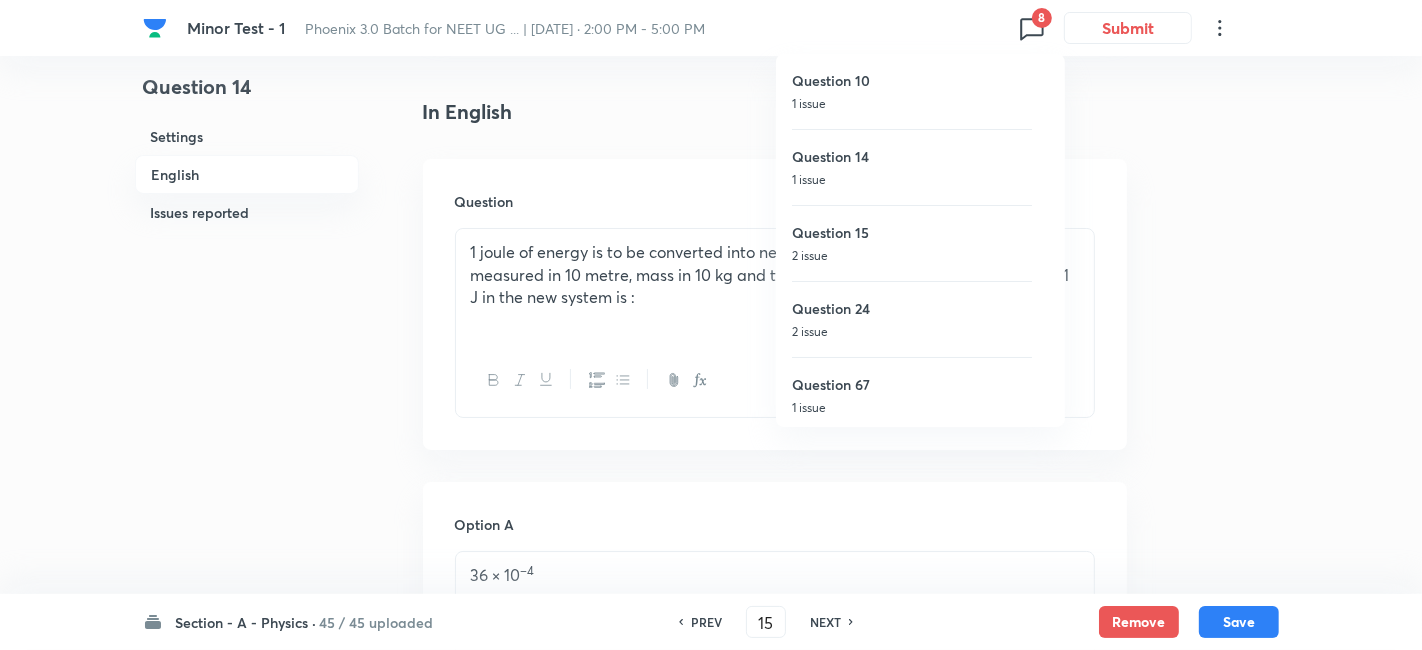 checkbox on "false" 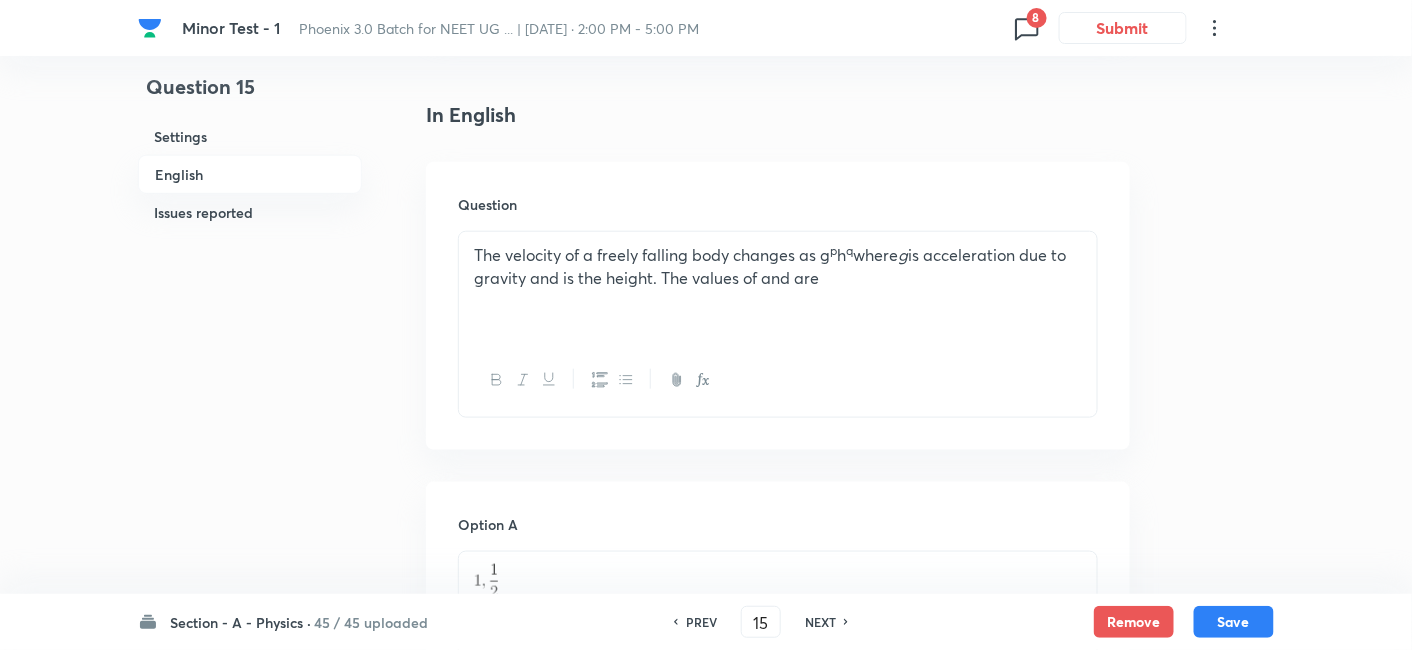 scroll, scrollTop: 488, scrollLeft: 0, axis: vertical 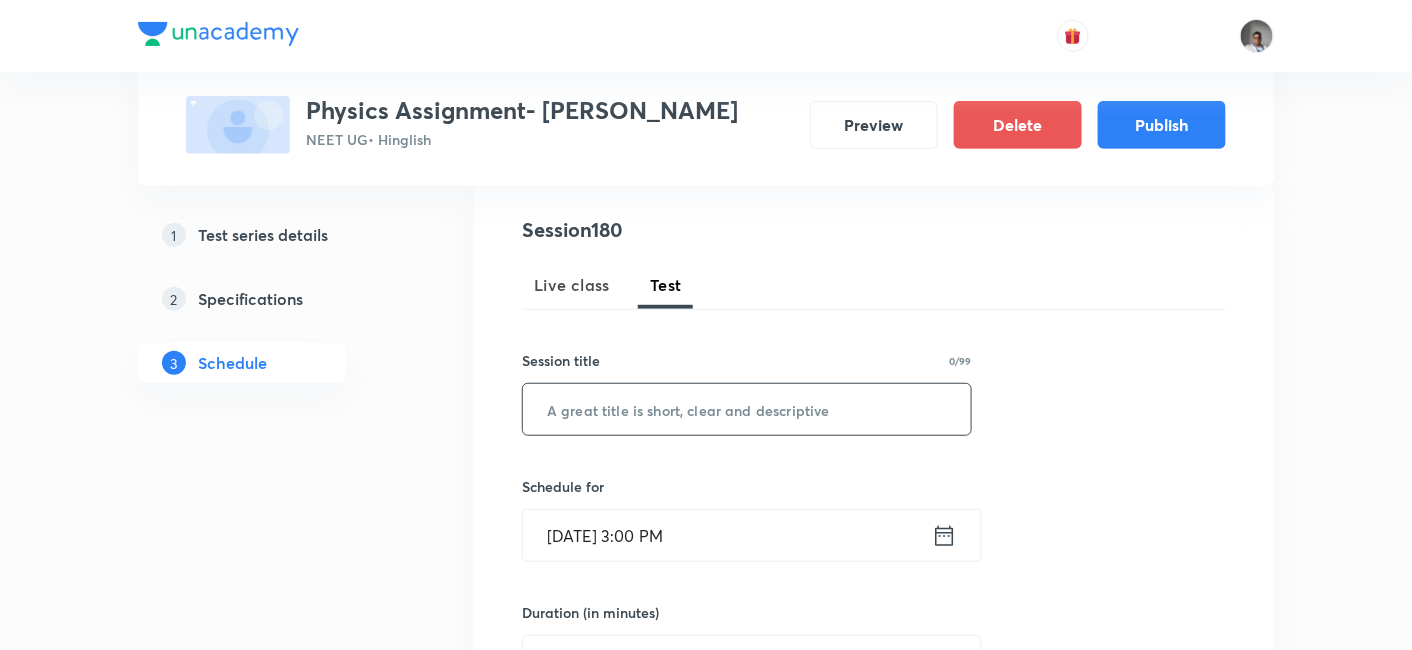 click at bounding box center [747, 409] 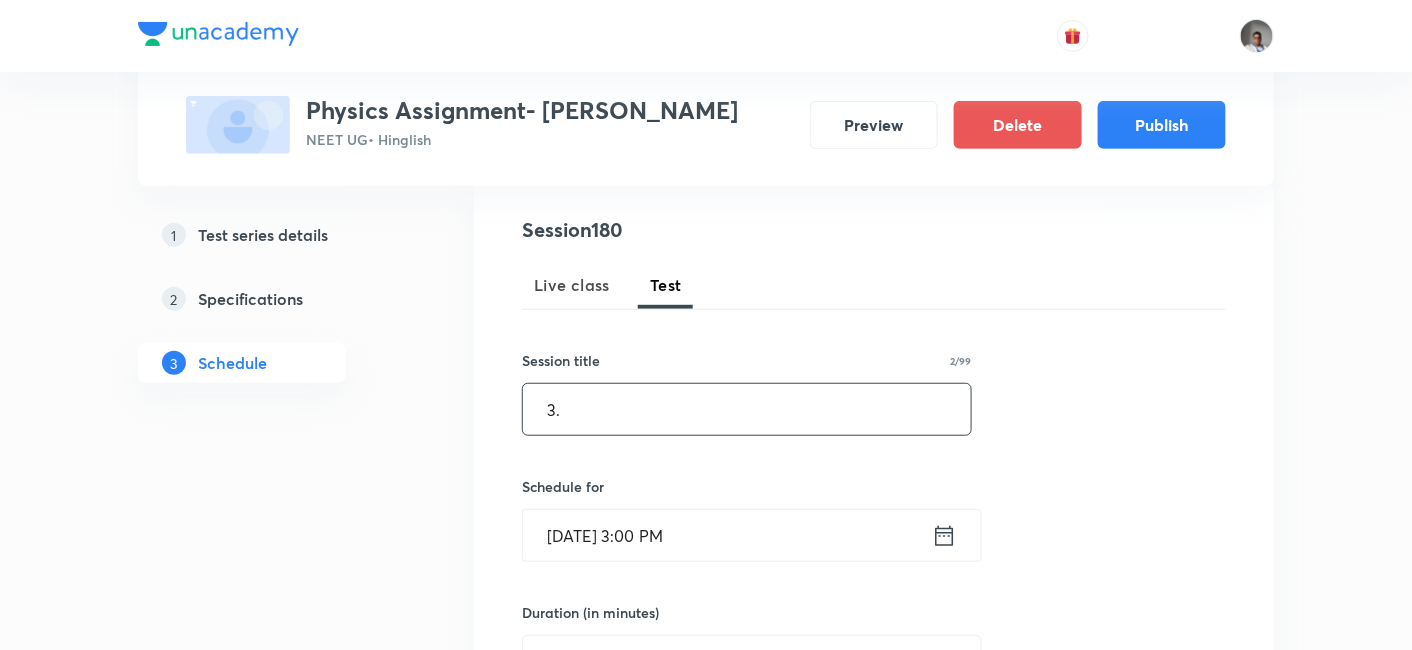 type on "3" 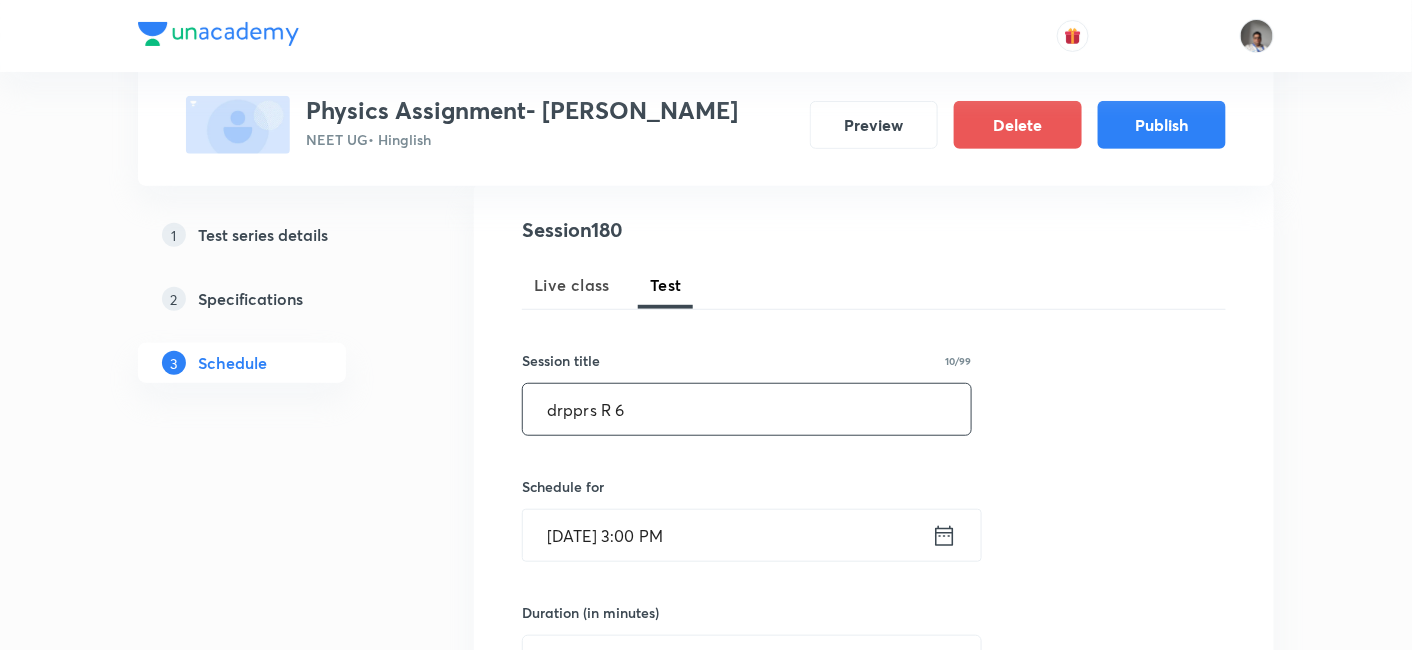 type on "drpprs R 6" 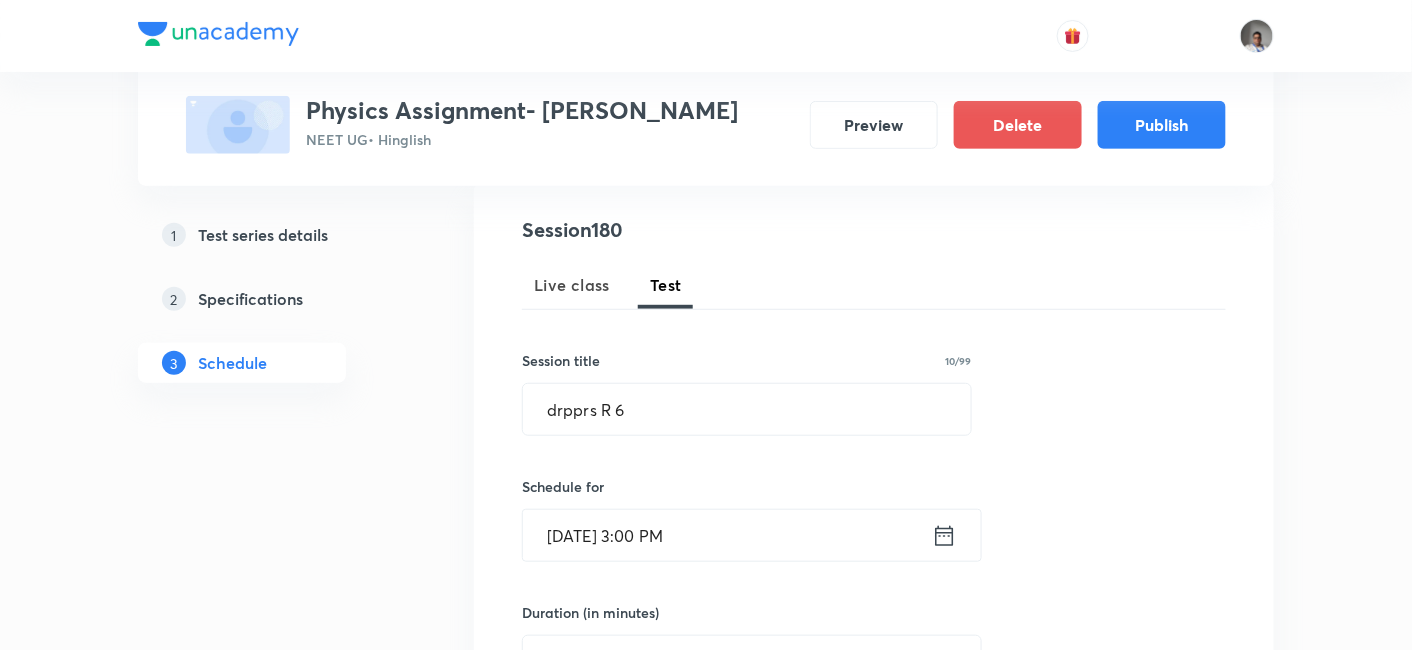 click 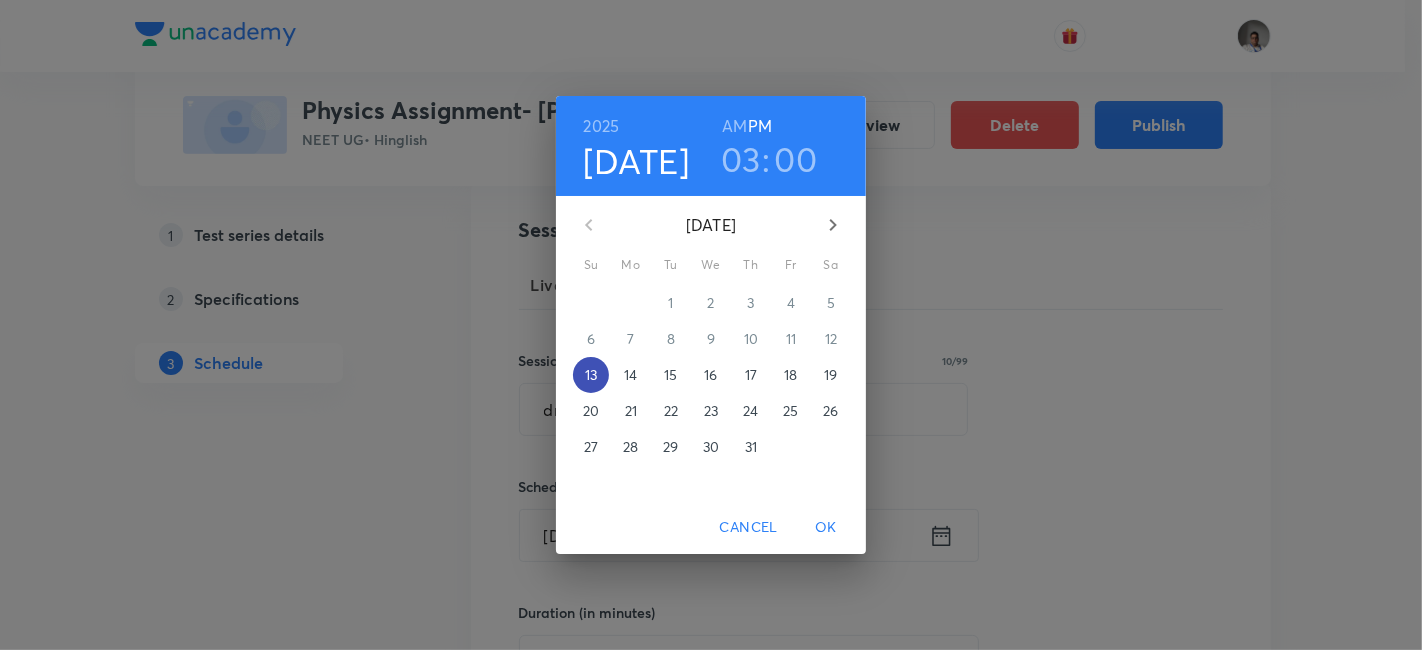 click on "13" at bounding box center [591, 375] 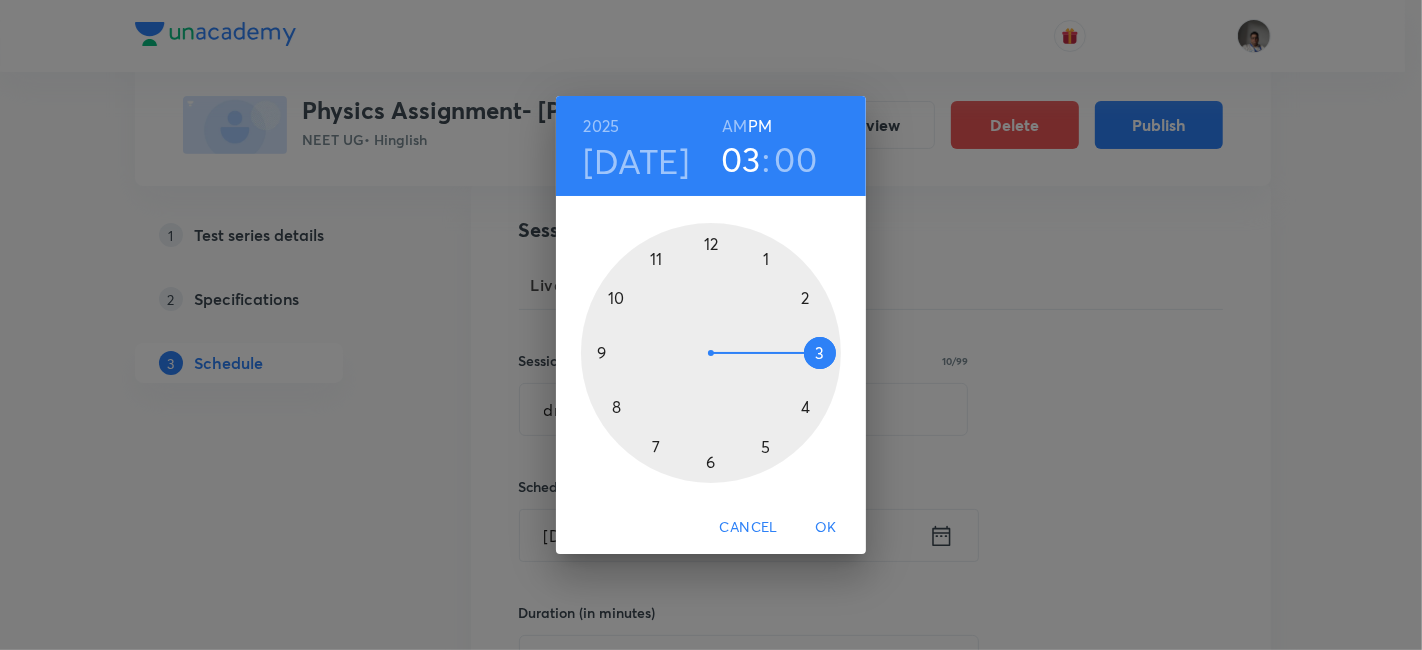 click at bounding box center [711, 353] 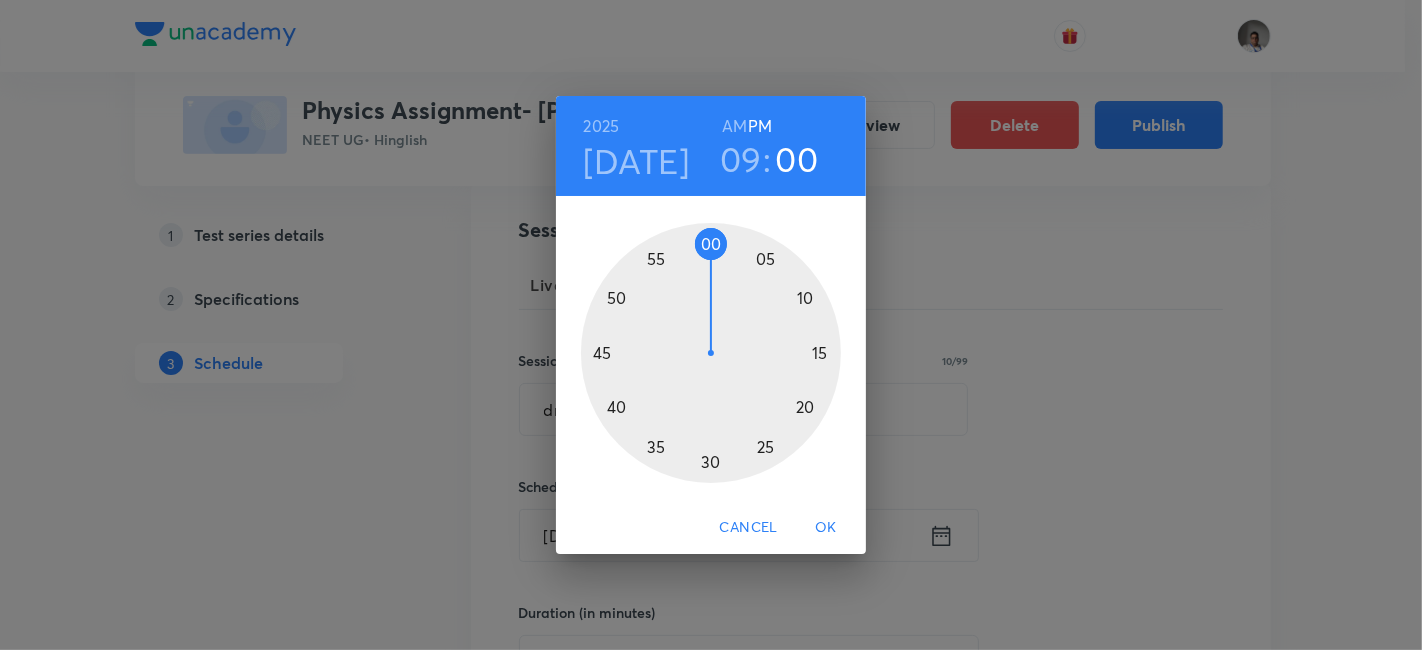 click on "OK" at bounding box center (826, 527) 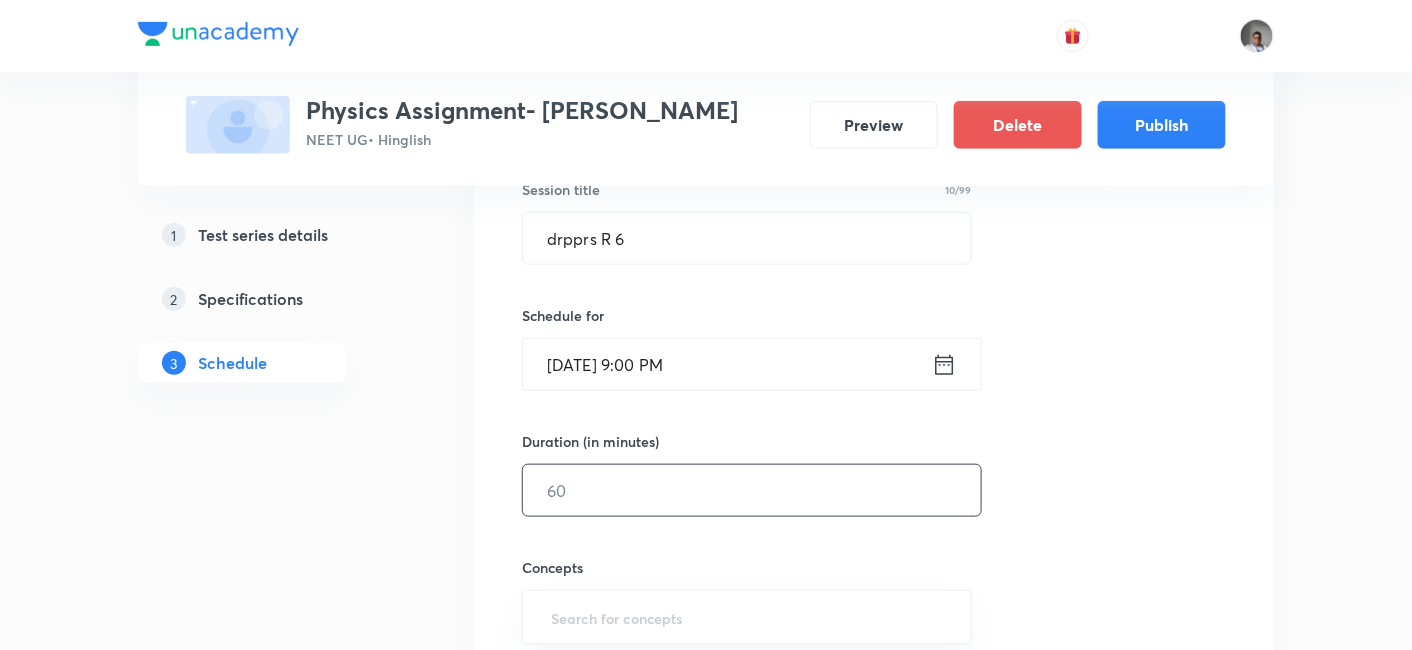 scroll, scrollTop: 390, scrollLeft: 0, axis: vertical 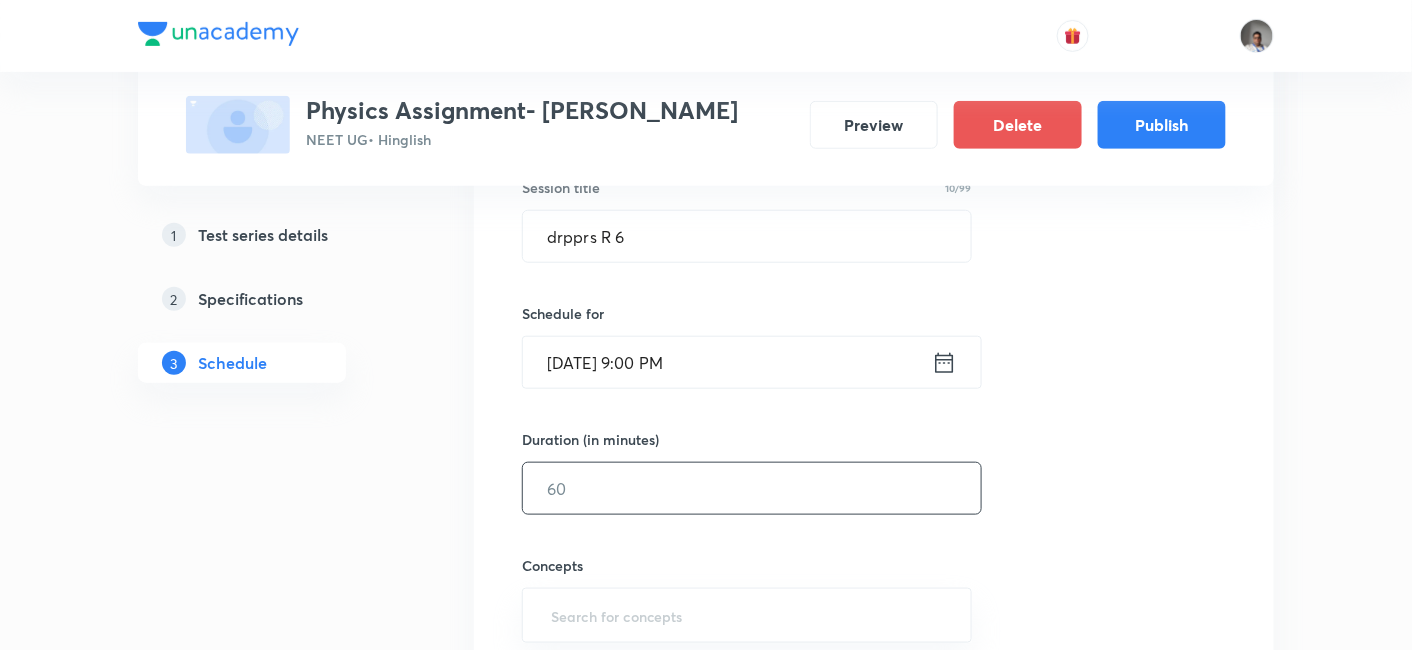click at bounding box center [752, 488] 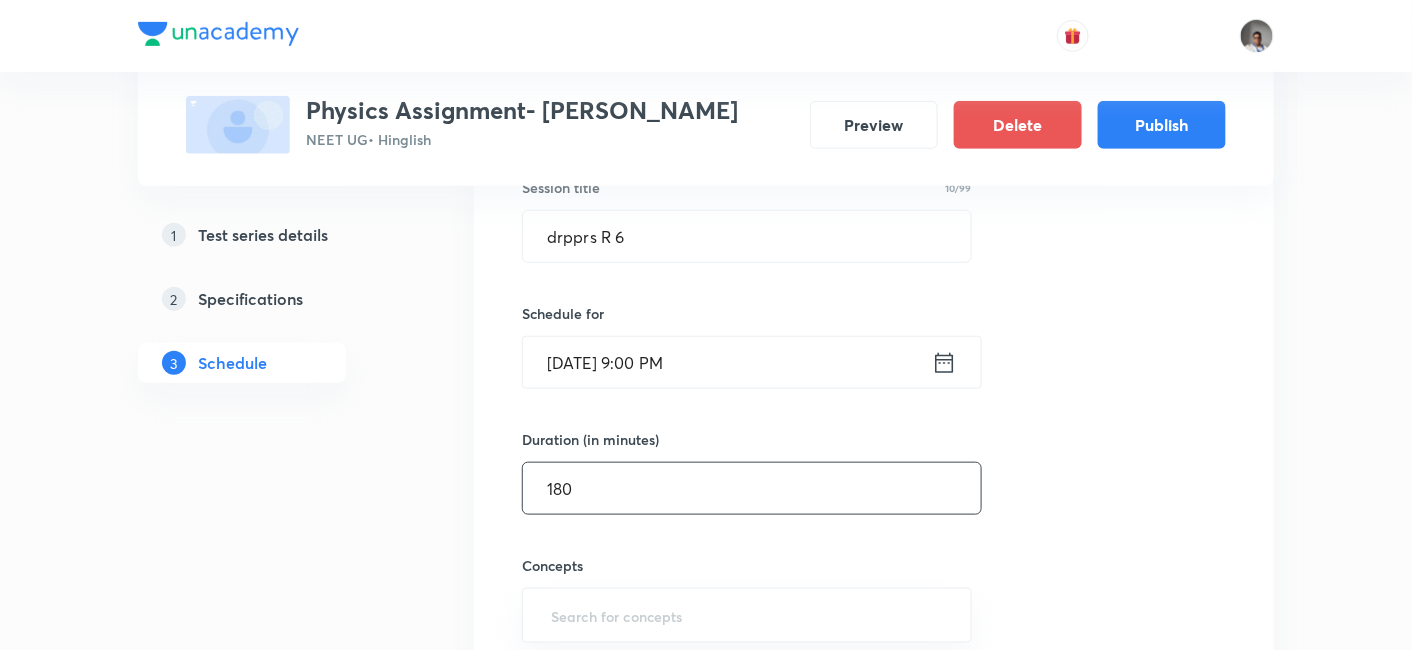 type on "180" 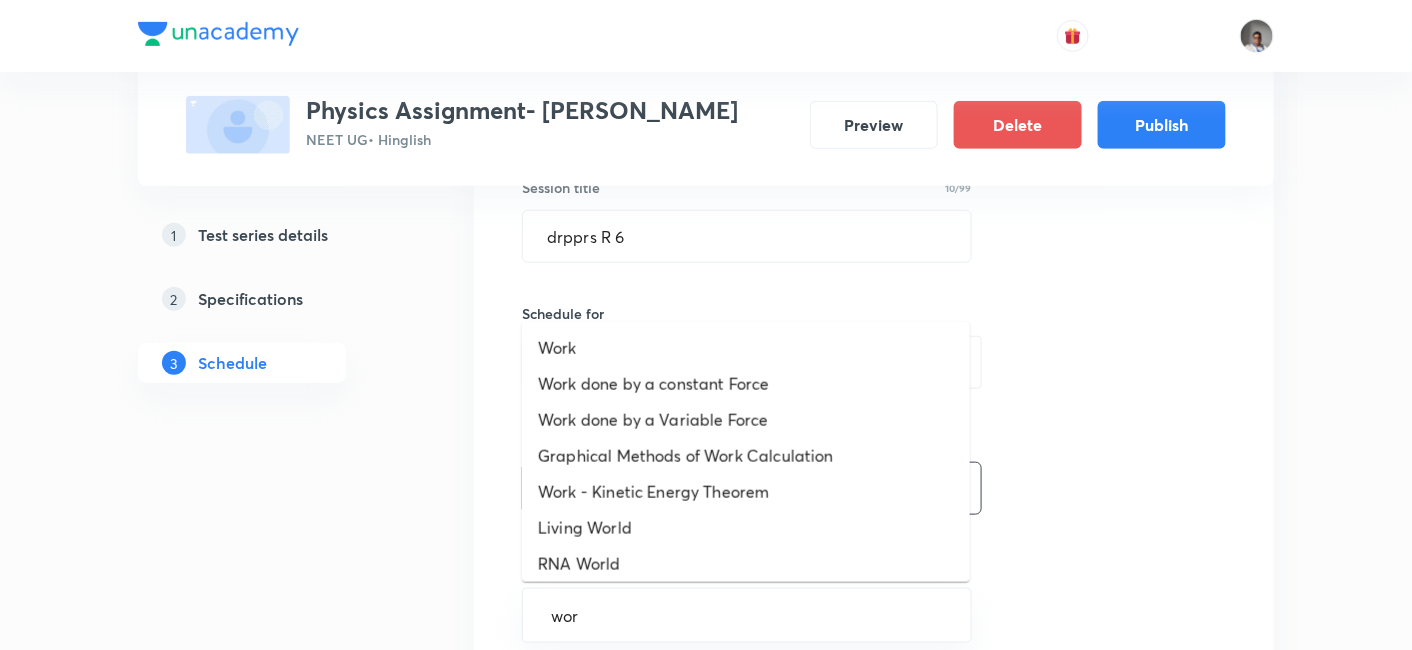 type on "work" 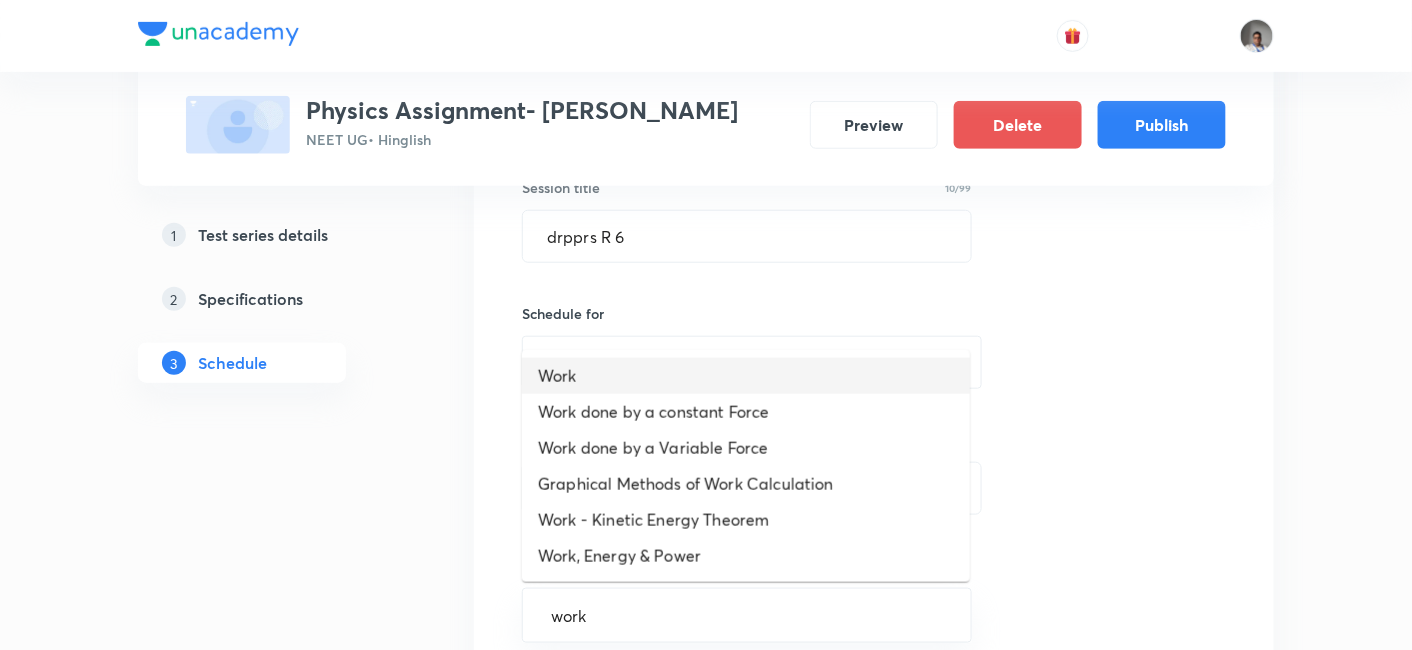 click on "Work" at bounding box center [746, 376] 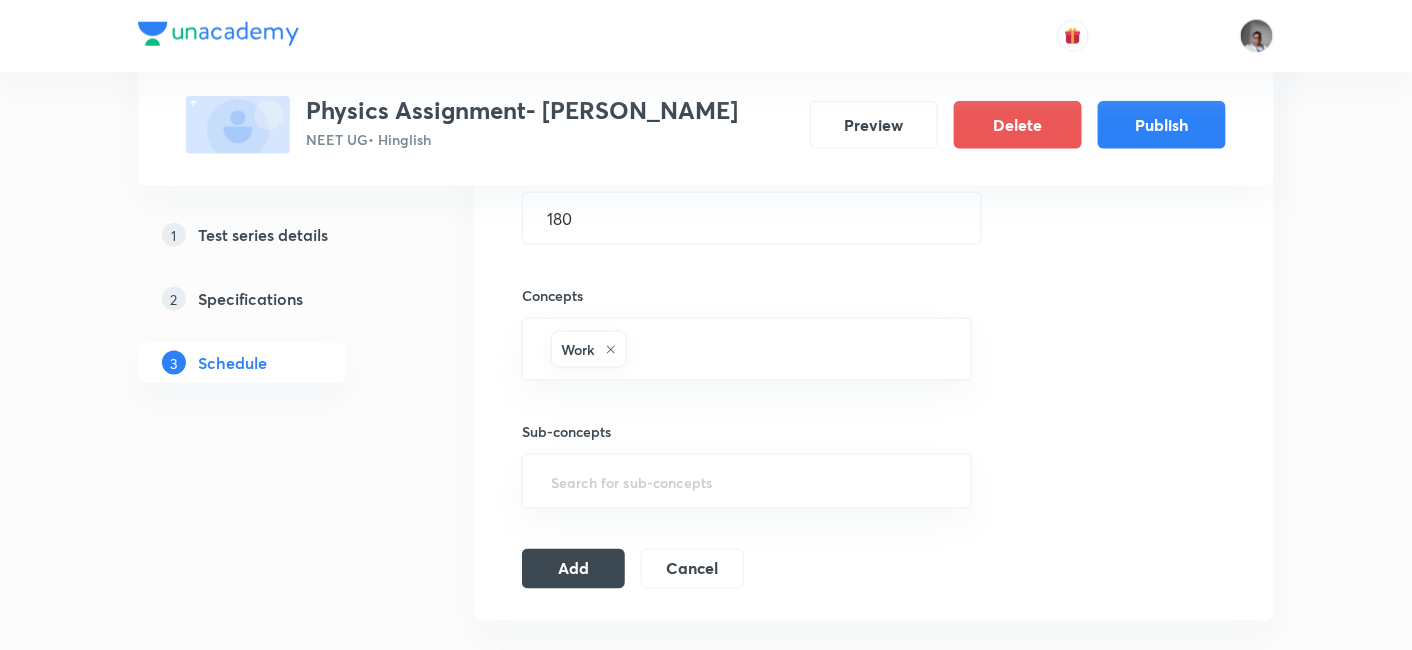 scroll, scrollTop: 664, scrollLeft: 0, axis: vertical 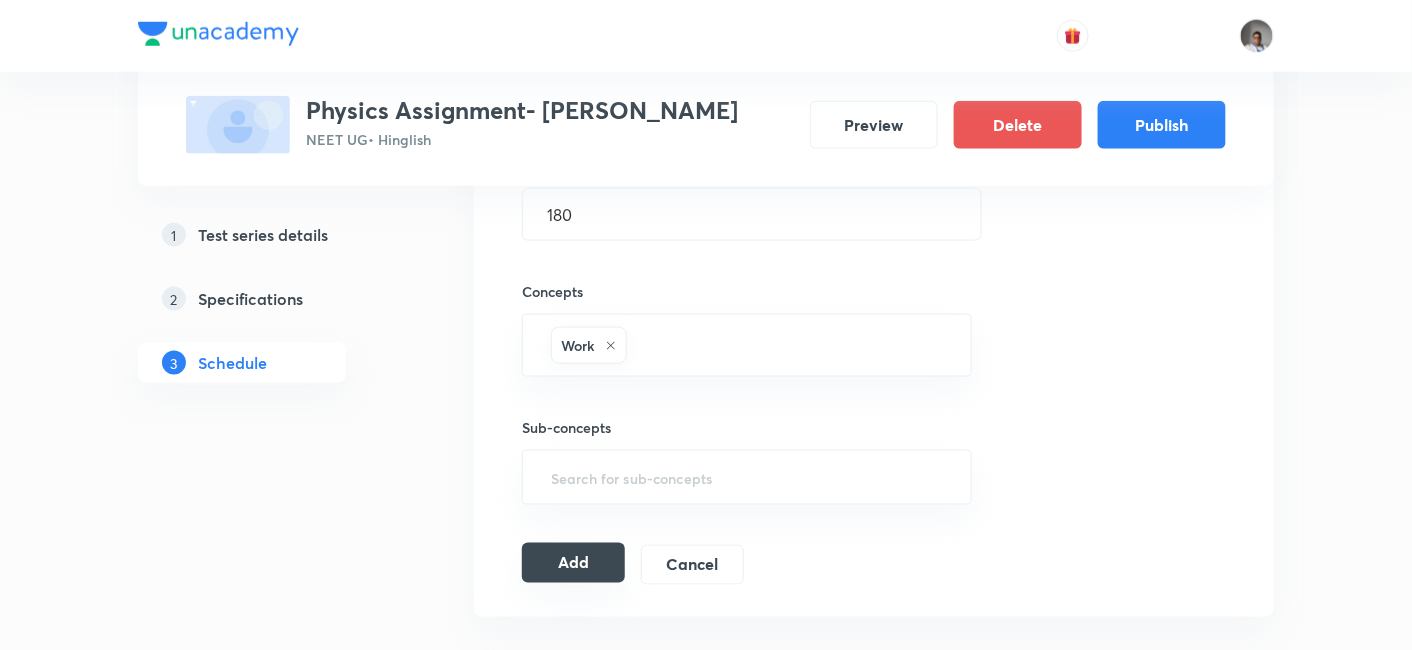 click on "Add" at bounding box center (573, 563) 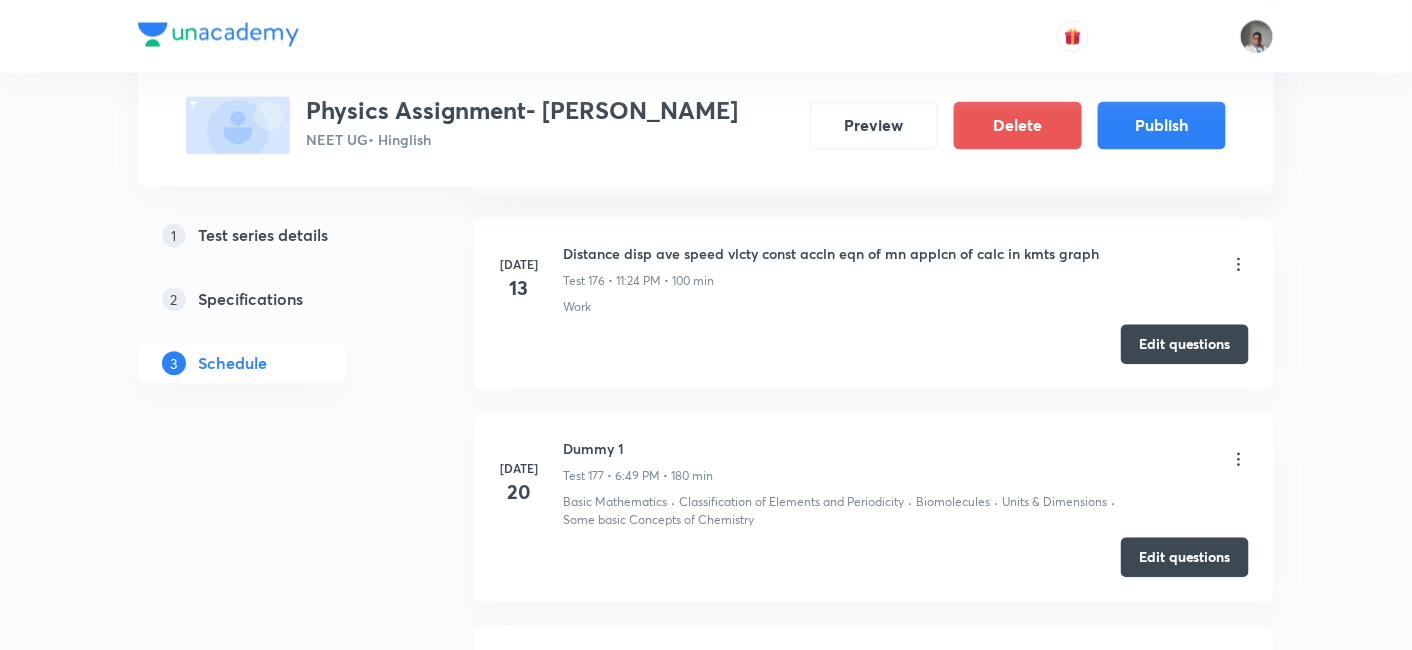 scroll, scrollTop: 35030, scrollLeft: 0, axis: vertical 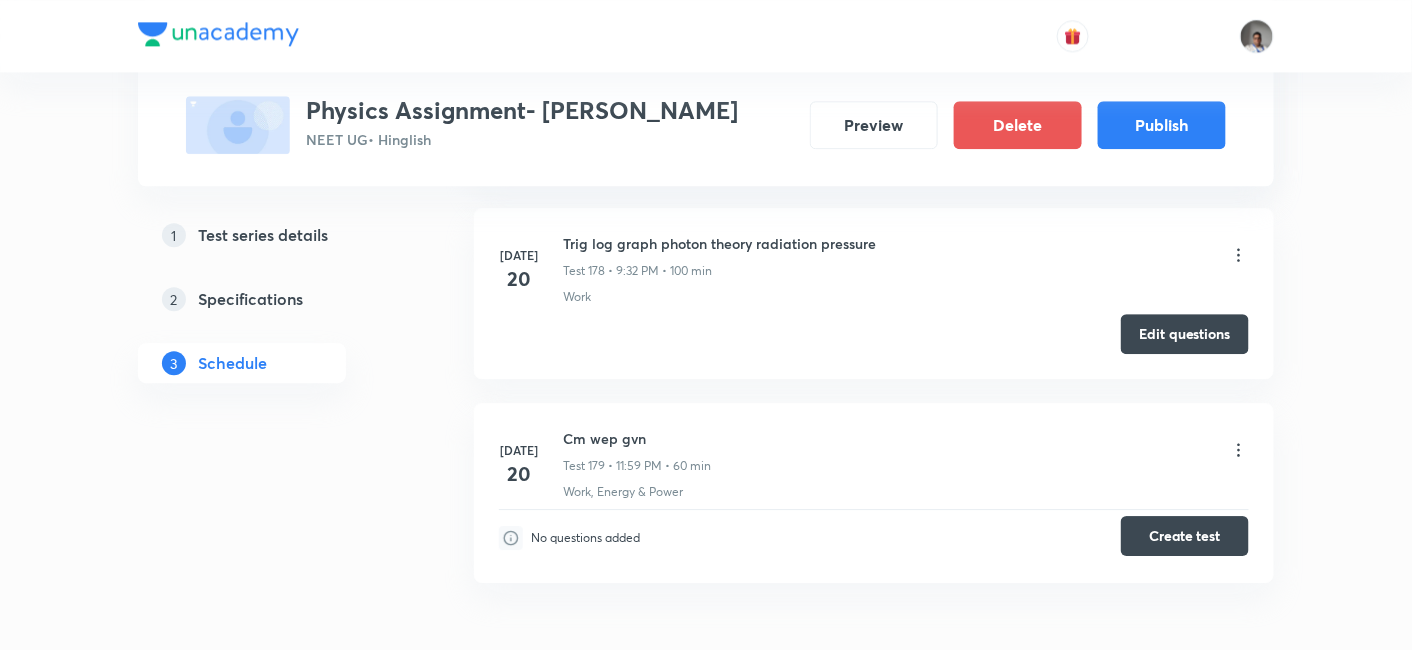 click on "Create test" at bounding box center [1185, 536] 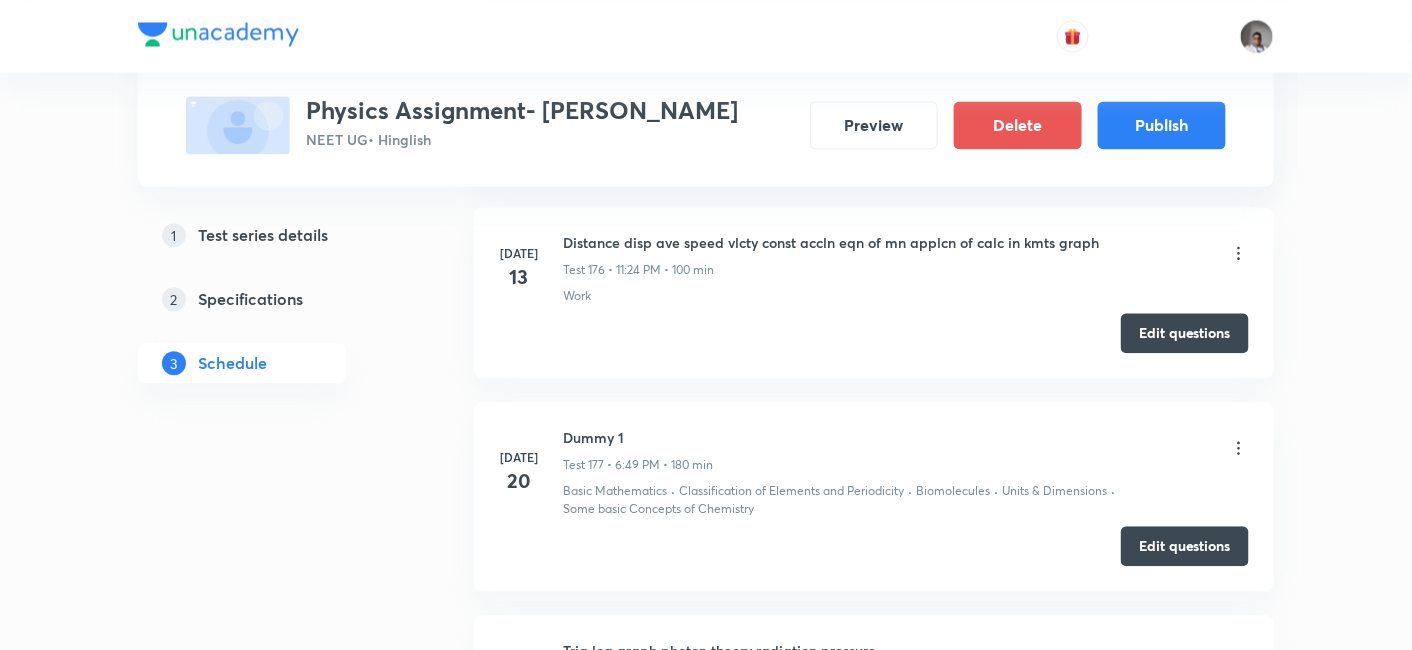scroll, scrollTop: 34619, scrollLeft: 0, axis: vertical 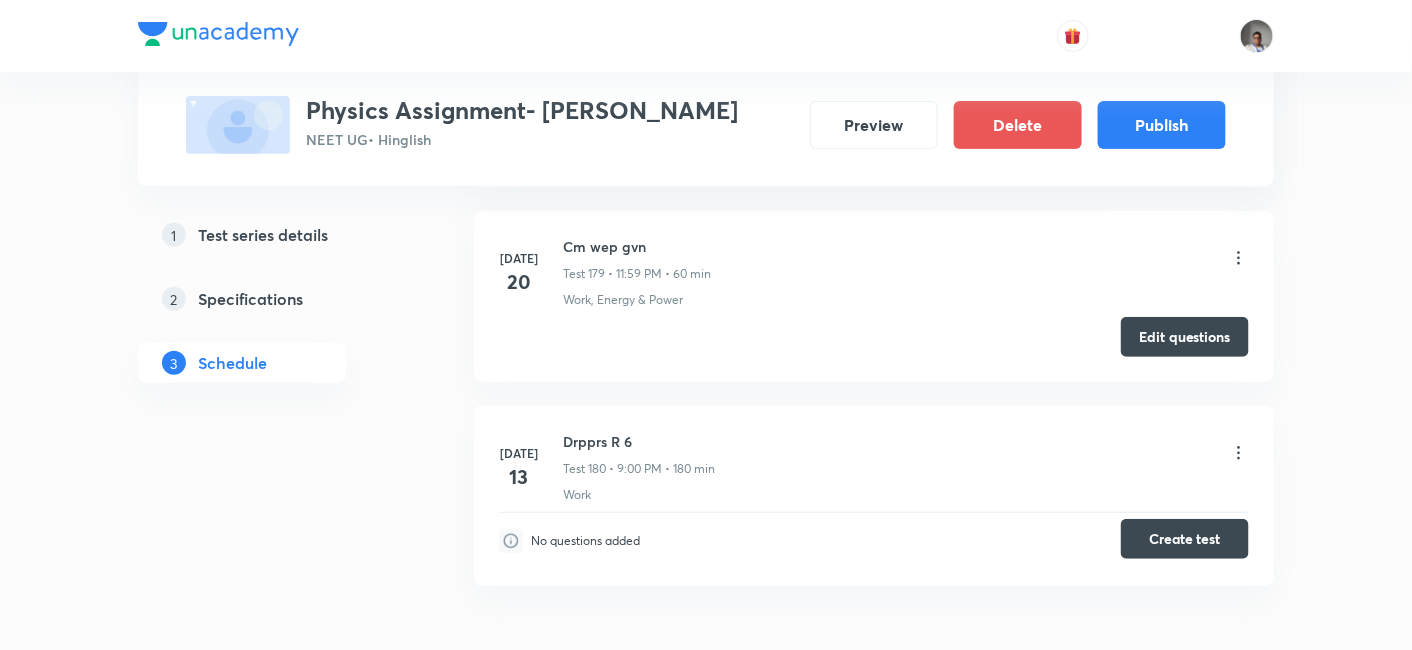 click on "Create test" at bounding box center (1185, 539) 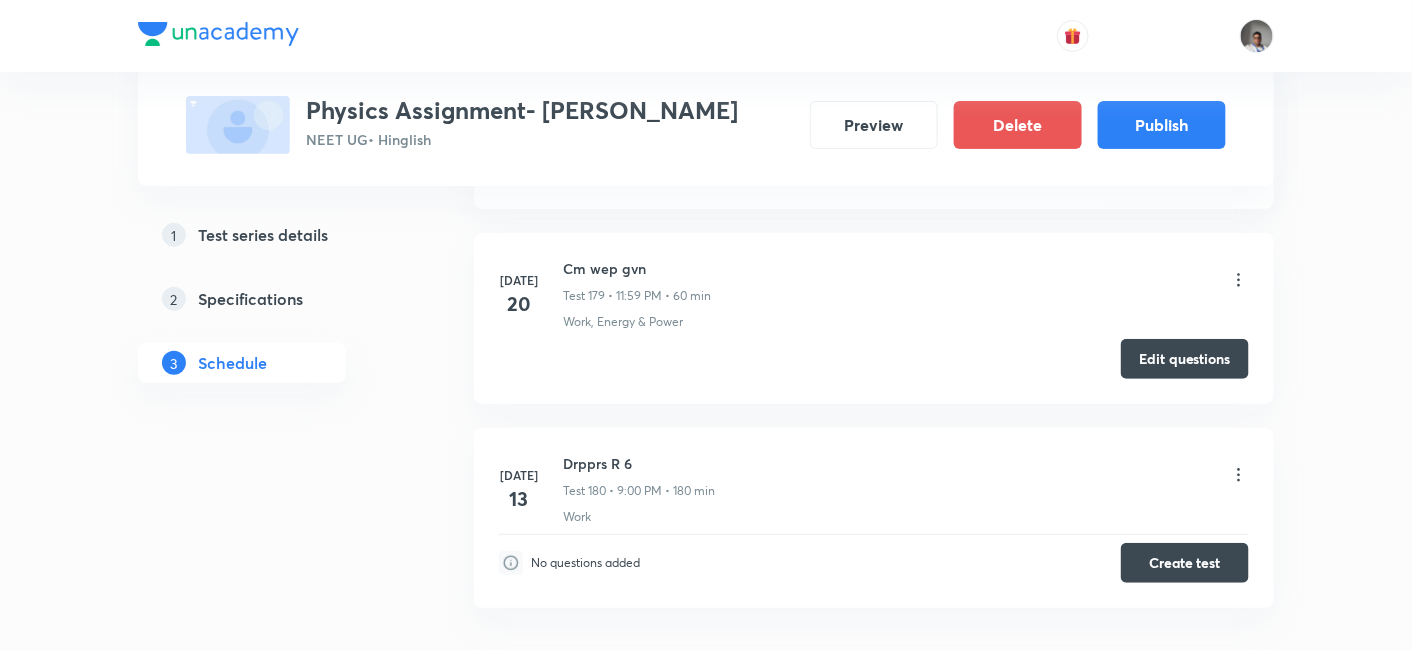 scroll, scrollTop: 35859, scrollLeft: 0, axis: vertical 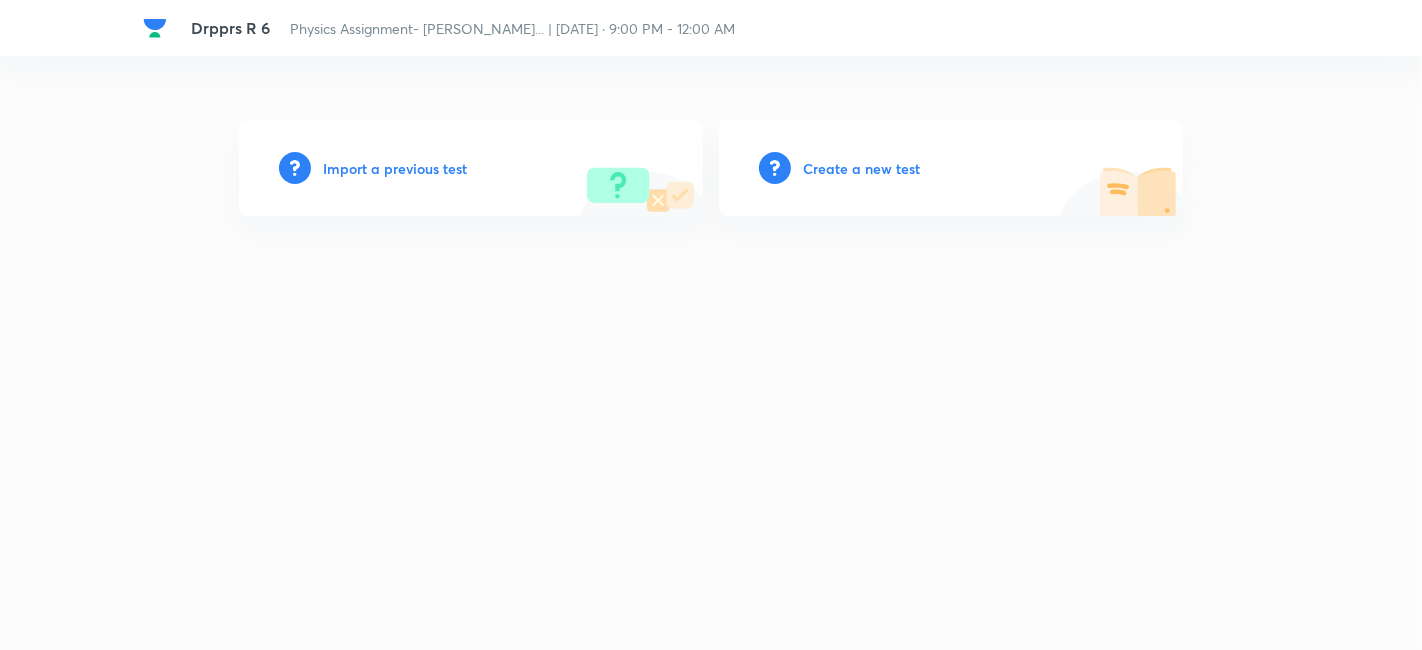 click on "Import a previous test" at bounding box center [395, 168] 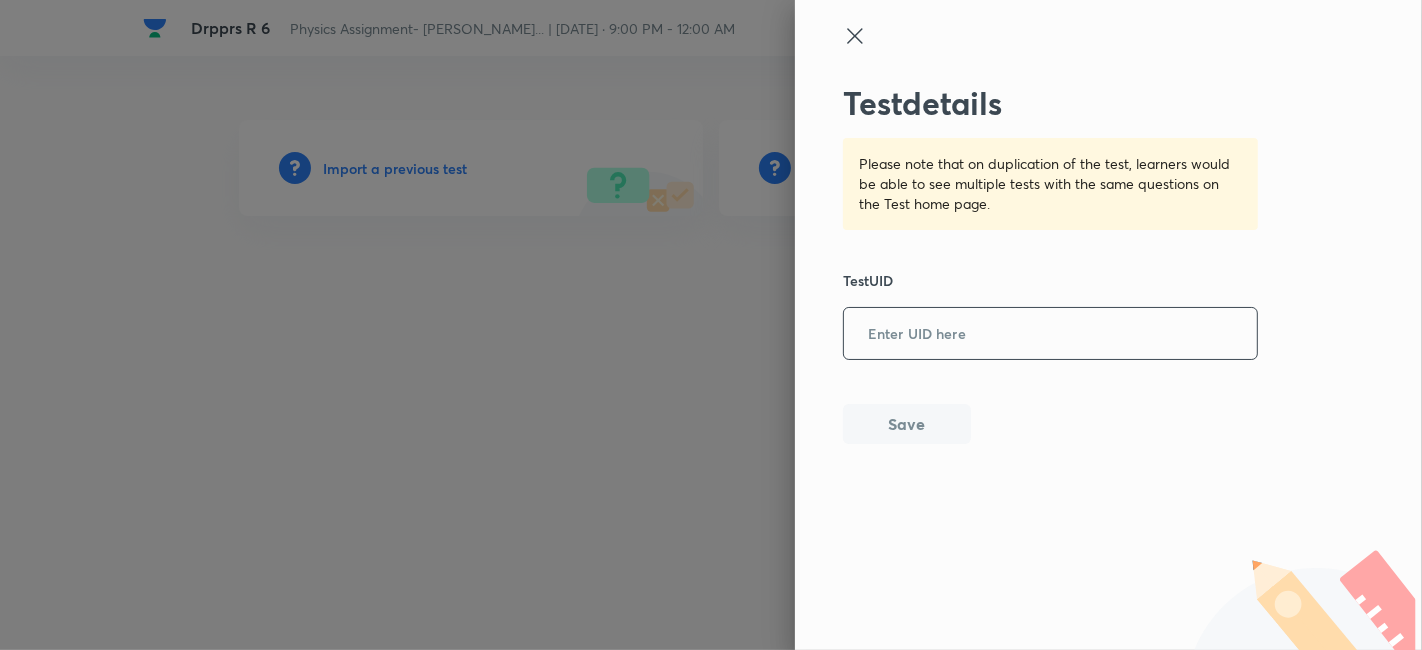 click at bounding box center (1050, 334) 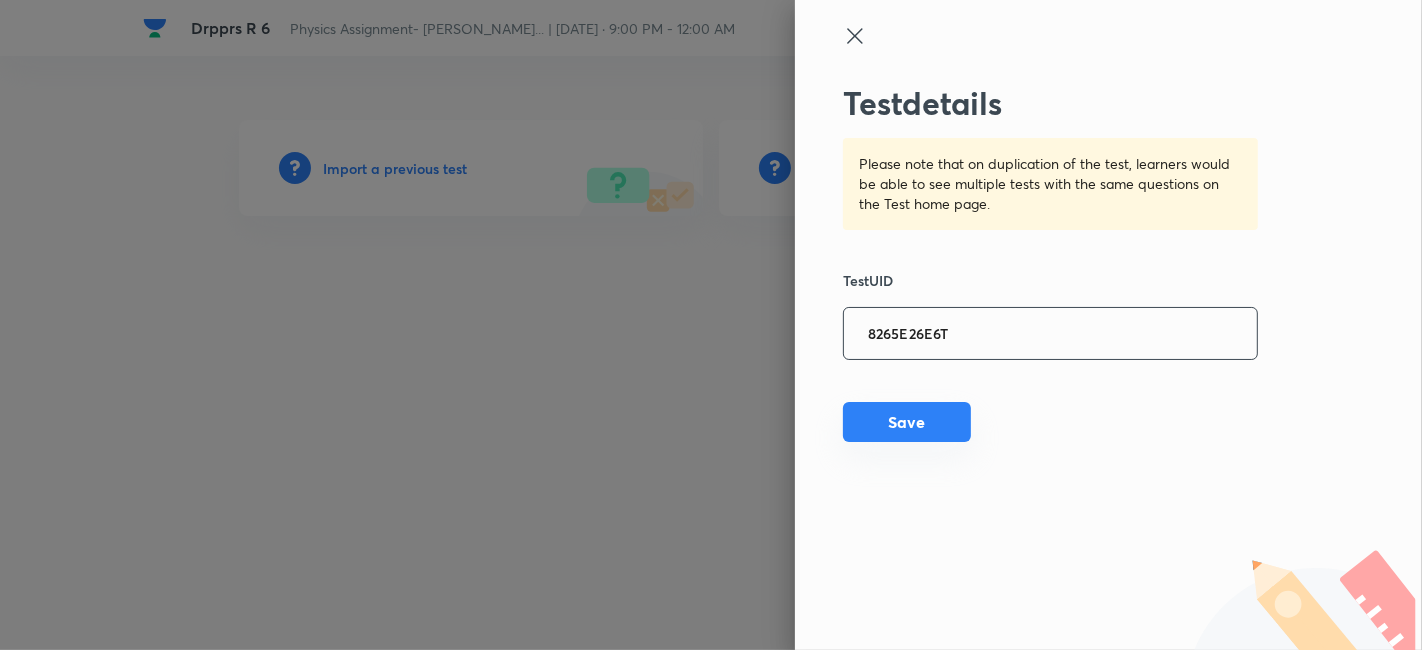 type on "8265E26E6T" 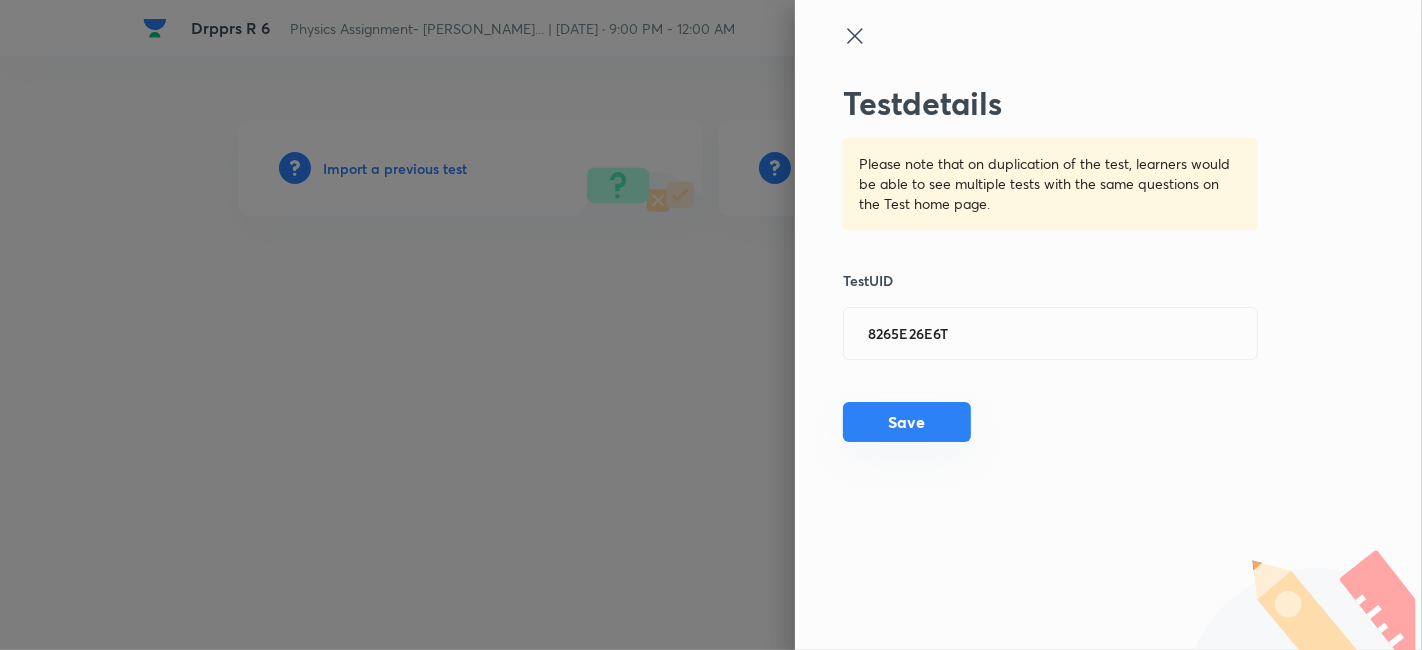 click on "Save" at bounding box center (907, 422) 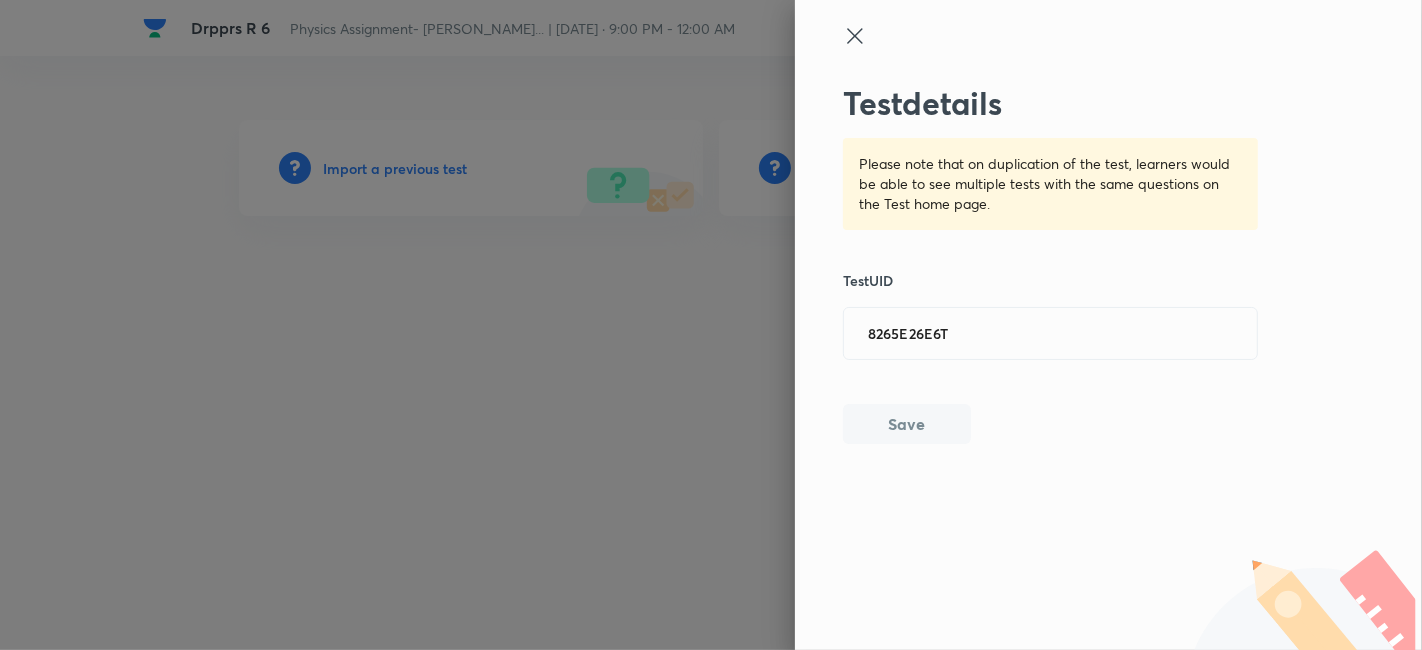 type 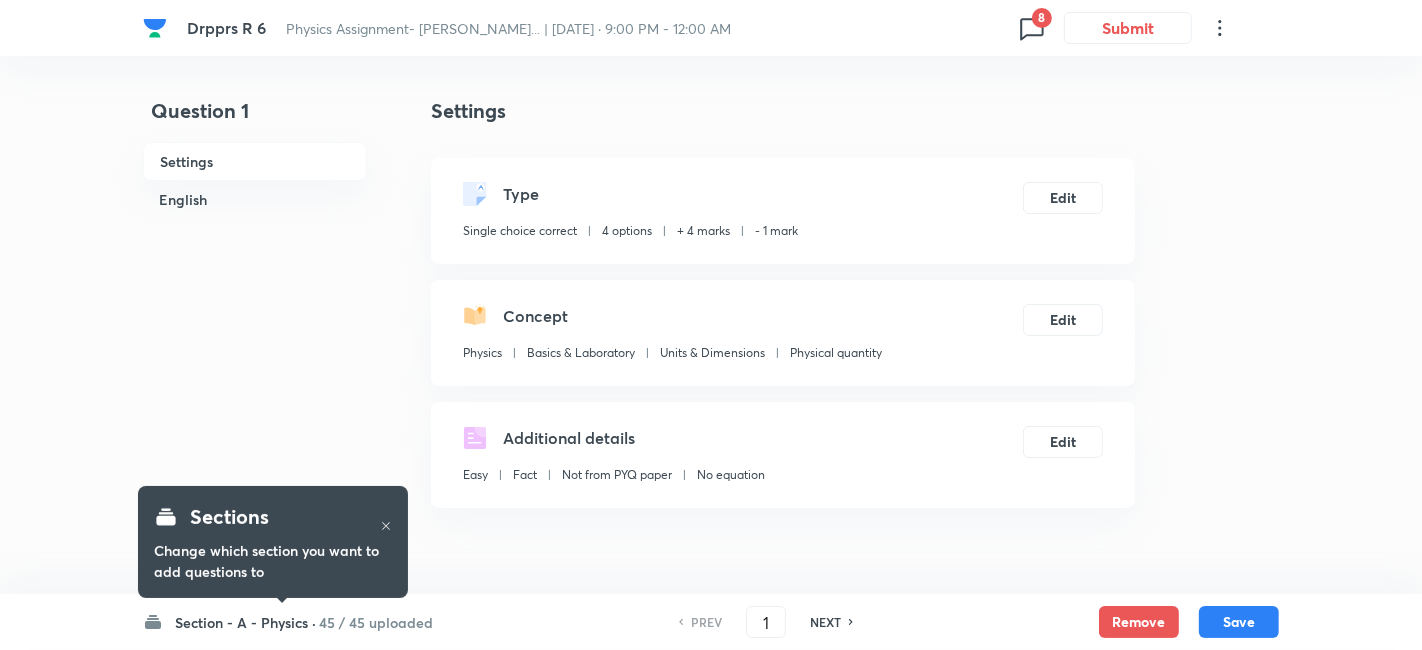 checkbox on "true" 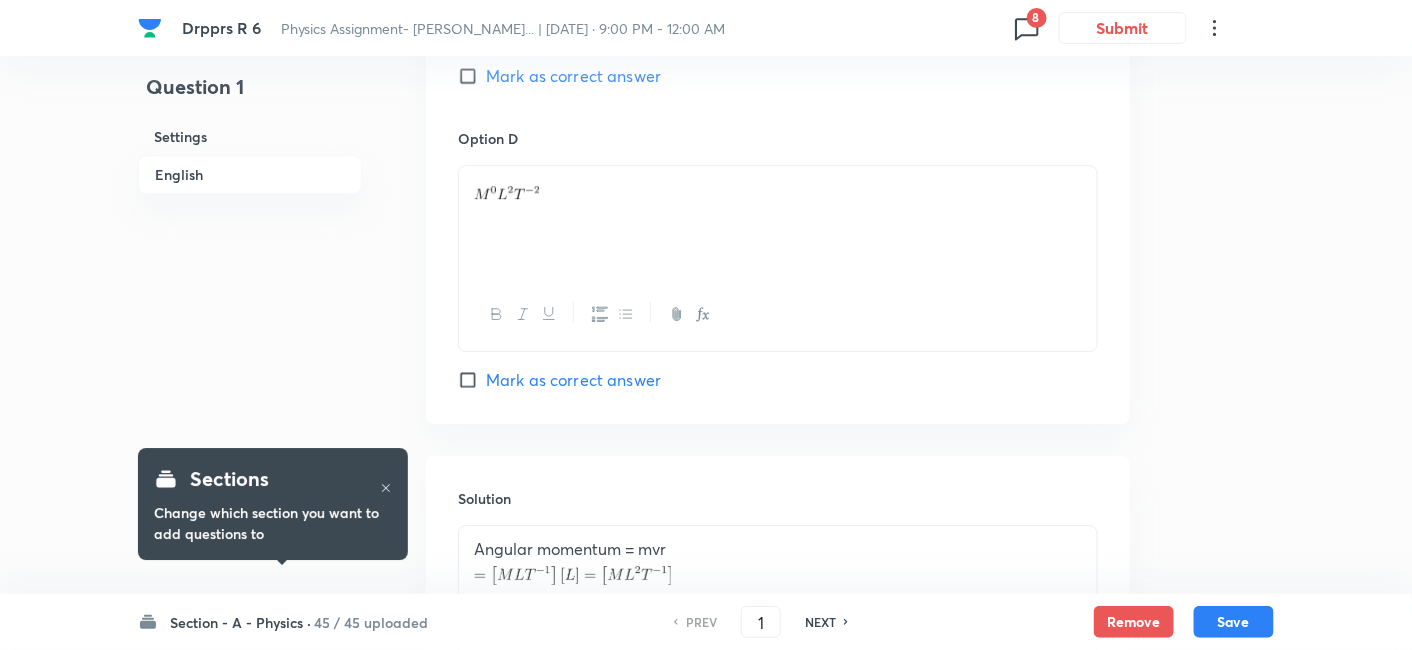 scroll, scrollTop: 1832, scrollLeft: 0, axis: vertical 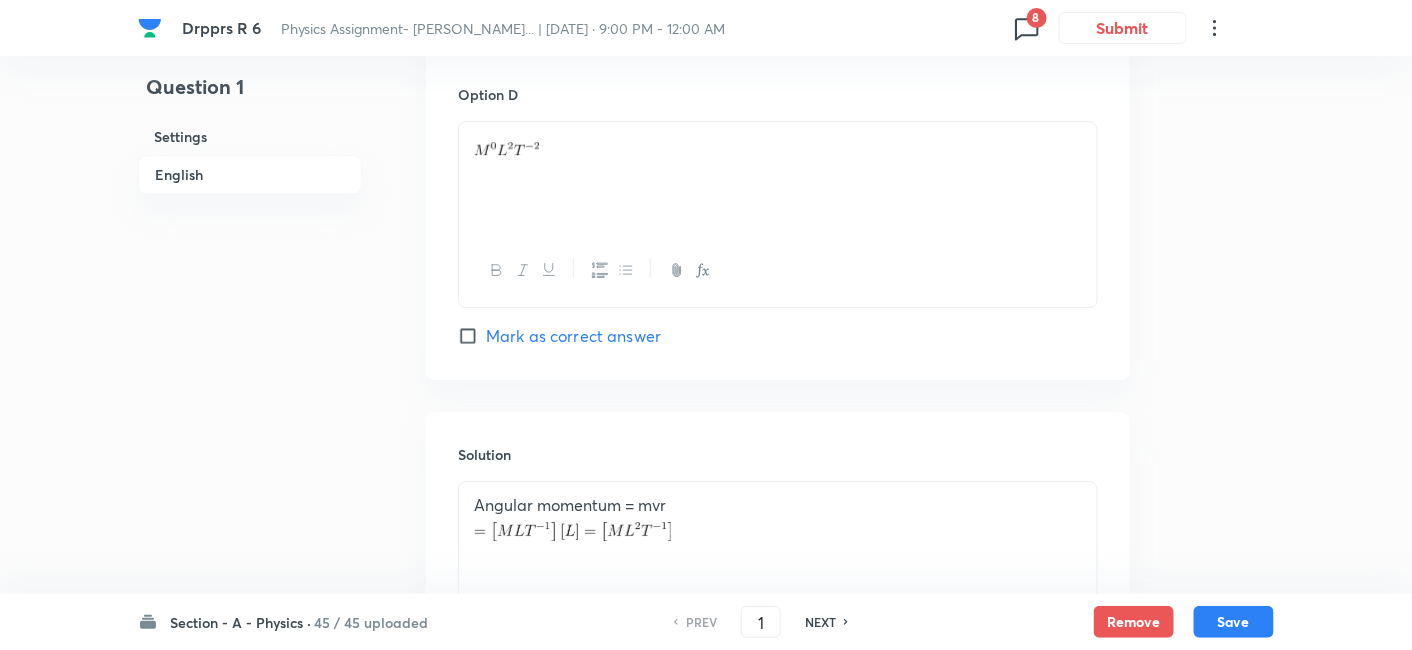 click 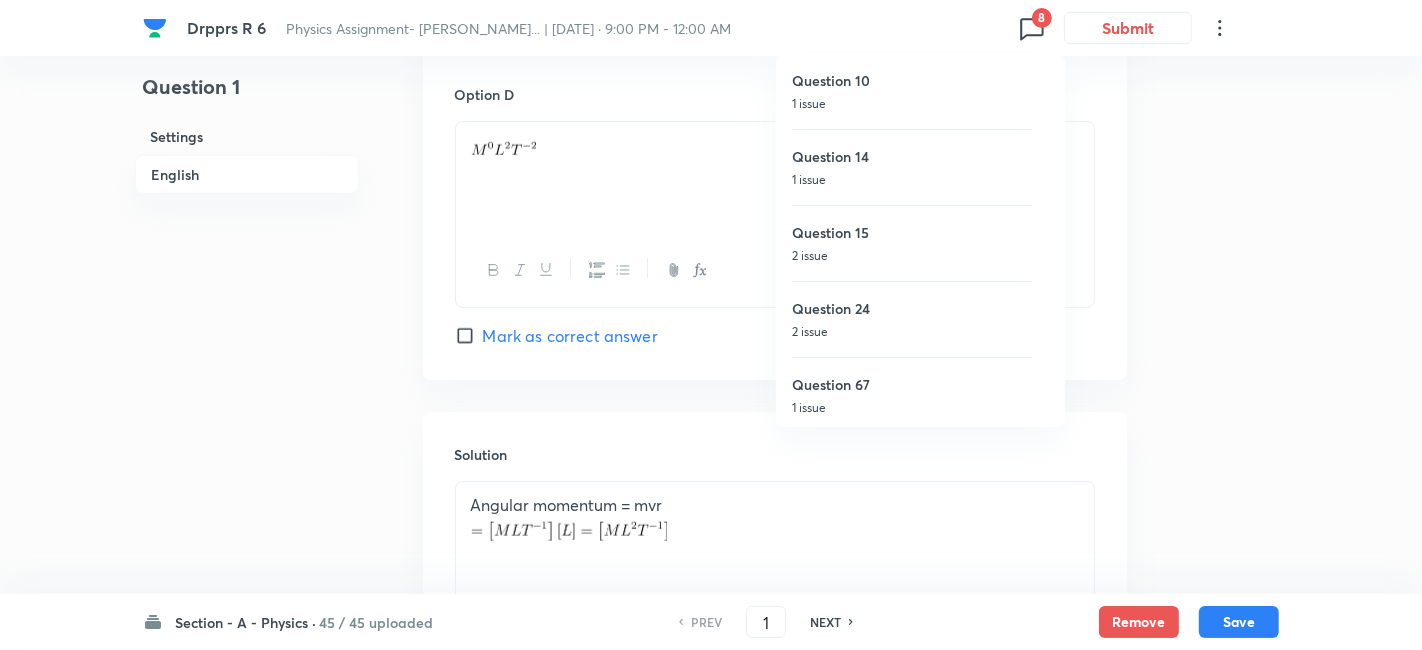 click on "1 issue" at bounding box center [912, 180] 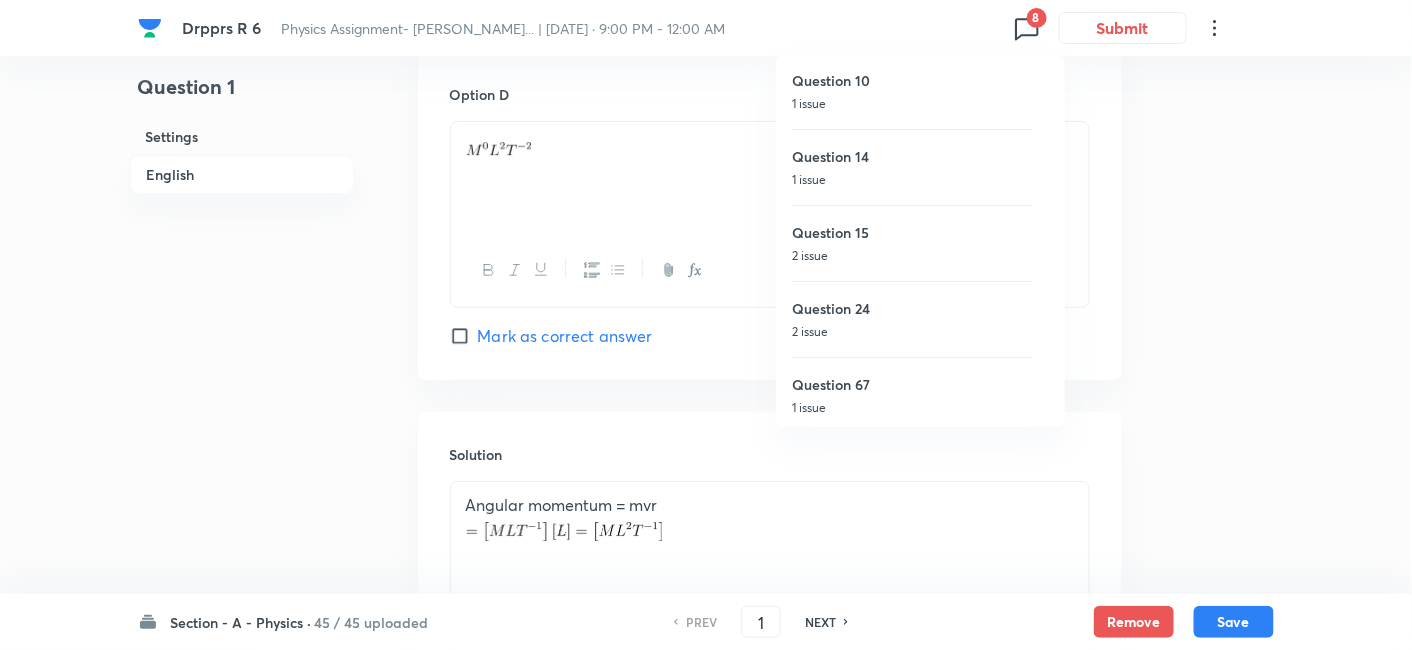 type on "14" 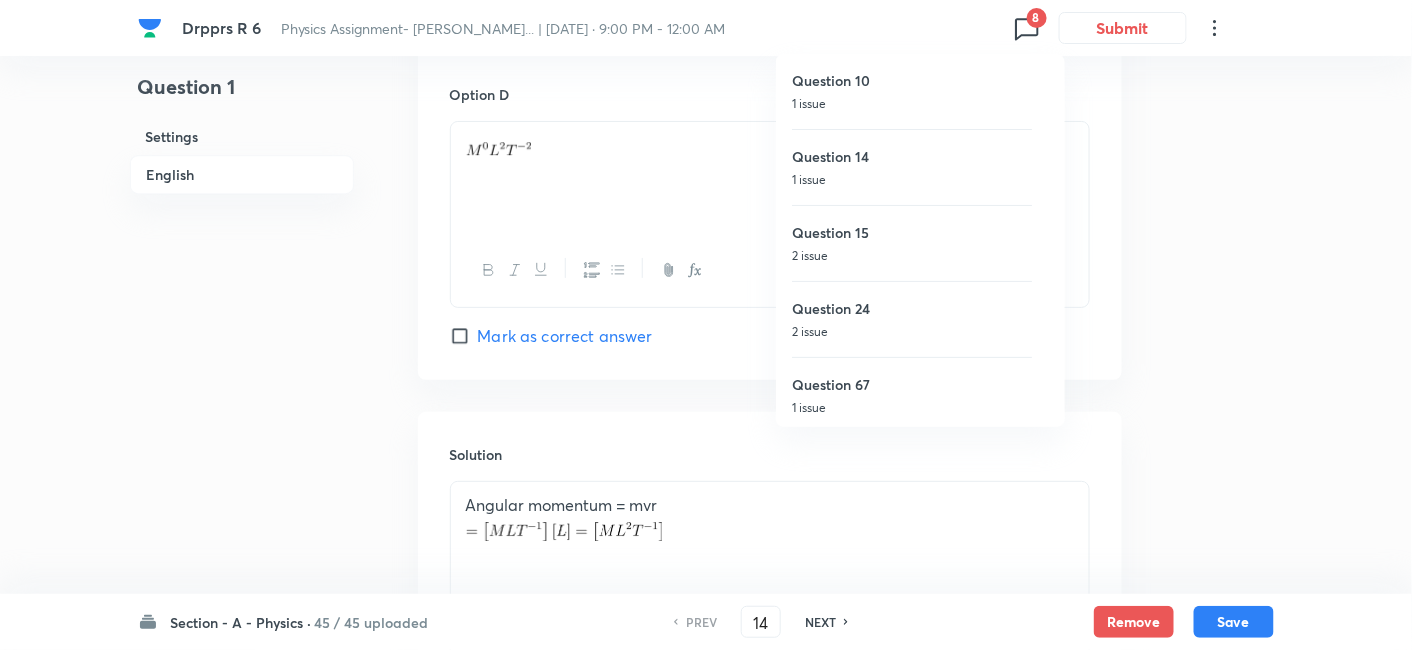 checkbox on "false" 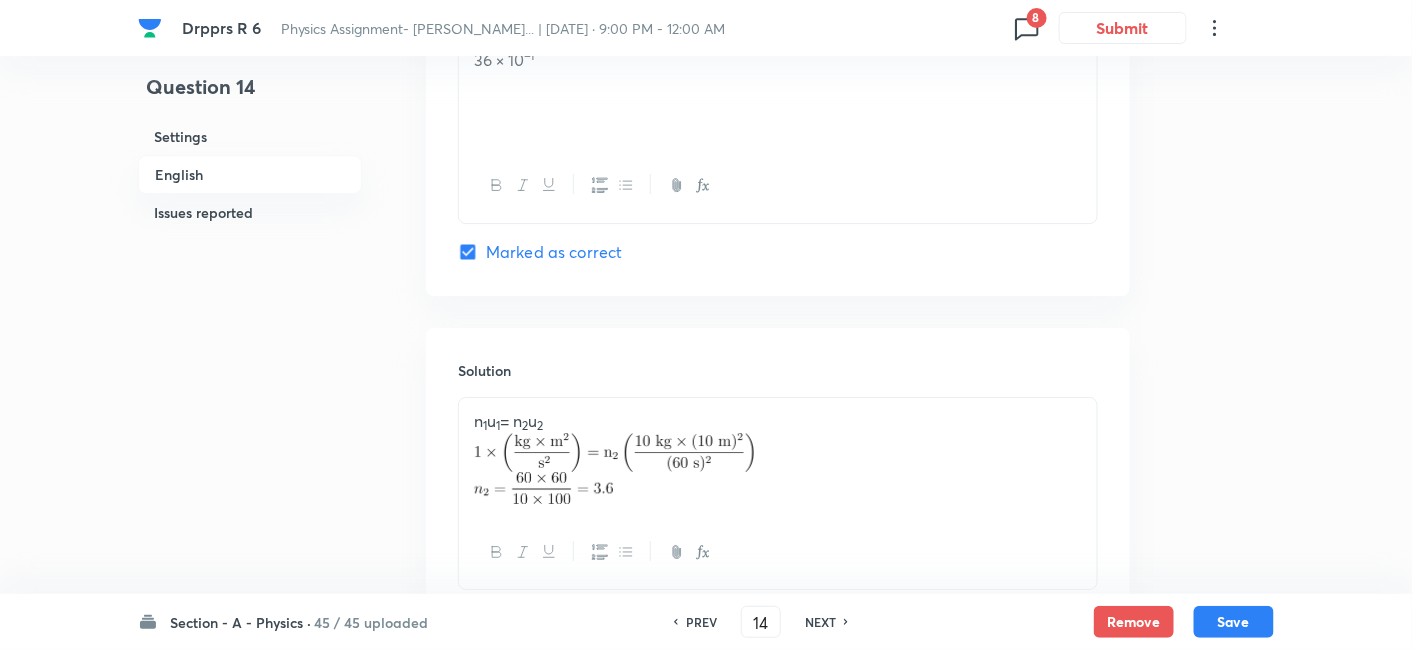 scroll, scrollTop: 1917, scrollLeft: 0, axis: vertical 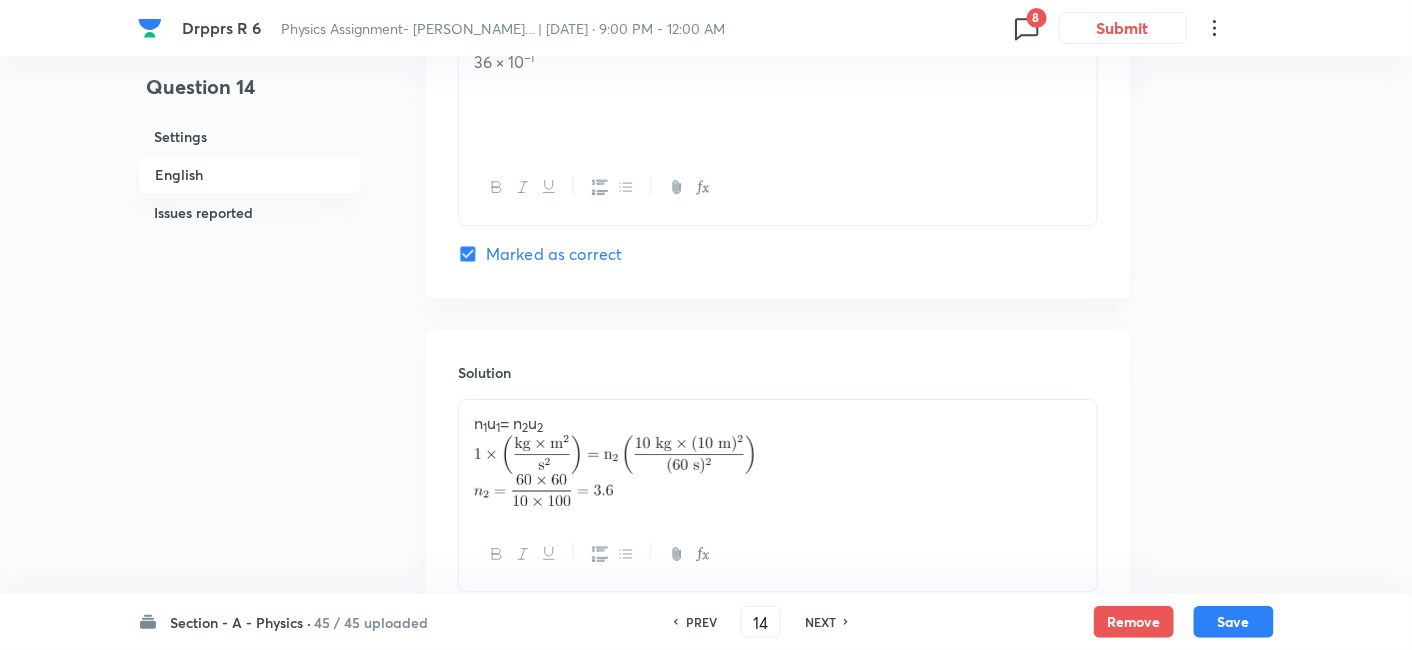click 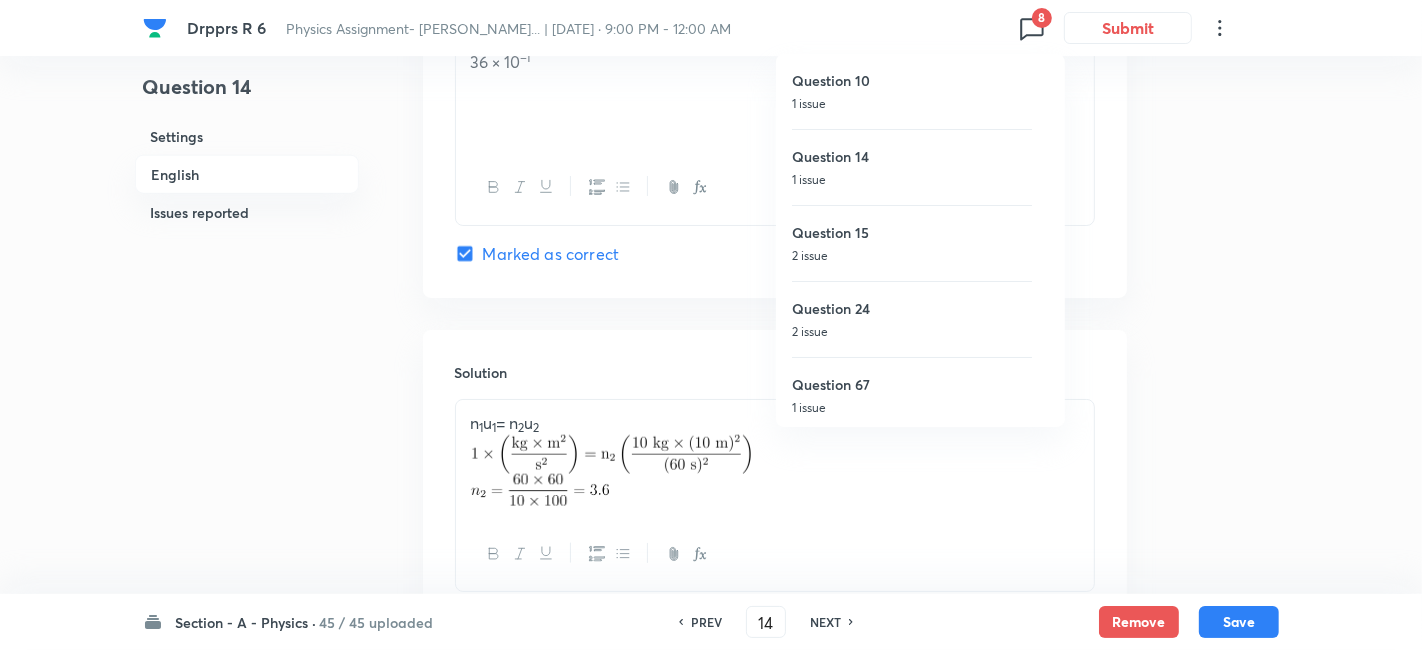 click on "2 issue" at bounding box center [912, 256] 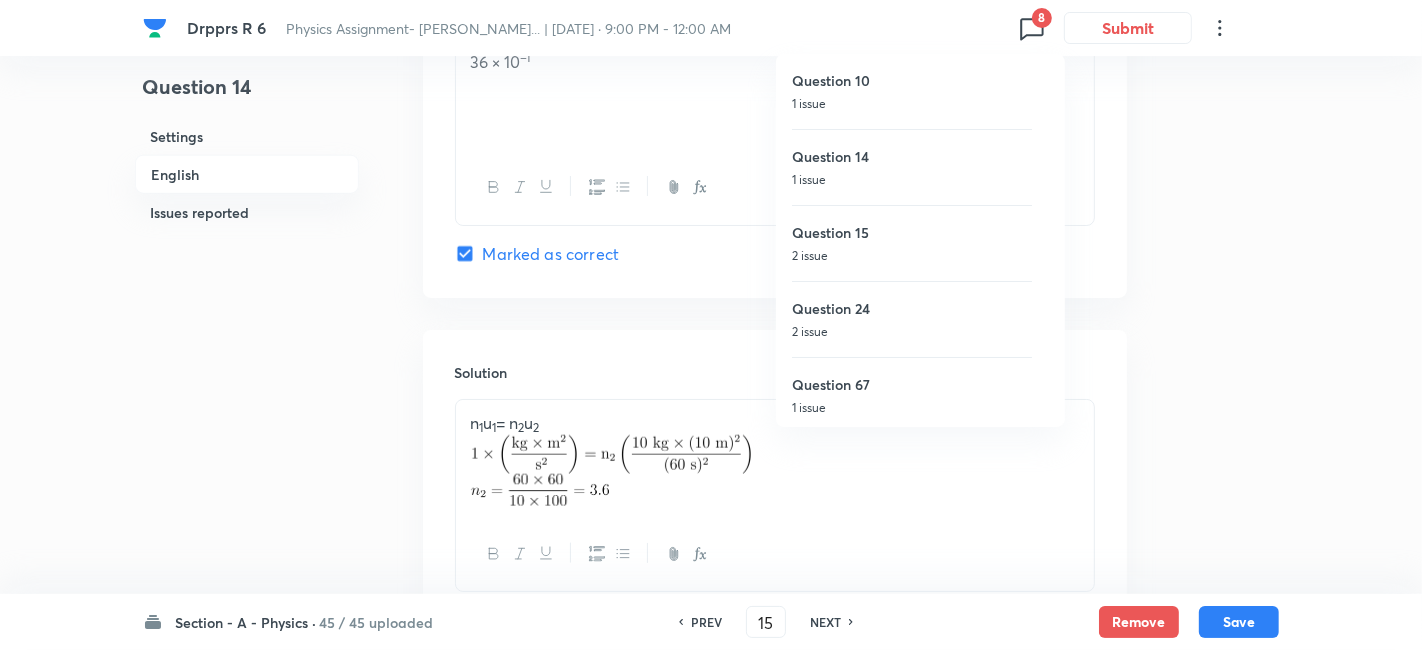 checkbox on "true" 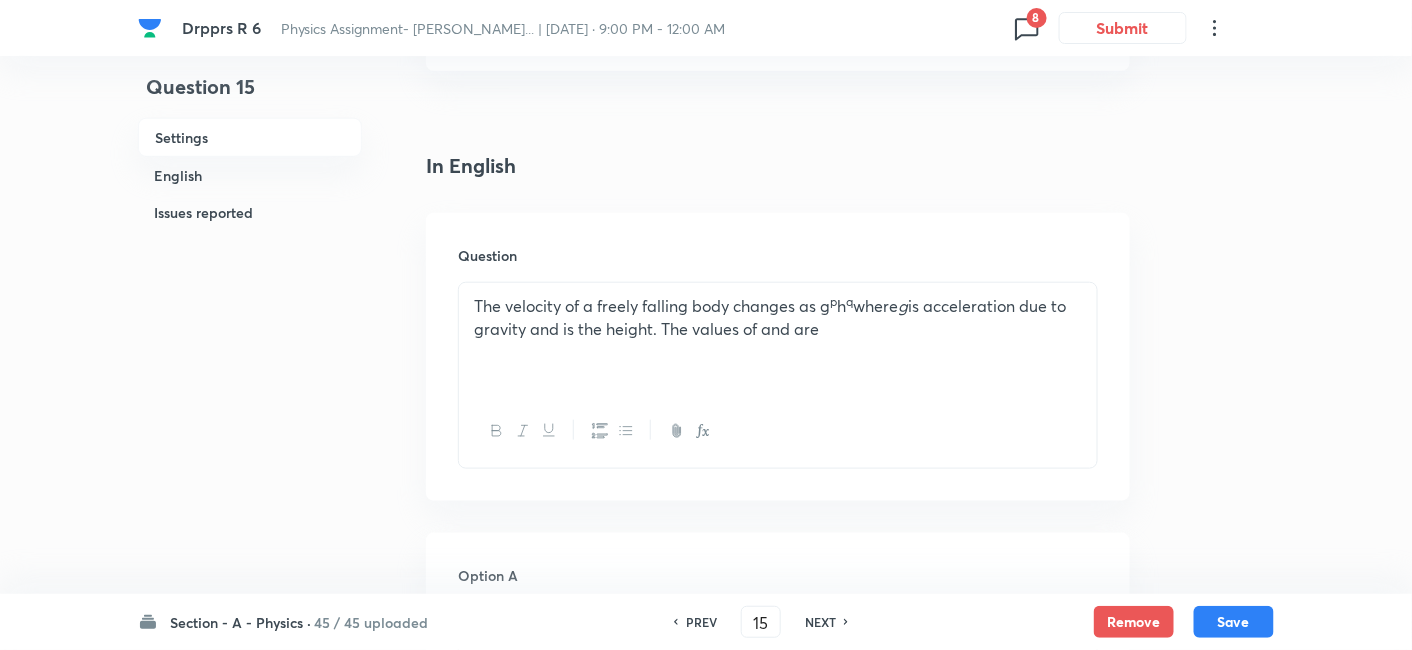 scroll, scrollTop: 445, scrollLeft: 0, axis: vertical 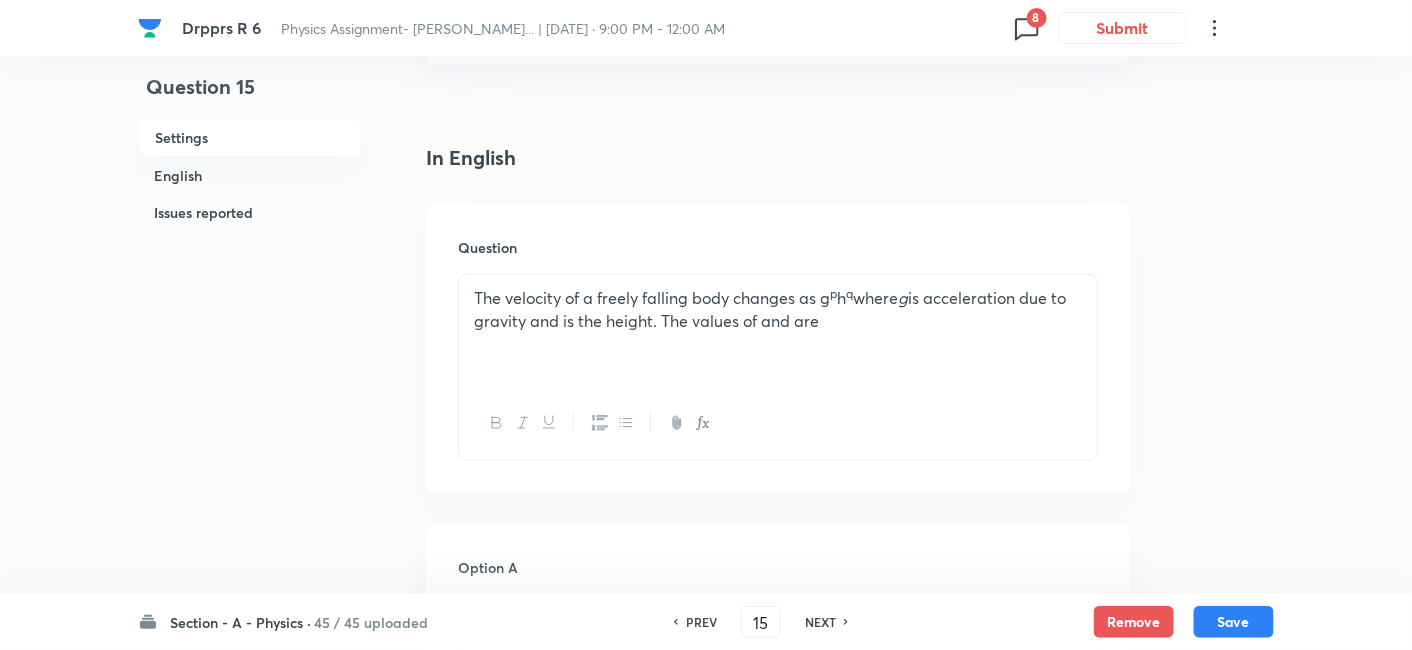 click on "The velocity of a freely falling body changes as g p h q  where  g  is acceleration due to gravity and is the height. The values of and are" at bounding box center [778, 309] 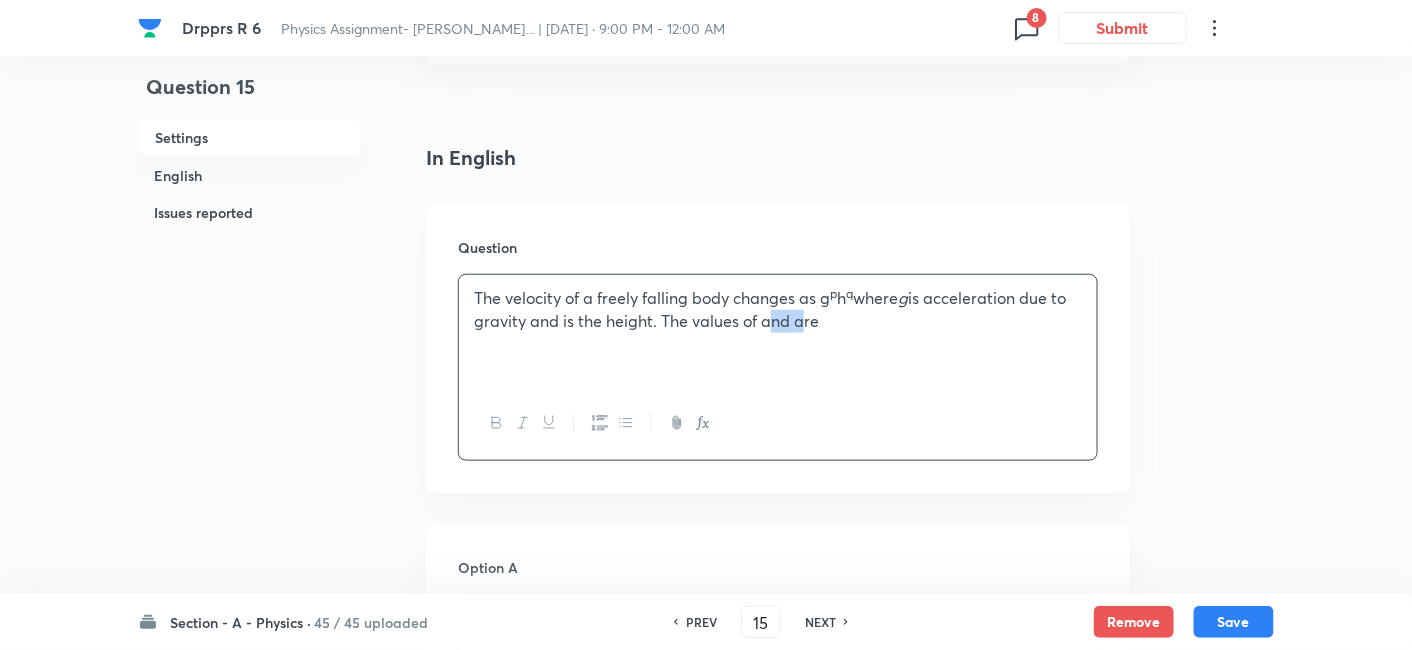 click on "The velocity of a freely falling body changes as g p h q  where  g  is acceleration due to gravity and is the height. The values of and are" at bounding box center [778, 309] 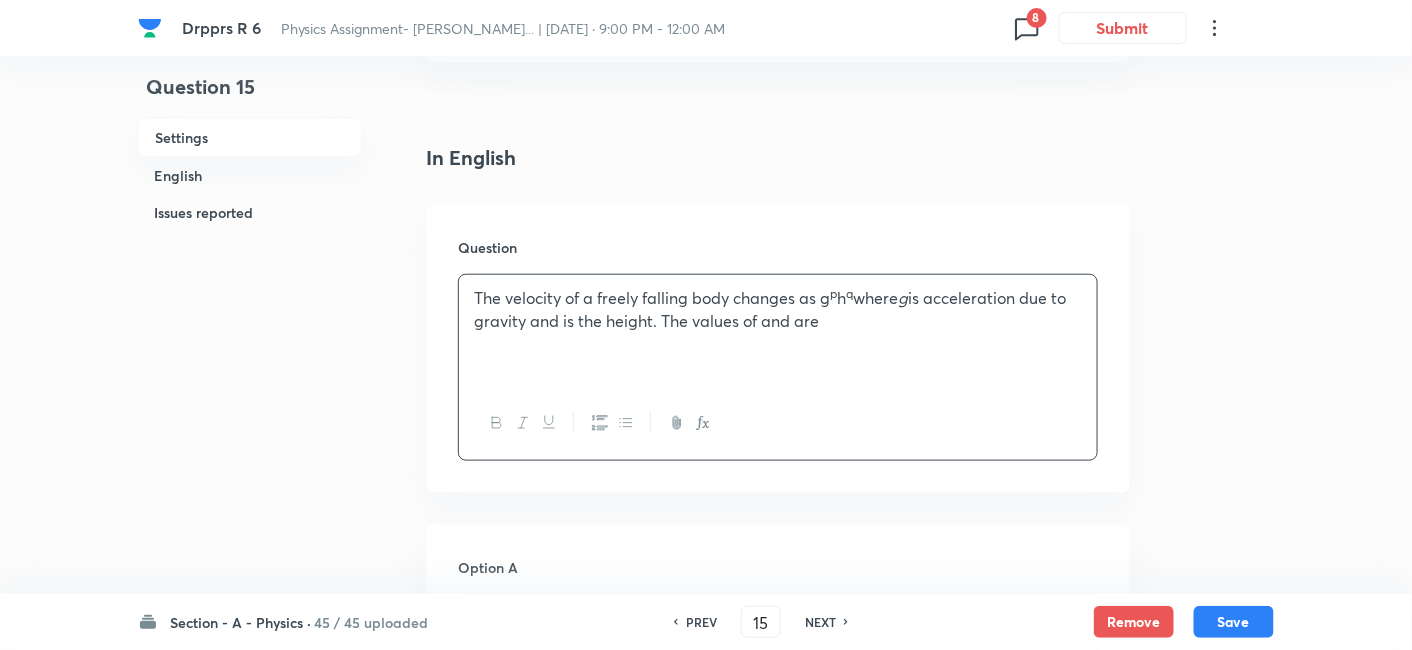 type 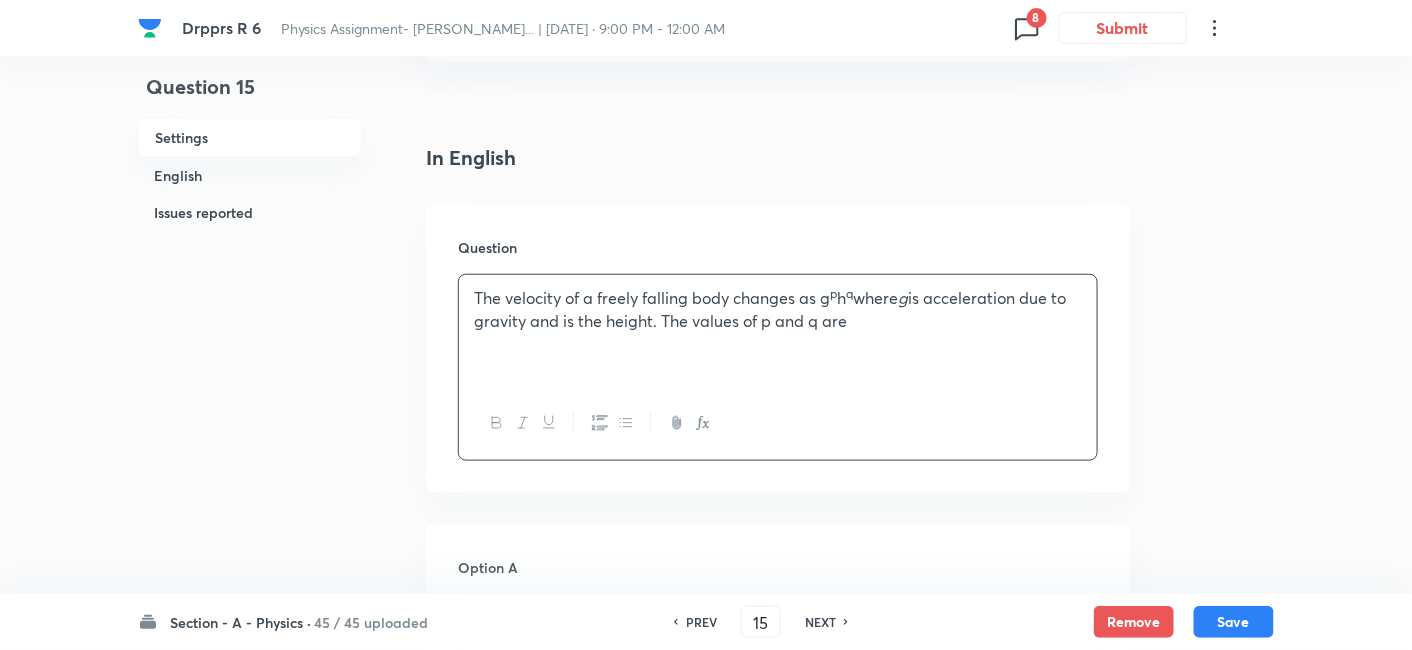 click on "The velocity of a freely falling body changes as g p h q  where  g  is acceleration due to gravity and is the height. The values of p and q are" at bounding box center [778, 309] 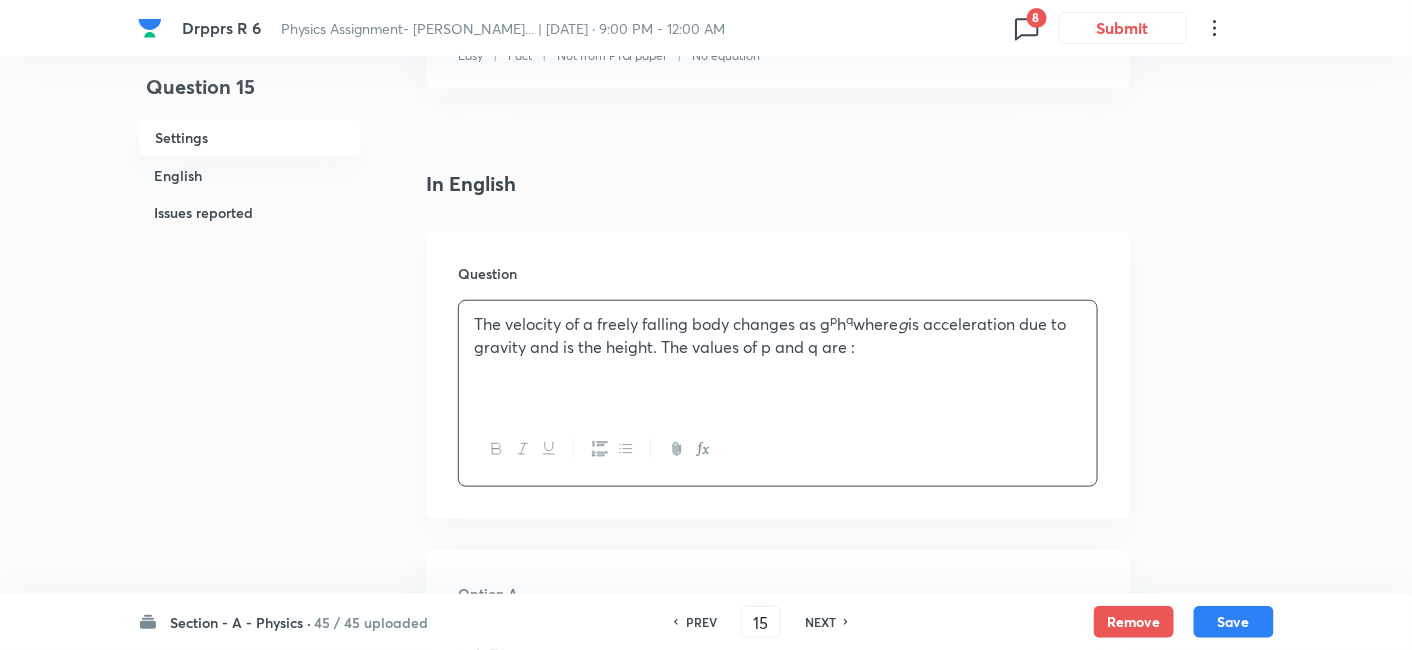 scroll, scrollTop: 422, scrollLeft: 0, axis: vertical 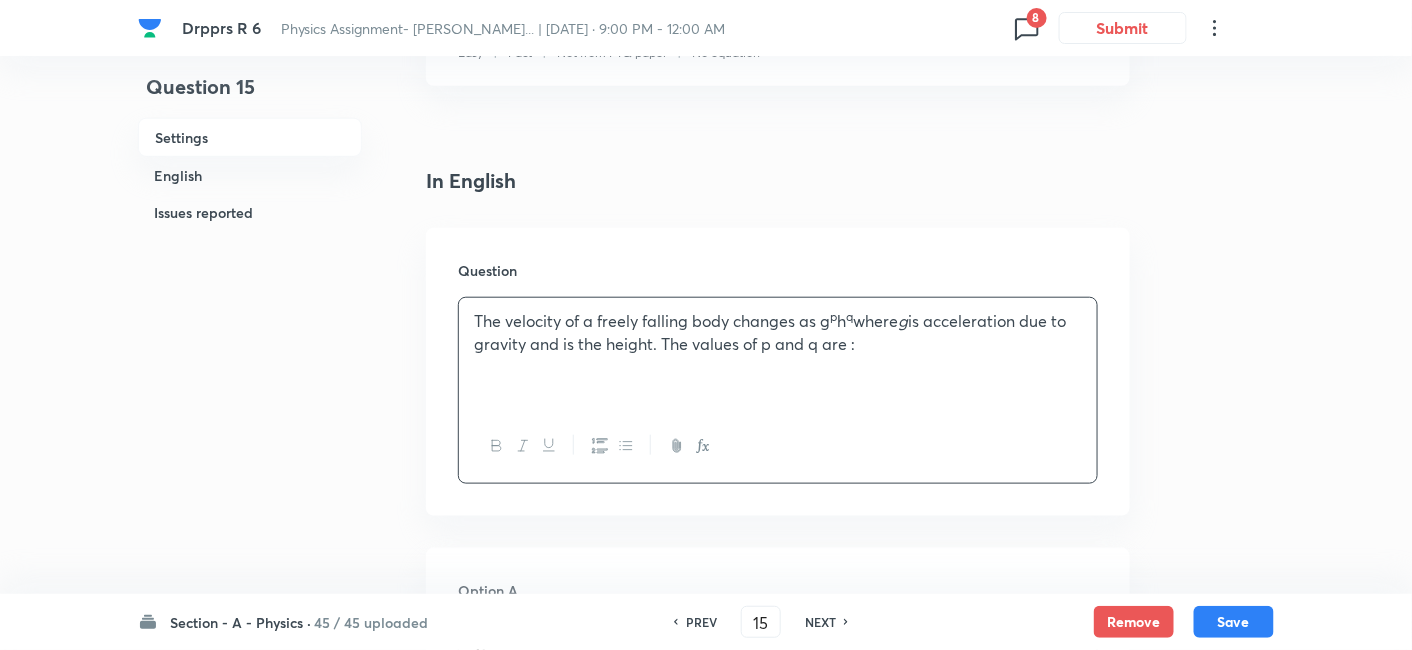 click on "The velocity of a freely falling body changes as g p h q  where  g  is acceleration due to gravity and is the height. The values of p and q are :" at bounding box center (778, 332) 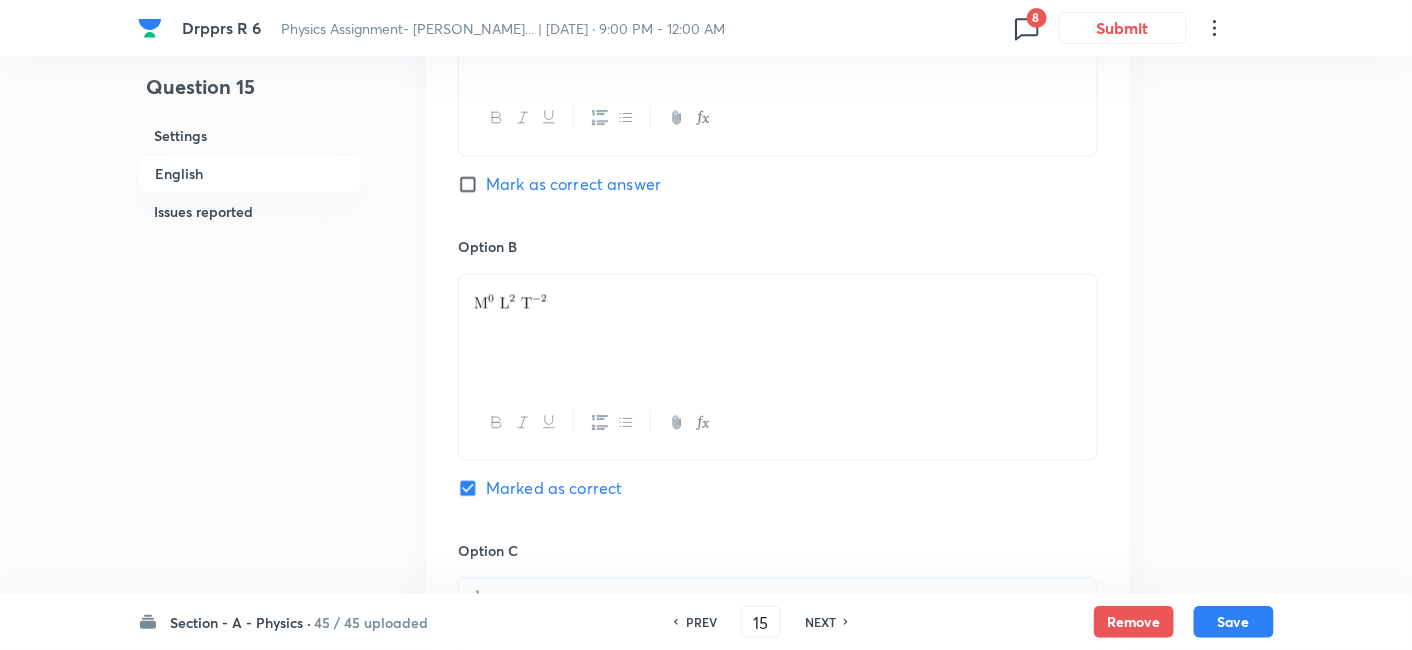 scroll, scrollTop: 1071, scrollLeft: 0, axis: vertical 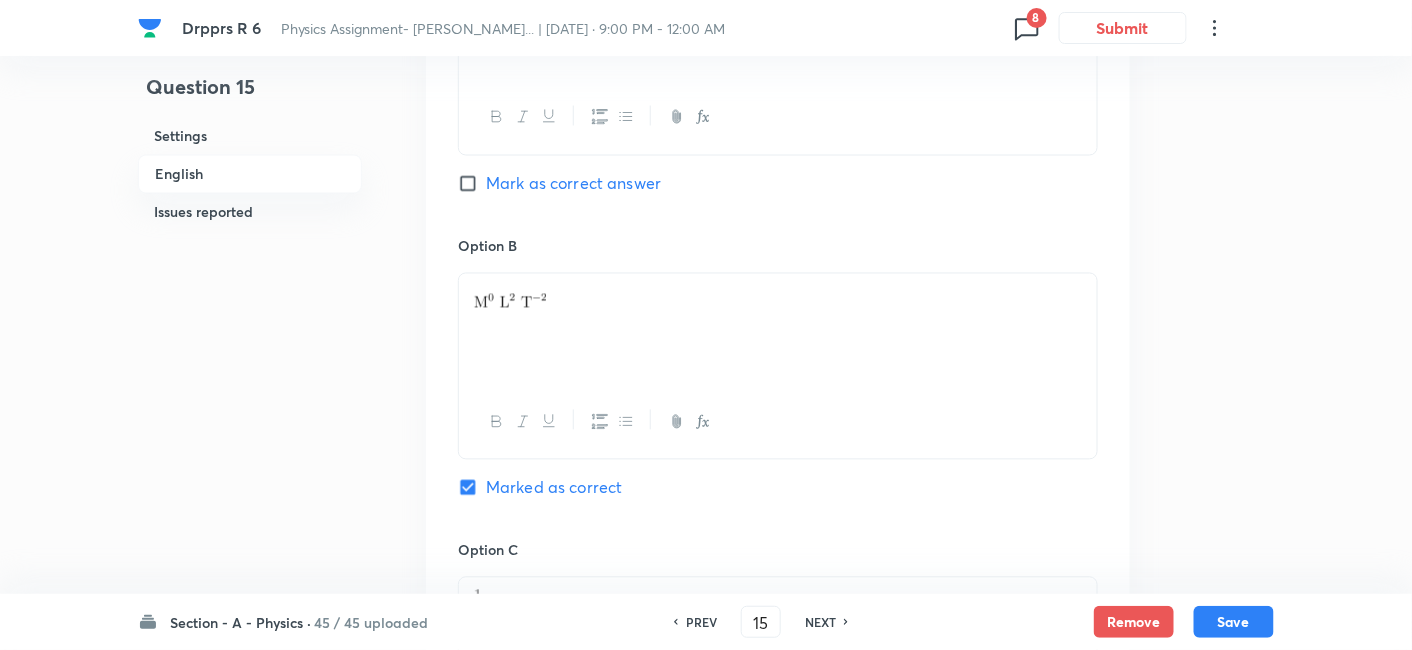 click at bounding box center [778, 297] 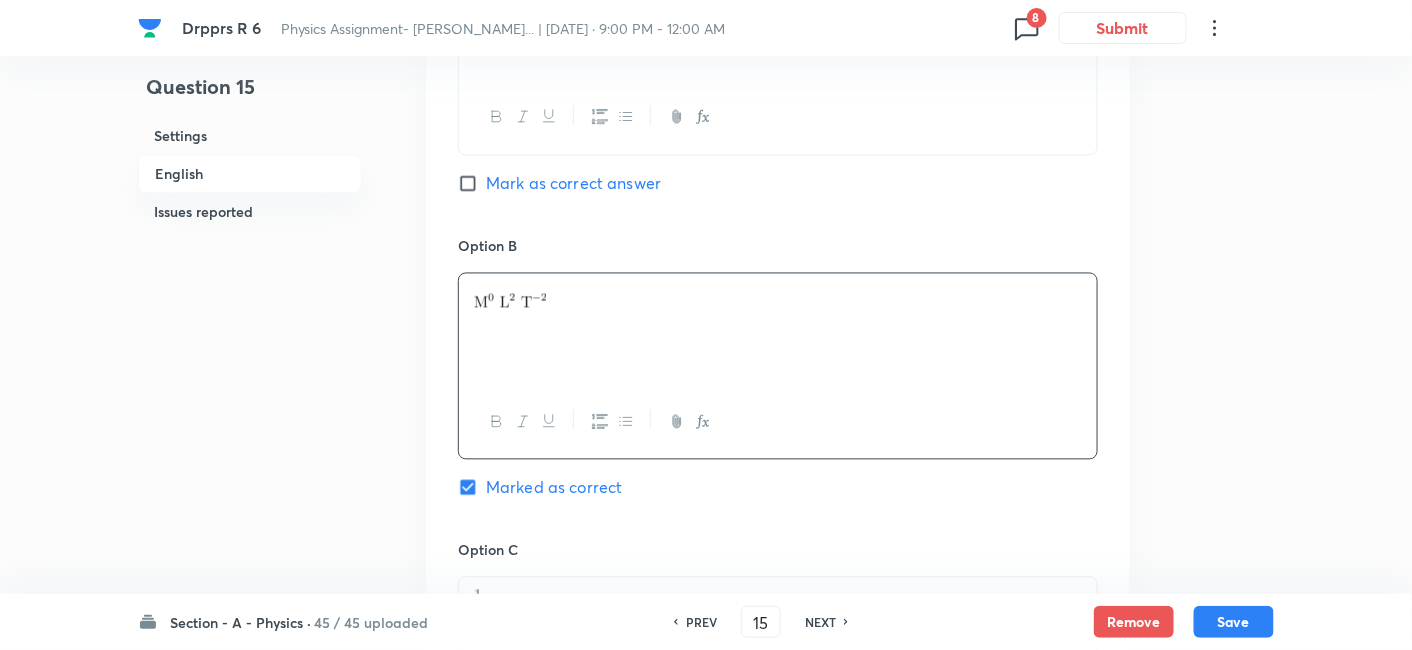 click at bounding box center [778, 297] 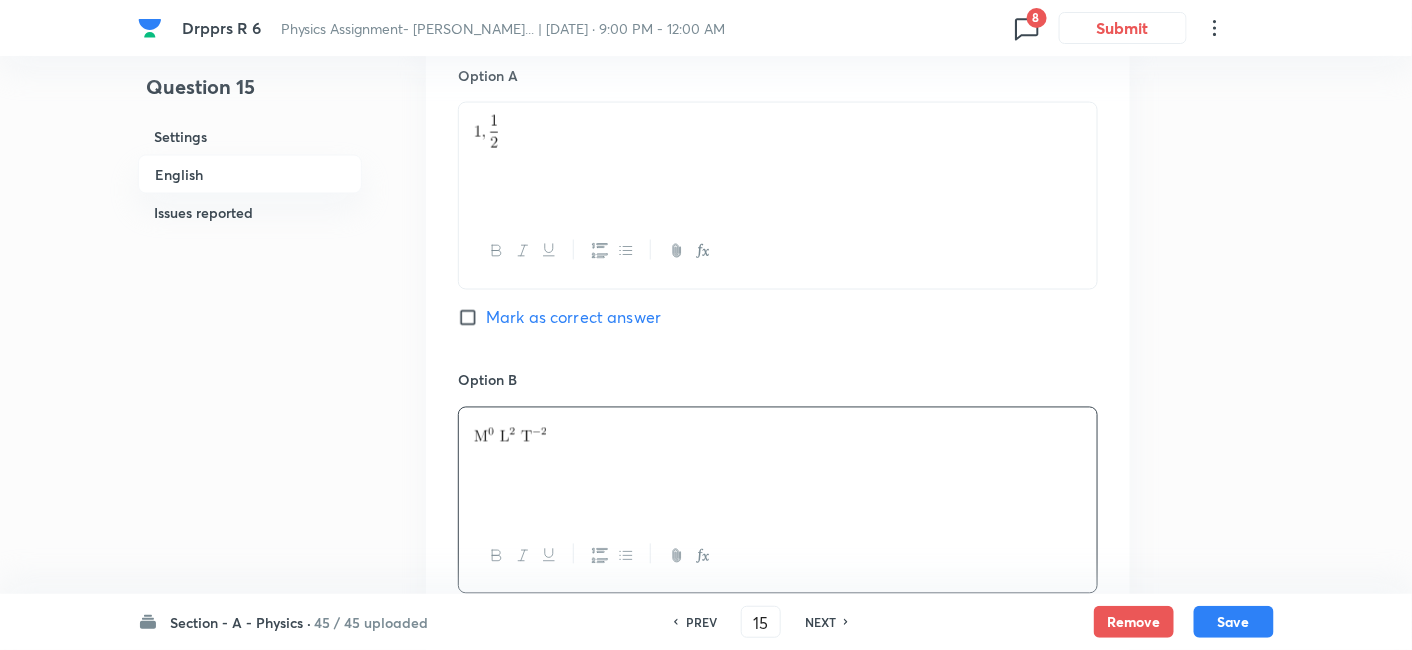 scroll, scrollTop: 913, scrollLeft: 0, axis: vertical 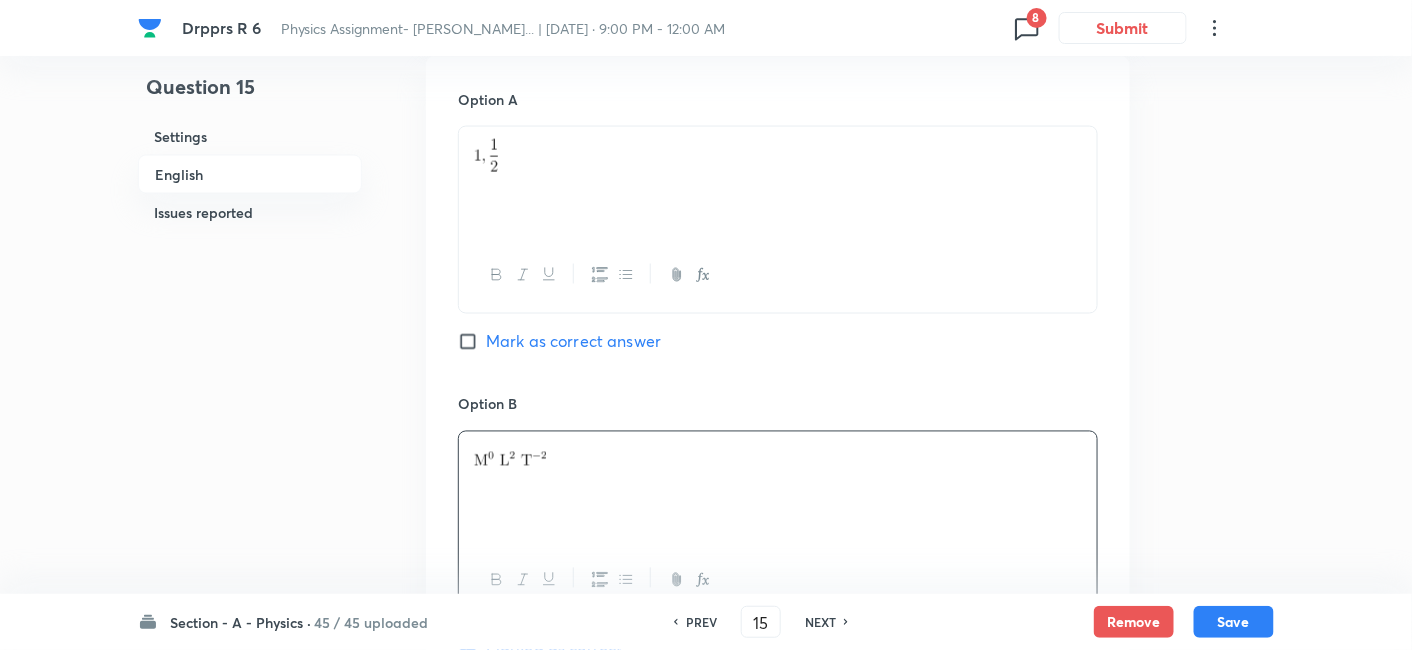 click at bounding box center (778, 155) 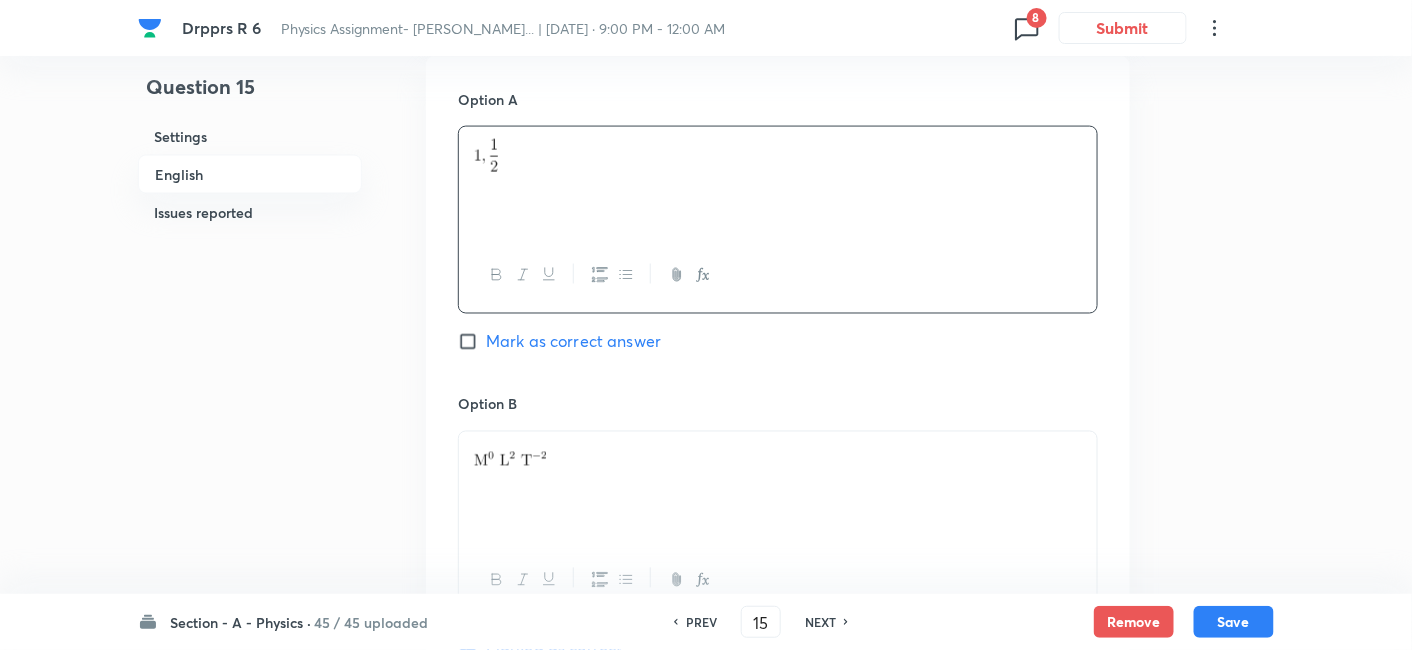click 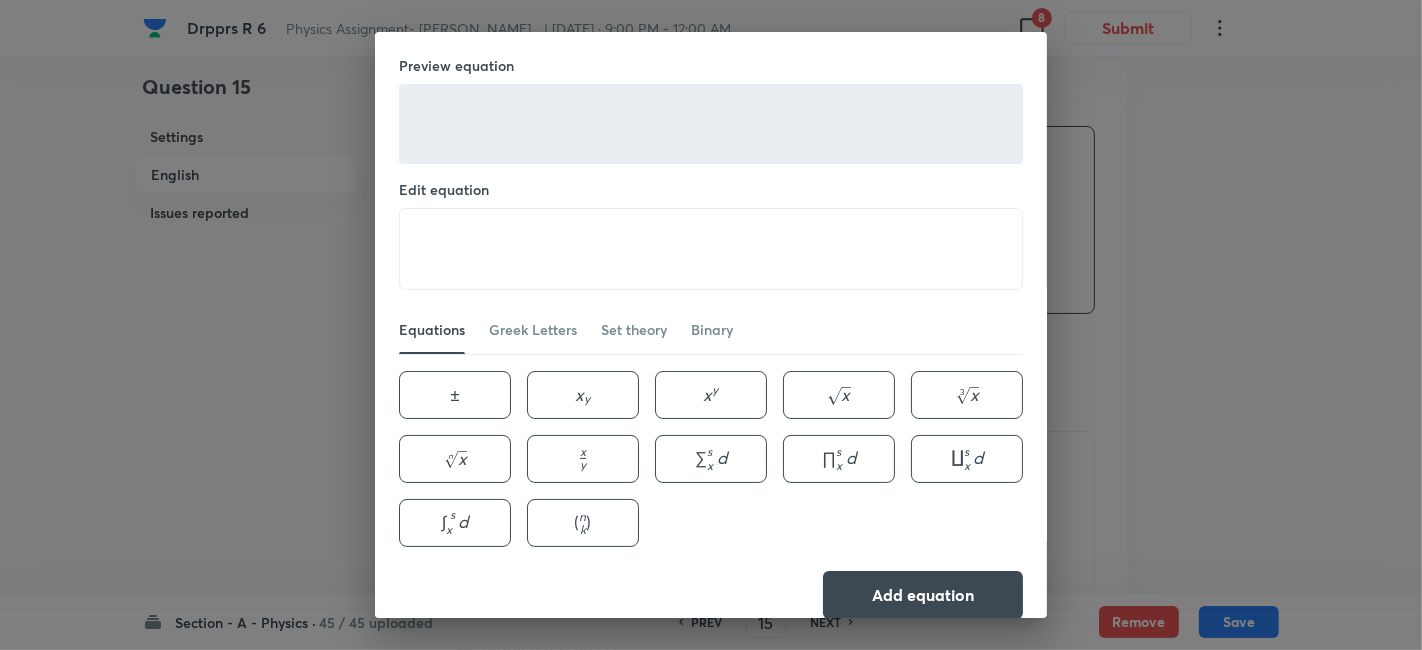 click on "Preview equation Edit equation ​ Equations Greek Letters  Set theory Binary ± \pm ± x y x_{y}  x y ​ x y x^{y} x y x \sqrt{x} x ​ x 3 \sqrt[3]{x} 3 x ​ x n \sqrt[n]{x} n x ​ x y \frac{x}{y} y x ​ ∑ x s d \sum^{s}_{x}{d} ∑ x s ​ d ∏ x s d \prod^{s}_{x}{d} ∏ x s ​ d ∐ x s d \coprod^{s}_{x}{d} ∐ x s ​ d ∫ x s d \int^{s}_{x}{d} ∫ x s ​ d ( n k ) \binom{n}{k} ( k n ​ ) Add equation" at bounding box center [711, 325] 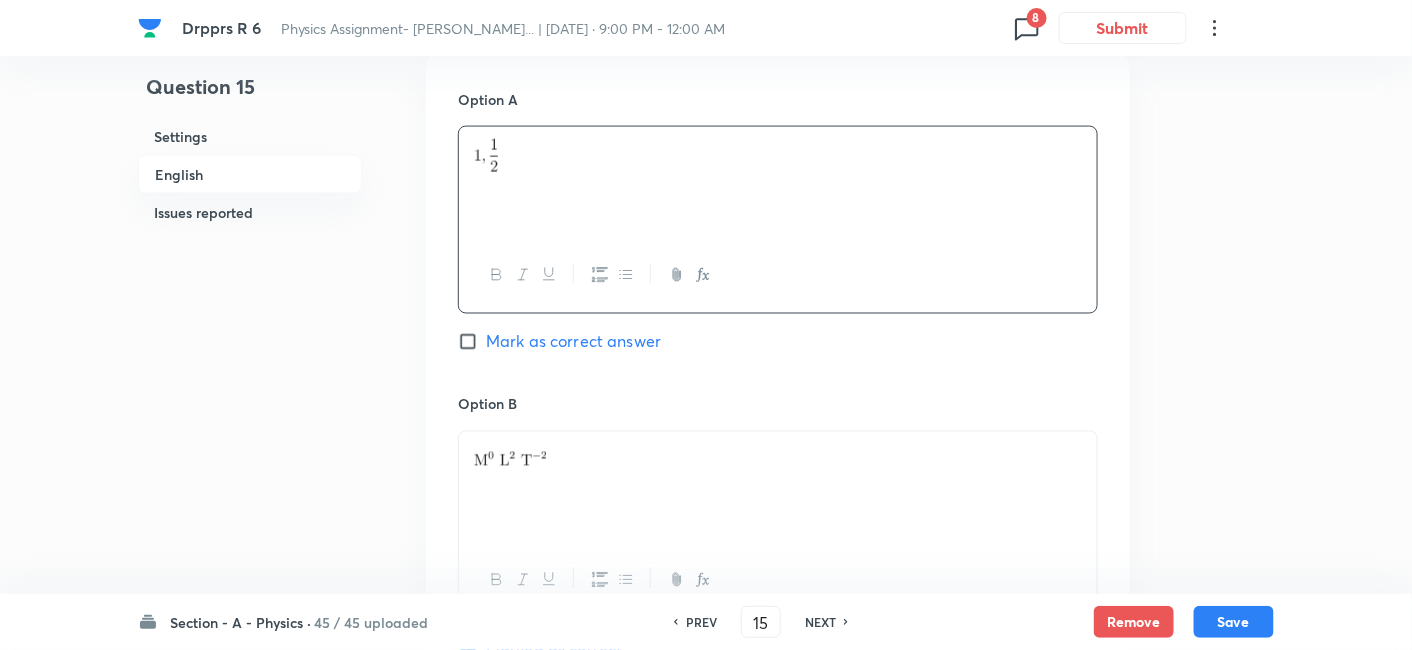 click at bounding box center (778, 488) 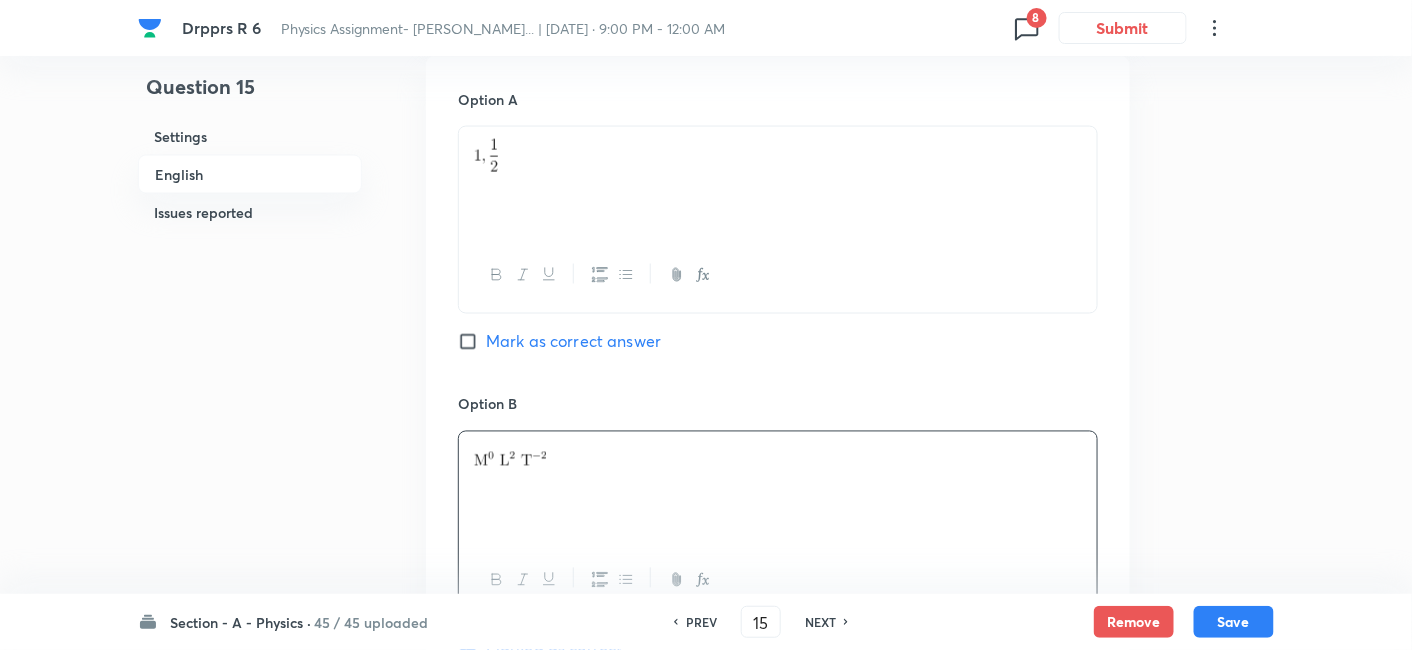 click at bounding box center [778, 488] 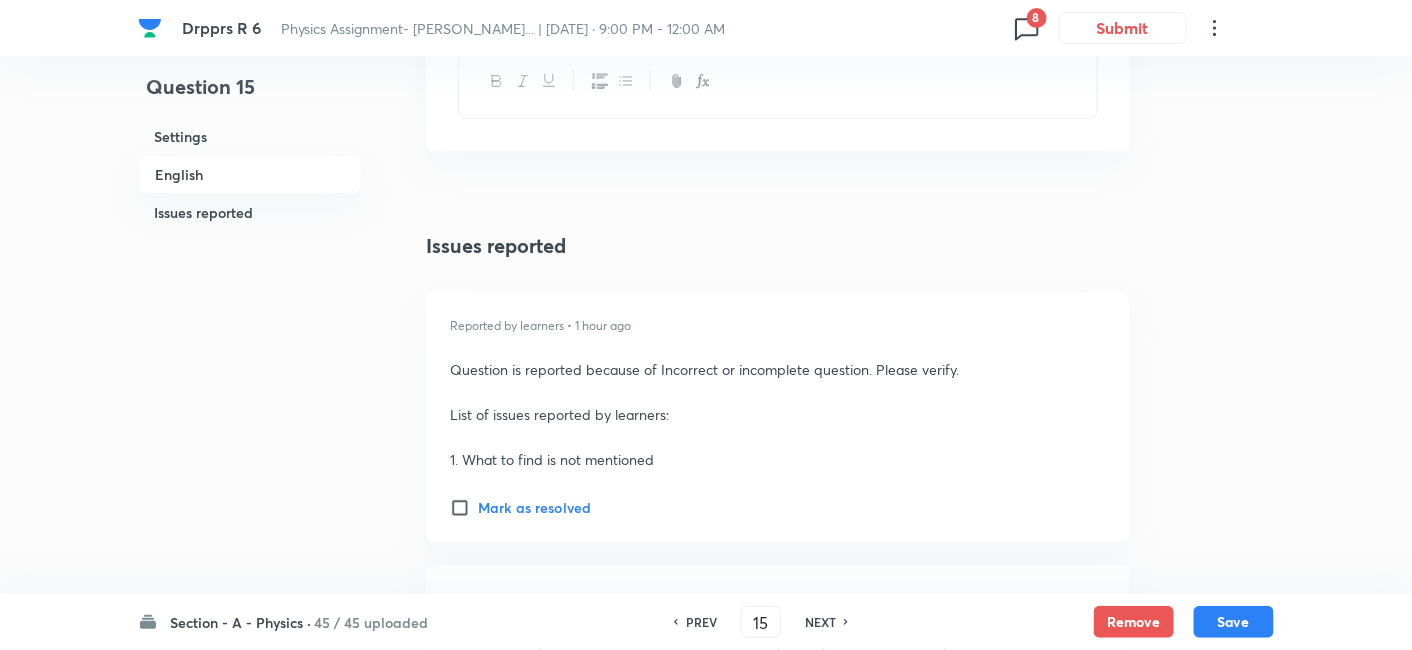 scroll, scrollTop: 2780, scrollLeft: 0, axis: vertical 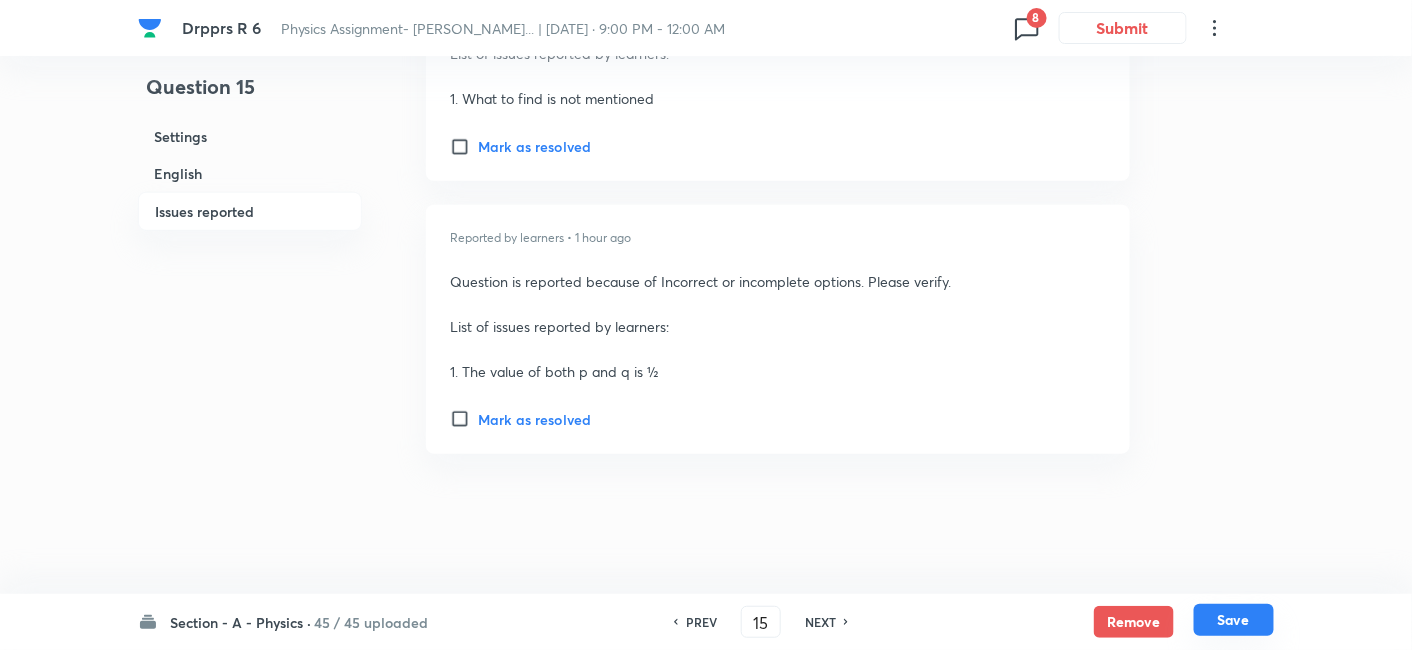 click on "Save" at bounding box center [1234, 620] 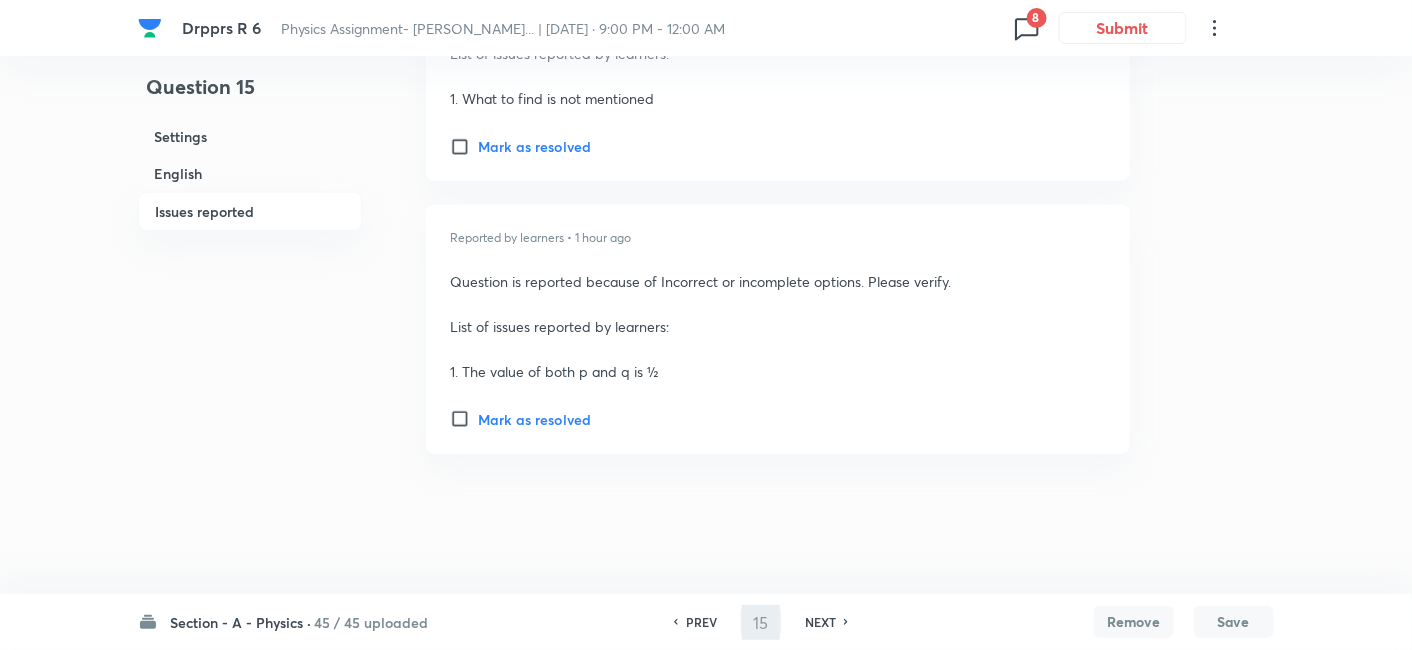 type on "16" 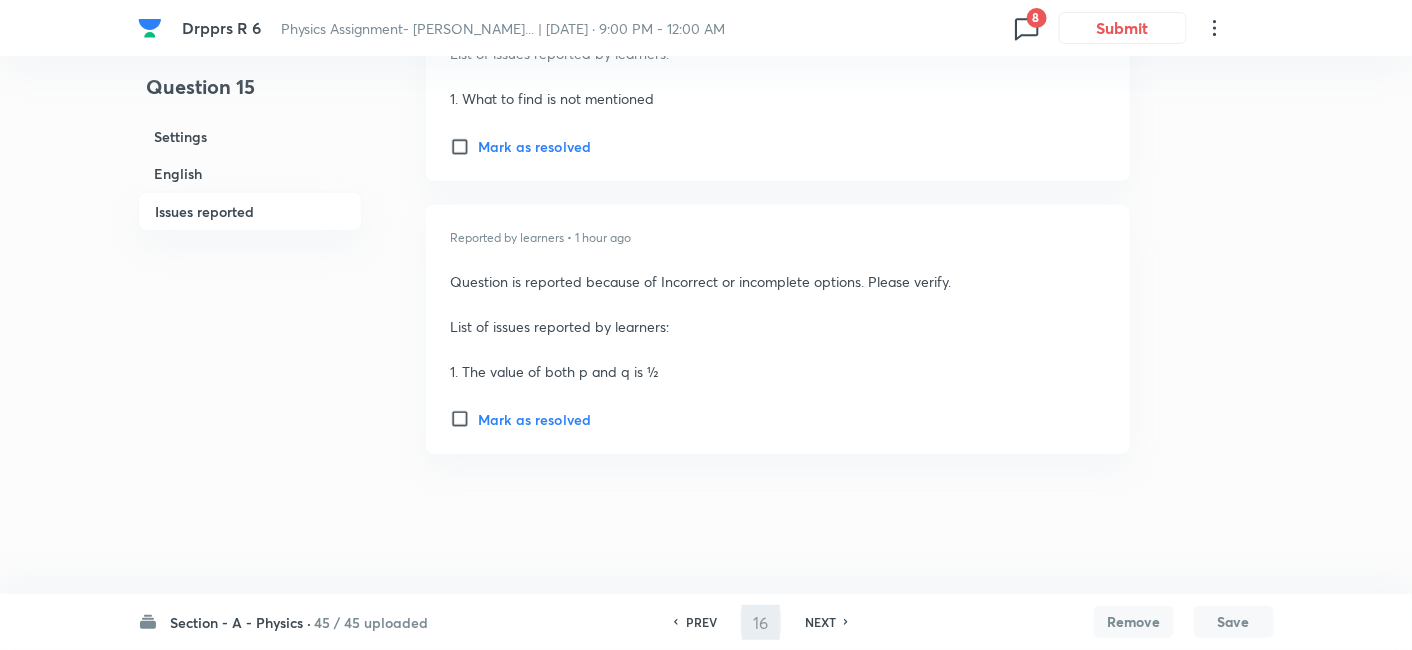 checkbox on "false" 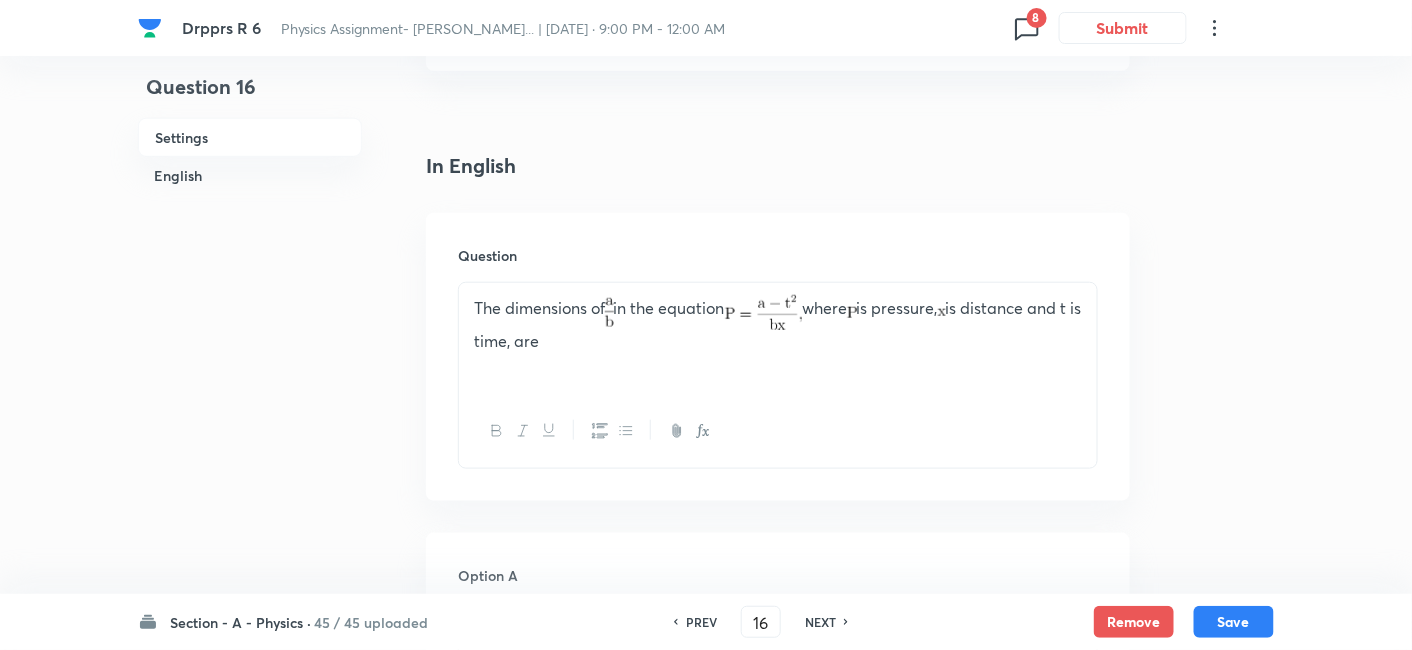 scroll, scrollTop: 0, scrollLeft: 0, axis: both 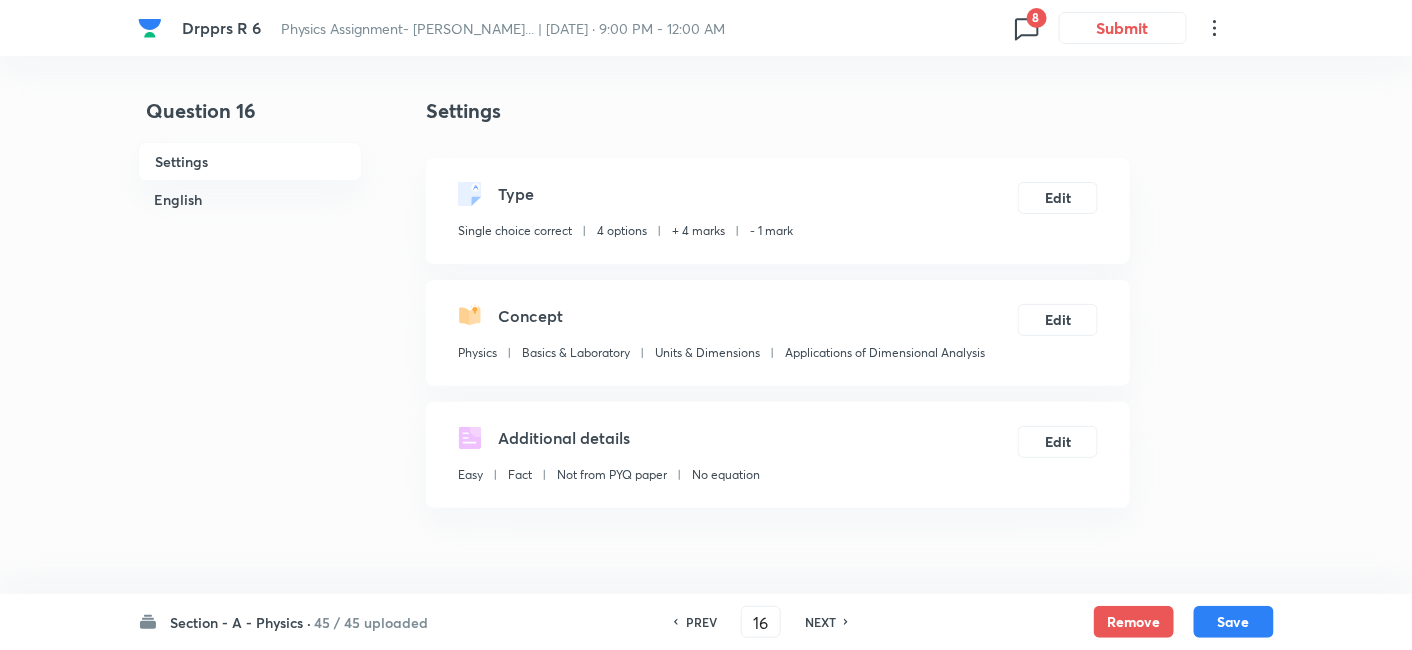 click 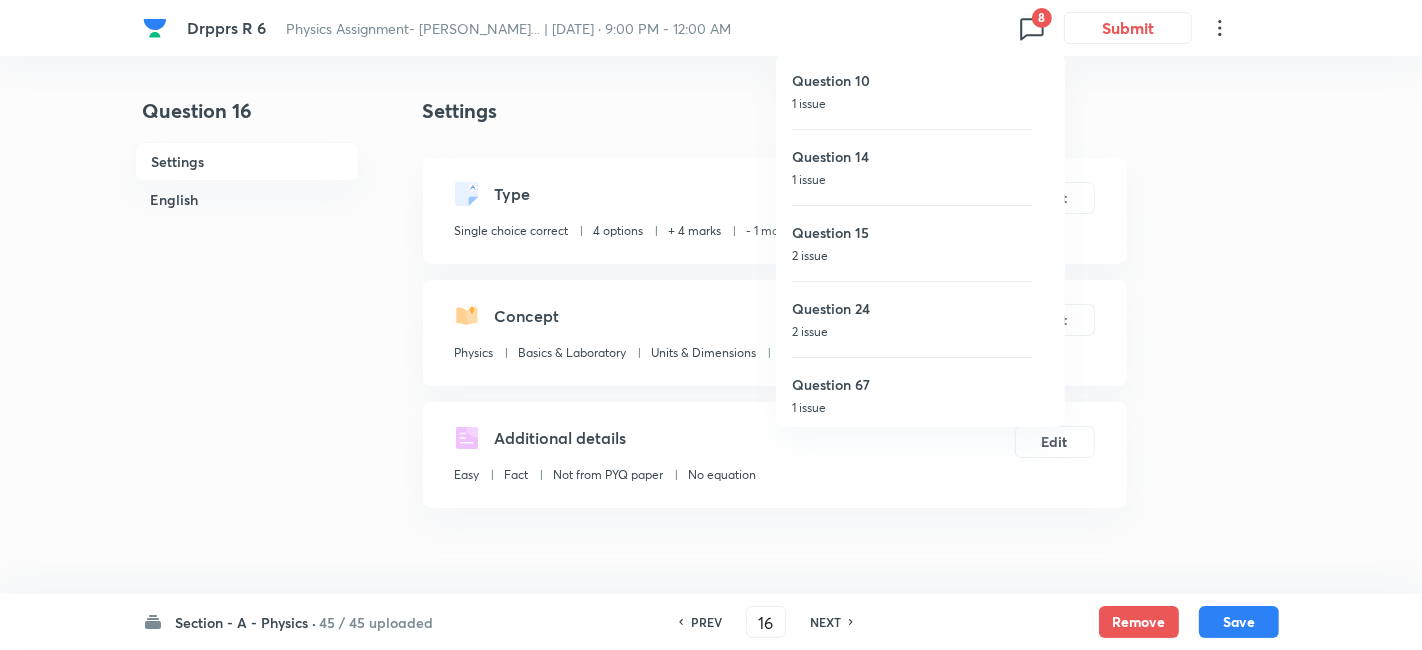 click on "2 issue" at bounding box center (912, 332) 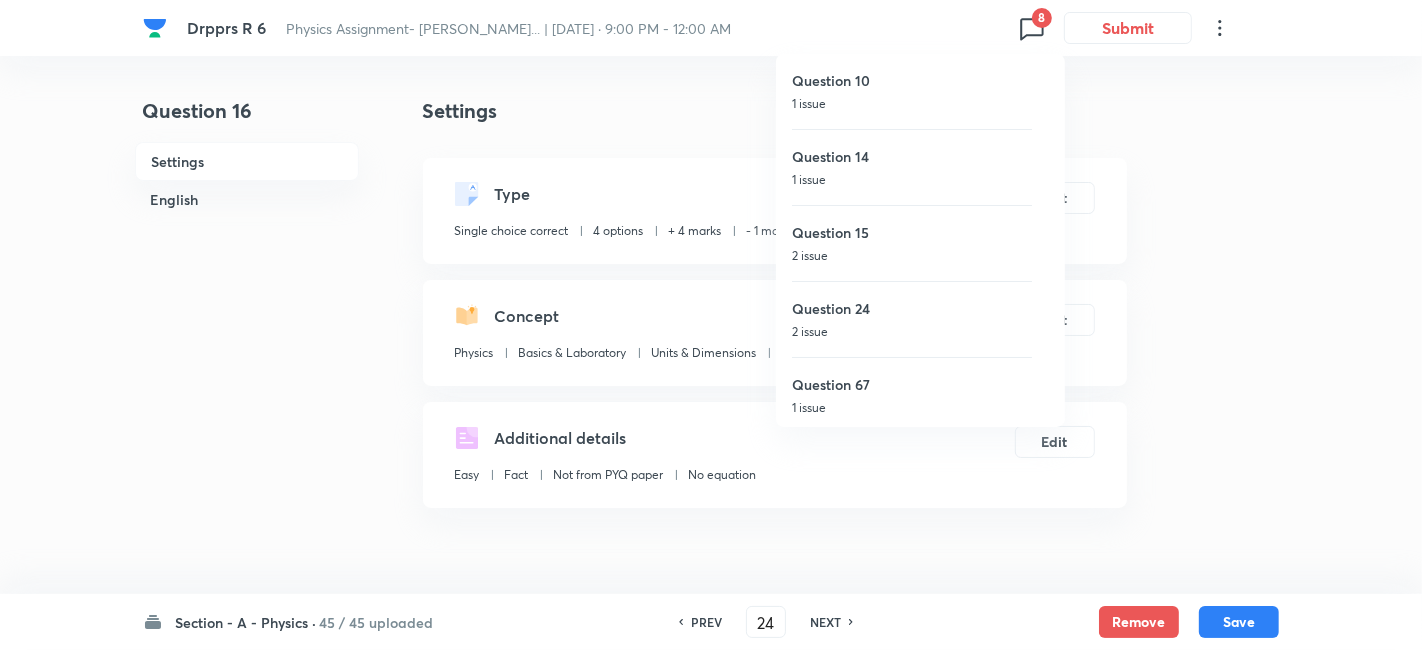 checkbox on "false" 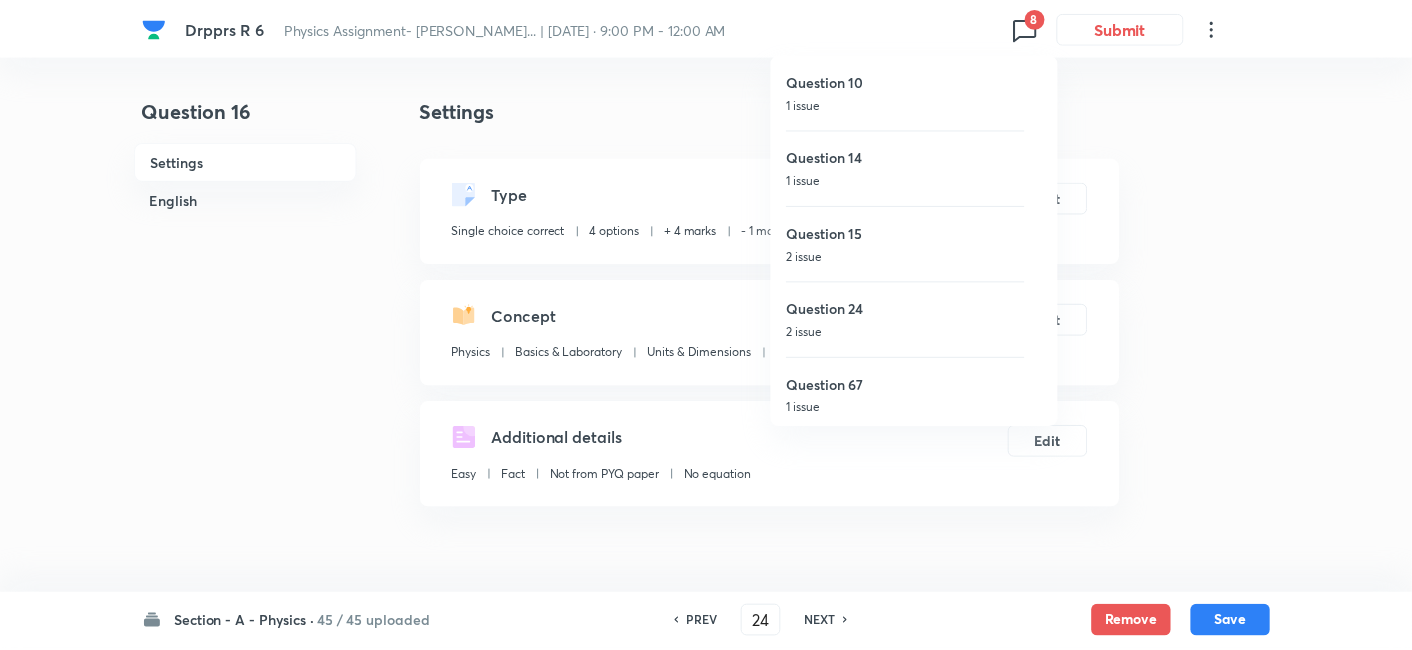 checkbox on "true" 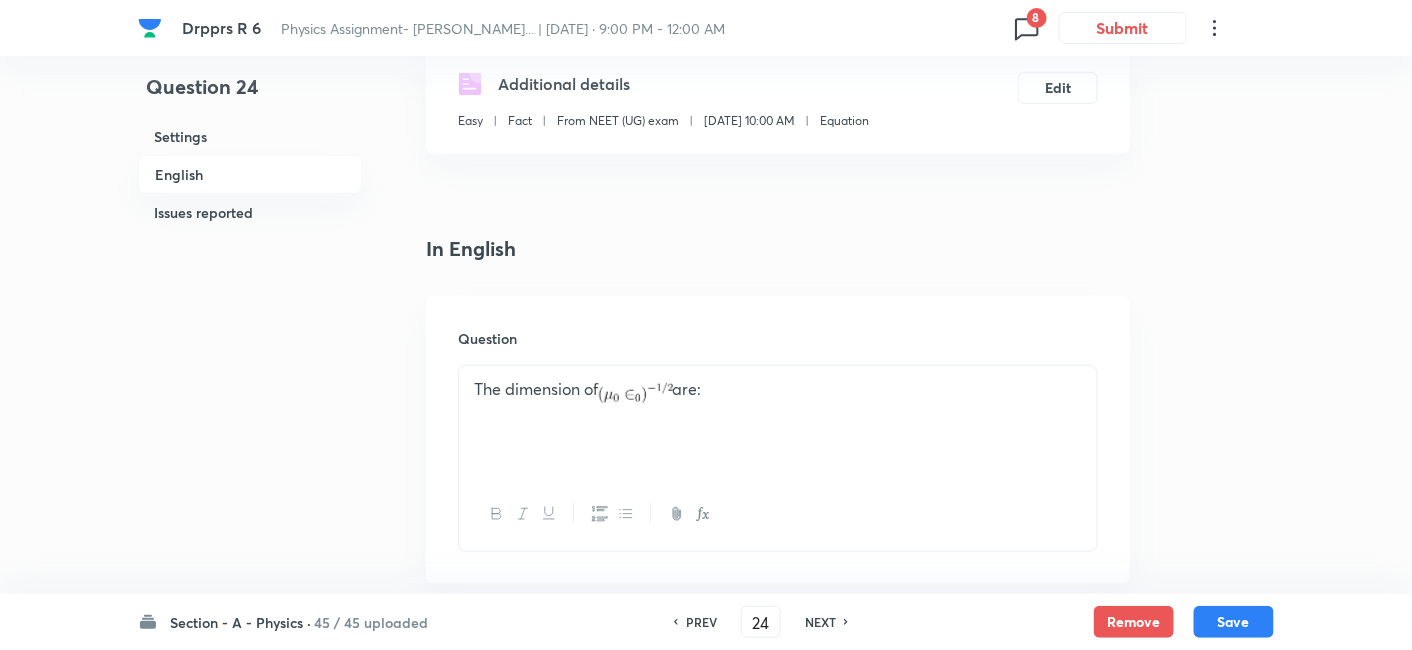 scroll, scrollTop: 0, scrollLeft: 0, axis: both 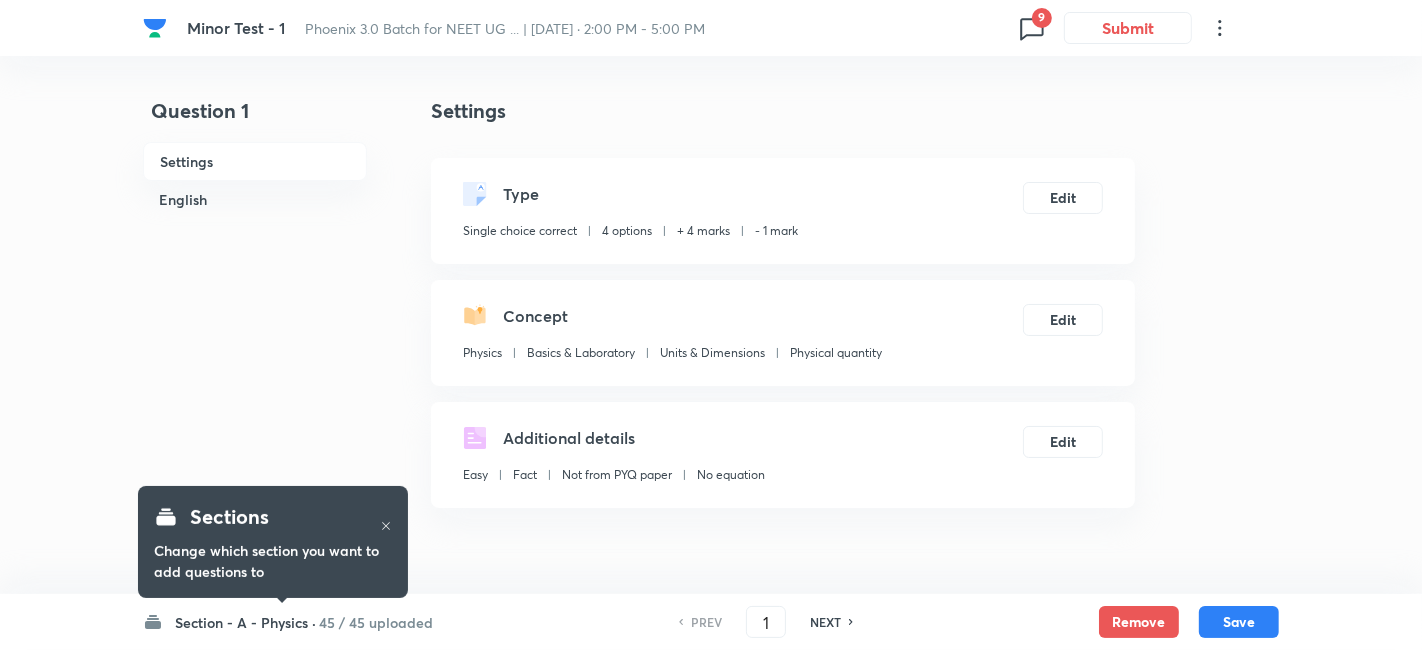 checkbox on "true" 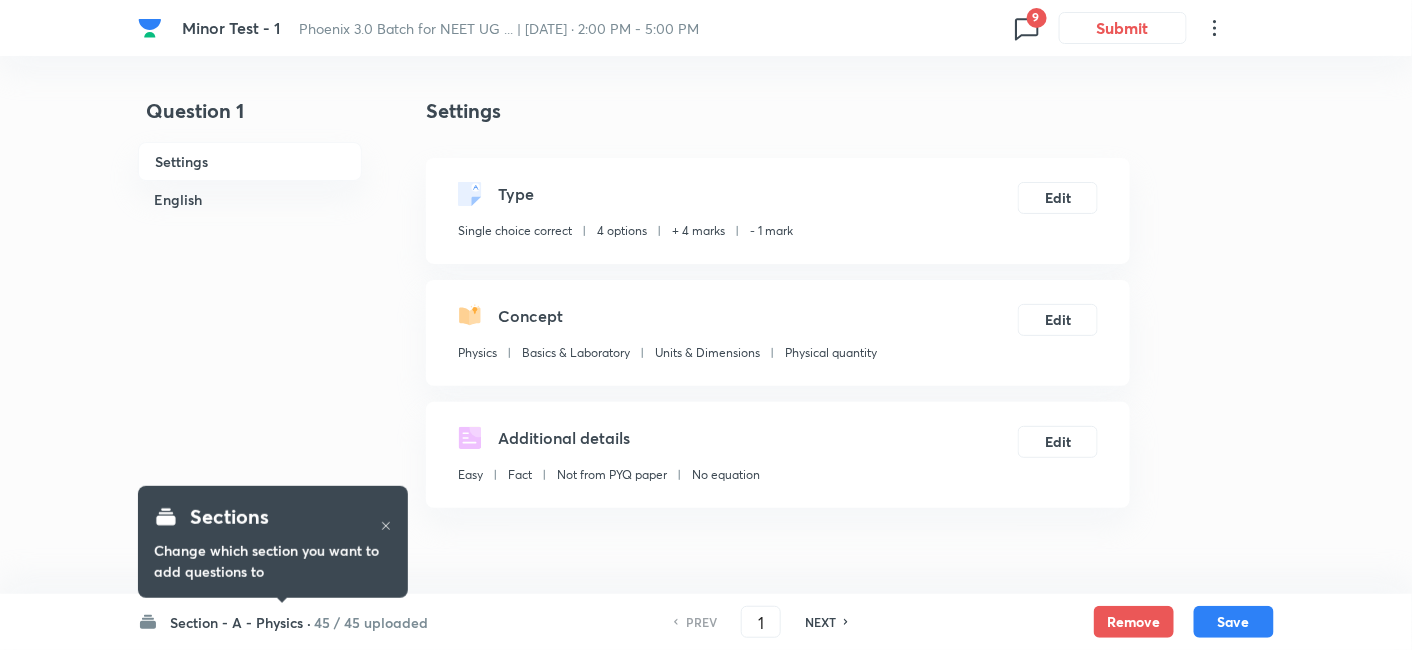 click 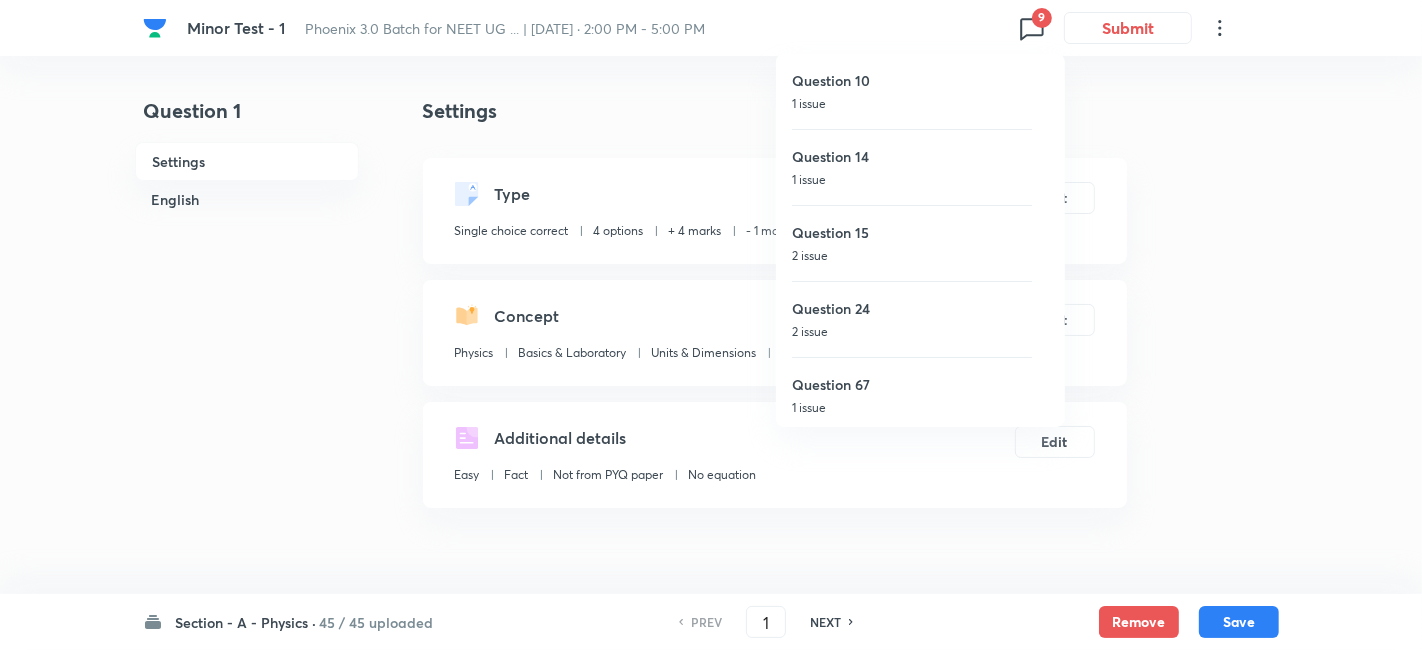 click on "2 issue" at bounding box center [912, 332] 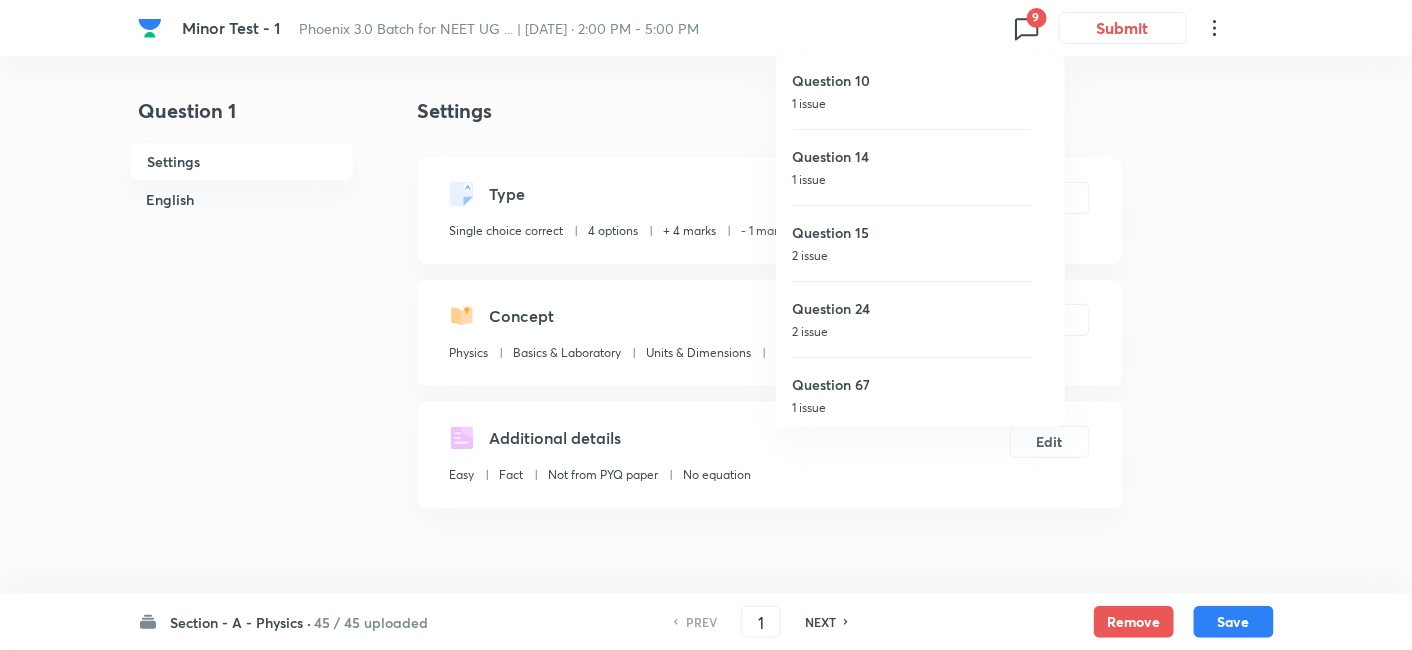 type on "24" 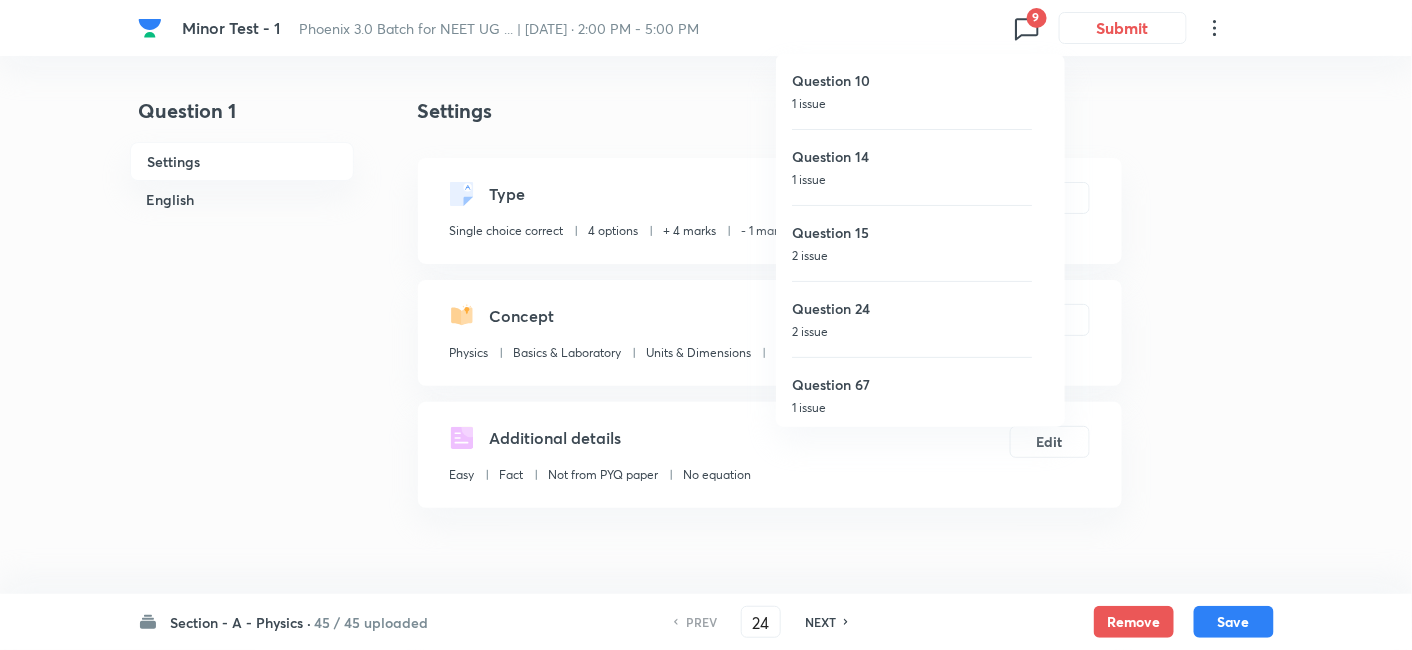 checkbox on "false" 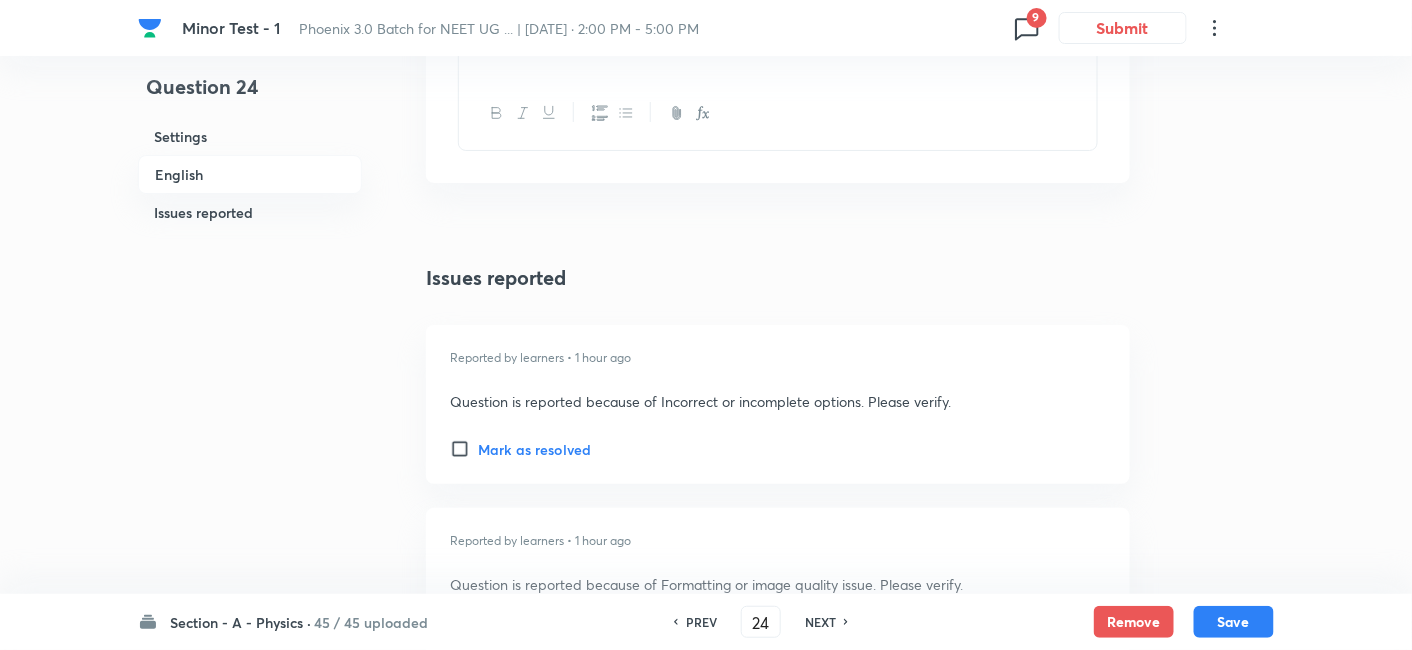 scroll, scrollTop: 2339, scrollLeft: 0, axis: vertical 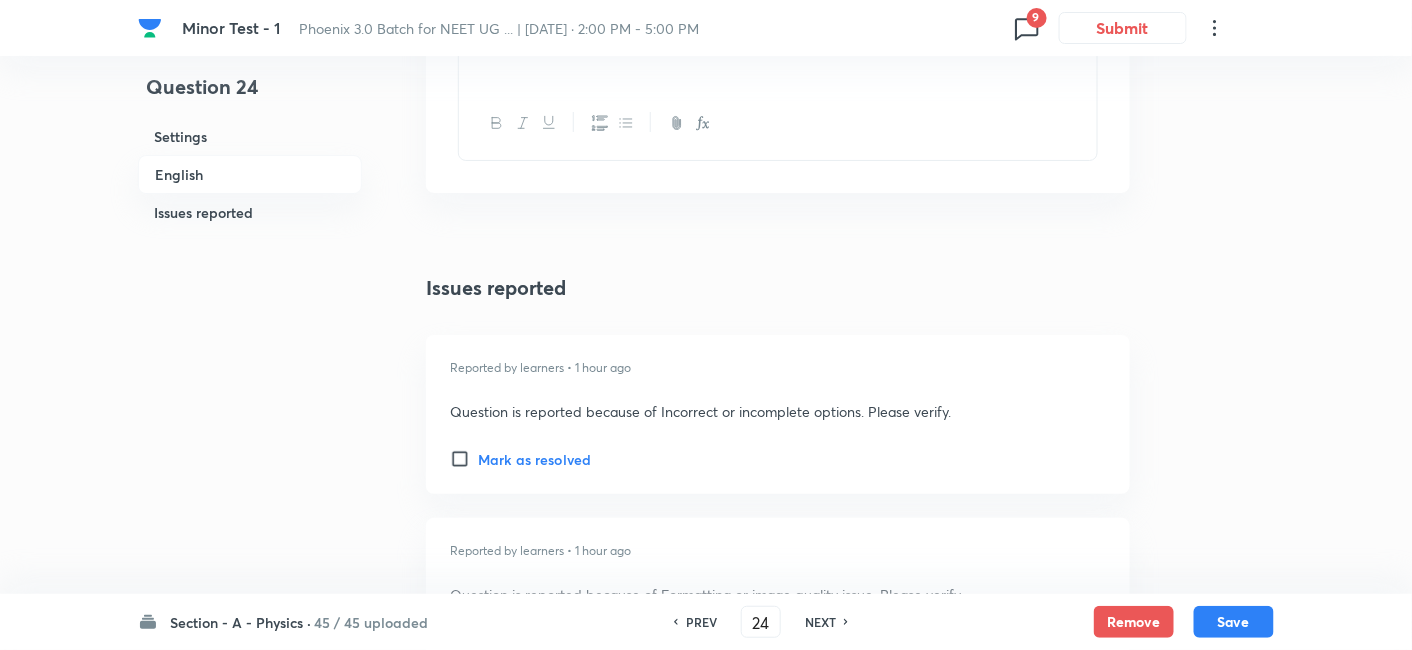 click 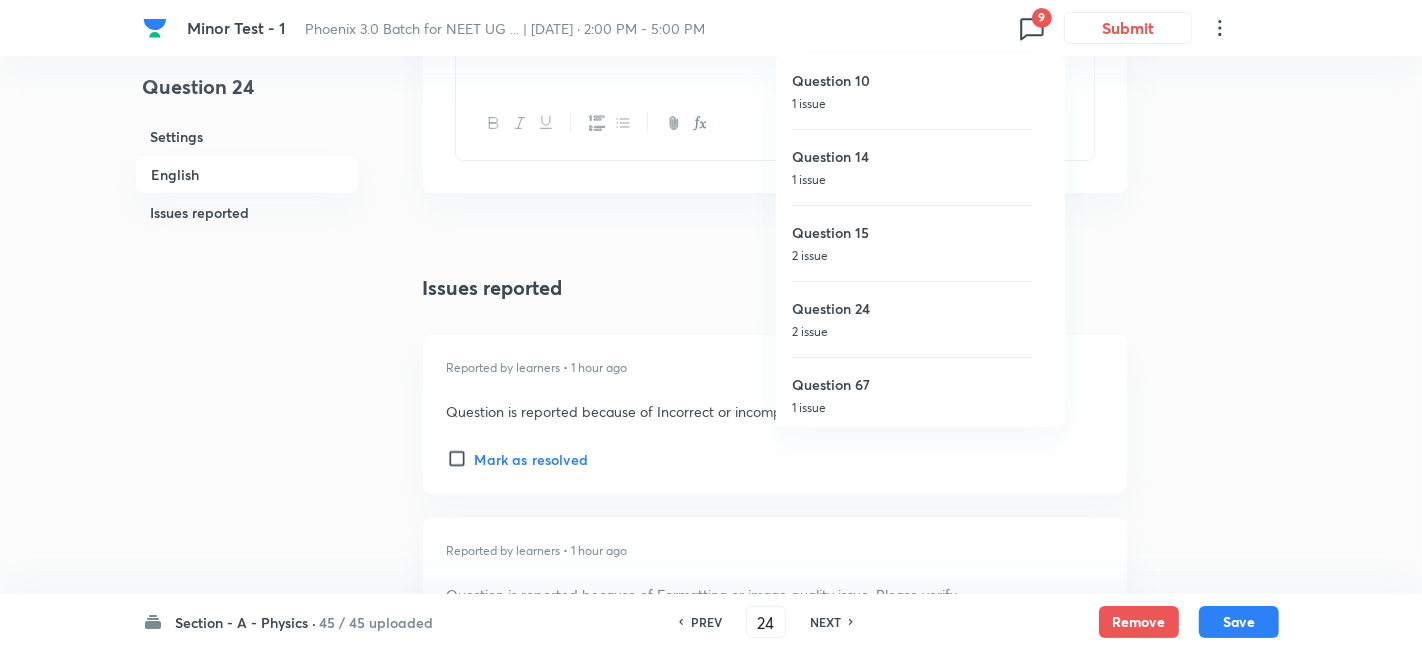 click on "Question 15 2 issue" at bounding box center (912, 243) 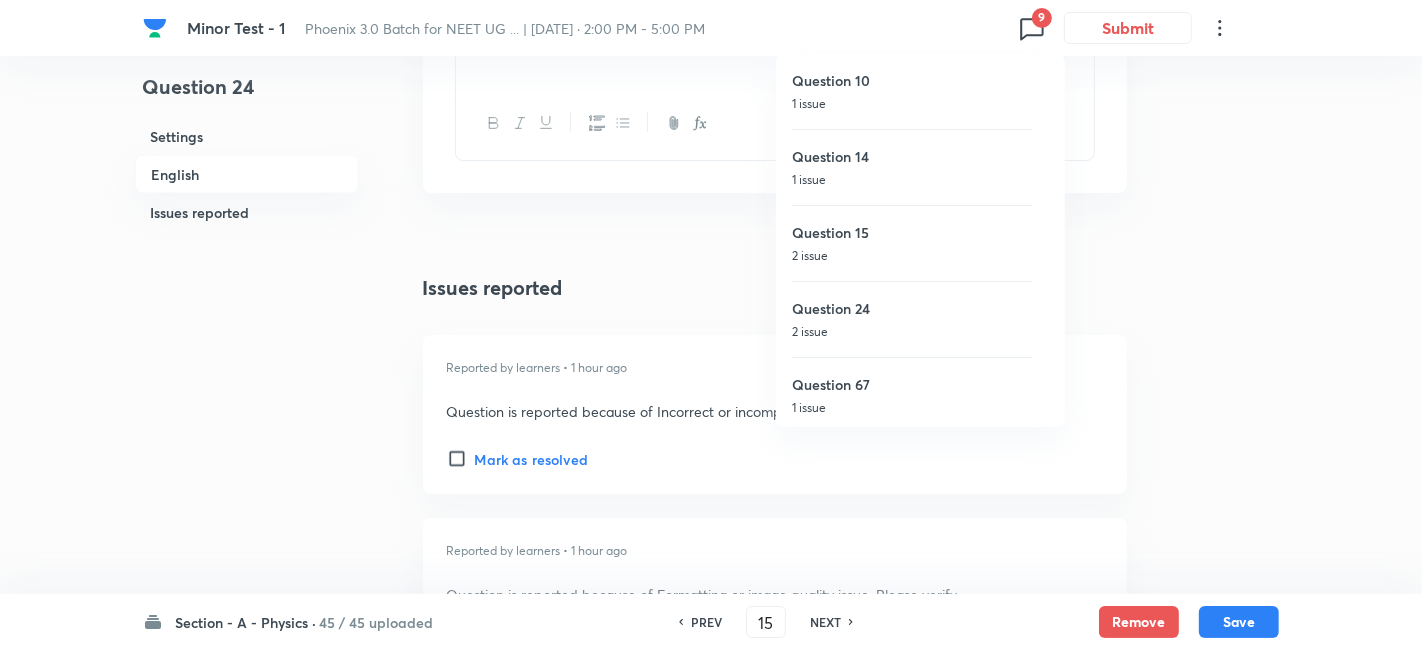 checkbox on "false" 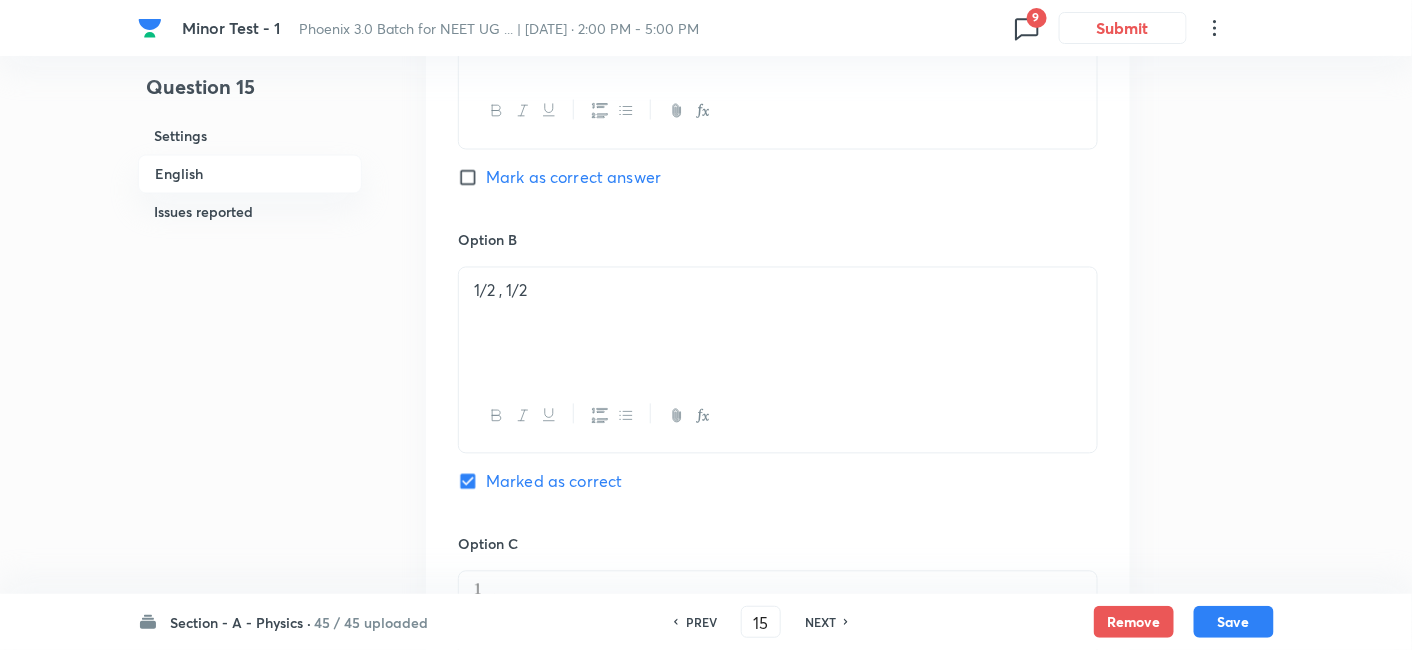 scroll, scrollTop: 1076, scrollLeft: 0, axis: vertical 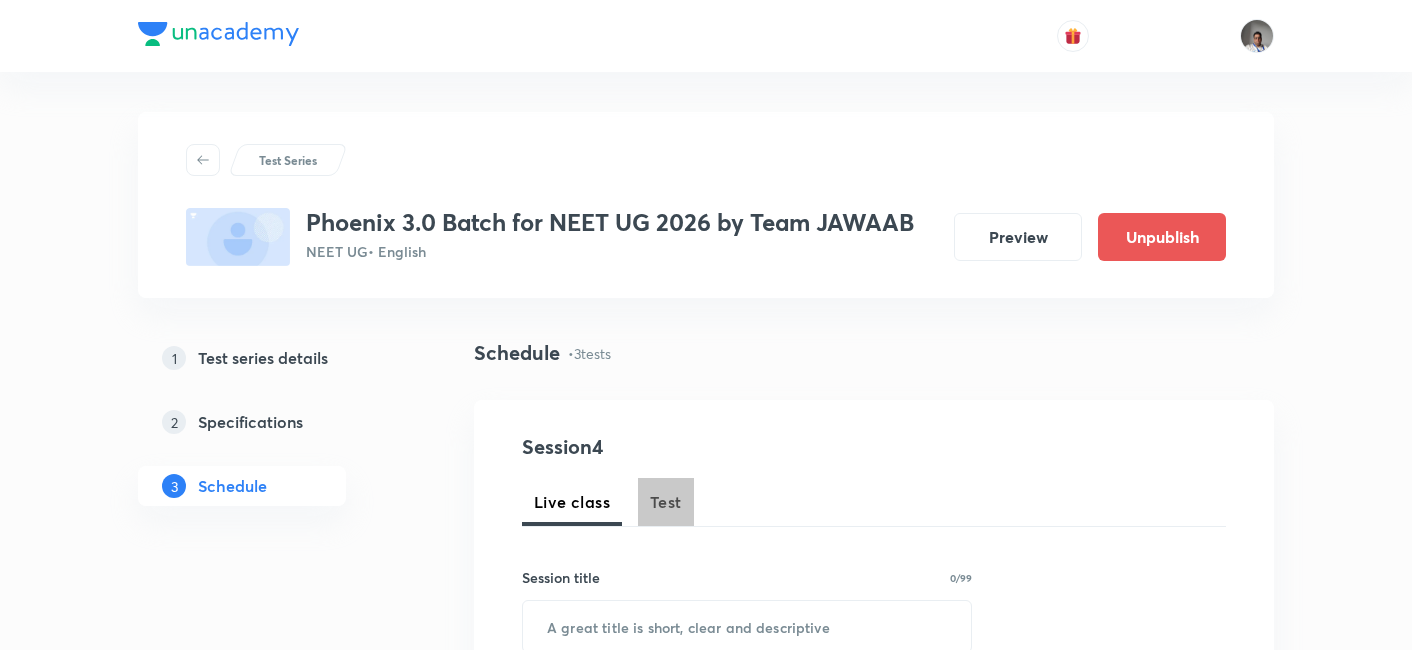 click on "Test" at bounding box center (666, 502) 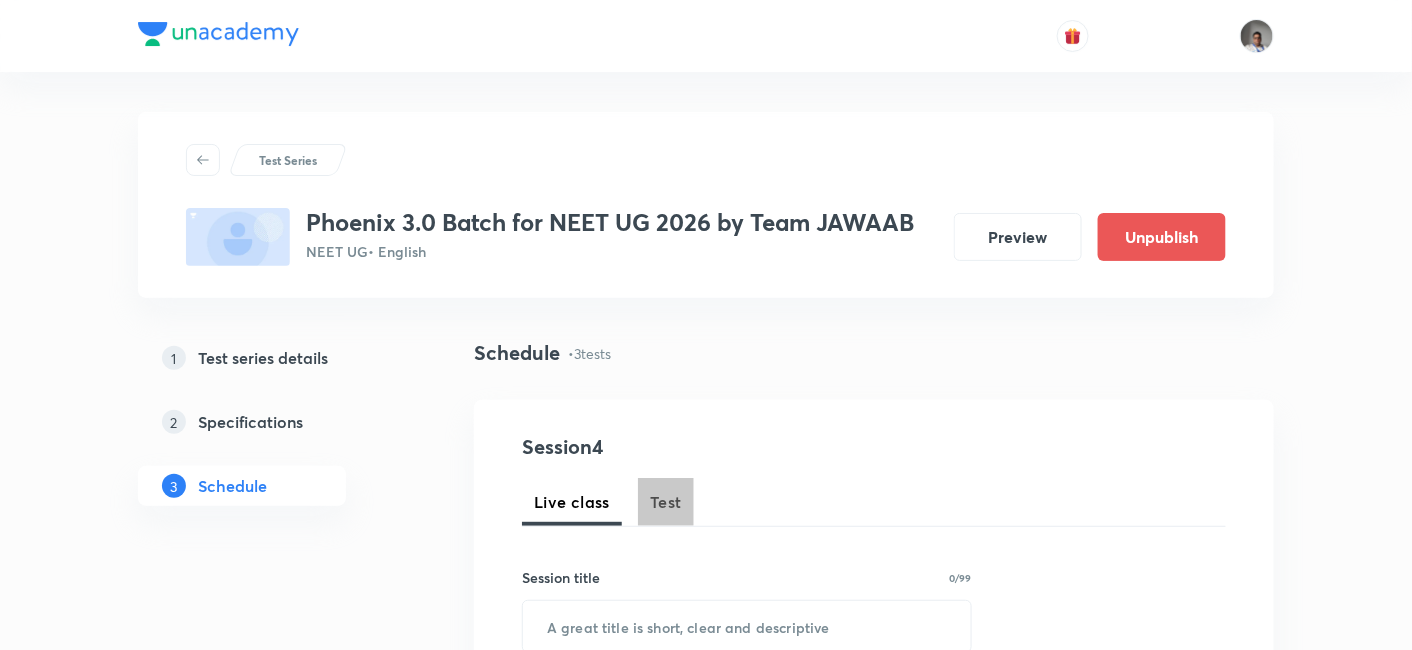 scroll, scrollTop: 0, scrollLeft: 0, axis: both 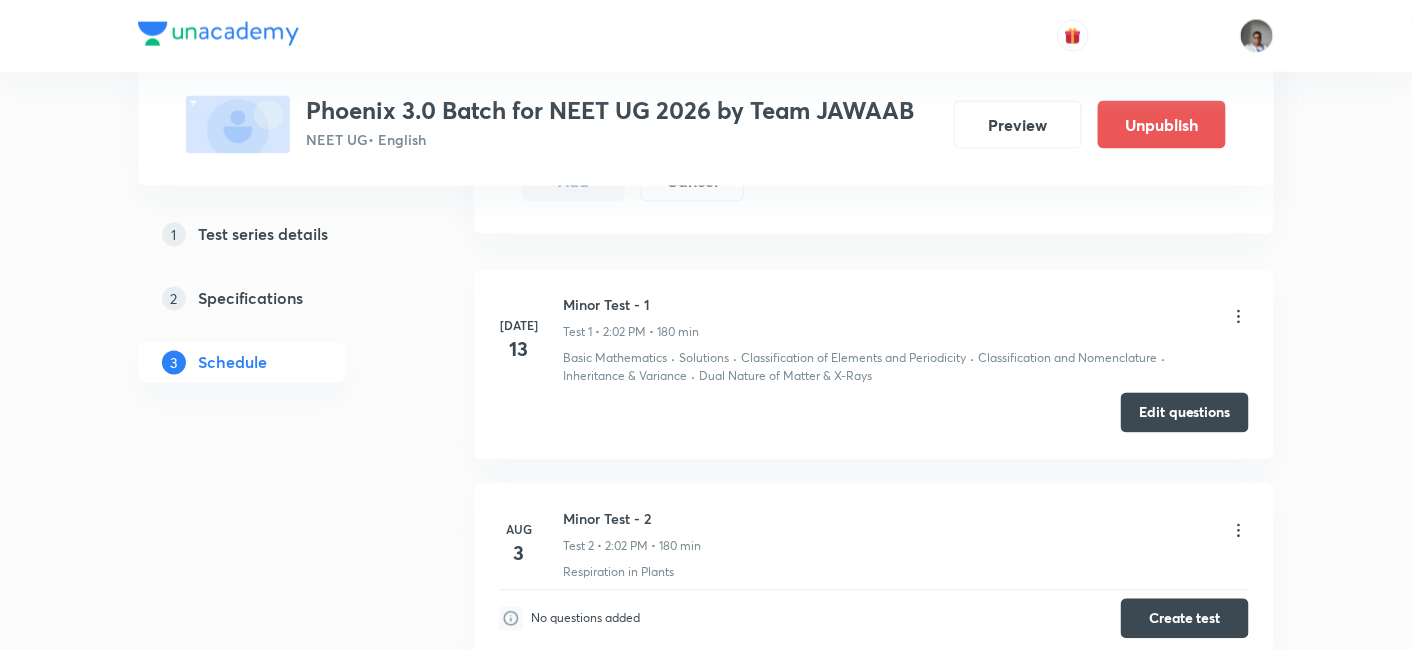 click on "Edit questions" at bounding box center [1185, 413] 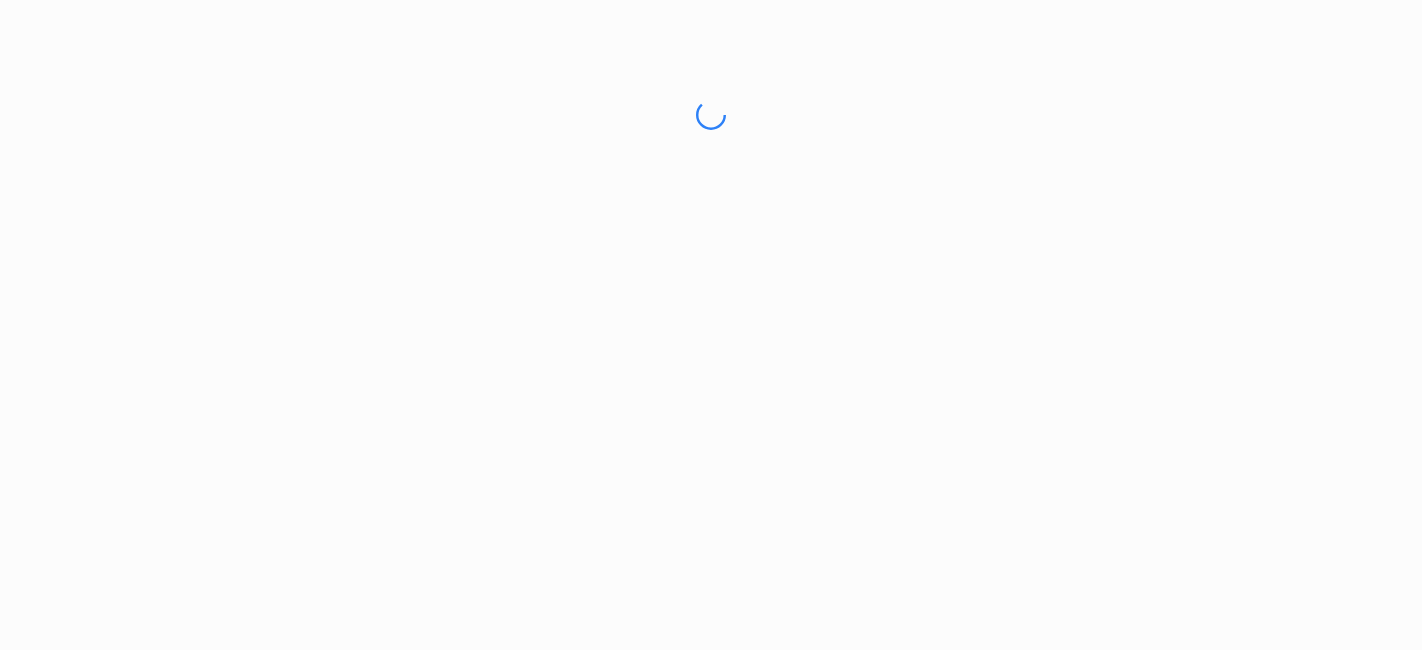 scroll, scrollTop: 0, scrollLeft: 0, axis: both 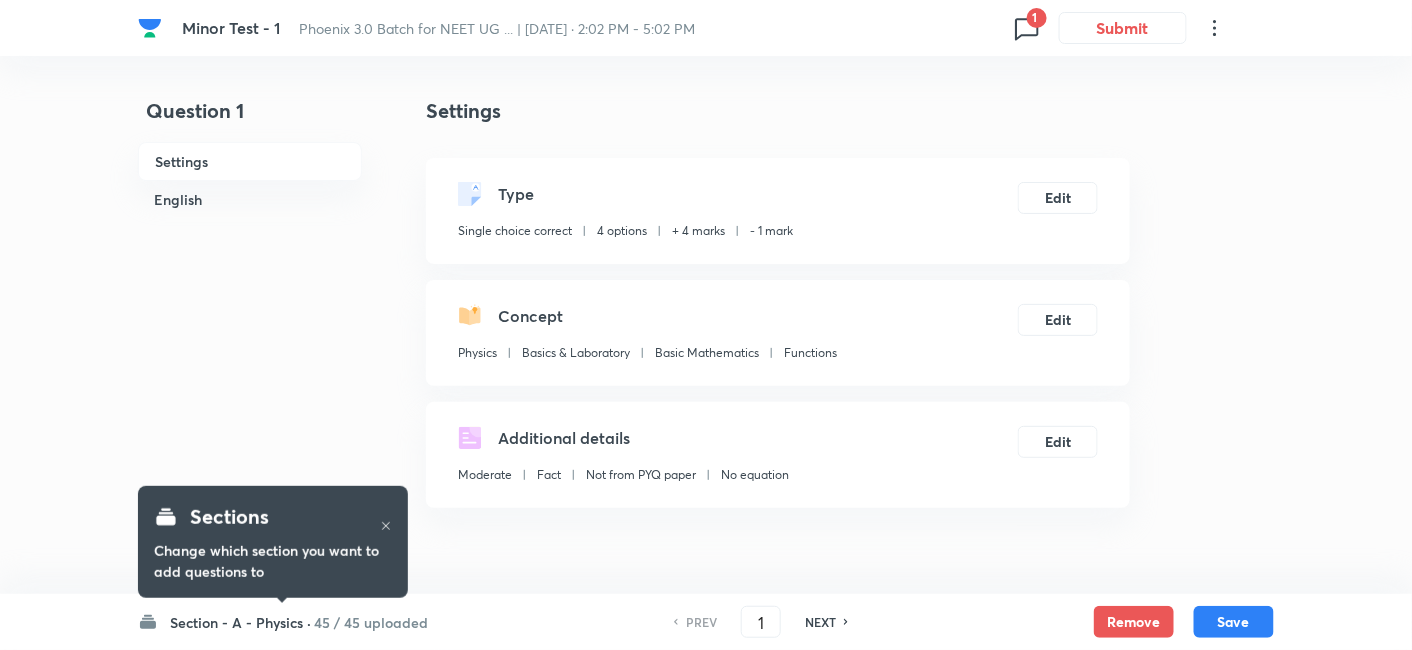 click on "1" at bounding box center (1037, 18) 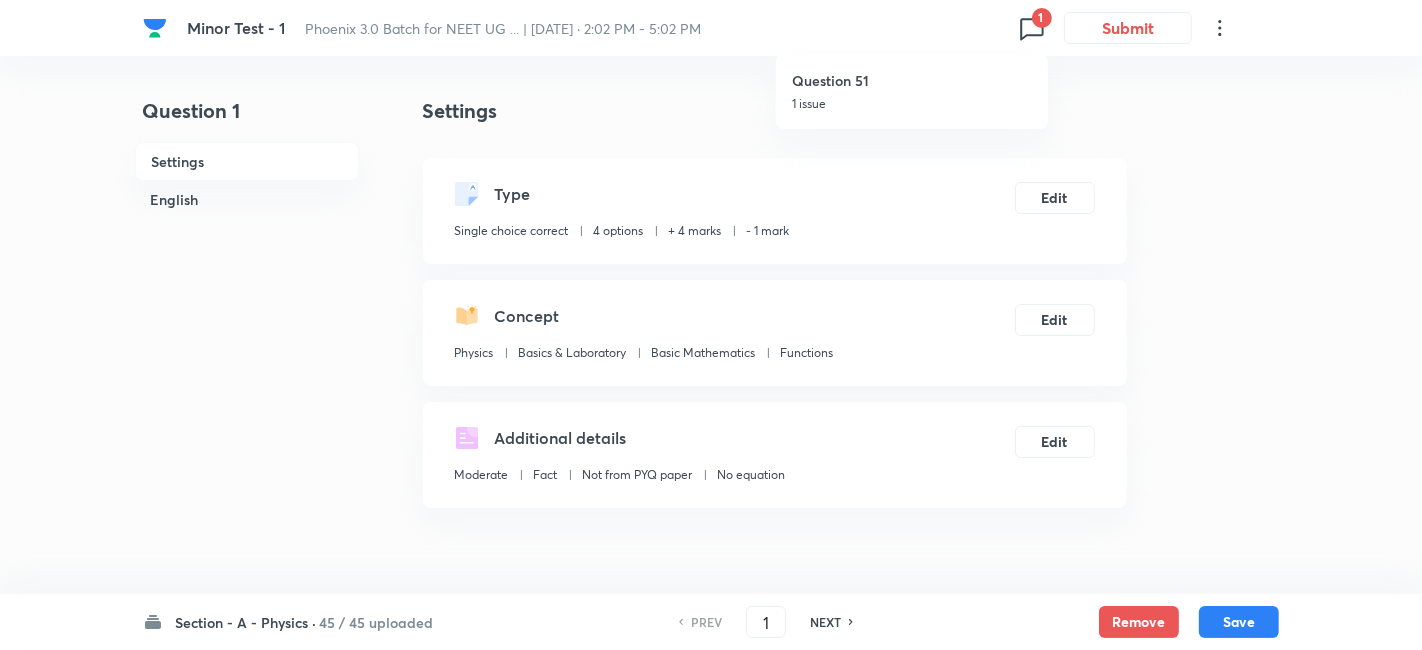 click on "Question 51" at bounding box center [912, 80] 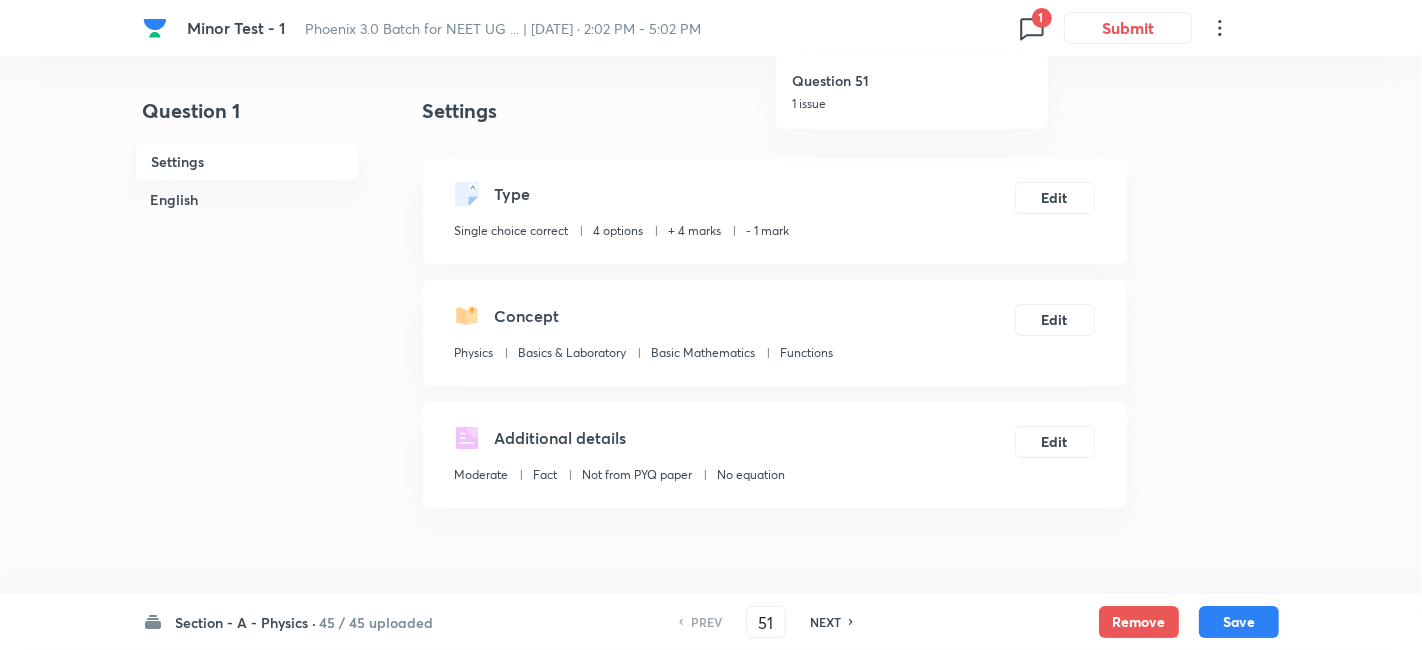 checkbox on "false" 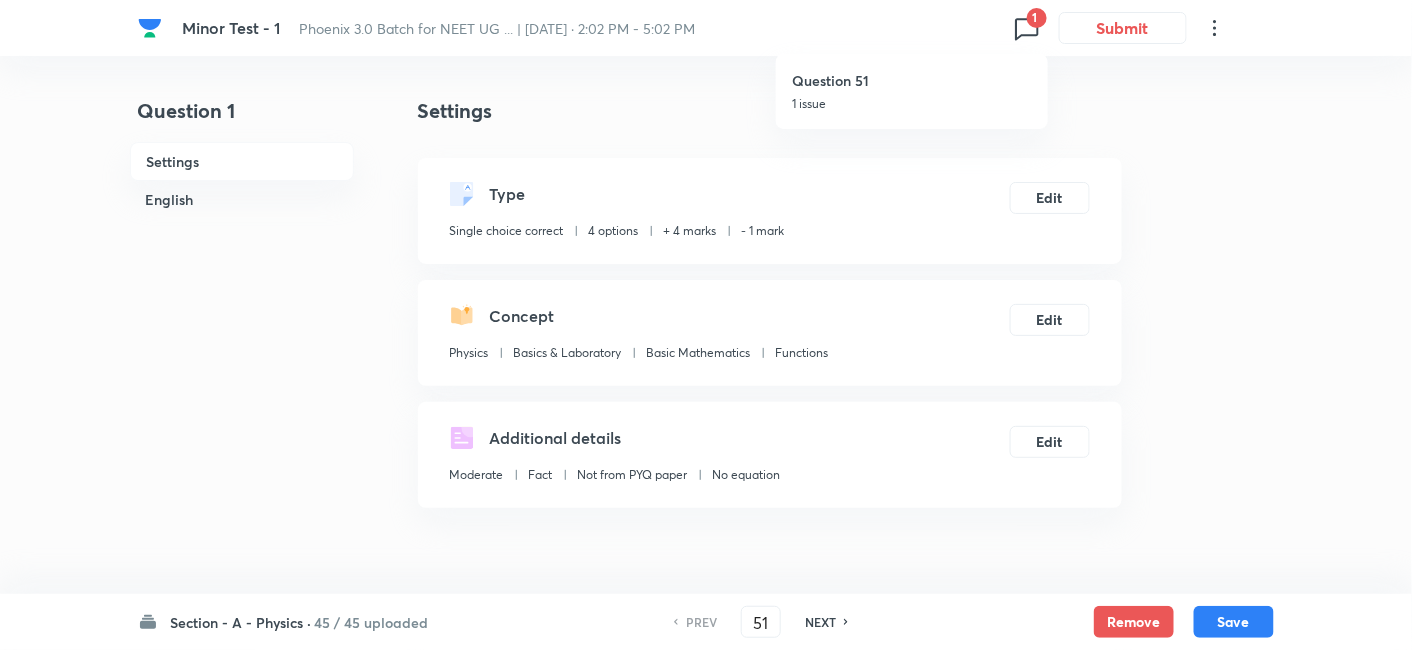 checkbox on "true" 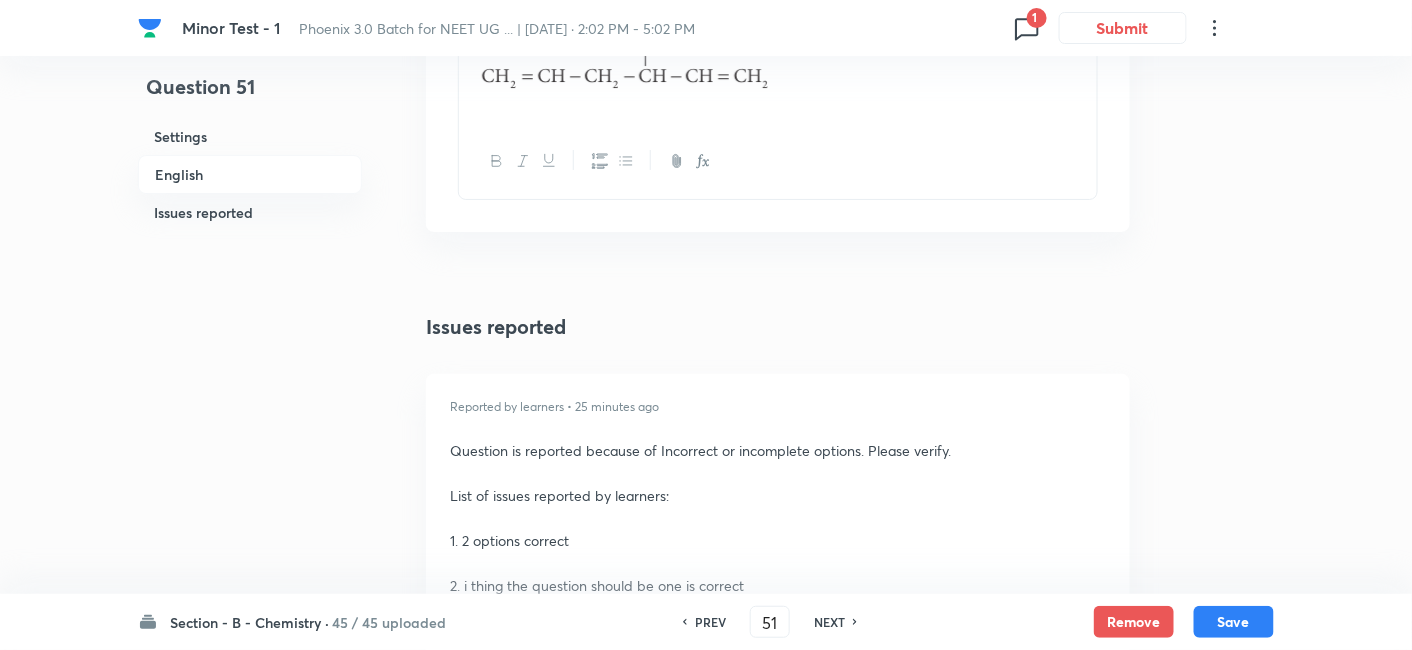scroll, scrollTop: 2559, scrollLeft: 0, axis: vertical 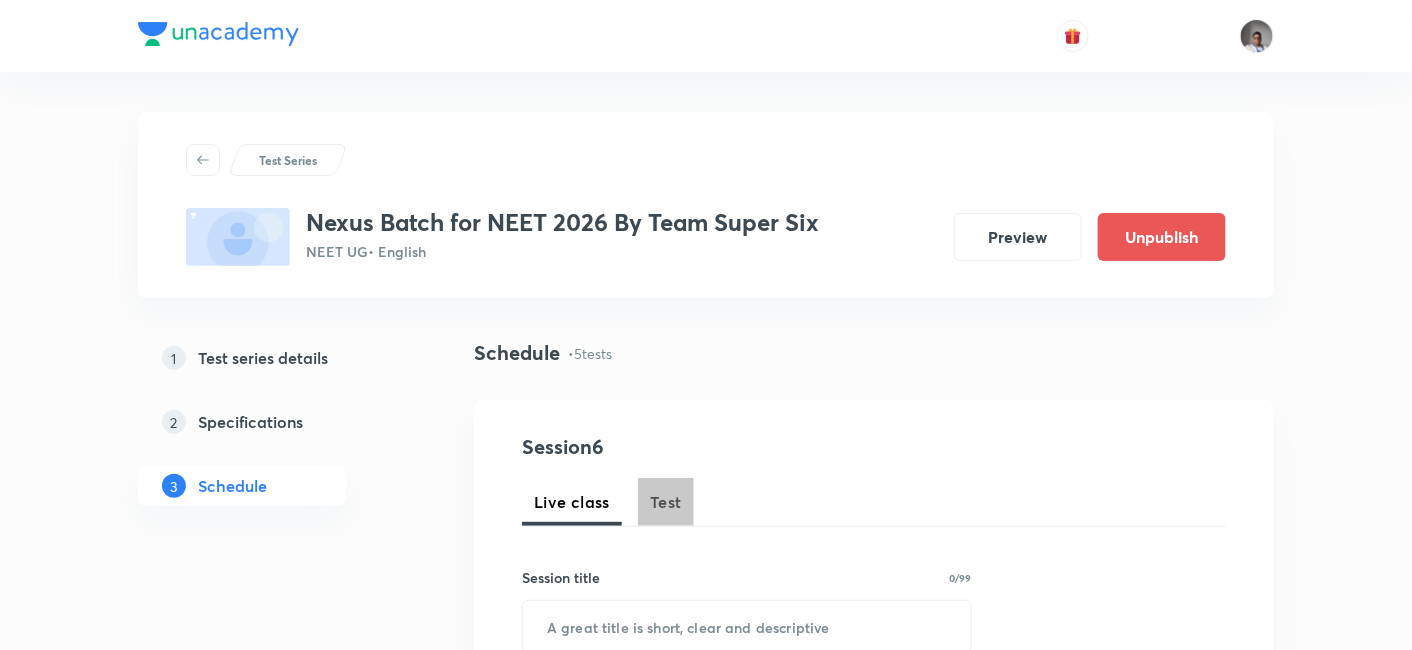 click on "Test" at bounding box center (666, 502) 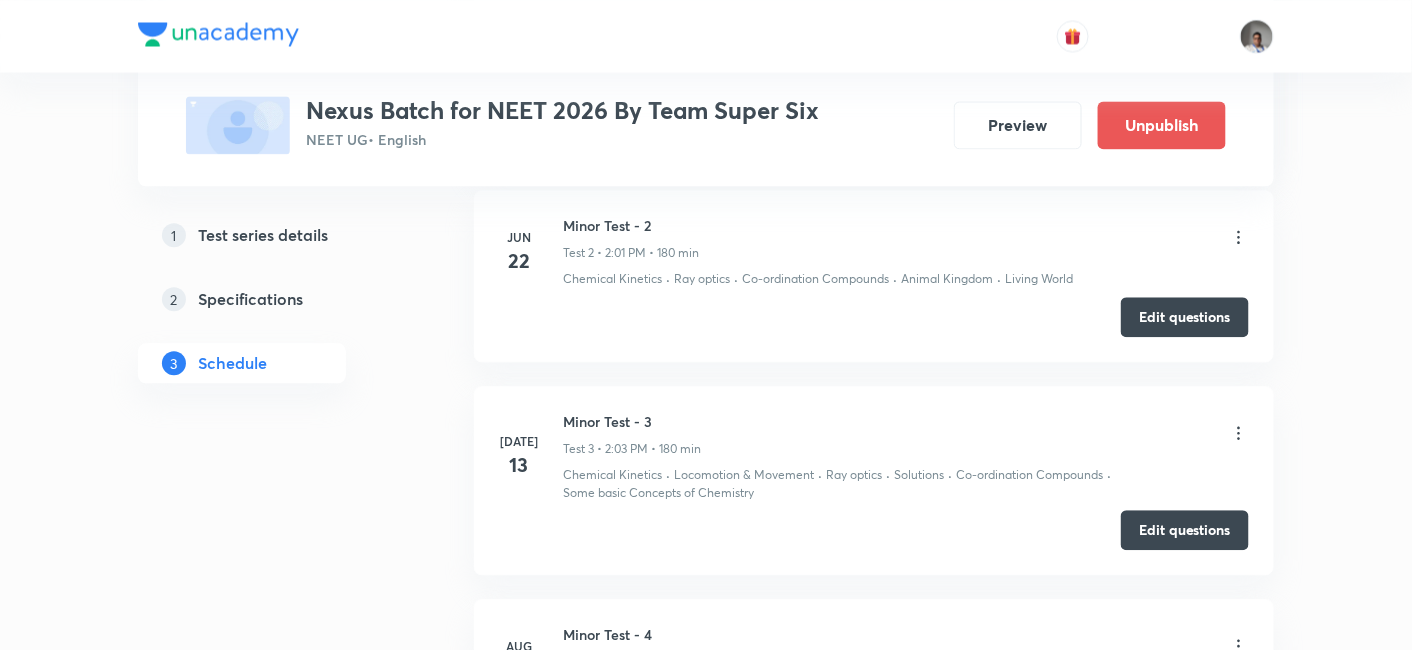 scroll, scrollTop: 1499, scrollLeft: 0, axis: vertical 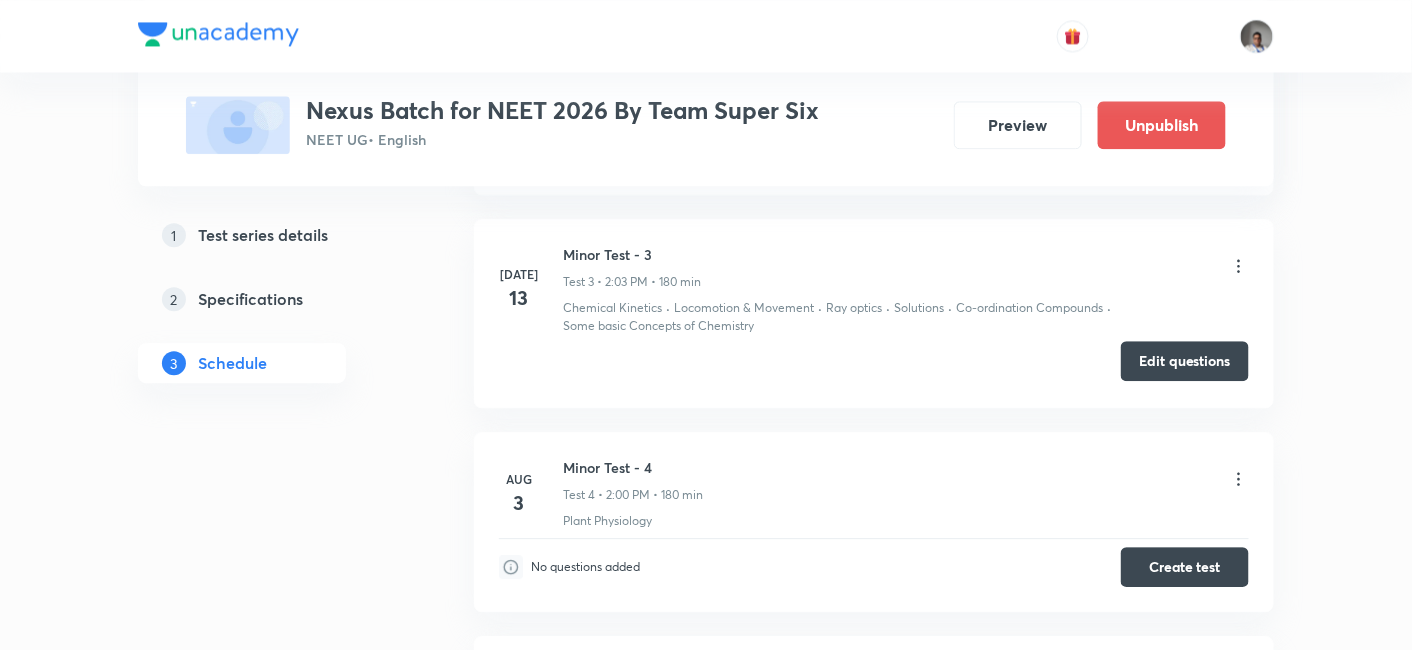 click on "Edit questions" at bounding box center (1185, 361) 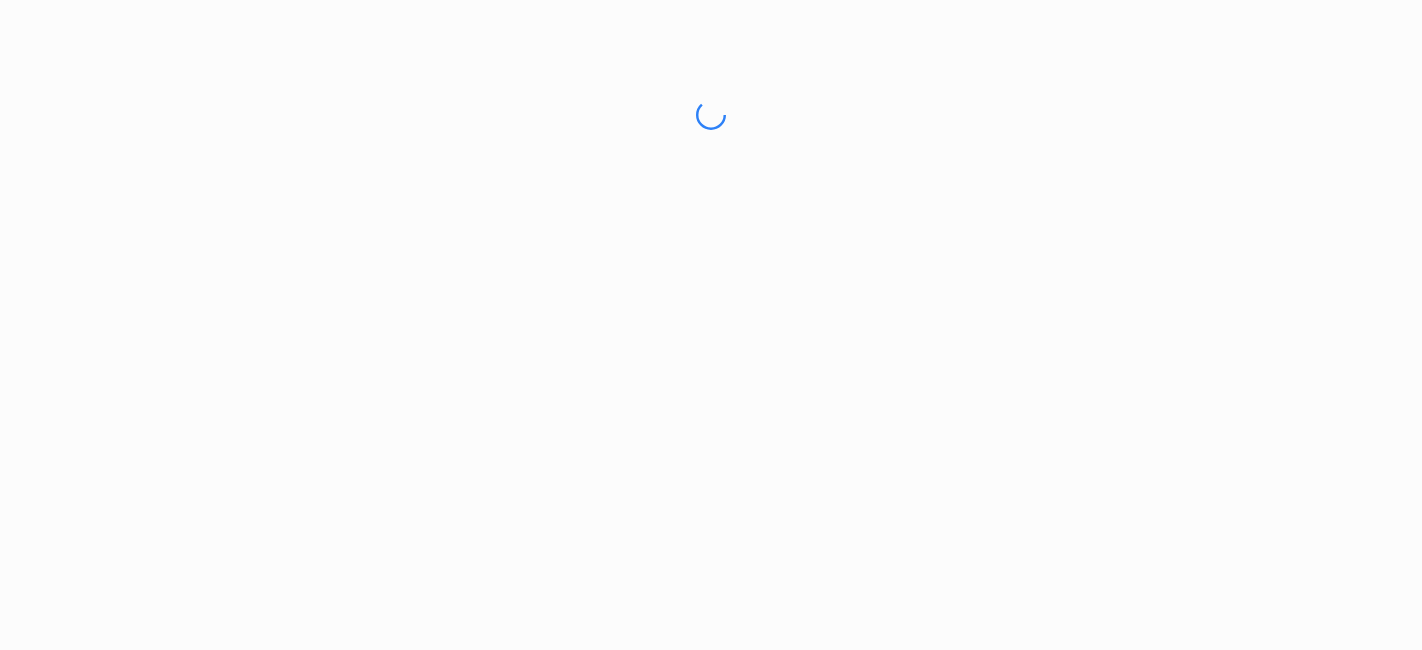 scroll, scrollTop: 0, scrollLeft: 0, axis: both 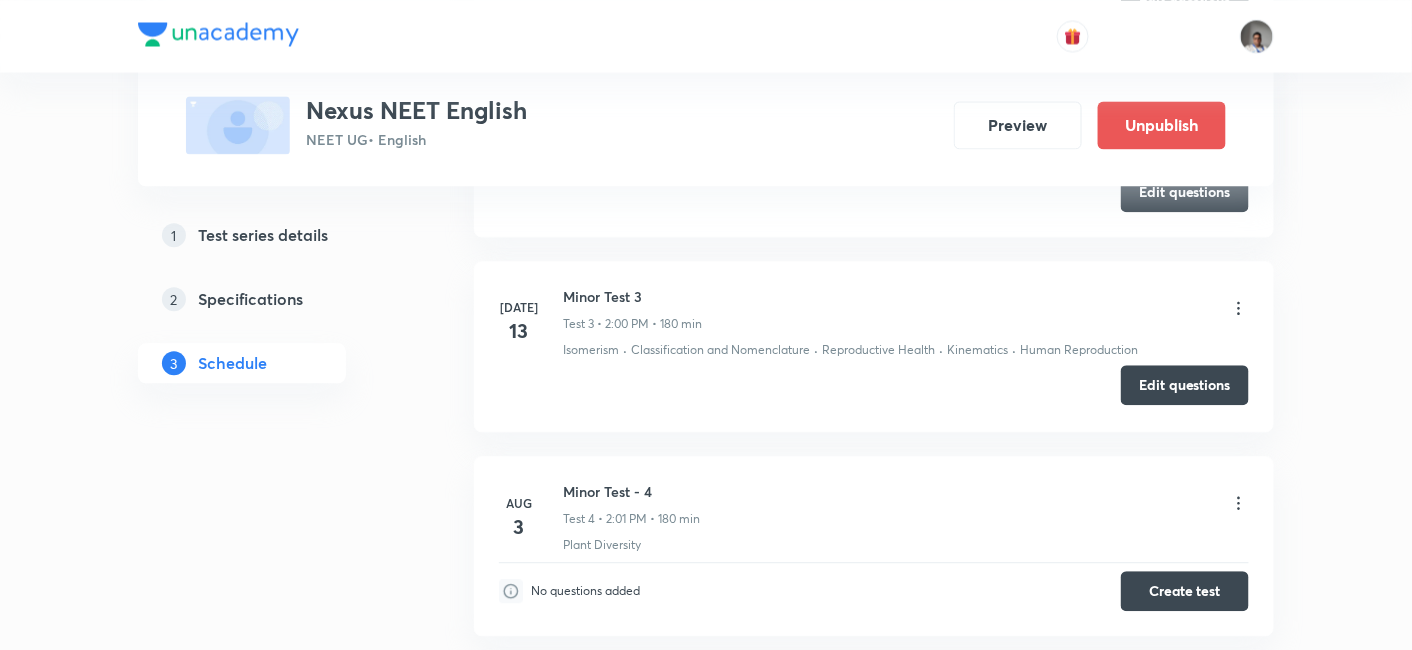 click on "Edit questions" at bounding box center (1185, 385) 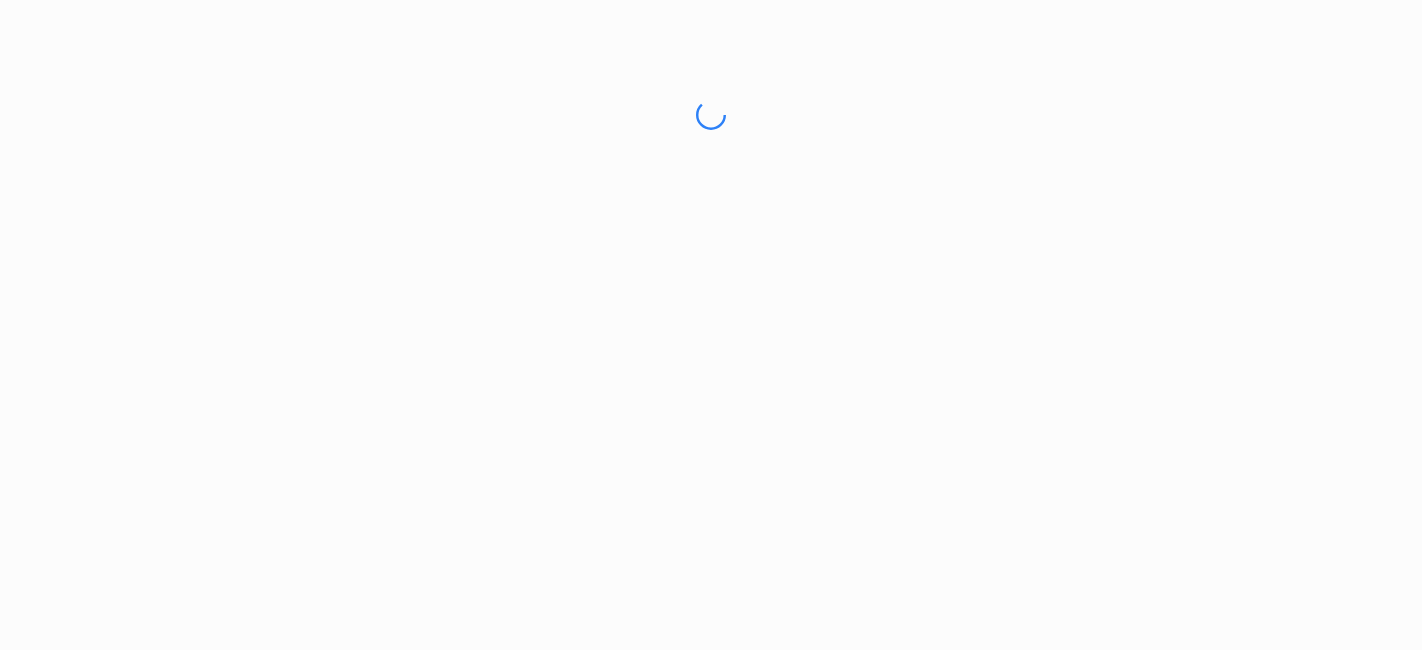 scroll, scrollTop: 0, scrollLeft: 0, axis: both 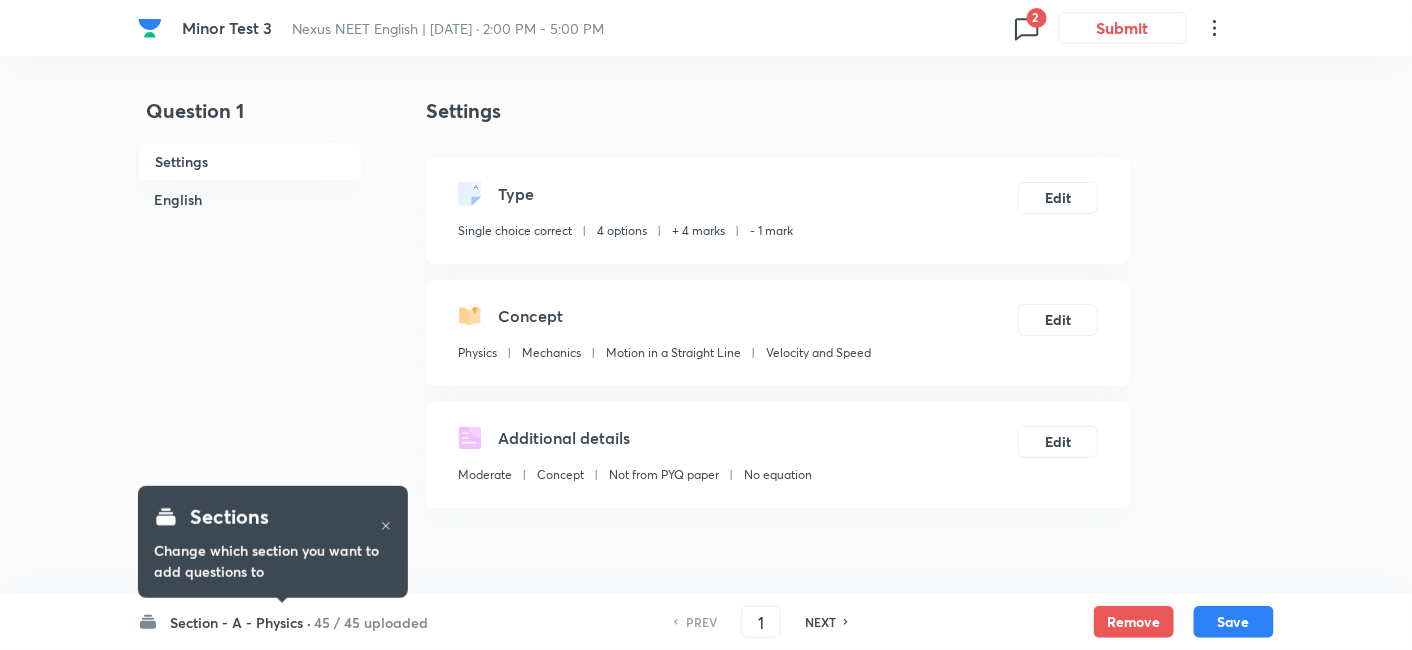 click on "2" at bounding box center [1037, 18] 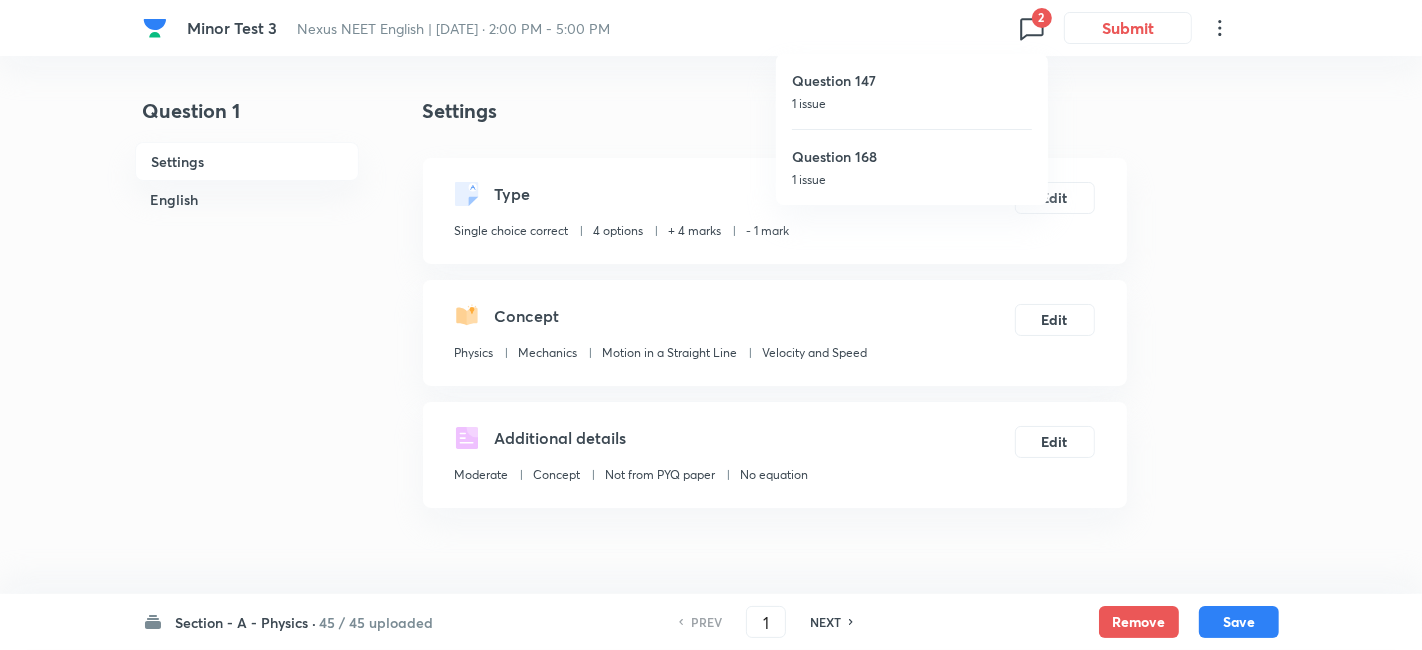 click on "Question 147" at bounding box center (912, 80) 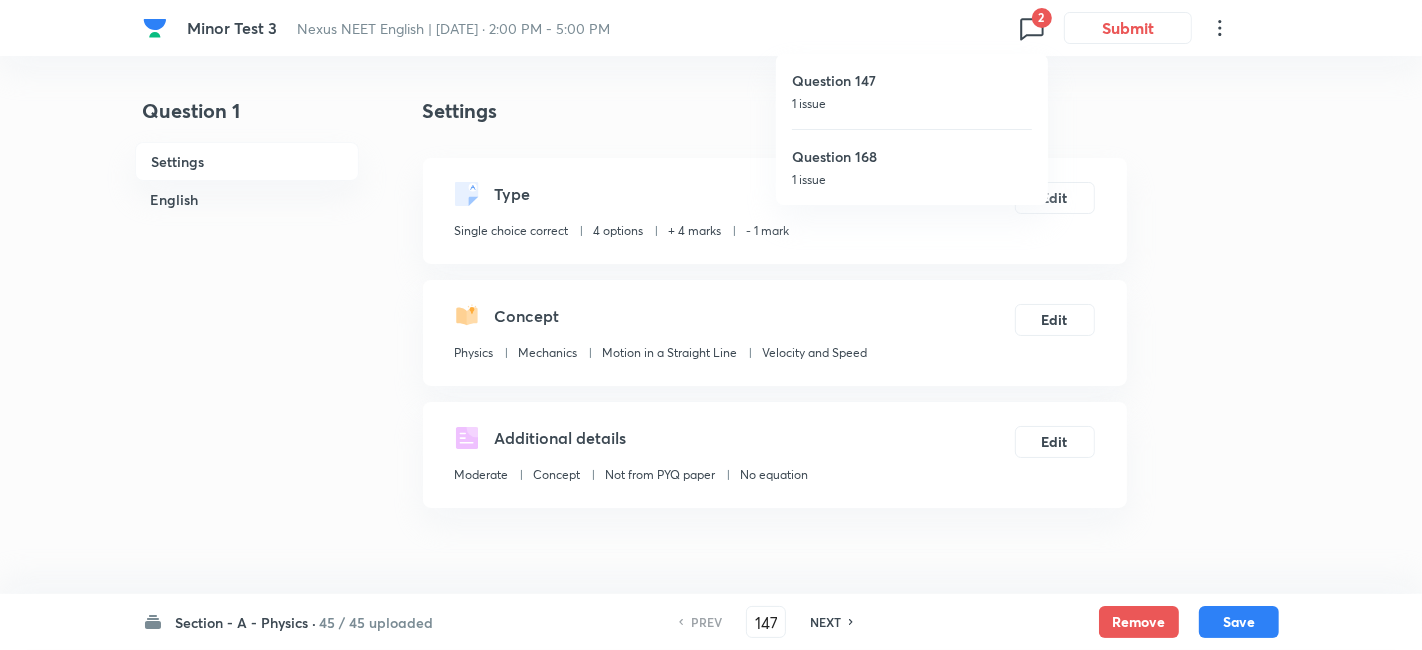 checkbox on "false" 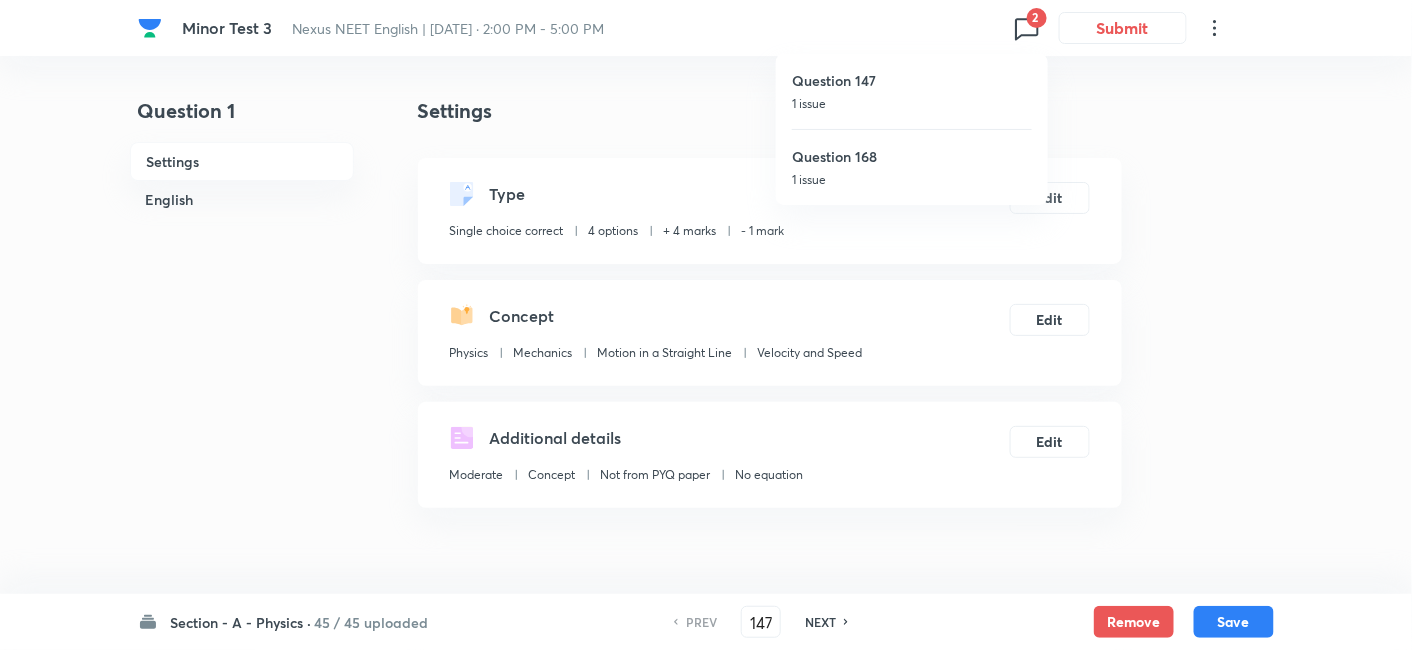 checkbox on "true" 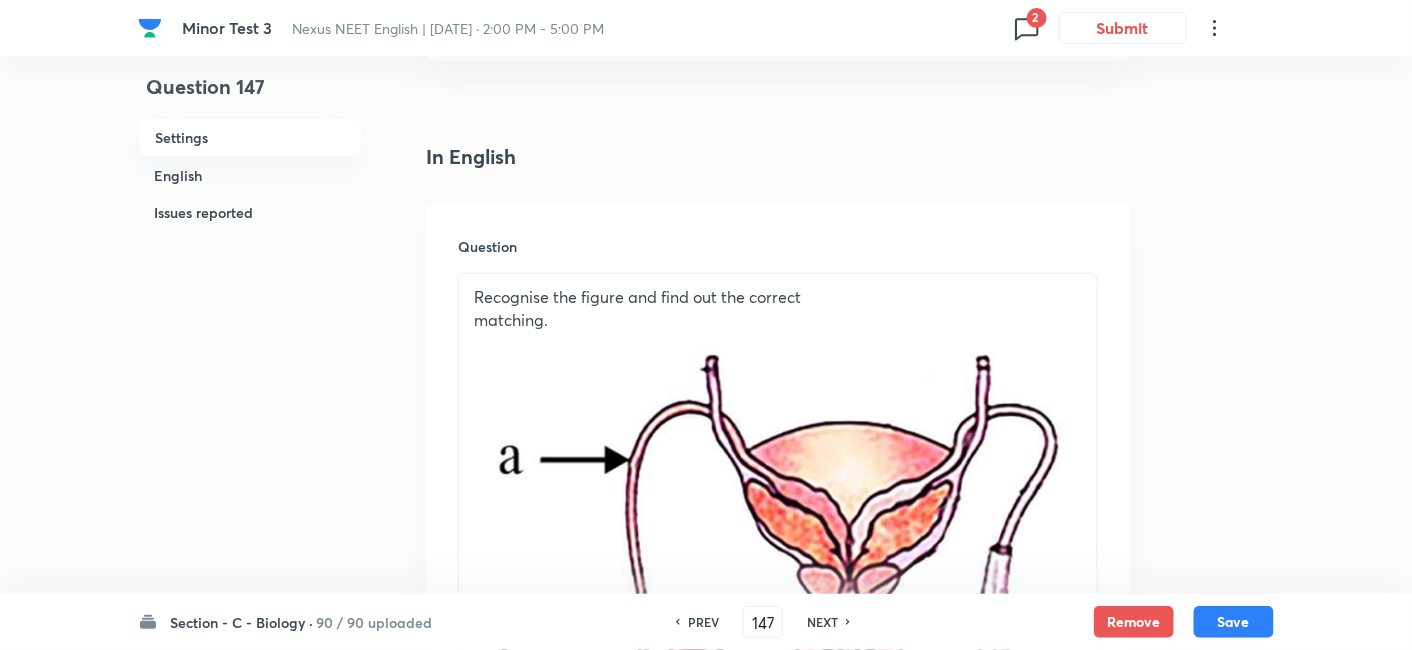 scroll, scrollTop: 445, scrollLeft: 0, axis: vertical 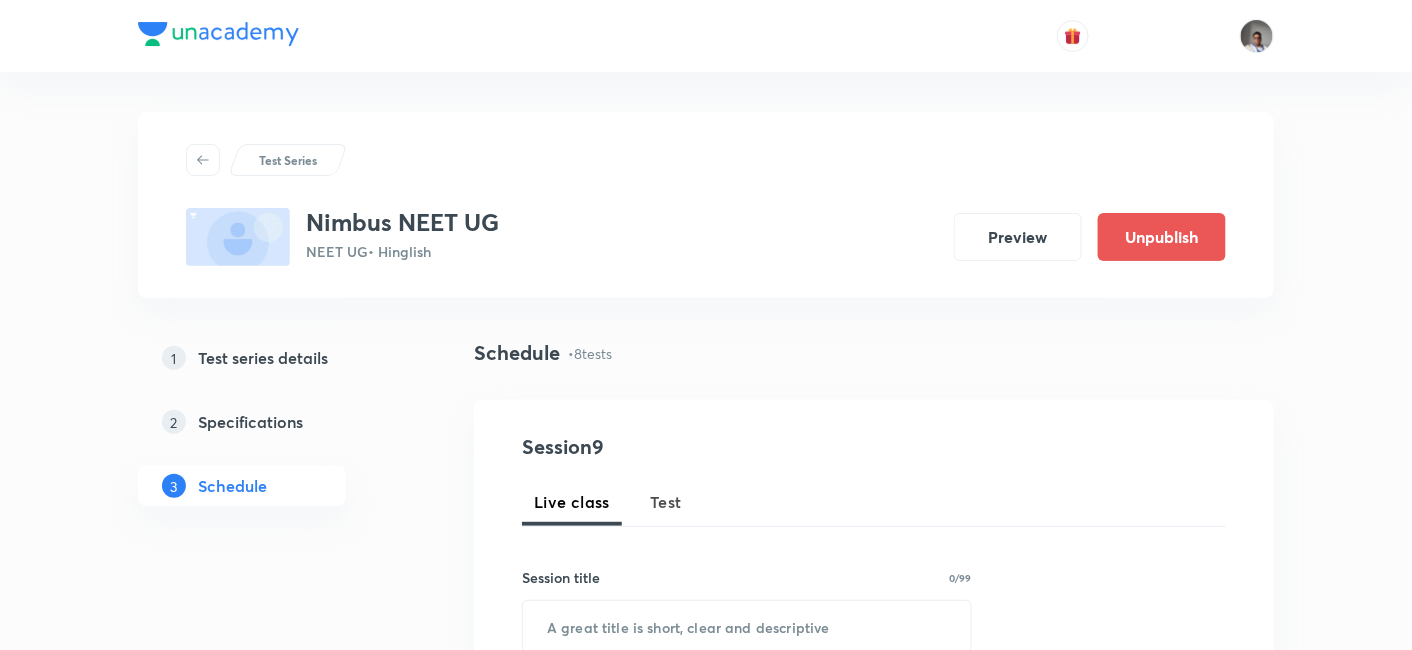 drag, startPoint x: 620, startPoint y: 442, endPoint x: 663, endPoint y: 492, distance: 65.946945 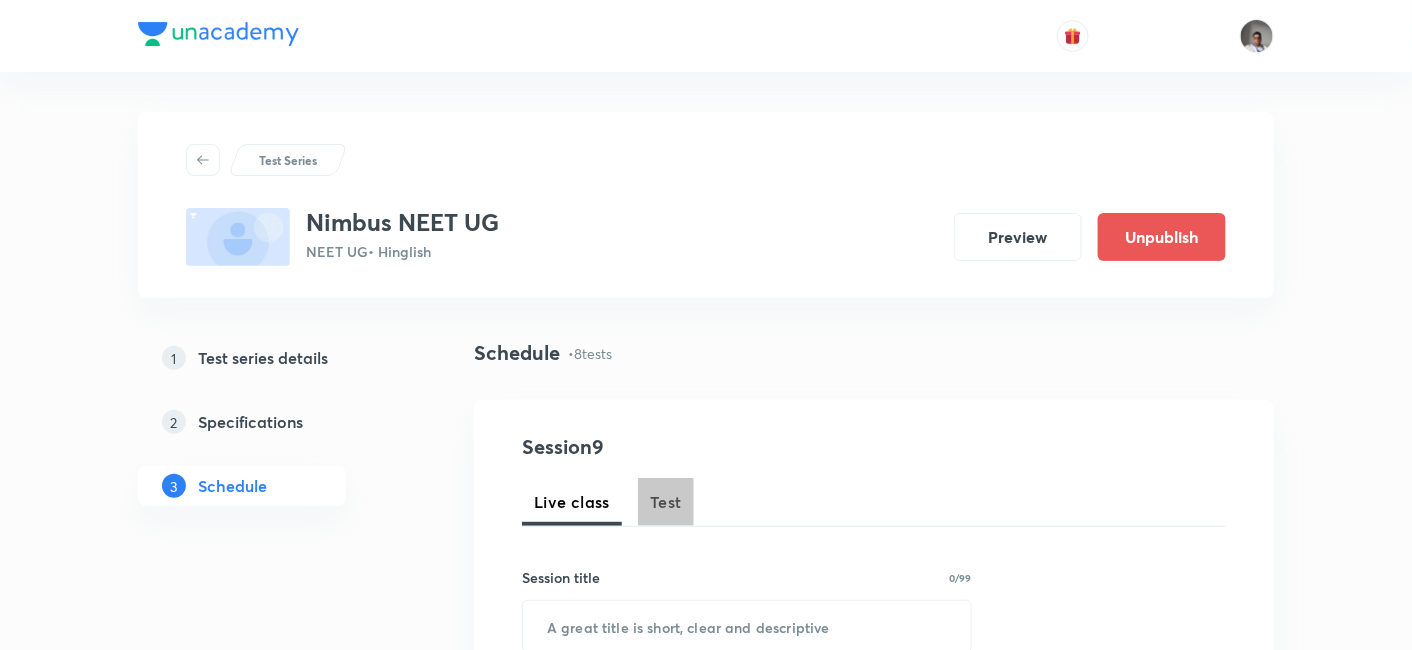 click on "Test" at bounding box center (666, 502) 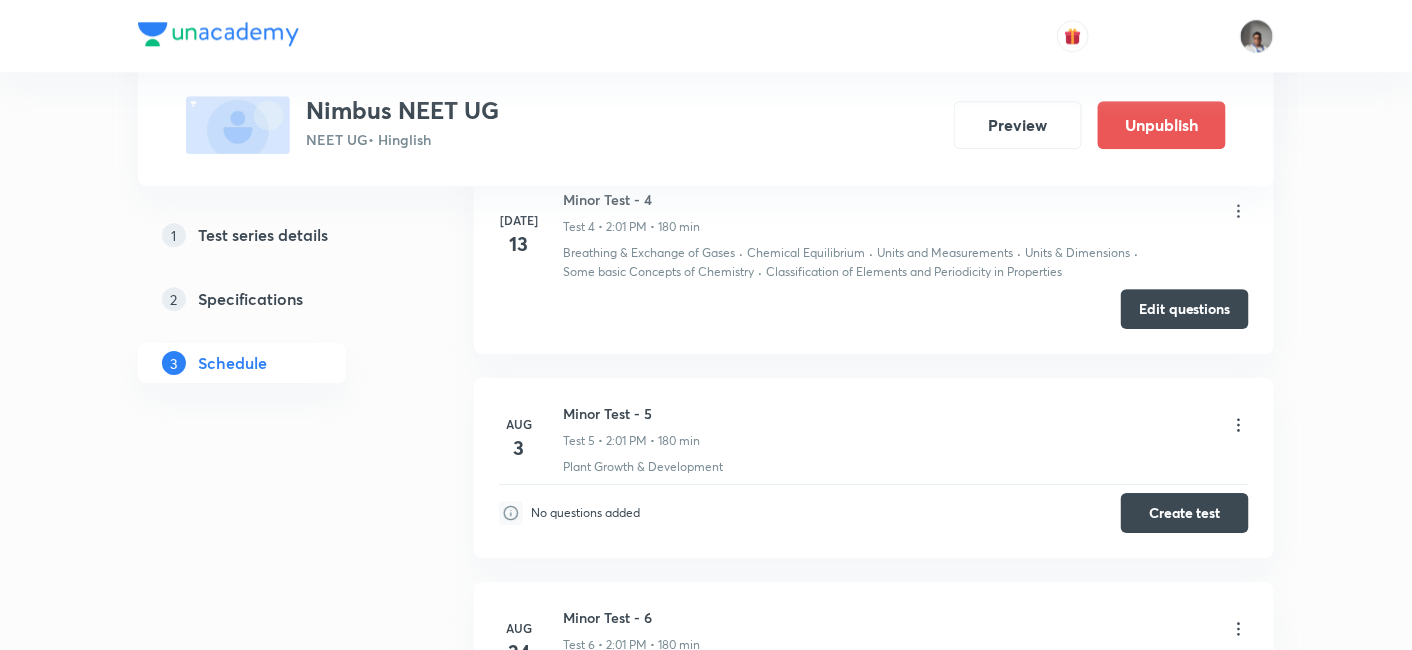 scroll, scrollTop: 1786, scrollLeft: 0, axis: vertical 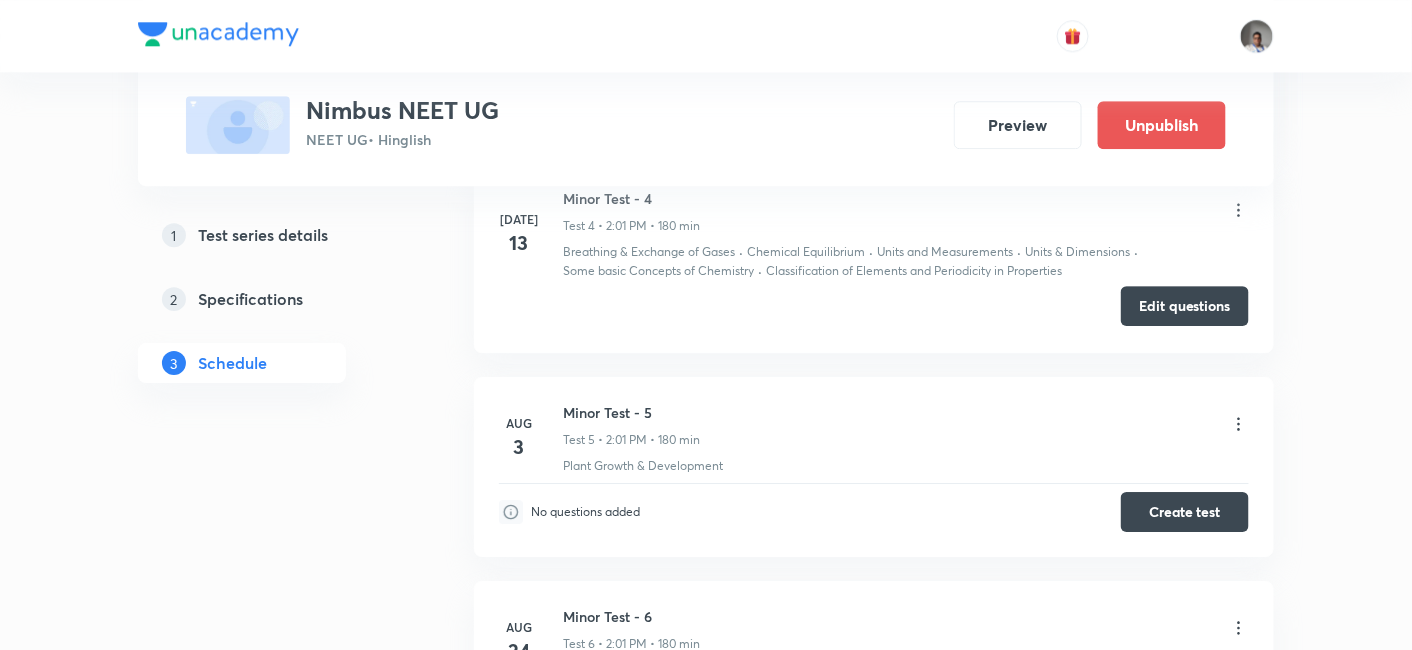 click on "Edit questions" at bounding box center (1185, 306) 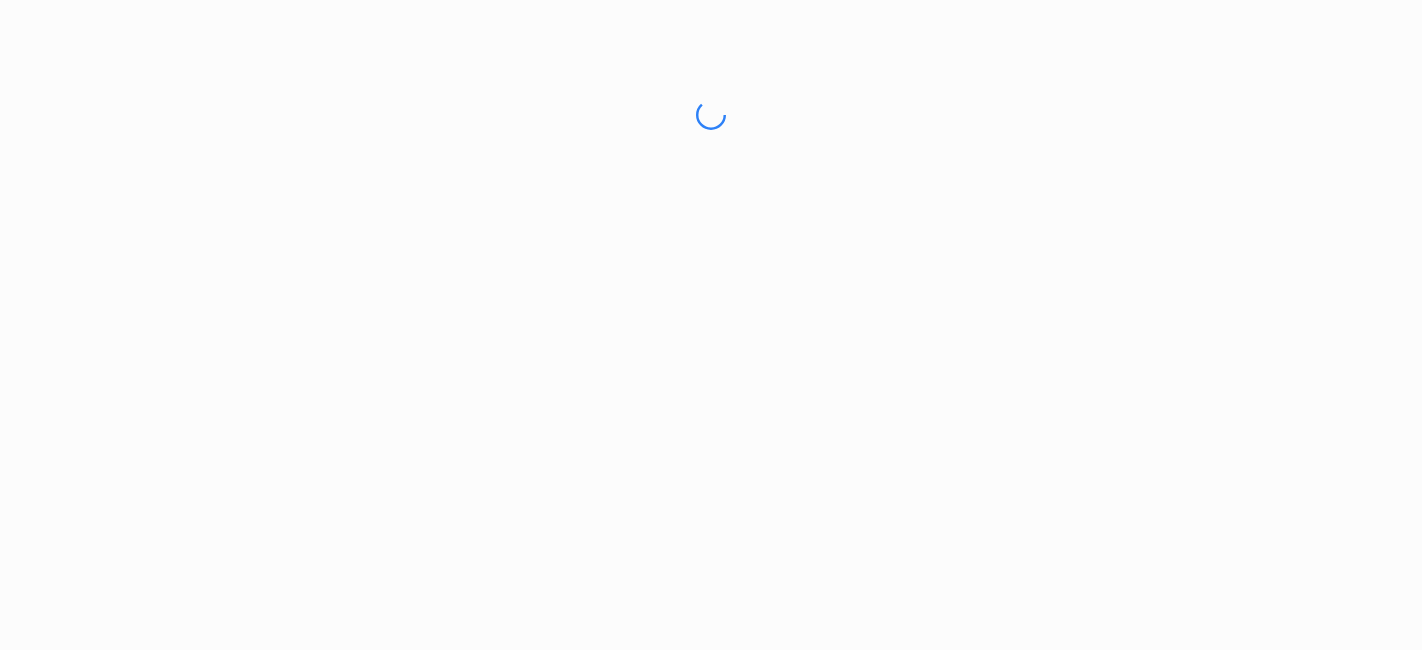 scroll, scrollTop: 0, scrollLeft: 0, axis: both 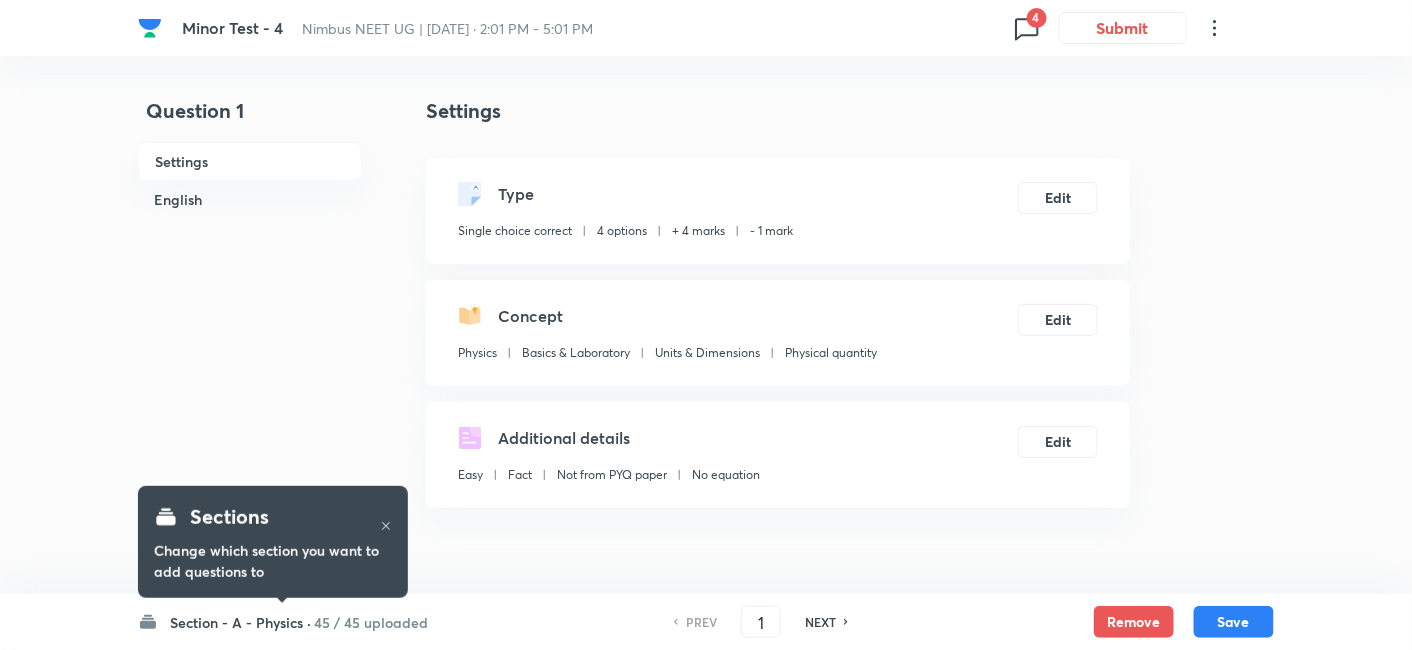 click 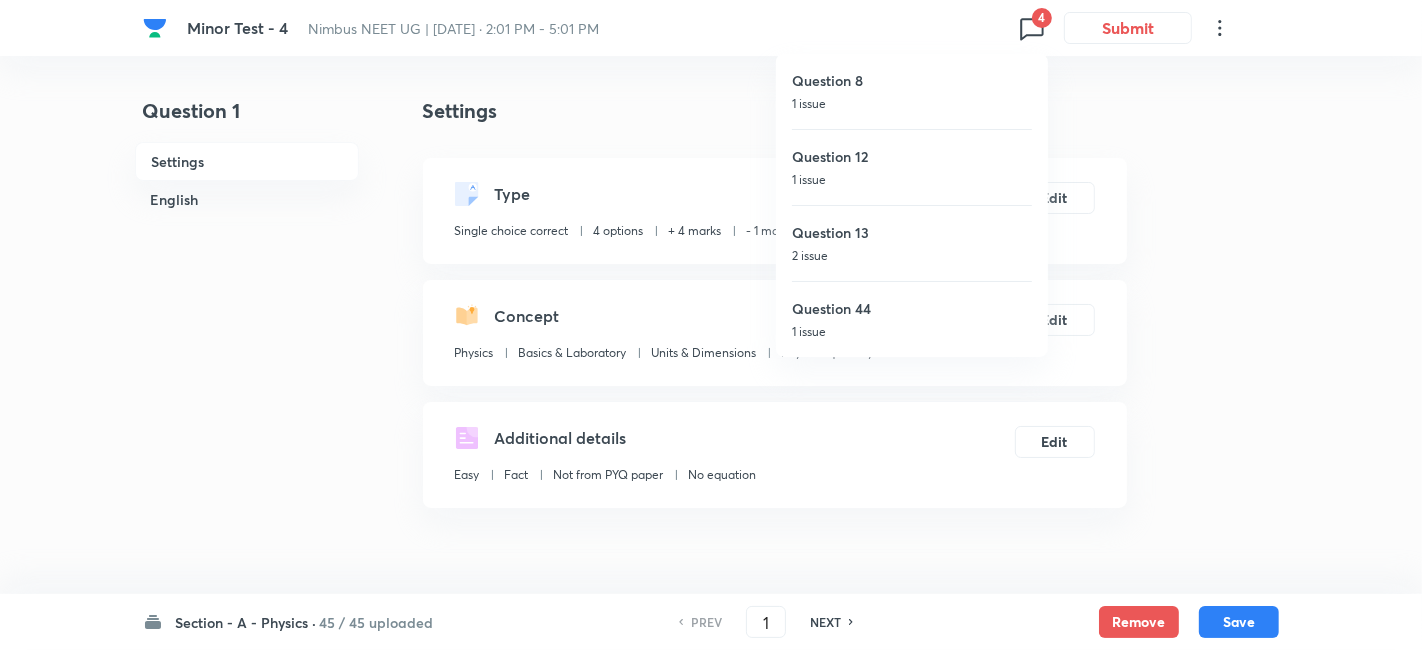 click on "1 issue" at bounding box center (912, 104) 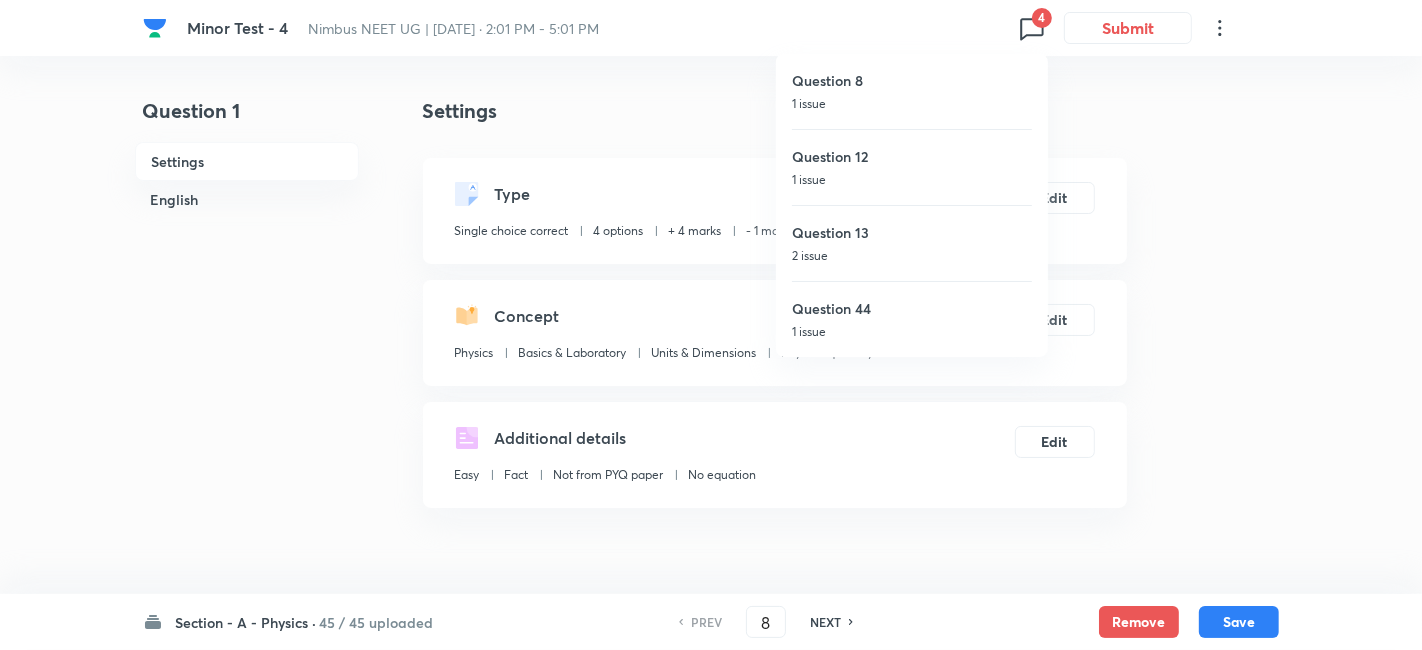checkbox on "true" 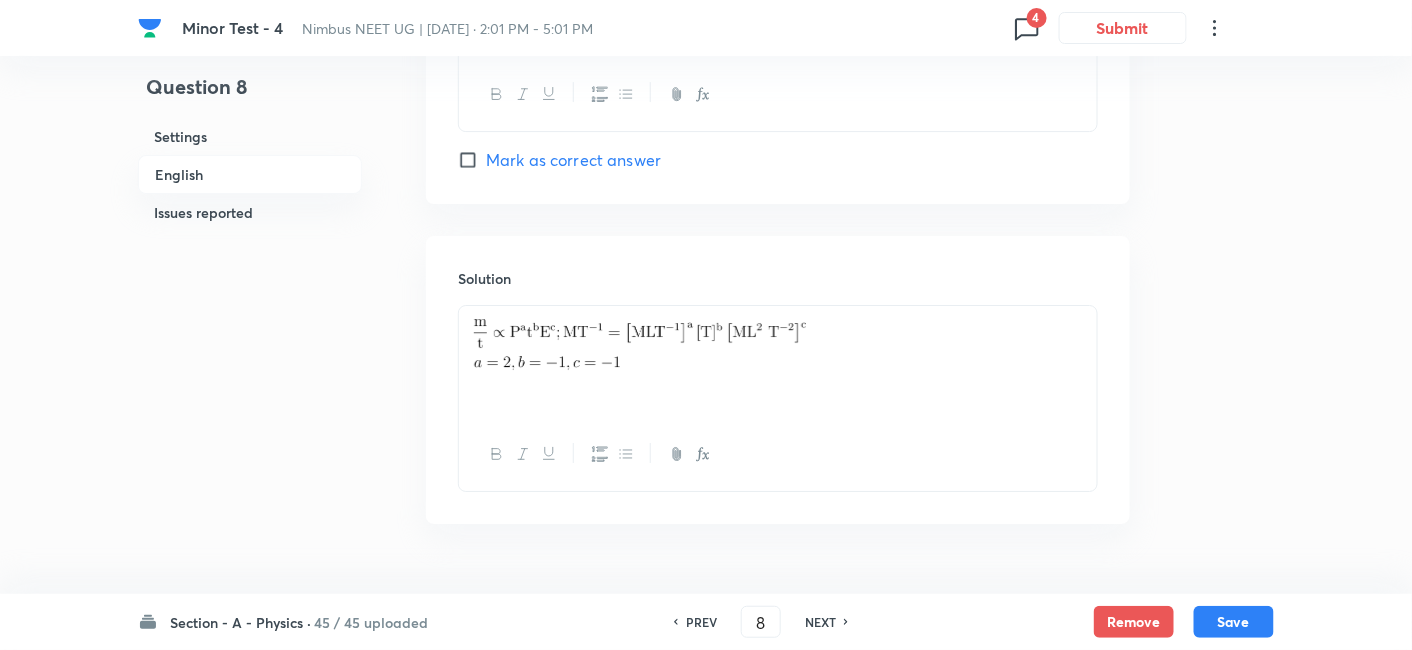 scroll, scrollTop: 2008, scrollLeft: 0, axis: vertical 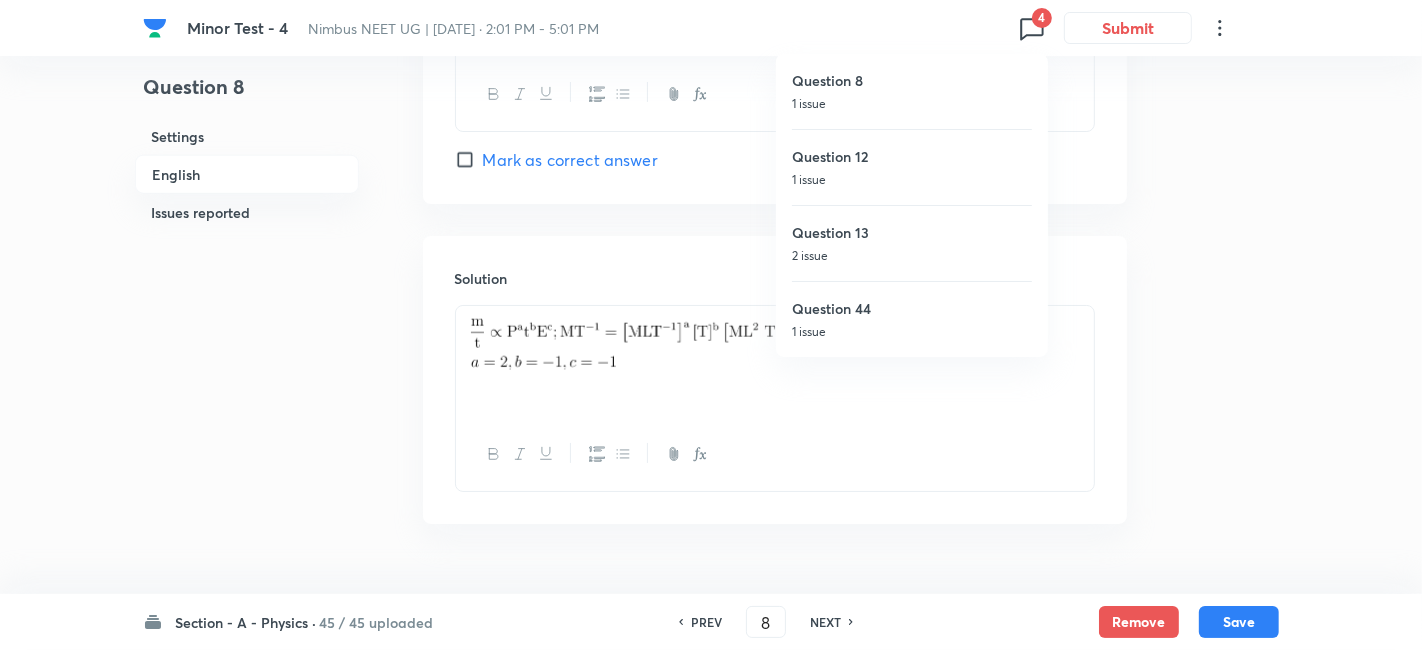 click on "Question 12" at bounding box center [912, 156] 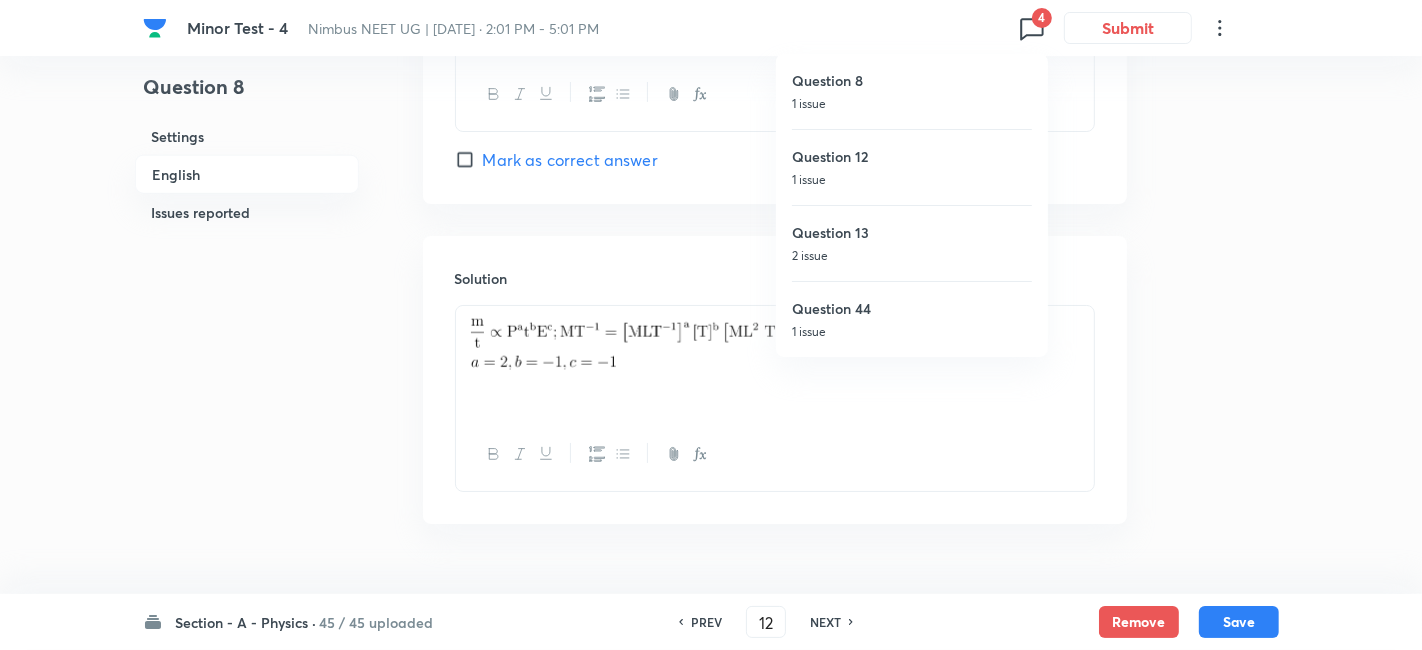 checkbox on "false" 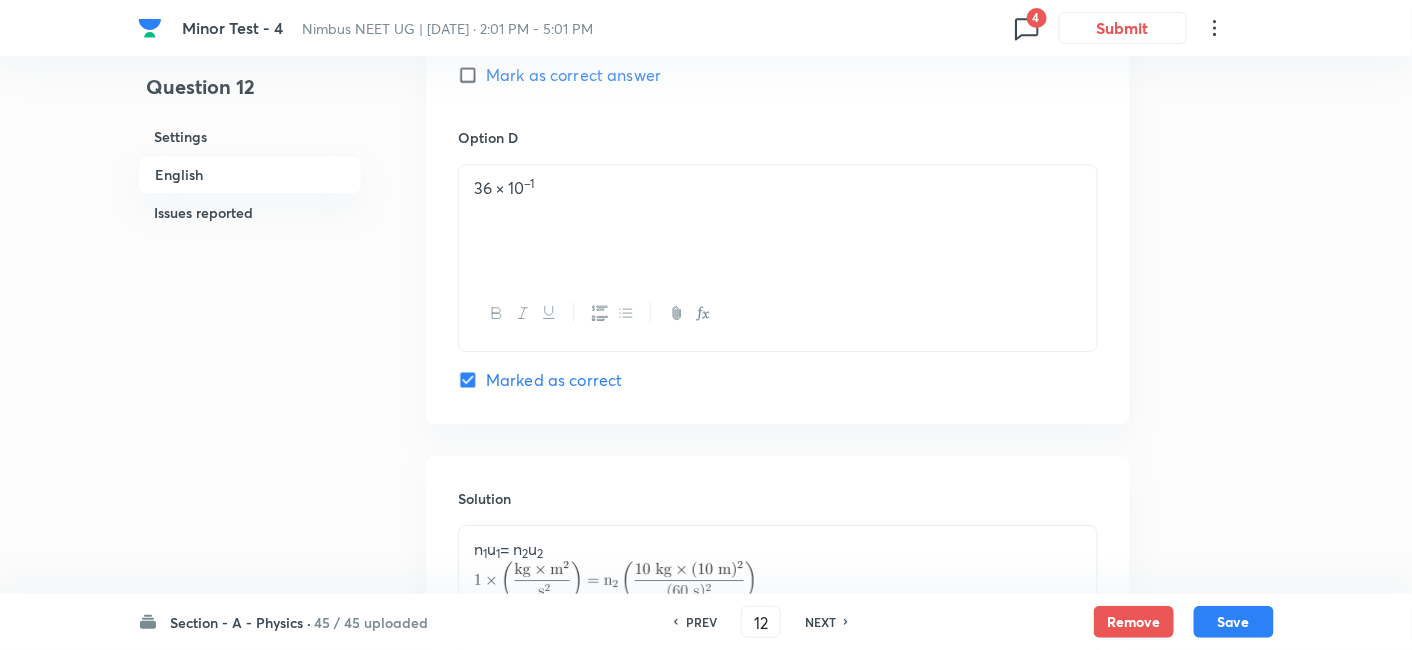 scroll, scrollTop: 1790, scrollLeft: 0, axis: vertical 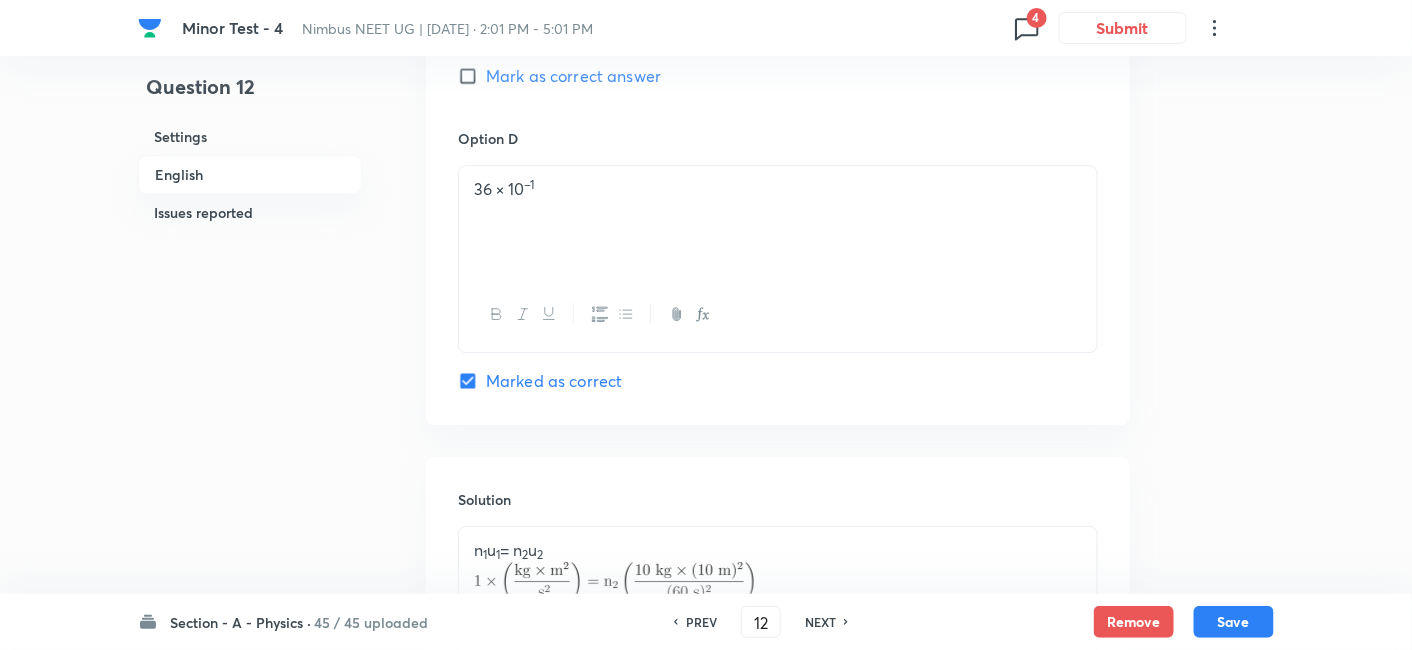 click on "Minor Test - 4 Nimbus NEET UG | Jul 13, 2025 · 2:01 PM - 5:01 PM 4 Submit" at bounding box center (706, 28) 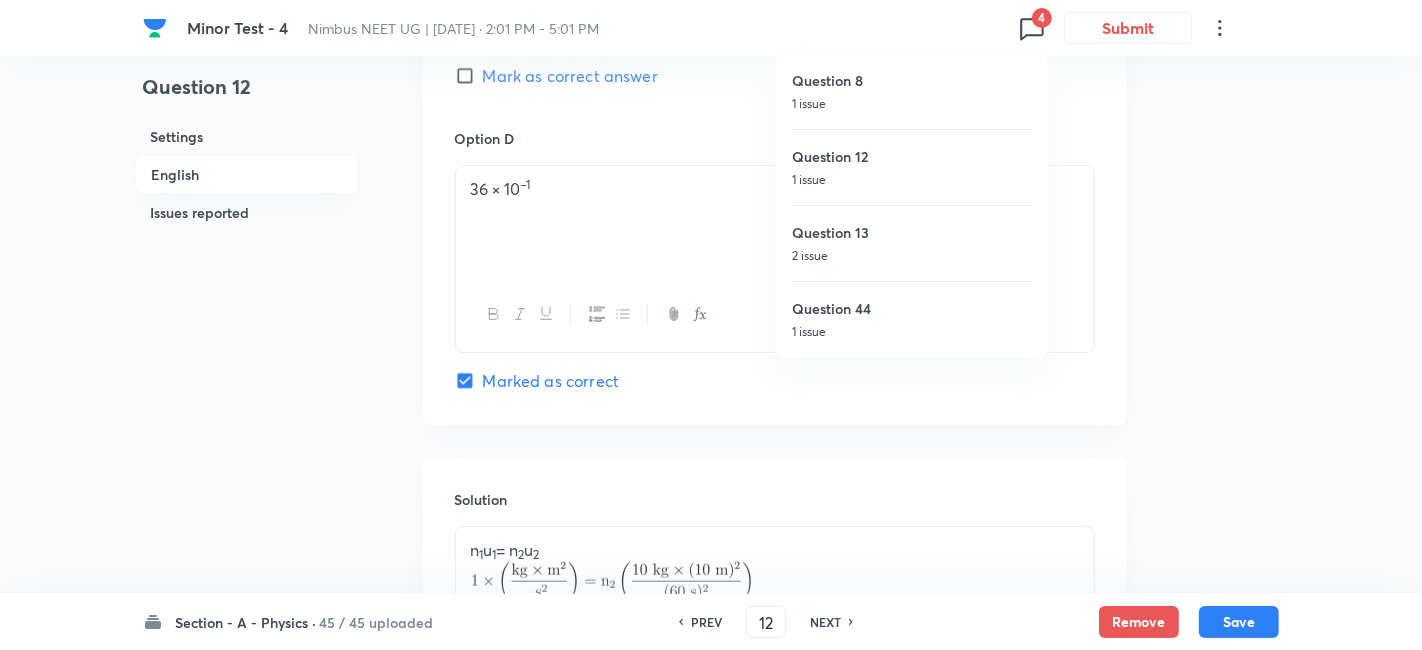 click on "2 issue" at bounding box center (912, 256) 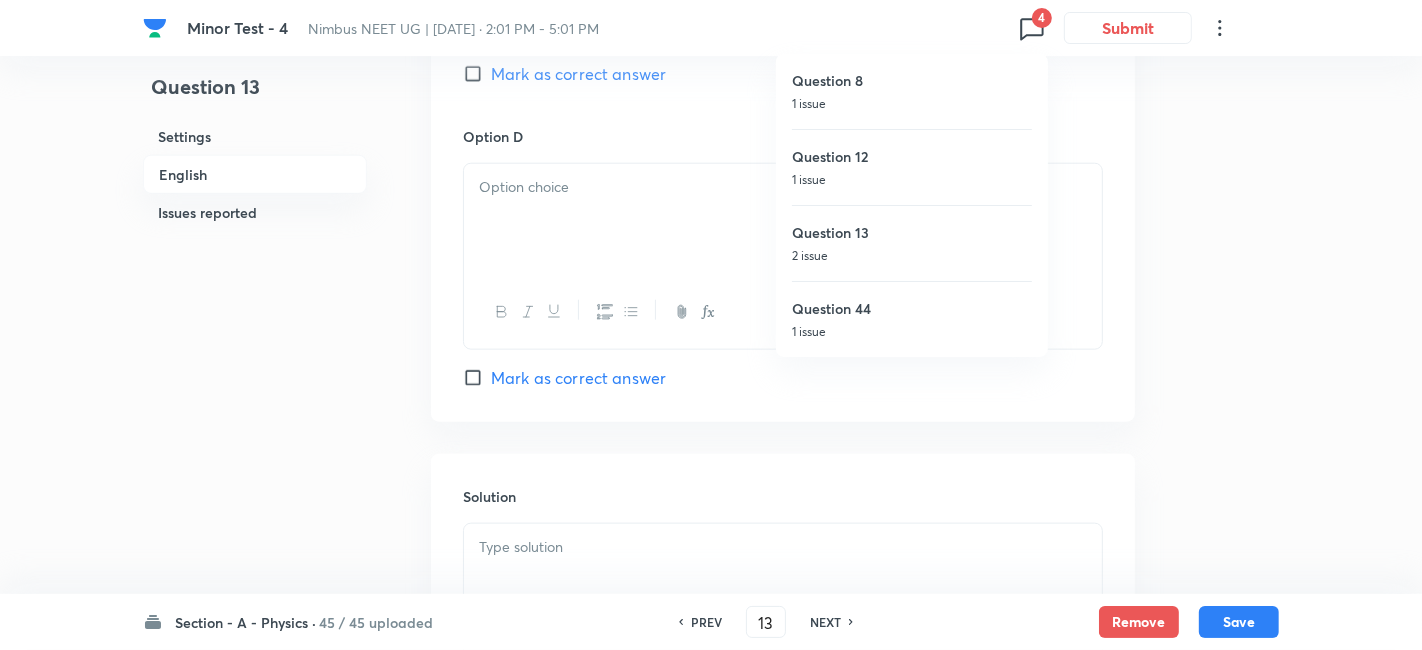 checkbox on "false" 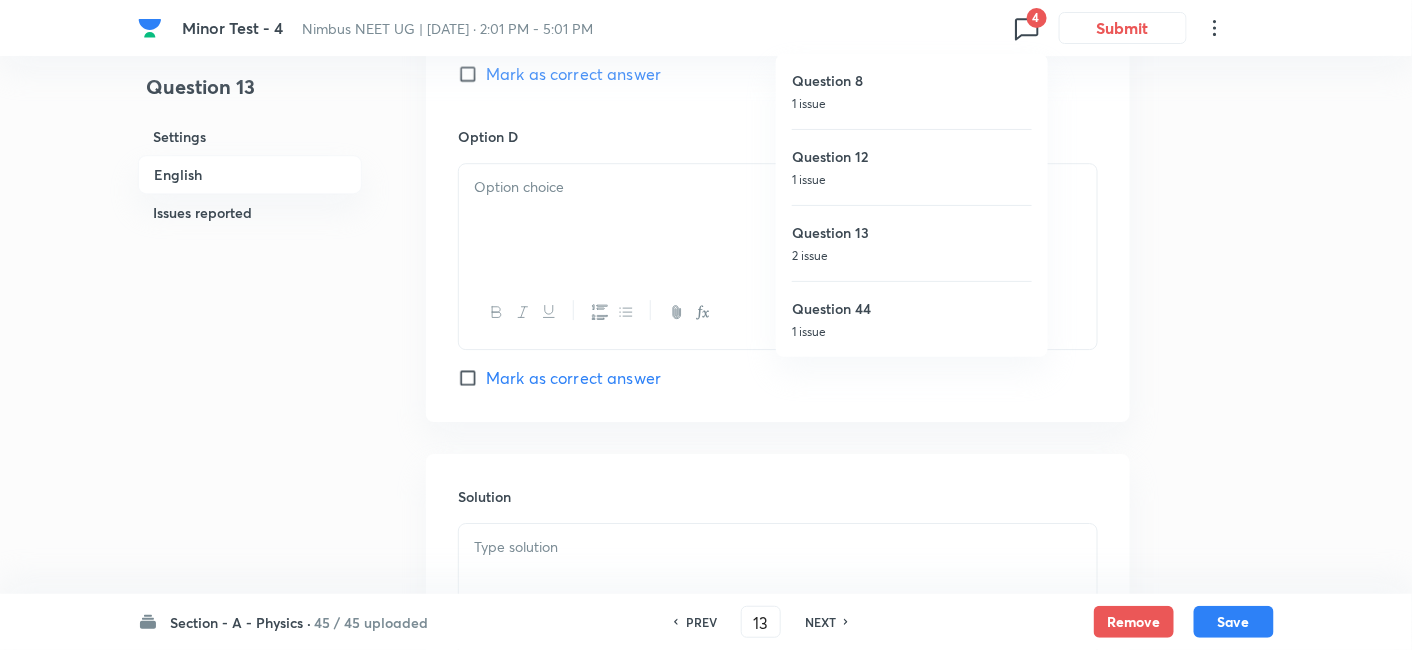 checkbox on "true" 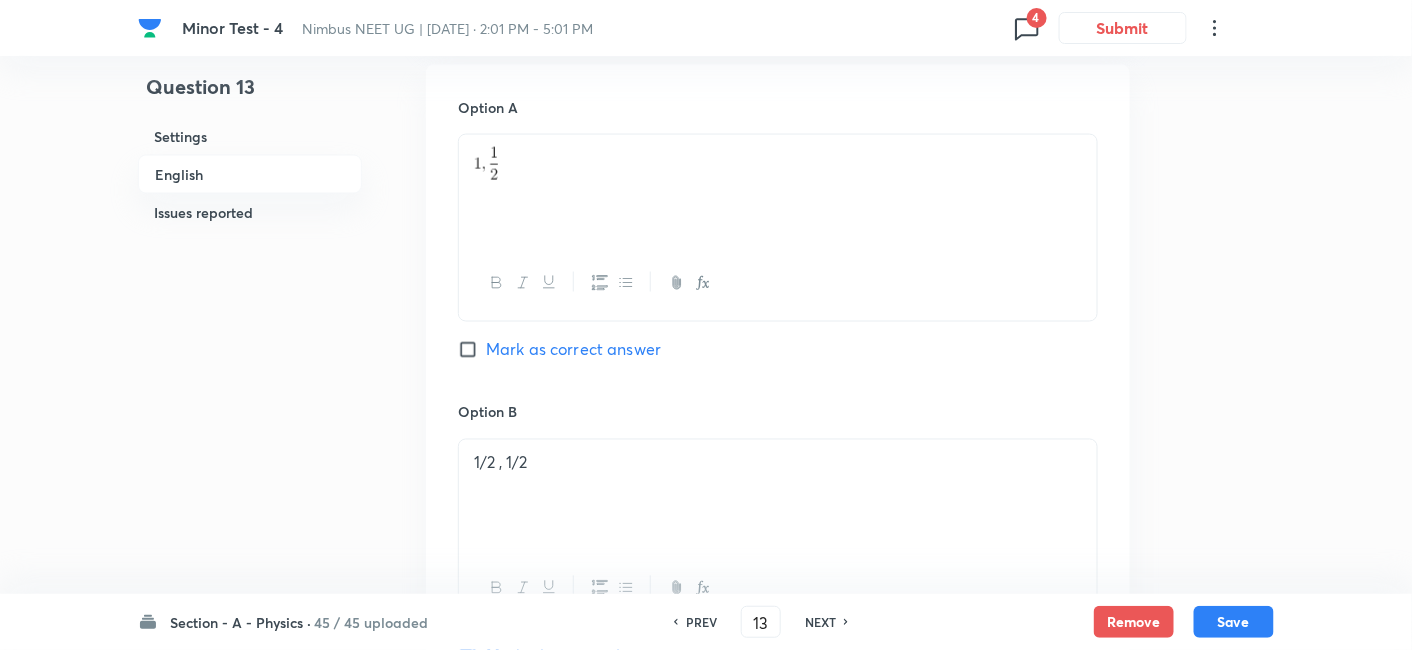 scroll, scrollTop: 904, scrollLeft: 0, axis: vertical 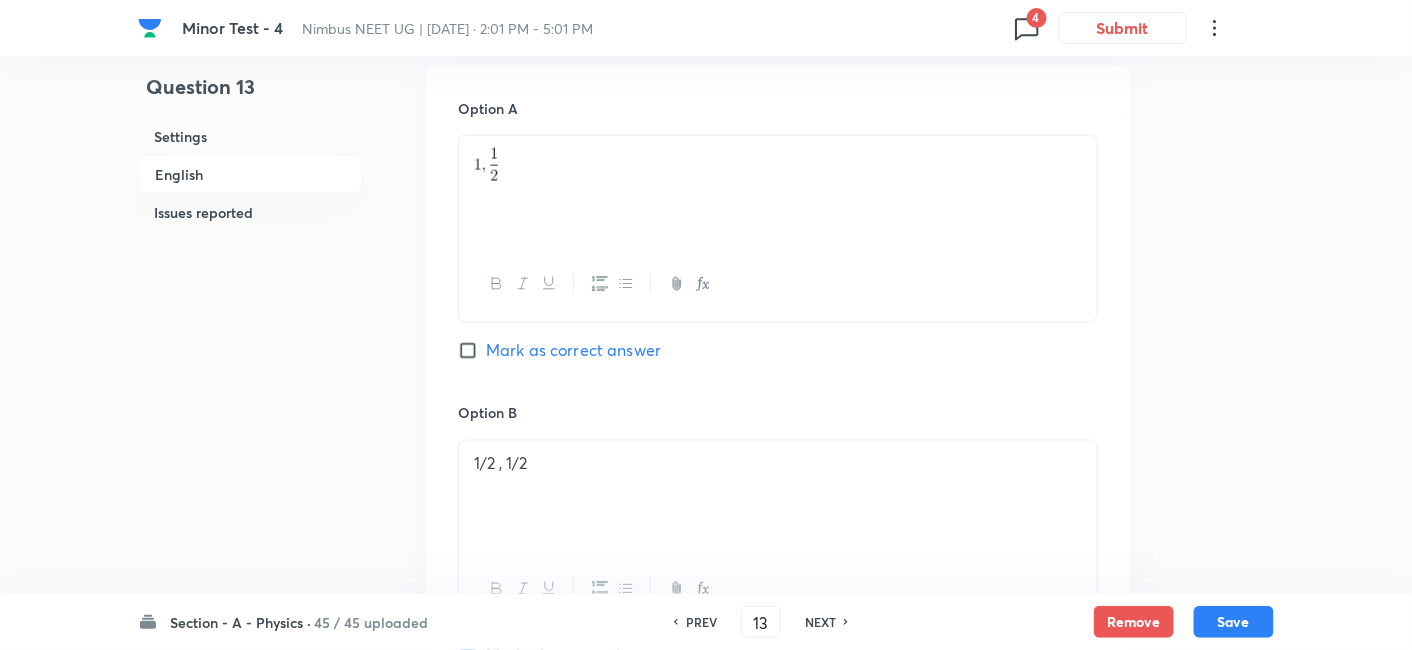 click on "4" at bounding box center (1037, 18) 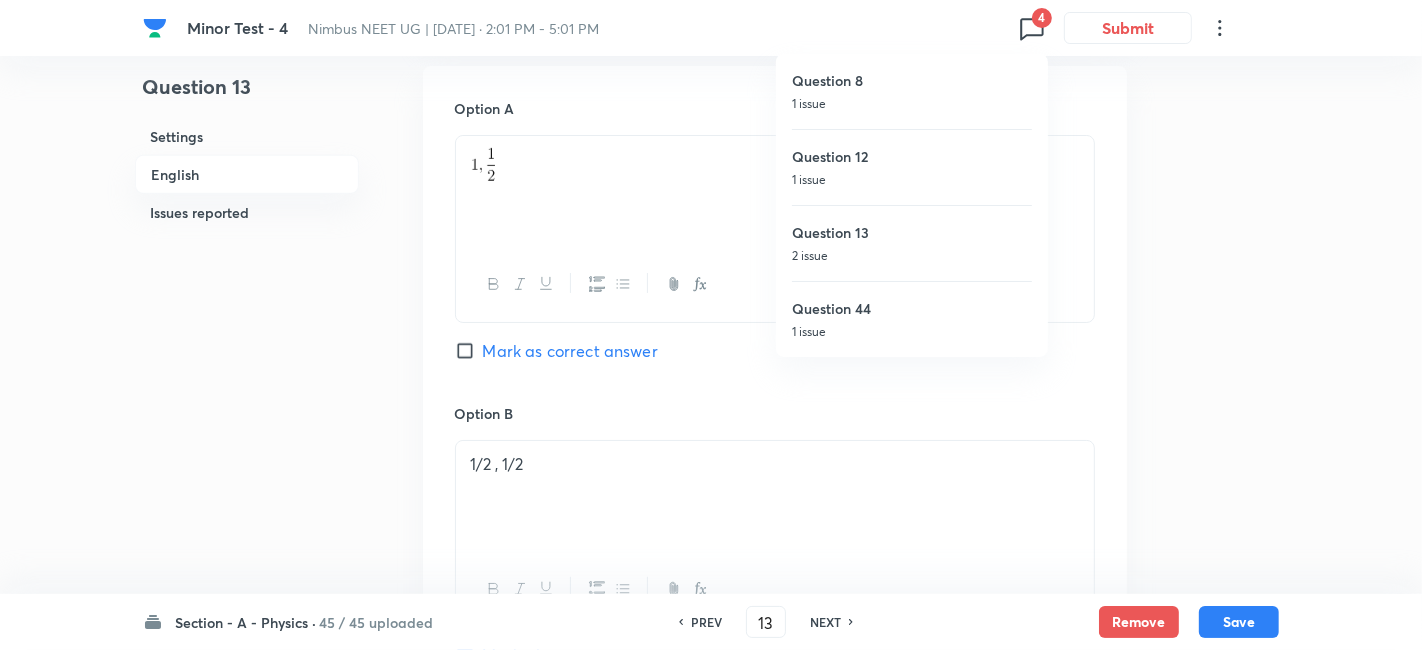 click on "Question 44" at bounding box center (912, 308) 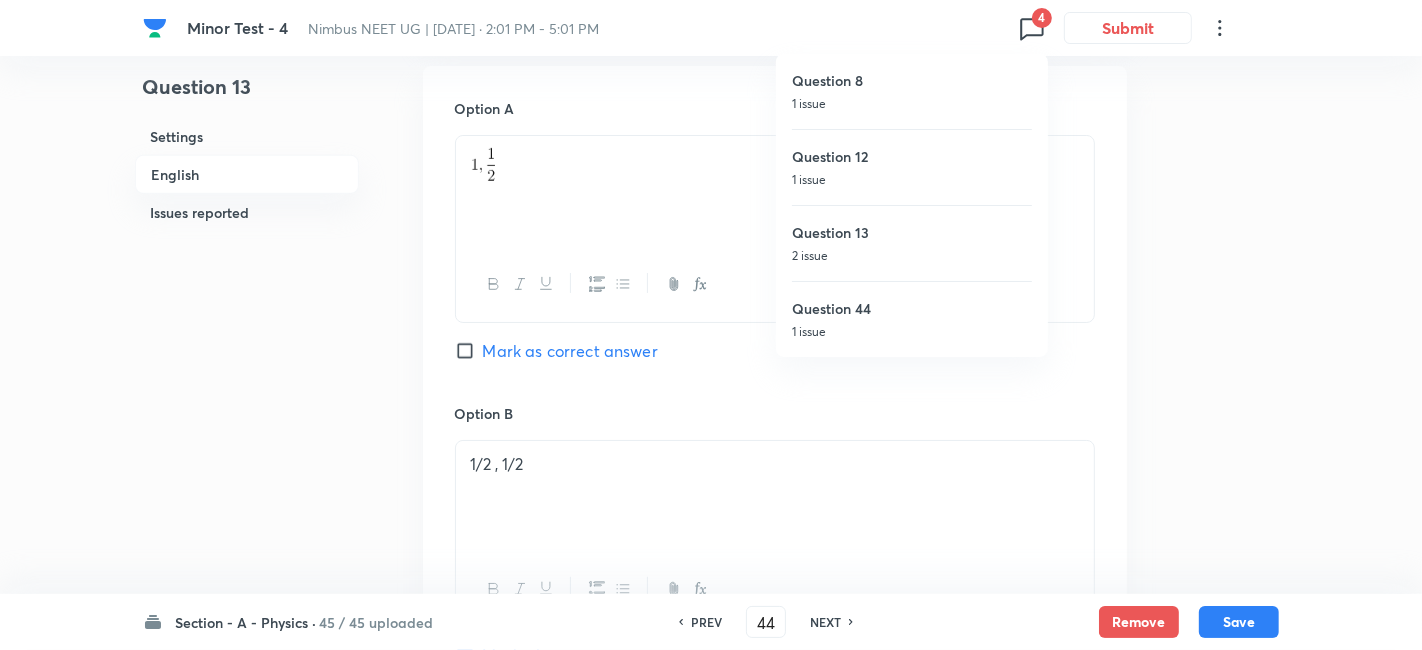 checkbox on "true" 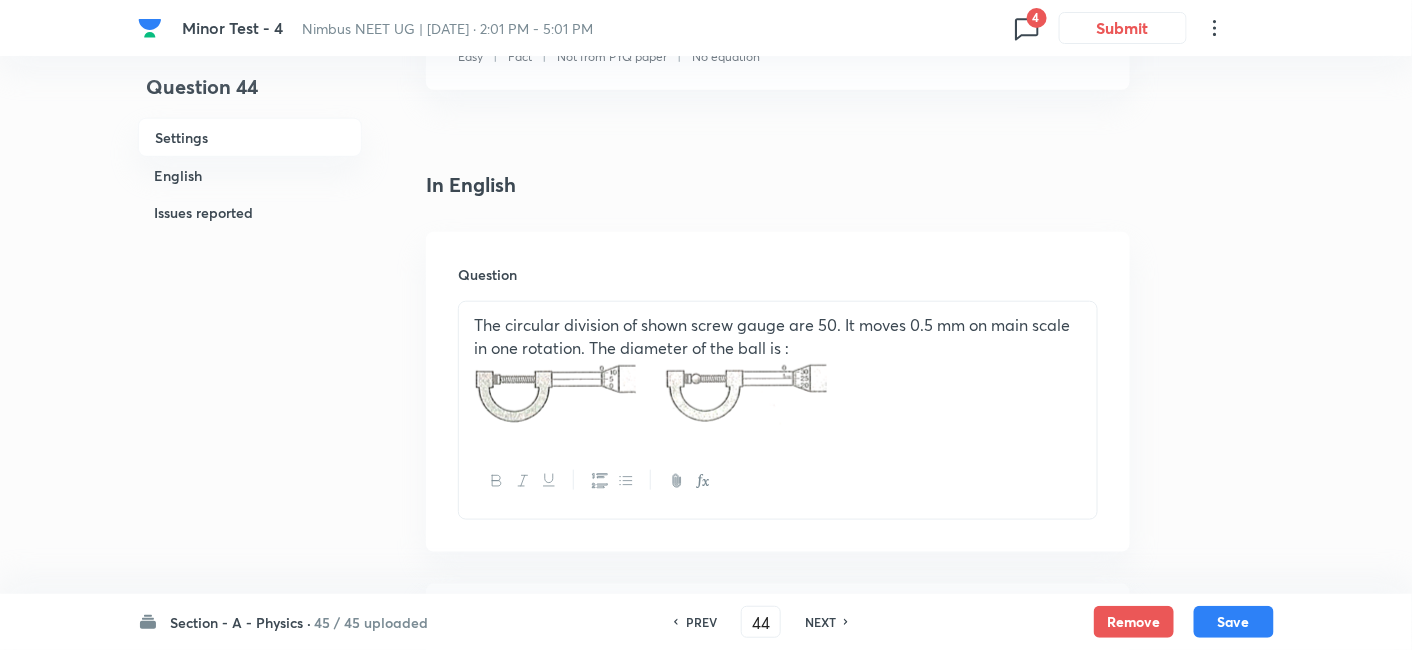 scroll, scrollTop: 413, scrollLeft: 0, axis: vertical 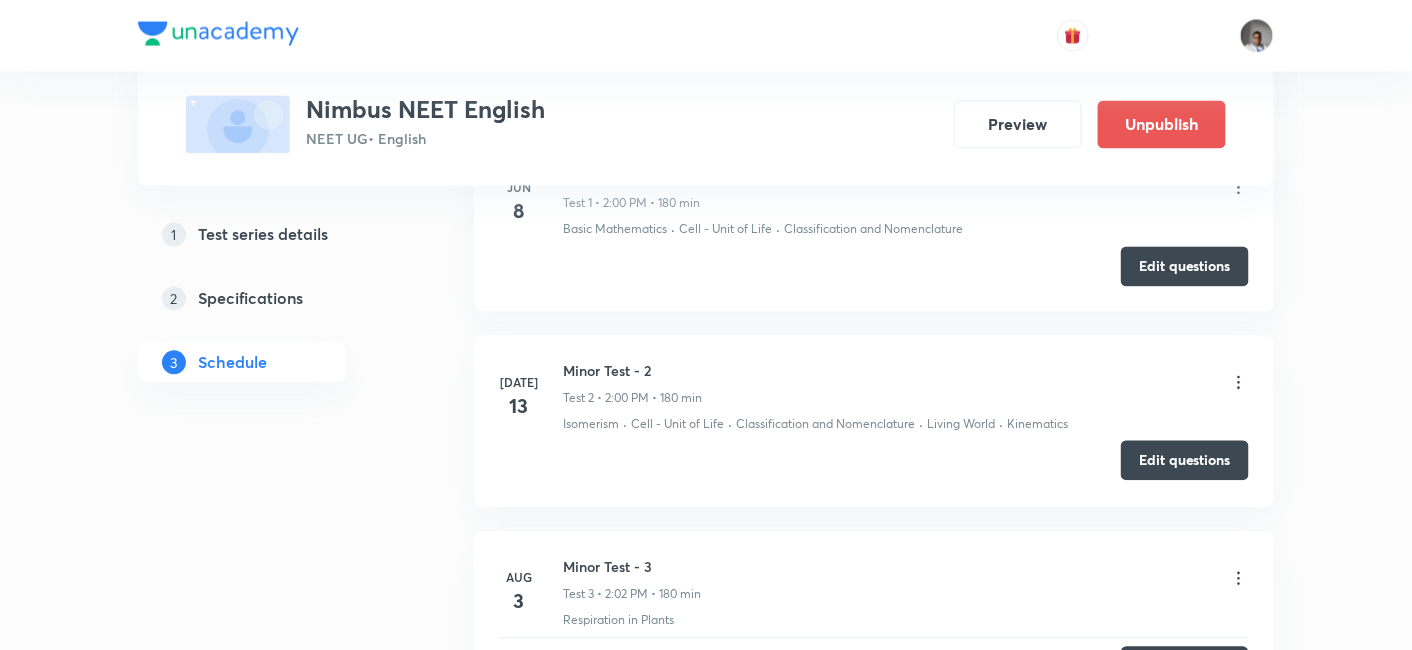 click on "Edit questions" at bounding box center (1185, 461) 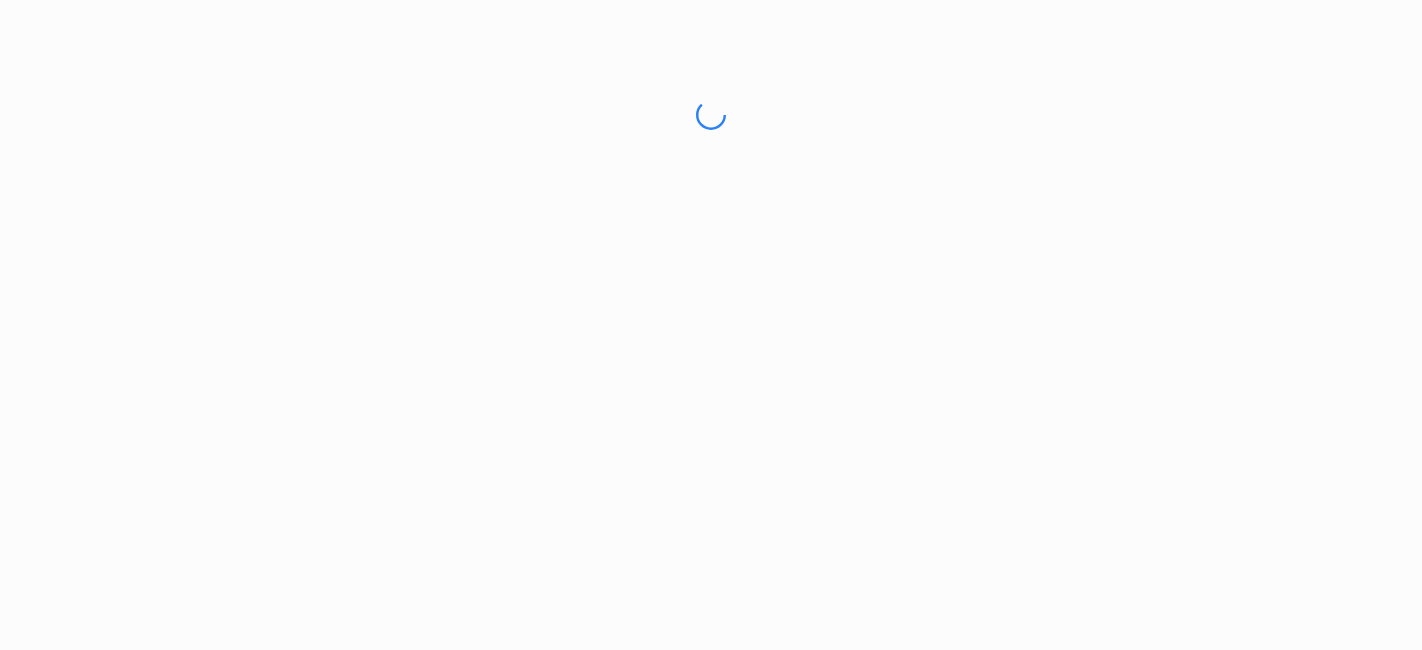 scroll, scrollTop: 0, scrollLeft: 0, axis: both 